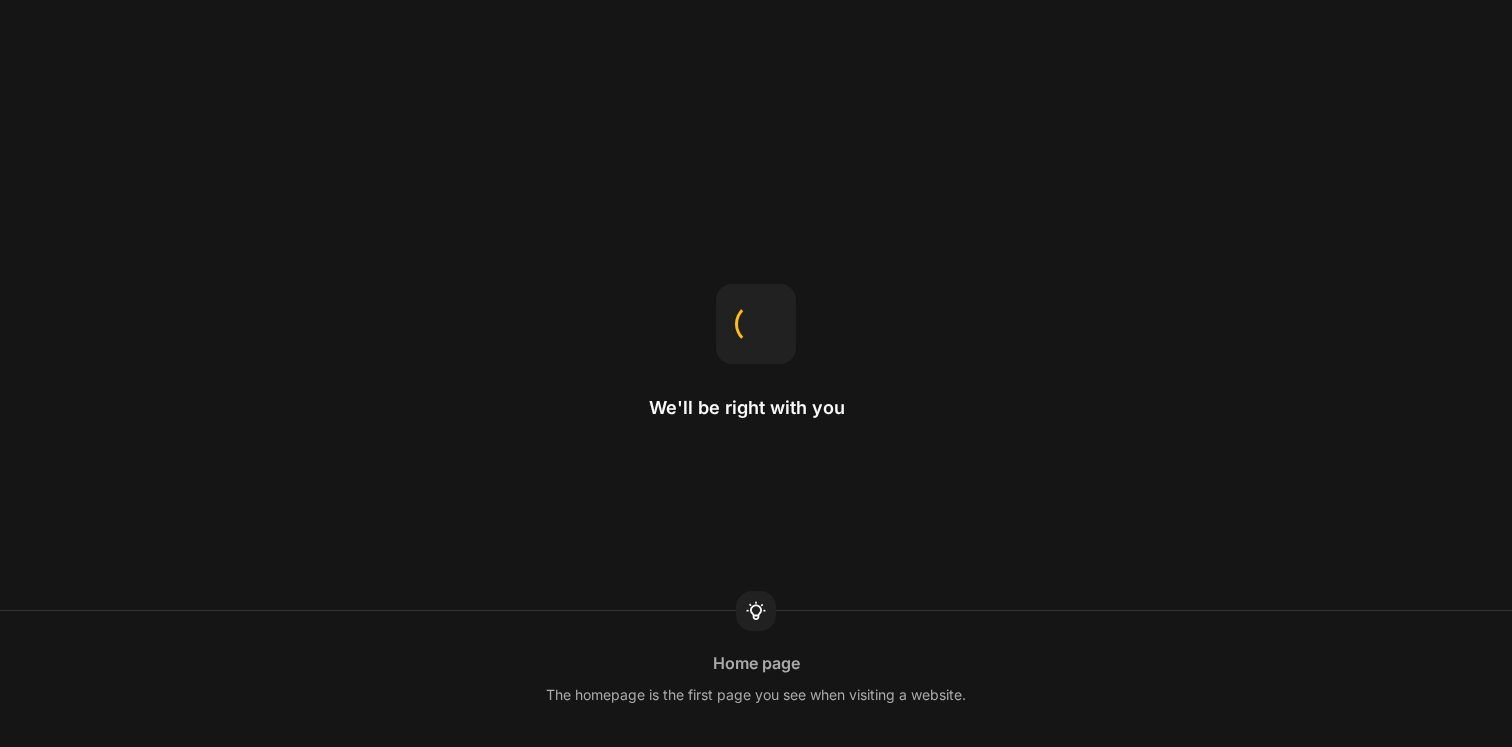scroll, scrollTop: 0, scrollLeft: 0, axis: both 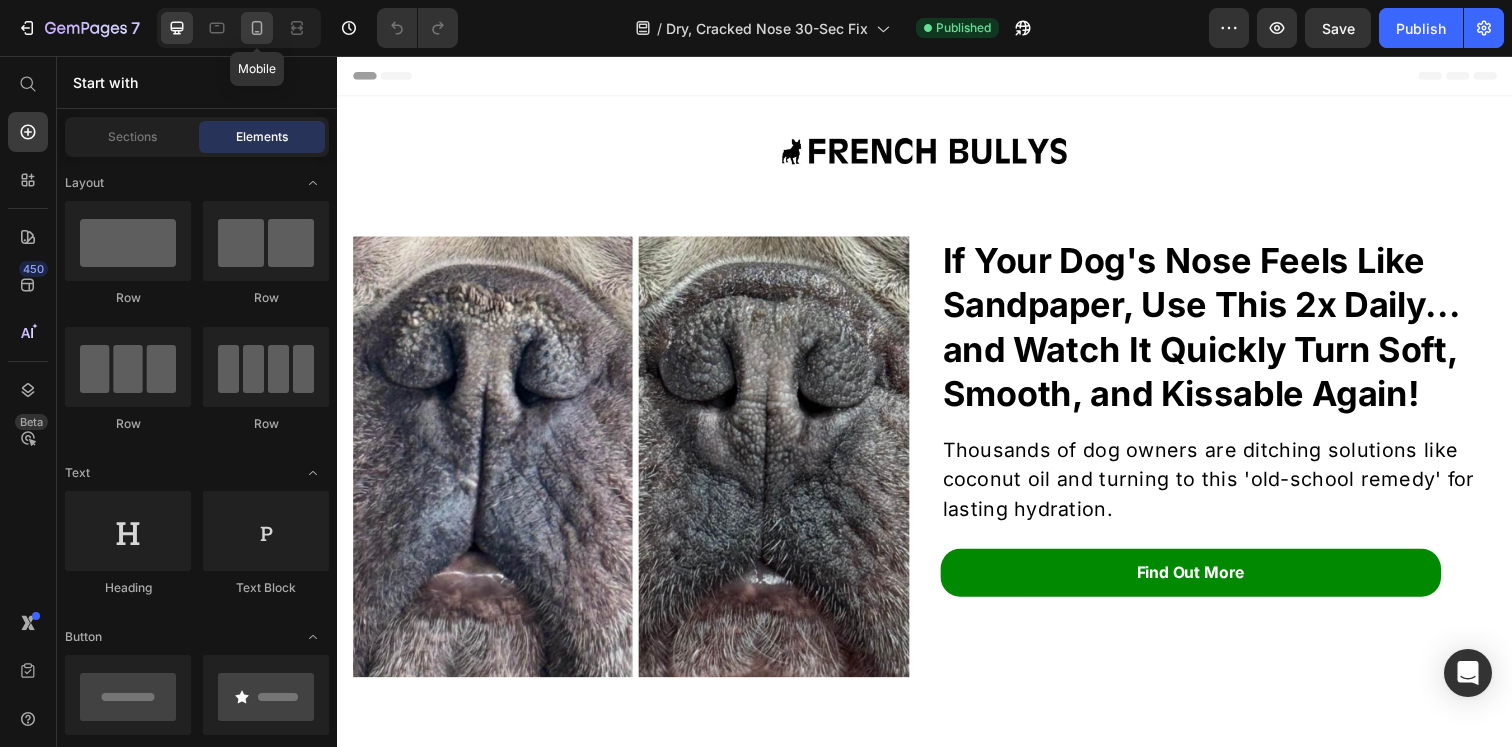 click 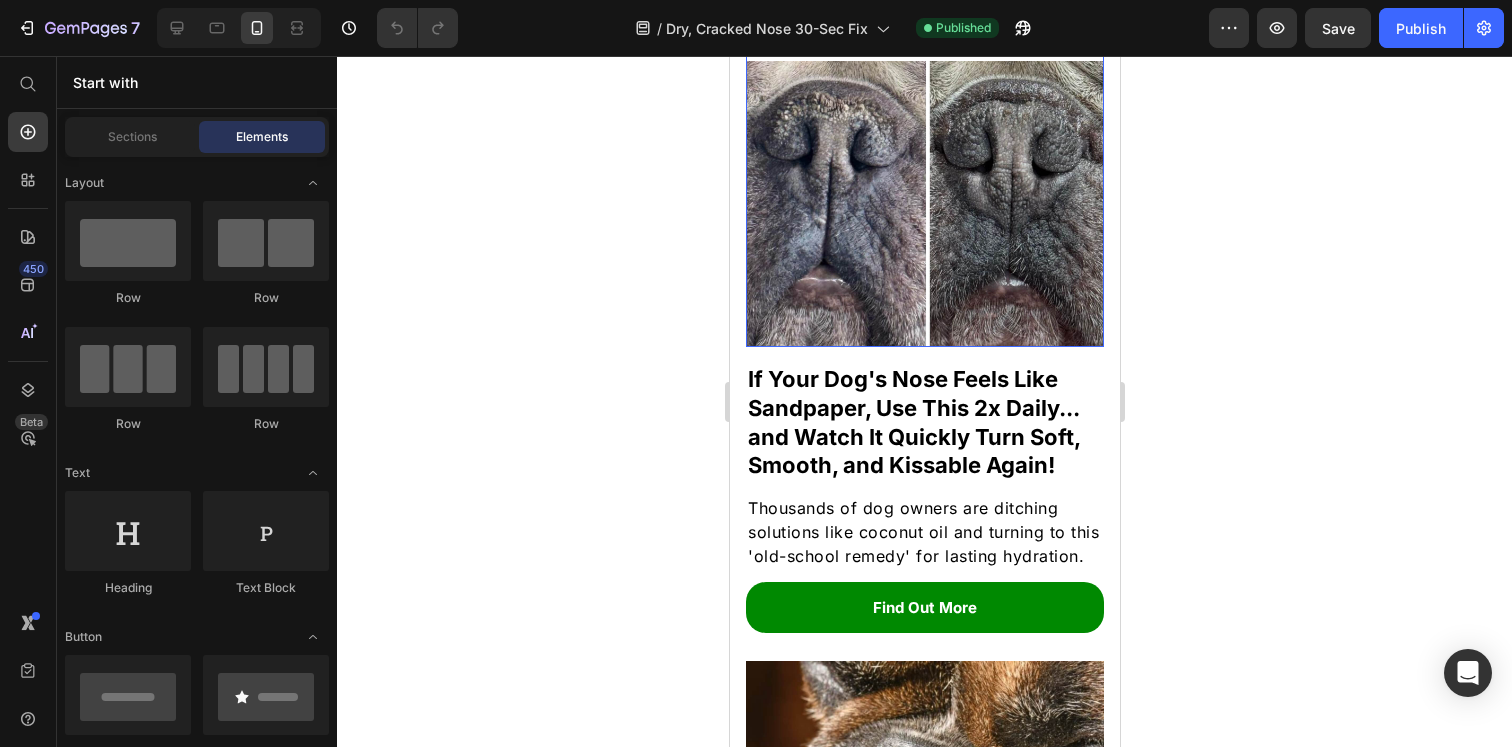 scroll, scrollTop: 110, scrollLeft: 0, axis: vertical 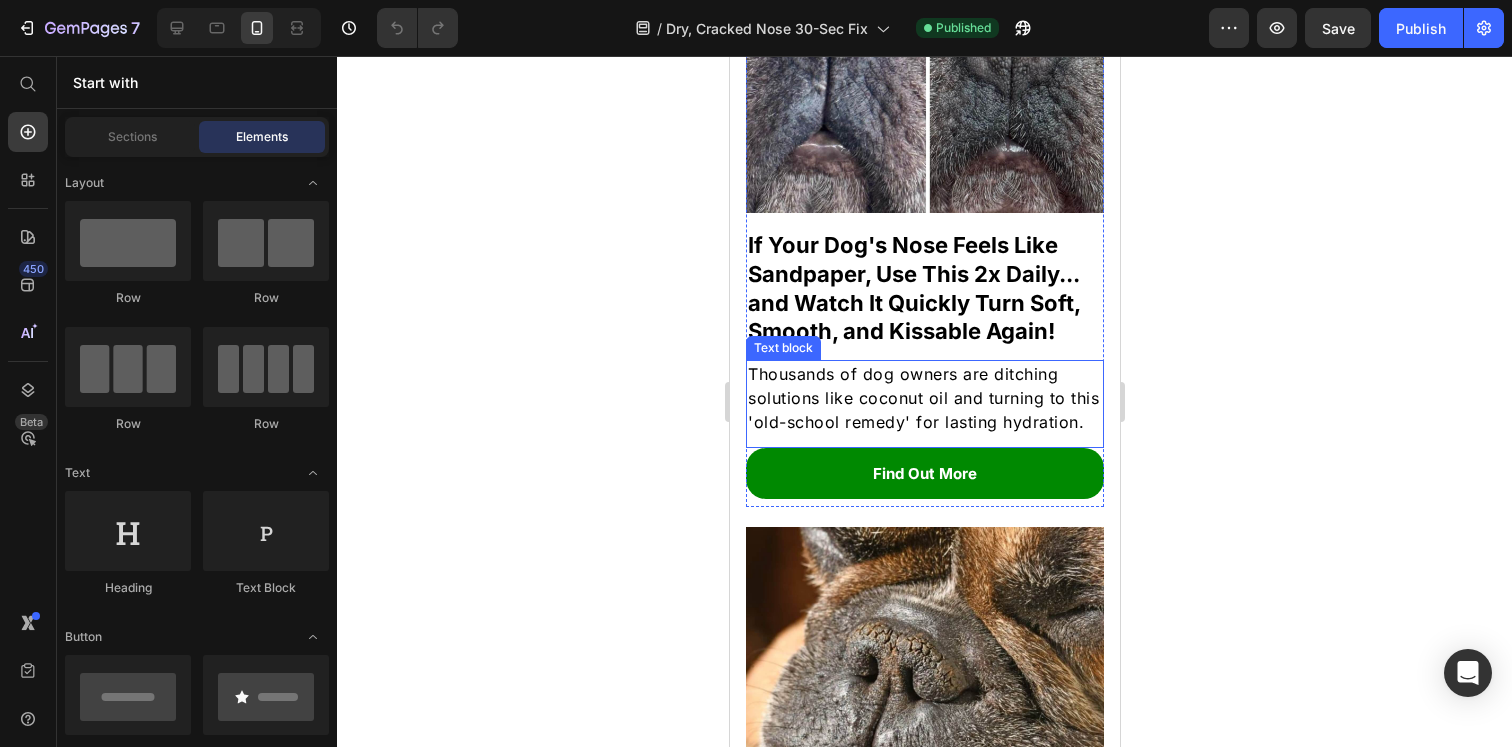 click on "Thousands of dog owners are ditching solutions like coconut oil and turning to this 'old-school remedy' for lasting hydration." at bounding box center (924, 398) 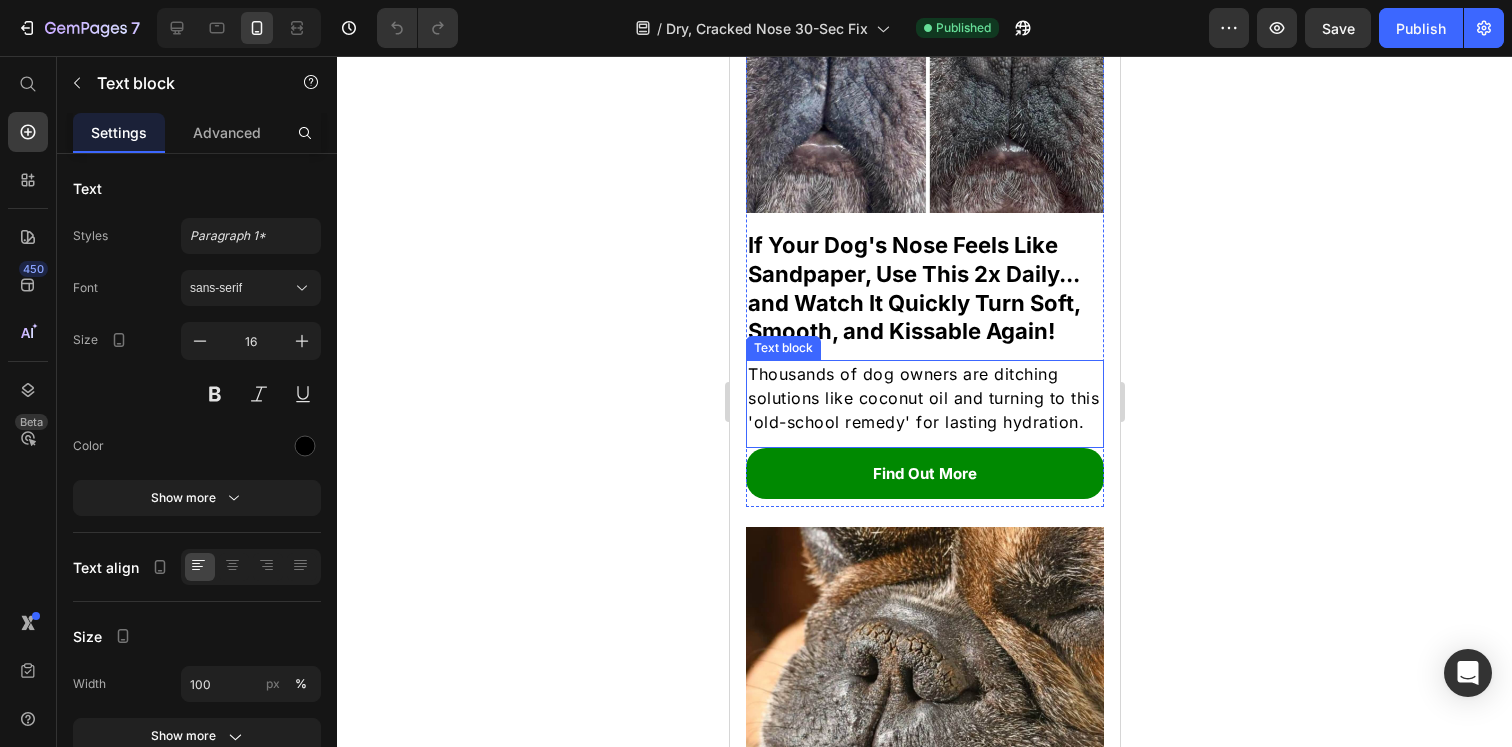 click on "Thousands of dog owners are ditching solutions like coconut oil and turning to this 'old-school remedy' for lasting hydration." at bounding box center [924, 398] 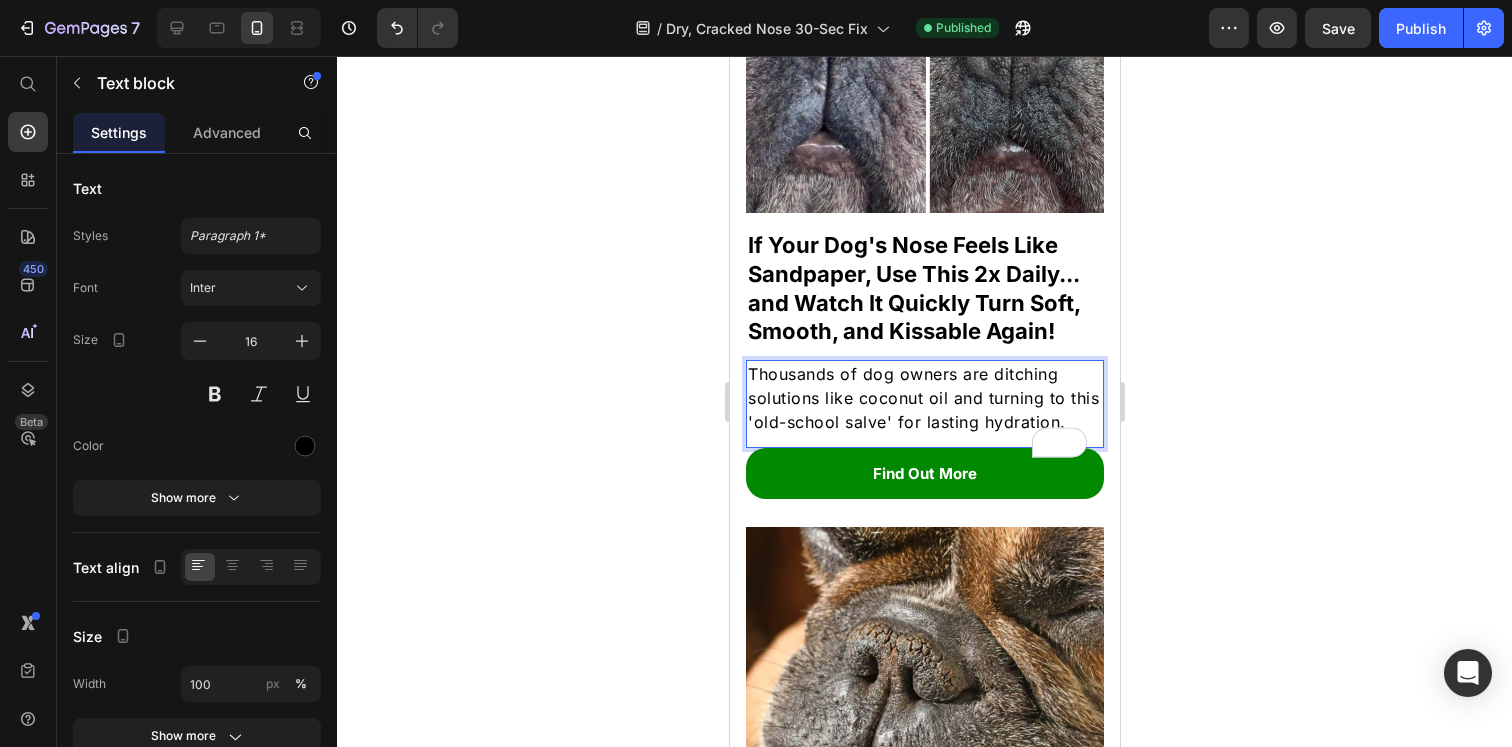 click on "Thousands of dog owners are ditching solutions like coconut oil and turning to this 'old-school salve' for lasting hydration." at bounding box center [924, 398] 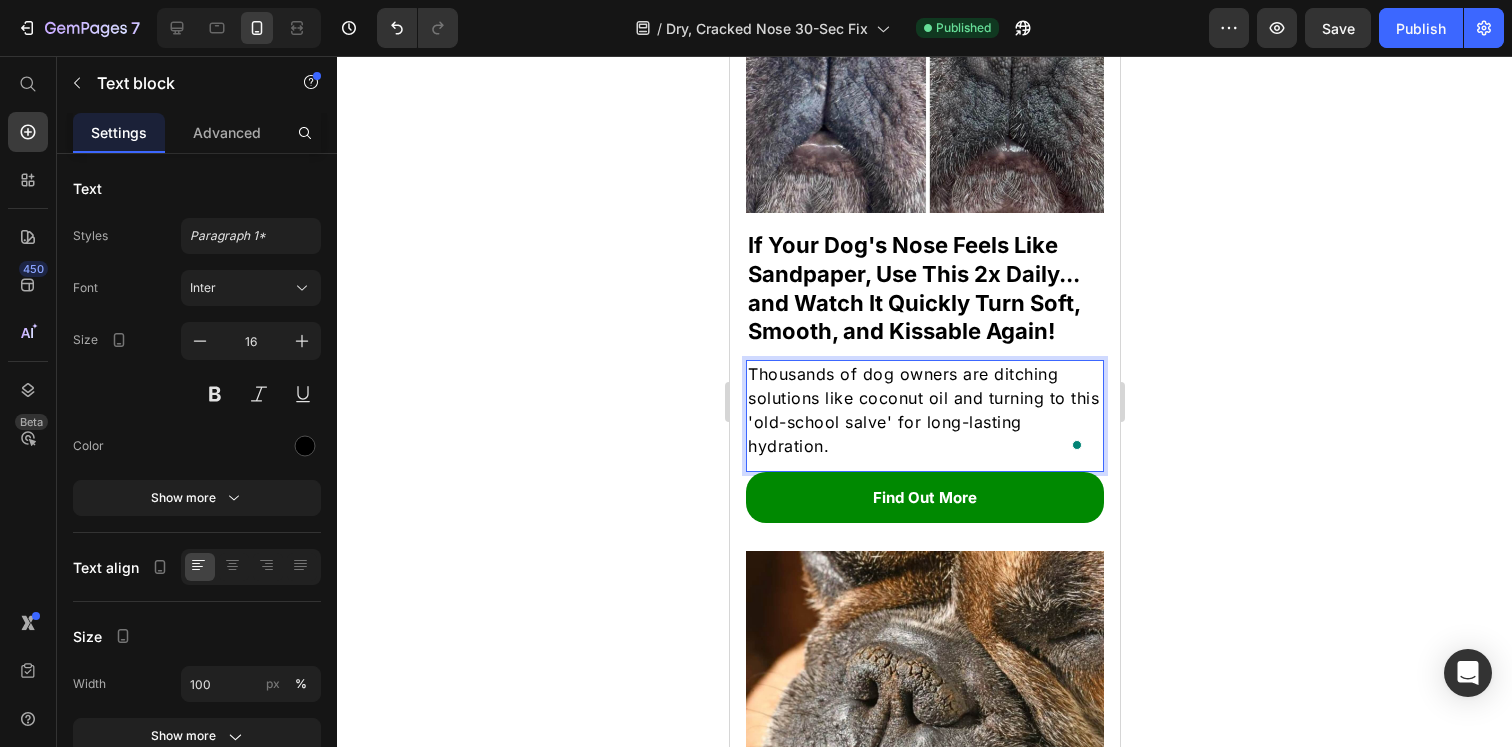click 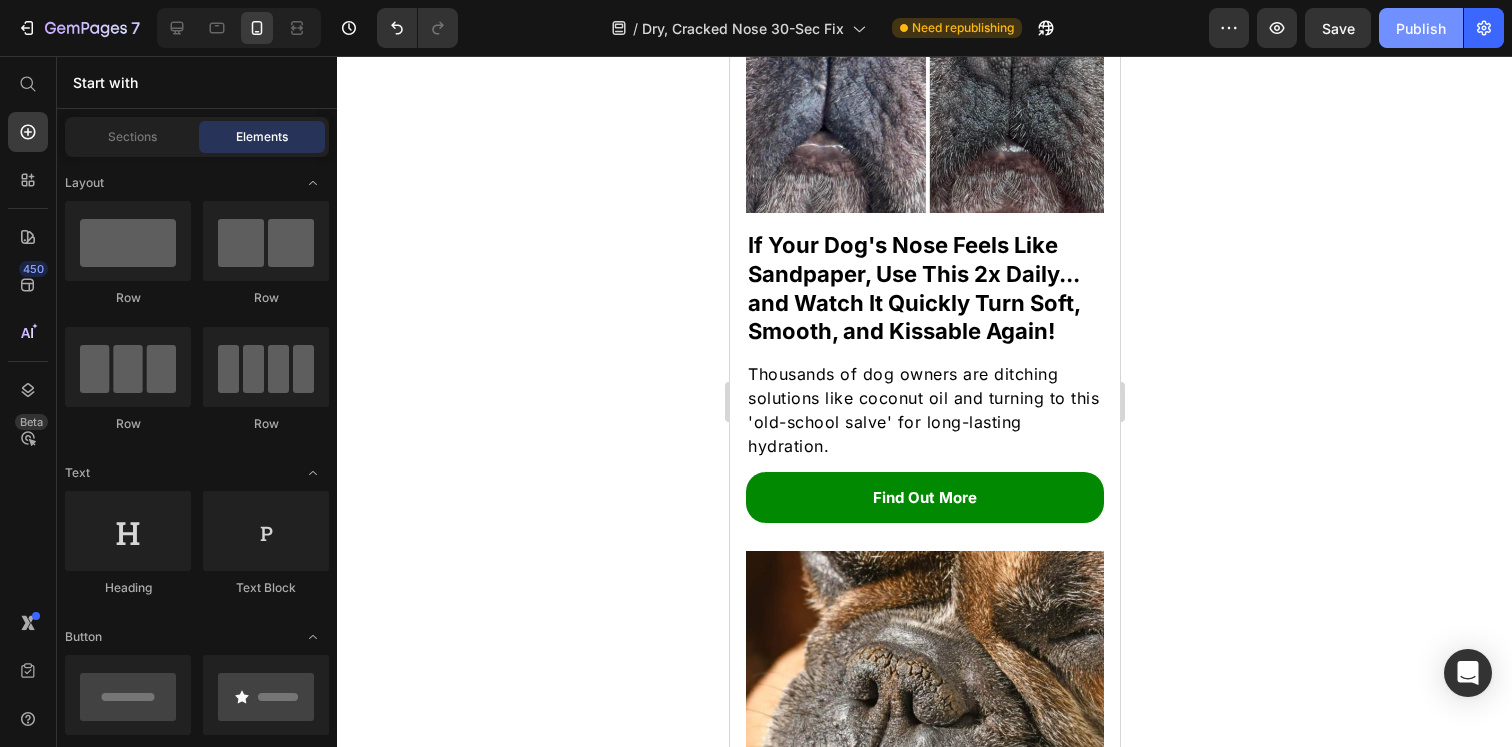 click on "Publish" at bounding box center (1421, 28) 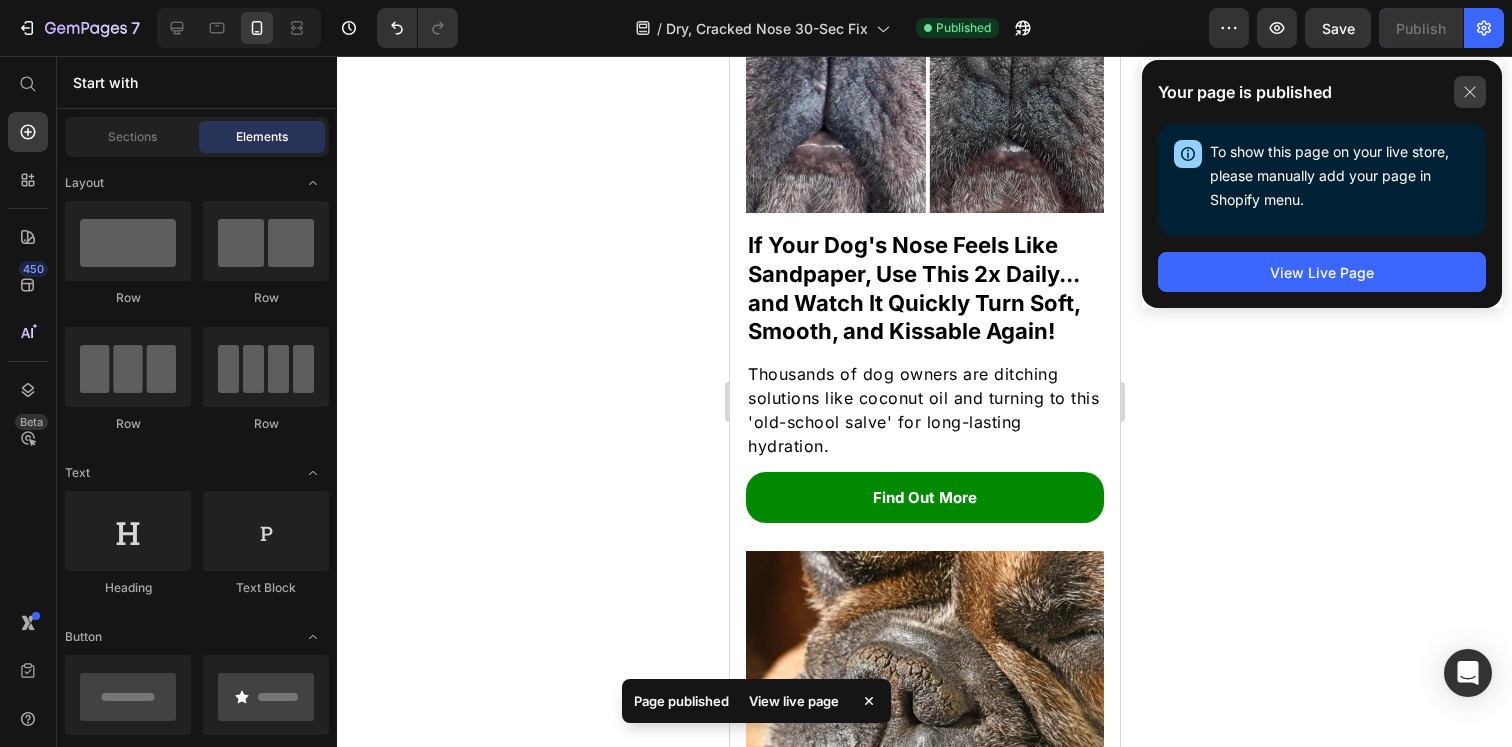 click 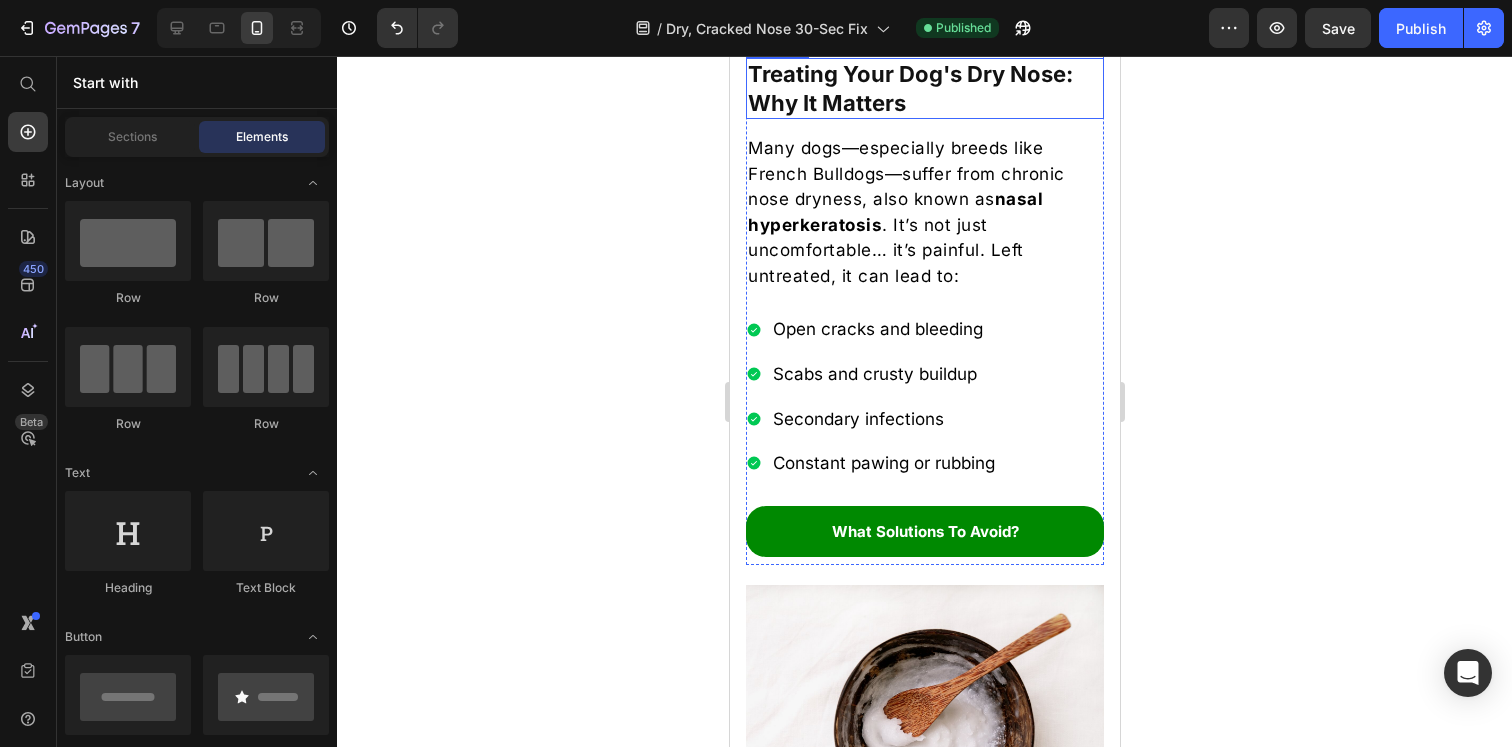 scroll, scrollTop: 1021, scrollLeft: 0, axis: vertical 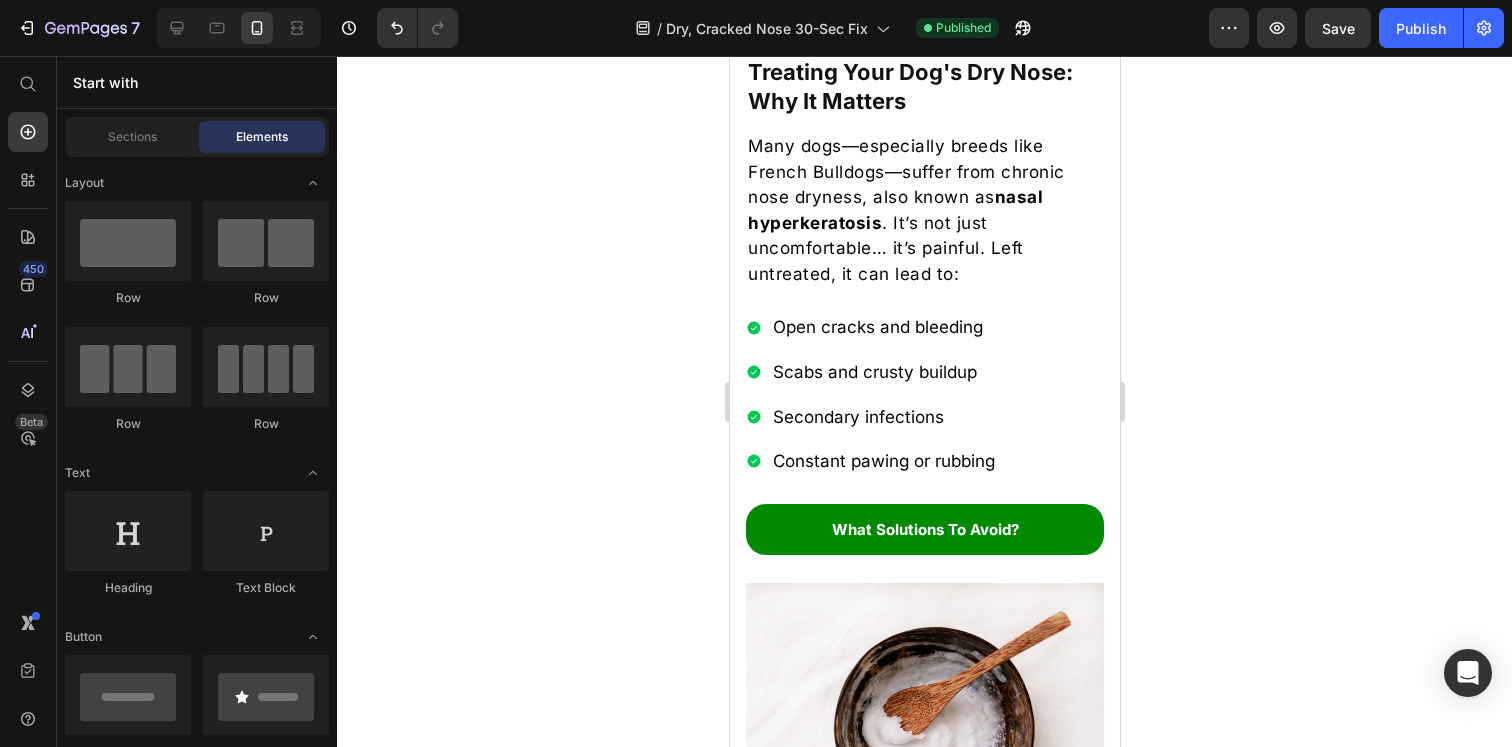 click 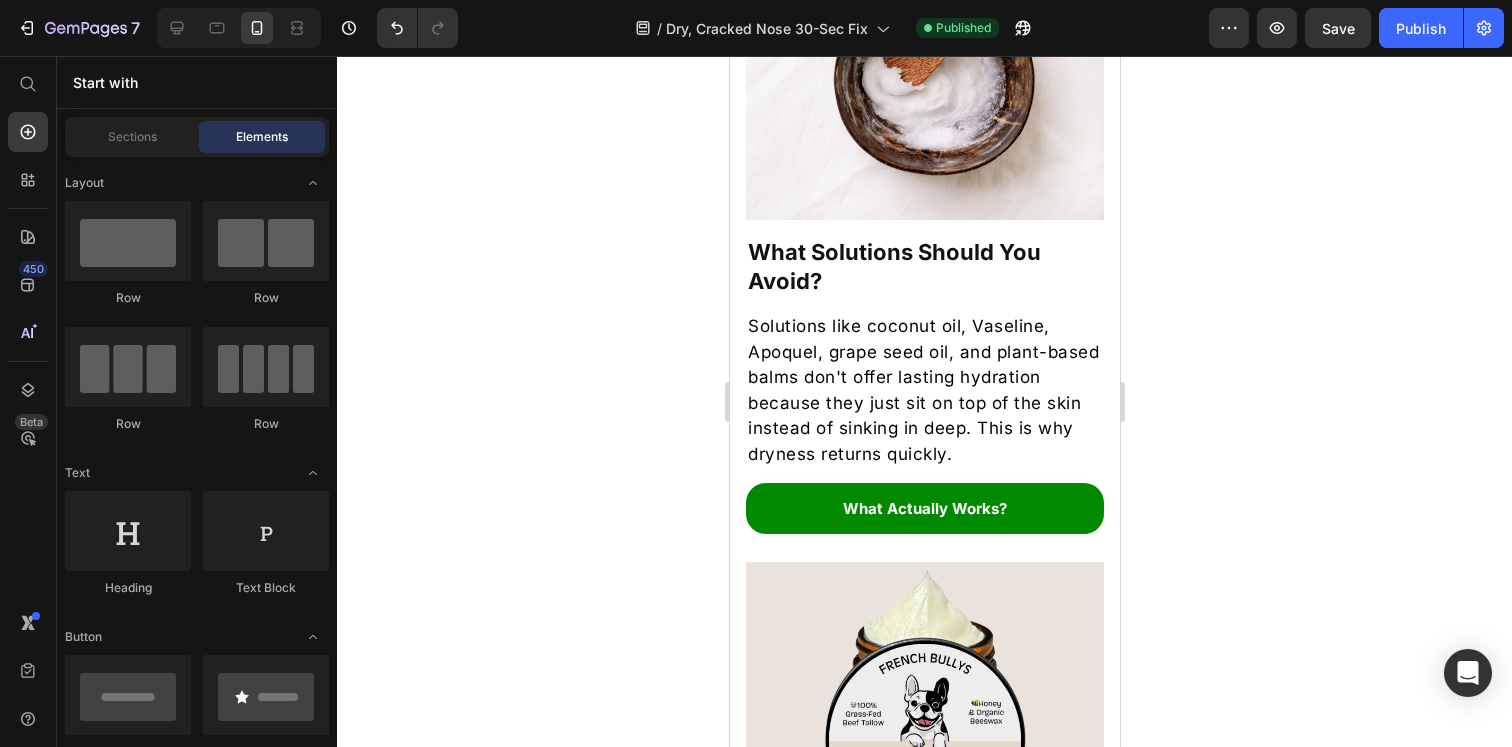 scroll, scrollTop: 1663, scrollLeft: 0, axis: vertical 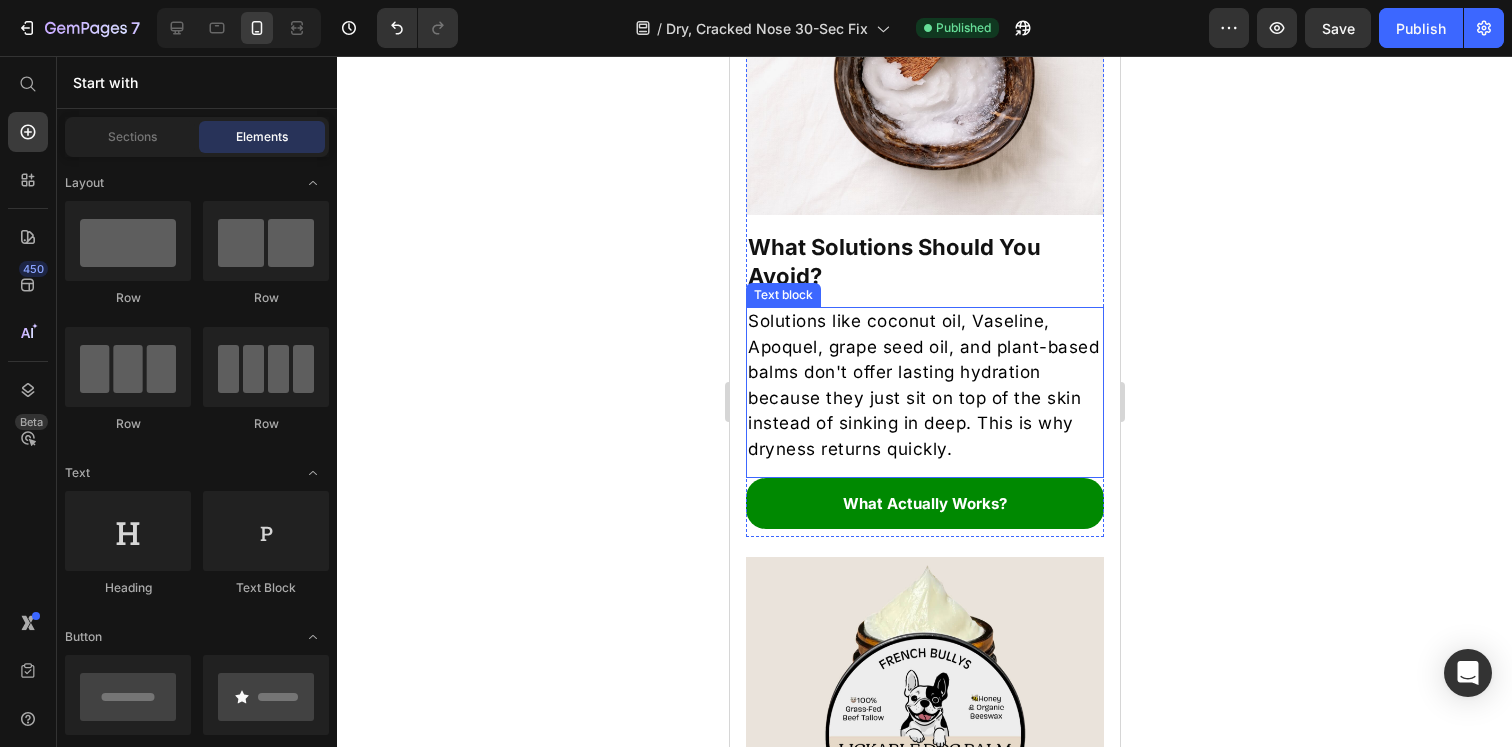 click on "Solutions like coconut oil, Vaseline, Apoquel, grape seed oil, and plant-based balms don't offer lasting hydration because they just sit on top of the skin instead of sinking in deep. This is why dryness returns quickly." at bounding box center (924, 385) 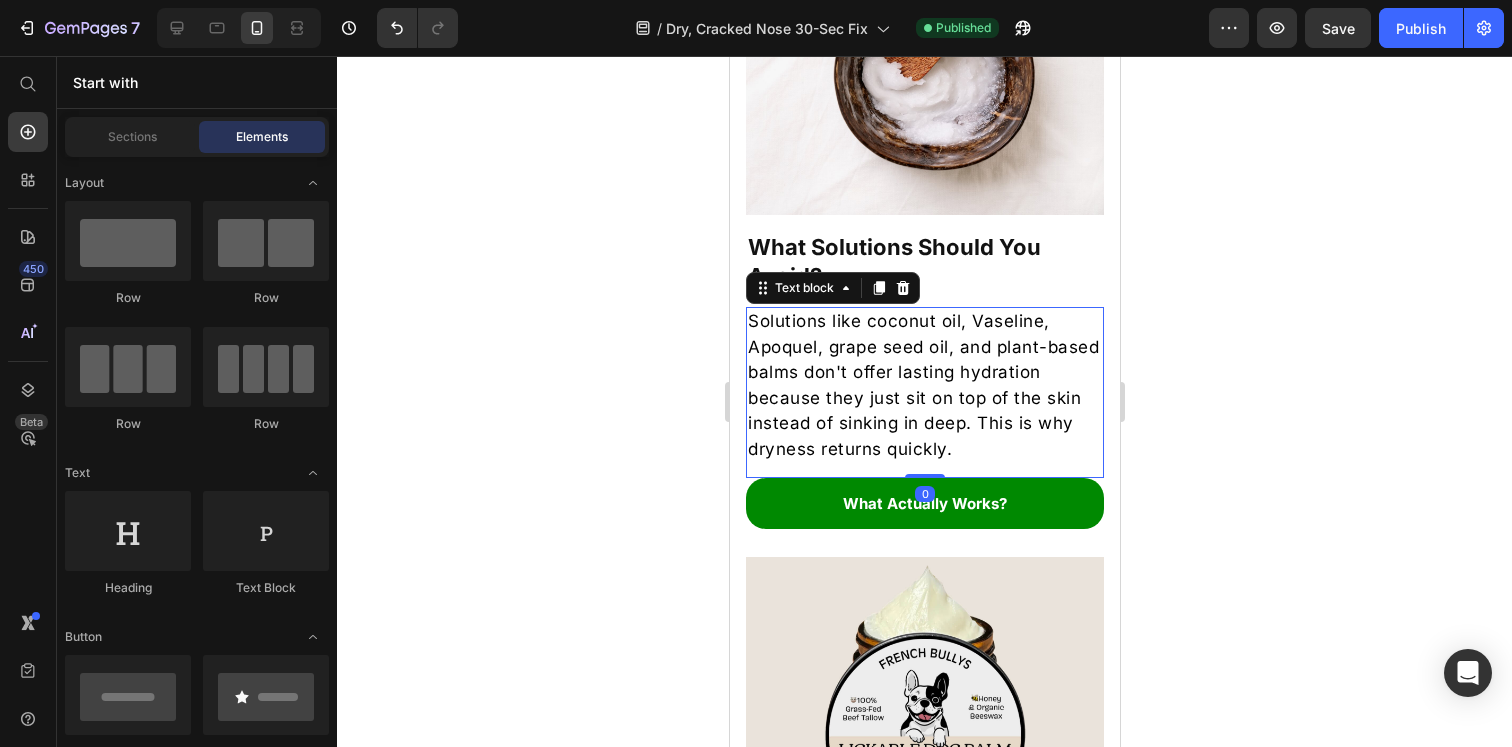 click on "Solutions like coconut oil, Vaseline, Apoquel, grape seed oil, and plant-based balms don't offer lasting hydration because they just sit on top of the skin instead of sinking in deep. This is why dryness returns quickly." at bounding box center [924, 385] 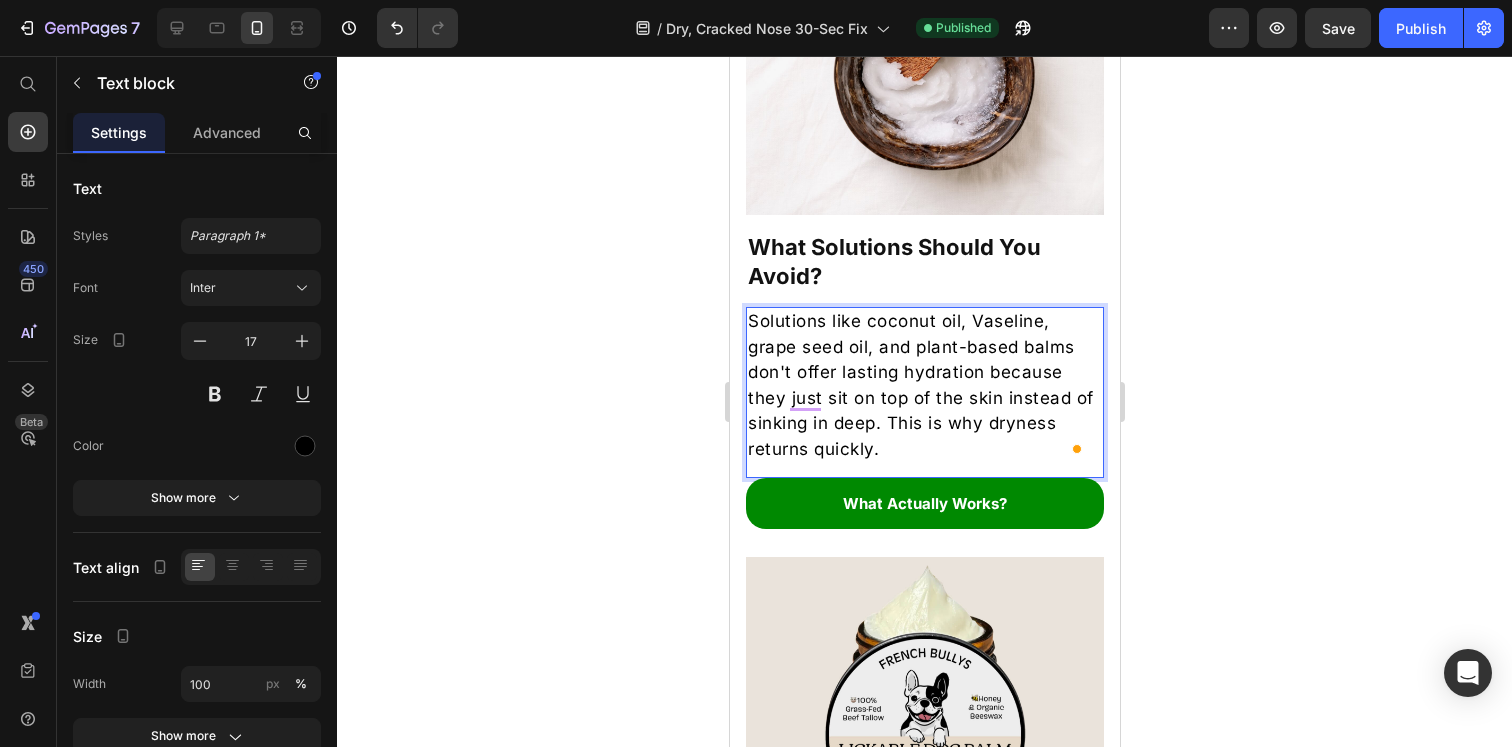 click on "Solutions like coconut oil, Vaseline, grape seed oil, and plant-based balms don't offer lasting hydration because they just sit on top of the skin instead of sinking in deep. This is why dryness returns quickly." at bounding box center [924, 385] 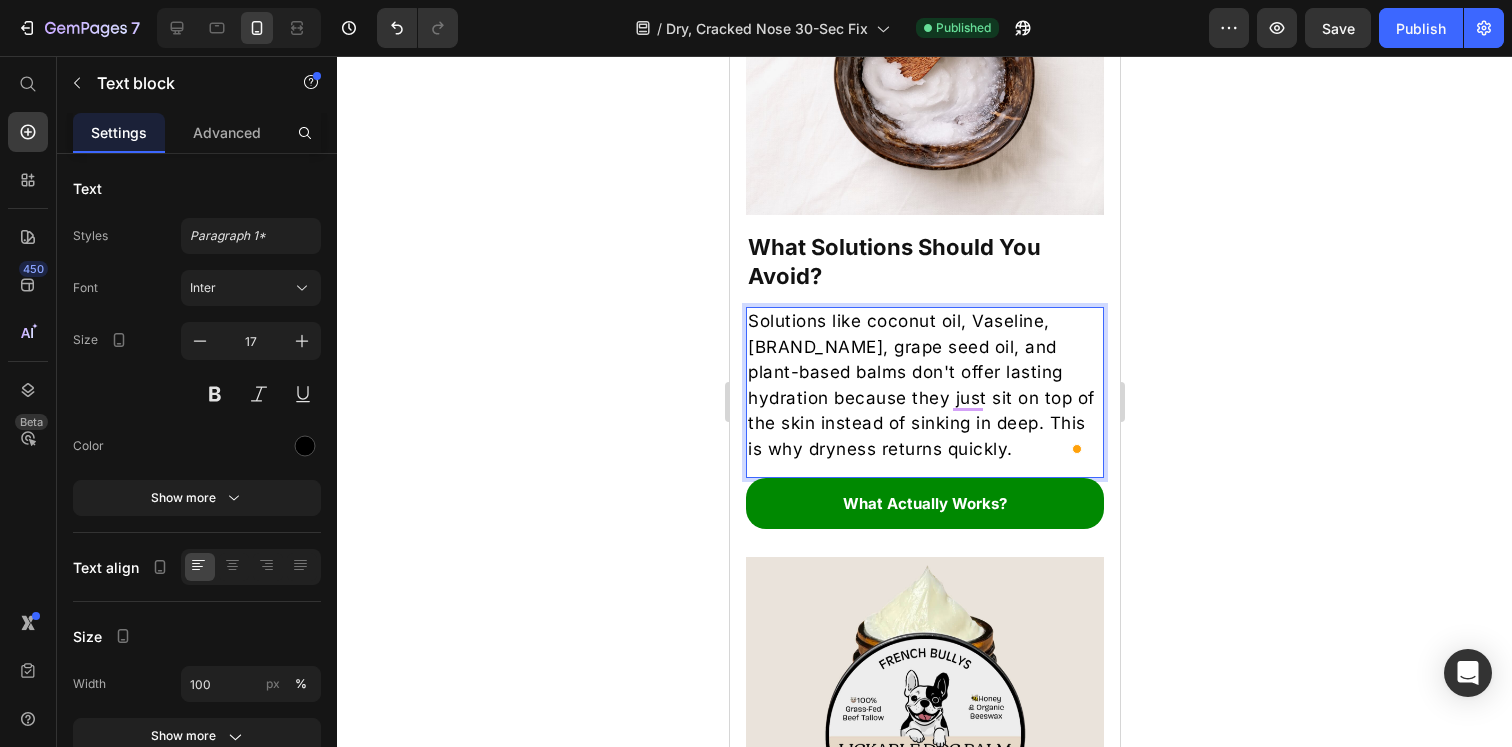 click 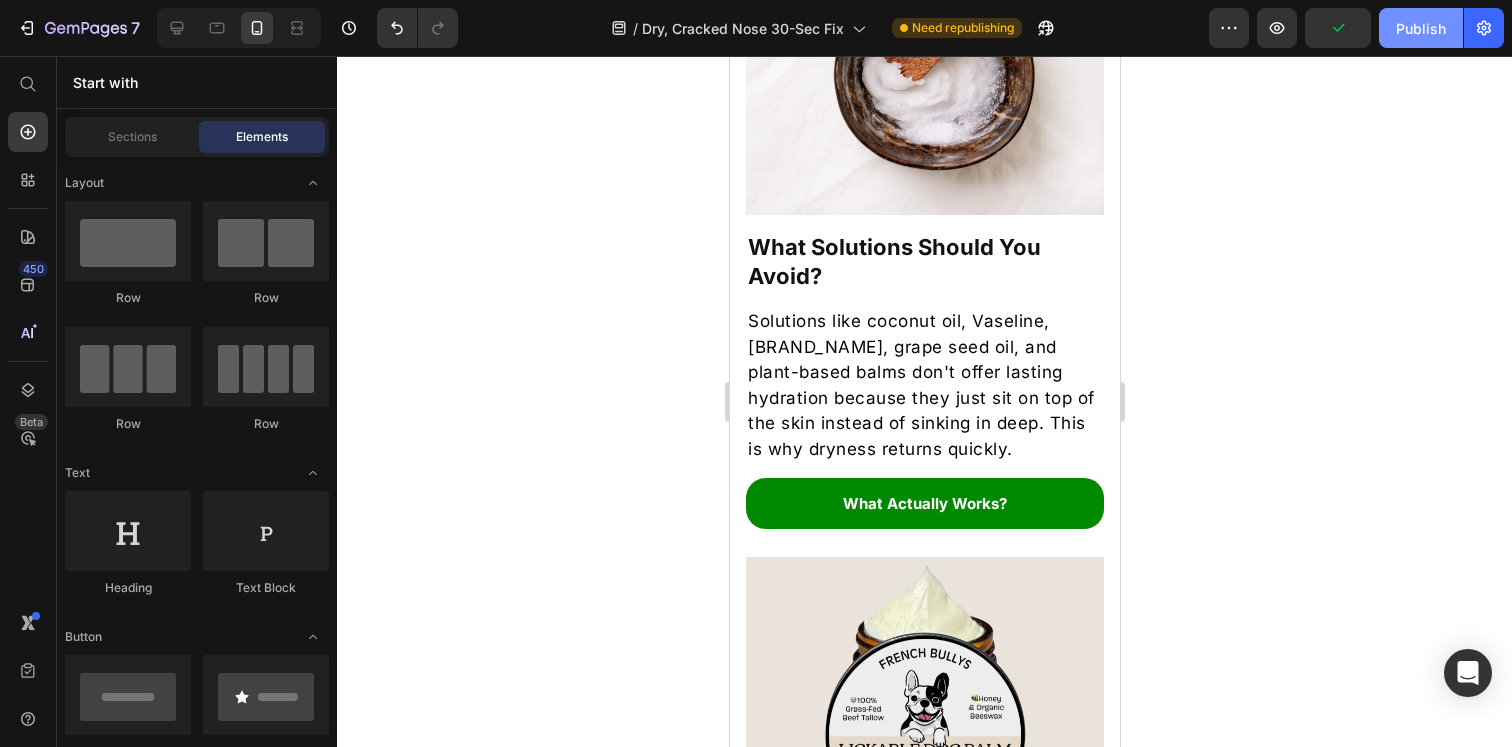 click on "Publish" at bounding box center (1421, 28) 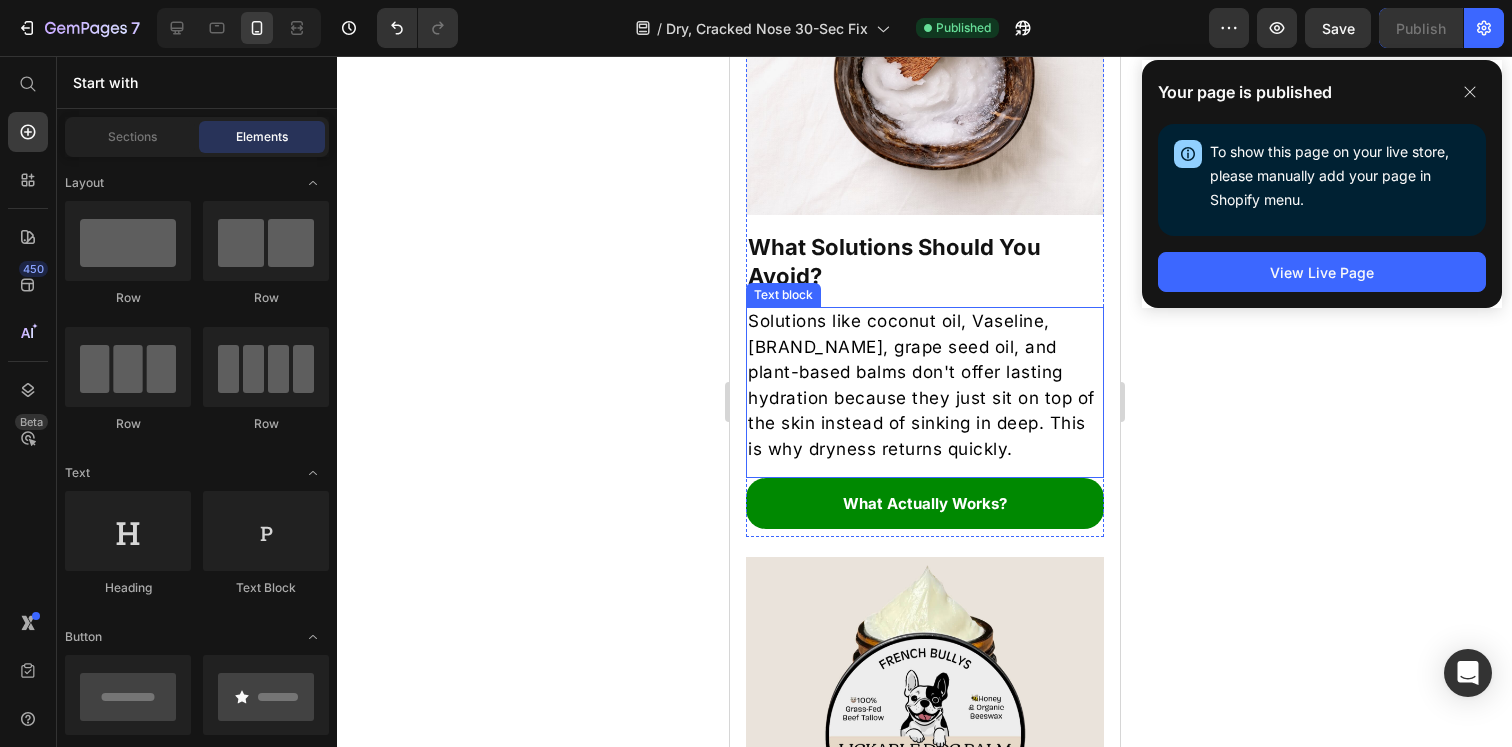 click on "Solutions like coconut oil, Vaseline, Aquafor, grape seed oil, and plant-based balms don't offer lasting hydration because they just sit on top of the skin instead of sinking in deep. This is why dryness returns quickly." at bounding box center (924, 385) 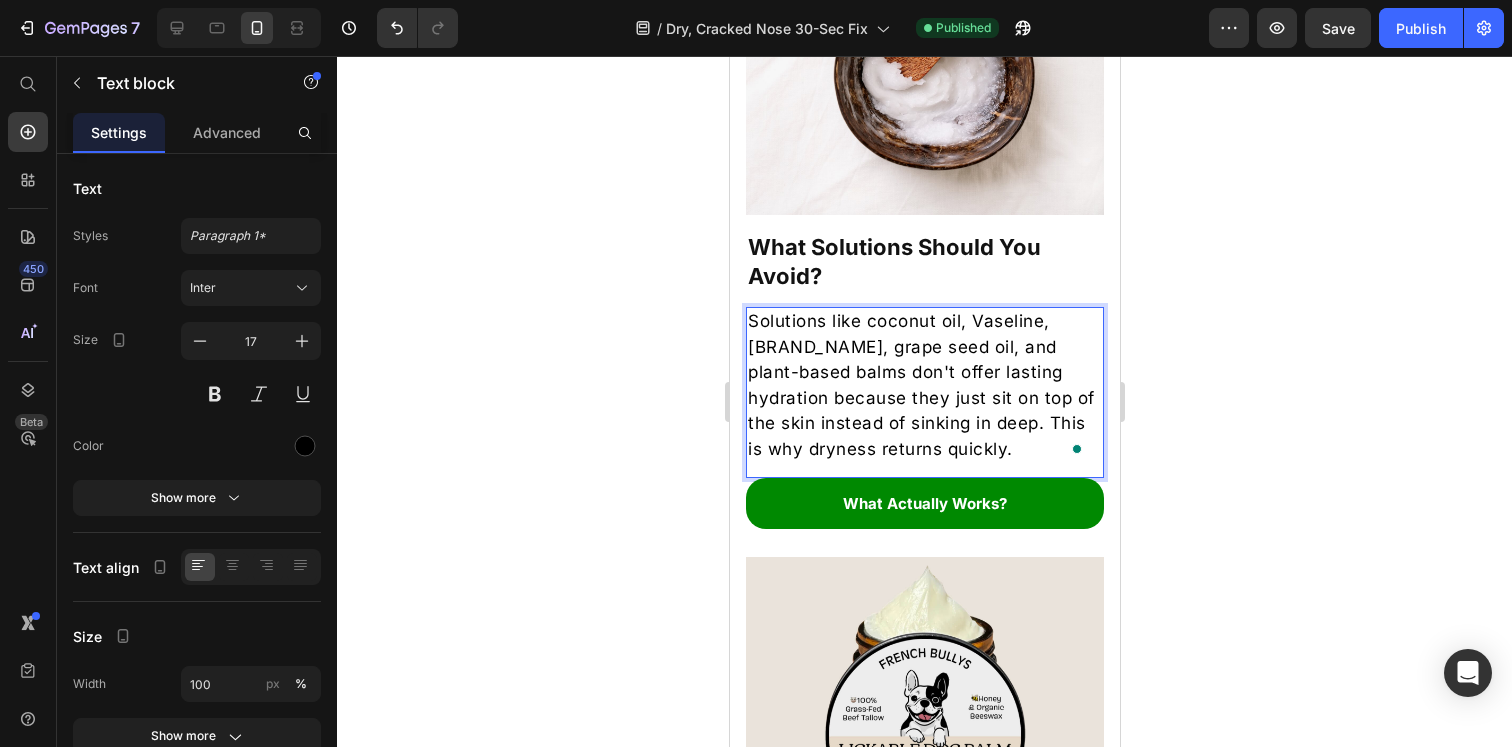 click on "Solutions like coconut oil, Vaseline, Aquafor, grape seed oil, and plant-based balms don't offer lasting hydration because they just sit on top of the skin instead of sinking in deep. This is why dryness returns quickly." at bounding box center (924, 385) 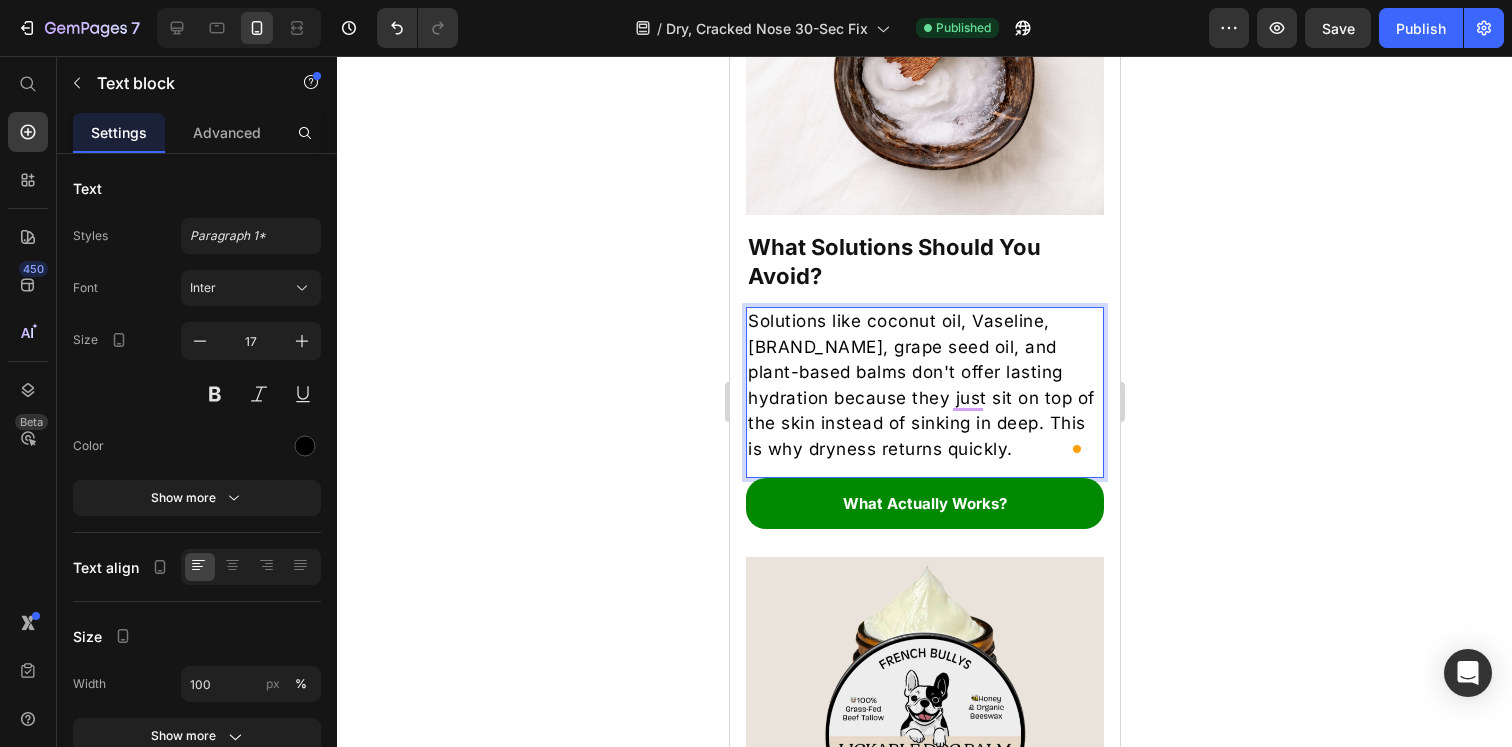 click on "Solutions like coconut oil, Vaseline, Aquapor, grape seed oil, and plant-based balms don't offer lasting hydration because they just sit on top of the skin instead of sinking in deep. This is why dryness returns quickly." at bounding box center (924, 385) 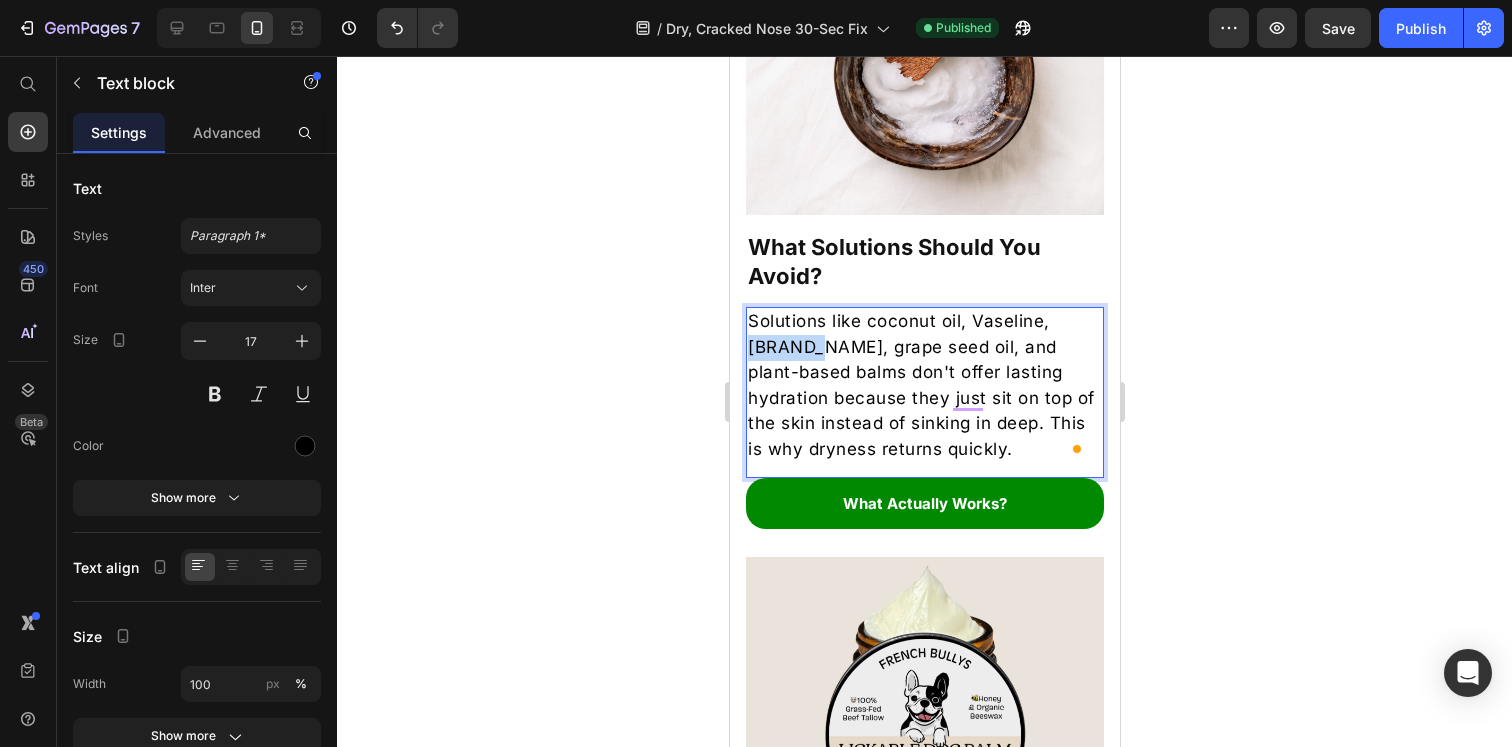 click on "Solutions like coconut oil, Vaseline, Aquapor, grape seed oil, and plant-based balms don't offer lasting hydration because they just sit on top of the skin instead of sinking in deep. This is why dryness returns quickly." at bounding box center (924, 385) 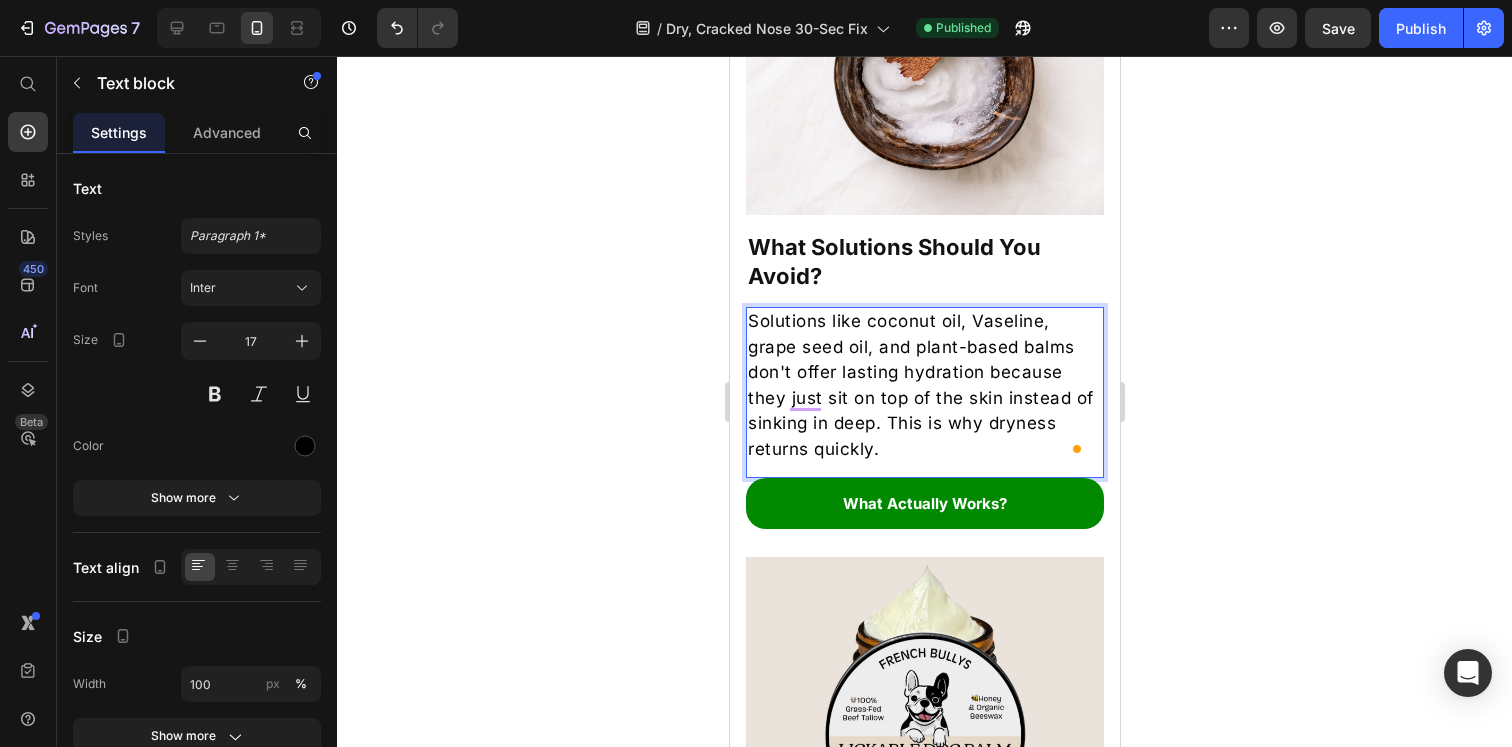 click 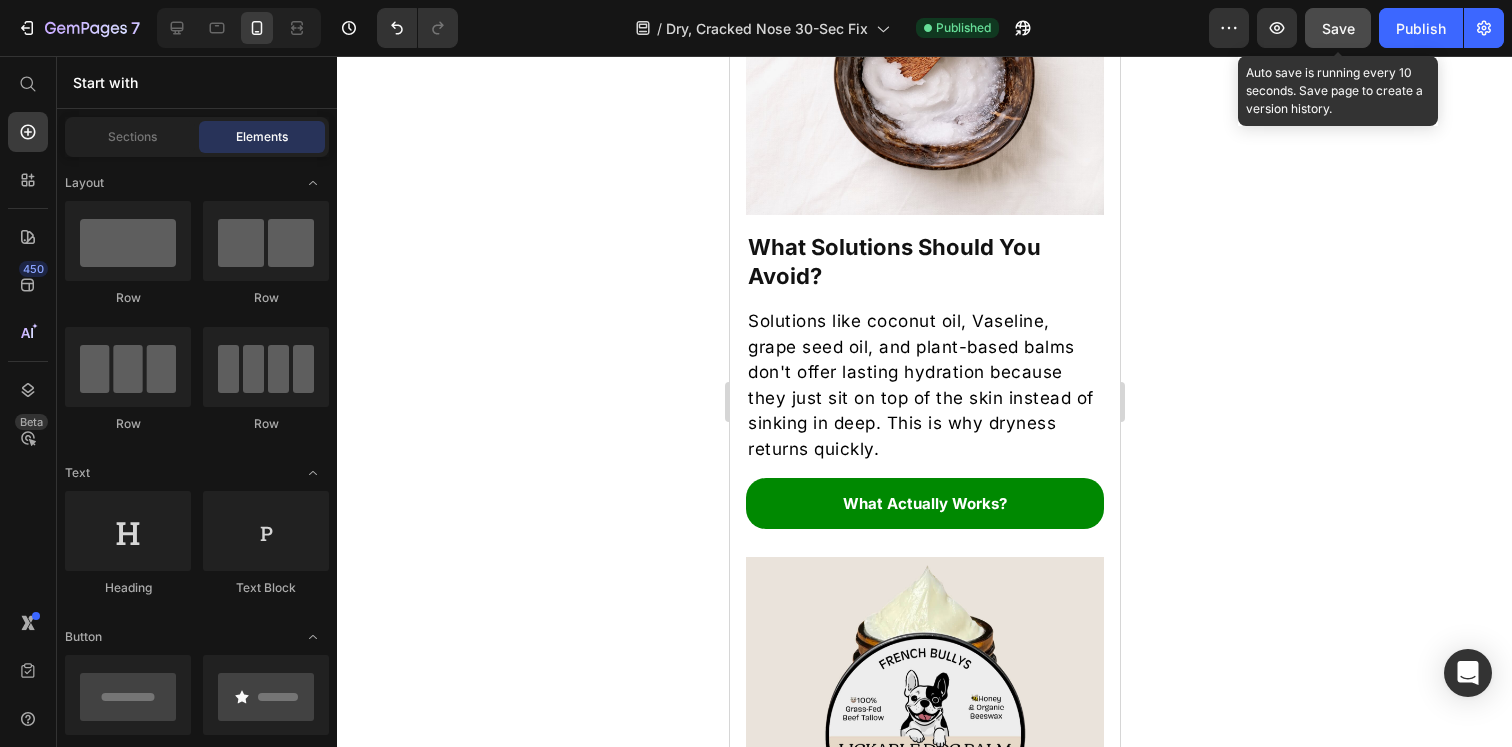 click on "Save" 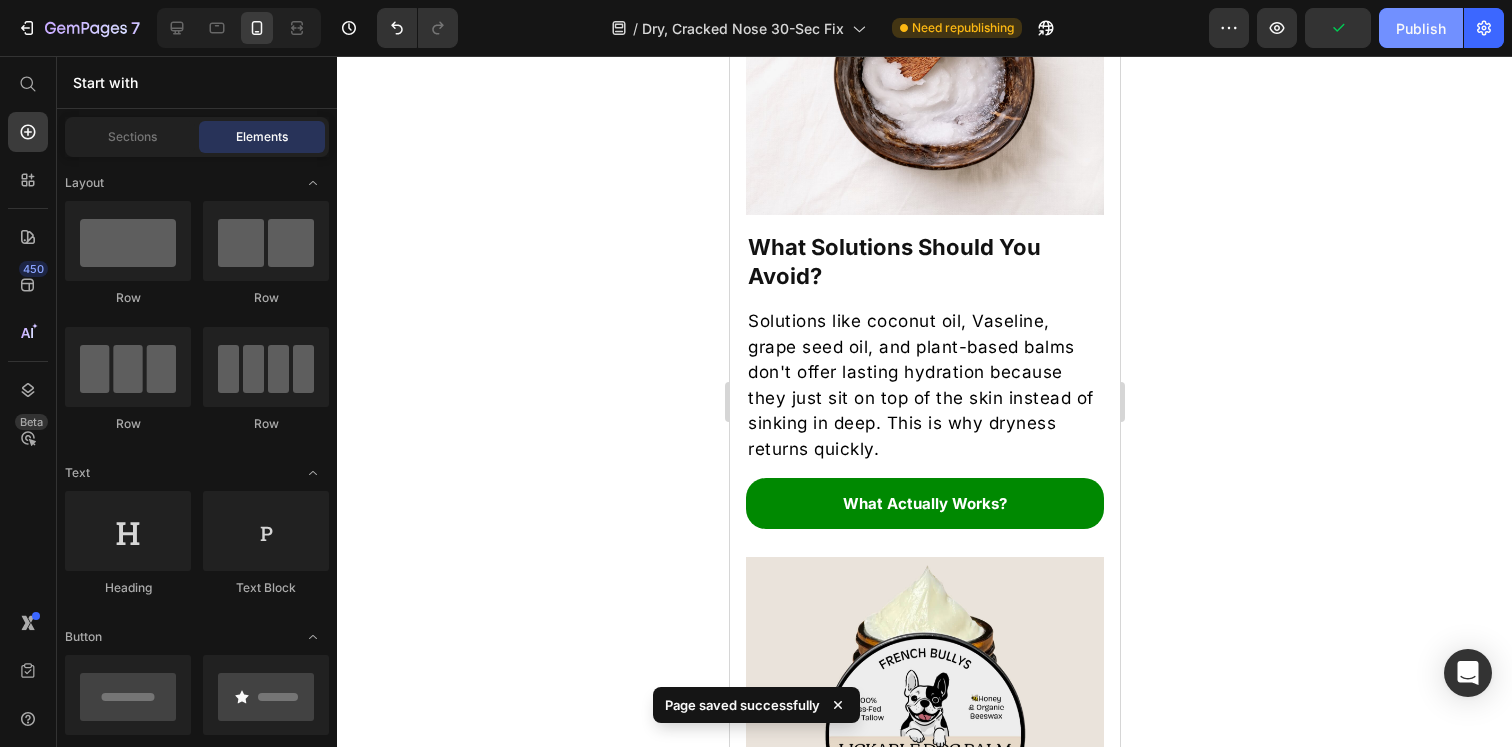 click on "Publish" 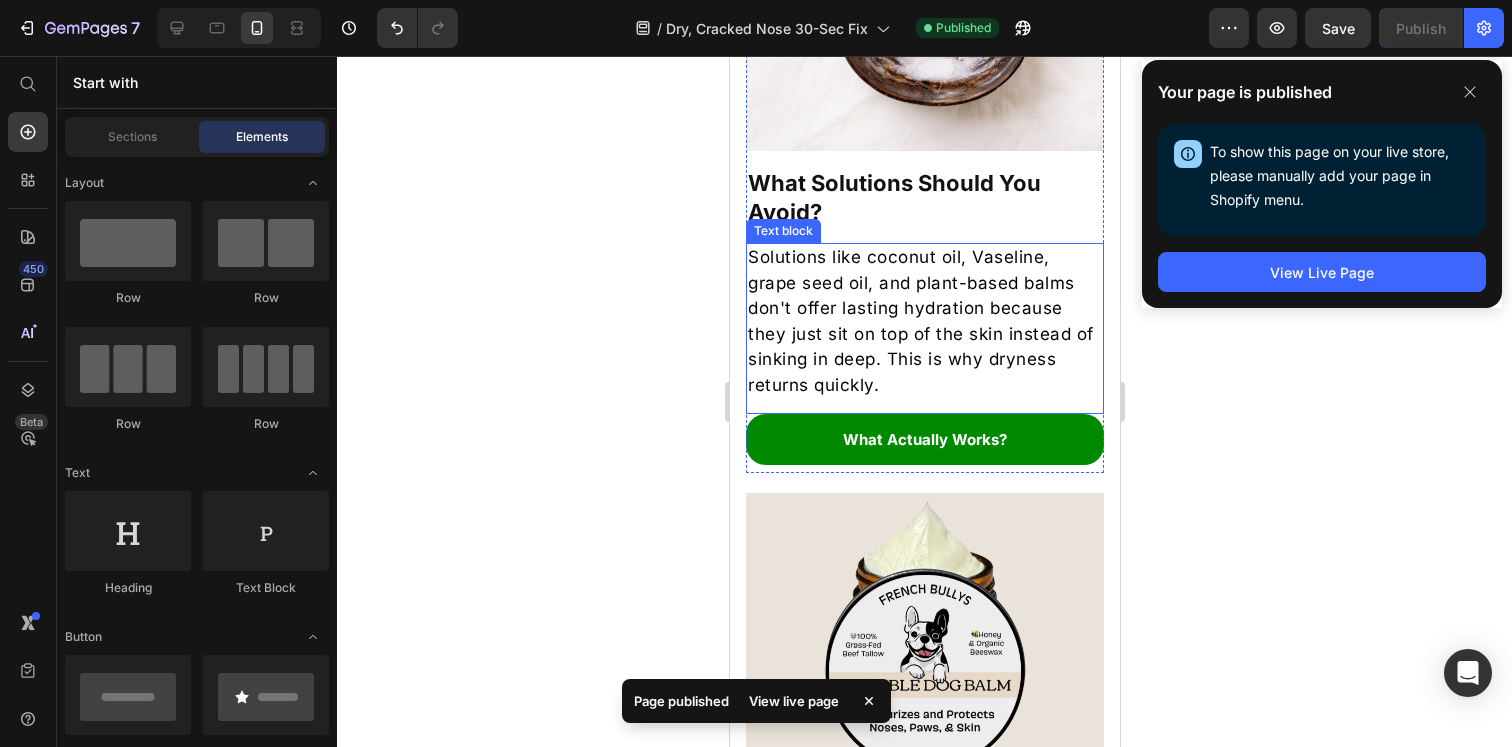 scroll, scrollTop: 1731, scrollLeft: 0, axis: vertical 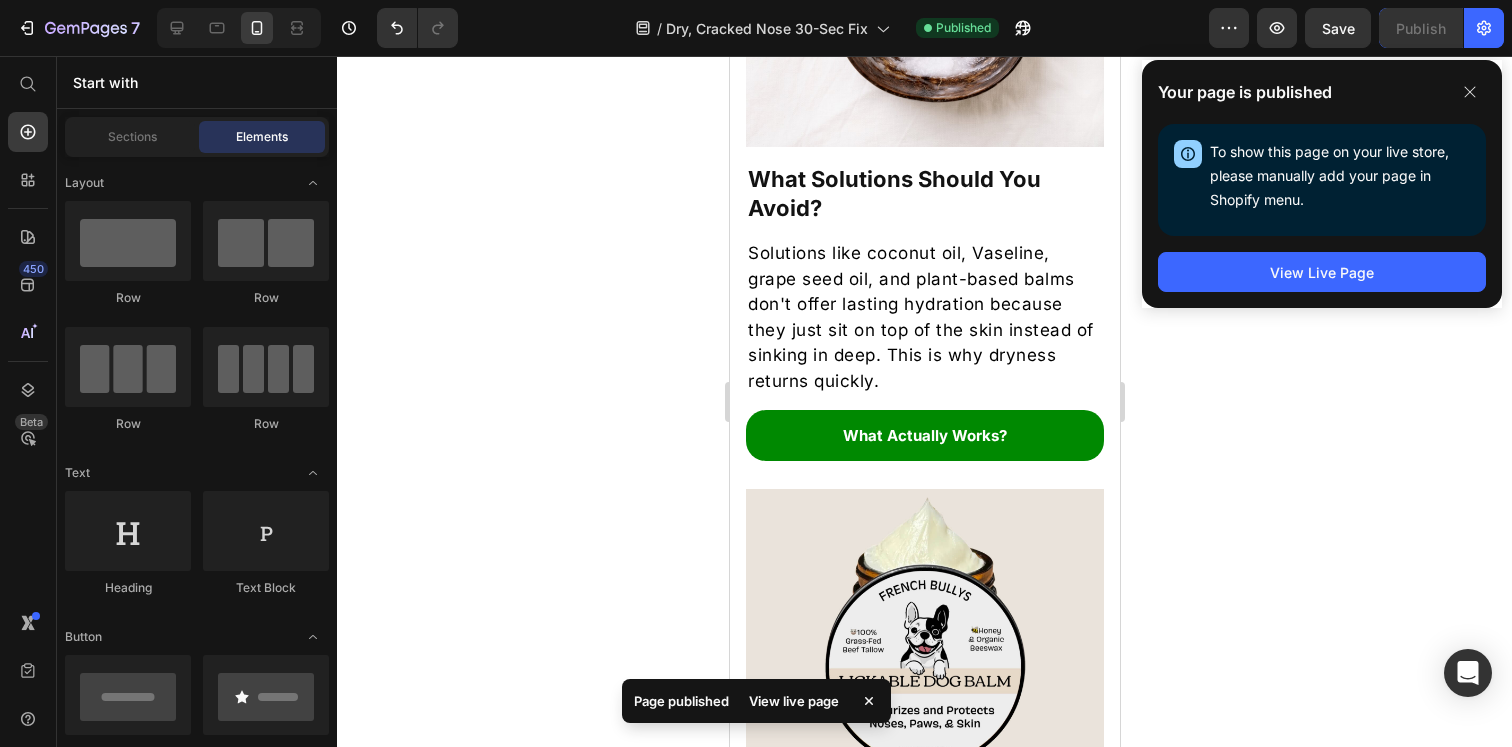 click 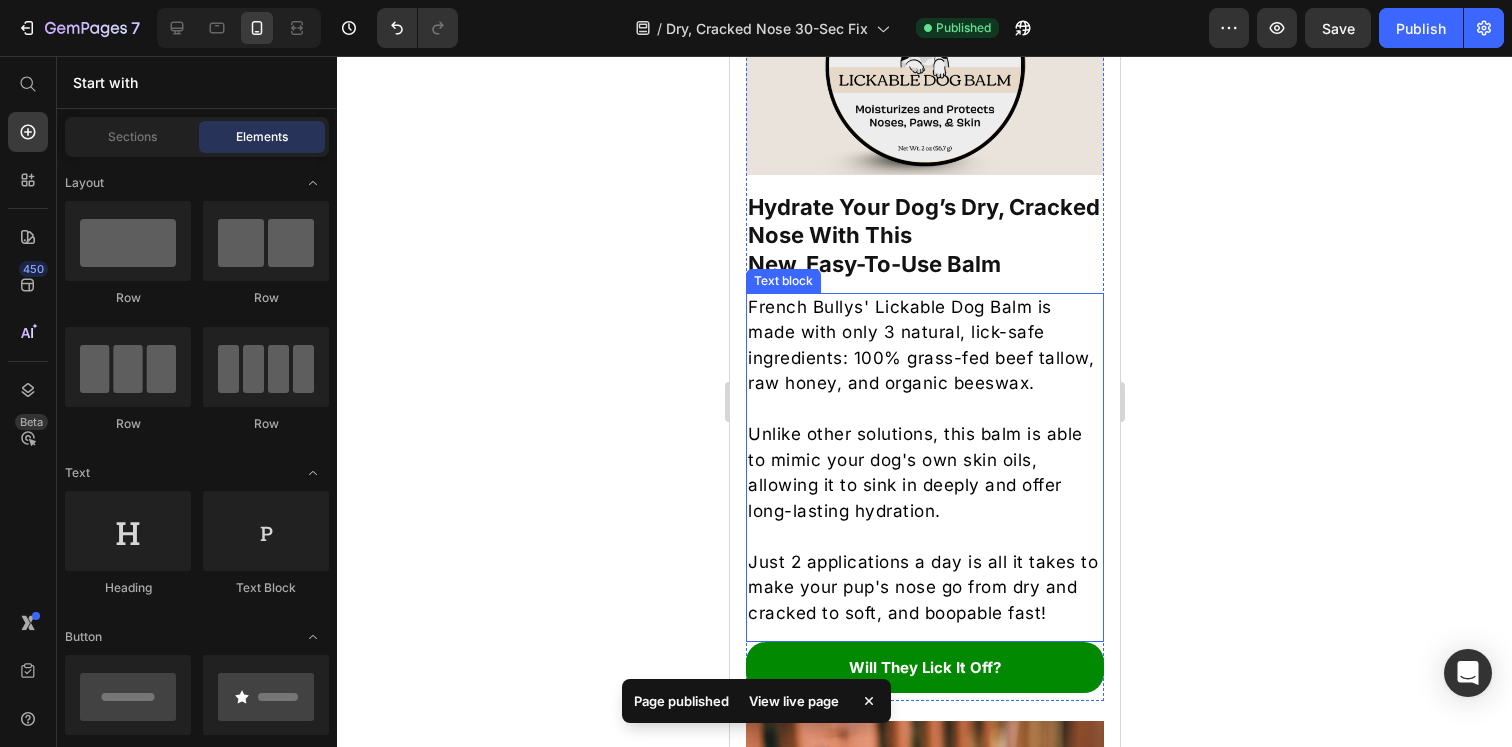 scroll, scrollTop: 2321, scrollLeft: 0, axis: vertical 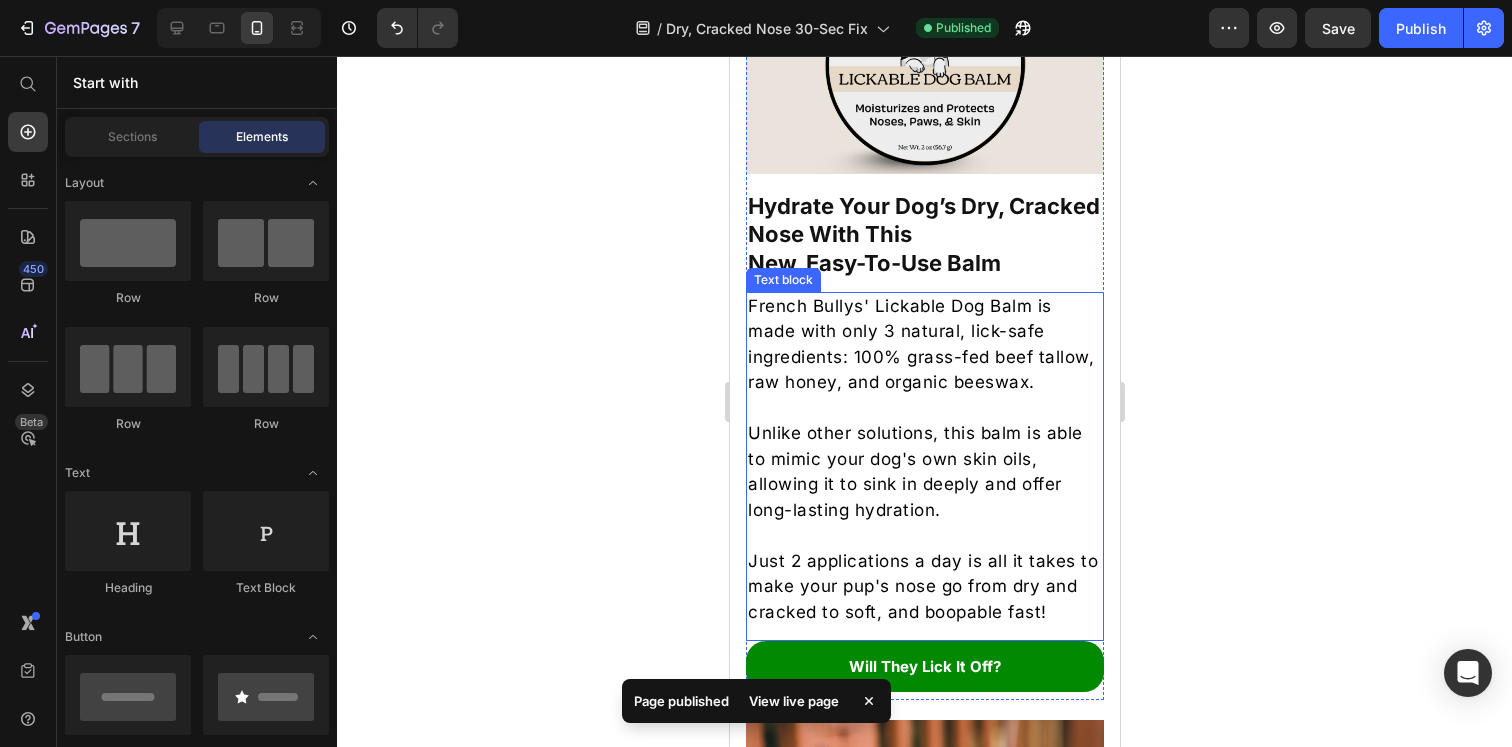 click 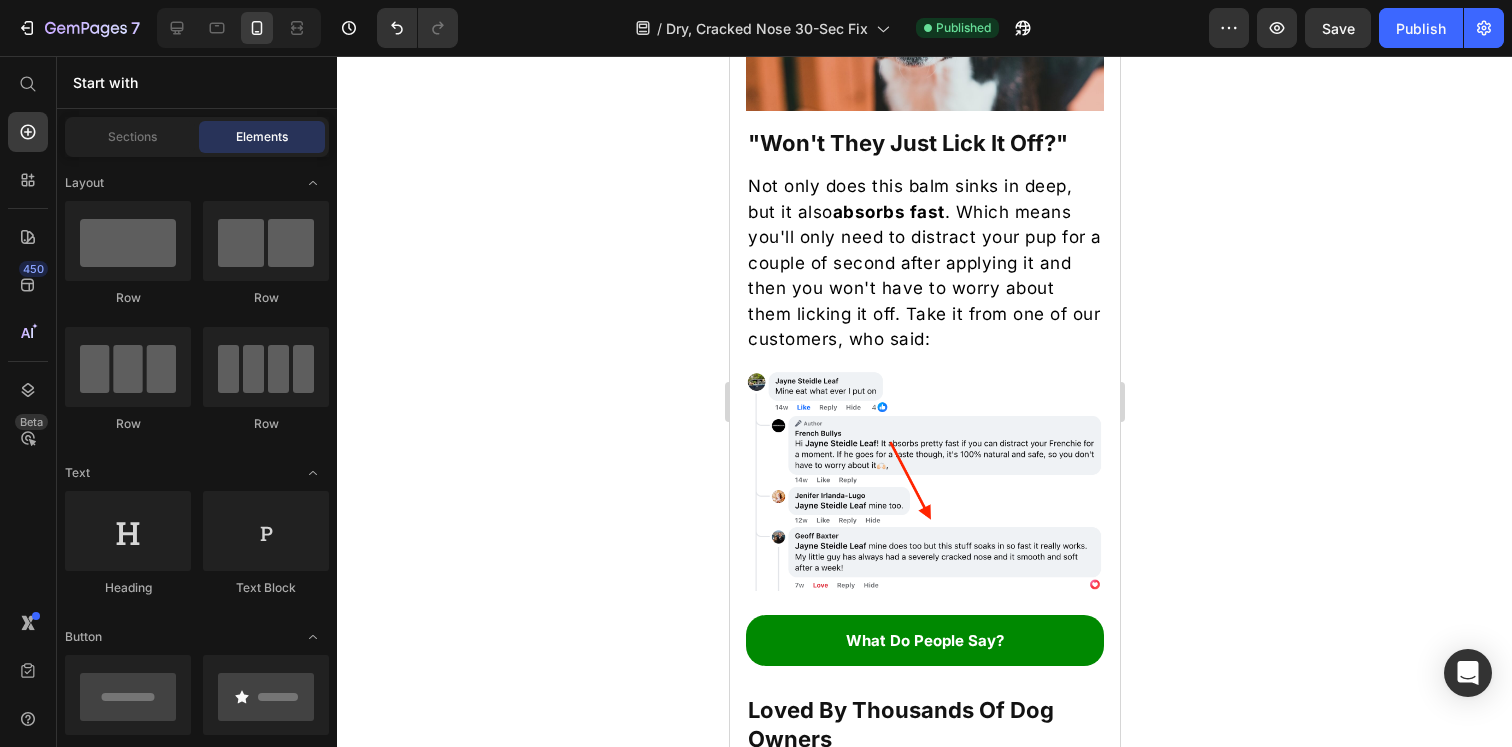 scroll, scrollTop: 3205, scrollLeft: 0, axis: vertical 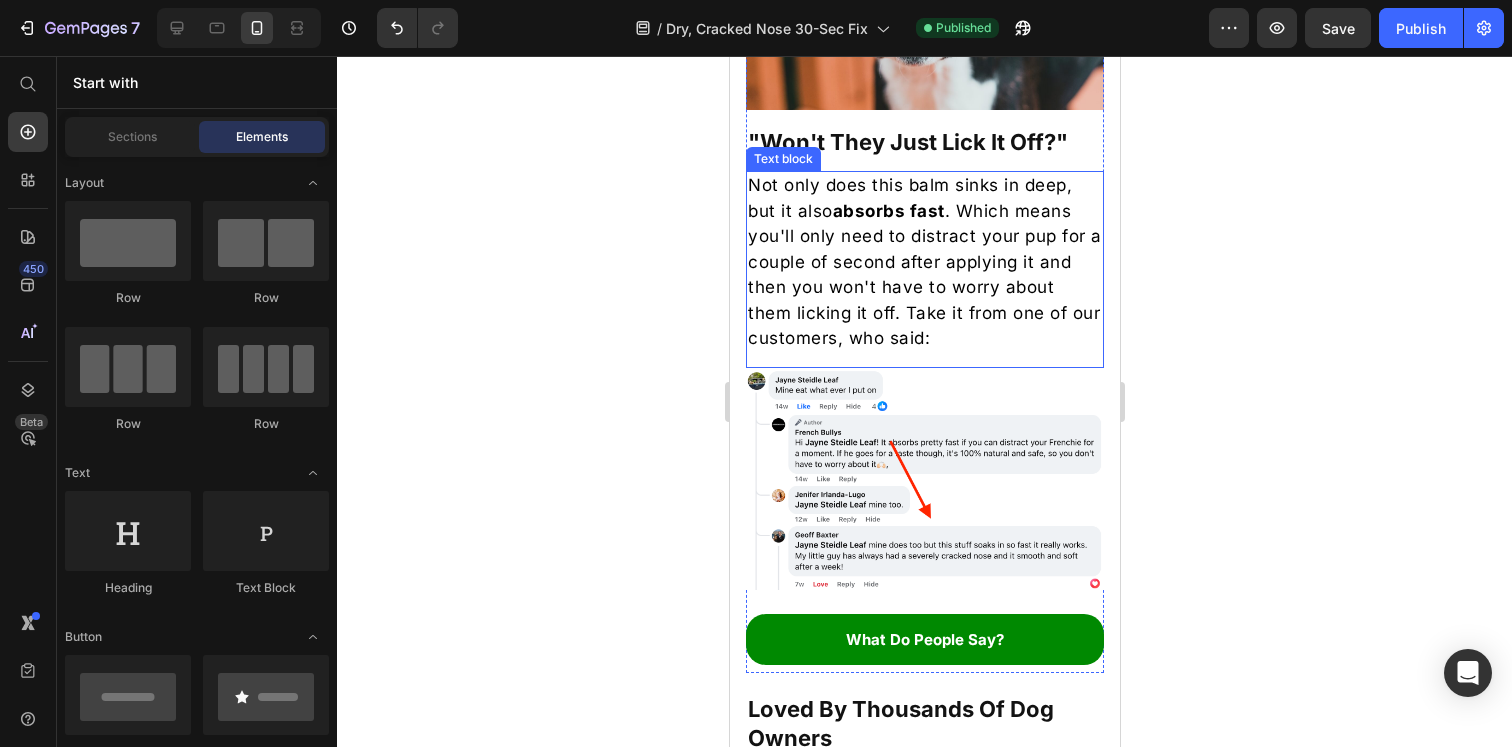 click on "Not only does this balm sinks in deep, but it also  absorbs fast . Which means you'll only need to distract your pup for a couple of second after applying it and then you won't have to worry about them licking it off. Take it from one of our customers, who said:" at bounding box center (924, 262) 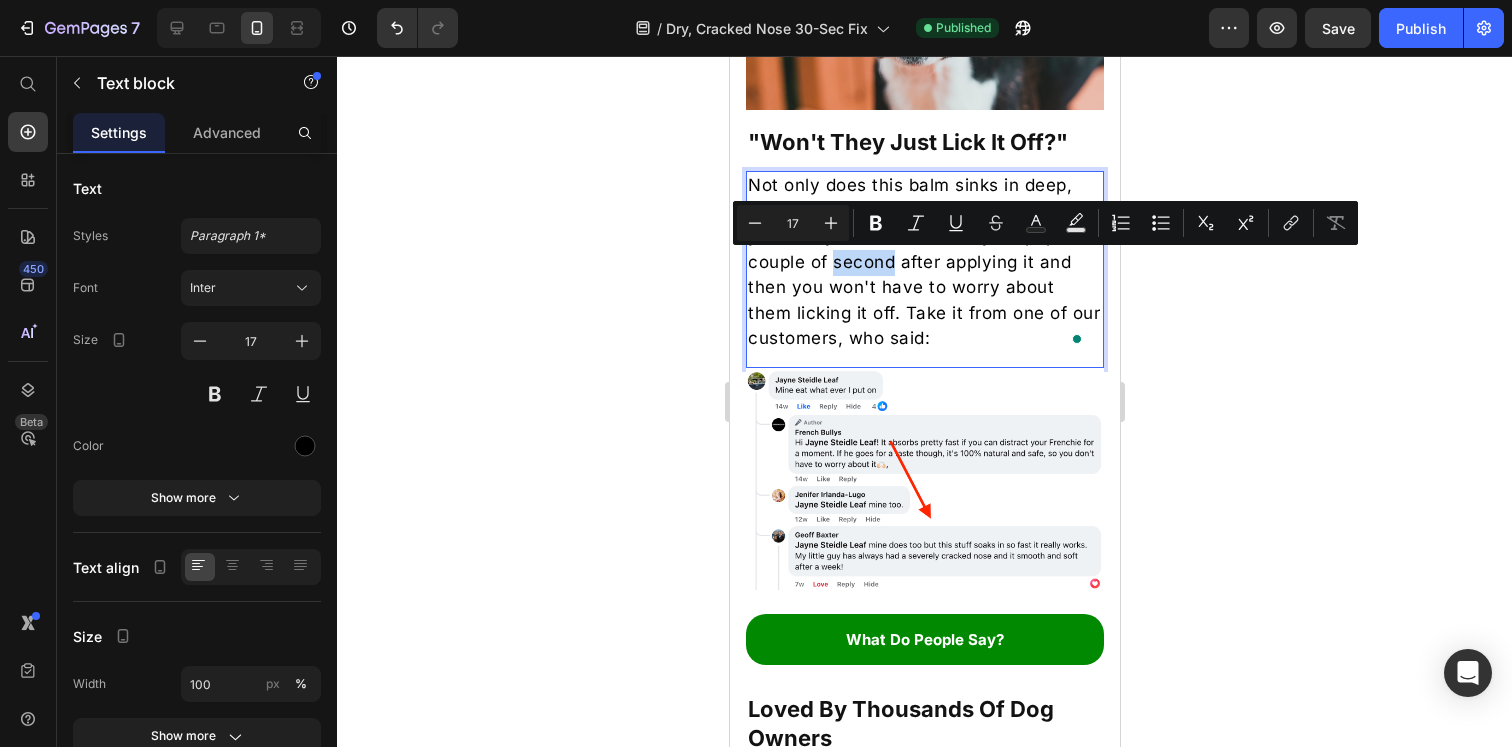 click on "Not only does this balm sinks in deep, but it also  absorbs fast . Which means you'll only need to distract your pup for a couple of second after applying it and then you won't have to worry about them licking it off. Take it from one of our customers, who said:" at bounding box center [924, 262] 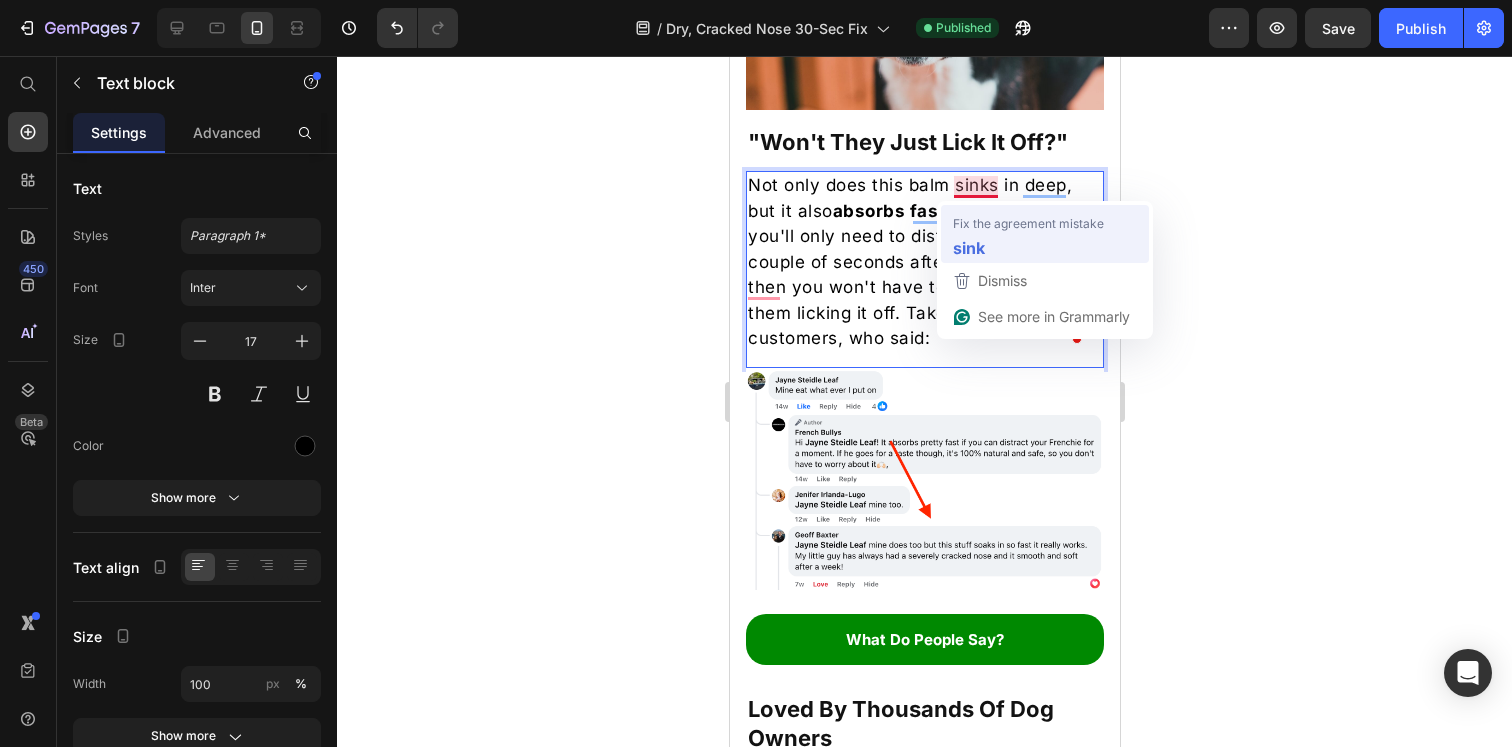 click on "sink" at bounding box center (969, 247) 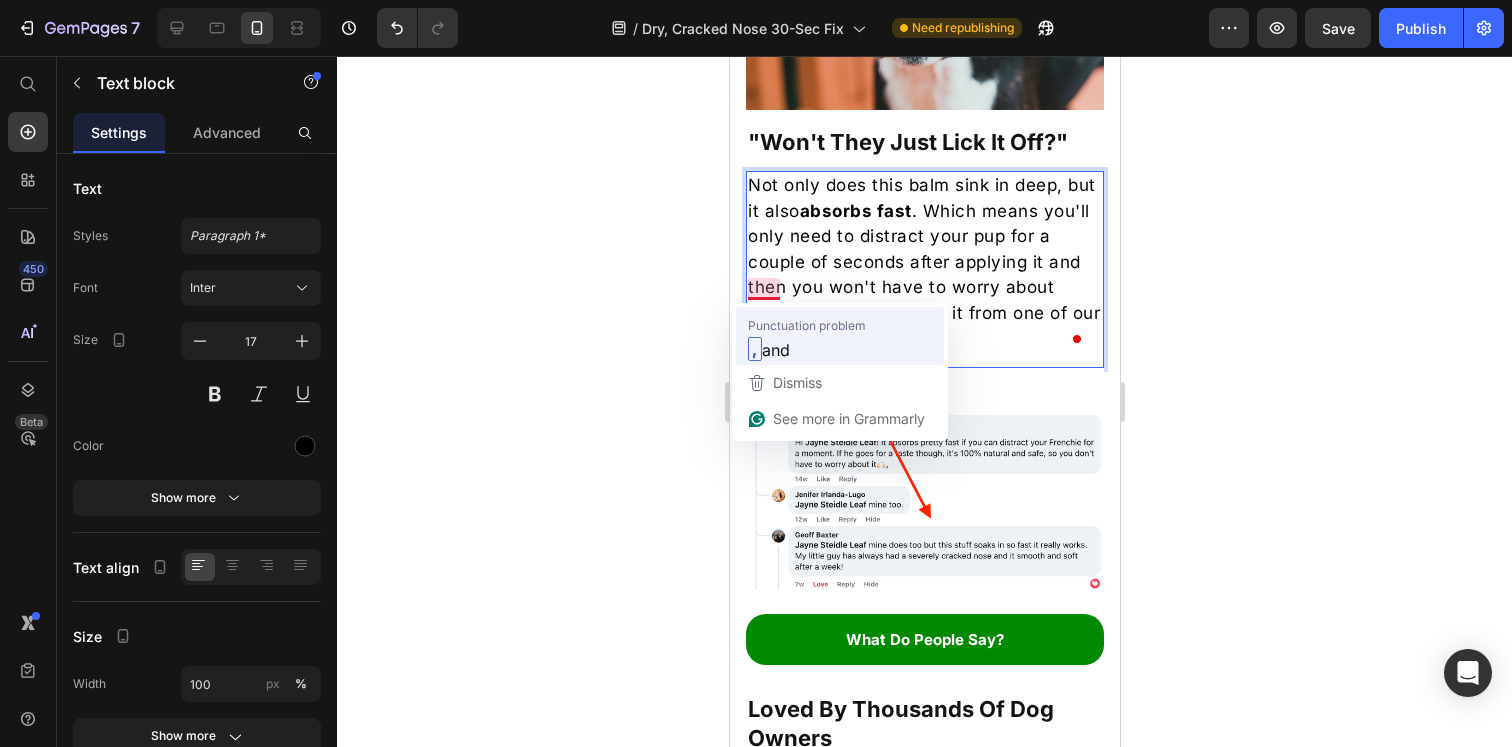 click on "Punctuation problem" at bounding box center [807, 325] 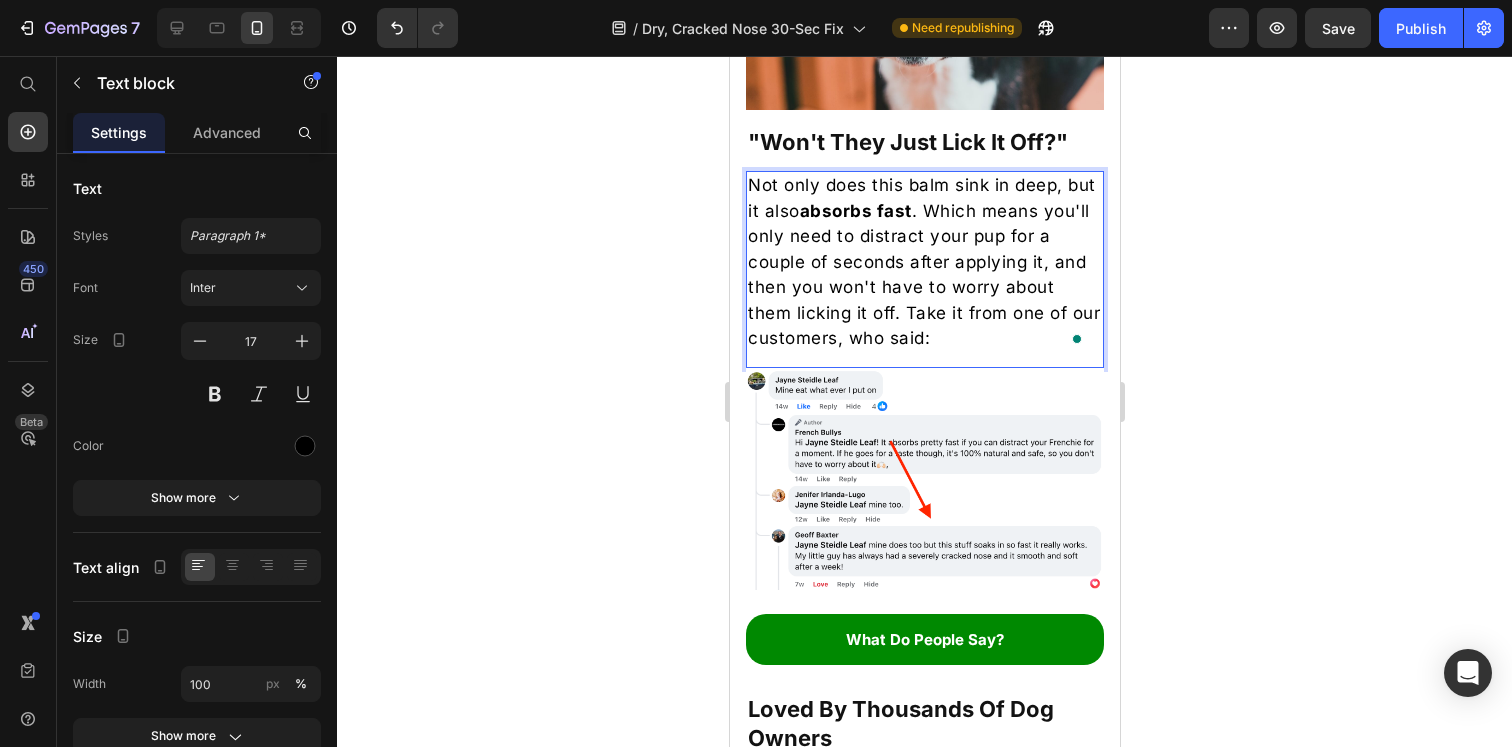 click on "Not only does this balm sink in deep, but it also  absorbs fast . Which means you'll only need to distract your pup for a couple of seconds after applying it, and then you won't have to worry about them licking it off. Take it from one of our customers, who said:" at bounding box center [924, 262] 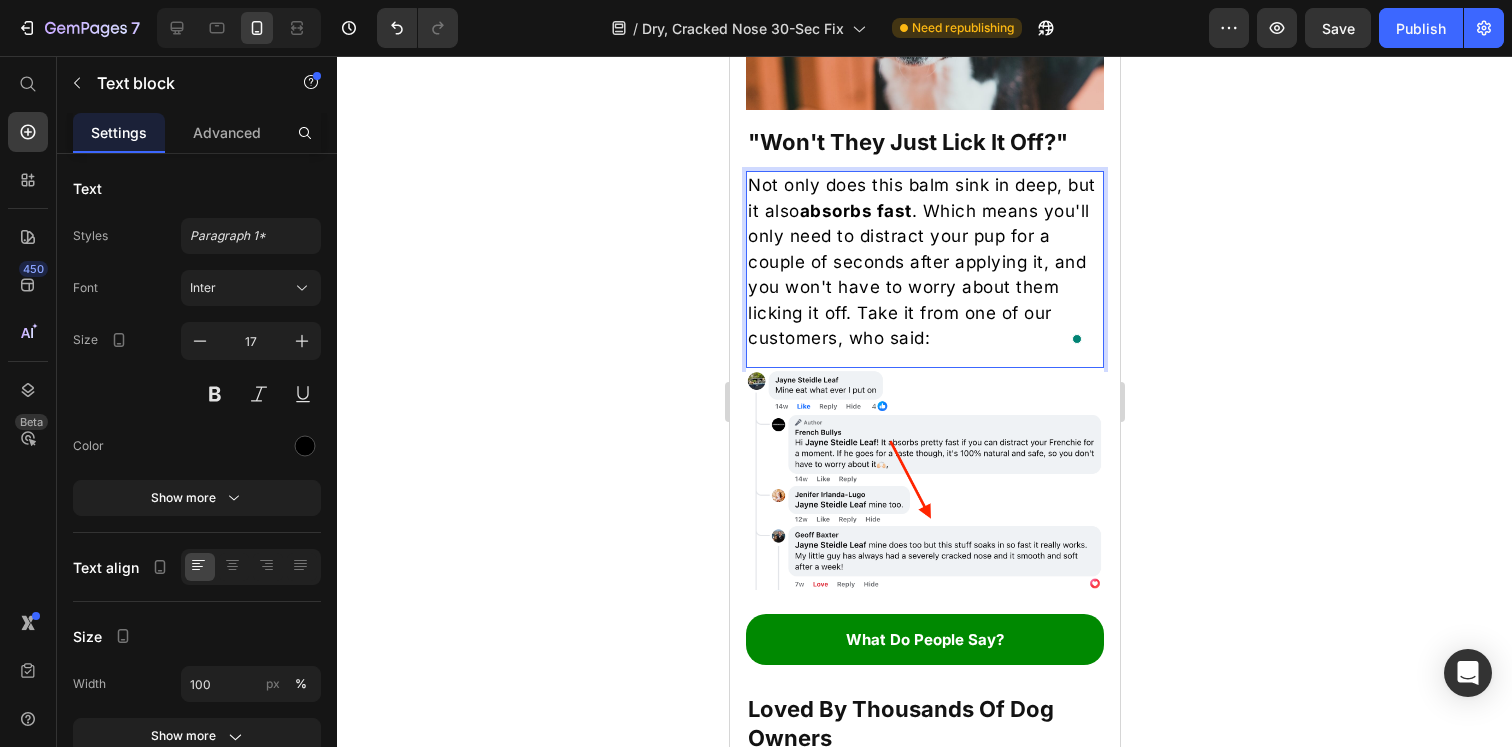 click on "Not only does this balm sink in deep, but it also  absorbs fast . Which means you'll only need to distract your pup for a couple of seconds after applying it, and you won't have to worry about them licking it off. Take it from one of our customers, who said:" at bounding box center (924, 262) 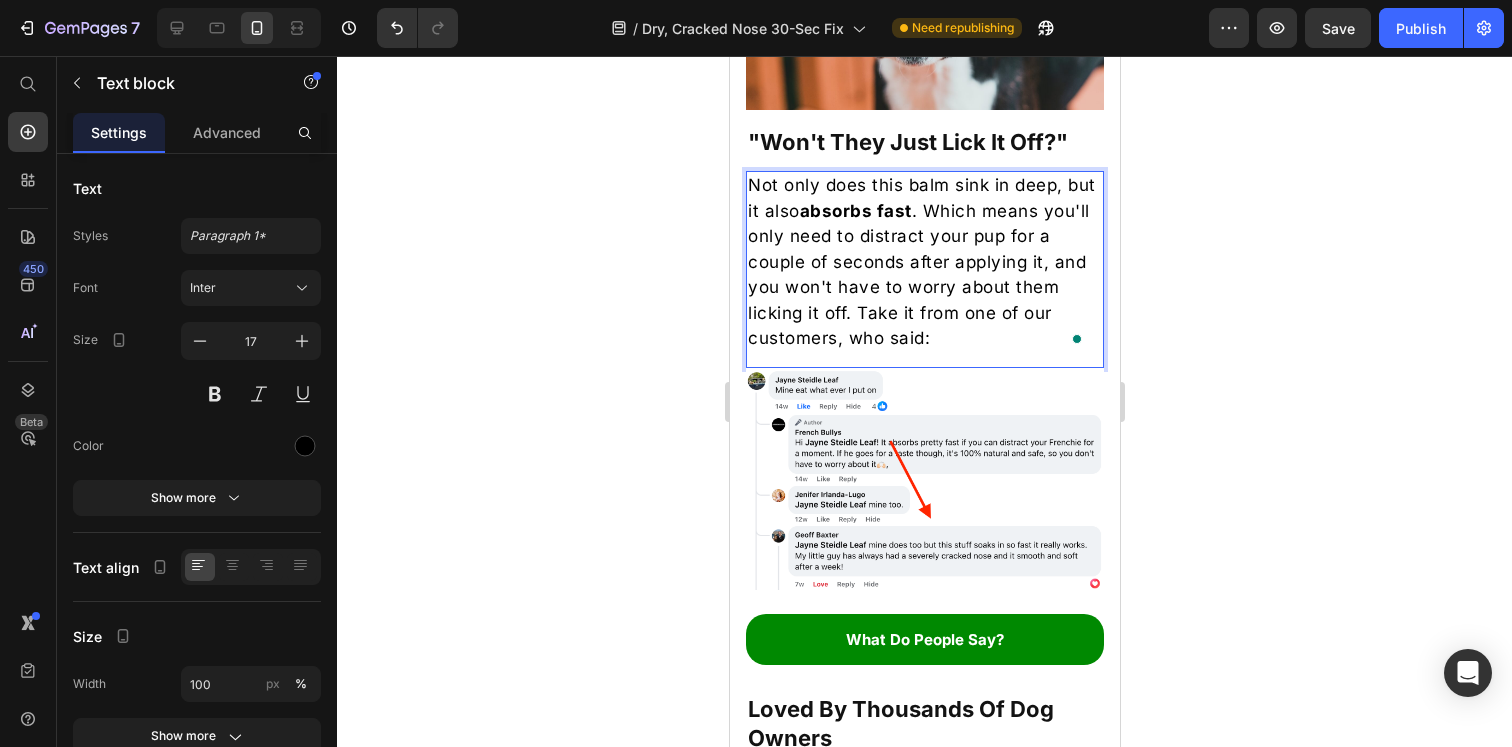 click 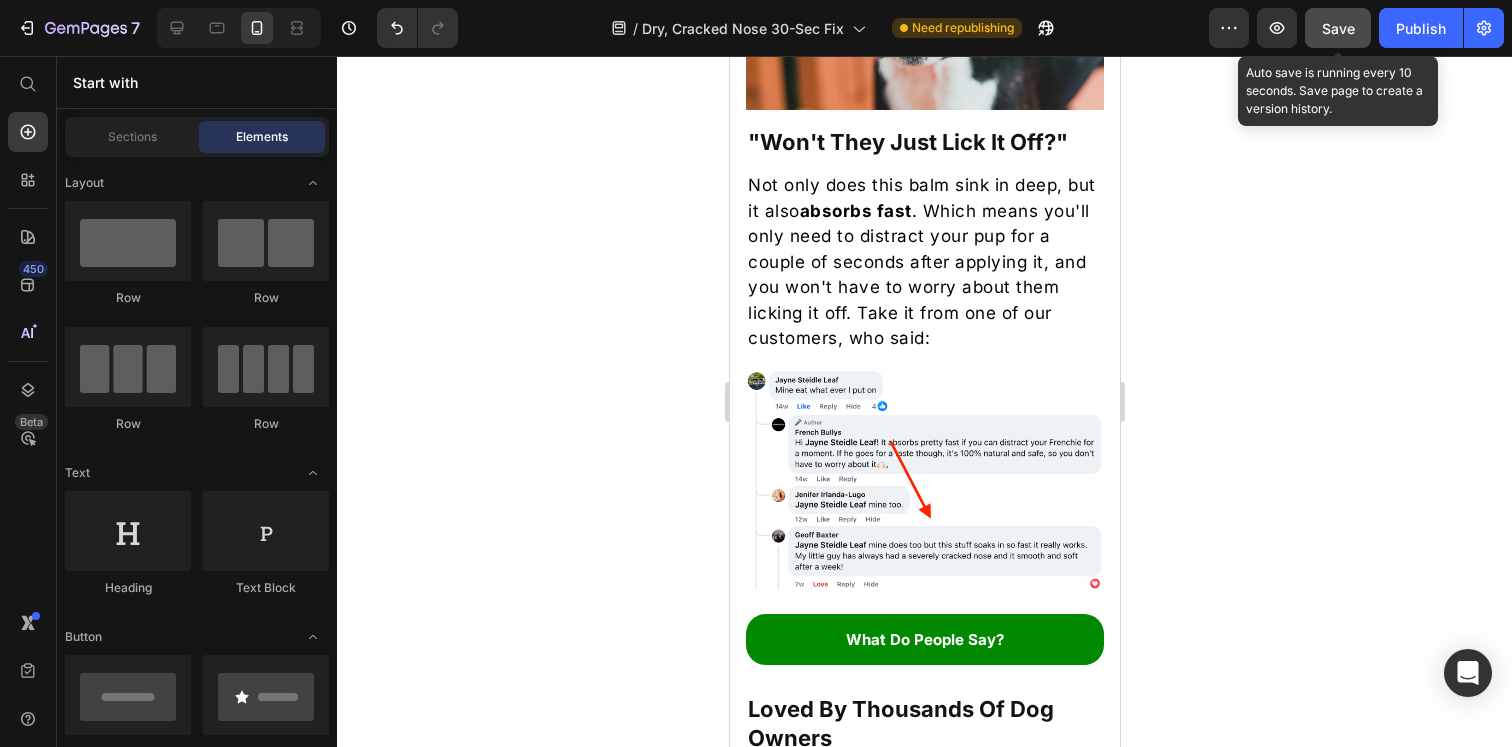 click on "Save" 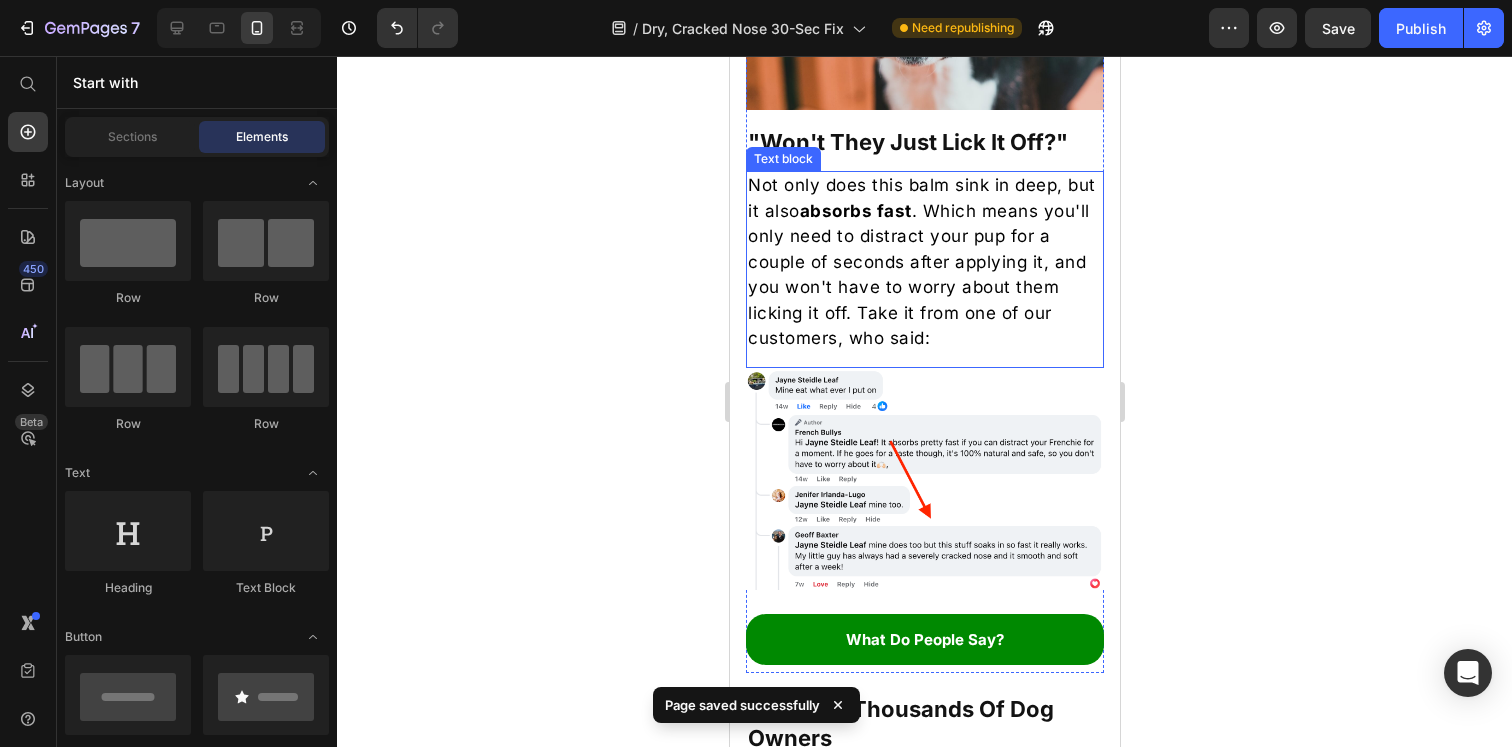 click on "Not only does this balm sink in deep, but it also  absorbs fast . Which means you'll only need to distract your pup for a couple of seconds after applying it, and you won't have to worry about them licking it off. Take it from one of our customers, who said:" at bounding box center [924, 262] 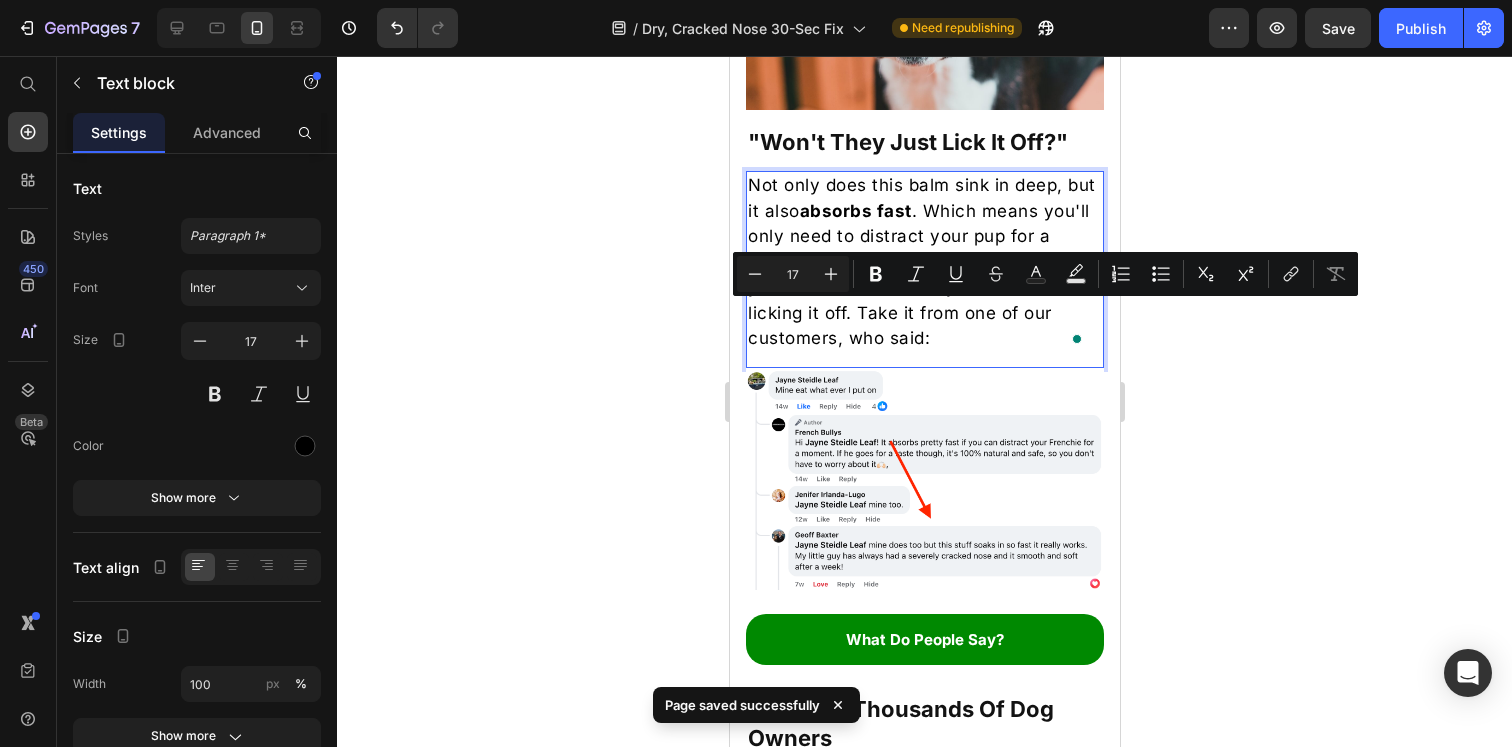 click on "Not only does this balm sink in deep, but it also  absorbs fast . Which means you'll only need to distract your pup for a couple of seconds after applying it, and you won't have to worry about them licking it off. Take it from one of our customers, who said:" at bounding box center (924, 262) 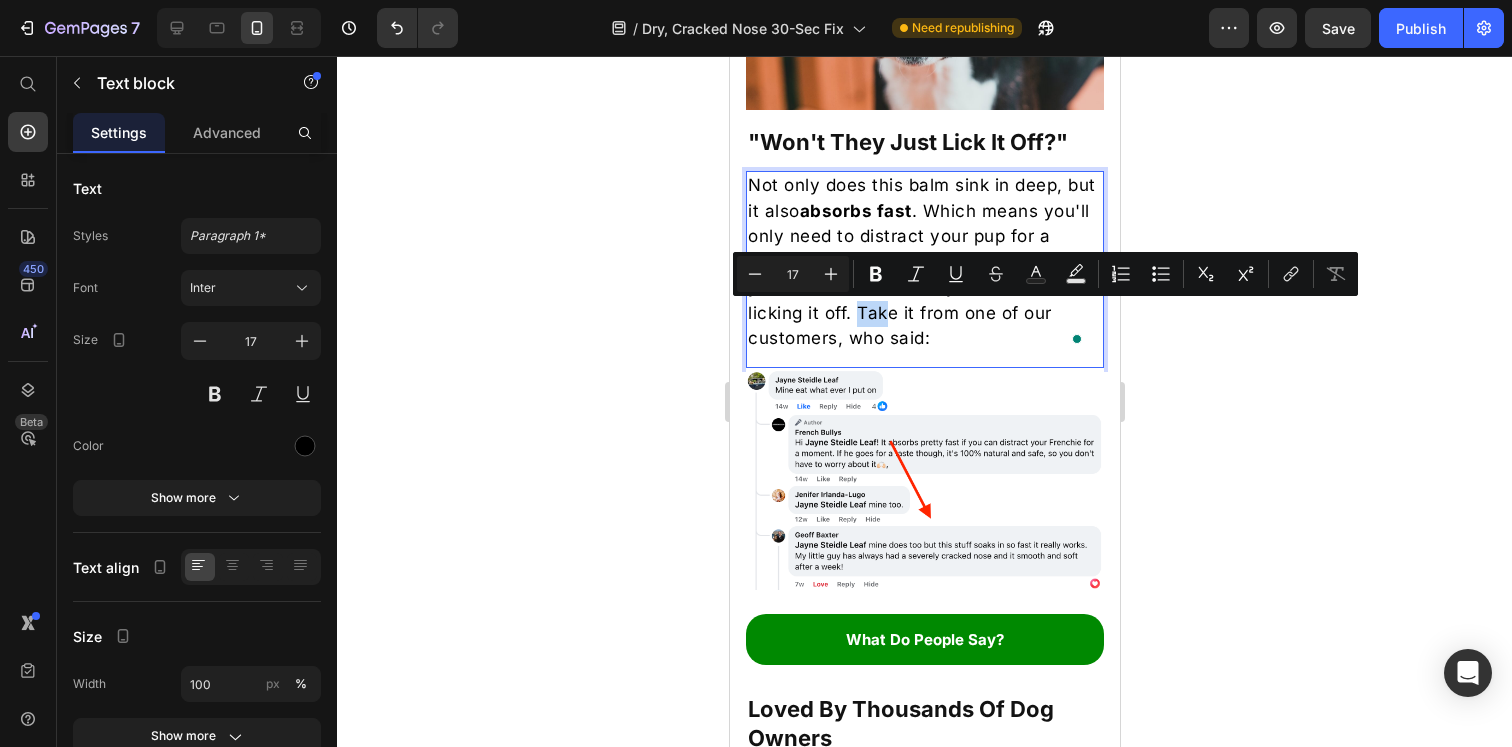 drag, startPoint x: 907, startPoint y: 319, endPoint x: 932, endPoint y: 319, distance: 25 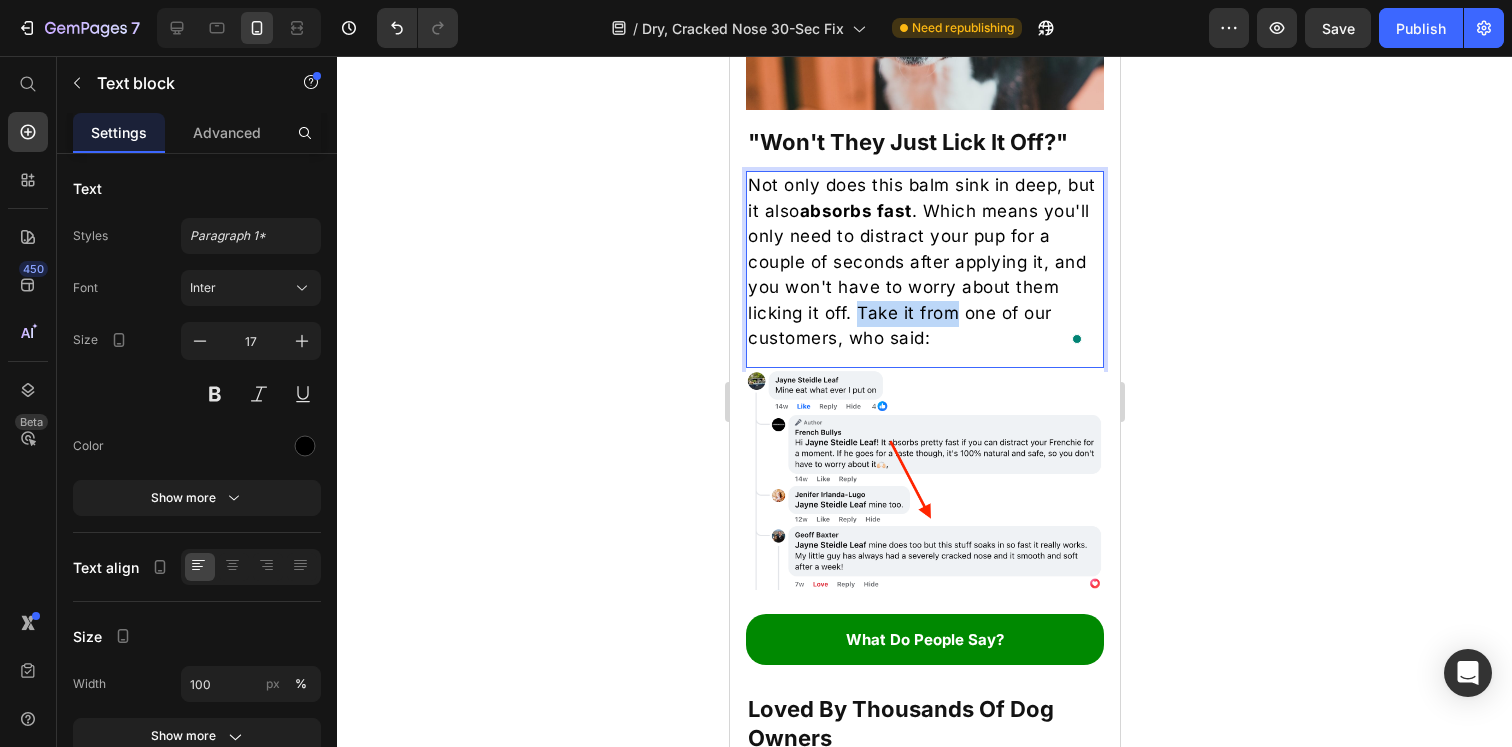 drag, startPoint x: 1006, startPoint y: 318, endPoint x: 907, endPoint y: 315, distance: 99.04544 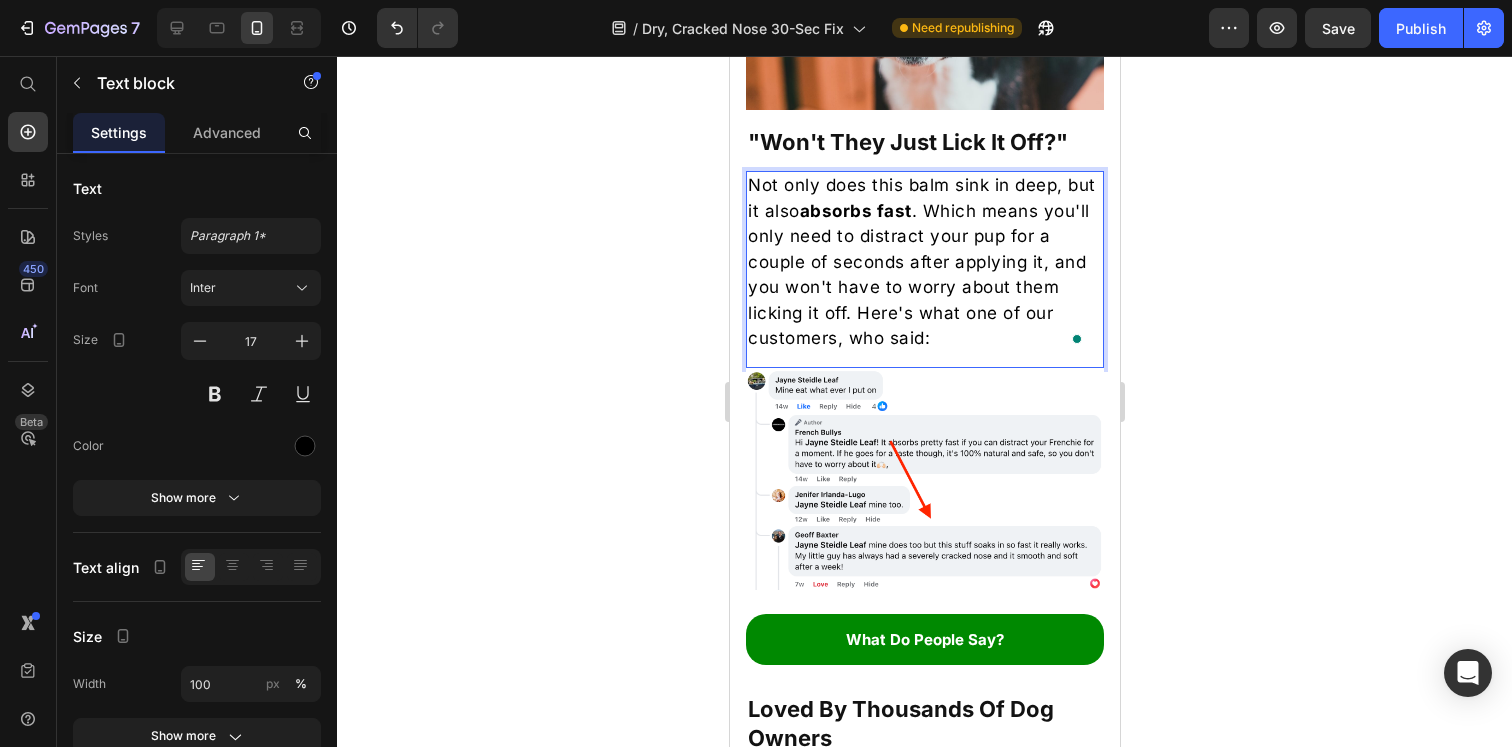 click on "Not only does this balm sink in deep, but it also  absorbs fast . Which means you'll only need to distract your pup for a couple of seconds after applying it, and you won't have to worry about them licking it off. Here's what one of our customers, who said:" at bounding box center [924, 262] 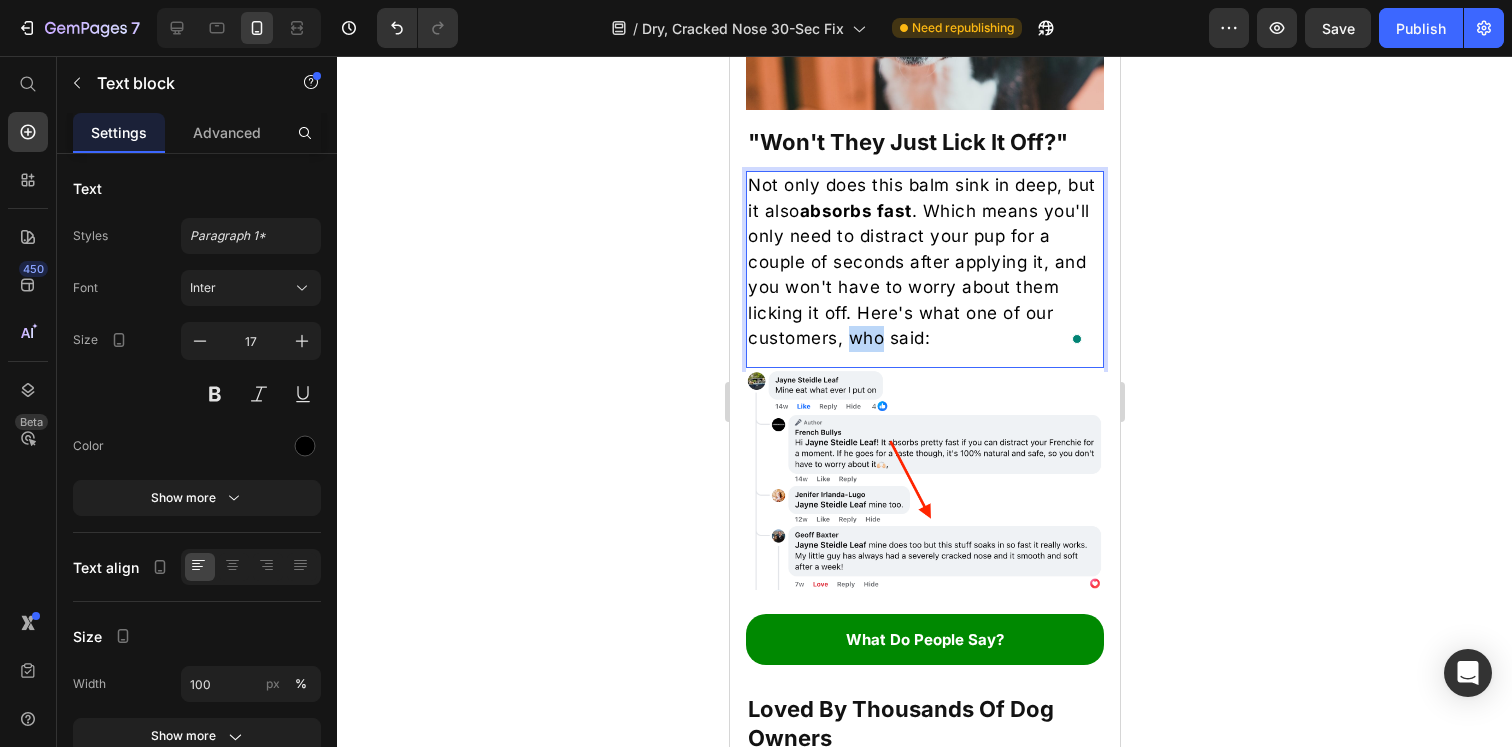 click on "Not only does this balm sink in deep, but it also  absorbs fast . Which means you'll only need to distract your pup for a couple of seconds after applying it, and you won't have to worry about them licking it off. Here's what one of our customers, who said:" at bounding box center (924, 262) 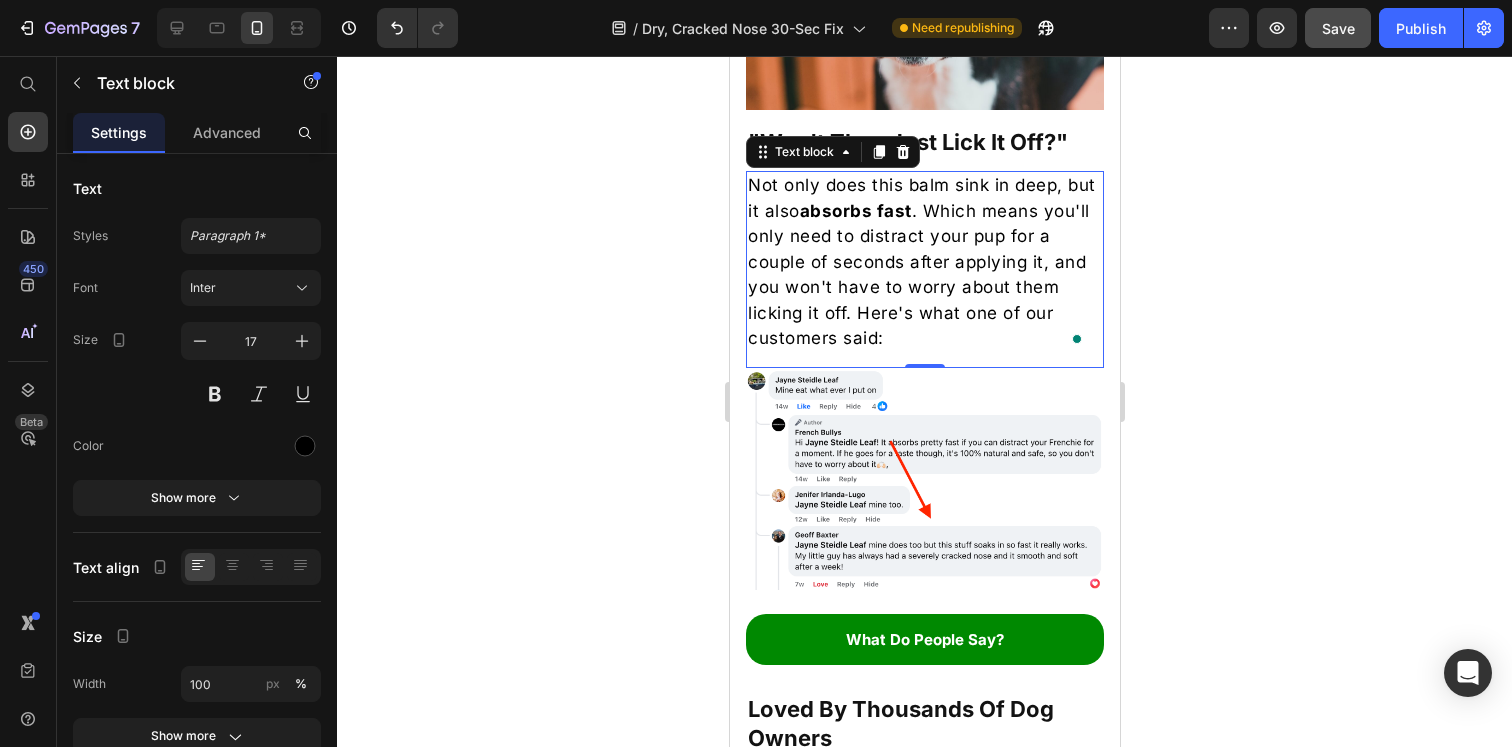 click on "Save" at bounding box center (1338, 28) 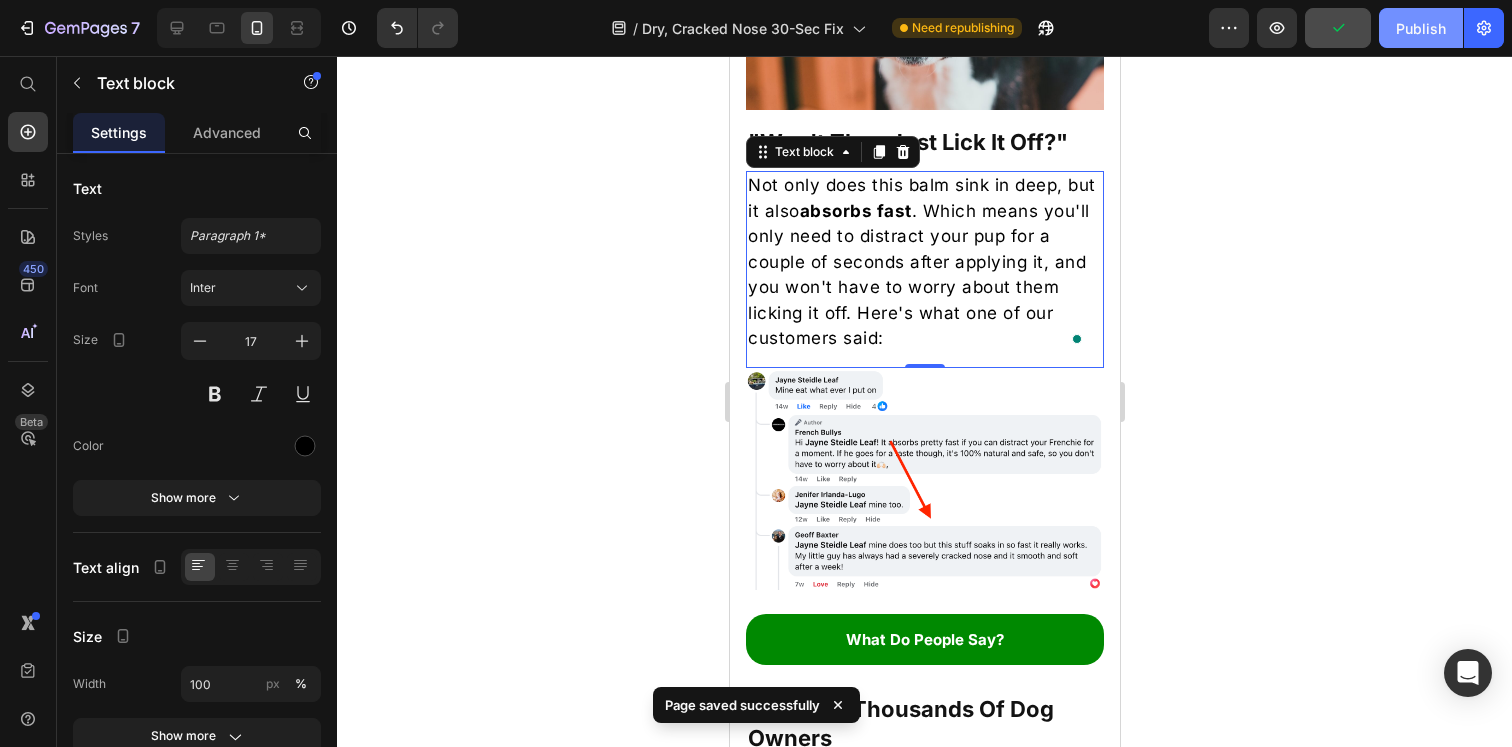 click on "Publish" at bounding box center (1421, 28) 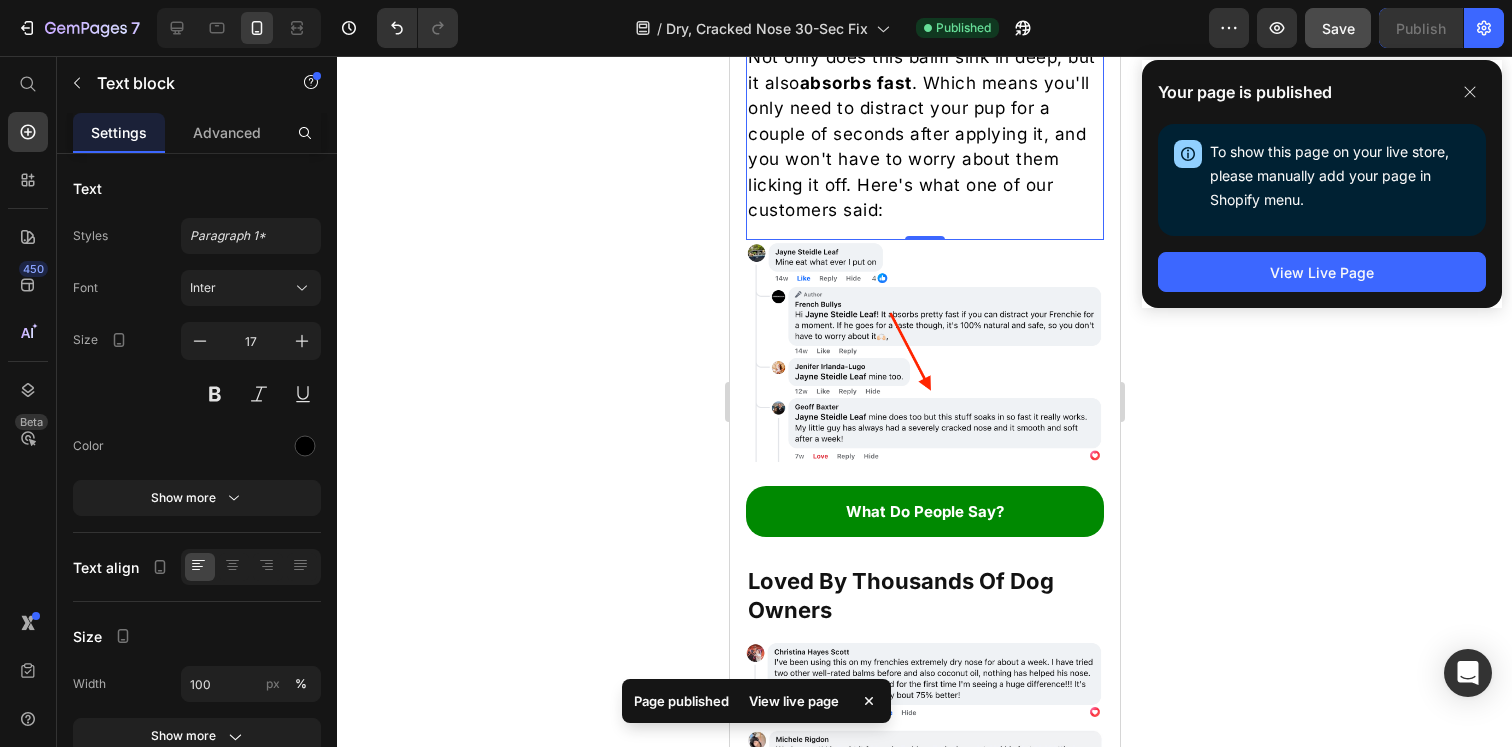scroll, scrollTop: 3343, scrollLeft: 0, axis: vertical 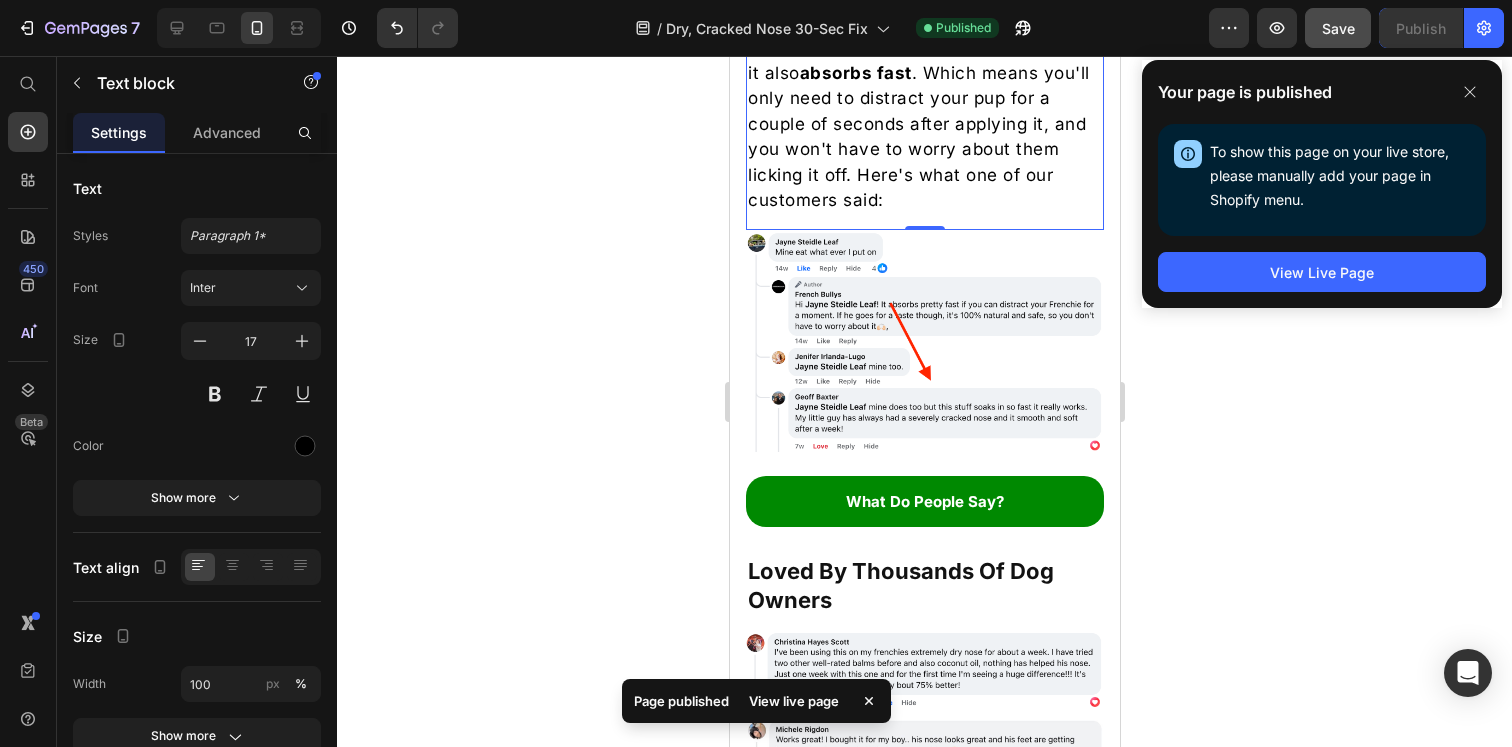 click 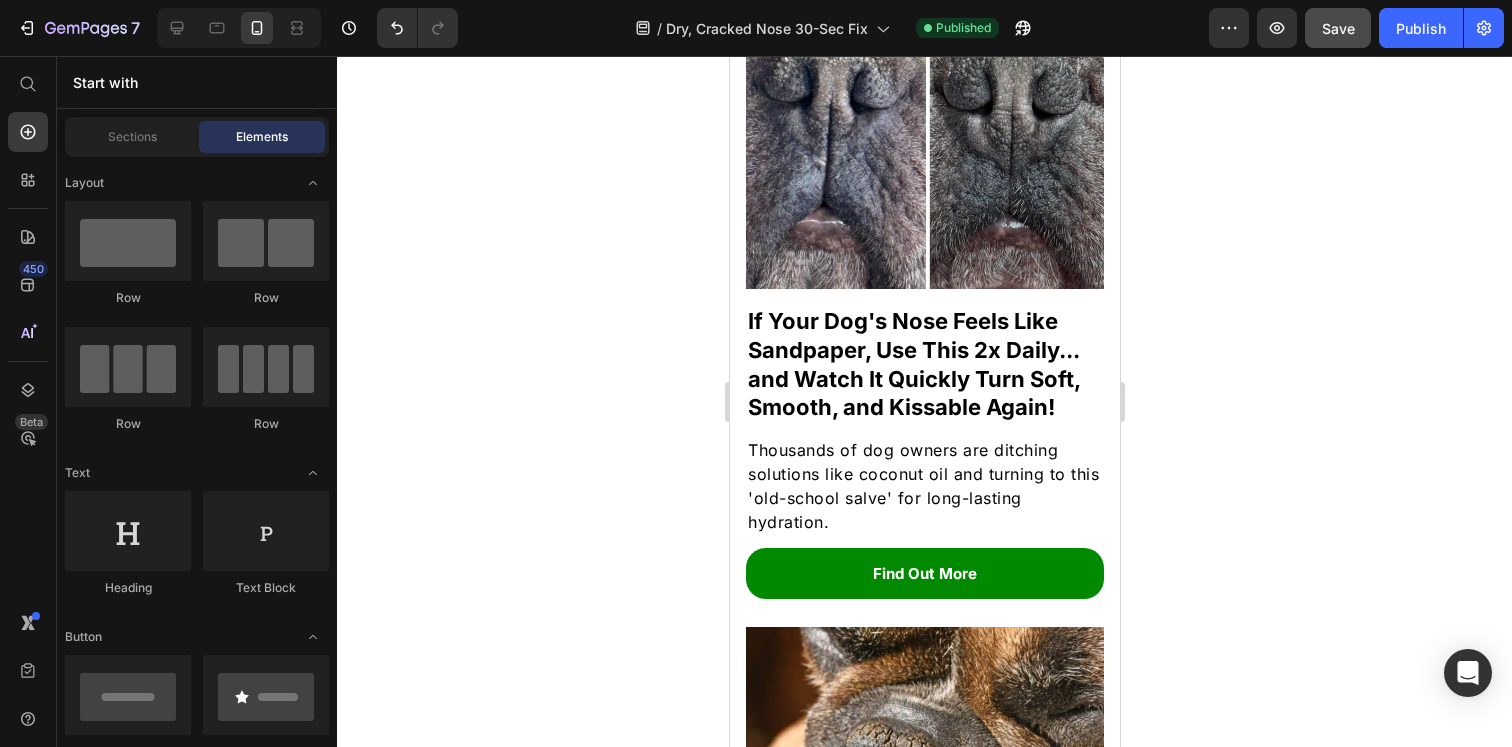 scroll, scrollTop: 0, scrollLeft: 0, axis: both 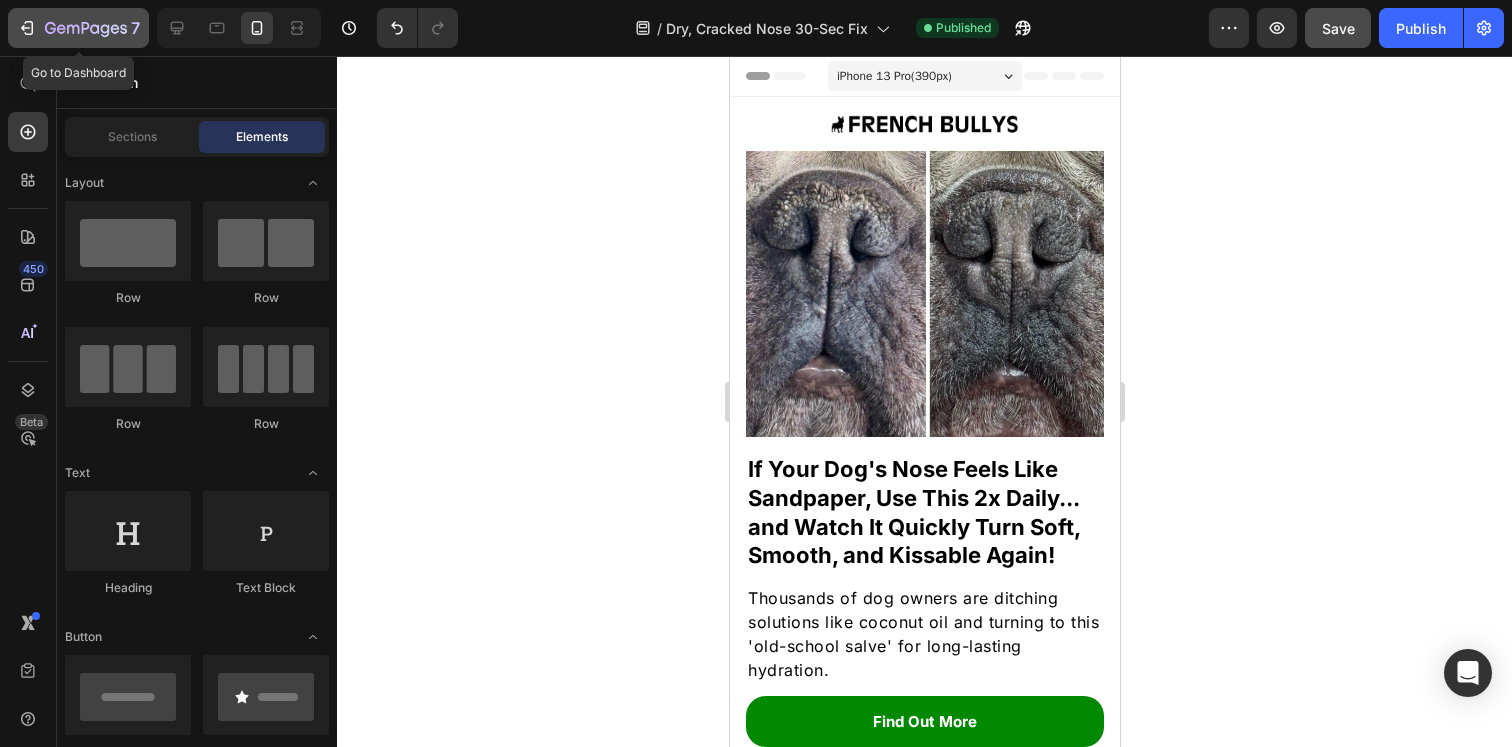 click on "7" at bounding box center (78, 28) 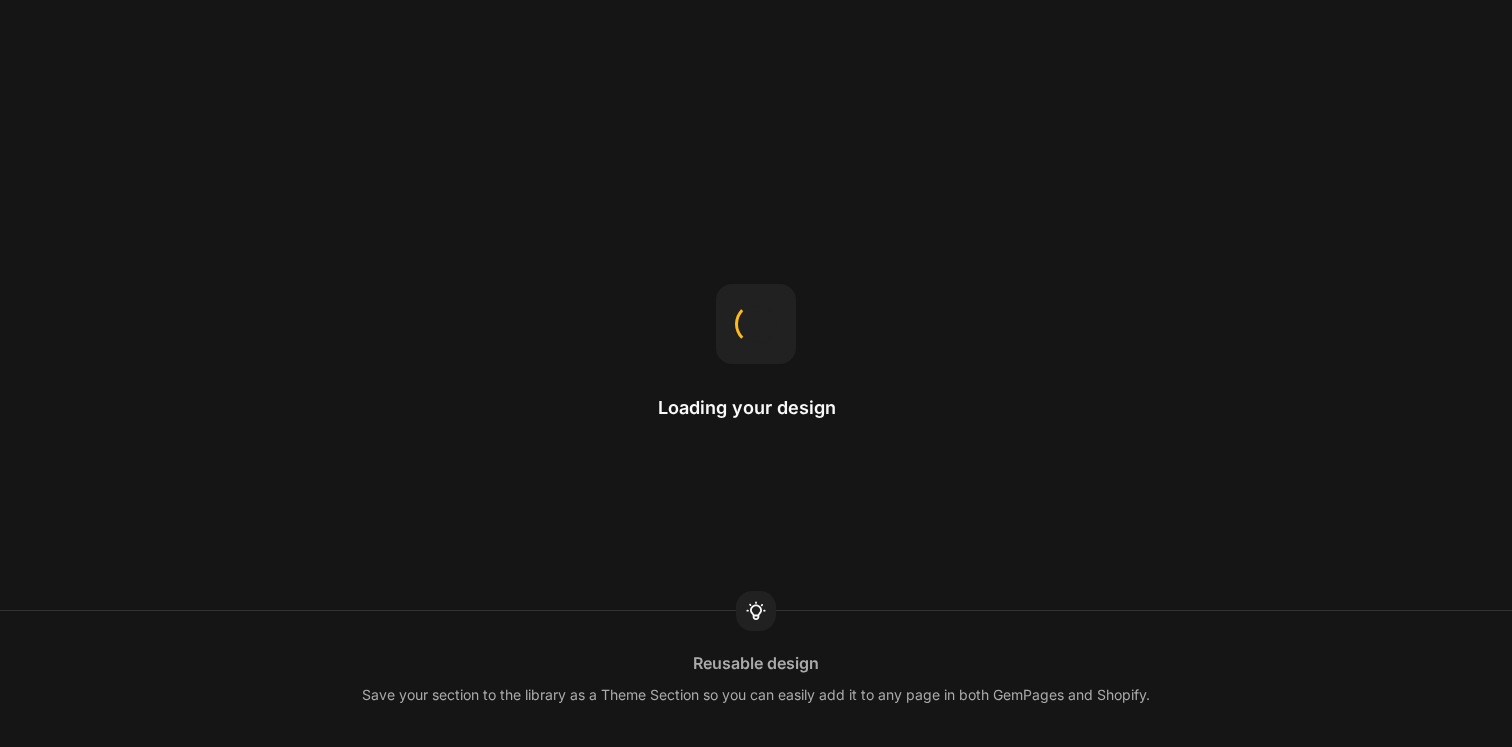 scroll, scrollTop: 0, scrollLeft: 0, axis: both 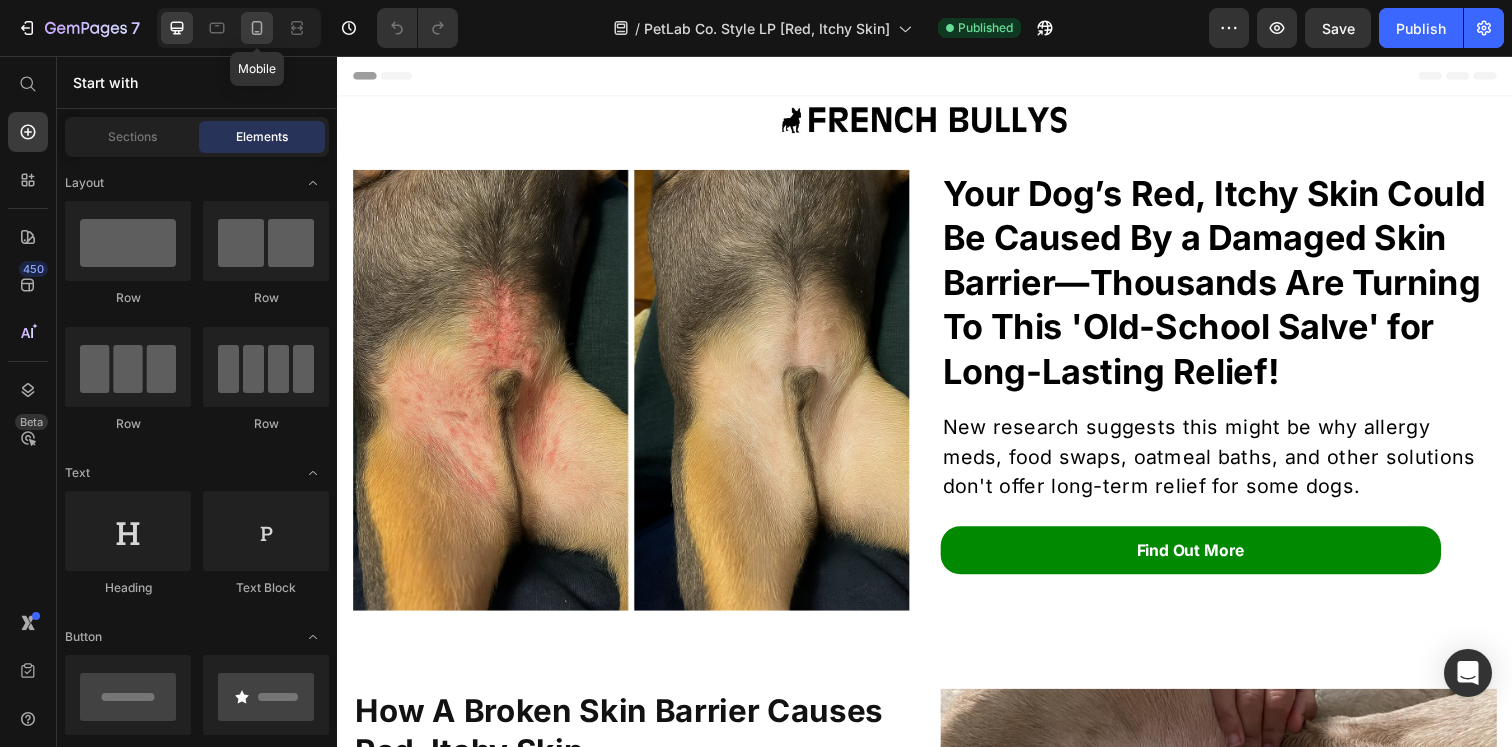click 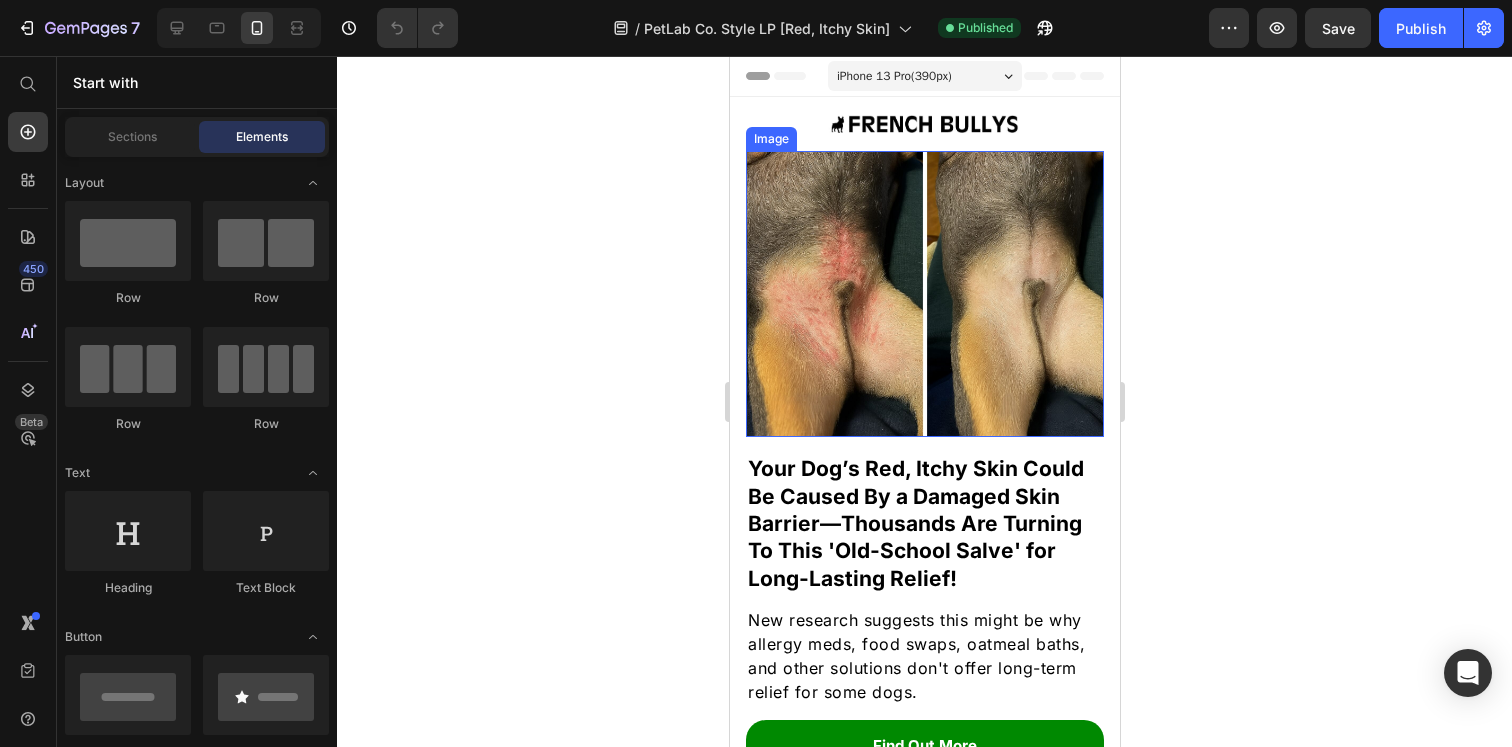 scroll, scrollTop: 0, scrollLeft: 0, axis: both 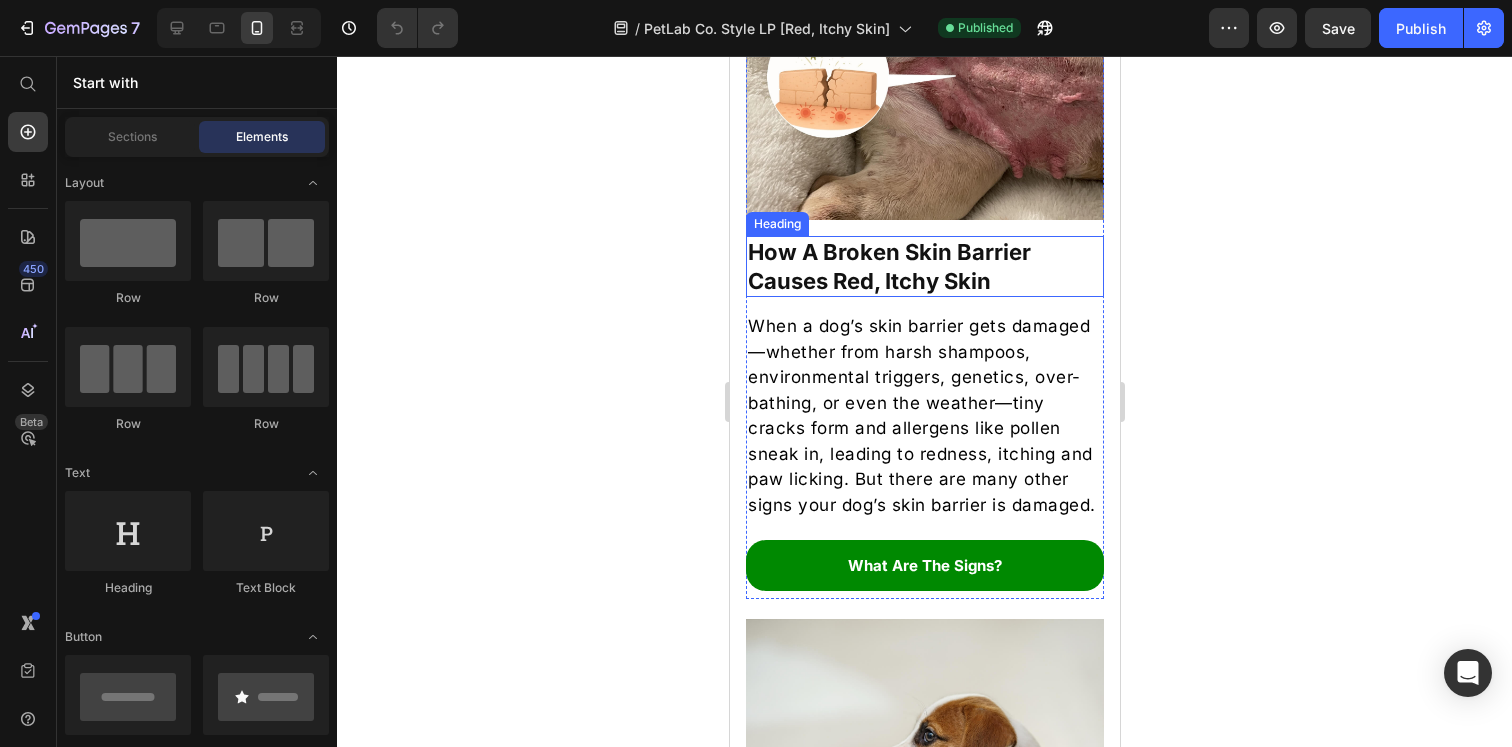 click on "How A Broken Skin Barrier Causes Red, Itchy Skin" at bounding box center (924, 266) 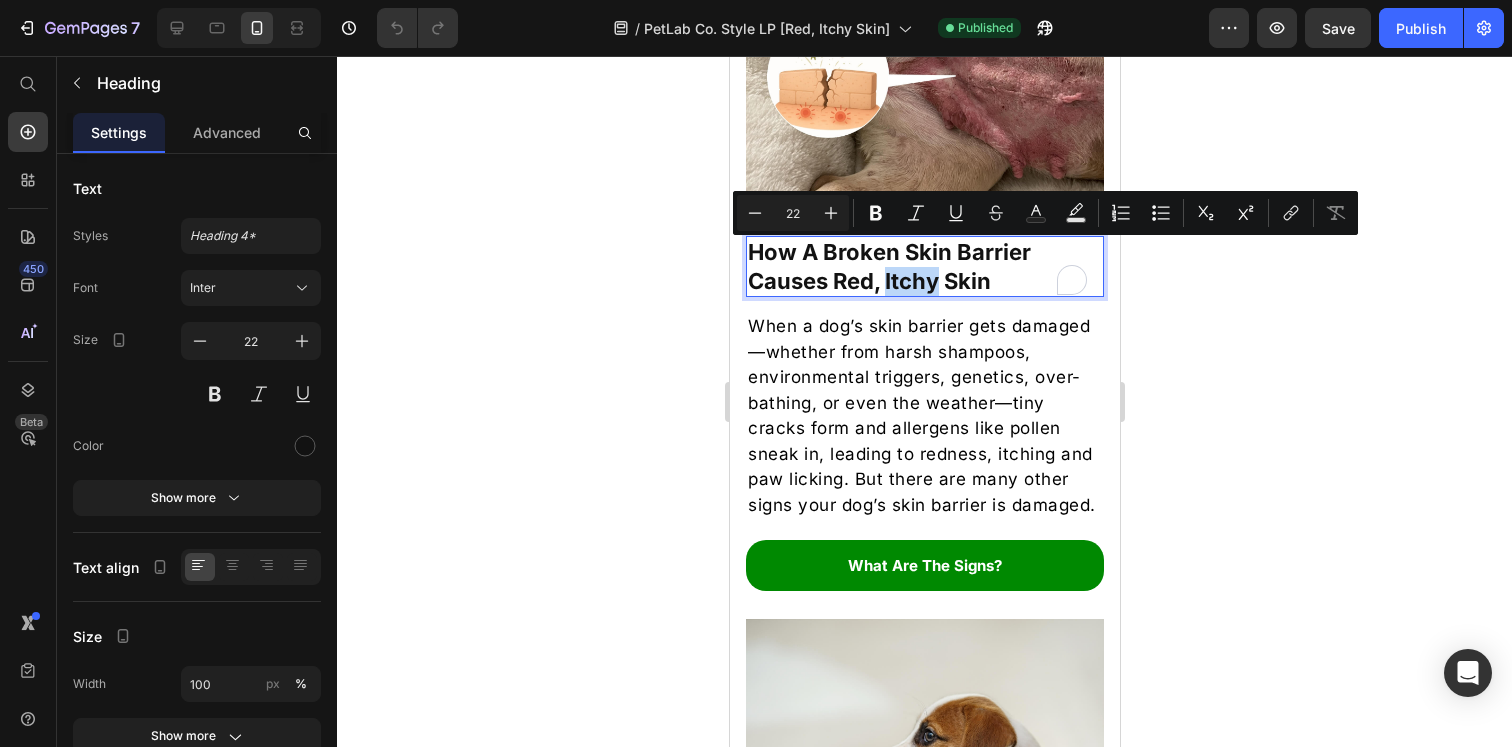 click on "How A Broken Skin Barrier Causes Red, Itchy Skin" at bounding box center (924, 266) 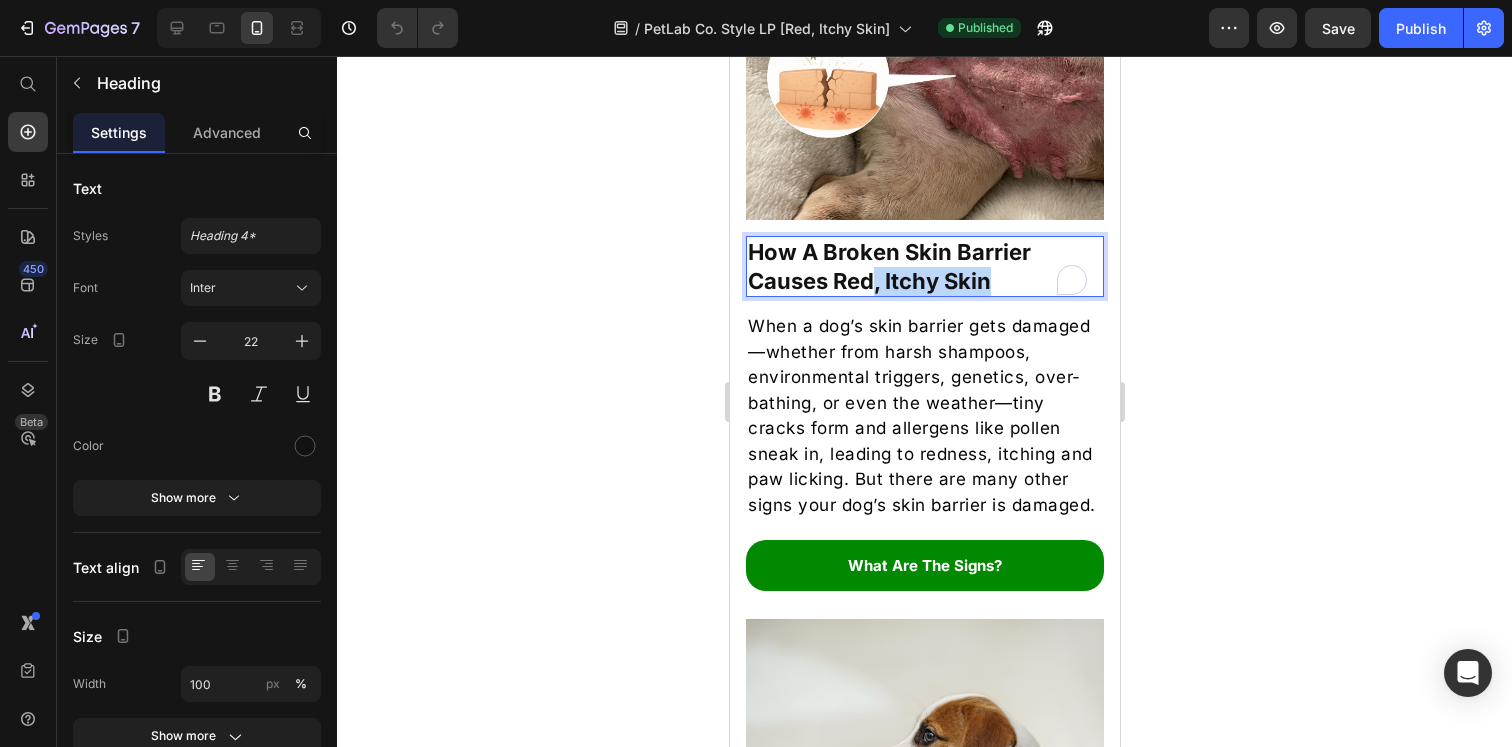 drag, startPoint x: 991, startPoint y: 253, endPoint x: 867, endPoint y: 249, distance: 124.0645 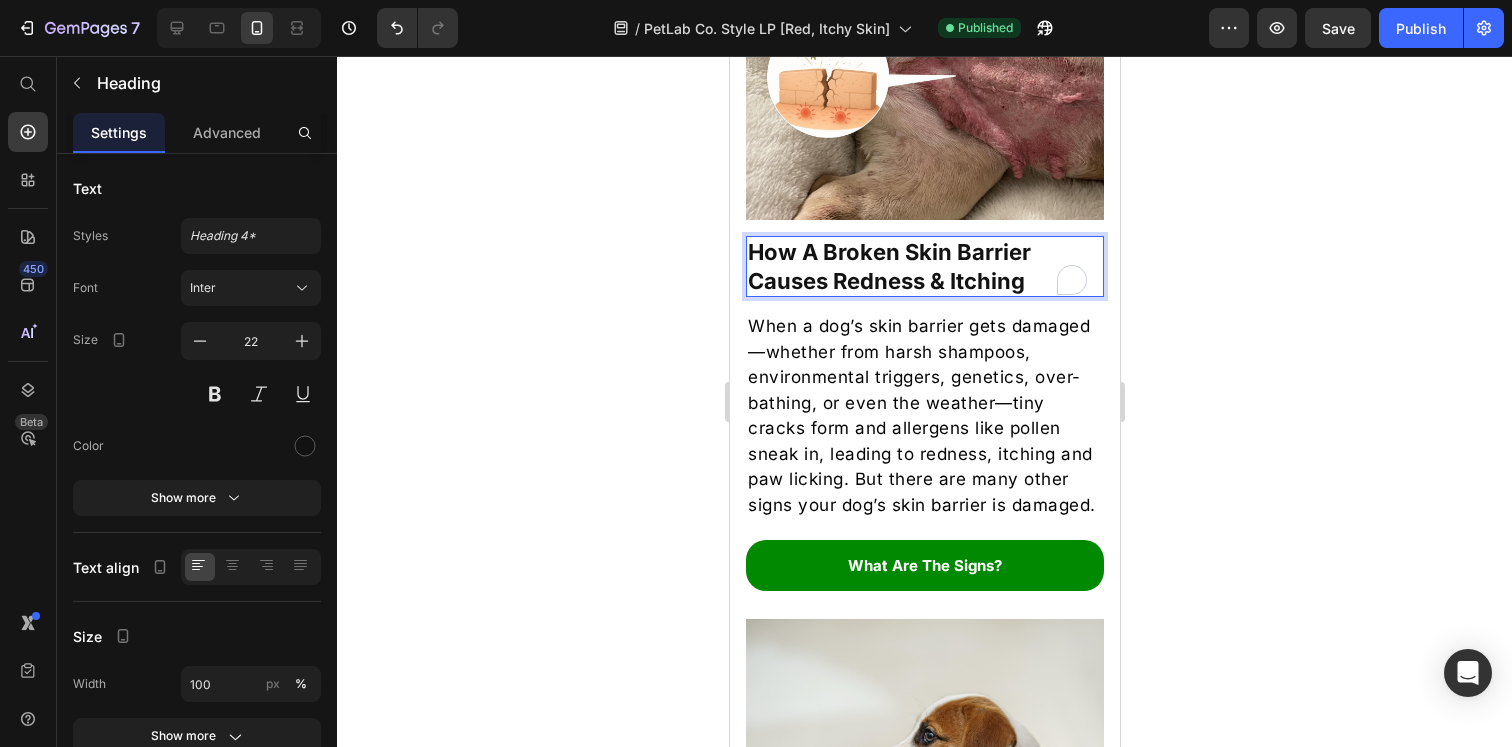 click 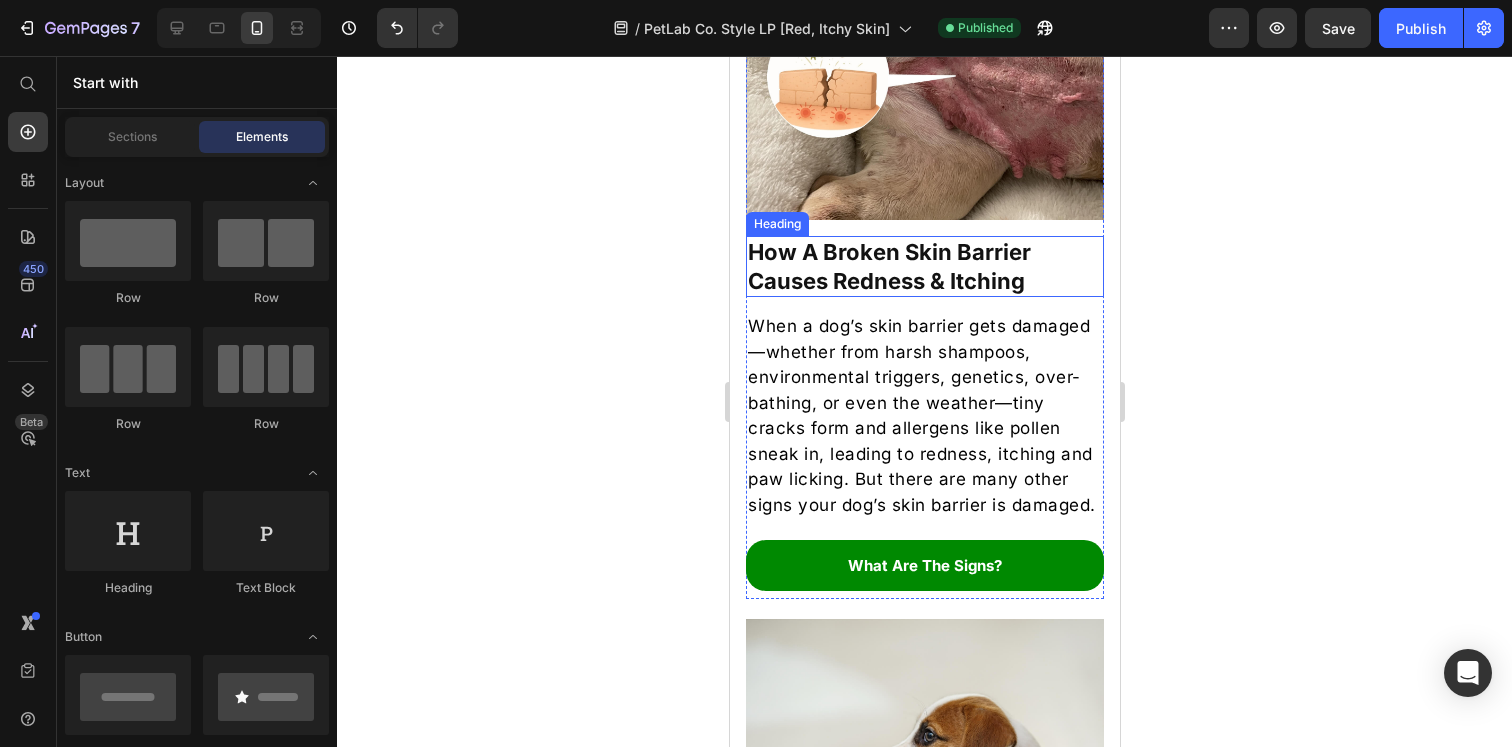 click on "How A Broken Skin Barrier Causes Redness & Itching" at bounding box center (924, 266) 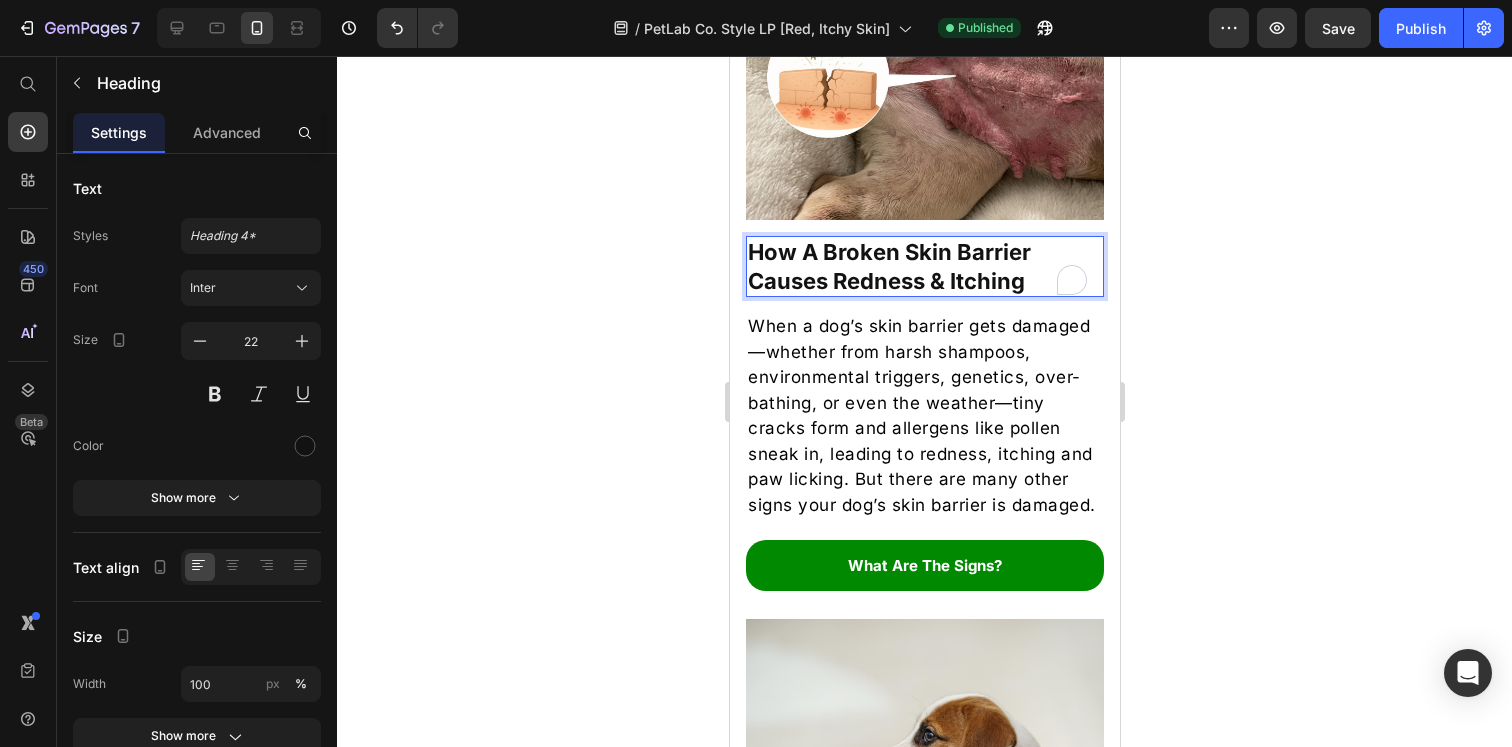click on "How A Broken Skin Barrier Causes Redness & Itching" at bounding box center [924, 266] 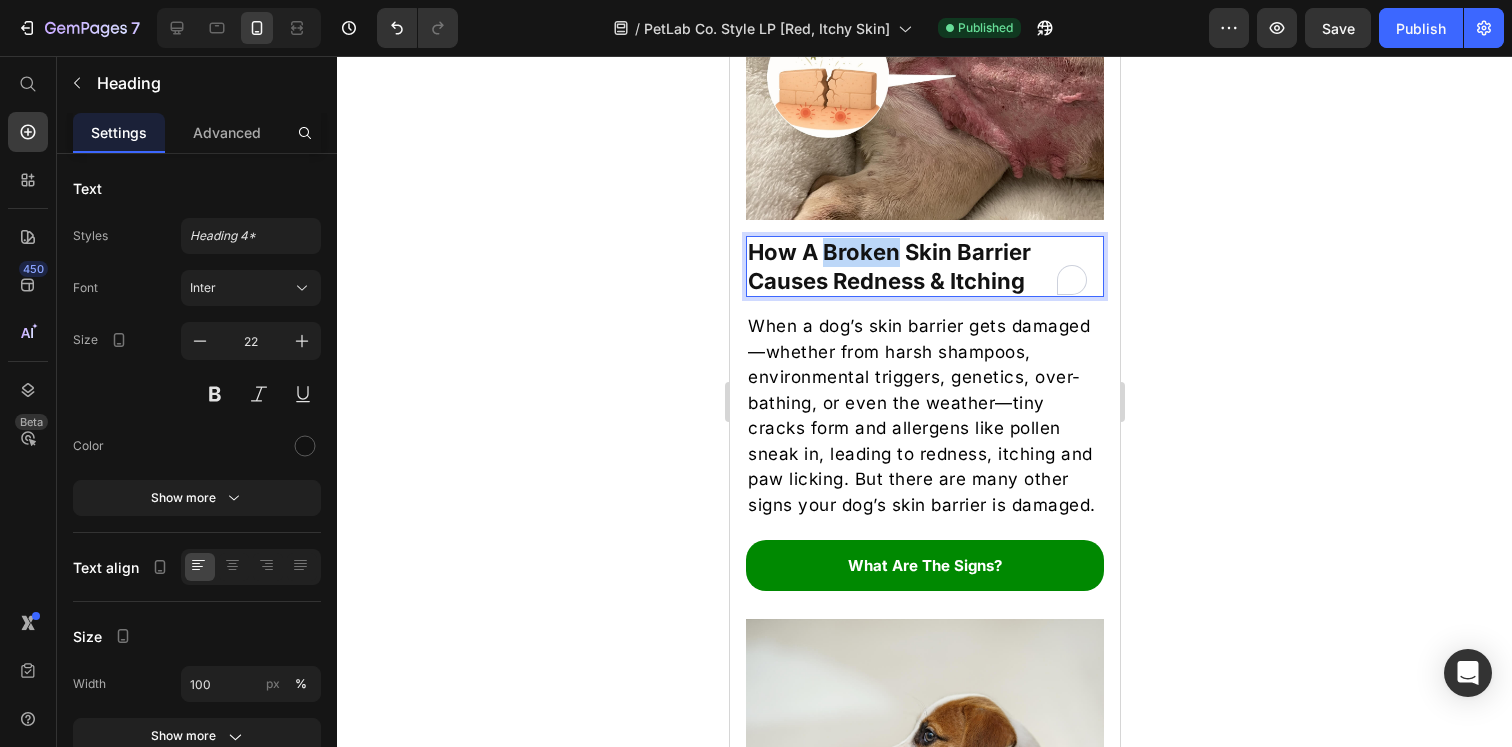 click on "How A Broken Skin Barrier Causes Redness & Itching" at bounding box center [924, 266] 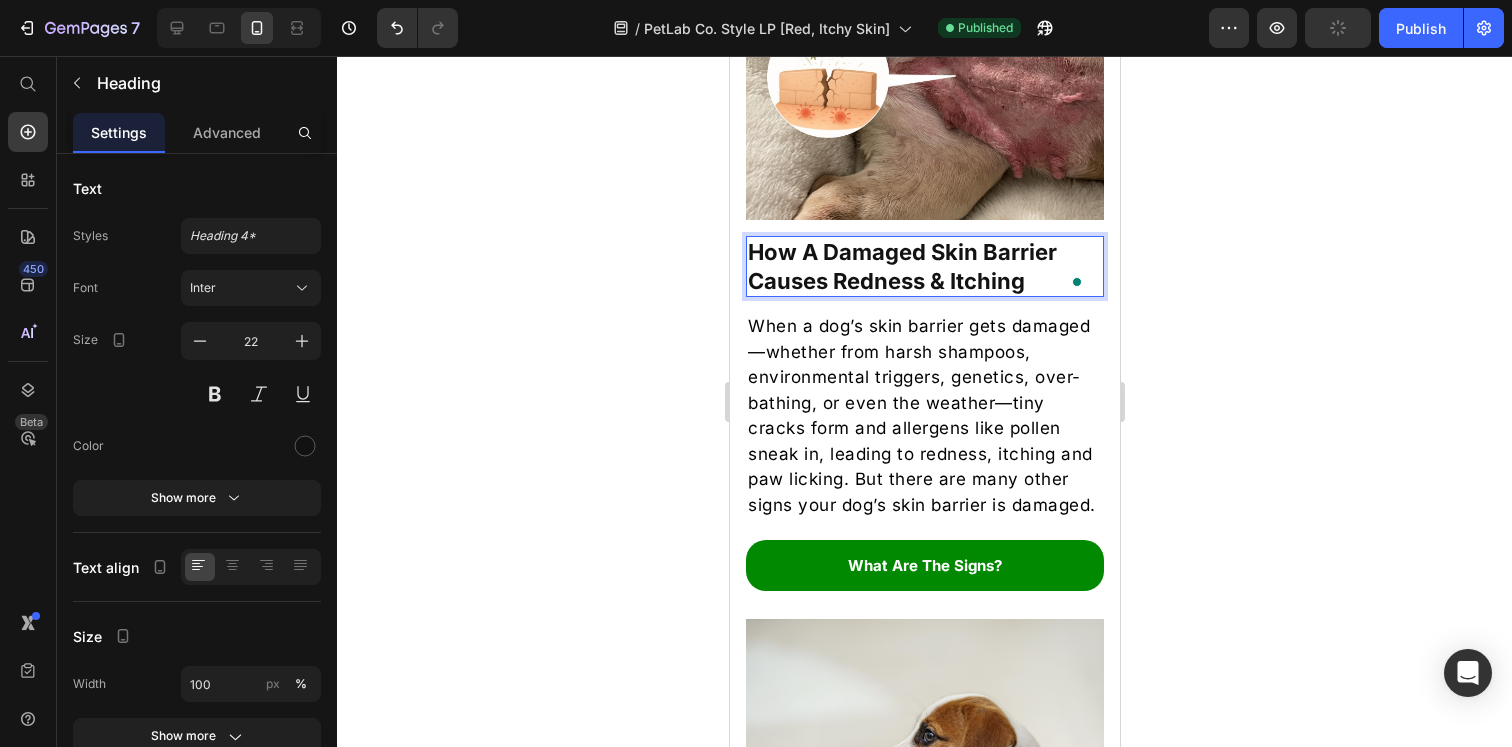click 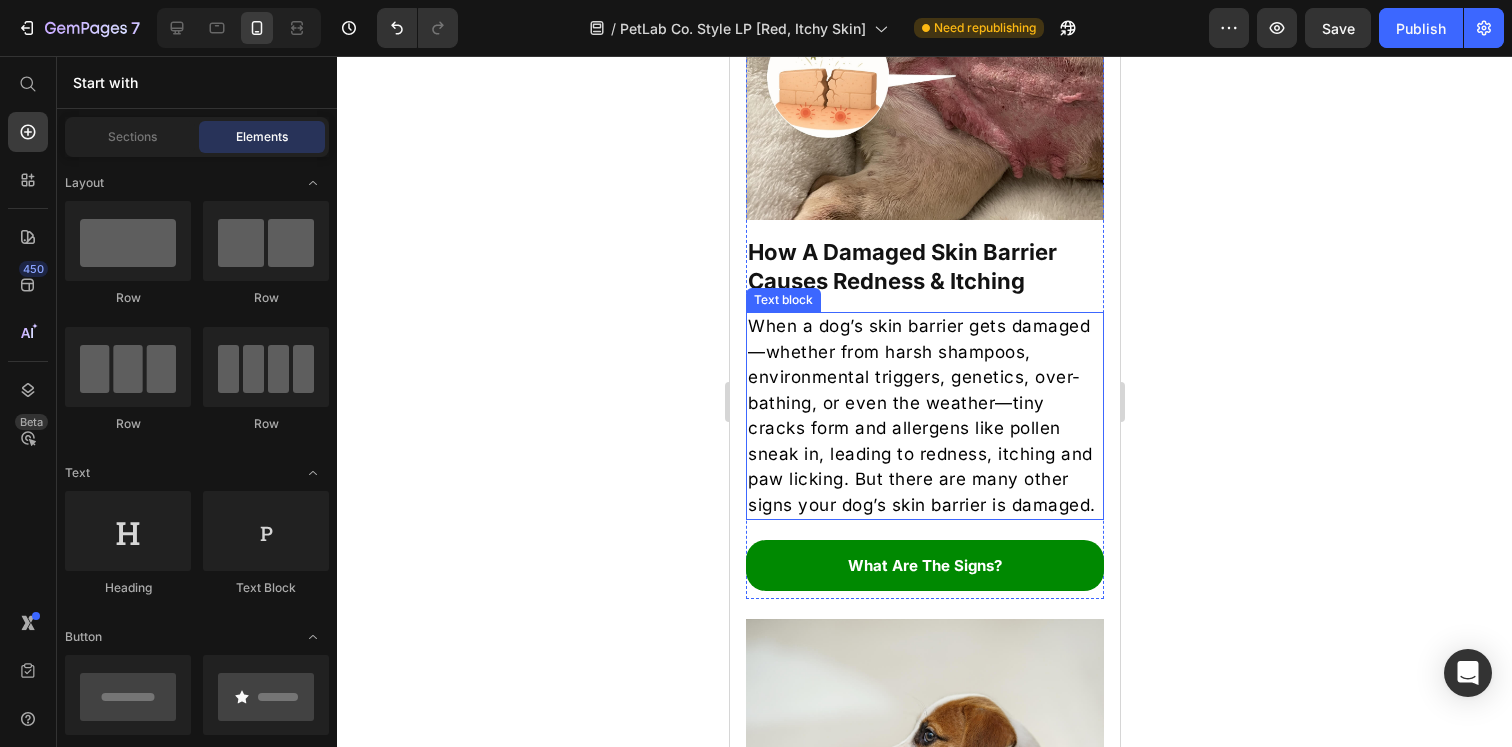 click on "When a dog’s skin barrier gets damaged—whether from harsh shampoos, environmental triggers, genetics, over-bathing, or even the weather—tiny cracks form and allergens like pollen sneak in, leading to redness, itching and paw licking. But there are many other signs your dog’s skin barrier is damaged." at bounding box center [924, 416] 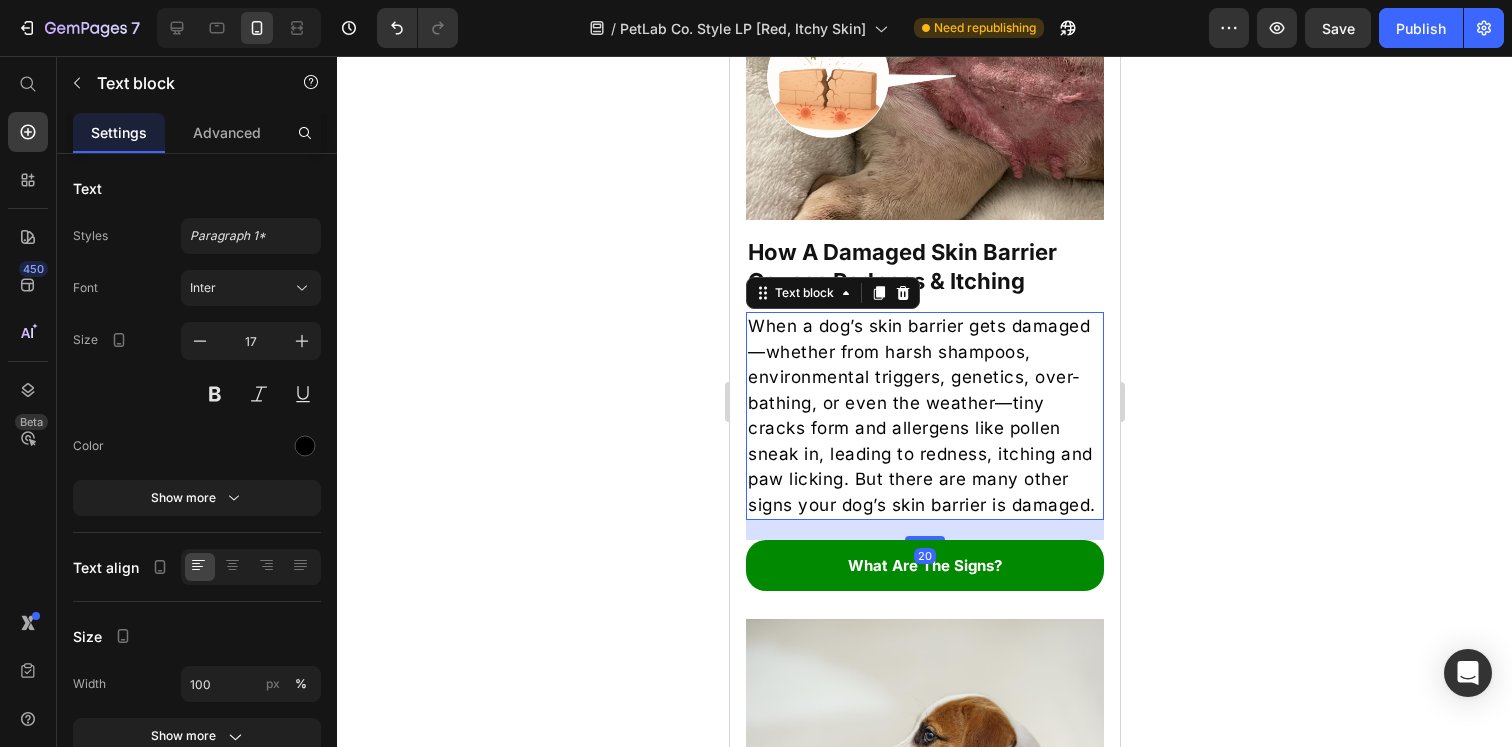 click on "When a dog’s skin barrier gets damaged—whether from harsh shampoos, environmental triggers, genetics, over-bathing, or even the weather—tiny cracks form and allergens like pollen sneak in, leading to redness, itching and paw licking. But there are many other signs your dog’s skin barrier is damaged." at bounding box center (924, 416) 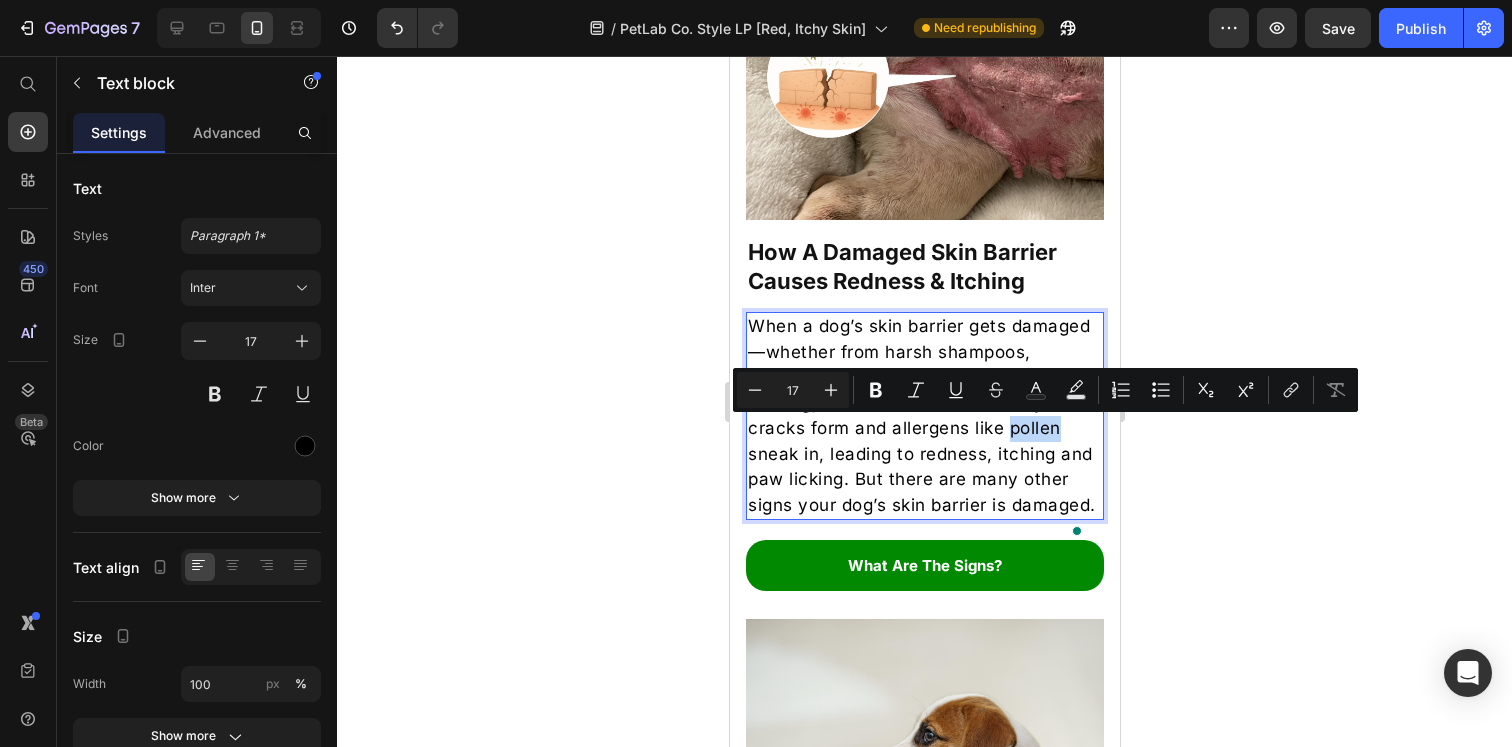 click on "When a dog’s skin barrier gets damaged—whether from harsh shampoos, environmental triggers, genetics, over-bathing, or even the weather—tiny cracks form and allergens like pollen sneak in, leading to redness, itching and paw licking. But there are many other signs your dog’s skin barrier is damaged." at bounding box center (924, 416) 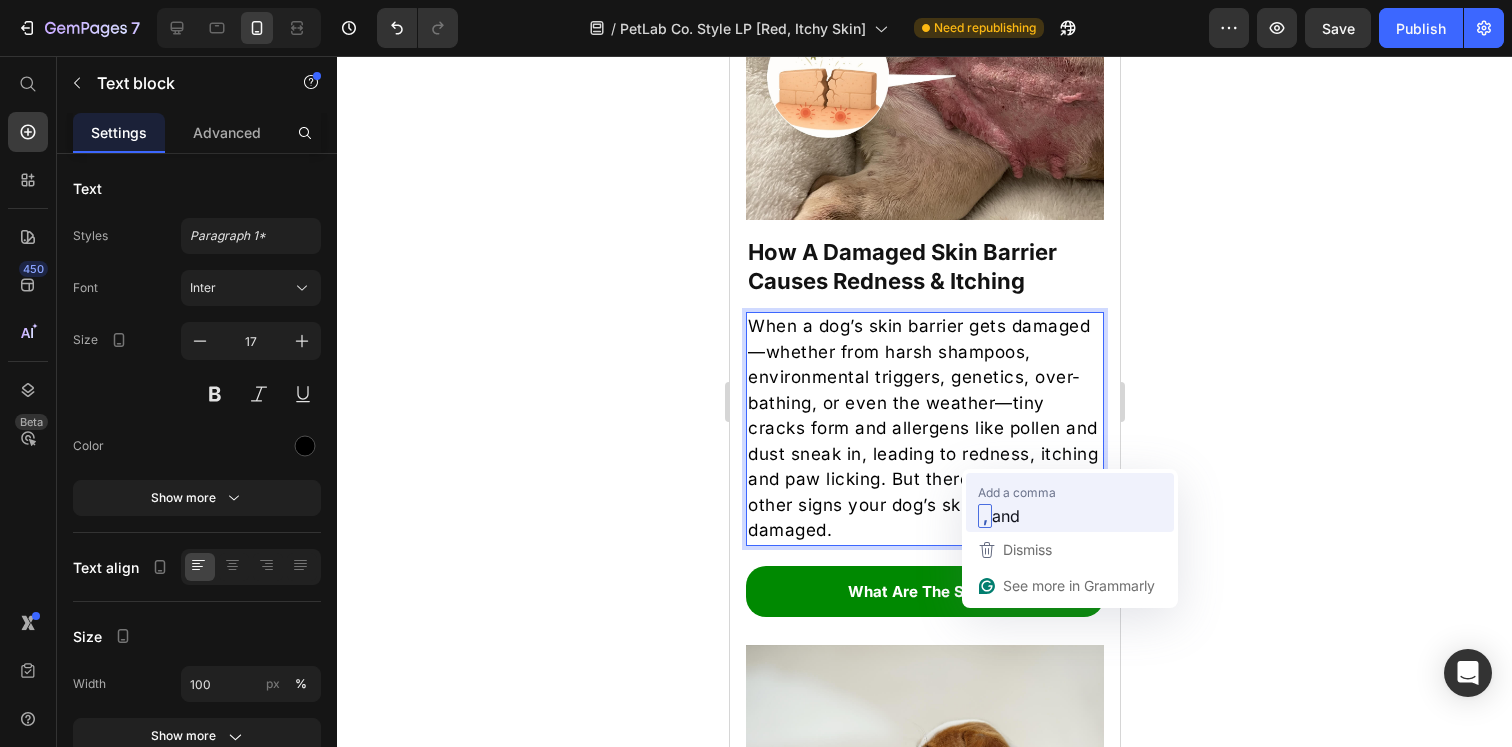 click on "Add a comma" at bounding box center (1017, 492) 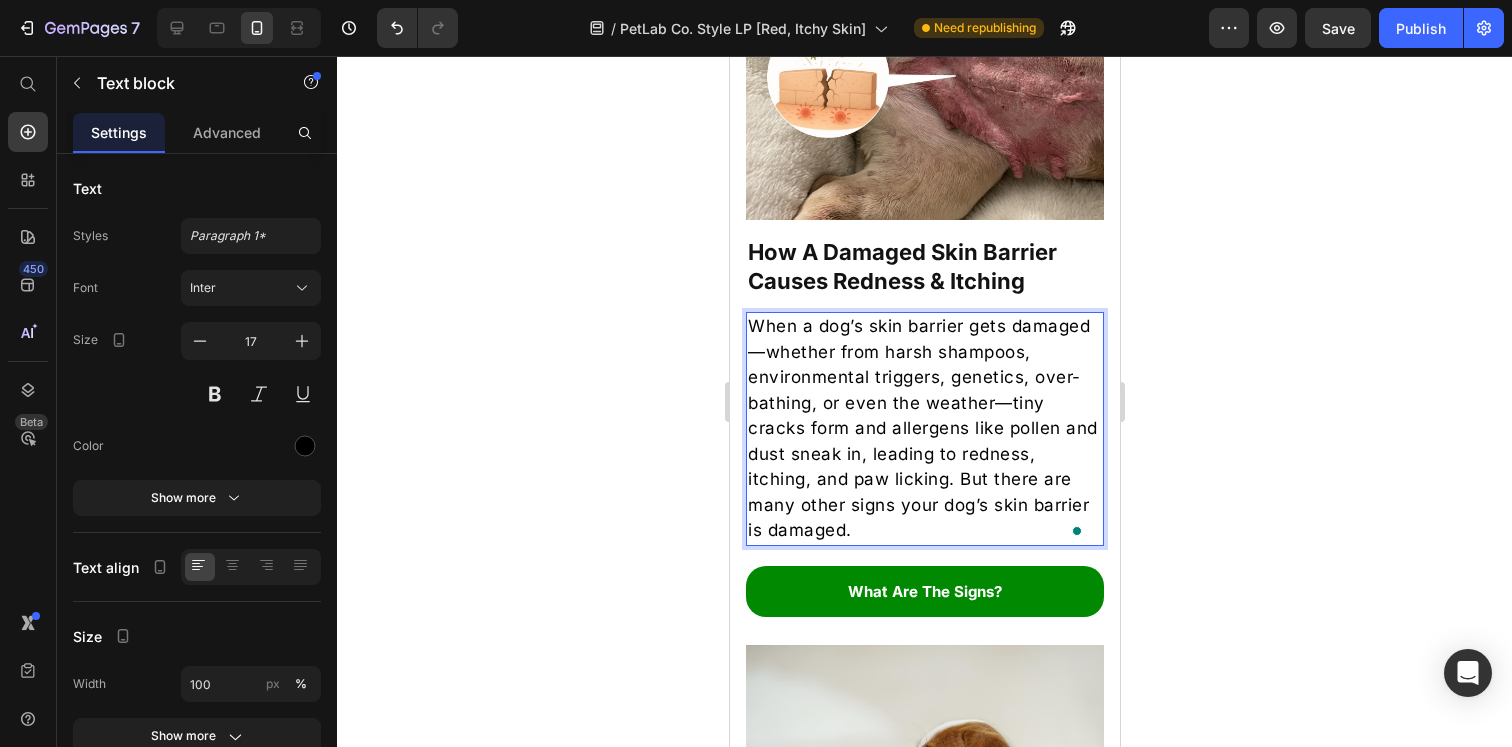 click 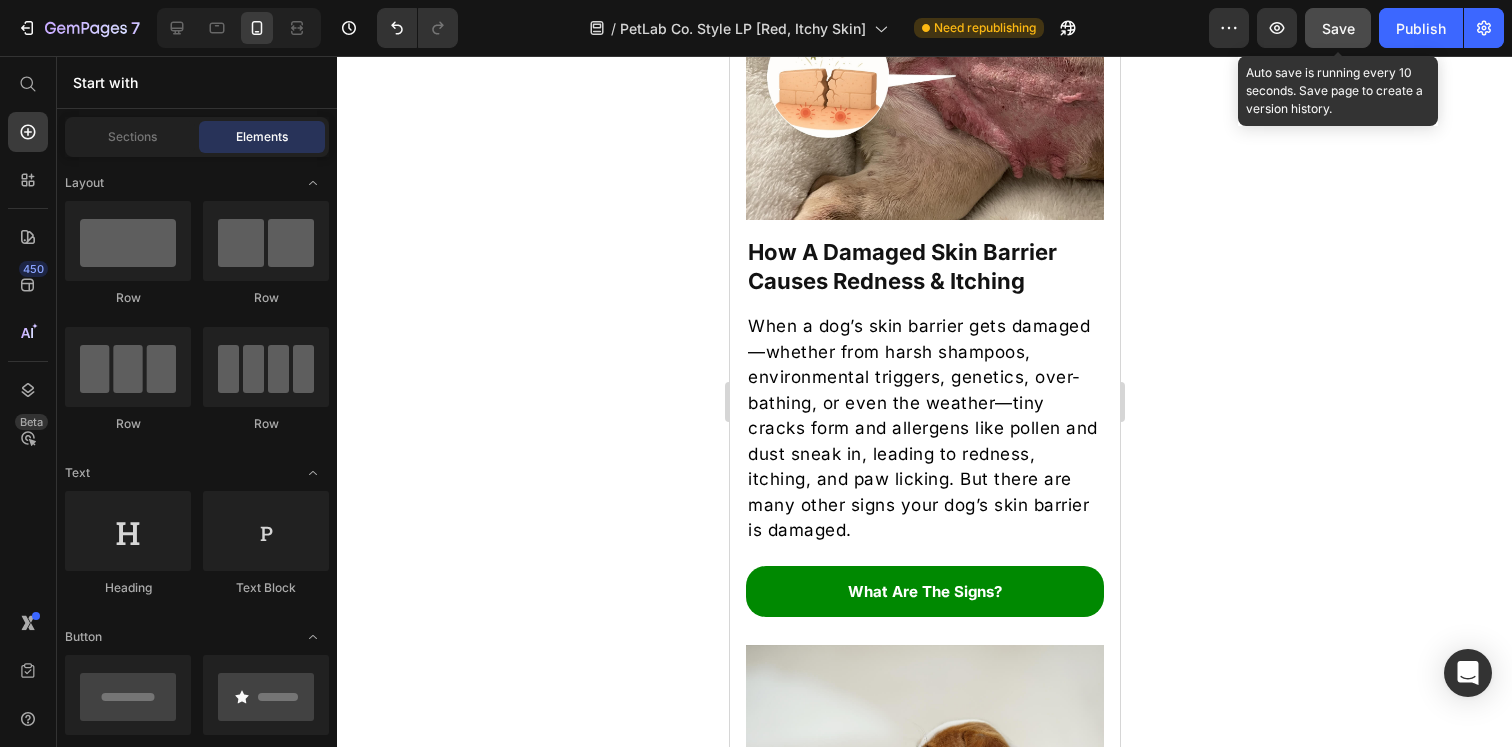 click on "Save" 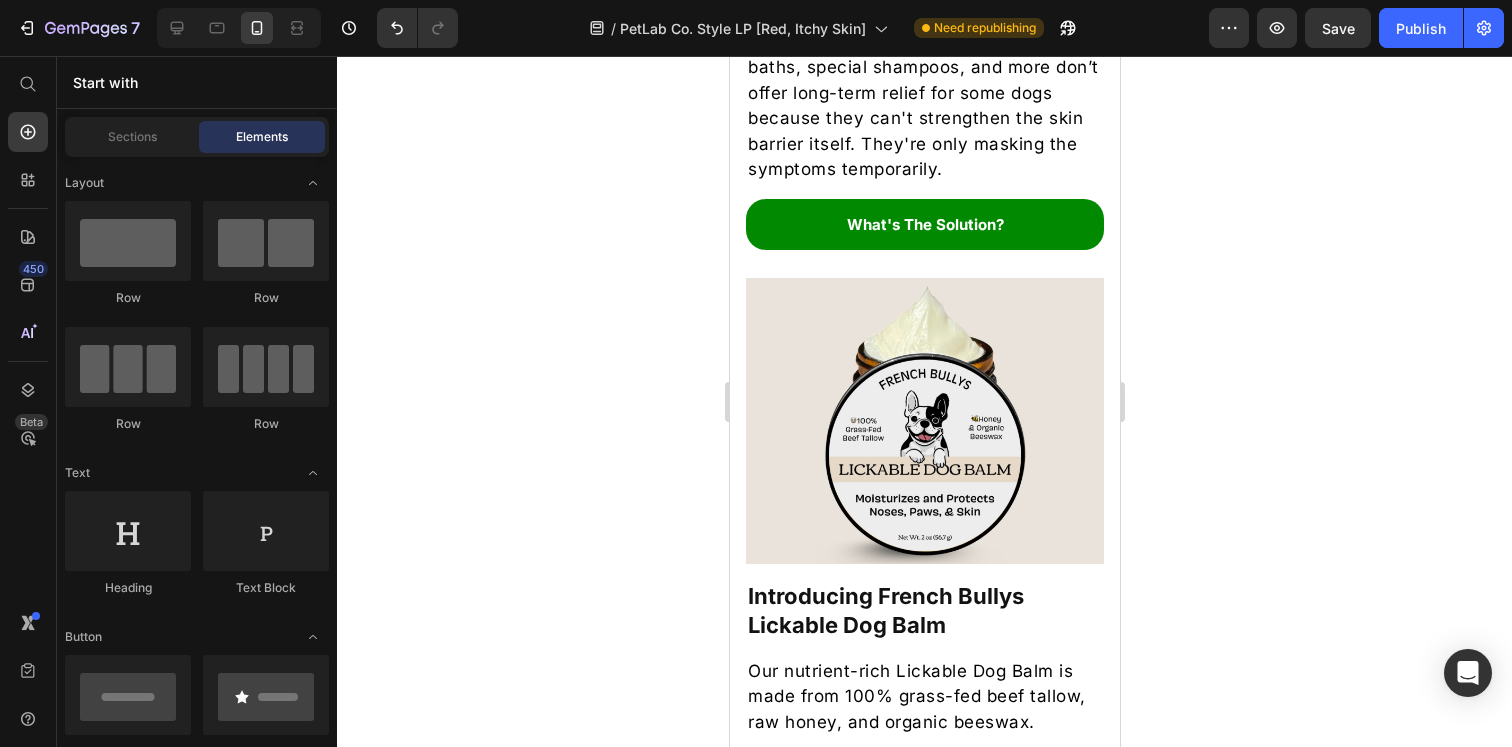 scroll, scrollTop: 2486, scrollLeft: 0, axis: vertical 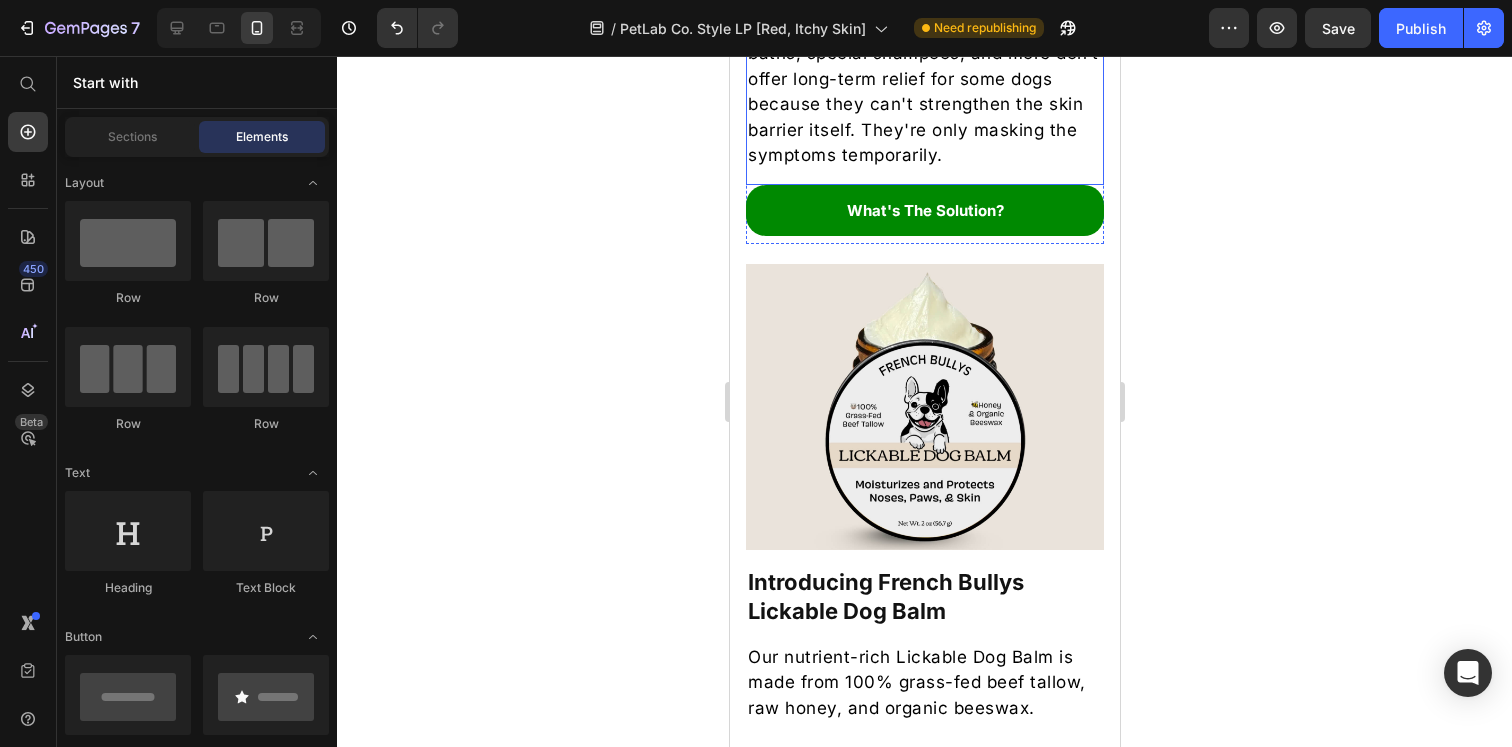 click on "Solutions like allergy shots, steroids, wipes, coconut oil, food swaps, oatmeal baths, special shampoos, and more don’t offer long-term relief for some dogs because they can't strengthen the skin barrier itself. They're only masking the symptoms temporarily." at bounding box center [924, 79] 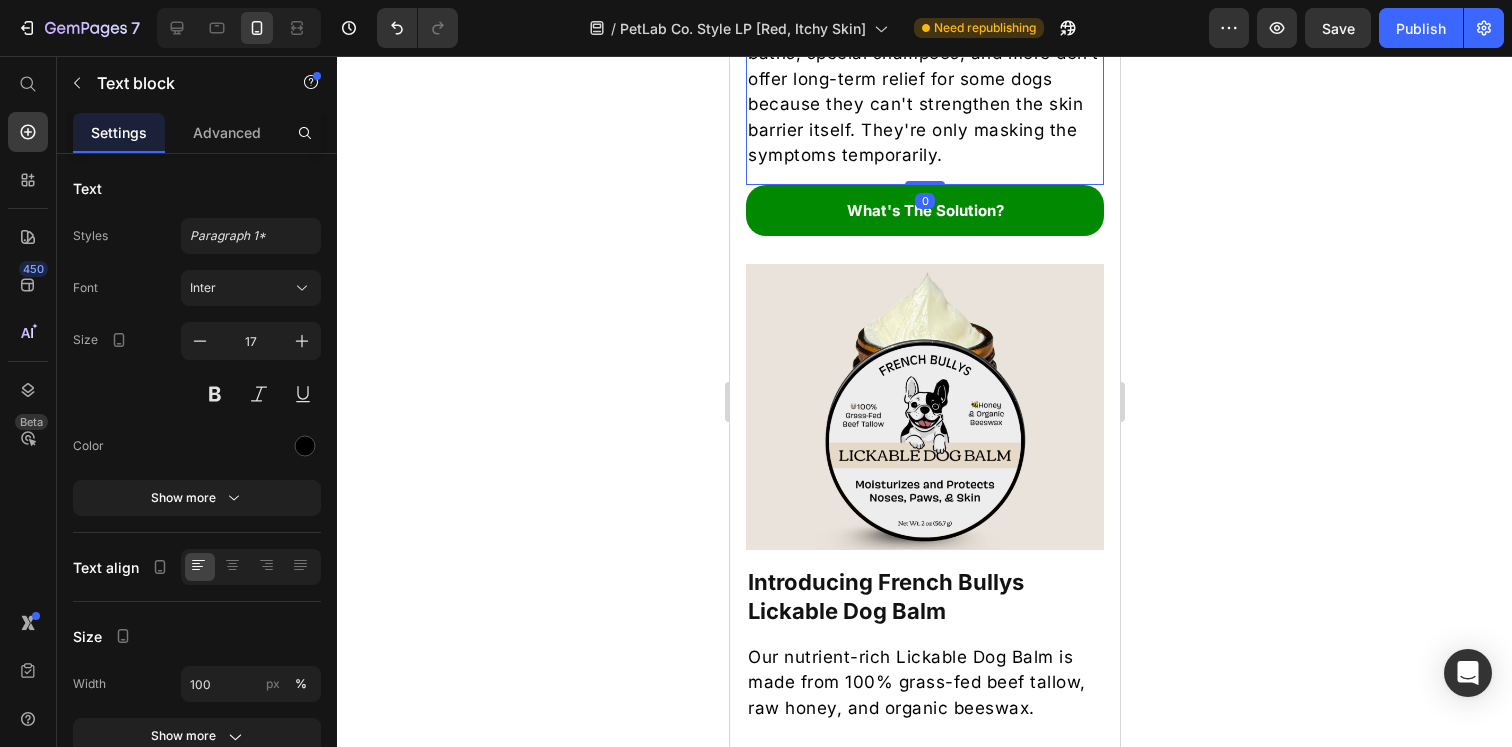 click on "Solutions like allergy shots, steroids, wipes, coconut oil, food swaps, oatmeal baths, special shampoos, and more don’t offer long-term relief for some dogs because they can't strengthen the skin barrier itself. They're only masking the symptoms temporarily." at bounding box center [924, 79] 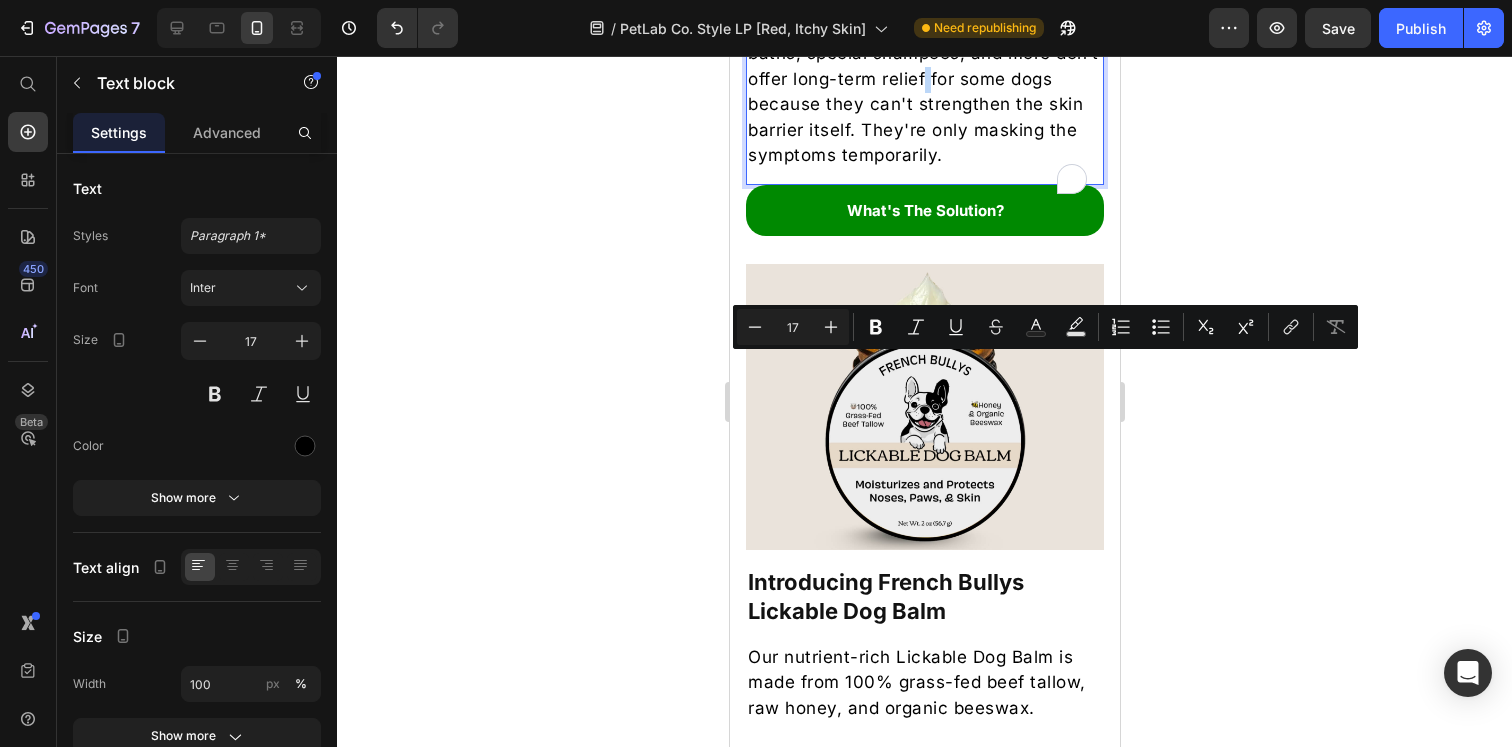 click on "Solutions like allergy shots, steroids, wipes, coconut oil, food swaps, oatmeal baths, special shampoos, and more don’t offer long-term relief for some dogs because they can't strengthen the skin barrier itself. They're only masking the symptoms temporarily." at bounding box center (924, 79) 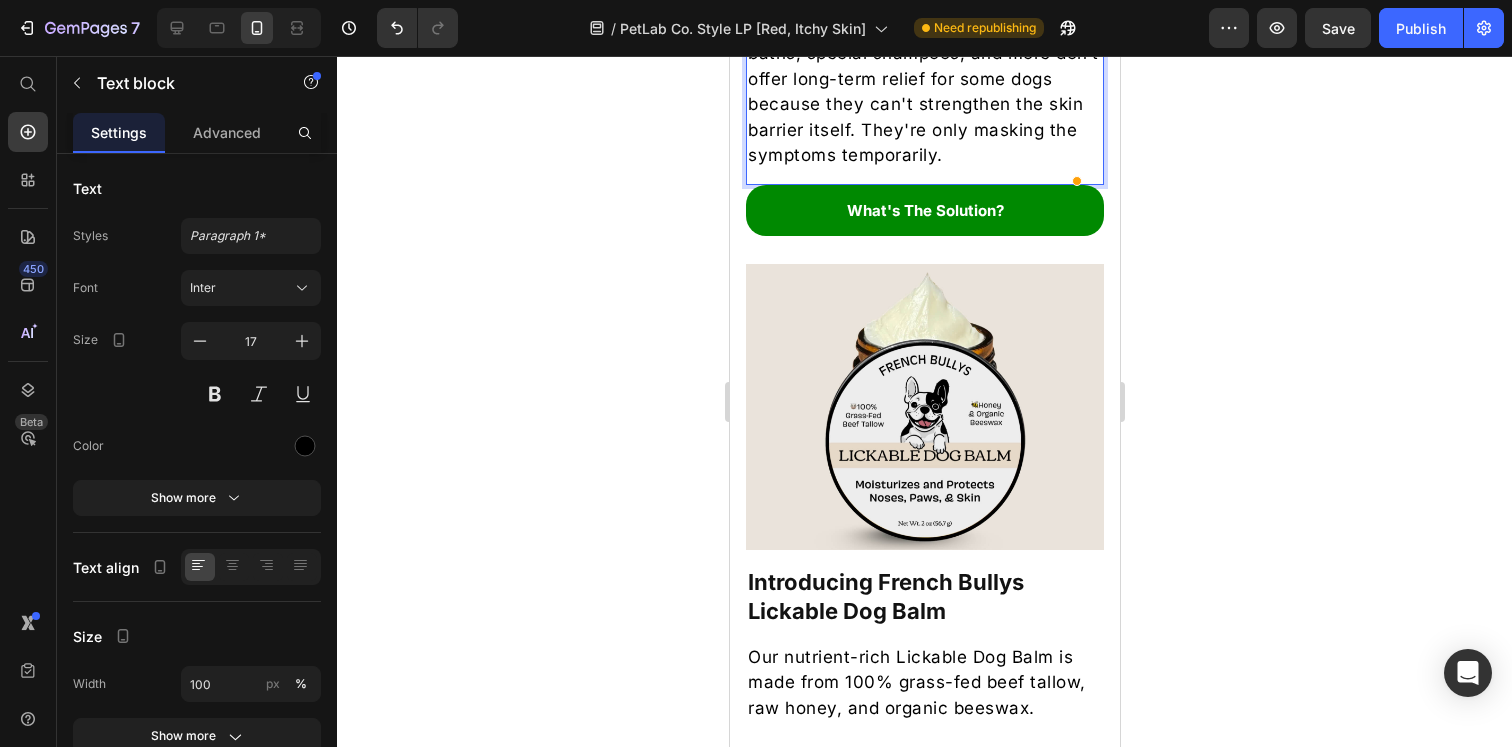 click 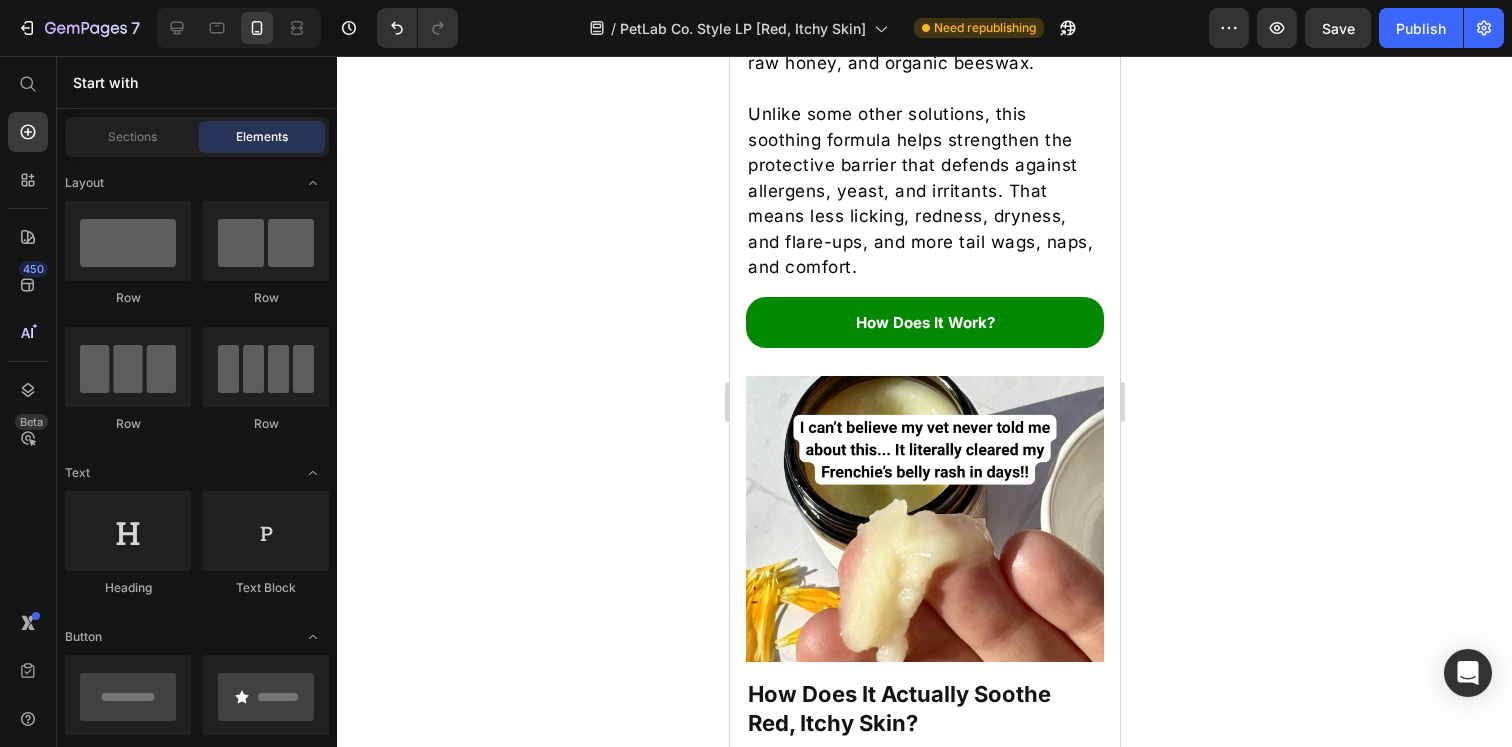 scroll, scrollTop: 3140, scrollLeft: 0, axis: vertical 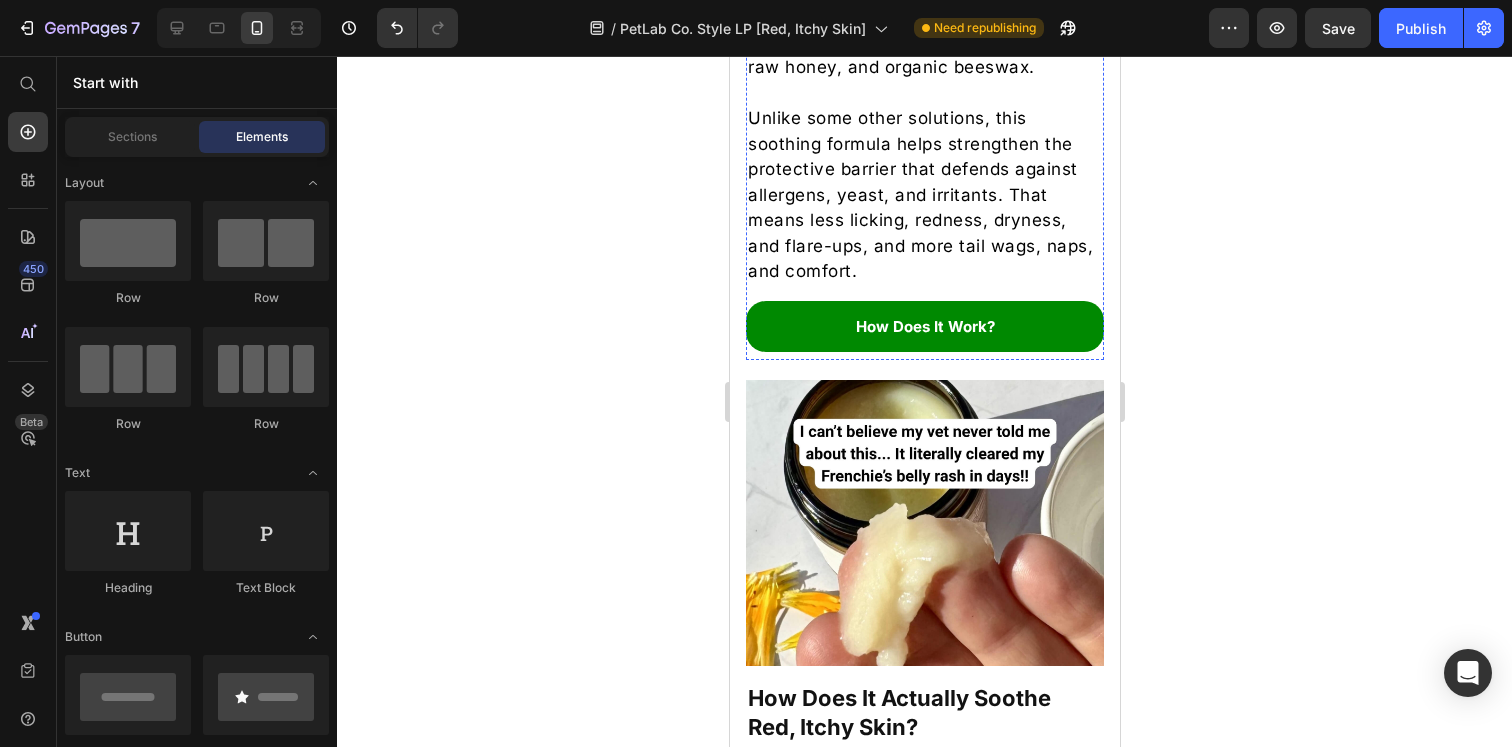 click on "Introducing French Bullys Lickable Dog Balm" at bounding box center [924, -44] 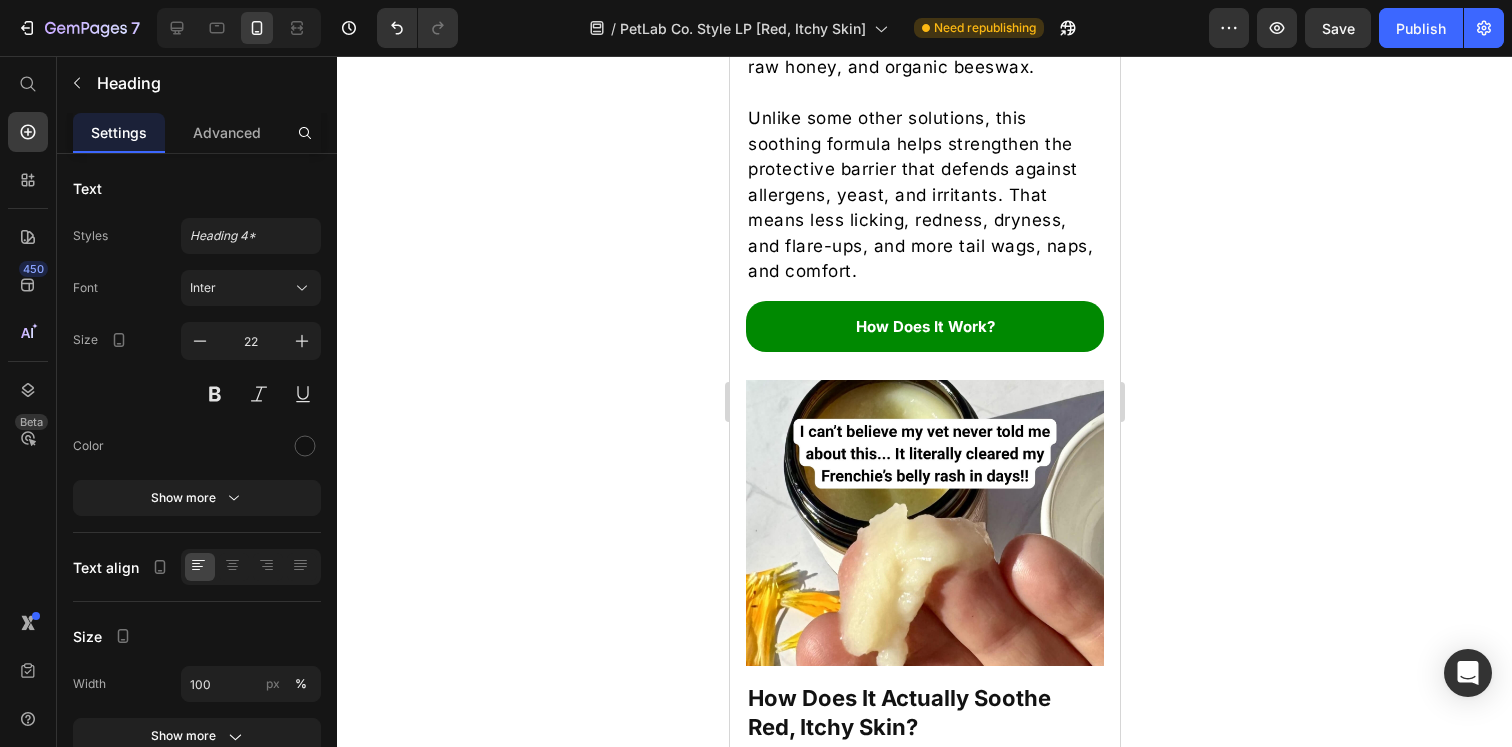 click on "Introducing French Bullys Lickable Dog Balm" at bounding box center [924, -44] 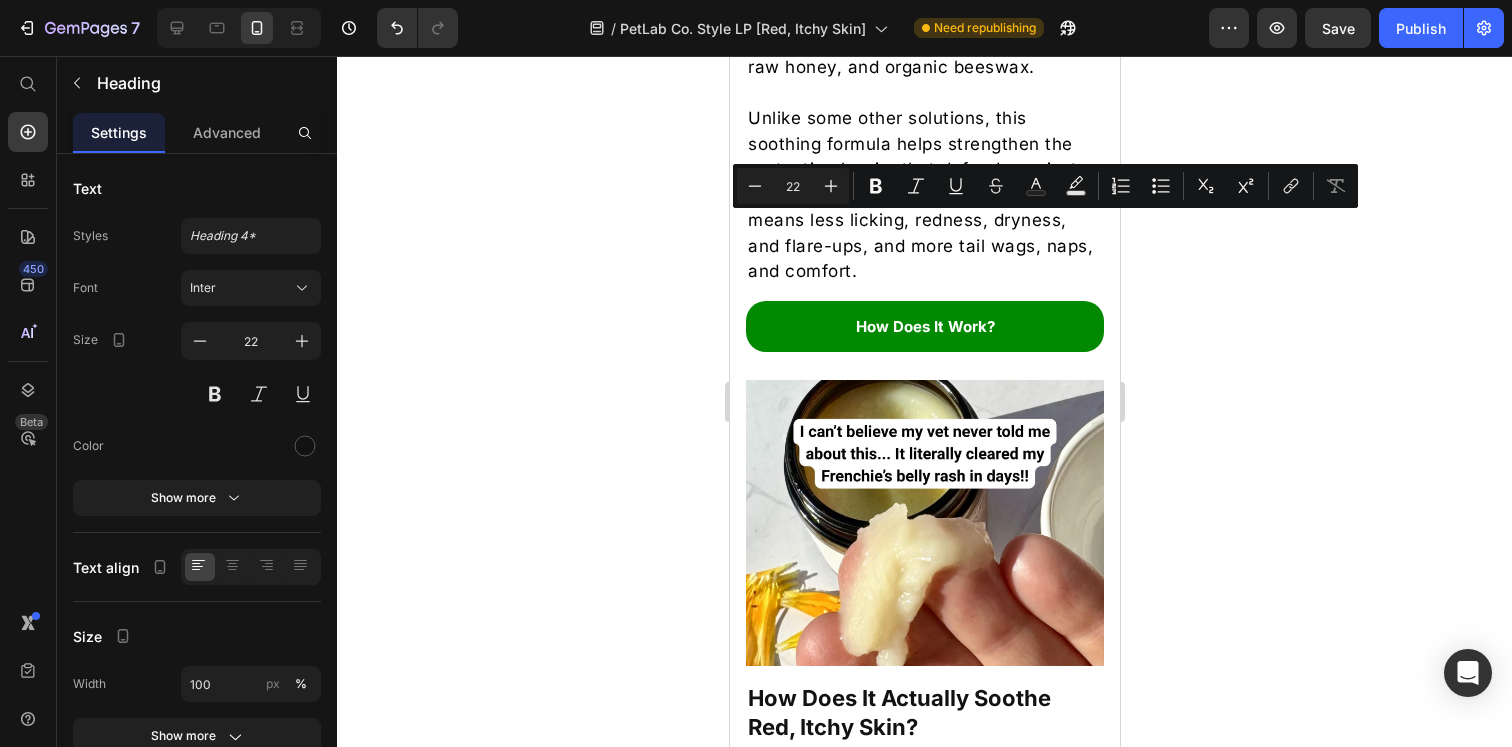 click on "Introducing French Bullys Lickable Dog Balm" at bounding box center (924, -44) 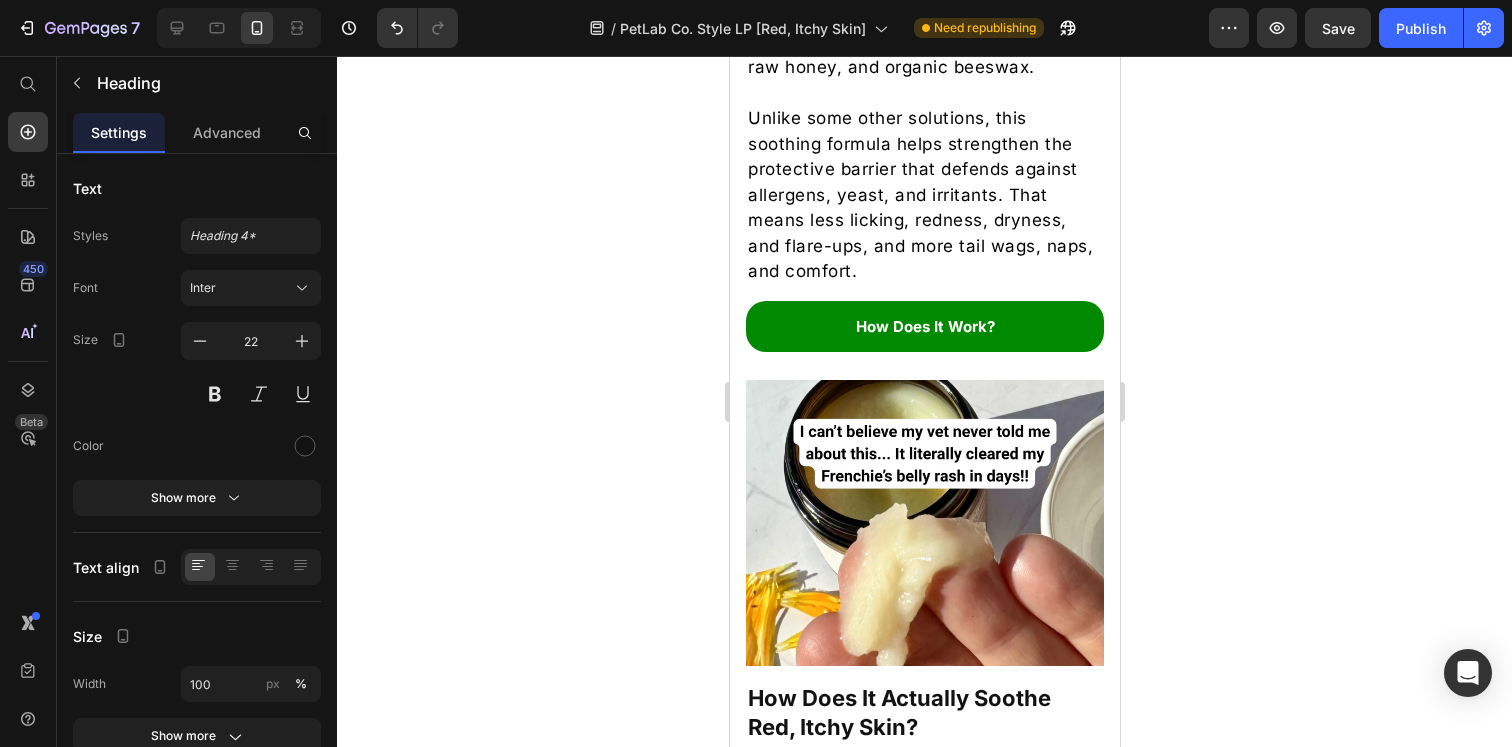 click 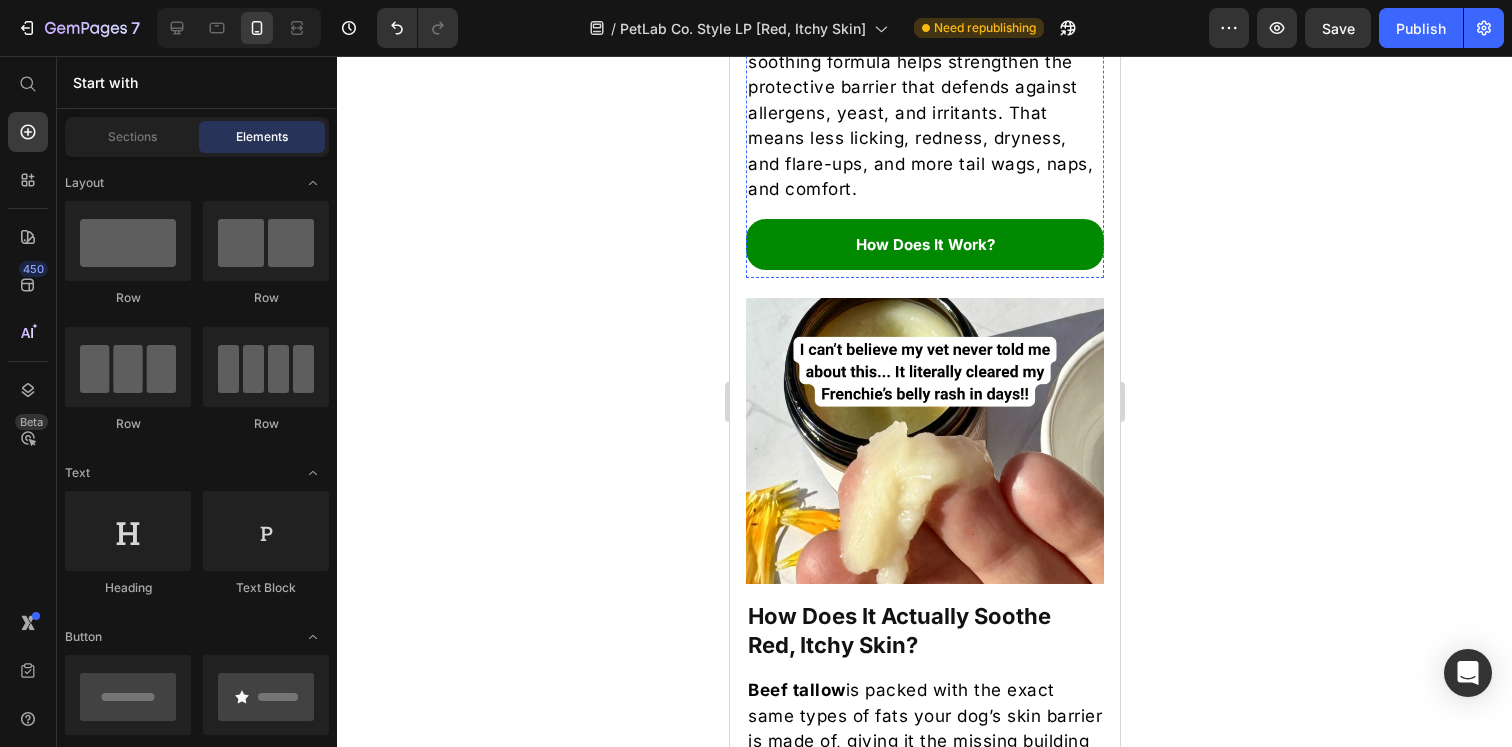 scroll, scrollTop: 3226, scrollLeft: 0, axis: vertical 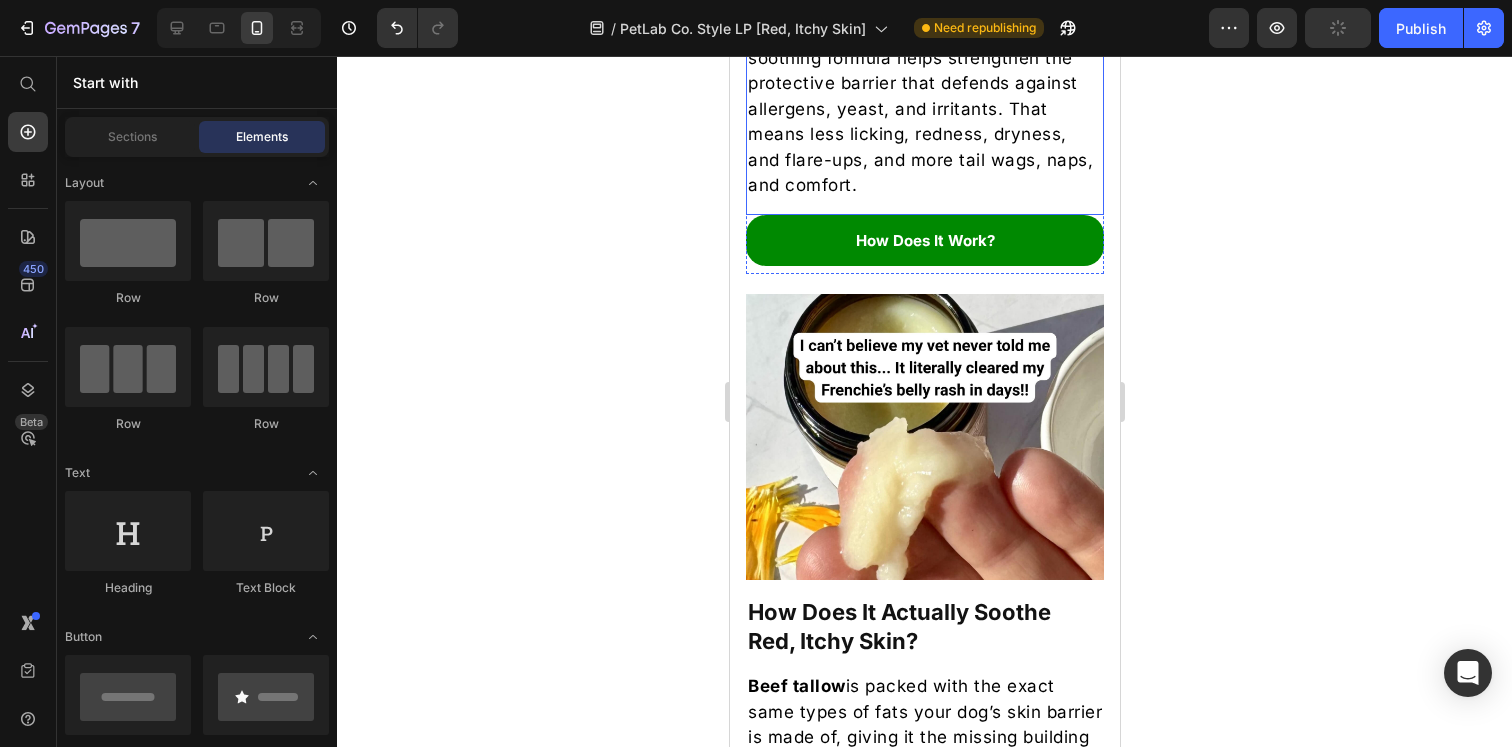 click on "Our nutrient-rich Lickable Dog Balm is made from 100% grass-fed beef tallow, raw honey, and organic beeswax." at bounding box center (924, -44) 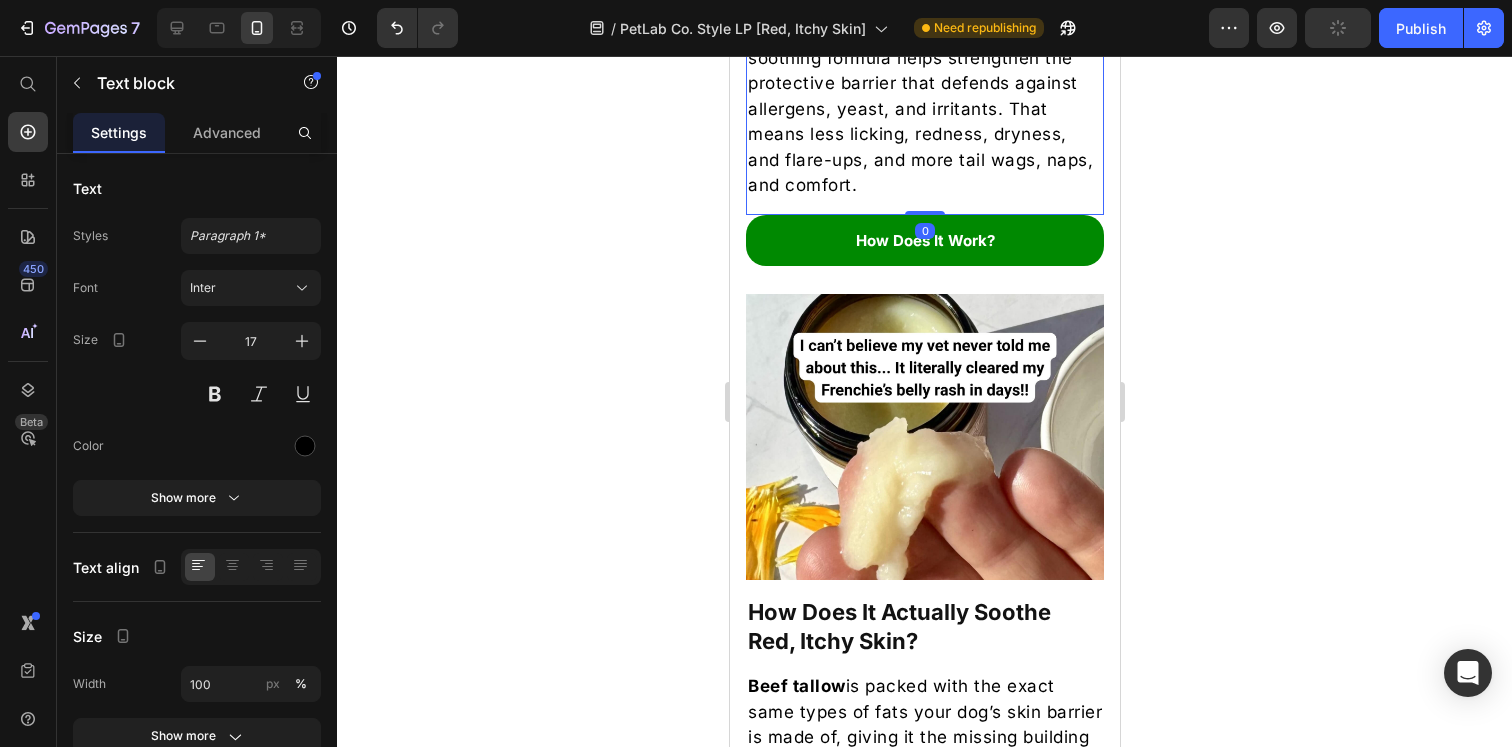 click on "Our nutrient-rich Lickable Dog Balm is made from 100% grass-fed beef tallow, raw honey, and organic beeswax." at bounding box center [924, -44] 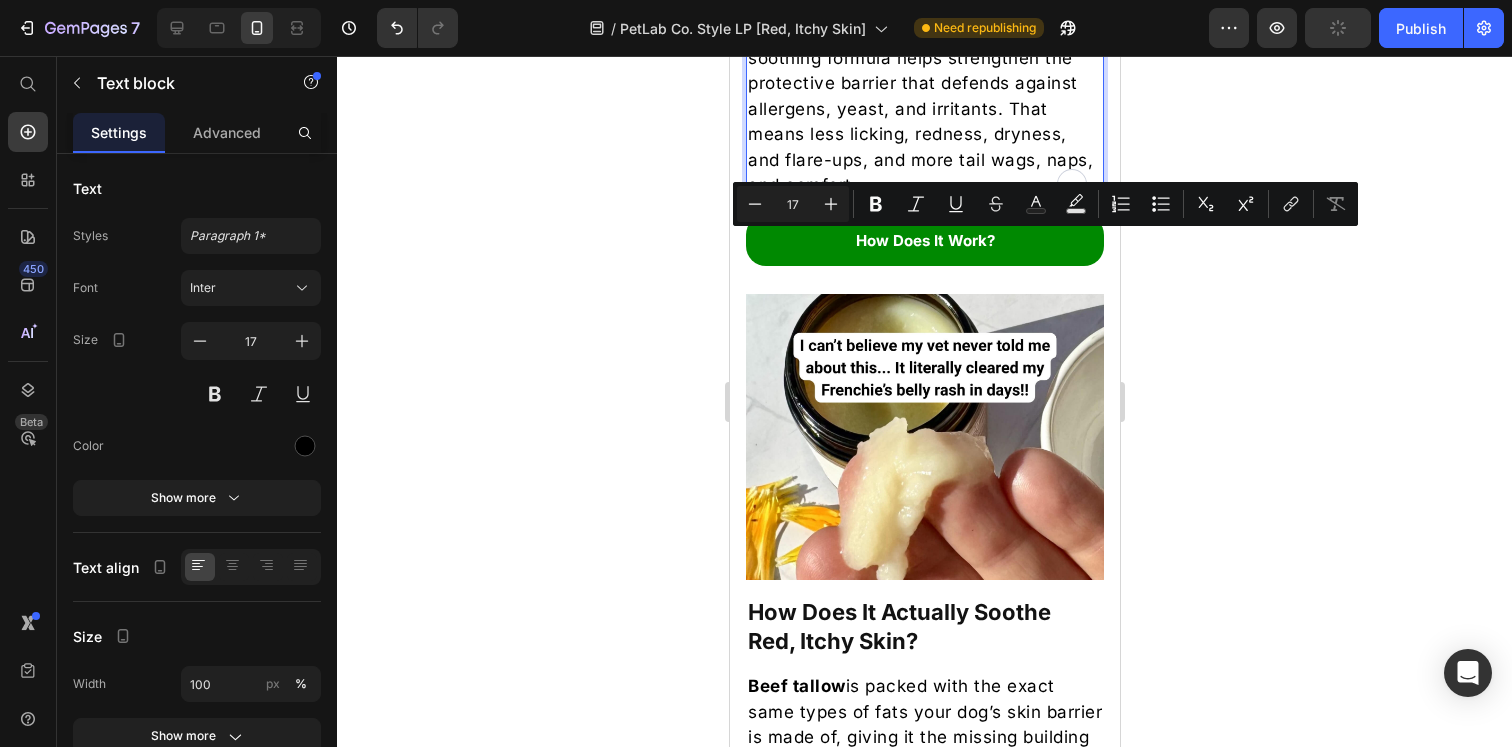 click on "Our nutrient-rich Lickable Dog Balm is made from 100% grass-fed beef tallow, raw honey, and organic beeswax." at bounding box center (924, -44) 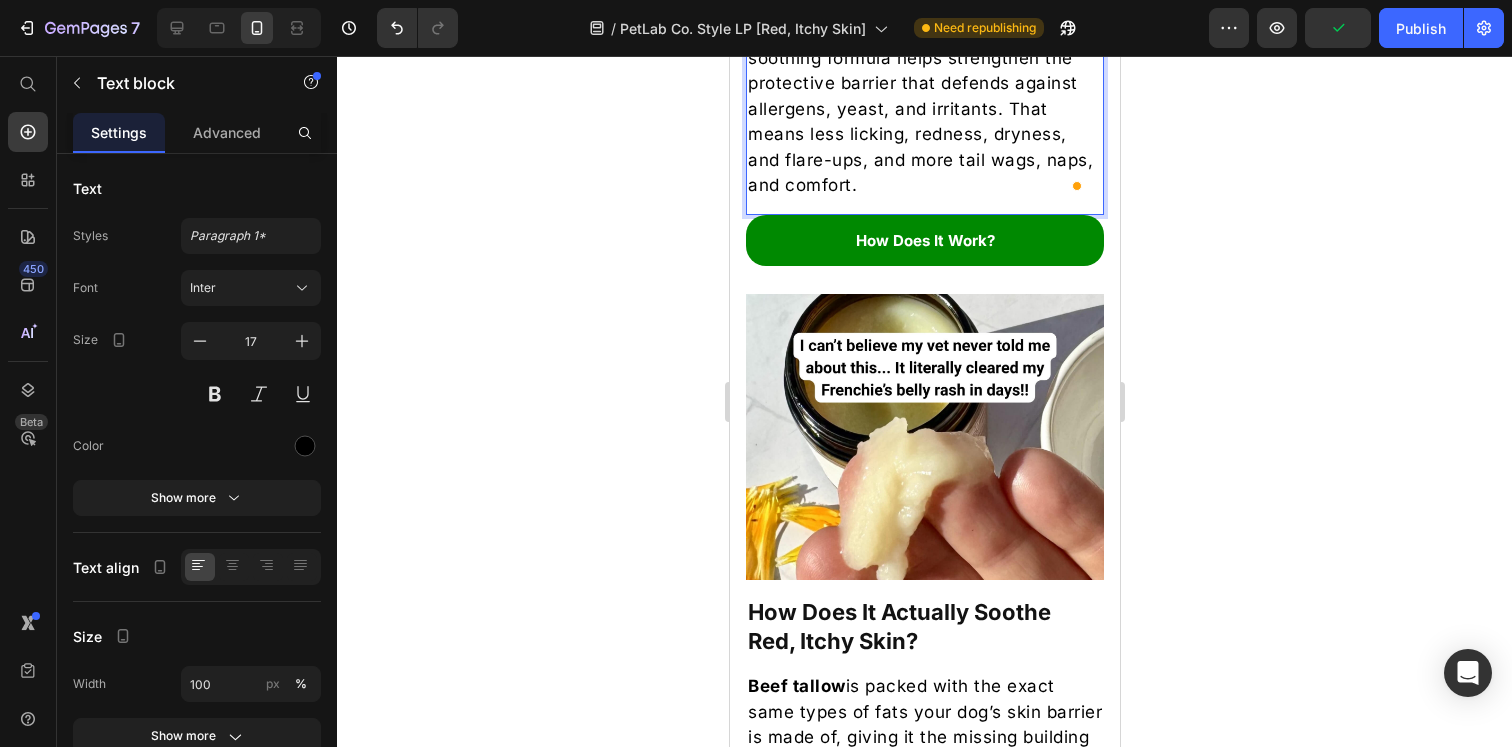 click 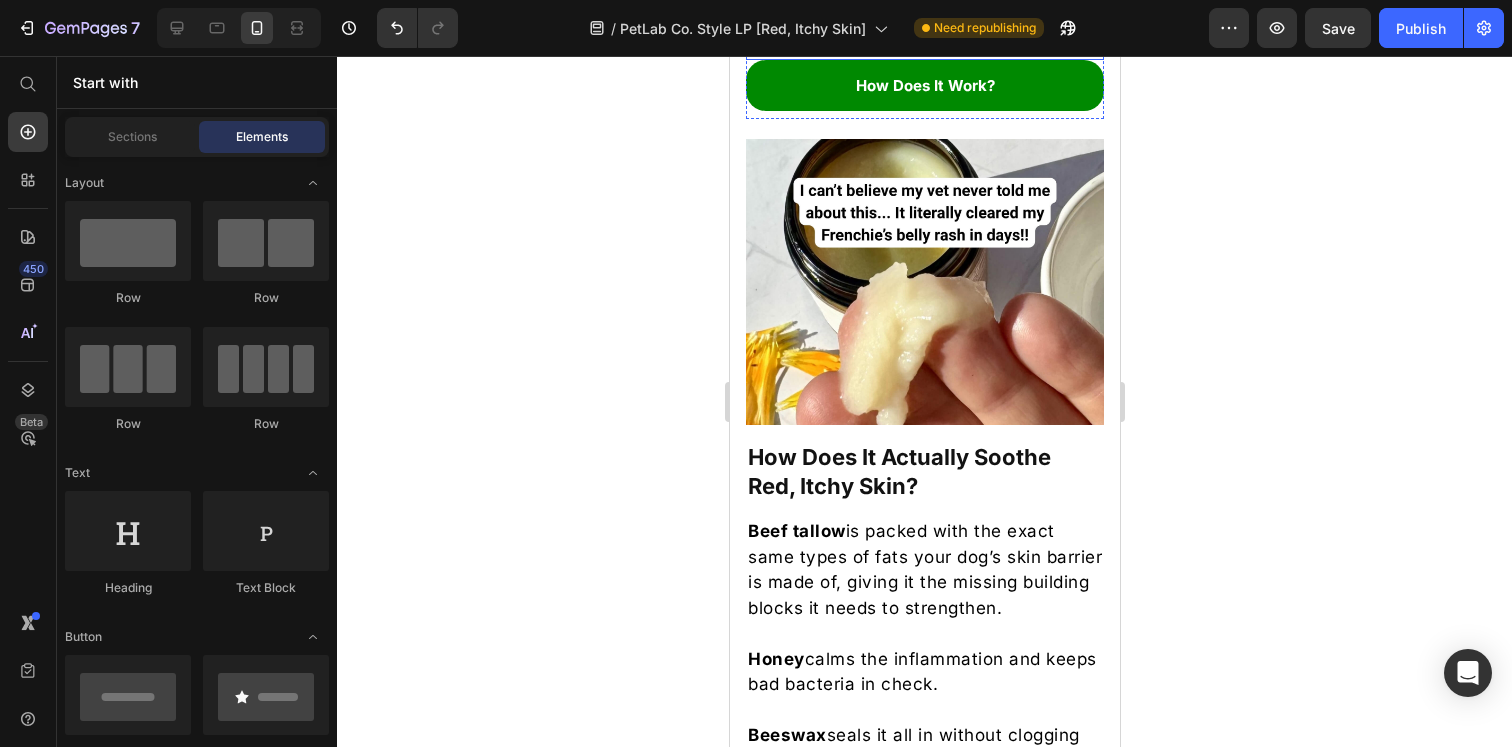 scroll, scrollTop: 3678, scrollLeft: 0, axis: vertical 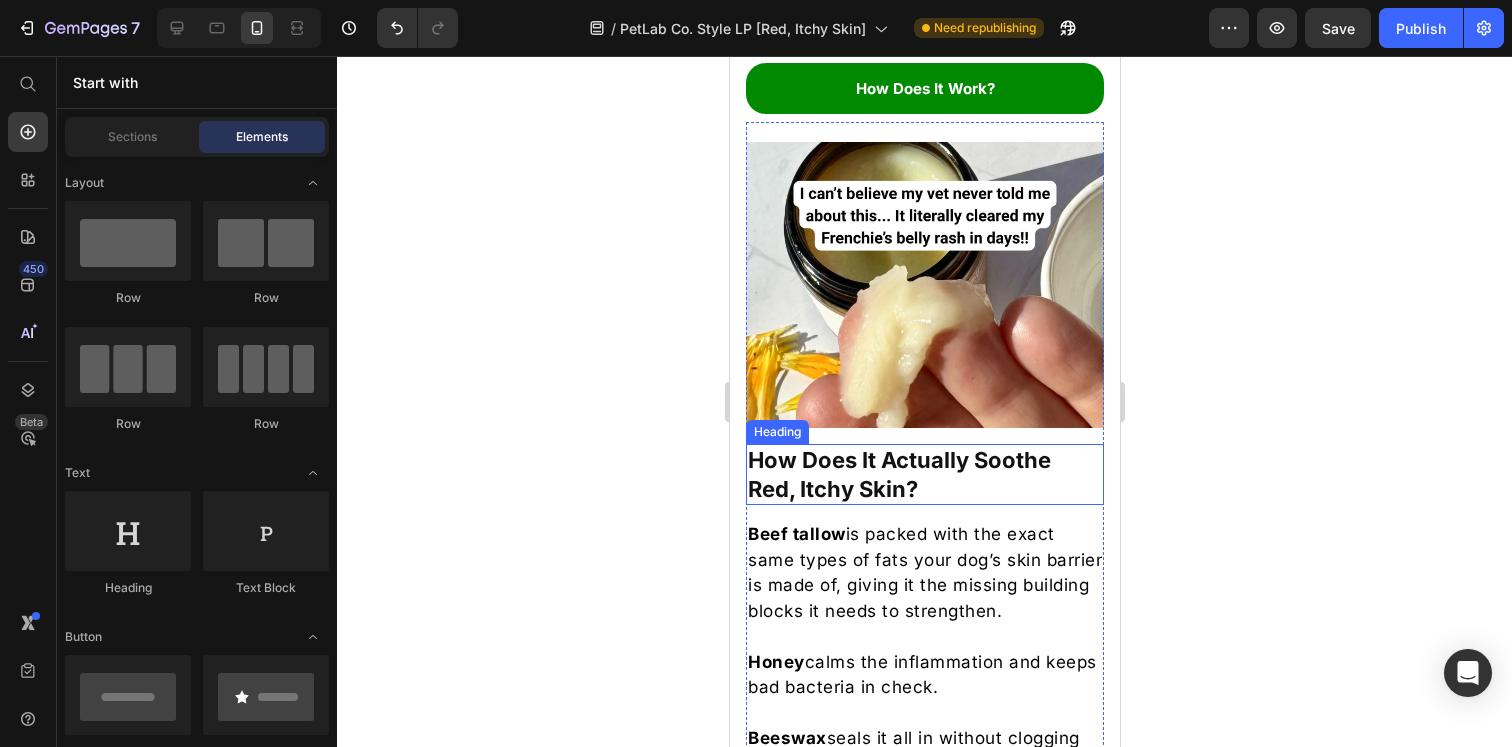 click on "How Does It Actually Soothe Red, Itchy Skin?" at bounding box center (924, 474) 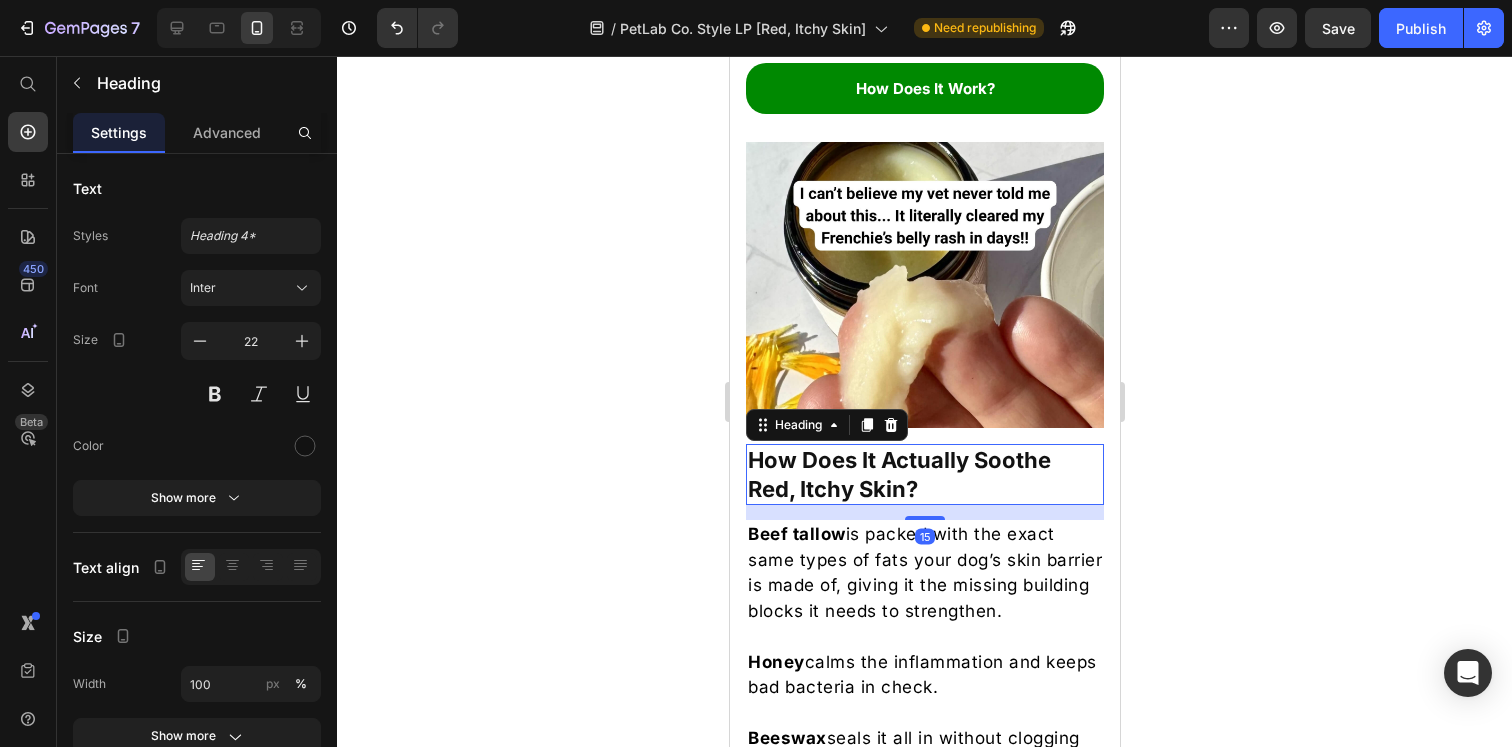 click on "How Does It Actually Soothe Red, Itchy Skin?" at bounding box center [924, 474] 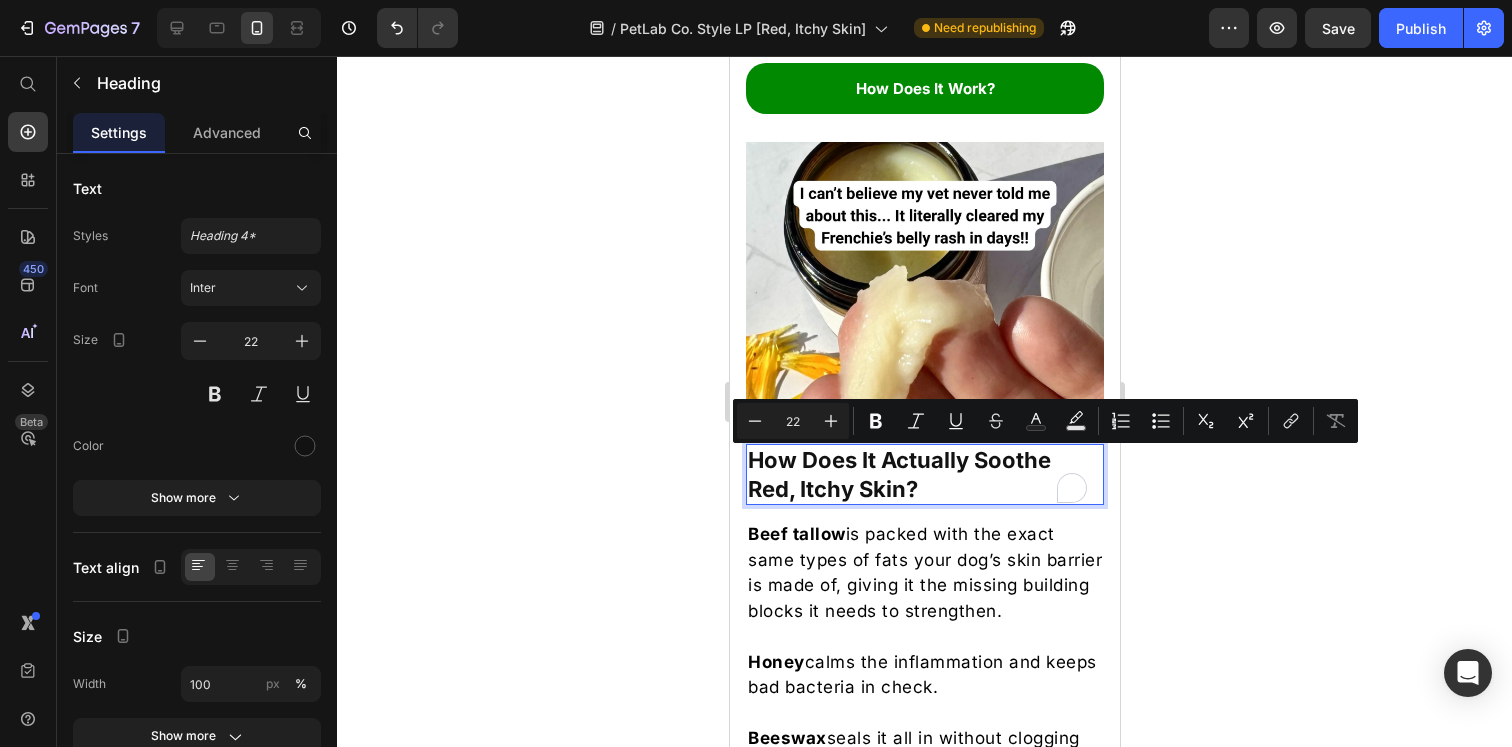 click on "How Does It Actually Soothe Red, Itchy Skin?" at bounding box center (924, 474) 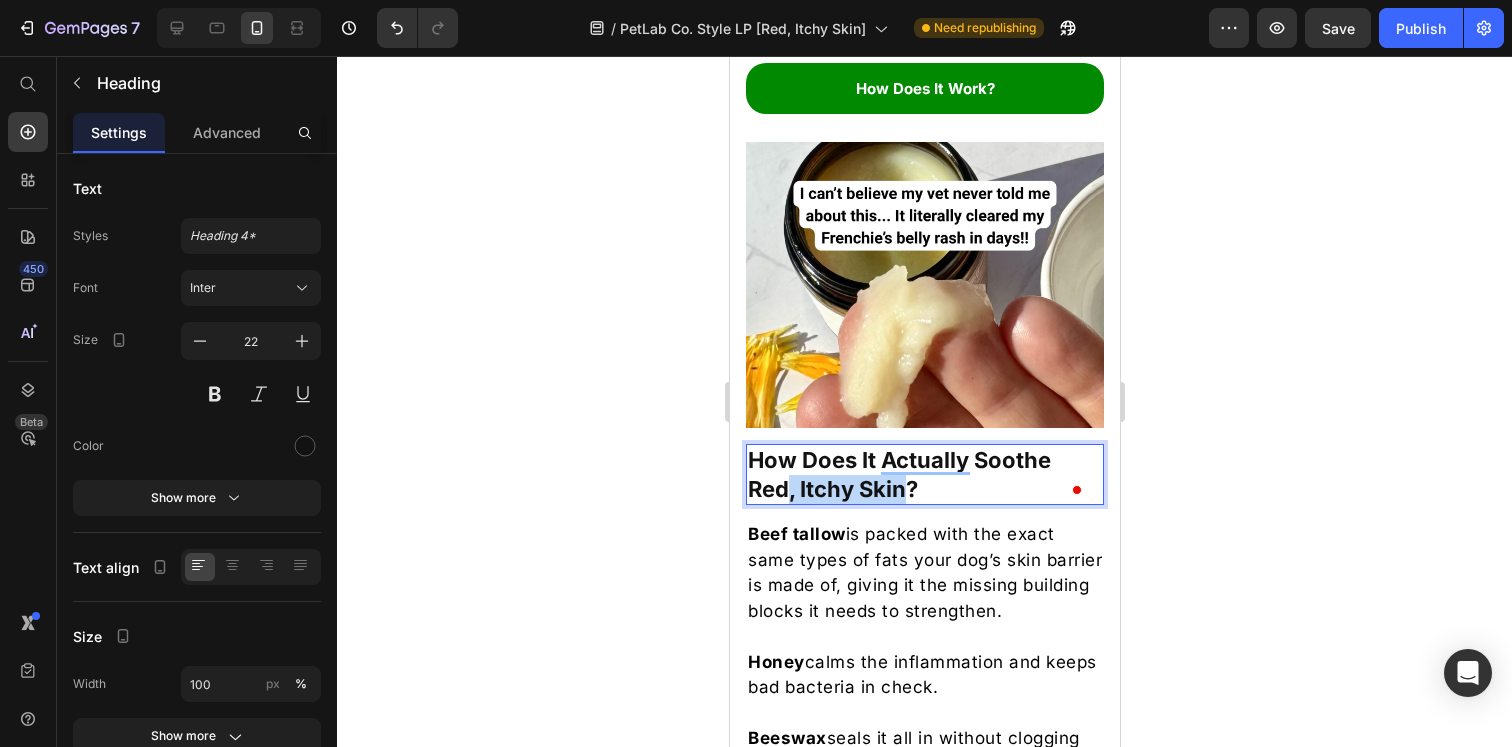 drag, startPoint x: 786, startPoint y: 468, endPoint x: 911, endPoint y: 466, distance: 125.016 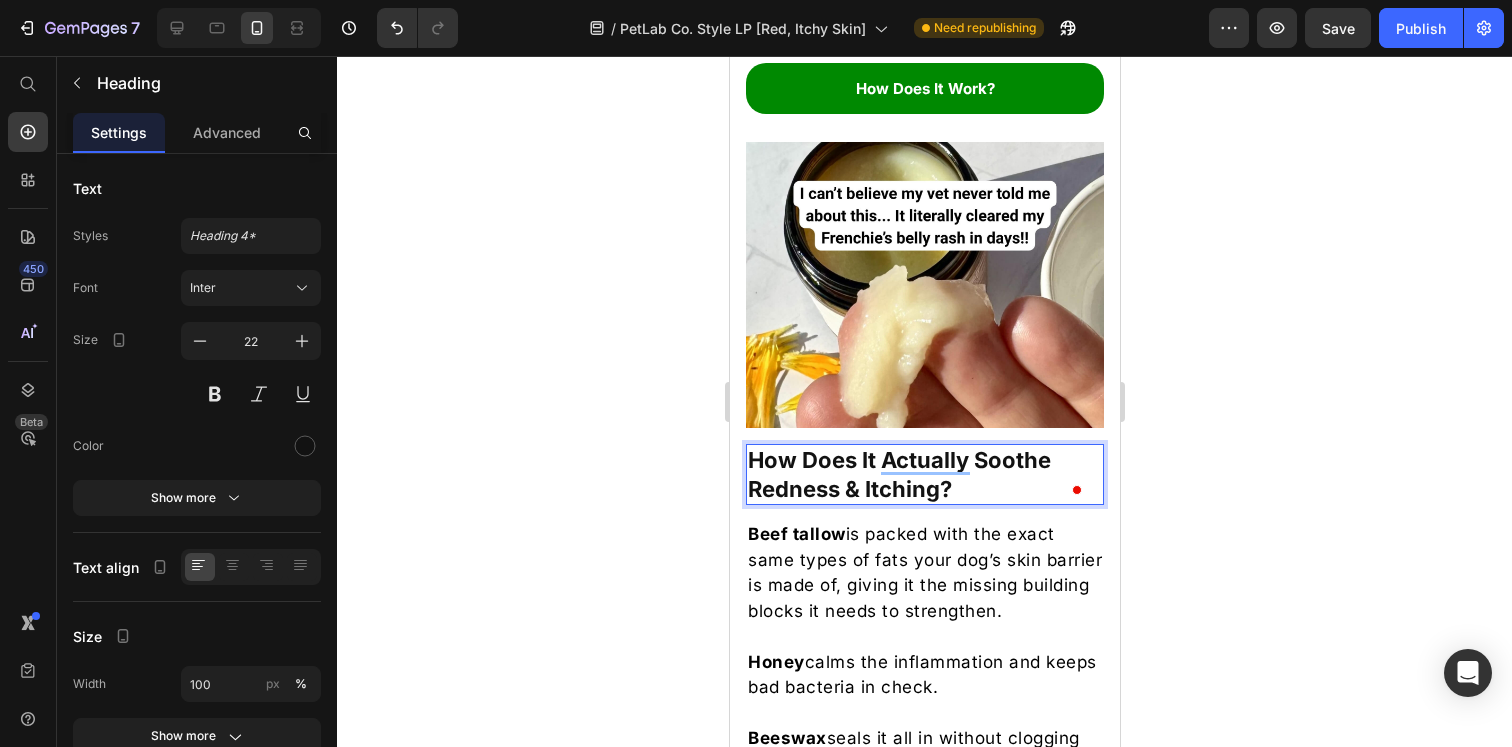 click on "How Does It Actually Soothe Redness & Itching?" at bounding box center (924, 474) 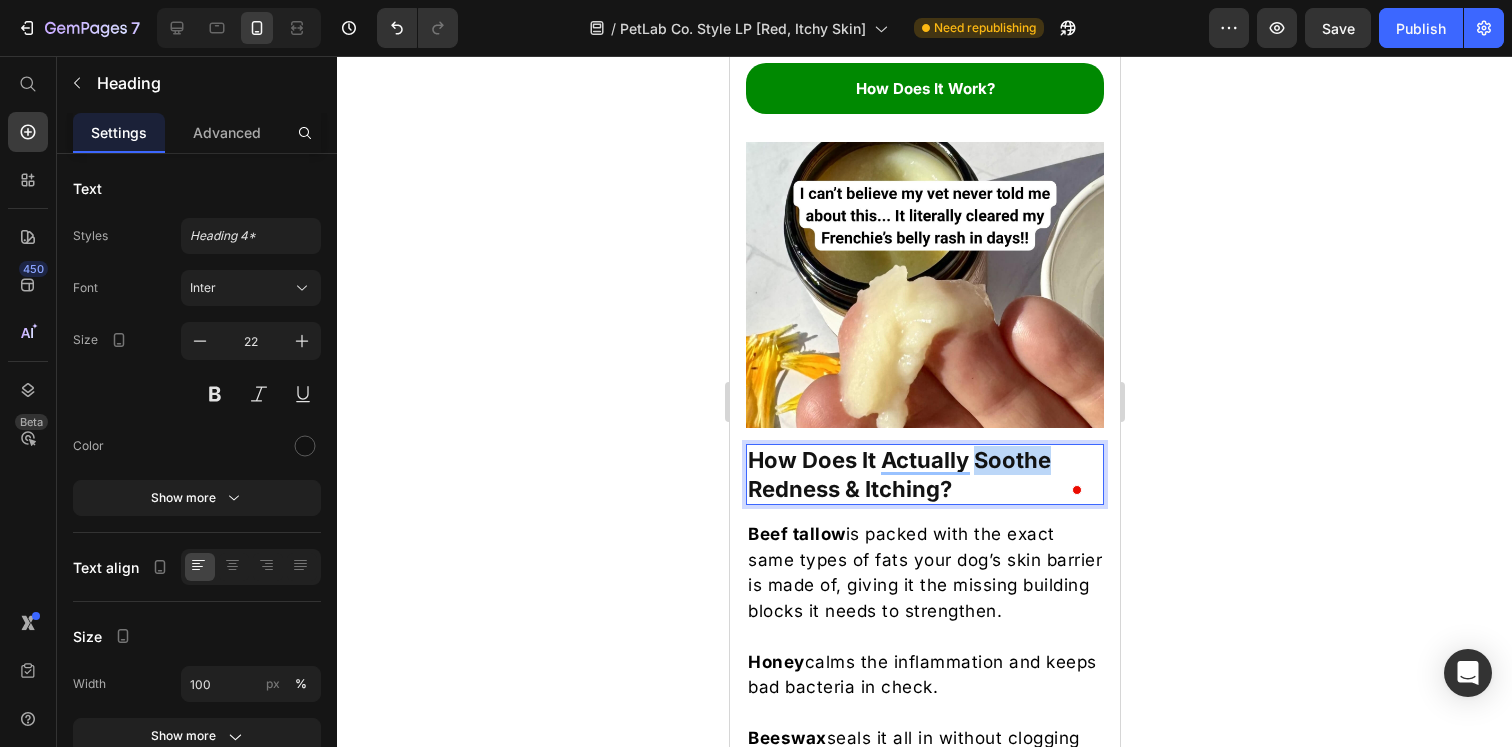 click on "How Does It Actually Soothe Redness & Itching?" at bounding box center (924, 474) 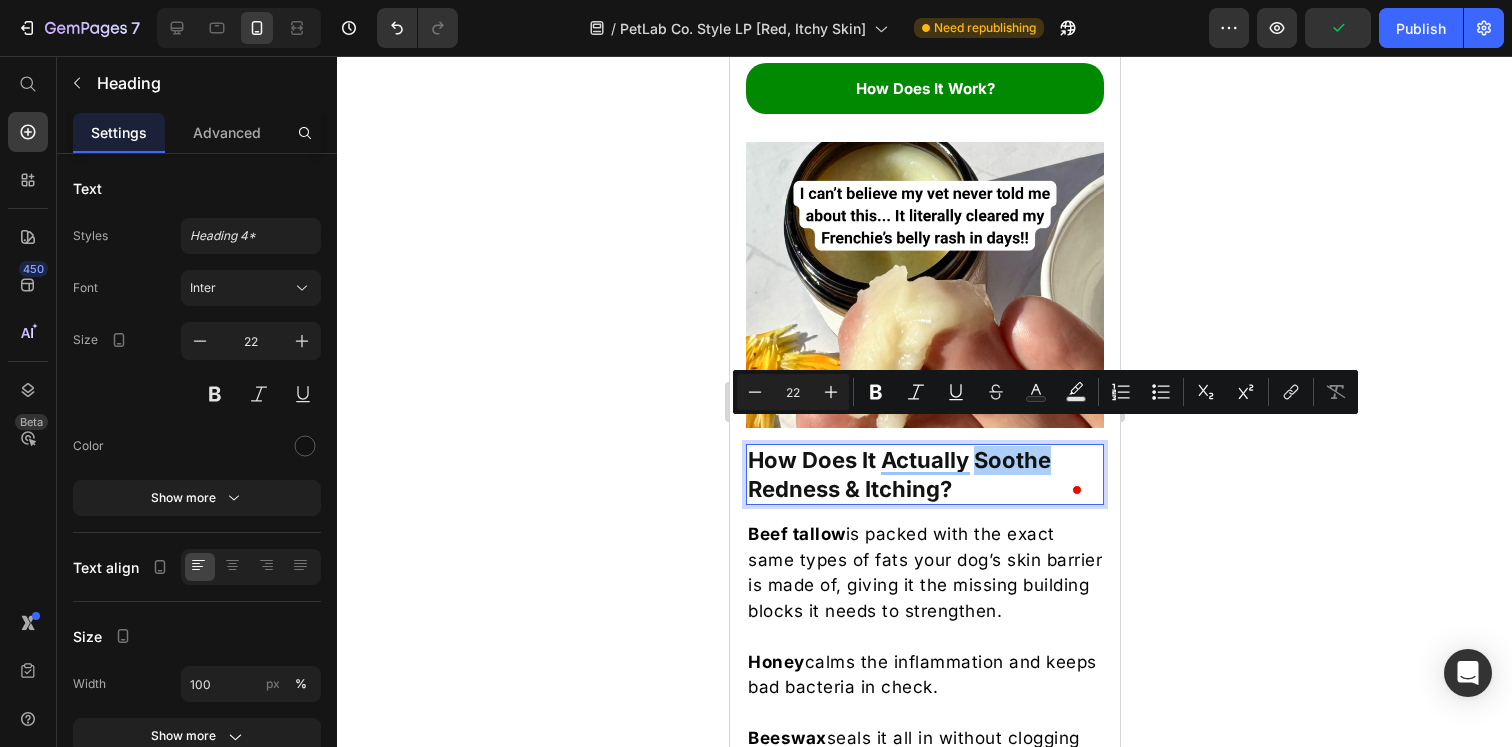 click 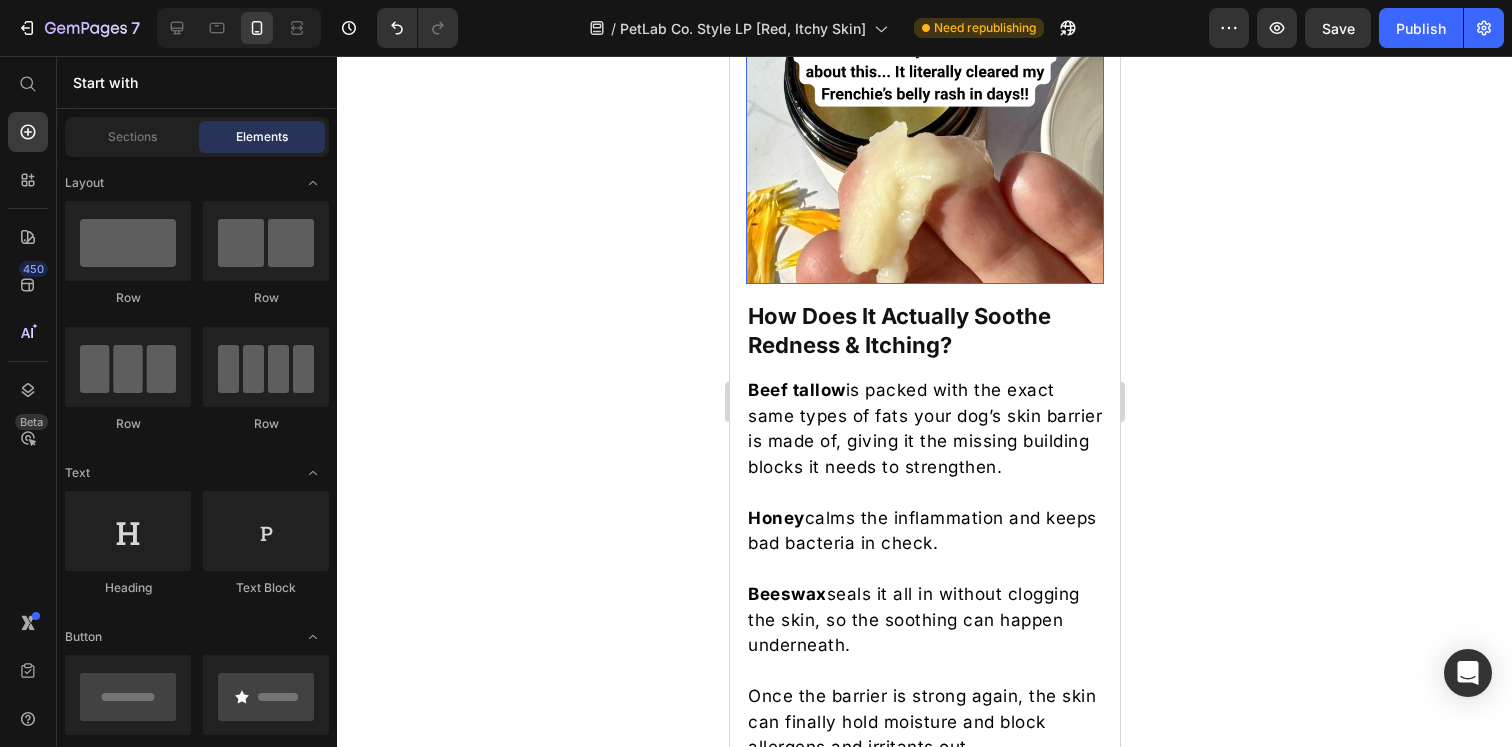 scroll, scrollTop: 3928, scrollLeft: 0, axis: vertical 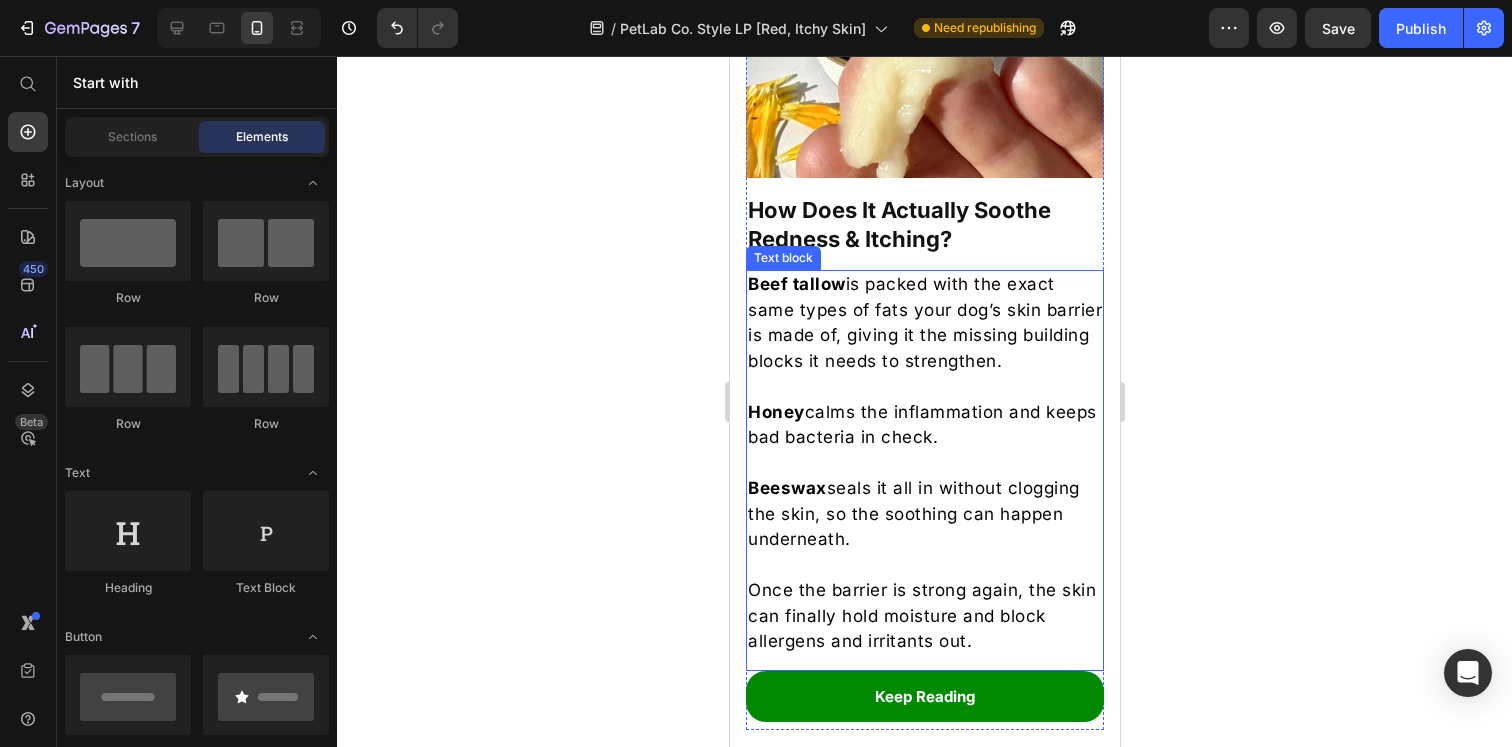 click on "Beef tallow  is packed with the exact same types of fats your dog’s skin barrier is made of, giving it the missing building blocks it needs to strengthen." at bounding box center (924, 323) 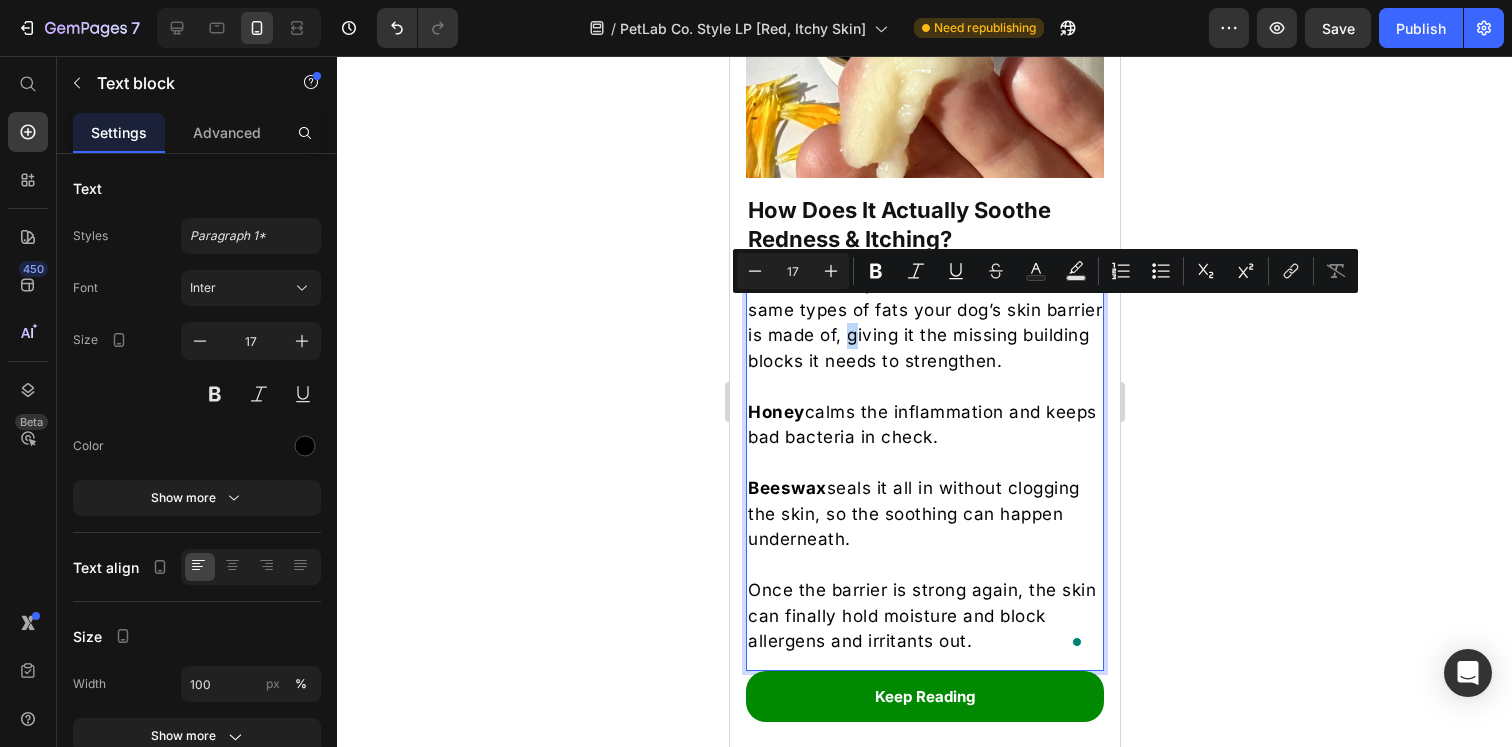 click on "Beef tallow  is packed with the exact same types of fats your dog’s skin barrier is made of, giving it the missing building blocks it needs to strengthen." at bounding box center [924, 323] 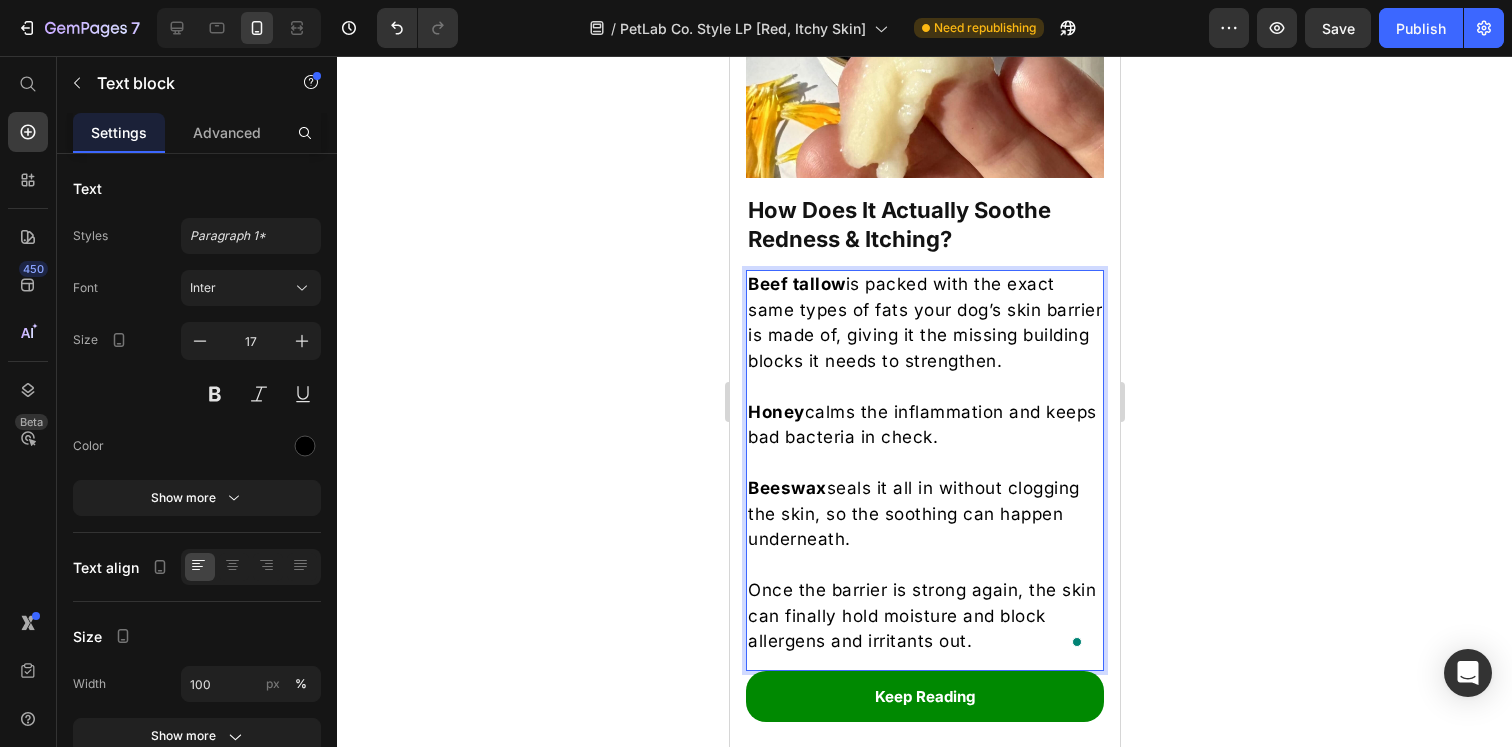 click on "Beef tallow  is packed with the exact same types of fats your dog’s skin barrier is made of, giving it the missing building blocks it needs to strengthen." at bounding box center (924, 323) 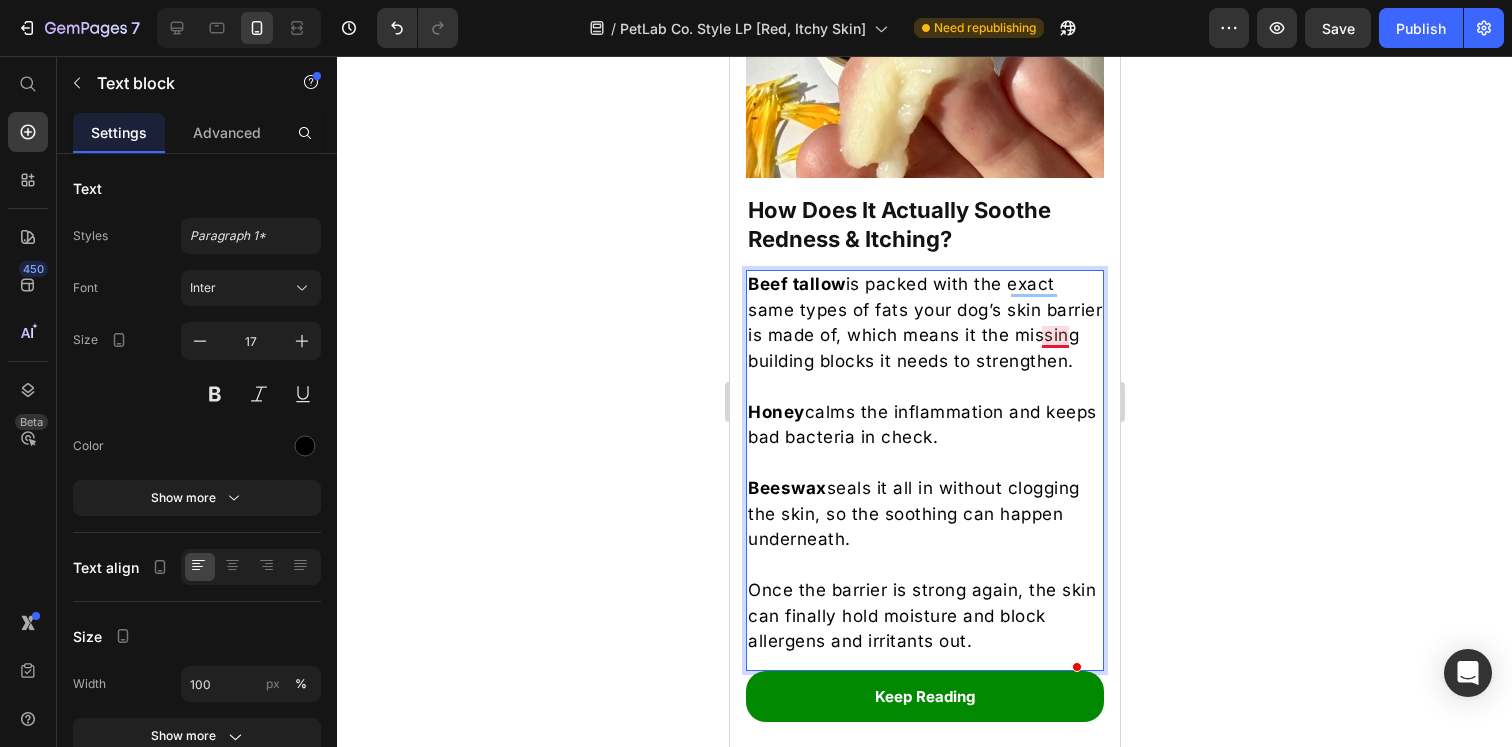 click on "Beef tallow  is packed with the exact same types of fats your dog’s skin barrier is made of, which means it the missing building blocks it needs to strengthen." at bounding box center [924, 323] 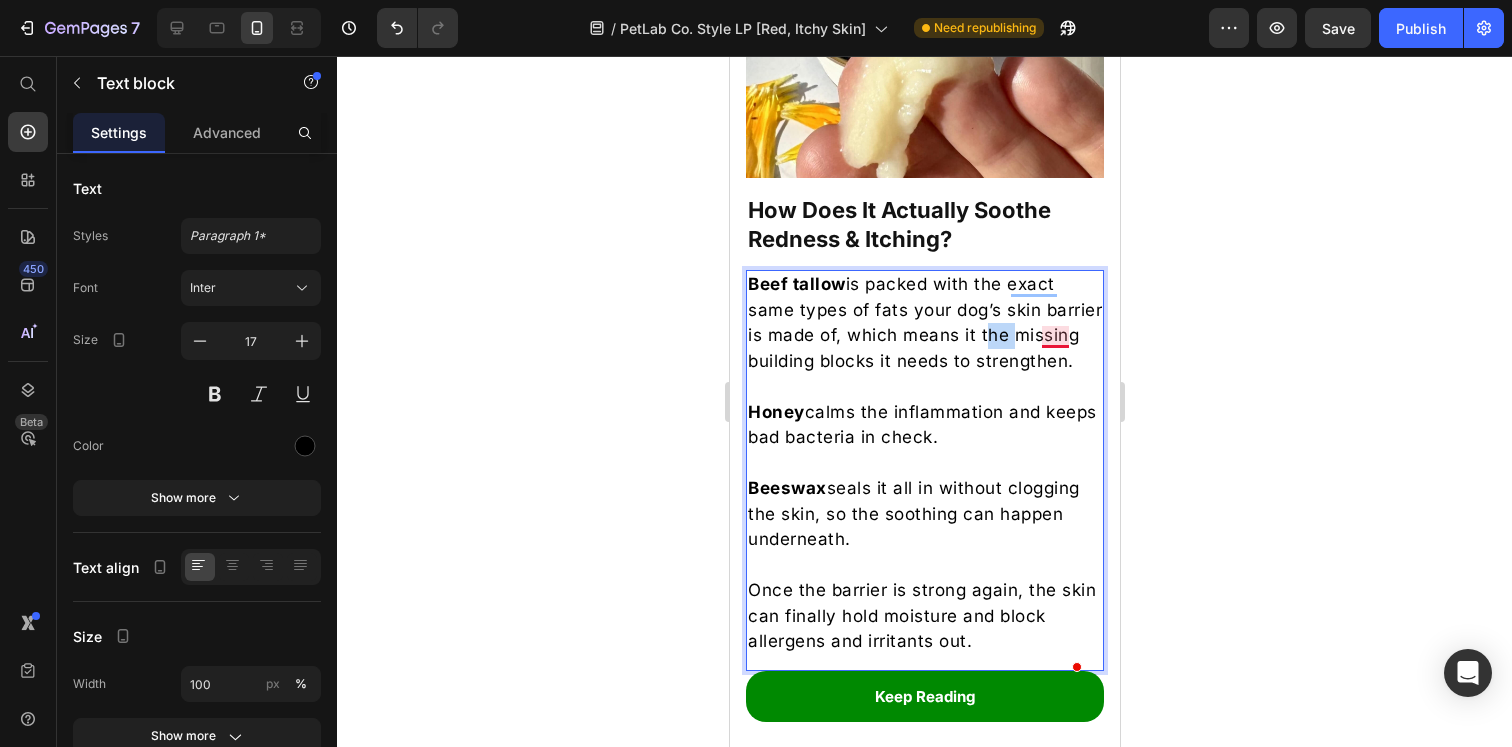 click on "Beef tallow  is packed with the exact same types of fats your dog’s skin barrier is made of, which means it the missing building blocks it needs to strengthen." at bounding box center [924, 323] 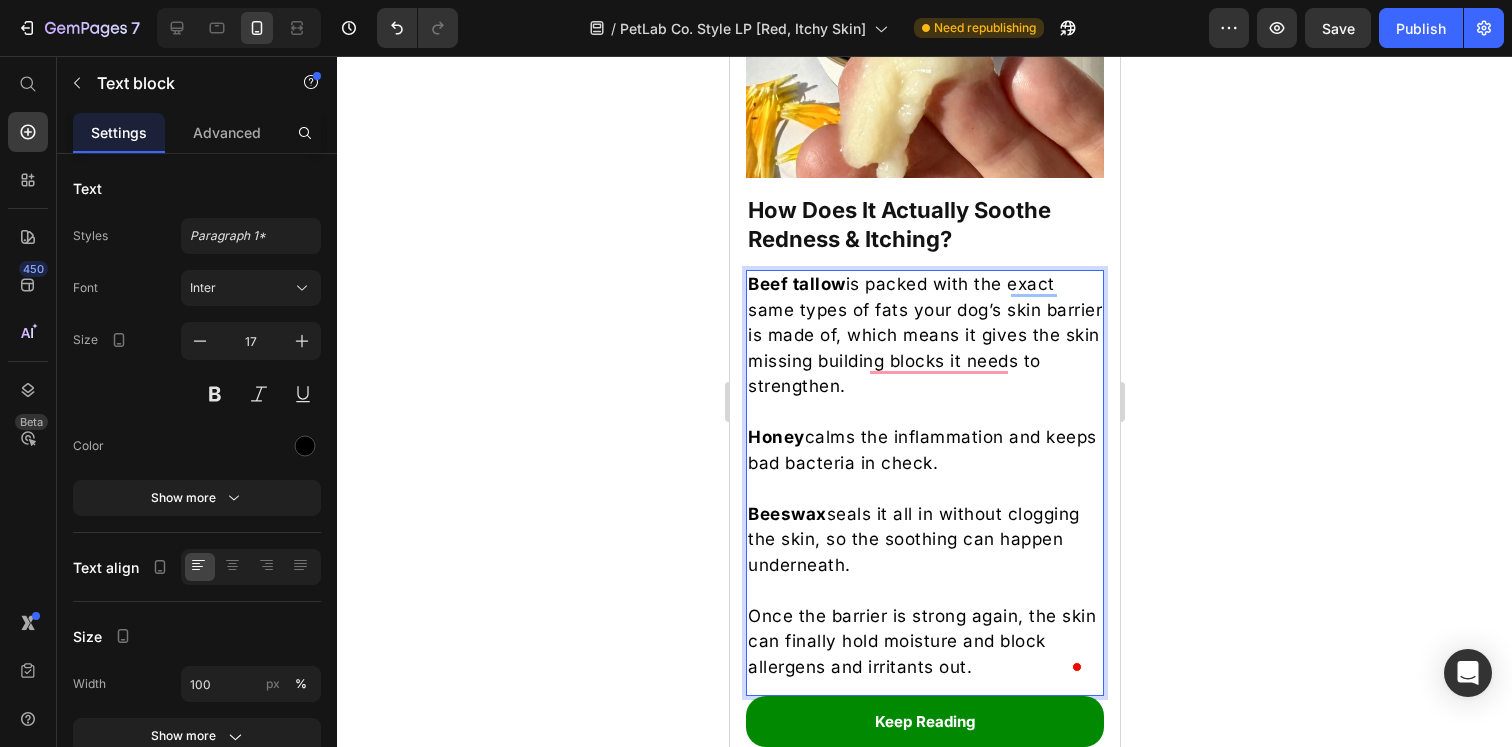 click on "Beef tallow  is packed with the exact same types of fats your dog’s skin barrier is made of, which means it gives the skin missing building blocks it needs to strengthen." at bounding box center (924, 336) 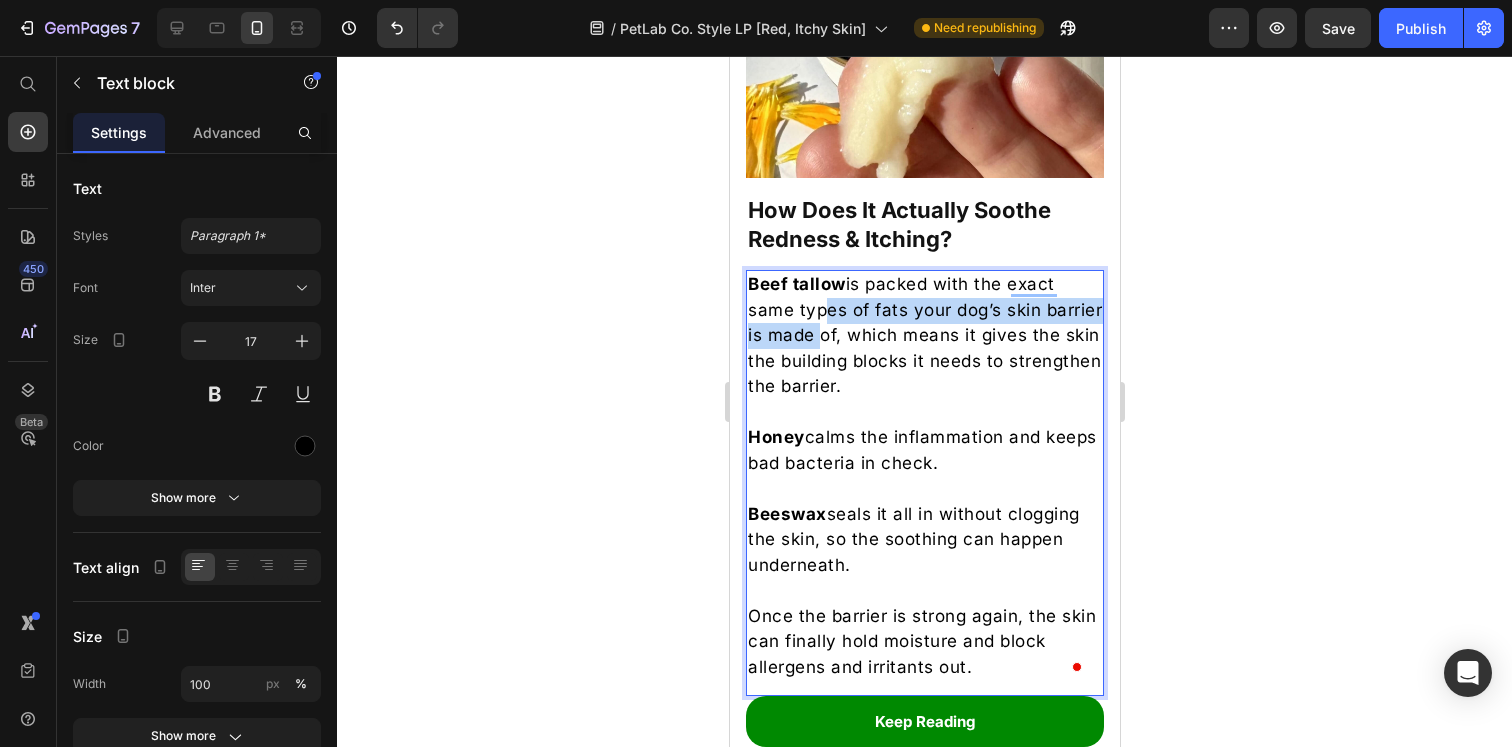 drag, startPoint x: 817, startPoint y: 290, endPoint x: 871, endPoint y: 309, distance: 57.245087 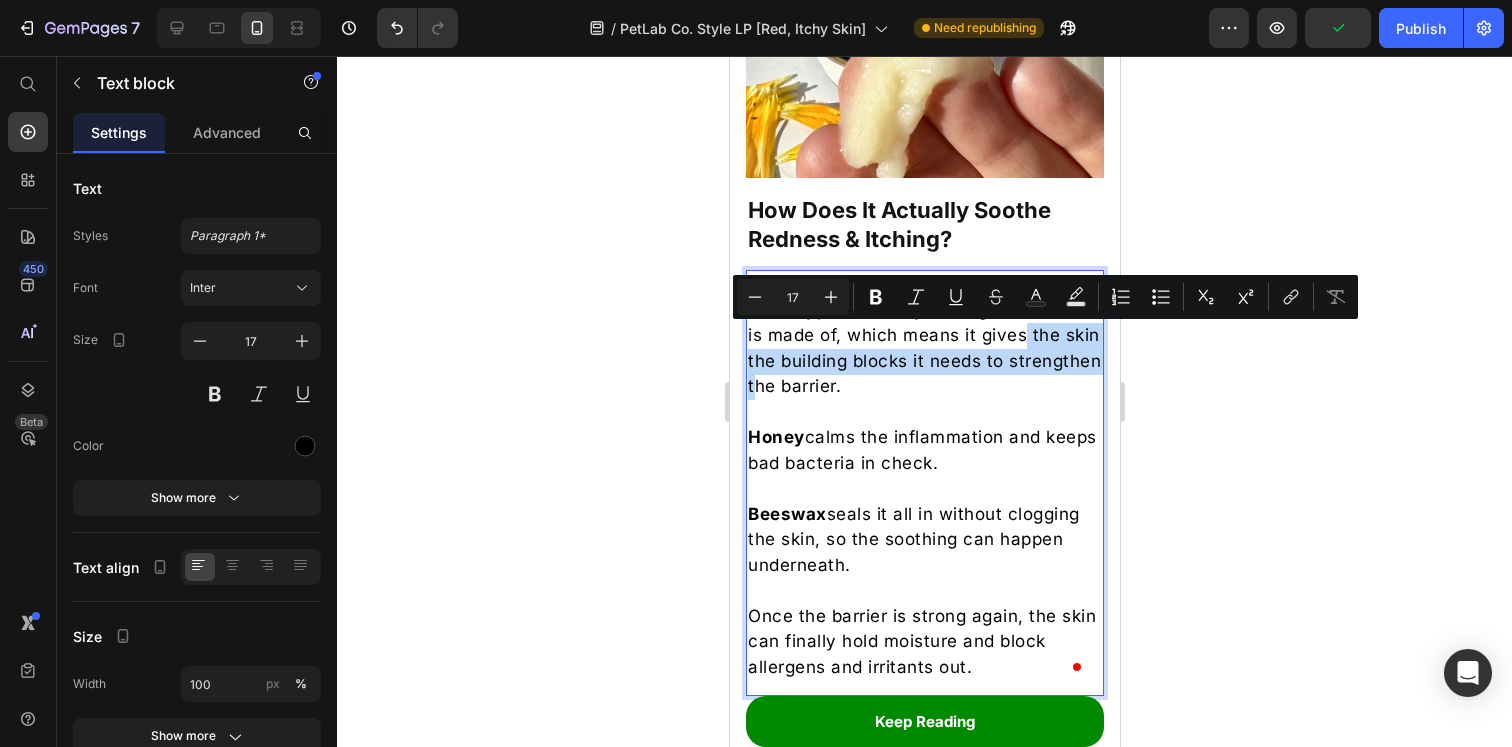 drag, startPoint x: 779, startPoint y: 333, endPoint x: 924, endPoint y: 356, distance: 146.8128 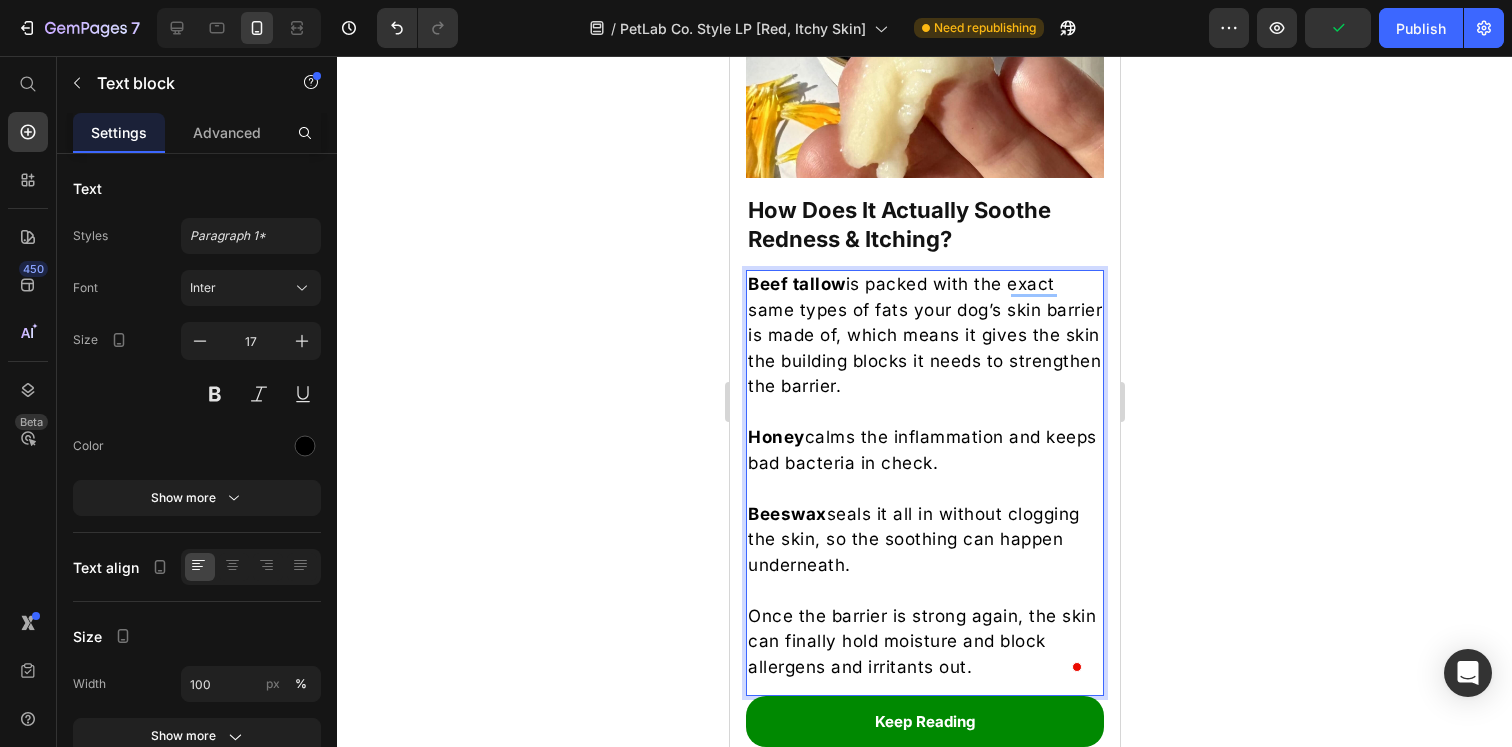 click 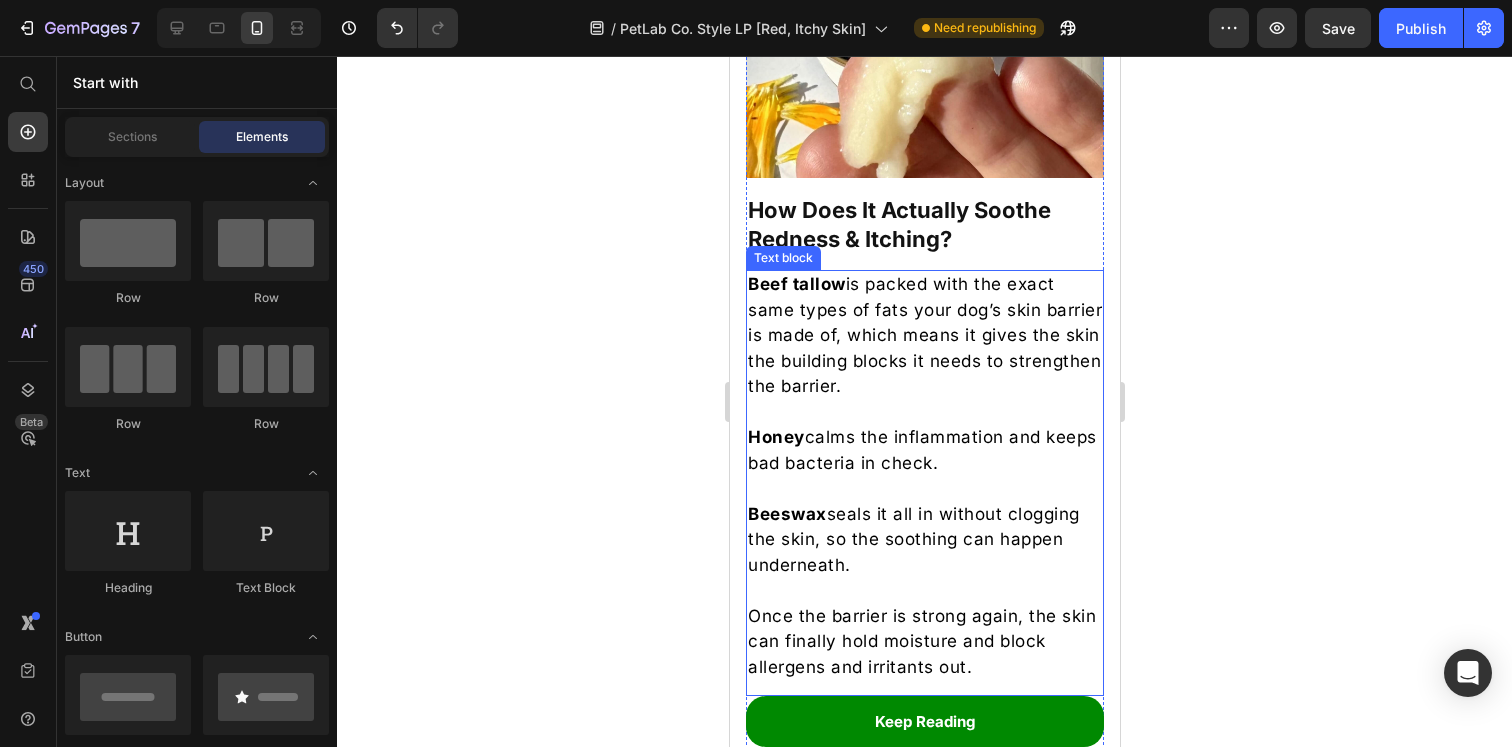 click on "Honey" at bounding box center [775, 437] 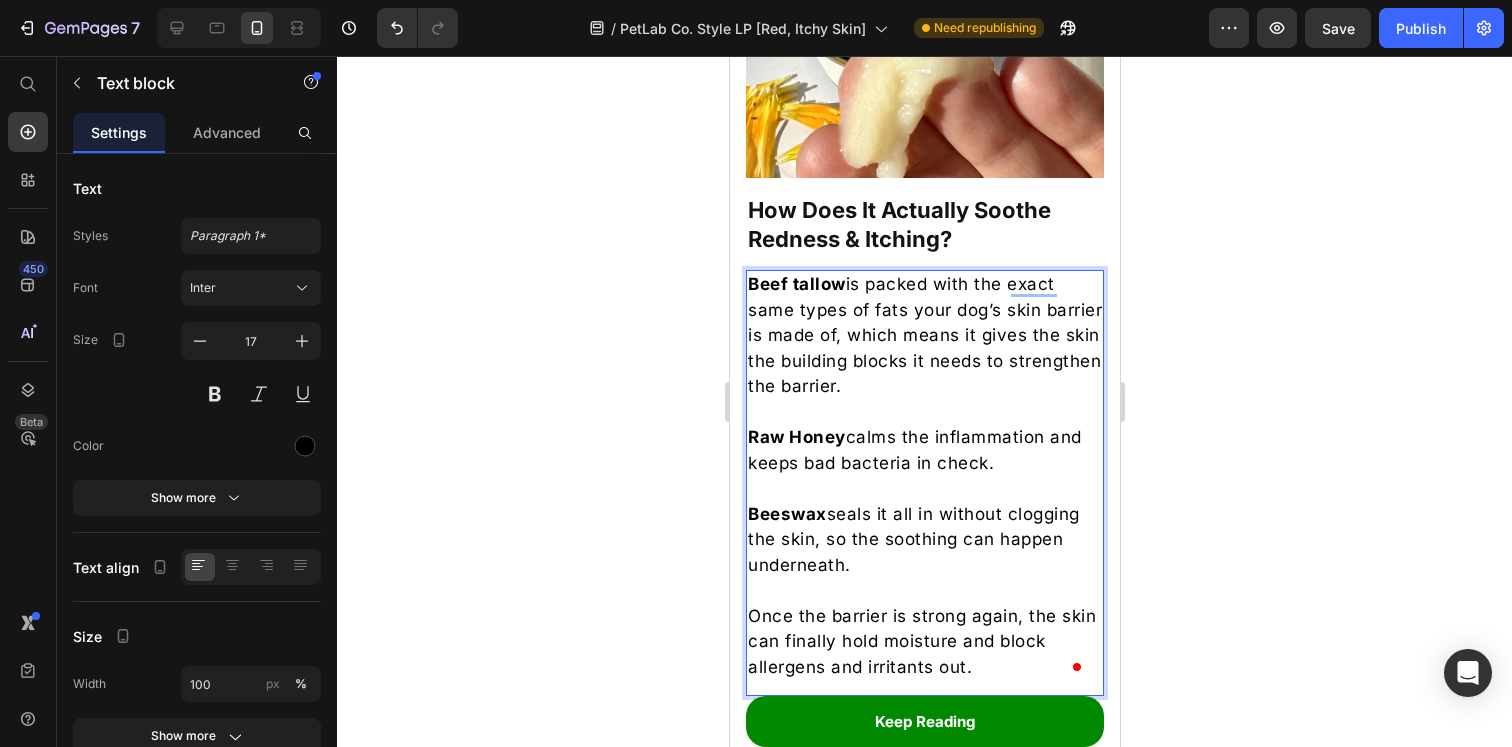 click 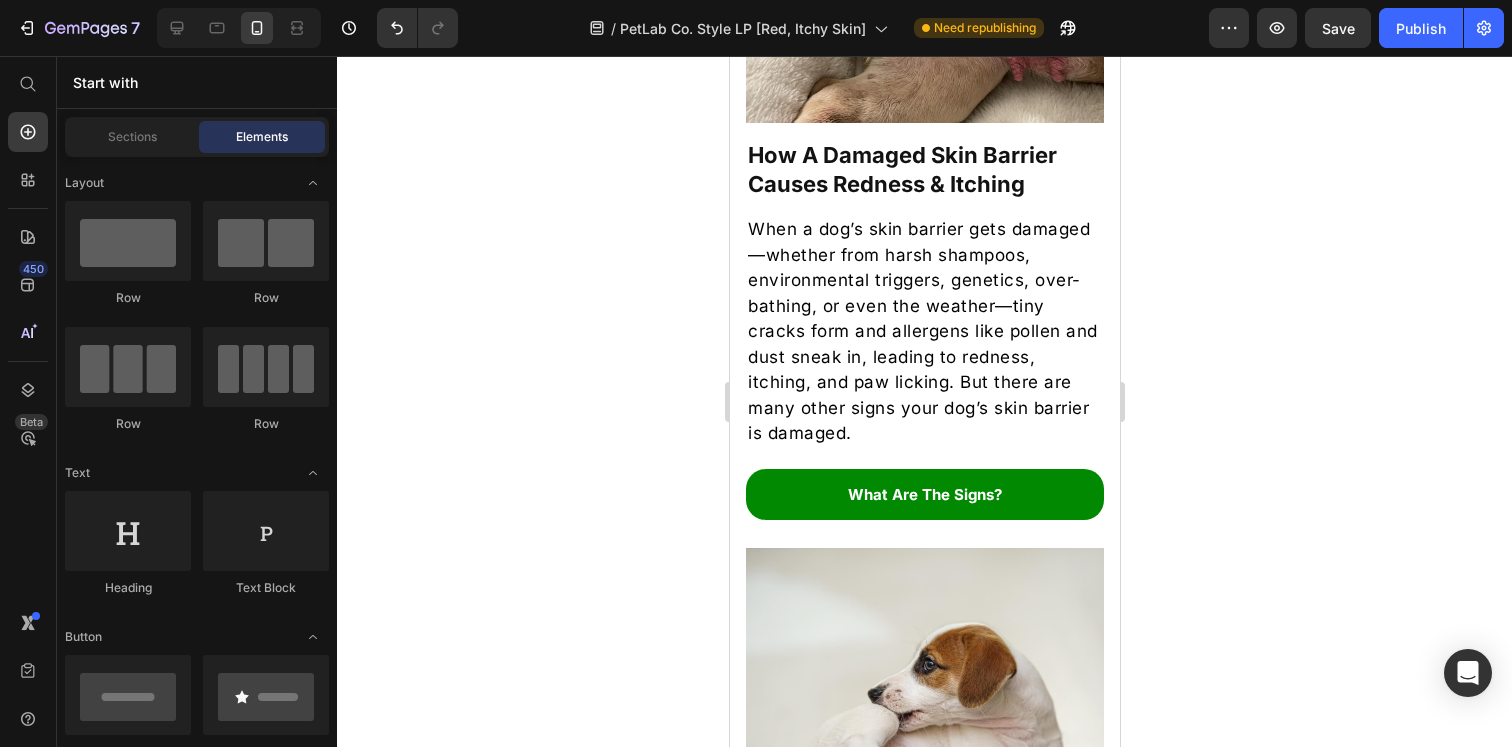 scroll, scrollTop: 960, scrollLeft: 0, axis: vertical 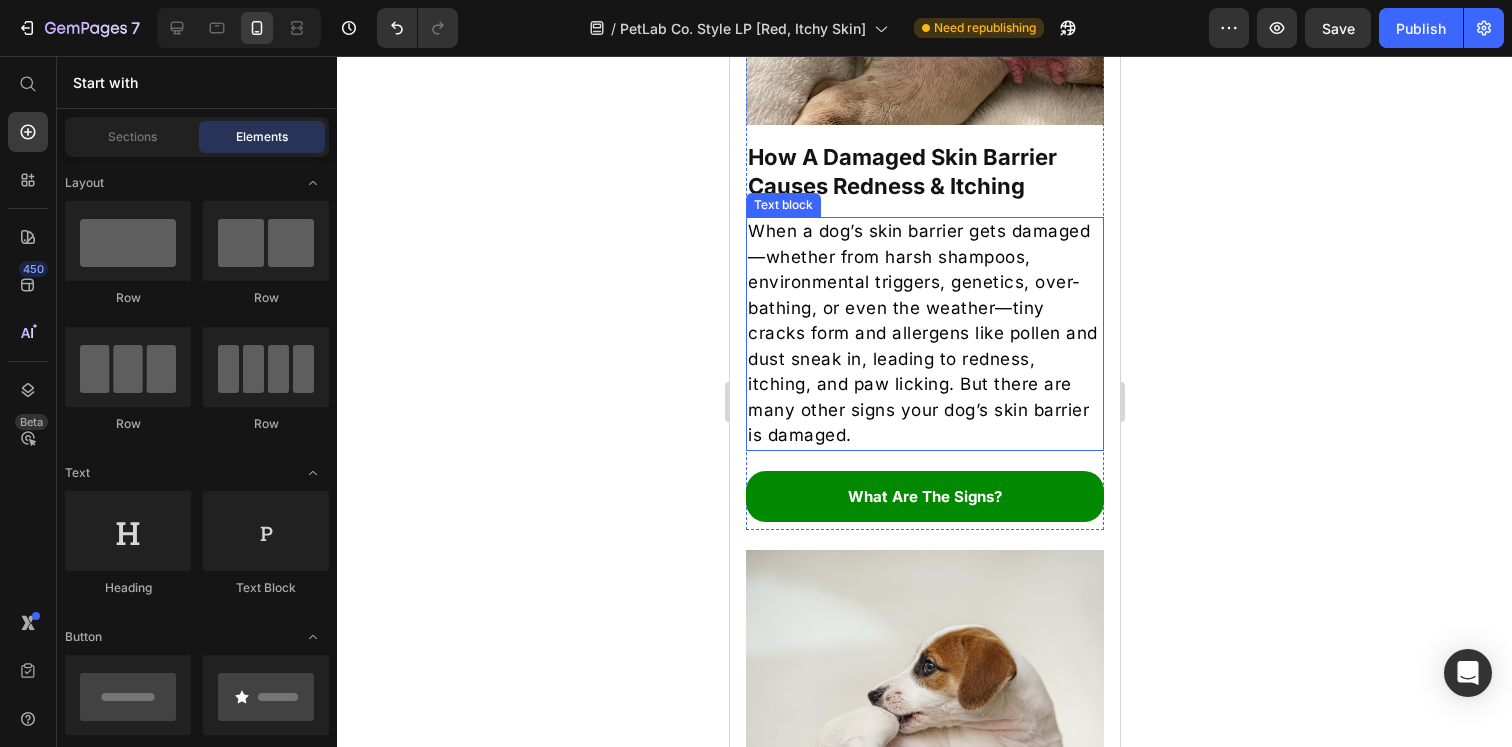 click on "When a dog’s skin barrier gets damaged—whether from harsh shampoos, environmental triggers, genetics, over-bathing, or even the weather—tiny cracks form and allergens like pollen and dust sneak in, leading to redness, itching, and paw licking. But there are many other signs your dog’s skin barrier is damaged." at bounding box center (924, 334) 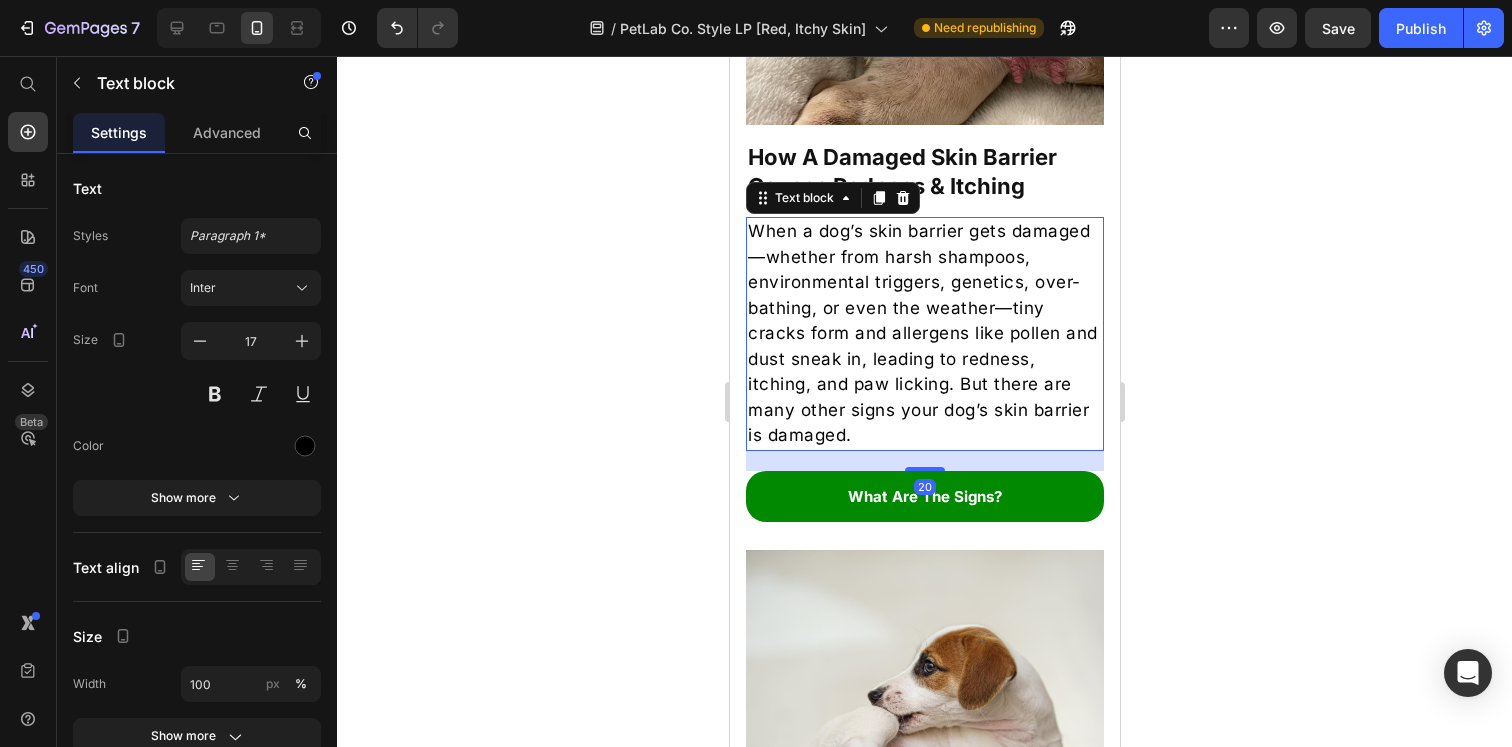 click on "When a dog’s skin barrier gets damaged—whether from harsh shampoos, environmental triggers, genetics, over-bathing, or even the weather—tiny cracks form and allergens like pollen and dust sneak in, leading to redness, itching, and paw licking. But there are many other signs your dog’s skin barrier is damaged." at bounding box center (924, 334) 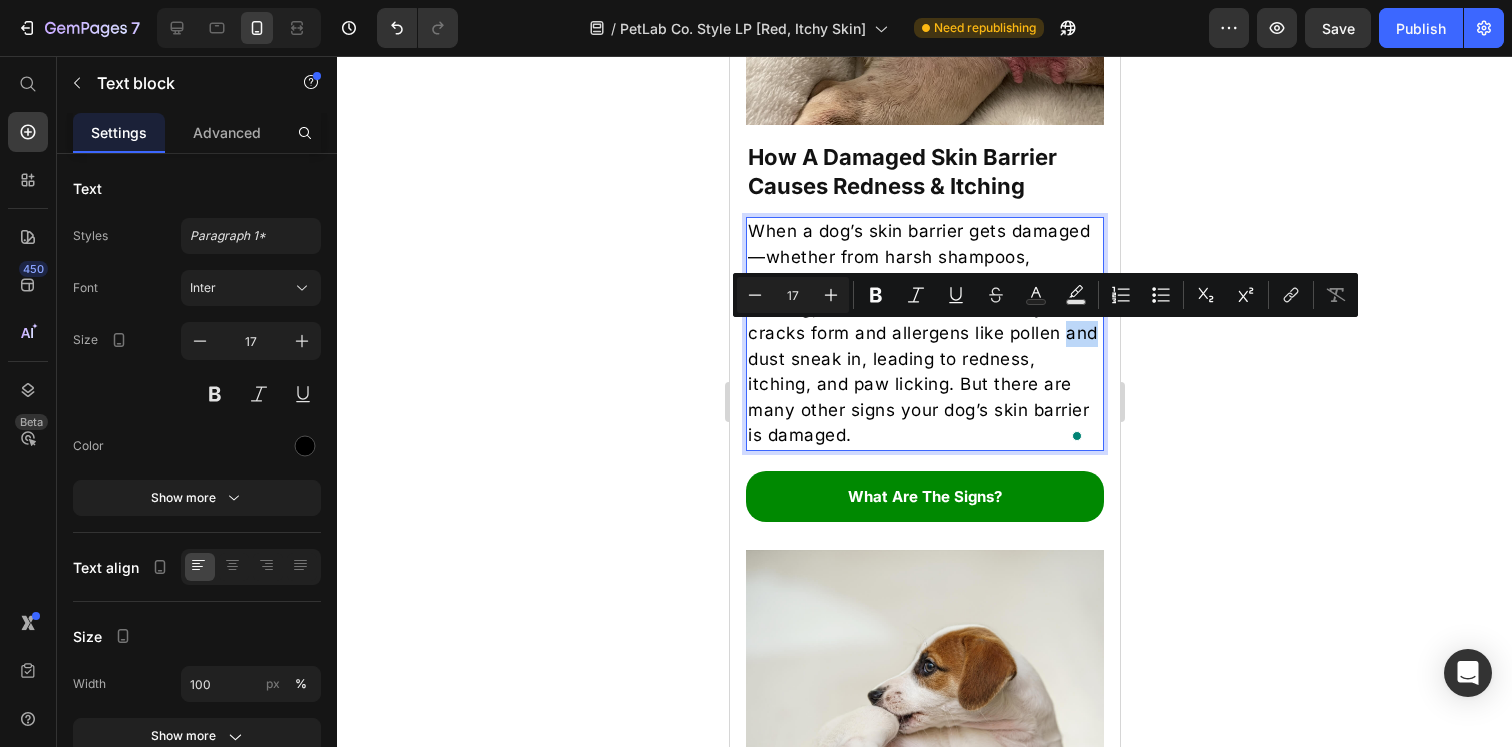 click on "When a dog’s skin barrier gets damaged—whether from harsh shampoos, environmental triggers, genetics, over-bathing, or even the weather—tiny cracks form and allergens like pollen and dust sneak in, leading to redness, itching, and paw licking. But there are many other signs your dog’s skin barrier is damaged." at bounding box center [924, 334] 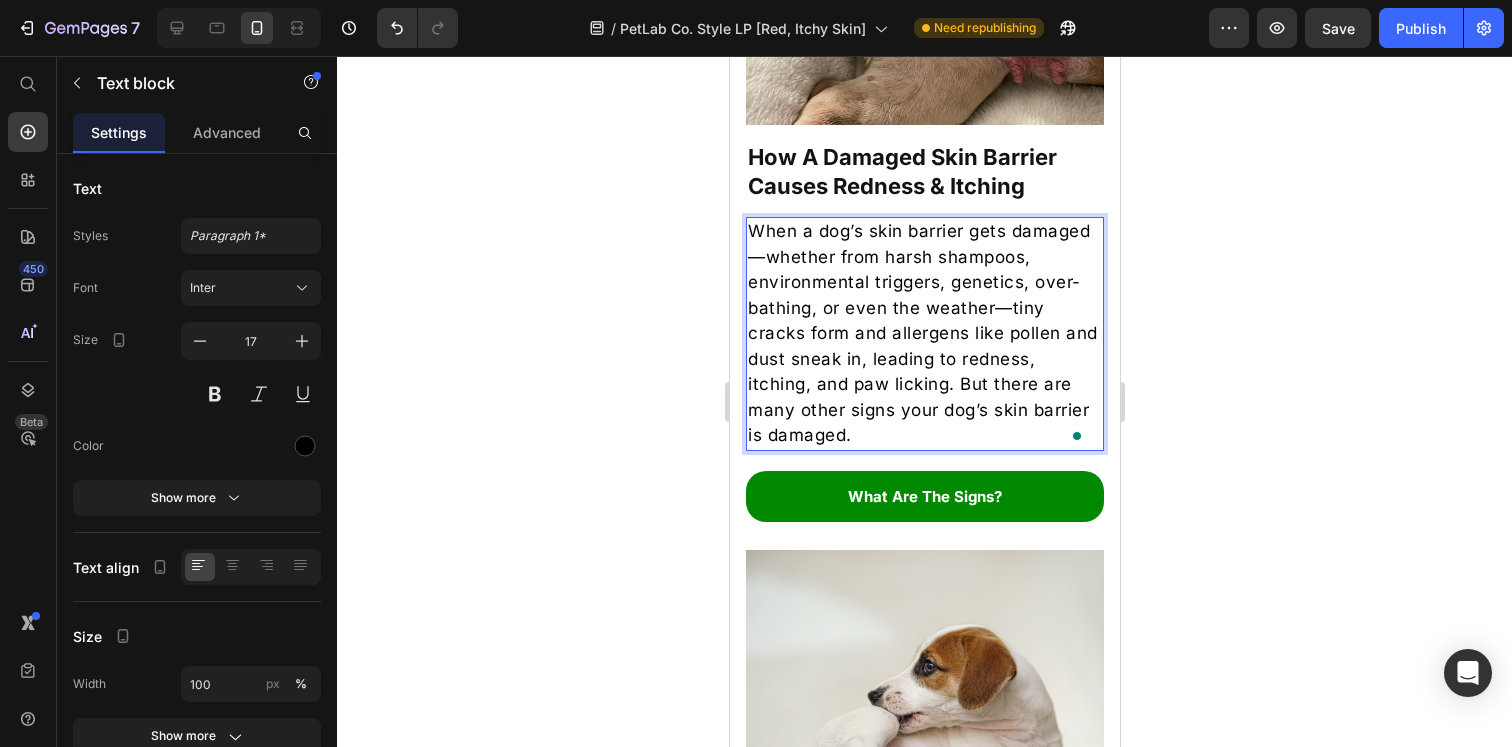 click on "When a dog’s skin barrier gets damaged—whether from harsh shampoos, environmental triggers, genetics, over-bathing, or even the weather—tiny cracks form and allergens like pollen and dust sneak in, leading to redness, itching, and paw licking. But there are many other signs your dog’s skin barrier is damaged." at bounding box center [924, 334] 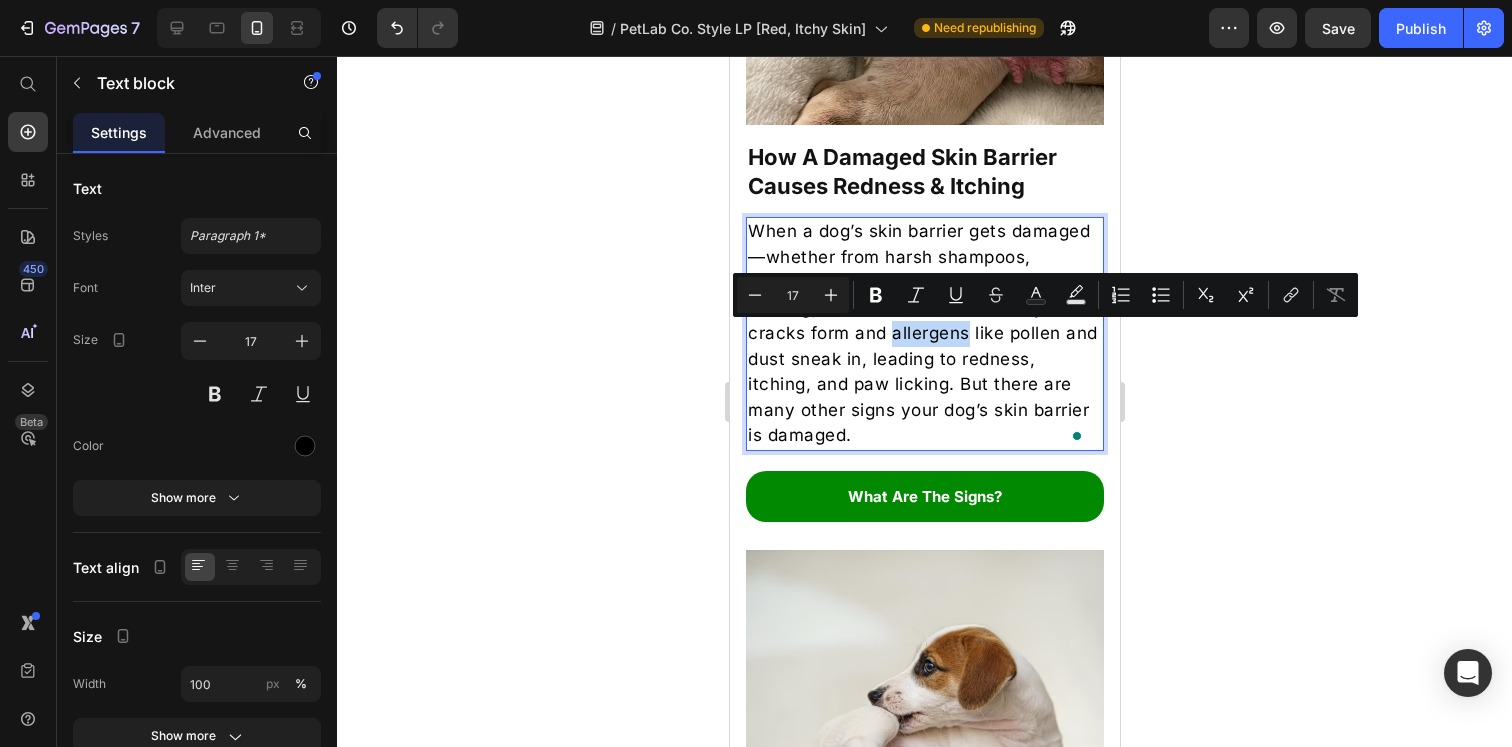 click on "When a dog’s skin barrier gets damaged—whether from harsh shampoos, environmental triggers, genetics, over-bathing, or even the weather—tiny cracks form and allergens like pollen and dust sneak in, leading to redness, itching, and paw licking. But there are many other signs your dog’s skin barrier is damaged." at bounding box center [924, 334] 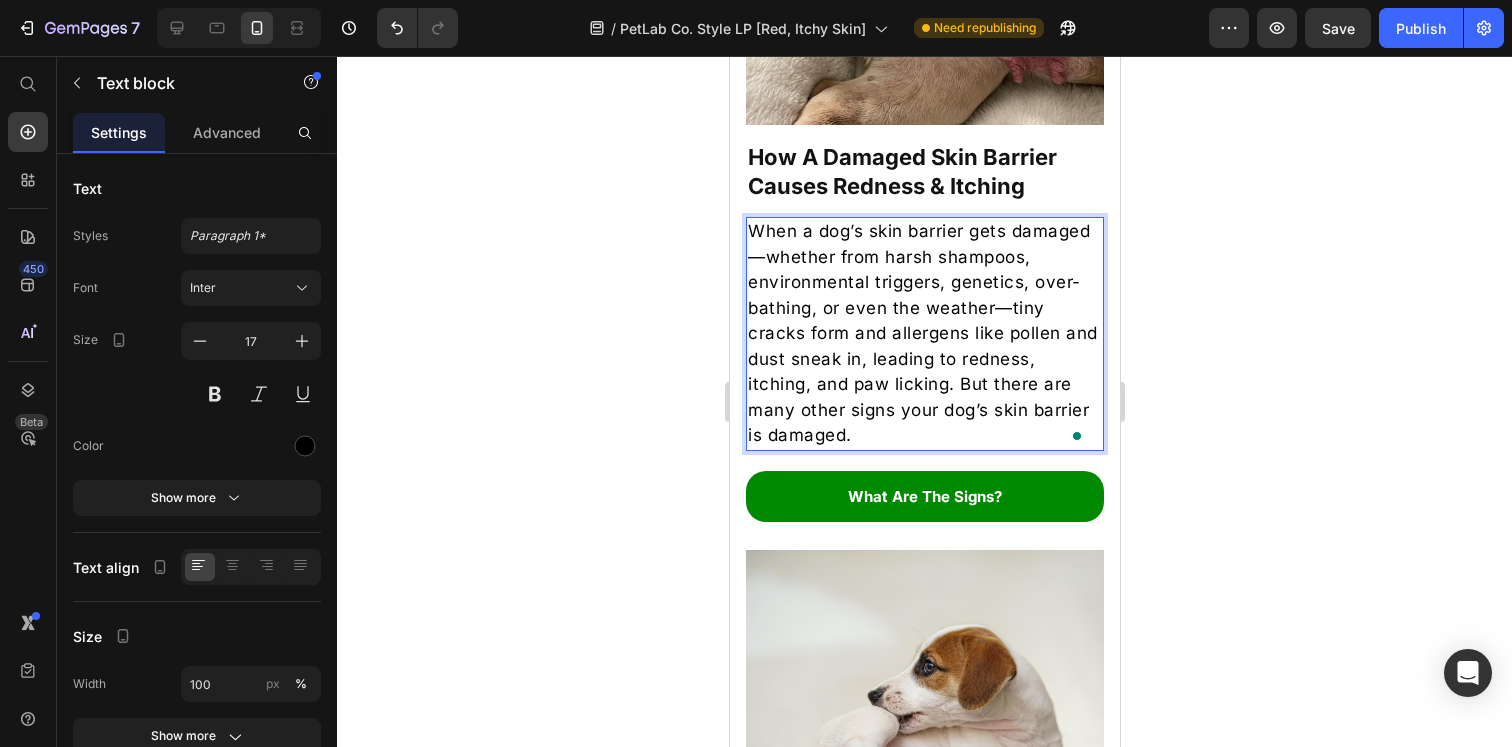 click on "When a dog’s skin barrier gets damaged—whether from harsh shampoos, environmental triggers, genetics, over-bathing, or even the weather—tiny cracks form and allergens like pollen and dust sneak in, leading to redness, itching, and paw licking. But there are many other signs your dog’s skin barrier is damaged." at bounding box center [924, 334] 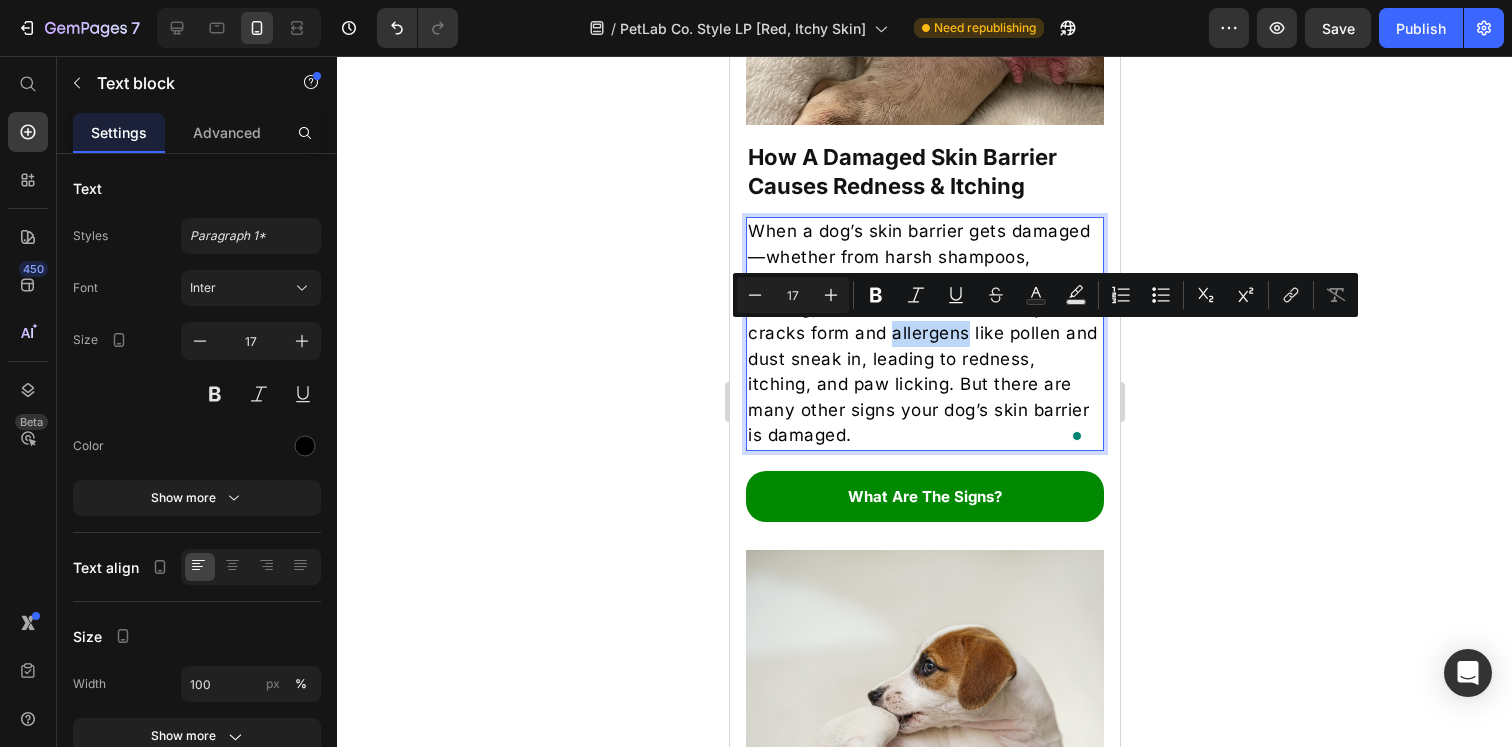 click on "When a dog’s skin barrier gets damaged—whether from harsh shampoos, environmental triggers, genetics, over-bathing, or even the weather—tiny cracks form and allergens like pollen and dust sneak in, leading to redness, itching, and paw licking. But there are many other signs your dog’s skin barrier is damaged." at bounding box center (924, 334) 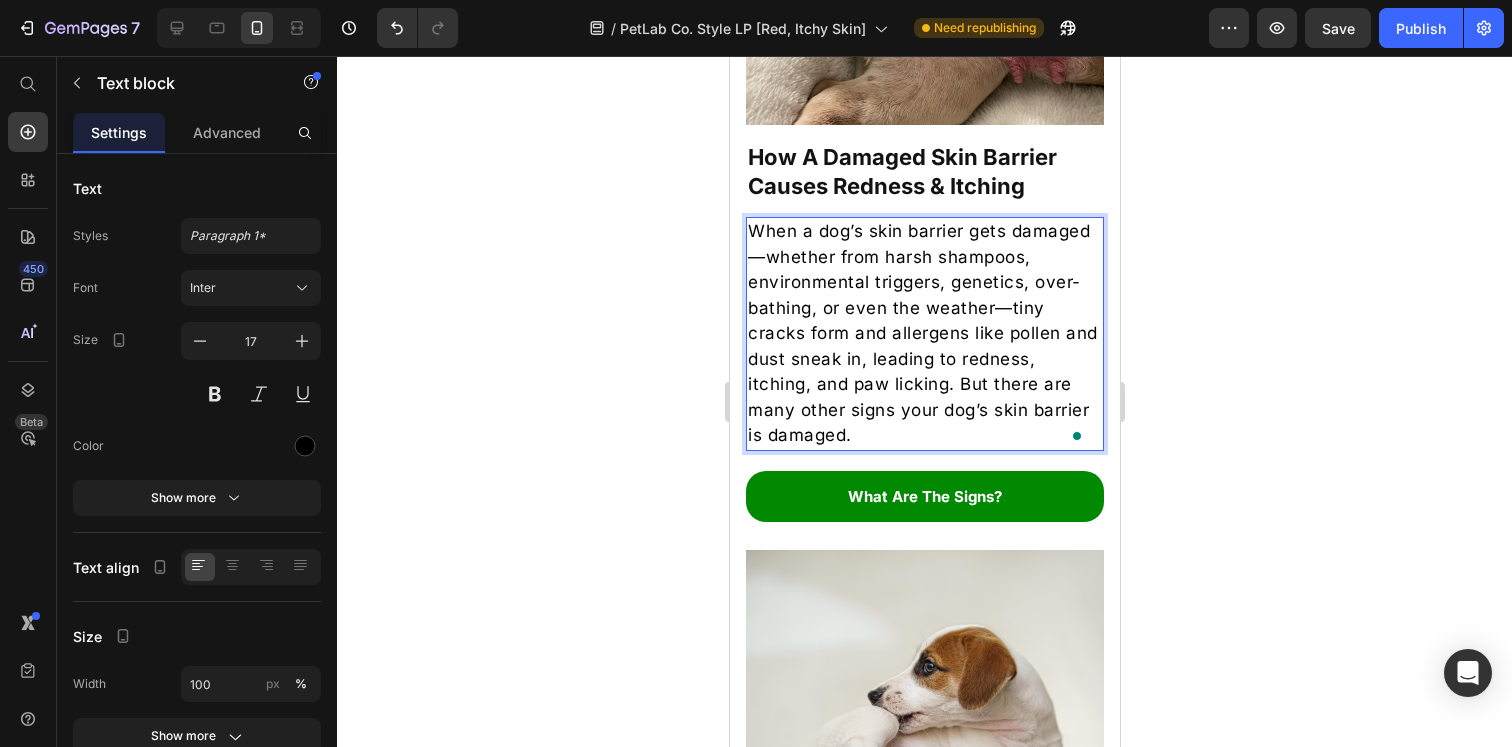 click on "When a dog’s skin barrier gets damaged—whether from harsh shampoos, environmental triggers, genetics, over-bathing, or even the weather—tiny cracks form and allergens like pollen and dust sneak in, leading to redness, itching, and paw licking. But there are many other signs your dog’s skin barrier is damaged." at bounding box center (924, 334) 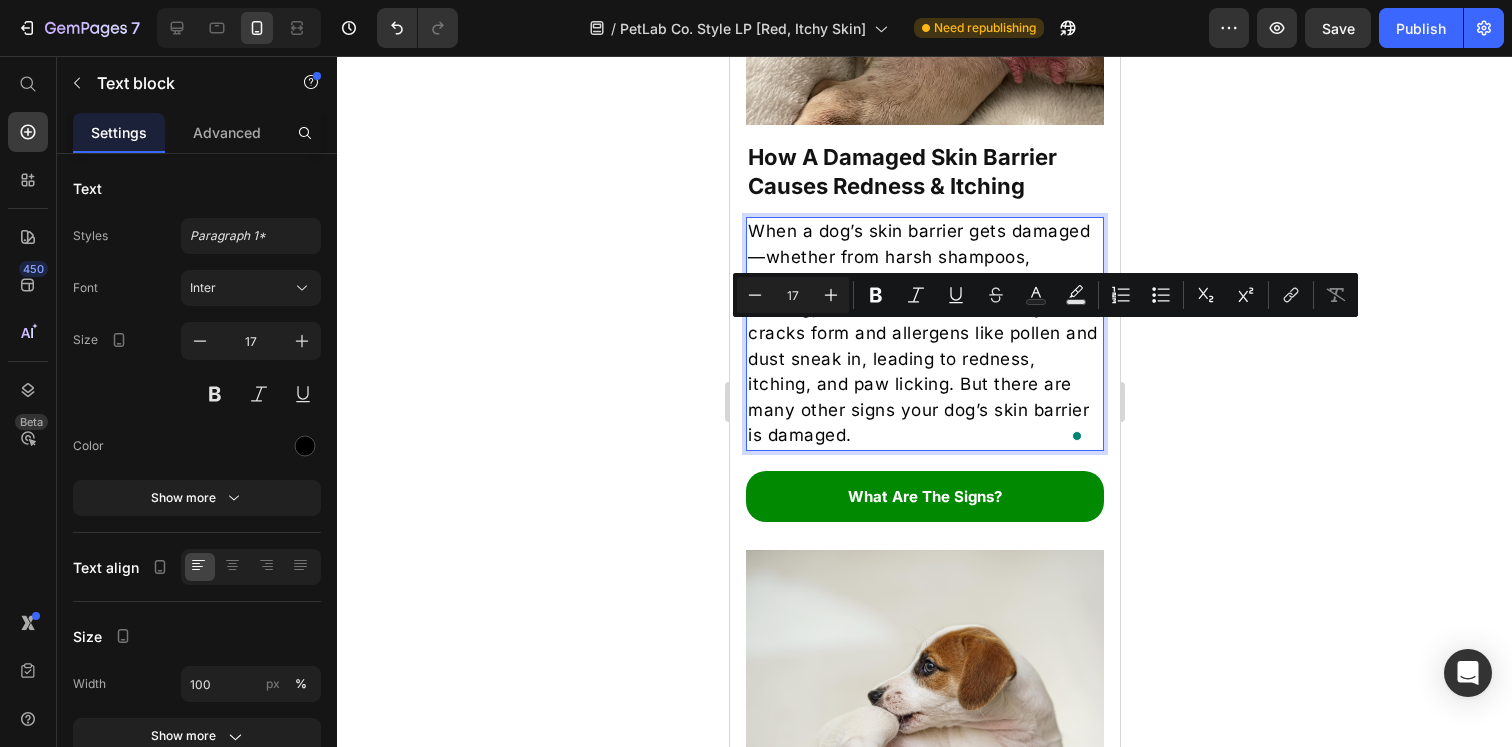 click on "When a dog’s skin barrier gets damaged—whether from harsh shampoos, environmental triggers, genetics, over-bathing, or even the weather—tiny cracks form and allergens like pollen and dust sneak in, leading to redness, itching, and paw licking. But there are many other signs your dog’s skin barrier is damaged." at bounding box center (924, 334) 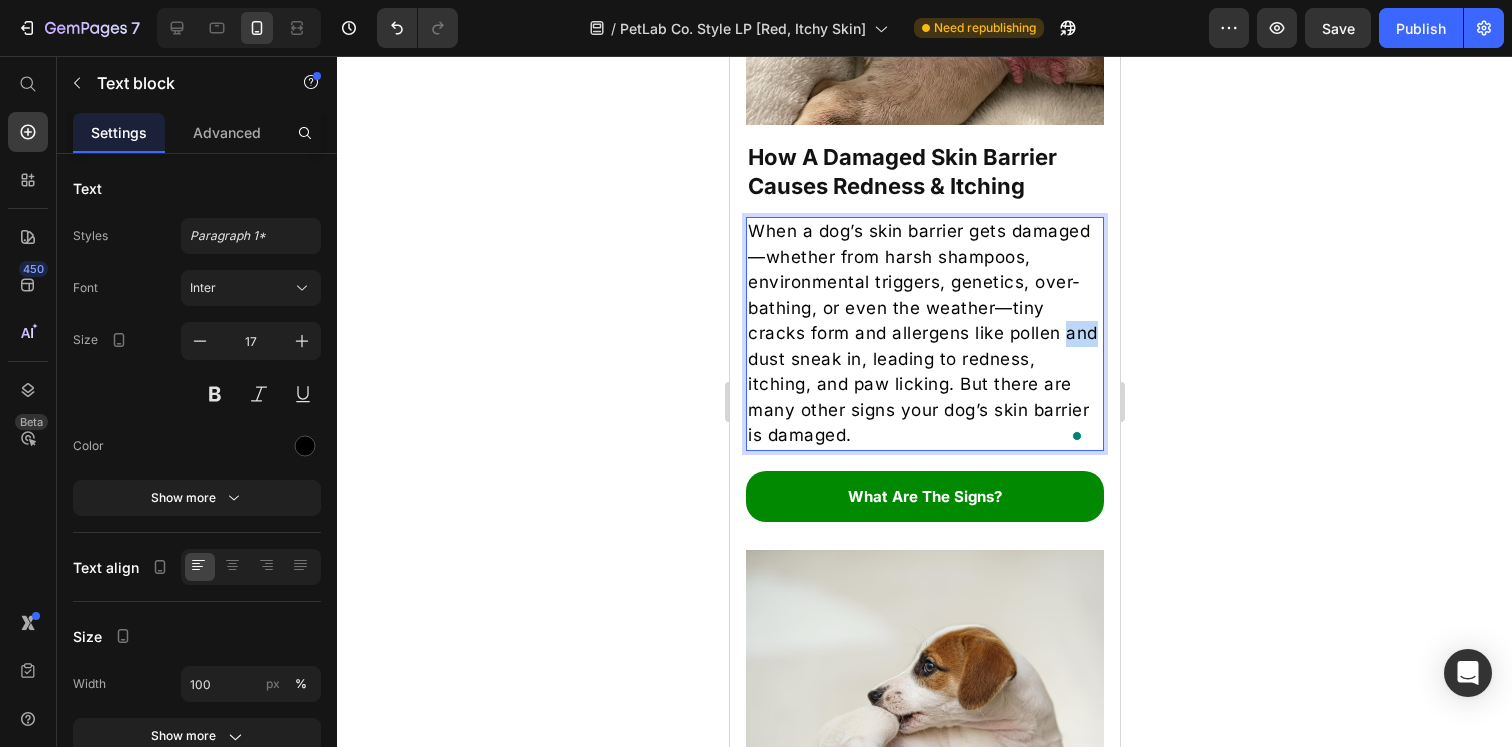click on "When a dog’s skin barrier gets damaged—whether from harsh shampoos, environmental triggers, genetics, over-bathing, or even the weather—tiny cracks form and allergens like pollen and dust sneak in, leading to redness, itching, and paw licking. But there are many other signs your dog’s skin barrier is damaged." at bounding box center (924, 334) 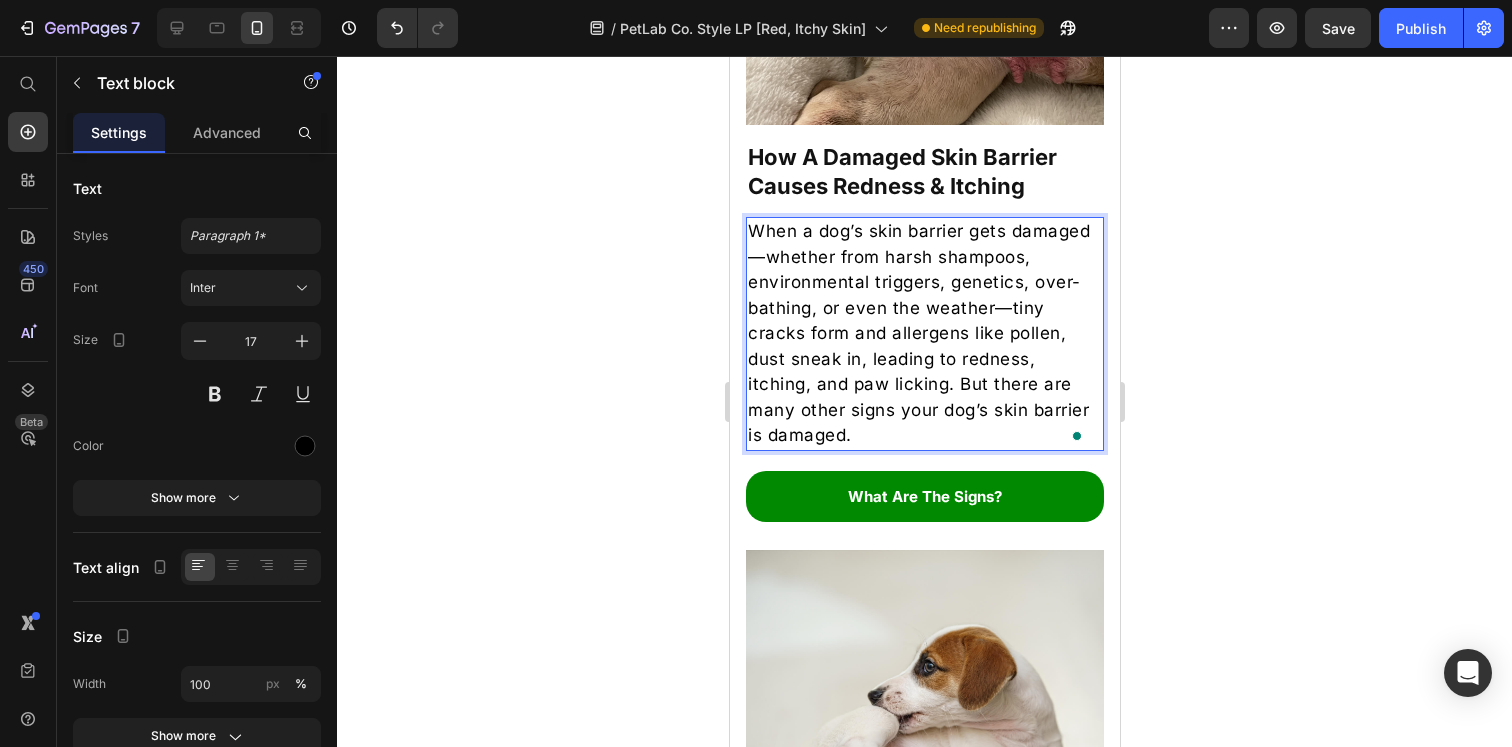 click on "When a dog’s skin barrier gets damaged—whether from harsh shampoos, environmental triggers, genetics, over-bathing, or even the weather—tiny cracks form and allergens like pollen, dust sneak in, leading to redness, itching, and paw licking. But there are many other signs your dog’s skin barrier is damaged." at bounding box center (924, 334) 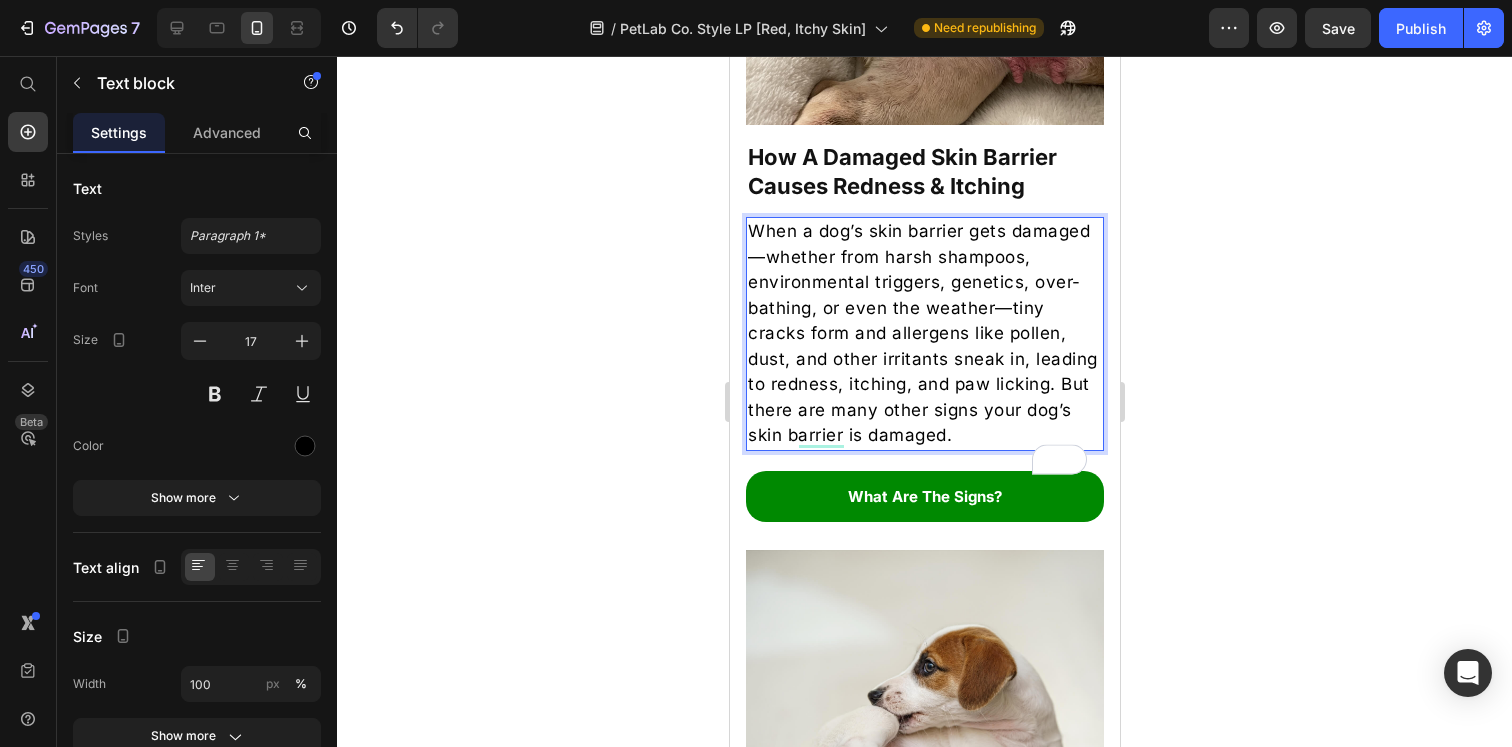 click 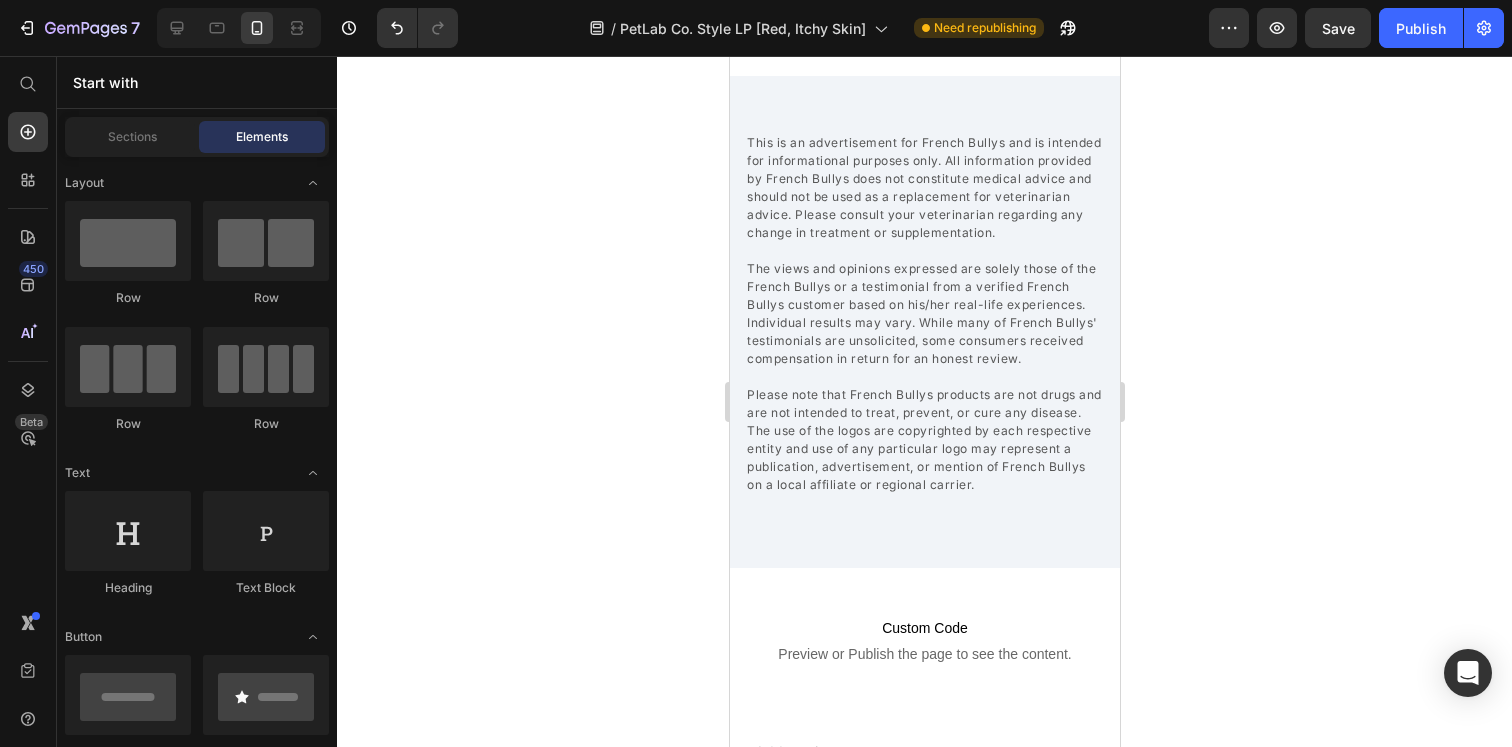 scroll, scrollTop: 6525, scrollLeft: 0, axis: vertical 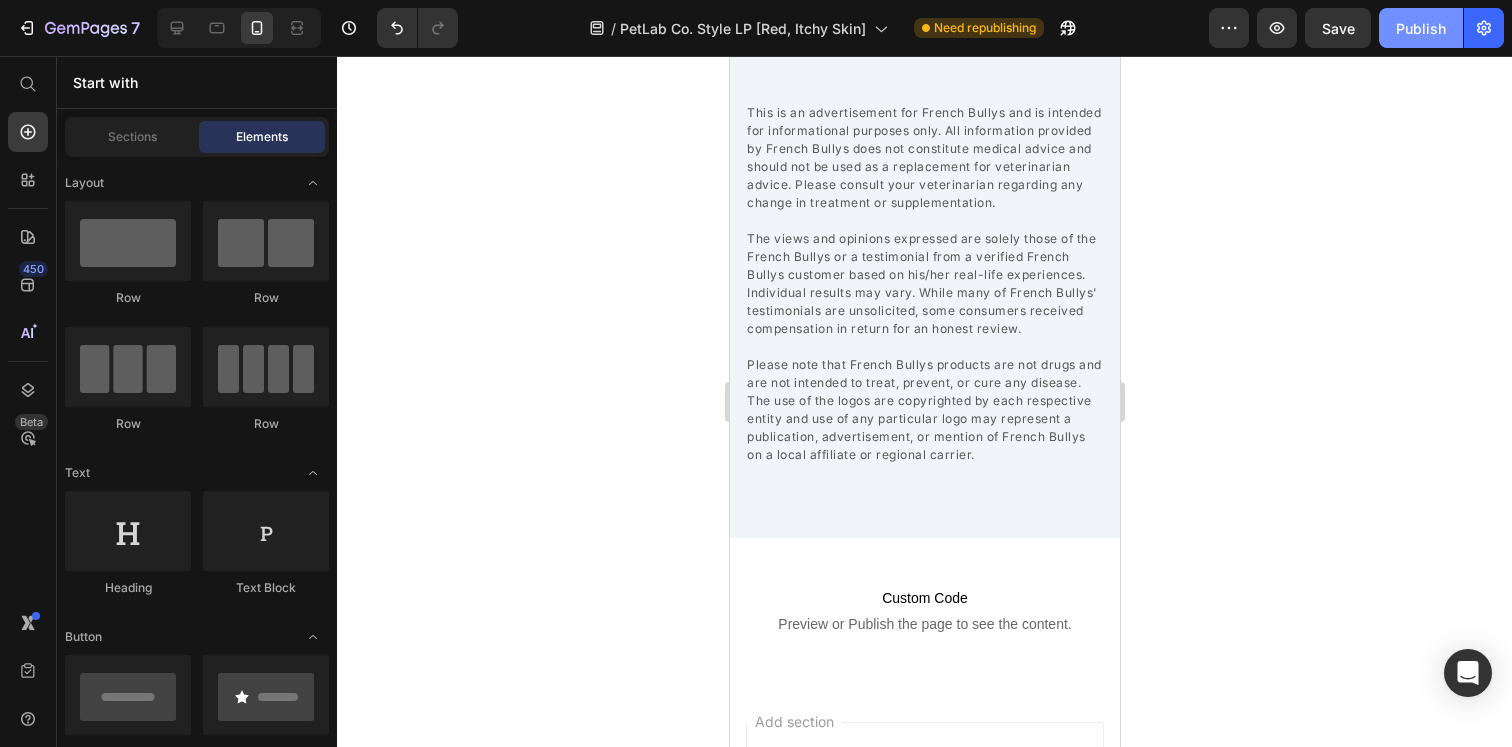 click on "Publish" 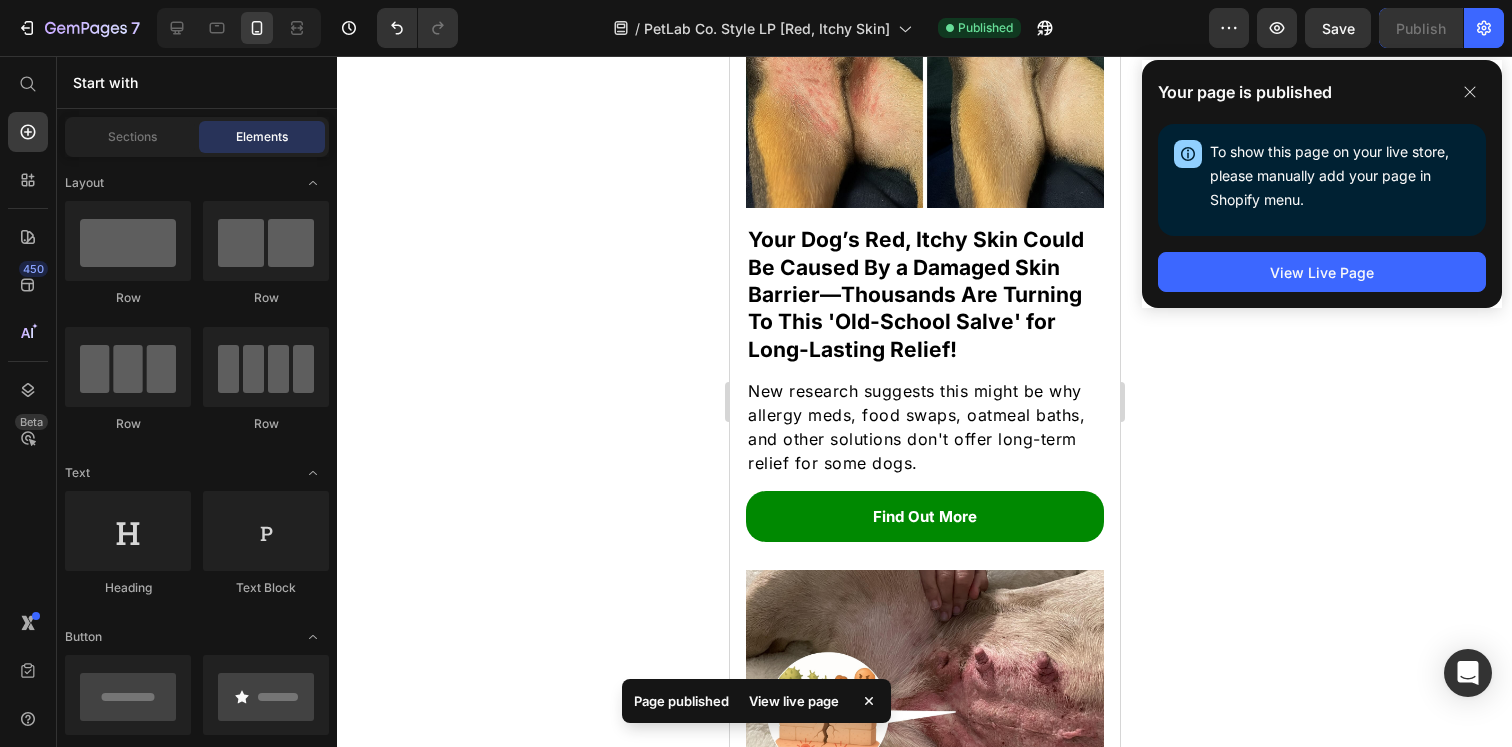 scroll, scrollTop: 0, scrollLeft: 0, axis: both 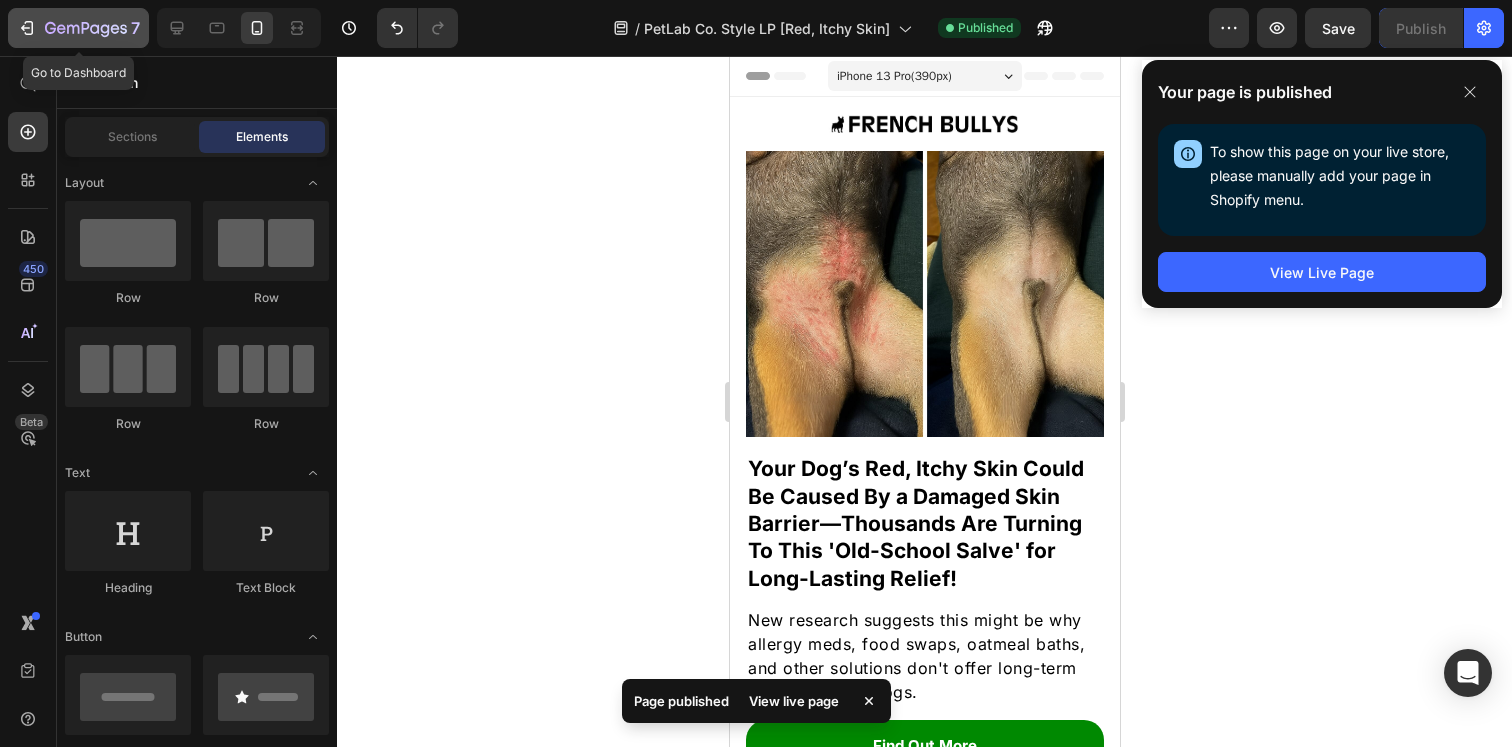 click 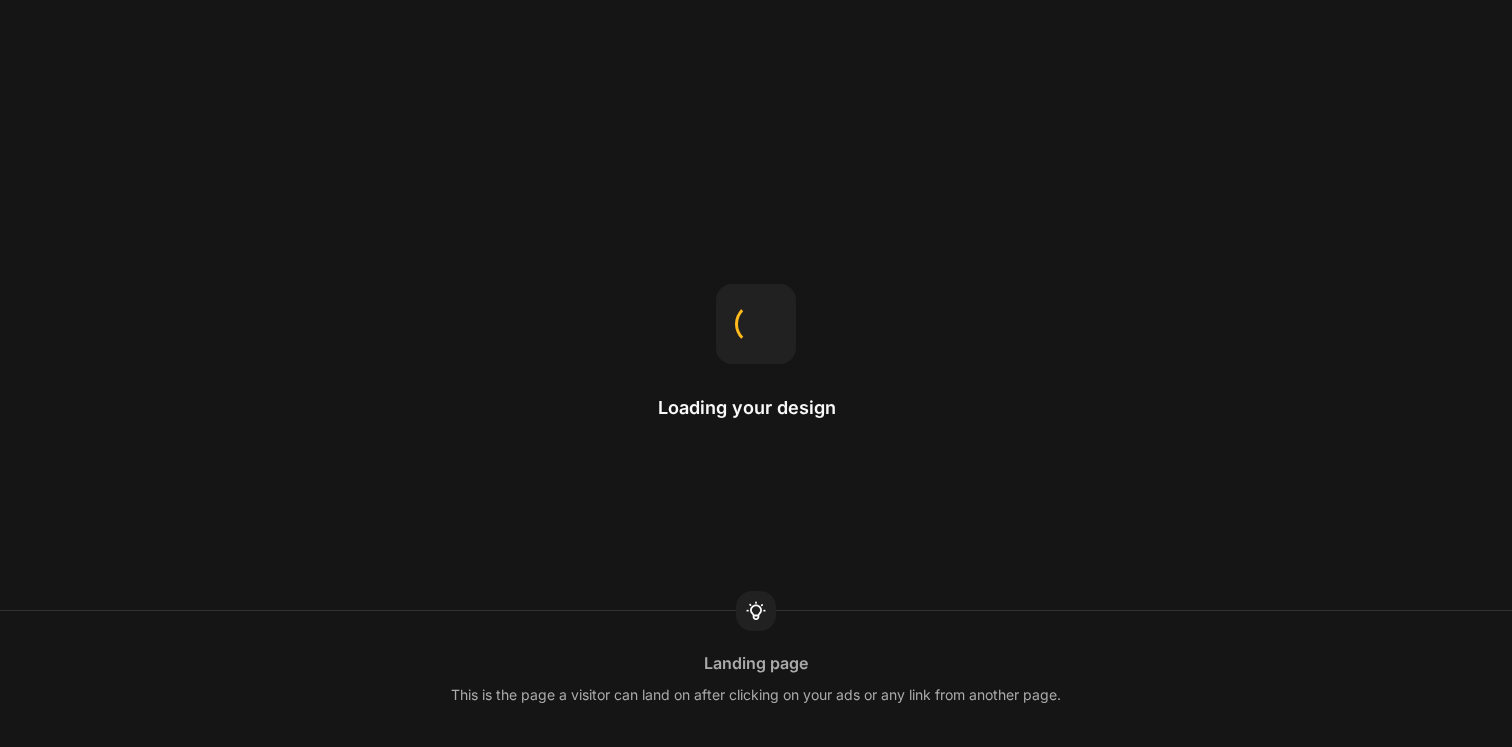 scroll, scrollTop: 0, scrollLeft: 0, axis: both 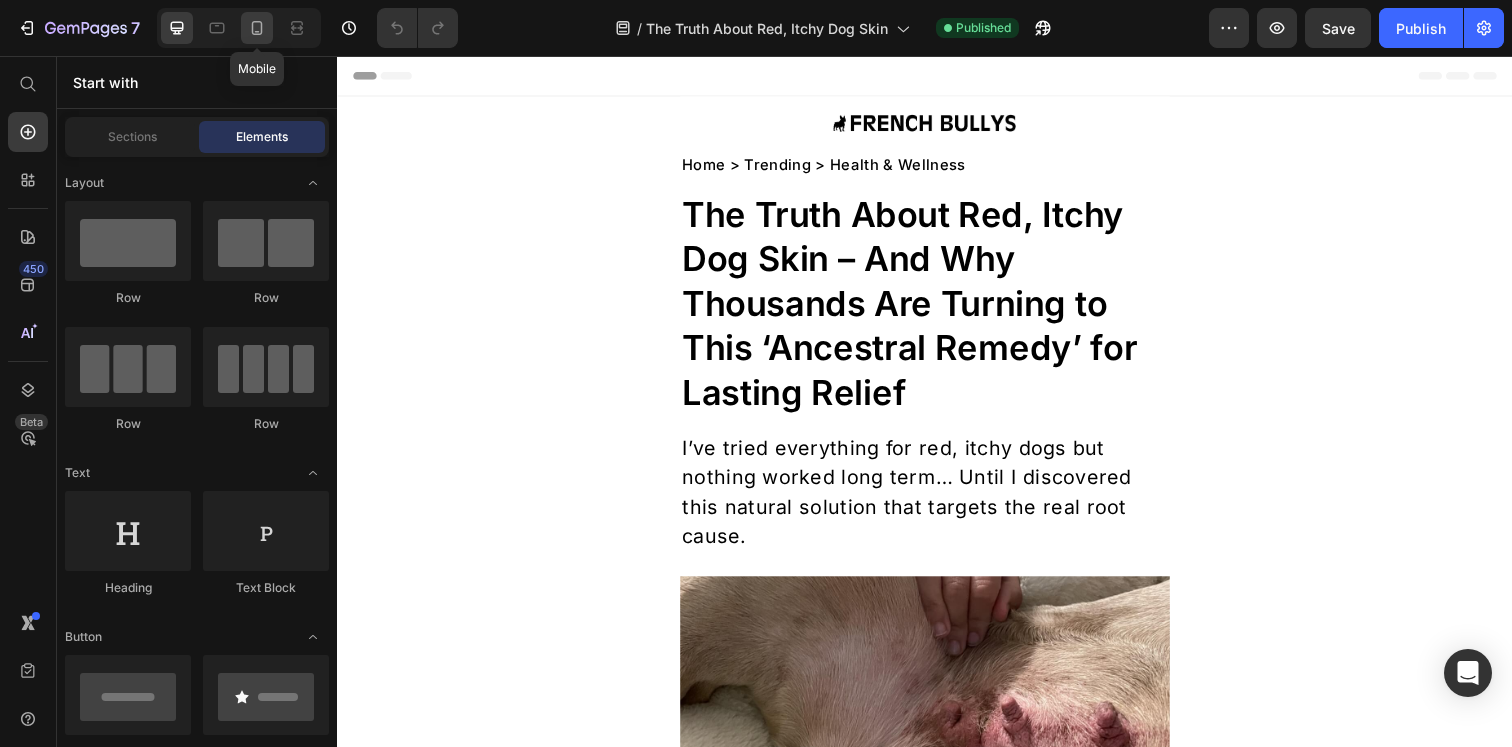 click 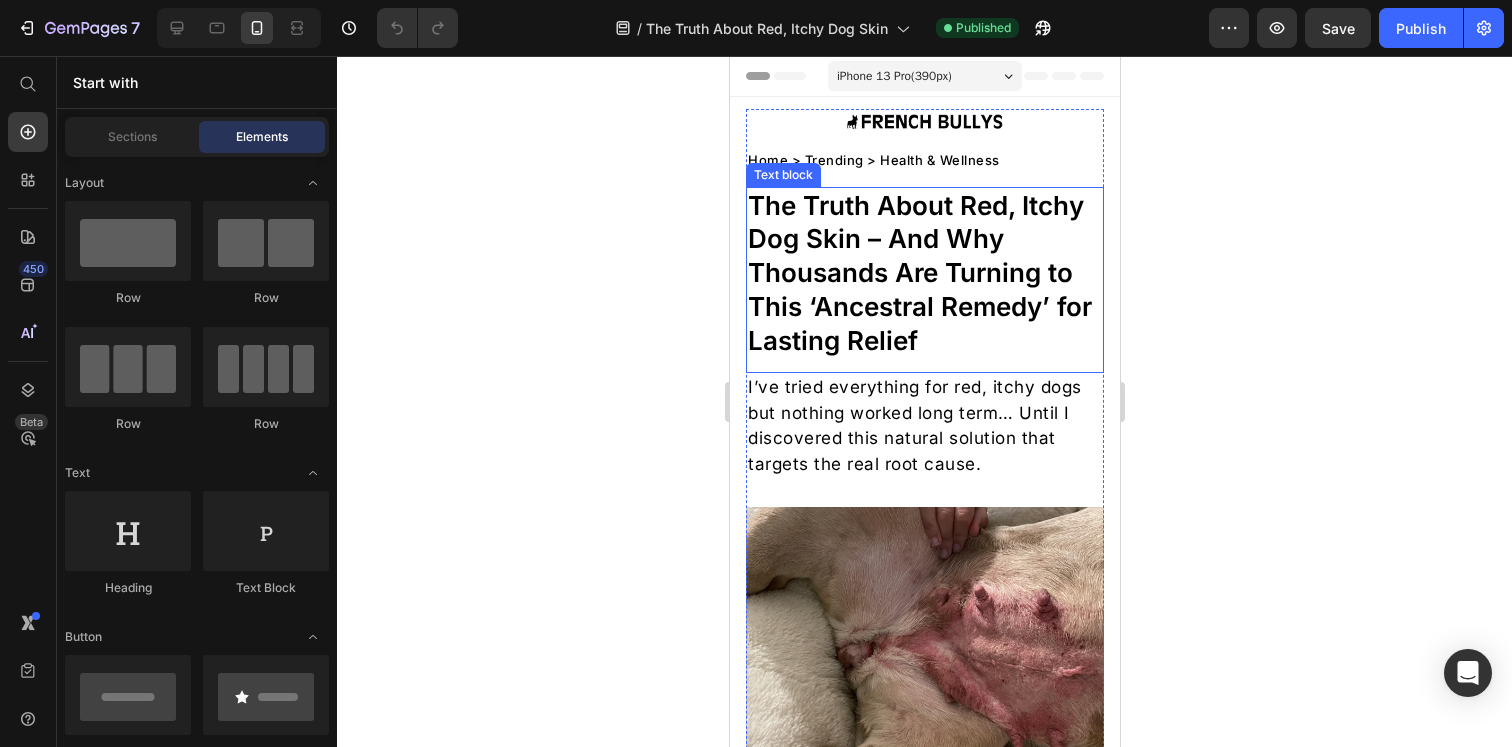 scroll, scrollTop: 0, scrollLeft: 0, axis: both 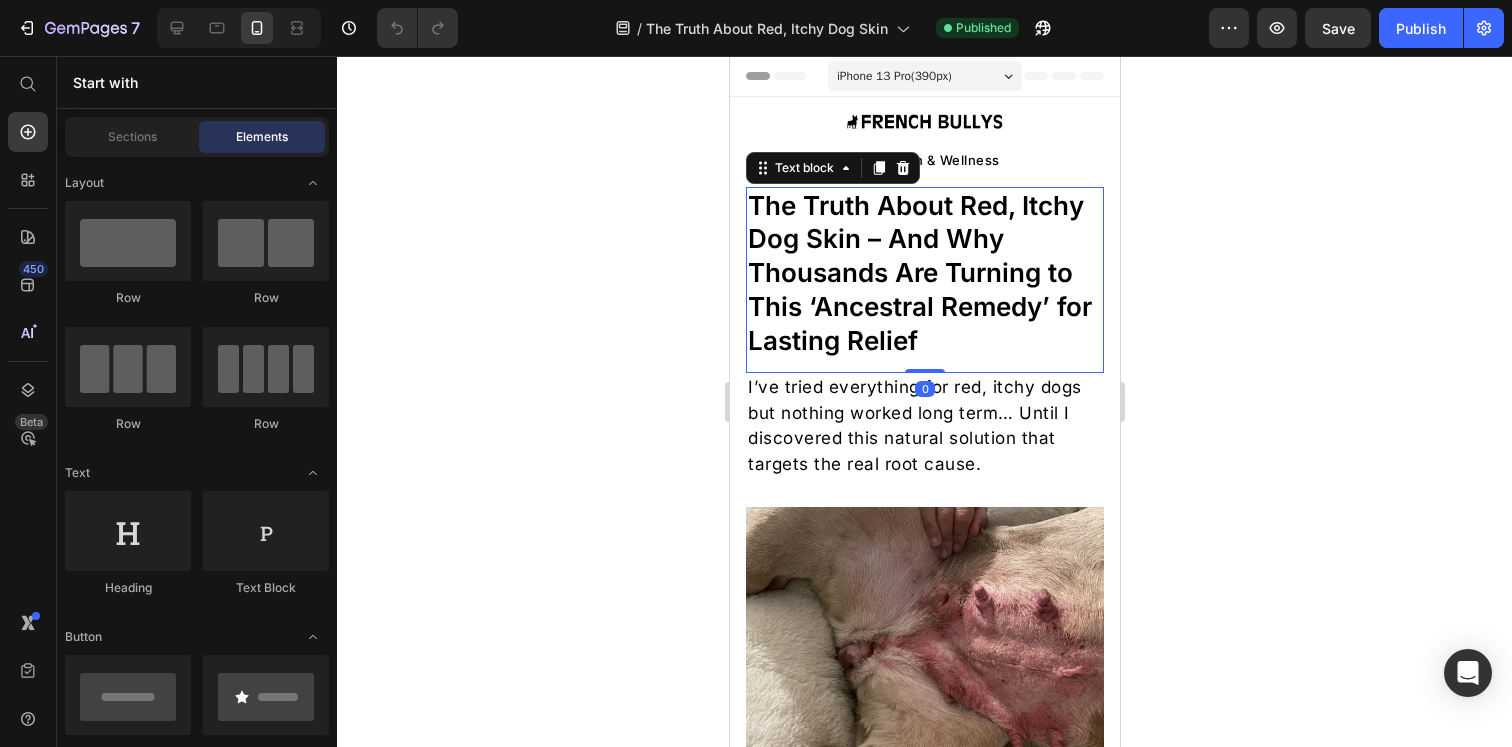 click on "The Truth About Red, Itchy Dog Skin – And Why Thousands Are Turning to This ‘Ancestral Remedy’ for Lasting Relief Text block   0" at bounding box center (924, 280) 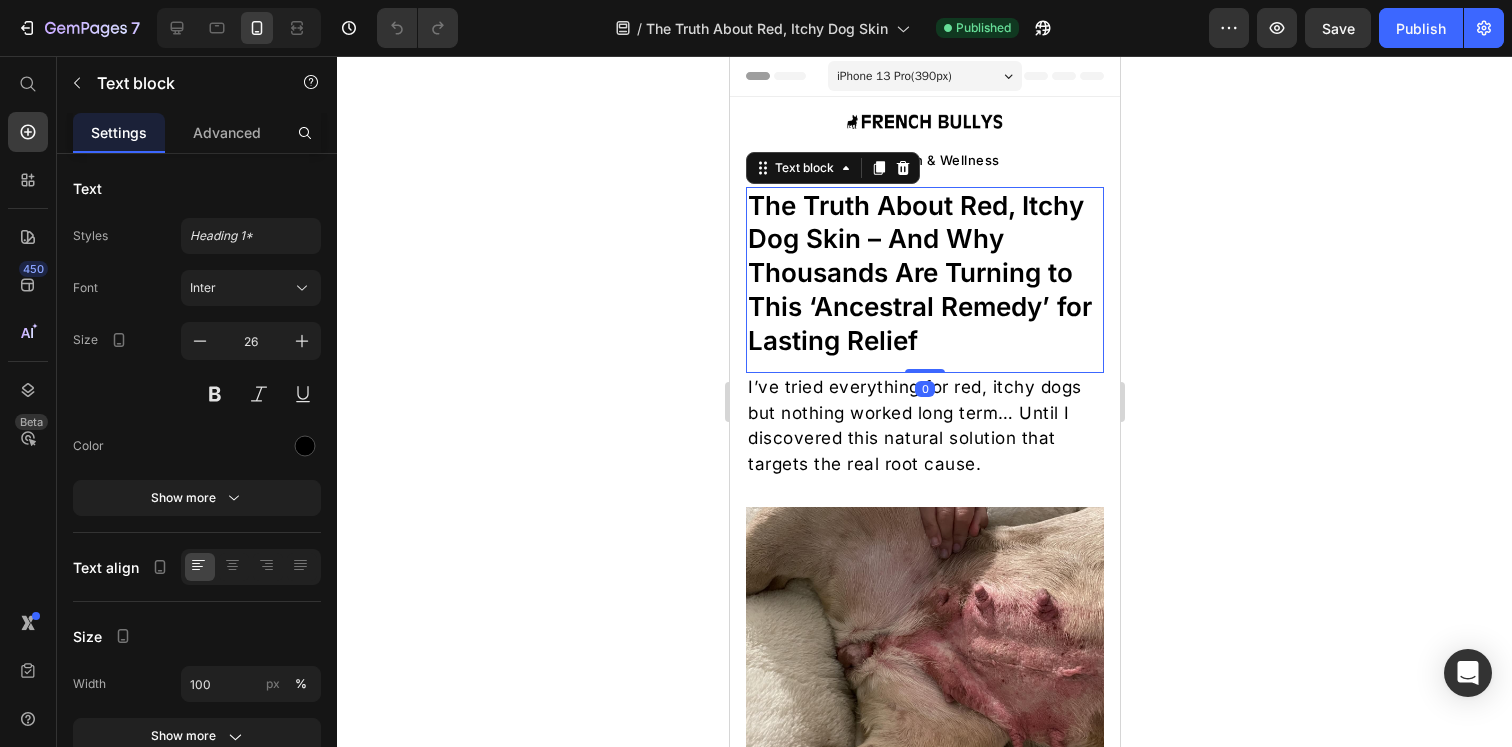 click on "The Truth About Red, Itchy Dog Skin – And Why Thousands Are Turning to This ‘Ancestral Remedy’ for Lasting Relief" at bounding box center (924, 273) 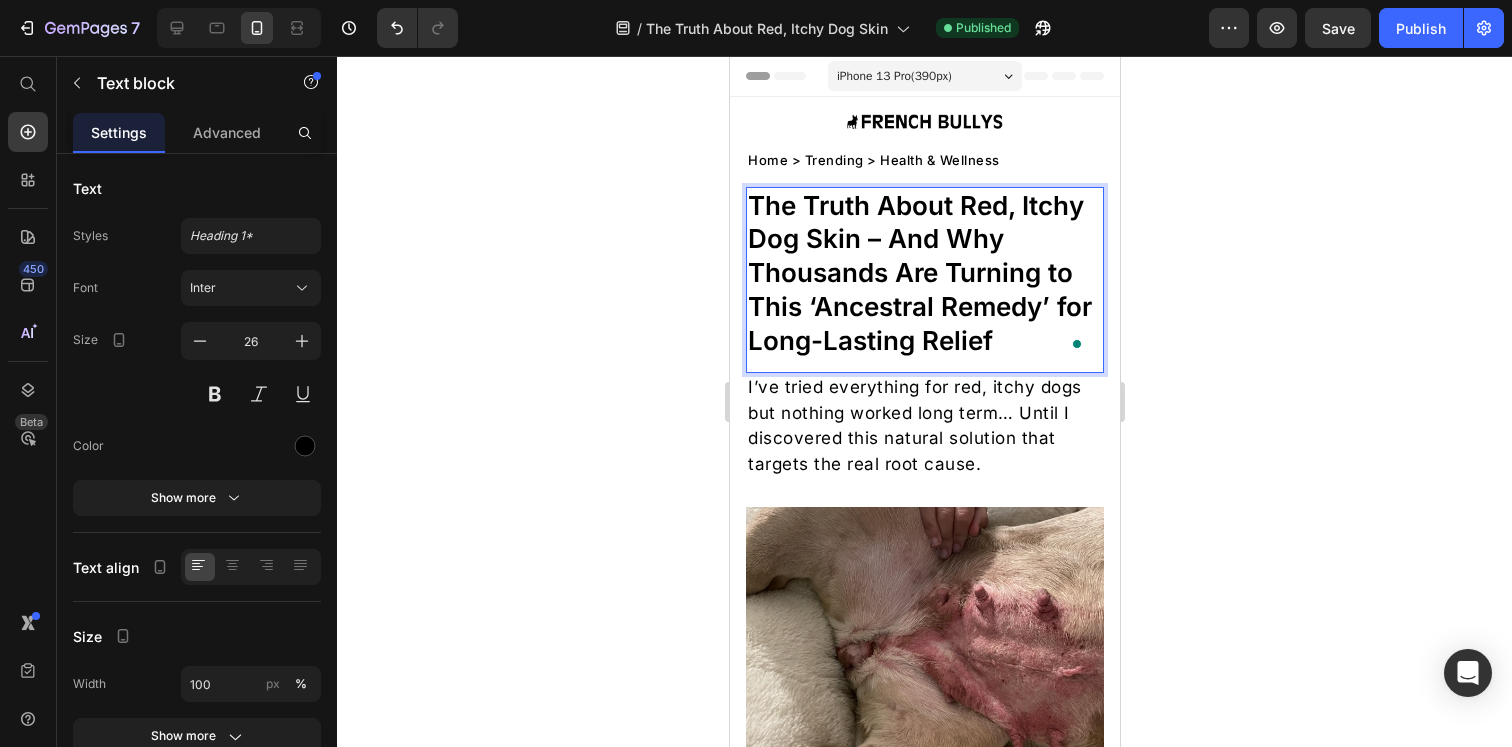 click 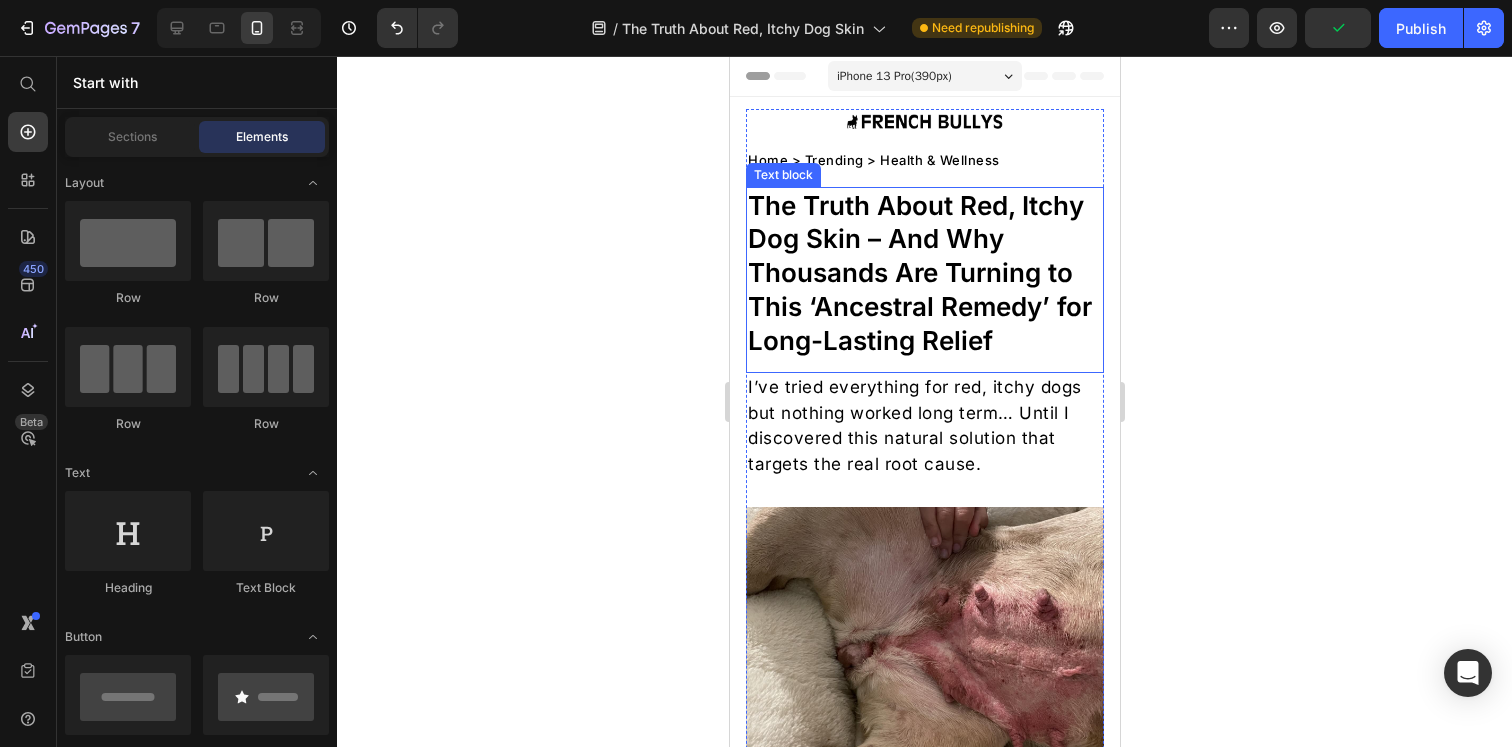 click on "The Truth About Red, Itchy Dog Skin – And Why Thousands Are Turning to This ‘Ancestral Remedy’ for Long-Lasting Relief" at bounding box center (924, 273) 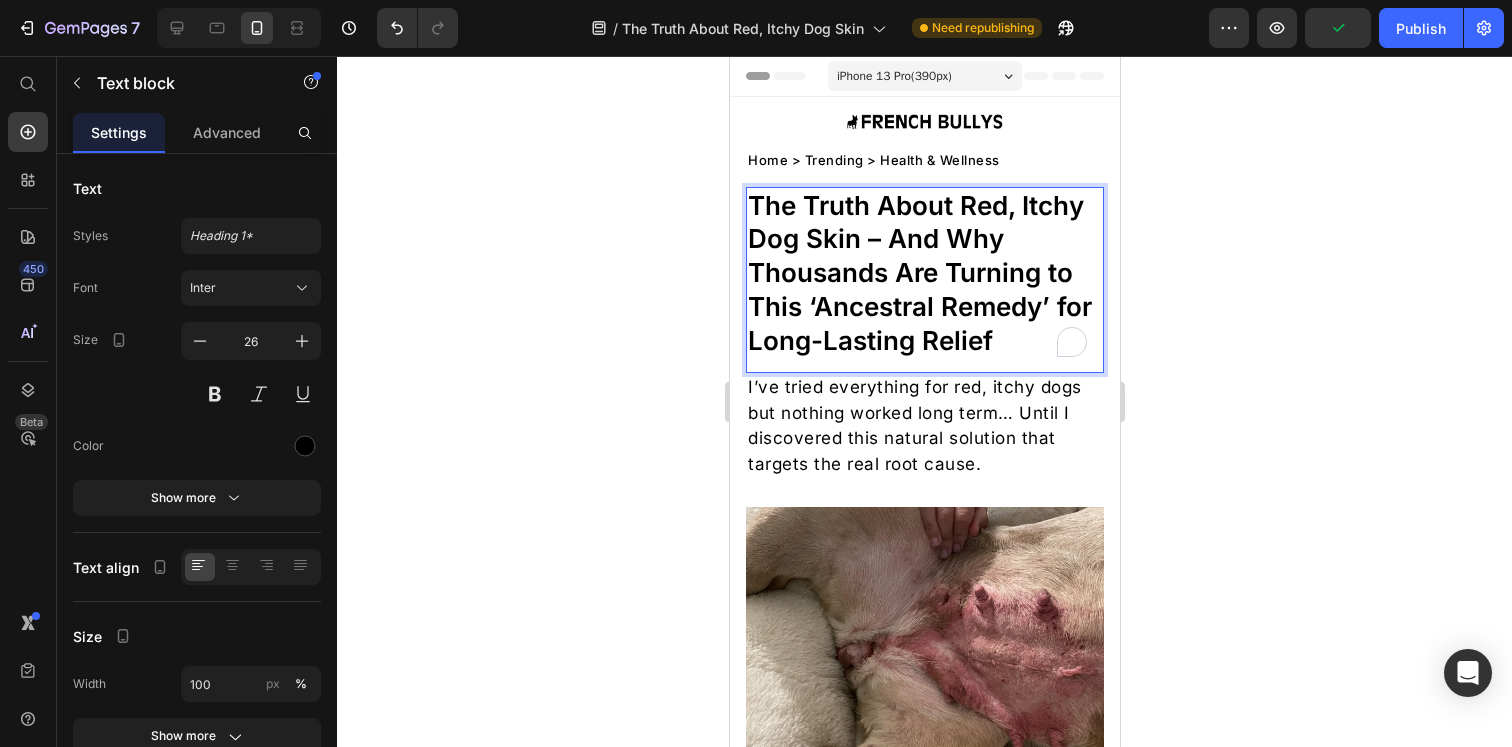 click on "The Truth About Red, Itchy Dog Skin – And Why Thousands Are Turning to This ‘Ancestral Remedy’ for Long-Lasting Relief" at bounding box center (924, 273) 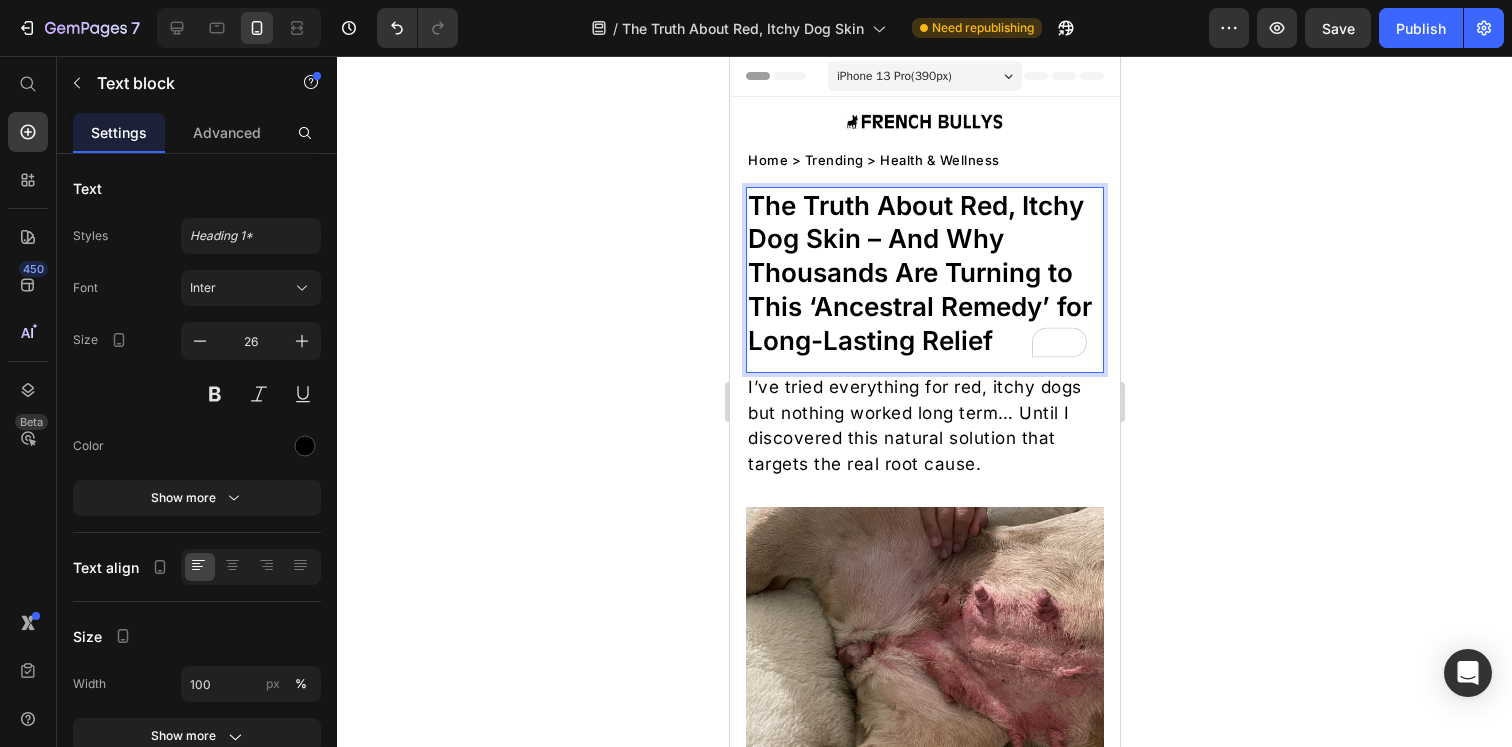 click 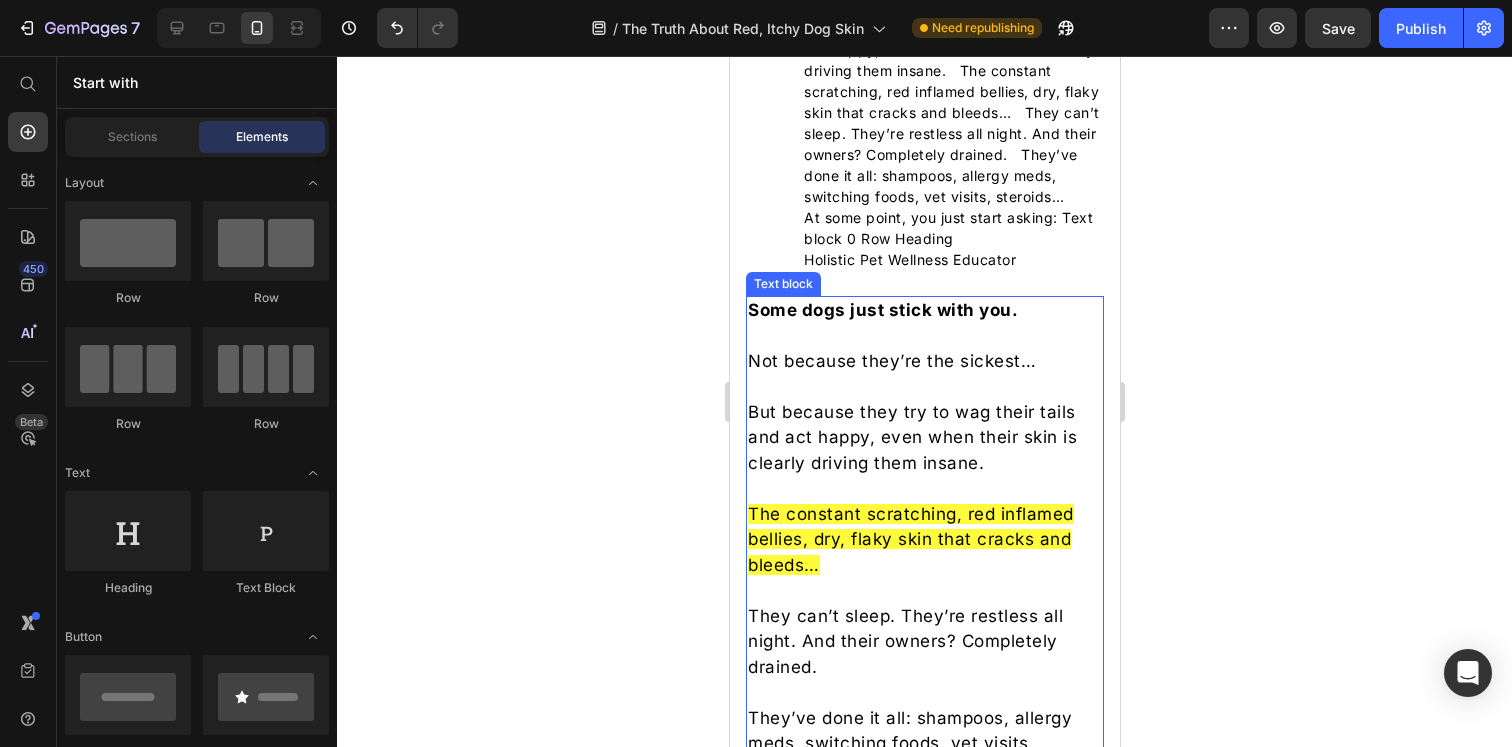 scroll, scrollTop: 1191, scrollLeft: 0, axis: vertical 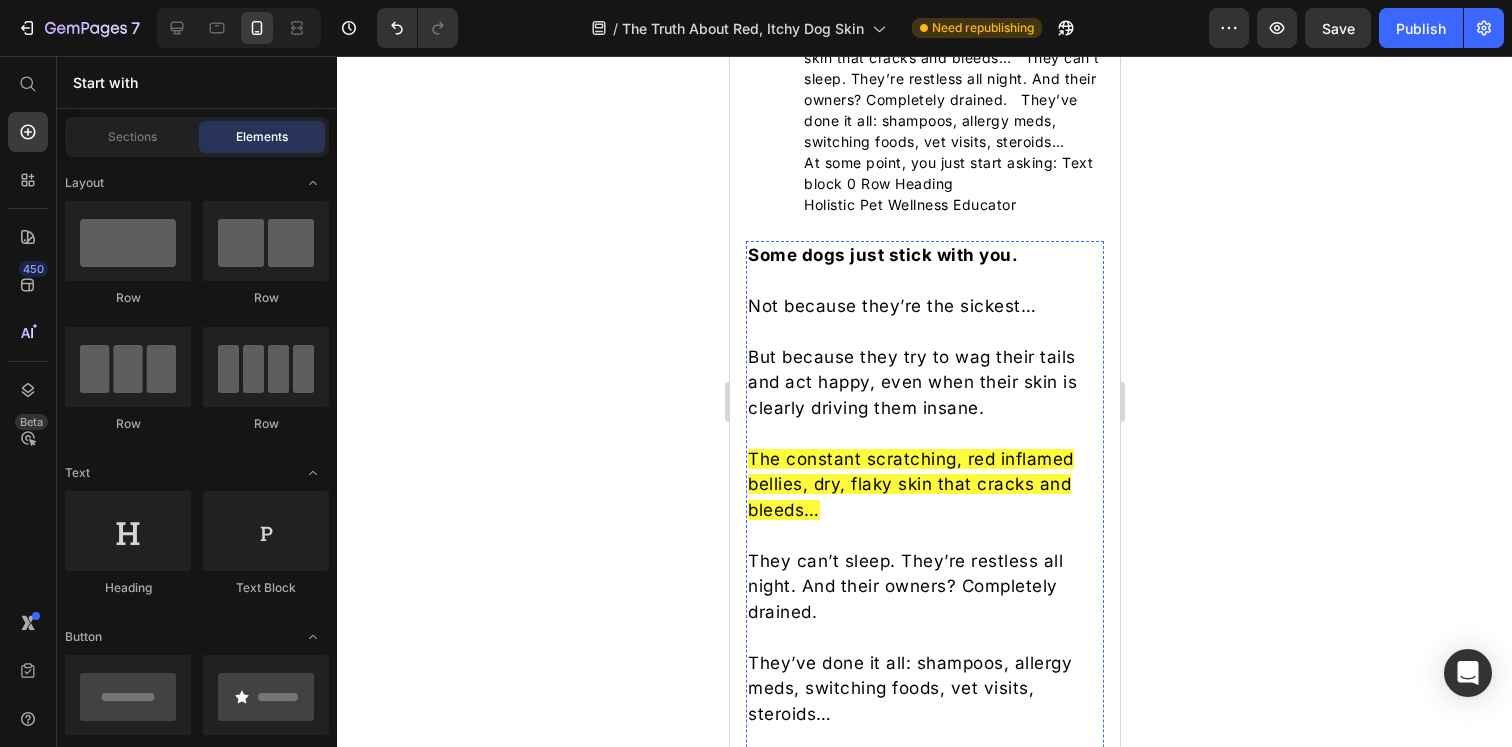click at bounding box center [924, 902] 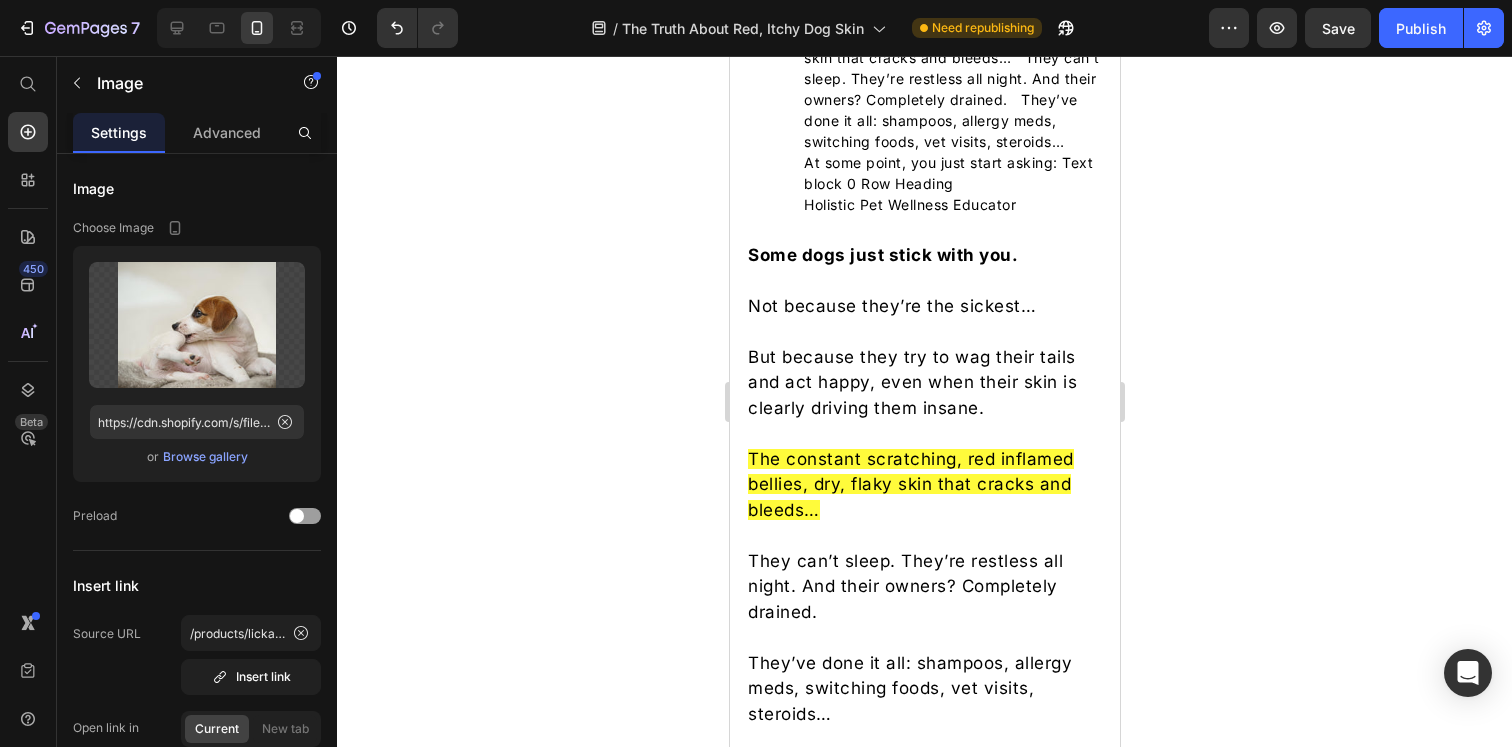 click at bounding box center [878, 883] 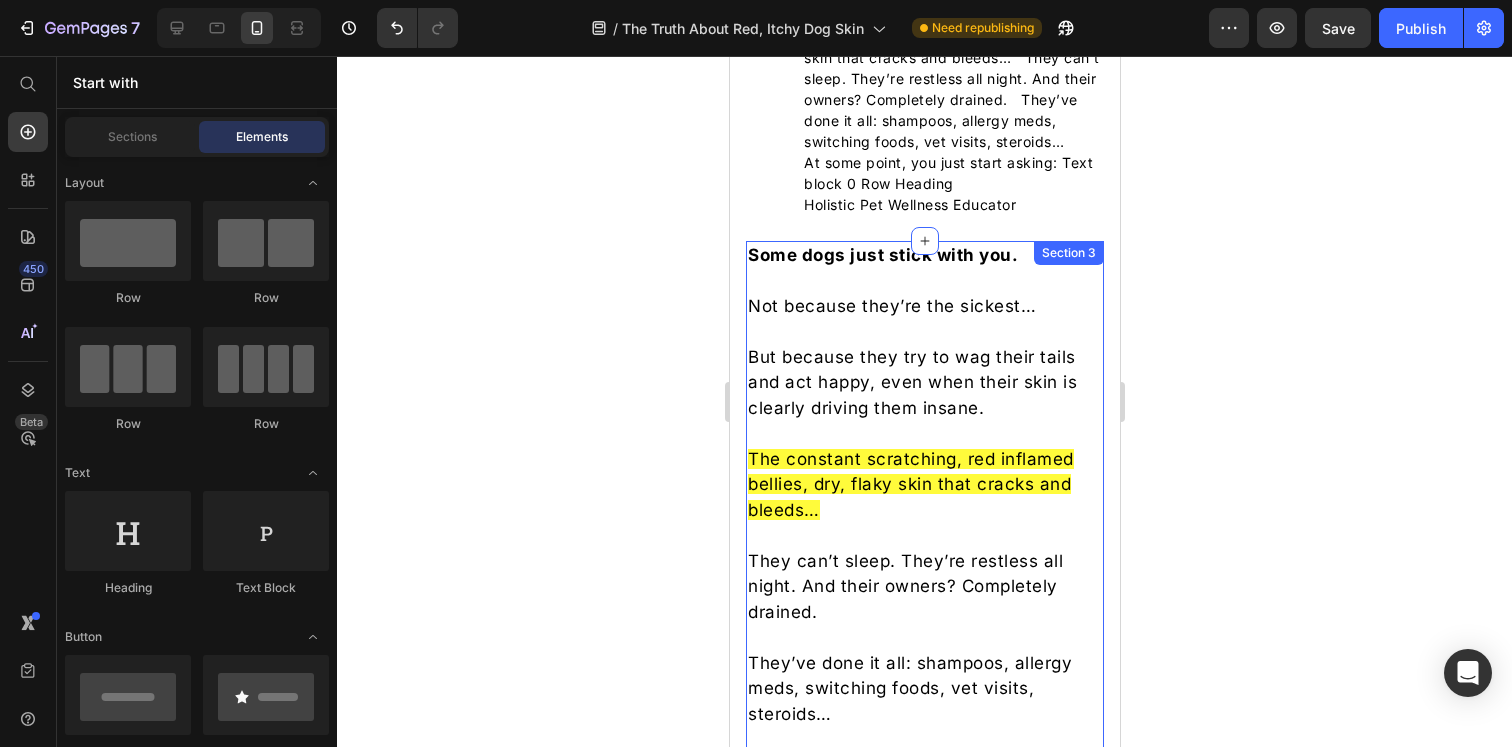 click on "Some dogs just stick with you.   Not because they’re the sickest…   But because they try to wag their tails and act happy, even when their skin is clearly driving them insane.   The constant scratching, red inflamed bellies, dry, flaky skin that cracks and bleeds…   They can’t sleep. They’re restless all night. And their owners? Completely drained.   They’ve done it all: shampoos, allergy meds, switching foods, vet visits, steroids…   And nothing really helps. Or if it does, the relief doesn’t last.    At some point, you just start asking:  "what’s really going on here?" Text block Row" at bounding box center (924, 580) 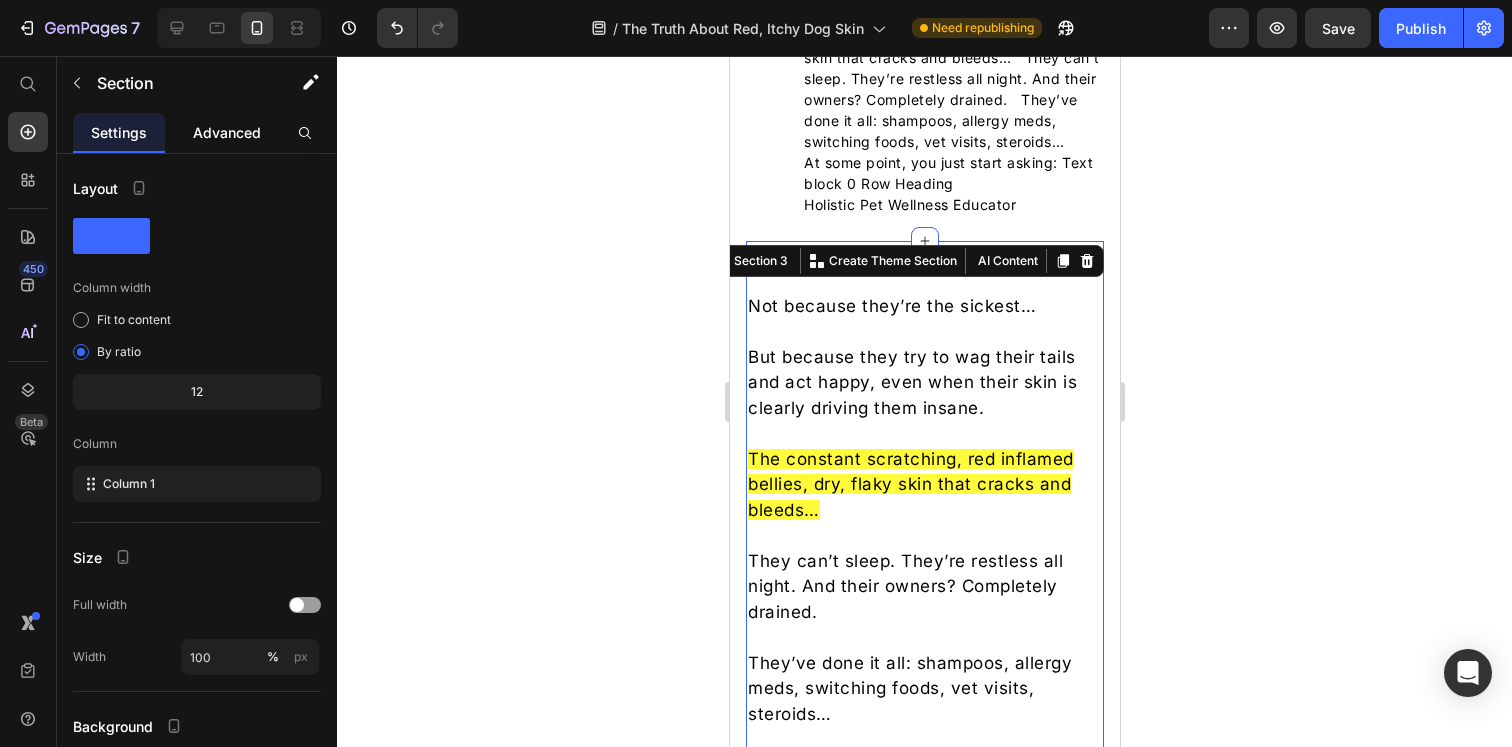 click on "Advanced" 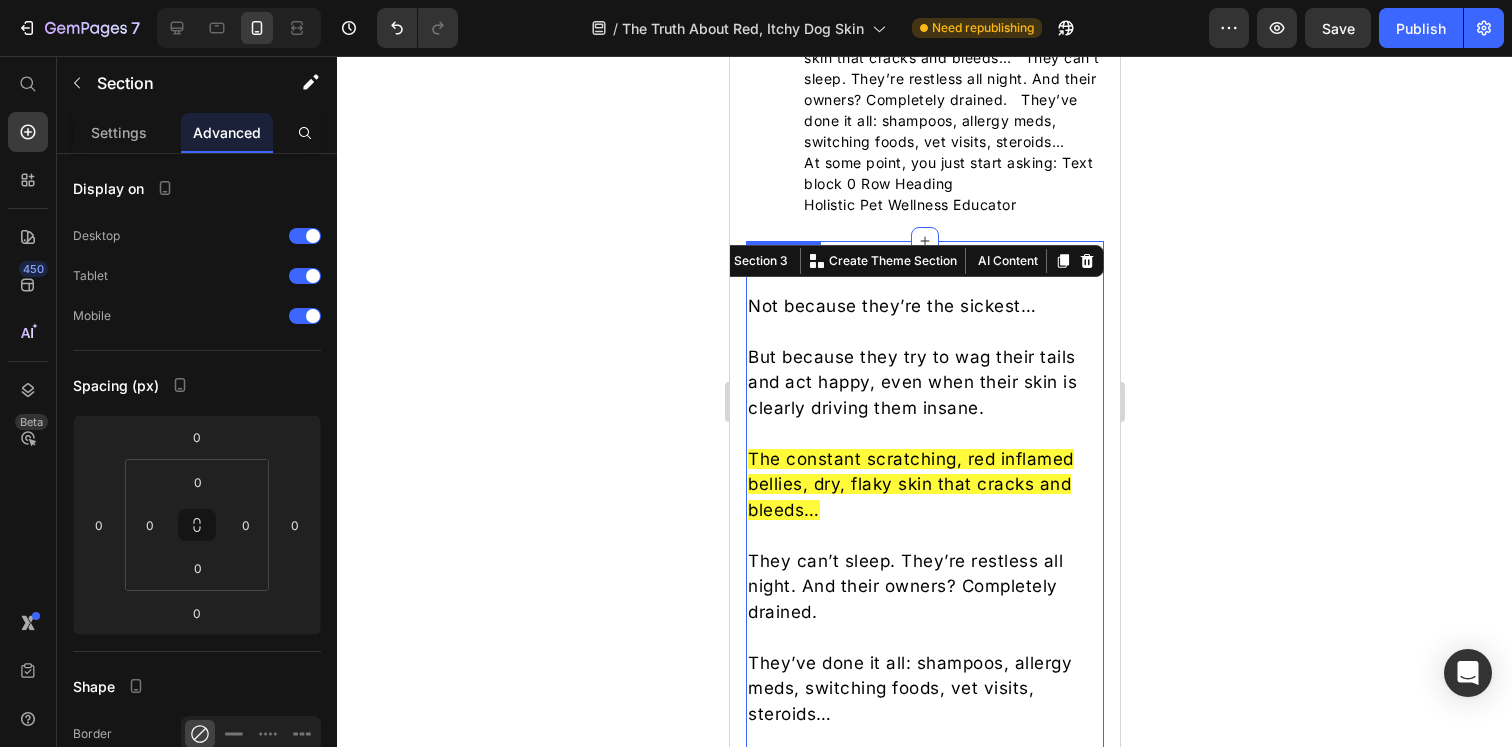 click on ""what’s really going on here?"" at bounding box center [936, 867] 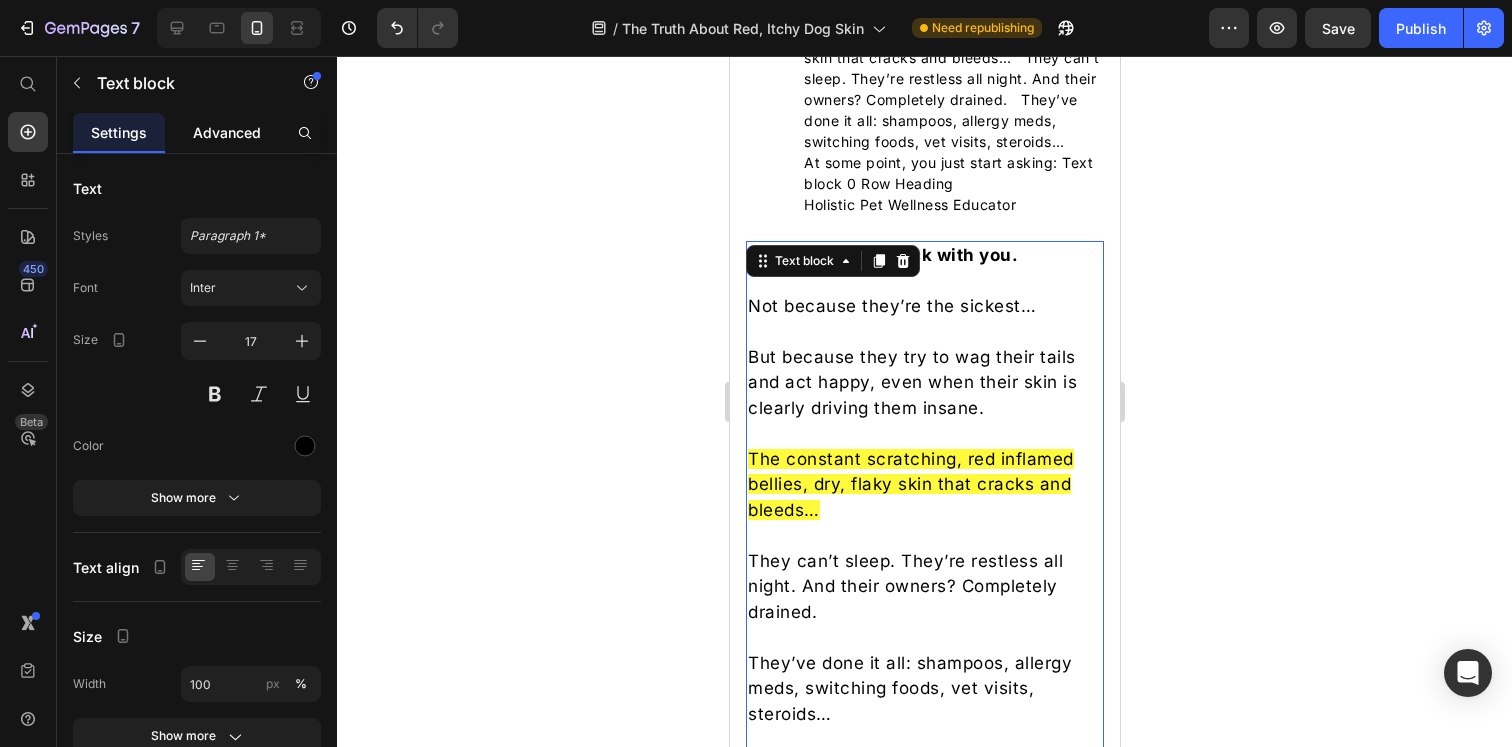 click on "Advanced" at bounding box center [227, 132] 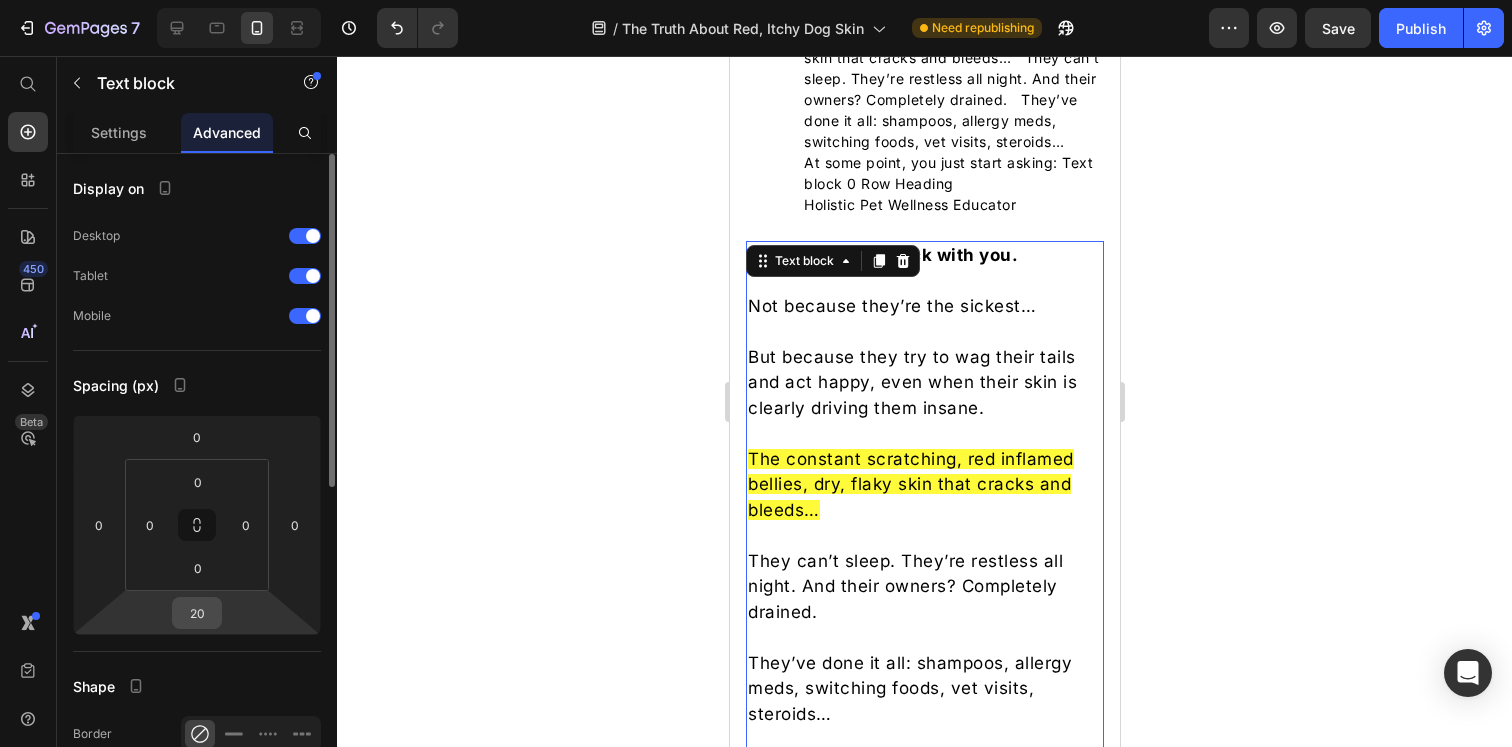 click on "20" at bounding box center [197, 613] 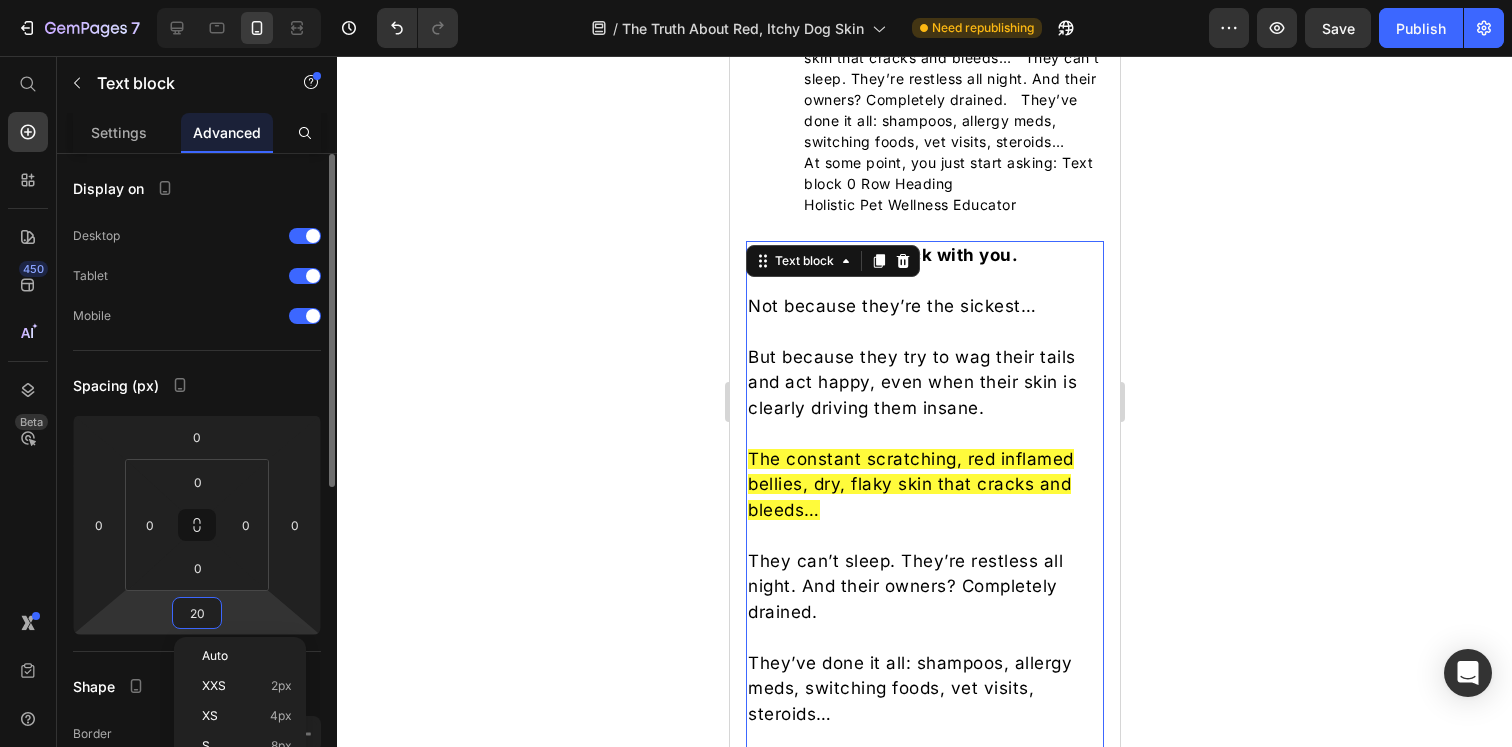 type on "0" 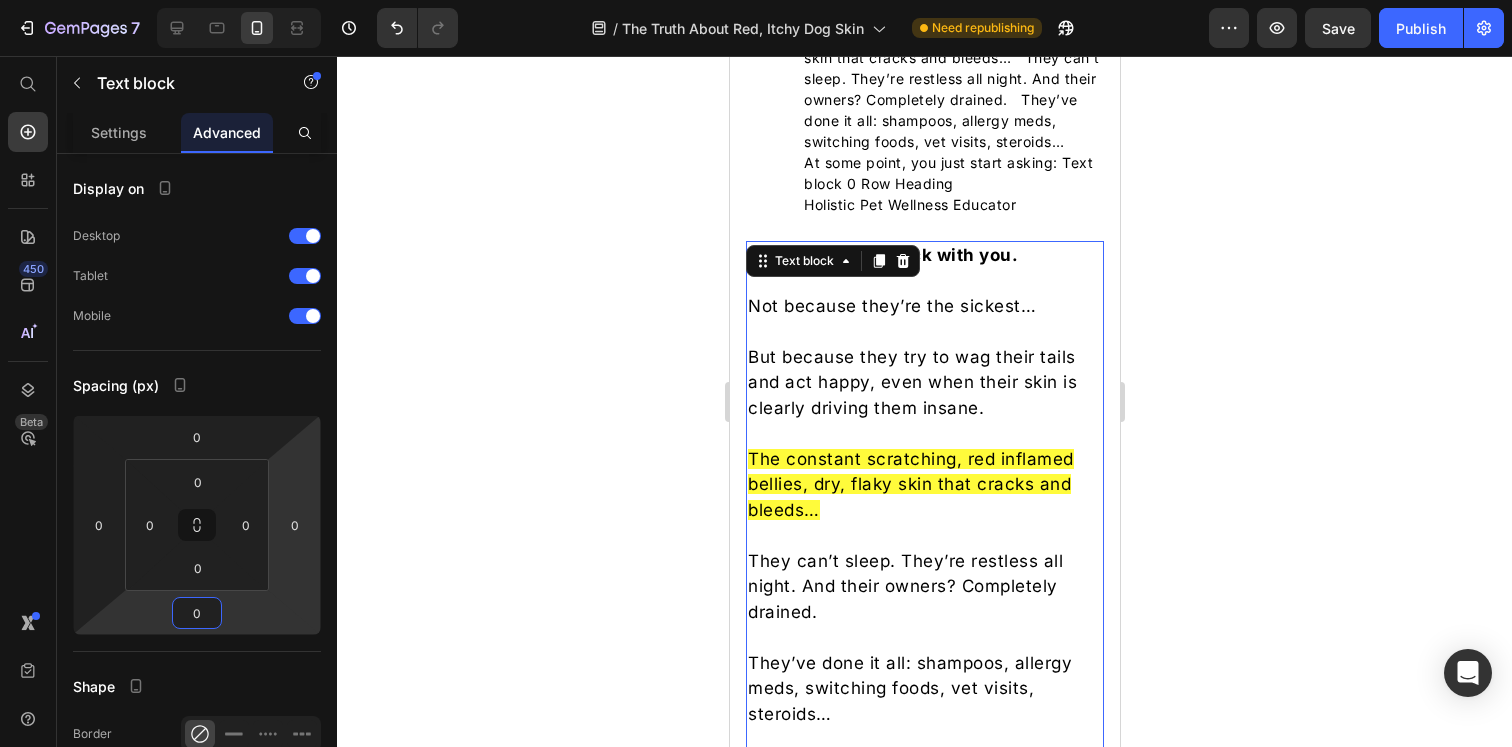 click 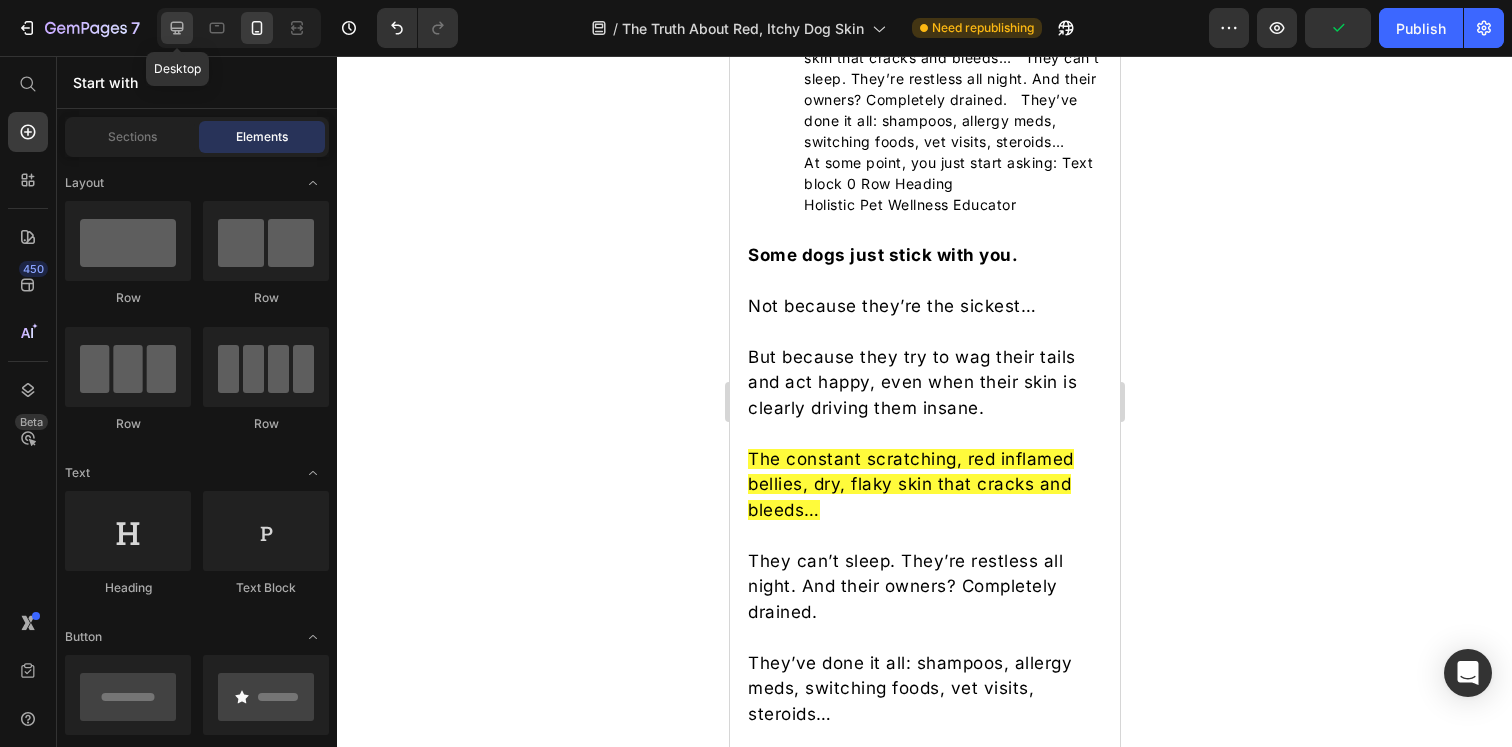 click 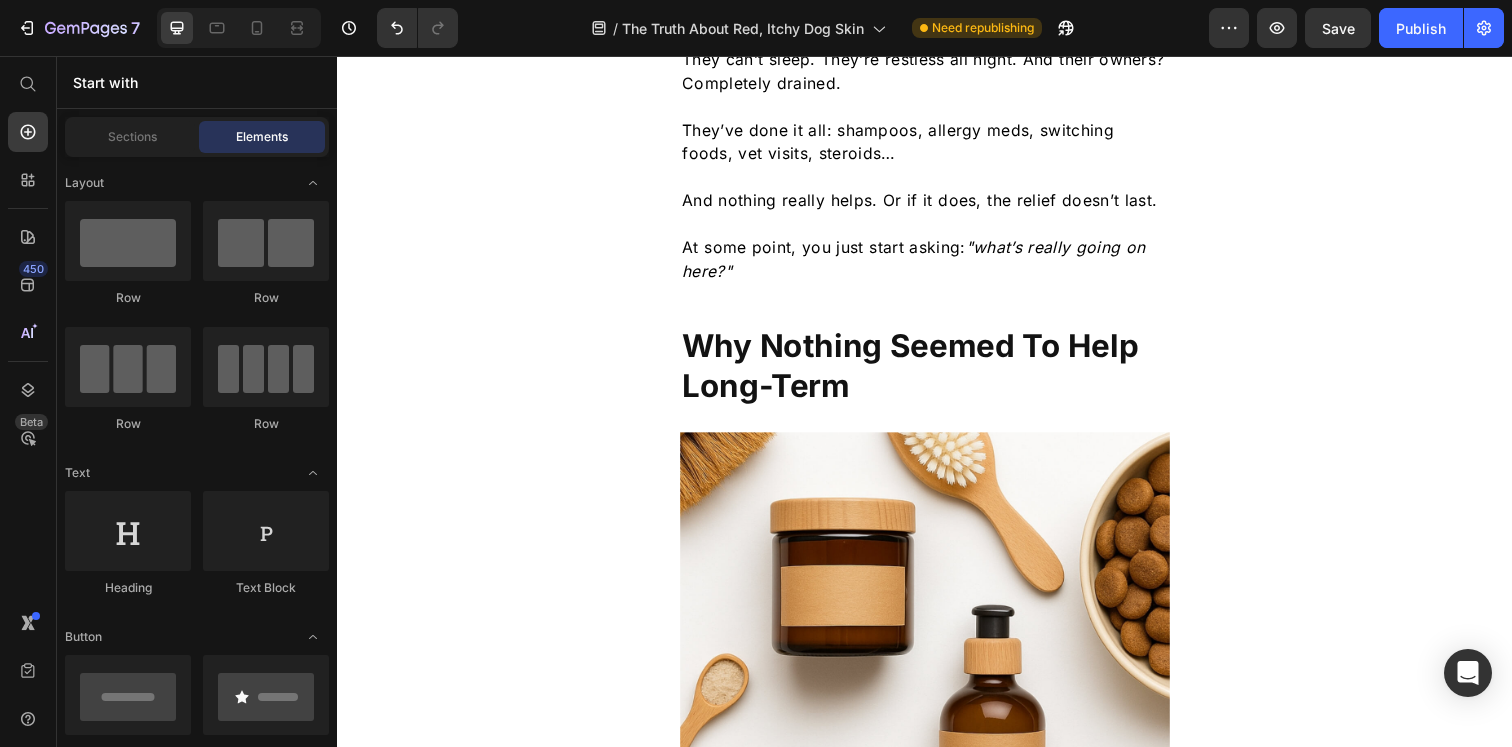 scroll, scrollTop: 1294, scrollLeft: 0, axis: vertical 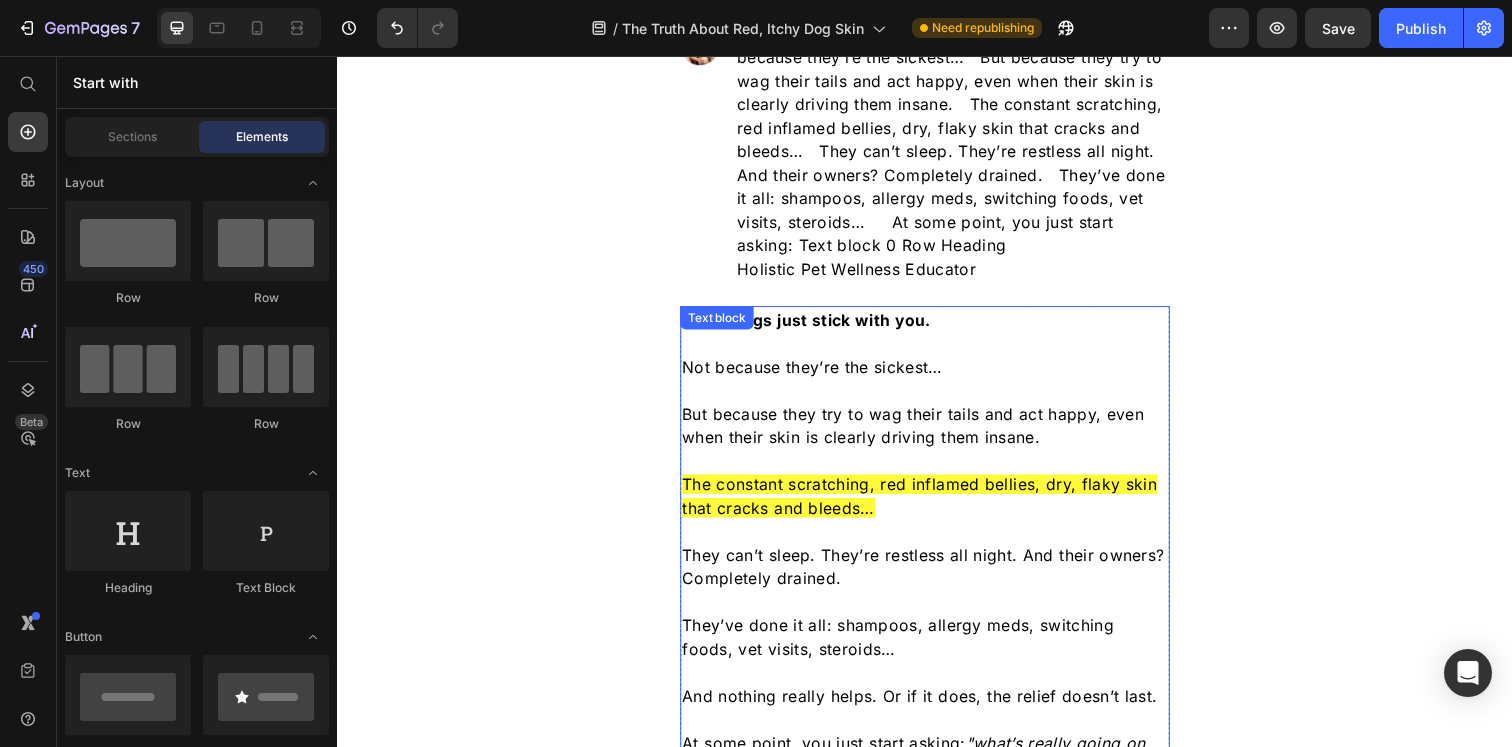 click on "At some point, you just start asking:  "what’s really going on here?"" at bounding box center (937, 769) 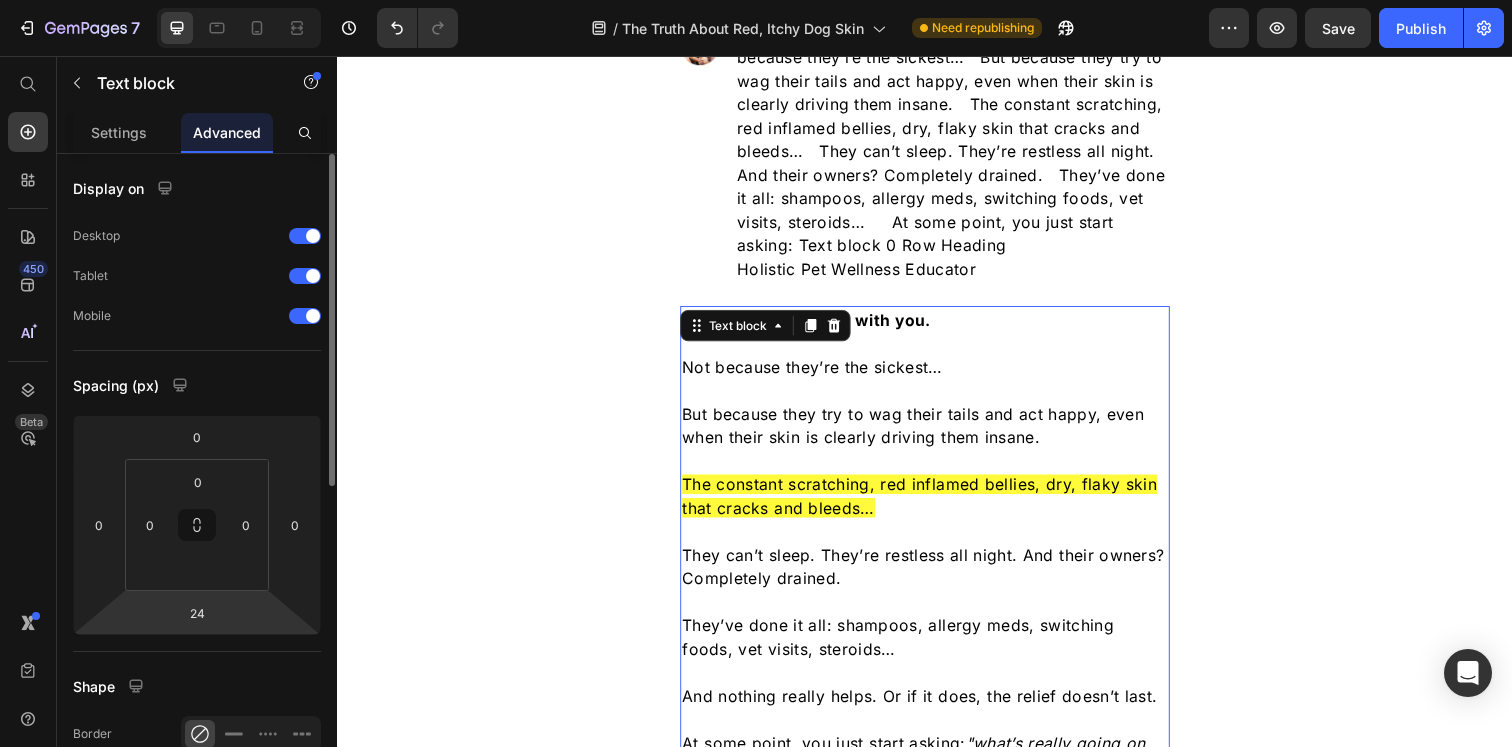 click on "7  Version history  /  The Truth About Red, Itchy Dog Skin Need republishing Preview  Save   Publish  450 Beta Start with Sections Elements Hero Section Product Detail Brands Trusted Badges Guarantee Product Breakdown How to use Testimonials Compare Bundle FAQs Social Proof Brand Story Product List Collection Blog List Contact Sticky Add to Cart Custom Footer Browse Library 450 Layout
Row
Row
Row
Row Text
Heading
Text Block Button
Button
Button
Sticky Back to top Media
Image" at bounding box center [756, 0] 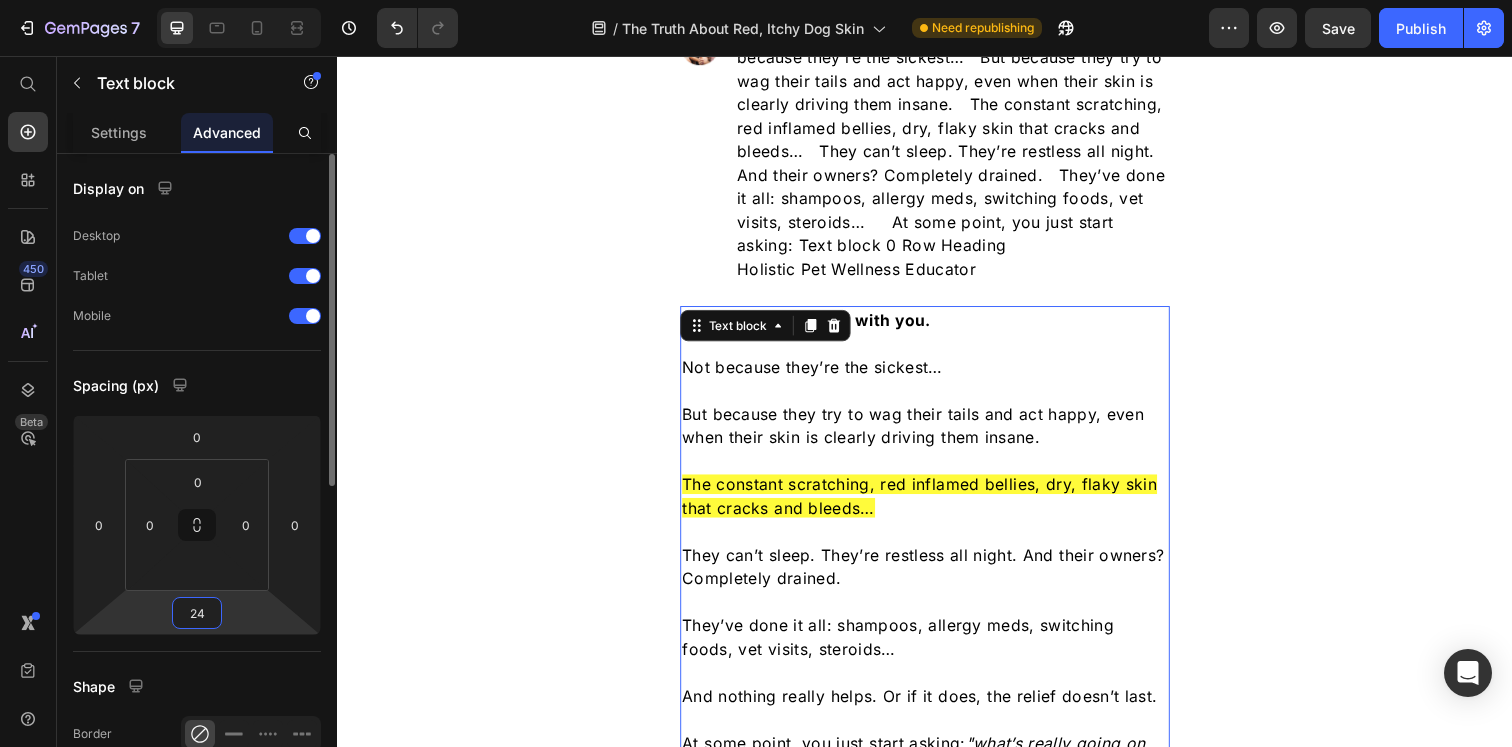 click on "24" at bounding box center (197, 613) 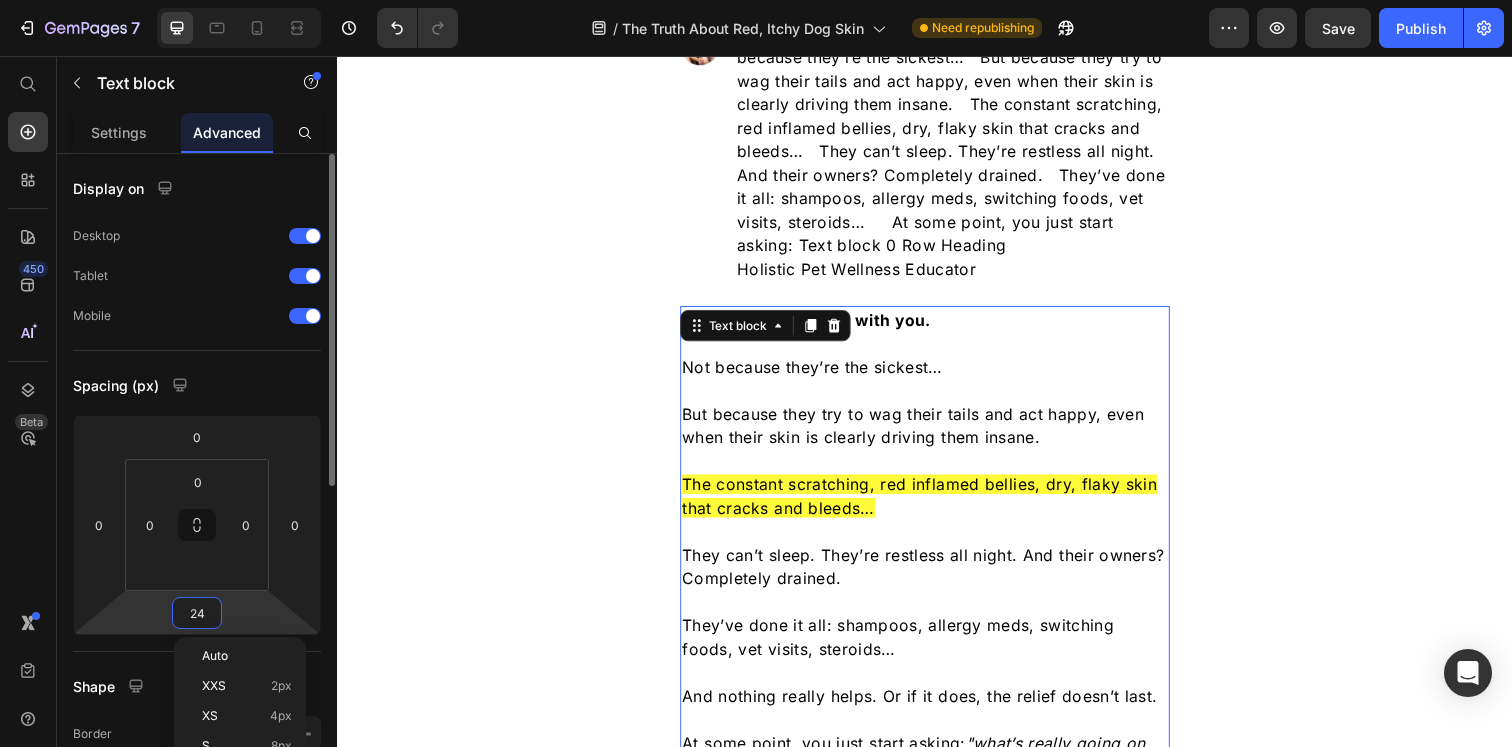 click on "24" at bounding box center [197, 613] 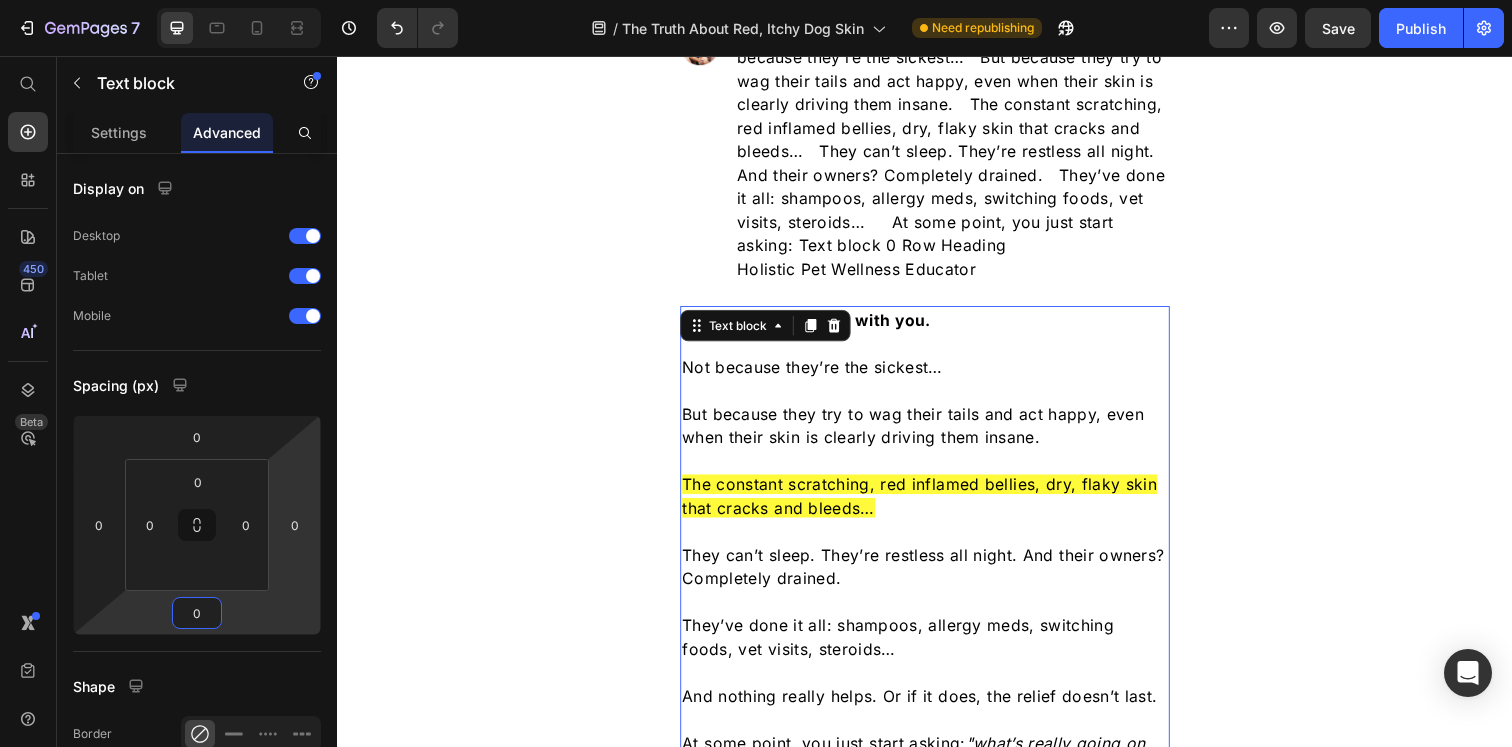 click on "Image Home > Trending > Health & Wellness Text block The Truth About Red, Itchy Dog Skin – And Why Thousands Are Turning to This ‘Ancestral Remedy’ for Long-Lasting Relief Text block I’ve tried everything for red, itchy dogs but nothing worked long term… Until I discovered this natural solution that targets the real root cause. Text block Image Row Section 1 June 28, 2025 | 9:31AM EST Text block Row Image Ava Randall Holistic Pet Wellness Educator Text block Advanced list Section 2 Some dogs just stick with you.   Not because they’re the sickest…   But because they try to wag their tails and act happy, even when their skin is clearly driving them insane.   The constant scratching, red inflamed bellies, dry, flaky skin that cracks and bleeds…   They can’t sleep. They’re restless all night. And their owners? Completely drained.   They’ve done it all: shampoos, allergy meds, switching foods, vet visits, steroids…     At some point, you just start asking:  Text block   0 Row Heading" at bounding box center (937, 3600) 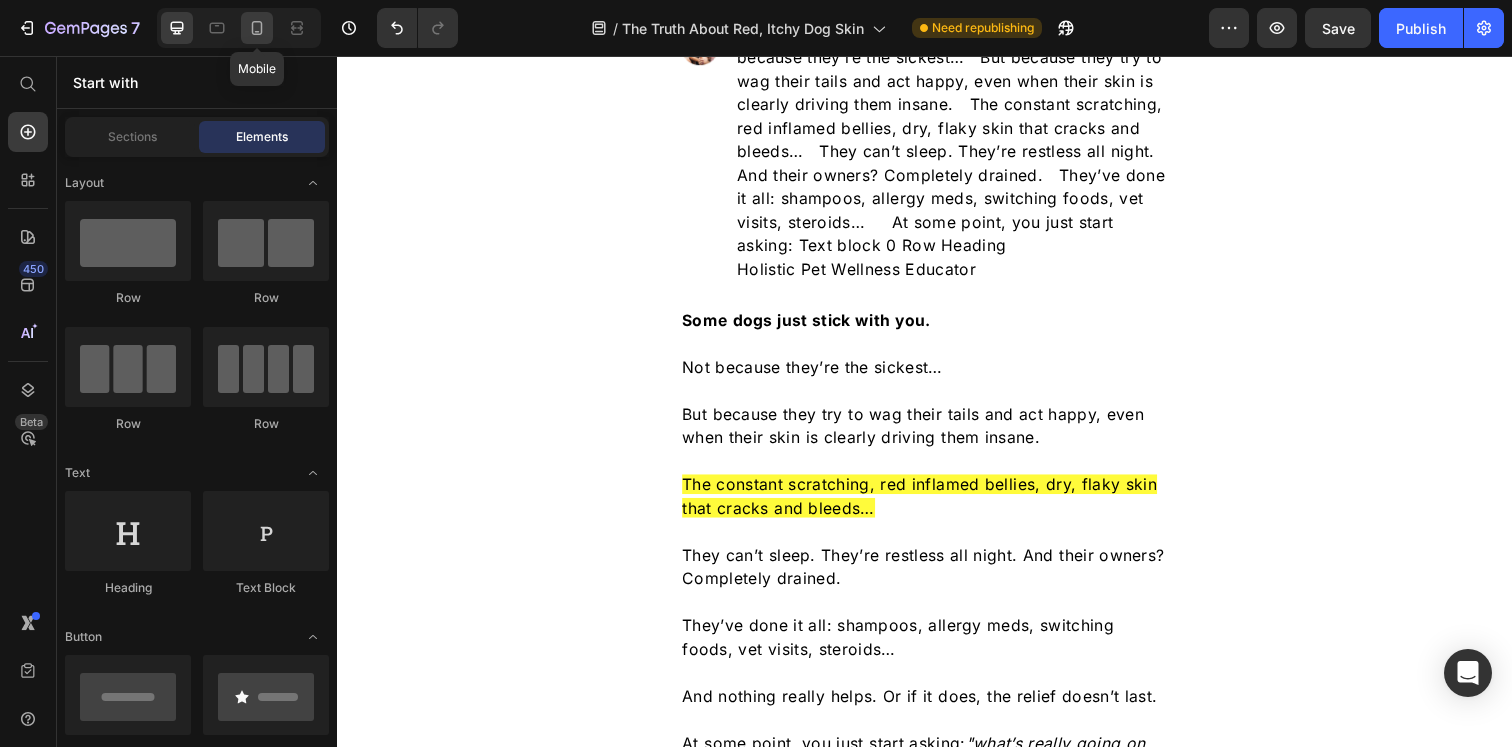 click 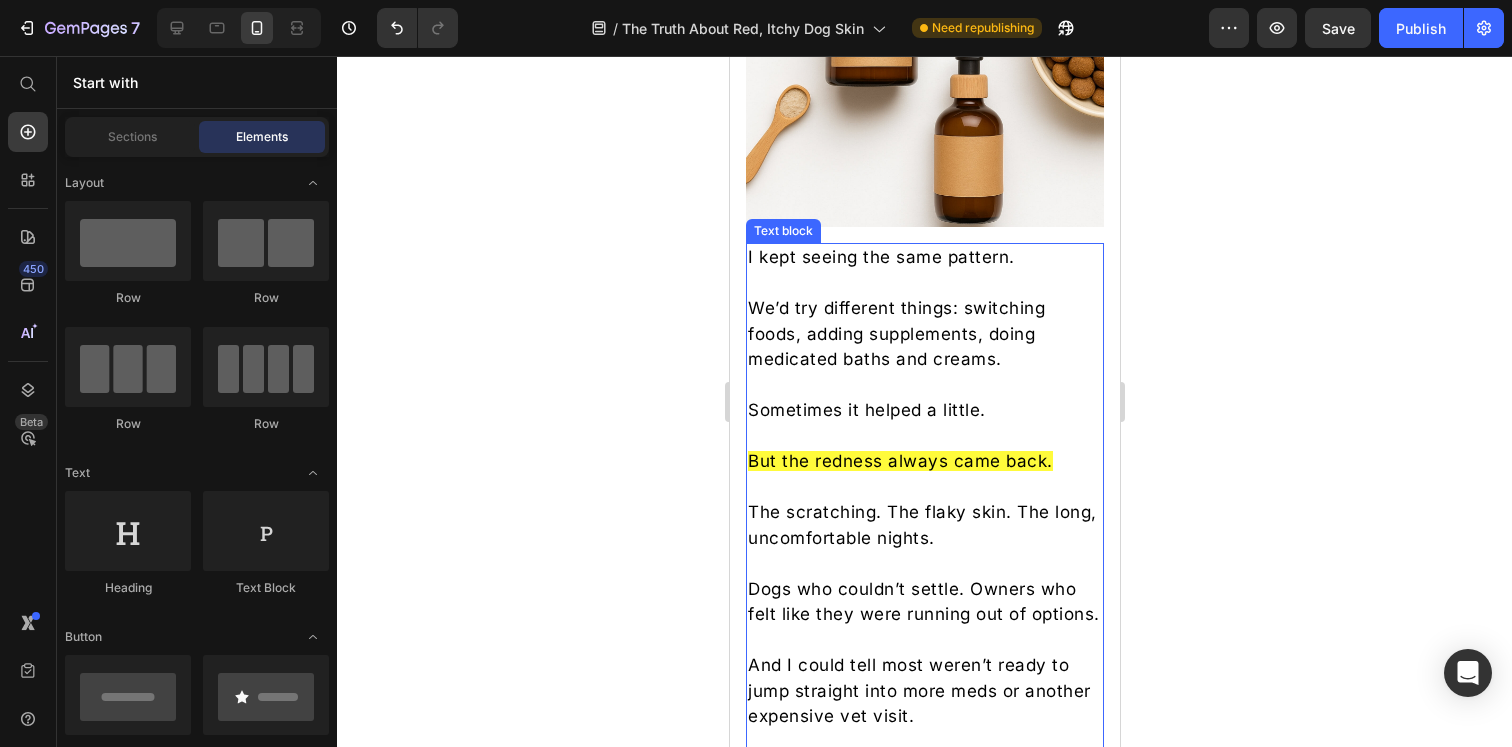 scroll, scrollTop: 1790, scrollLeft: 0, axis: vertical 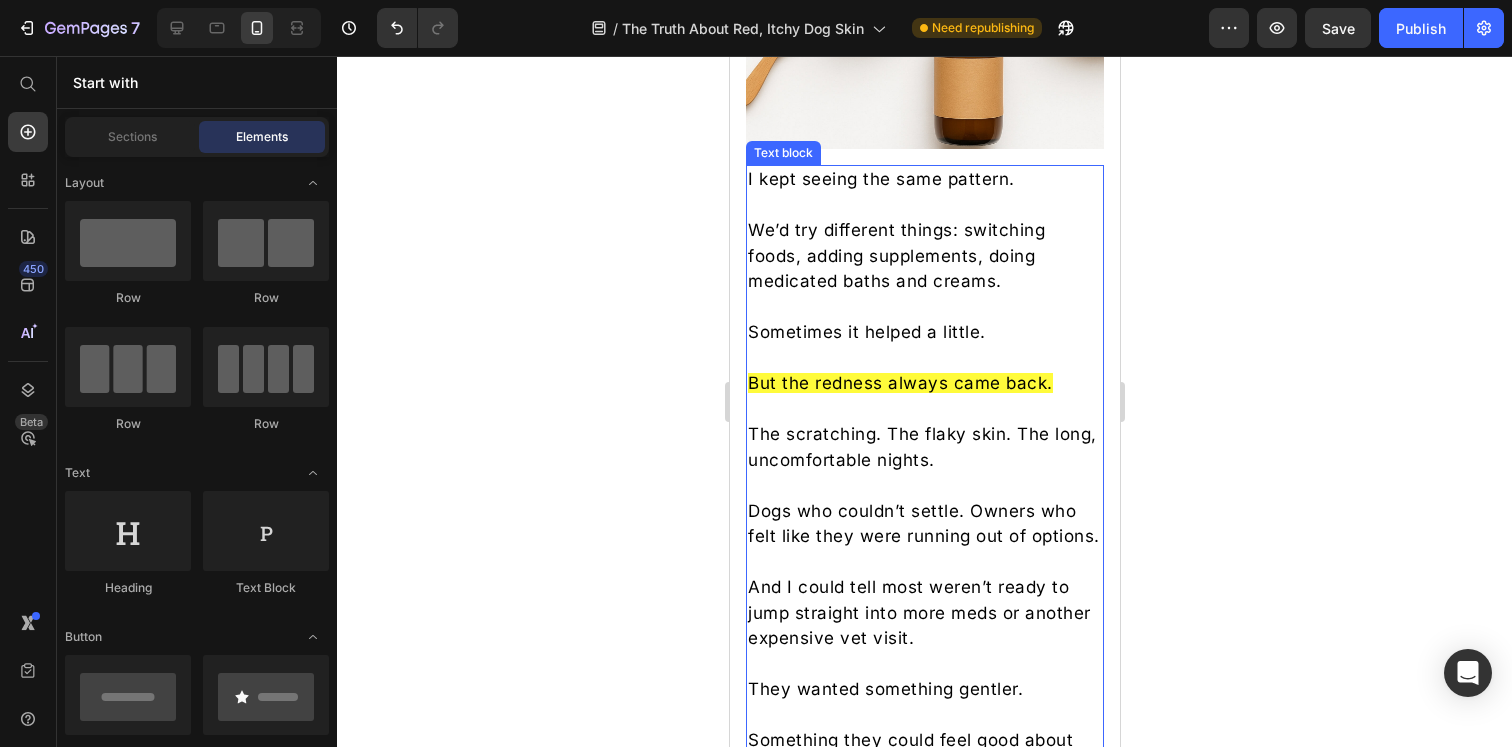 click on "We’d try different things: switching foods, adding supplements, doing medicated baths and creams." at bounding box center [895, 255] 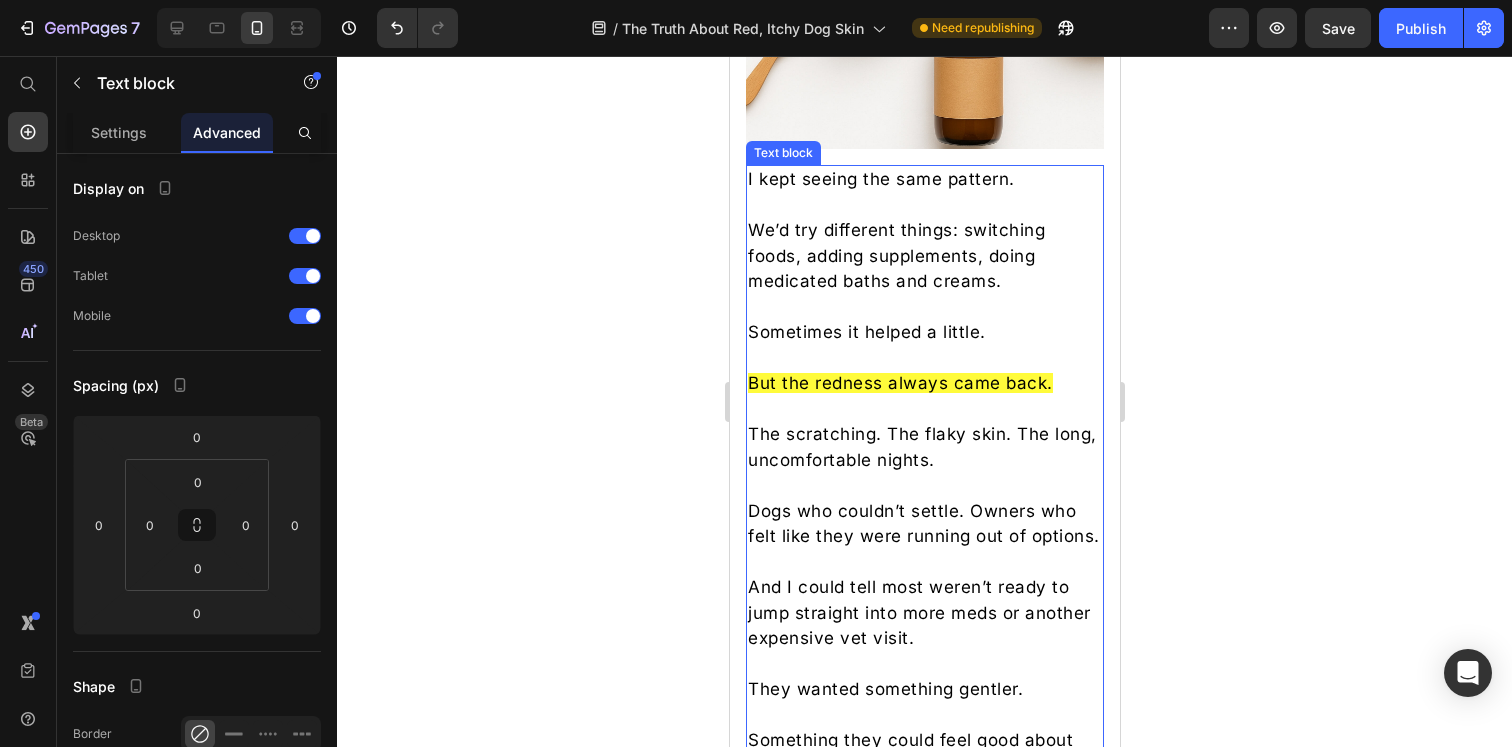 click on "We’d try different things: switching foods, adding supplements, doing medicated baths and creams." at bounding box center [895, 255] 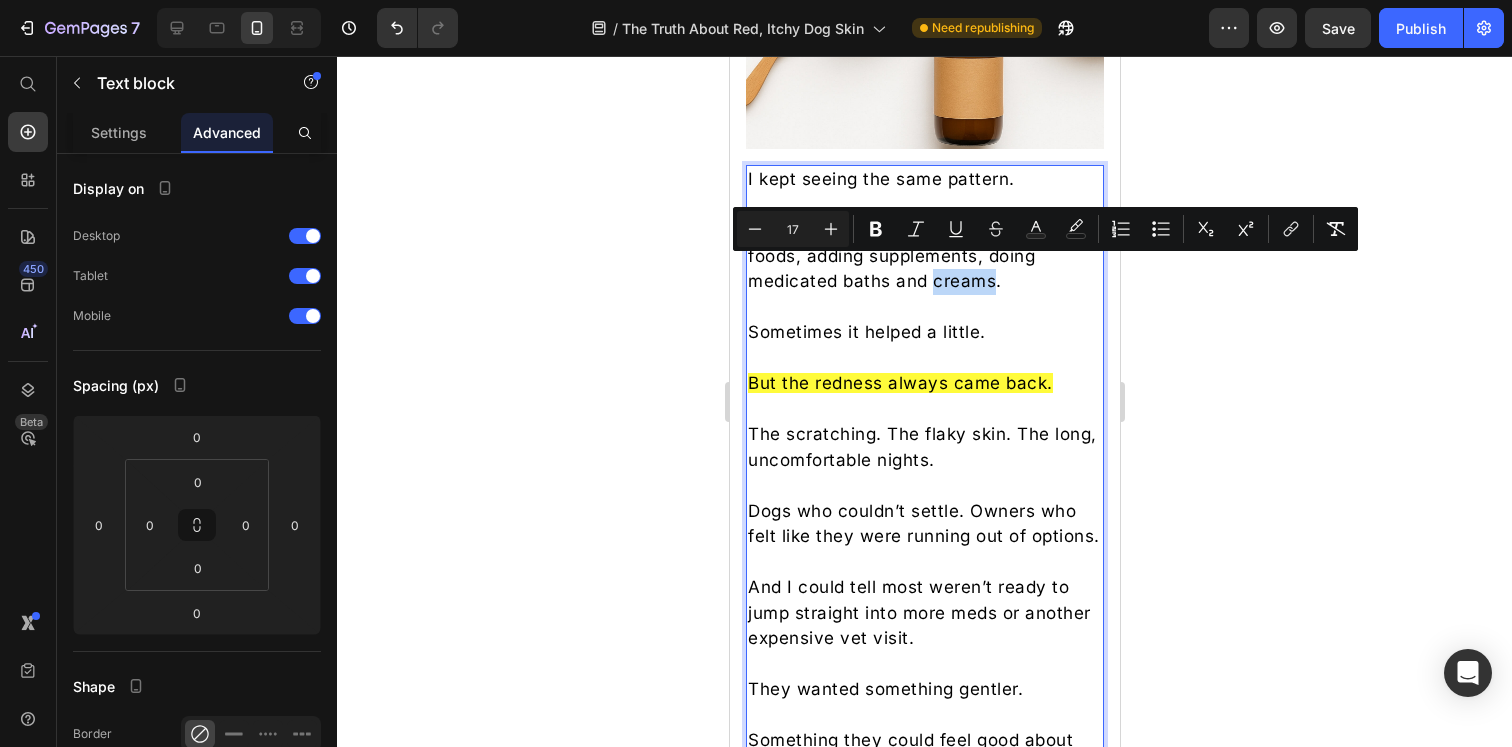 click on "We’d try different things: switching foods, adding supplements, doing medicated baths and creams." at bounding box center [895, 255] 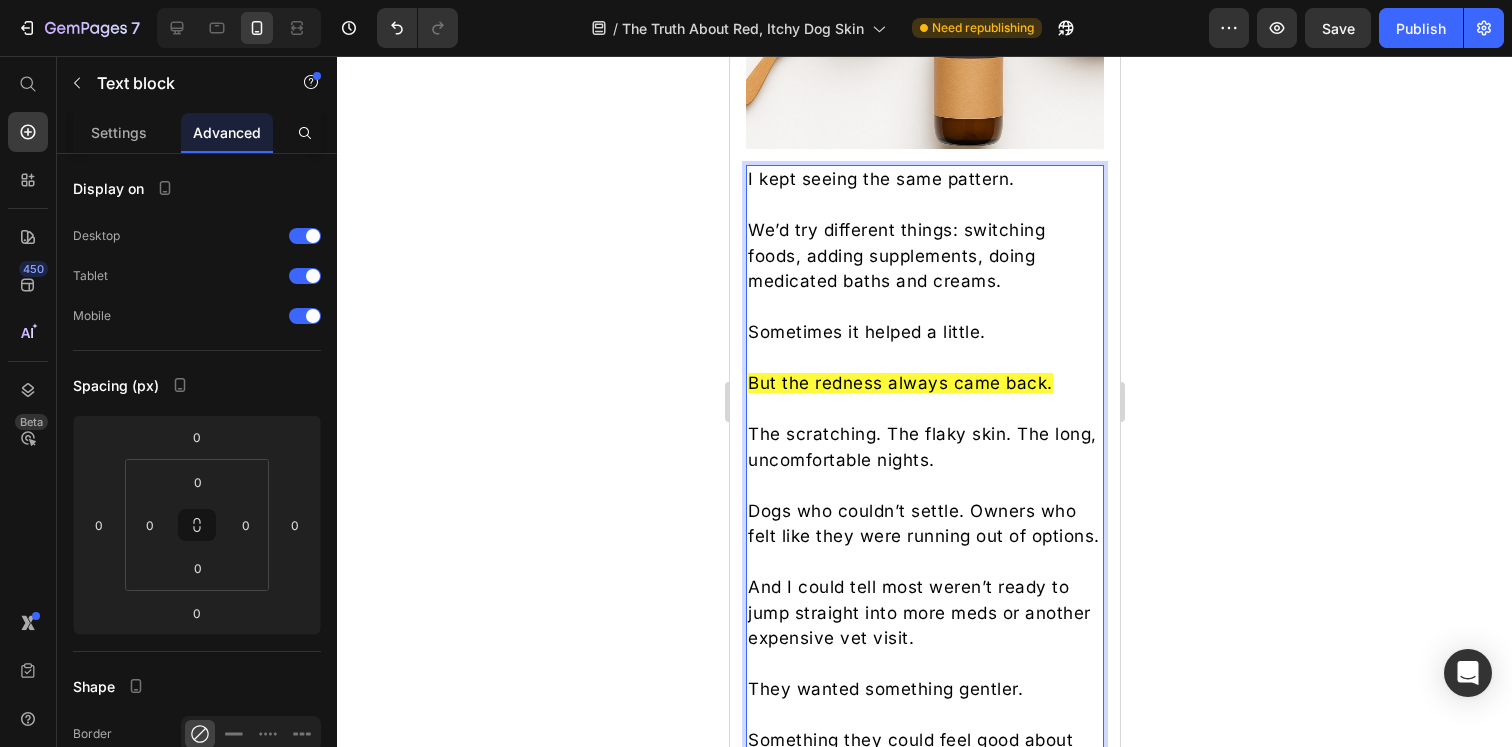click on "We’d try different things: switching foods, adding supplements, doing medicated baths and creams." at bounding box center [895, 255] 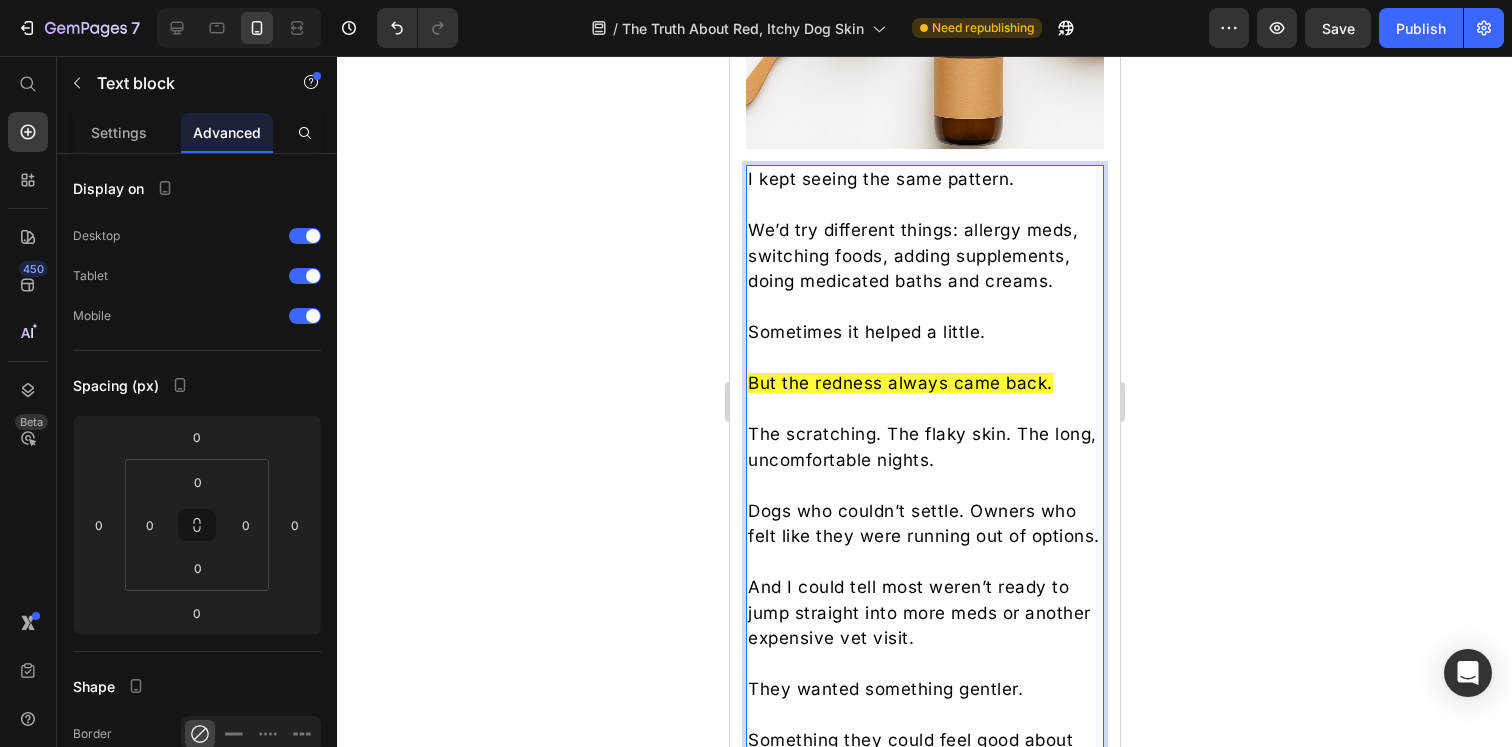 click on "We’d try different things: allergy meds, switching foods, adding supplements, doing medicated baths and creams." at bounding box center [912, 255] 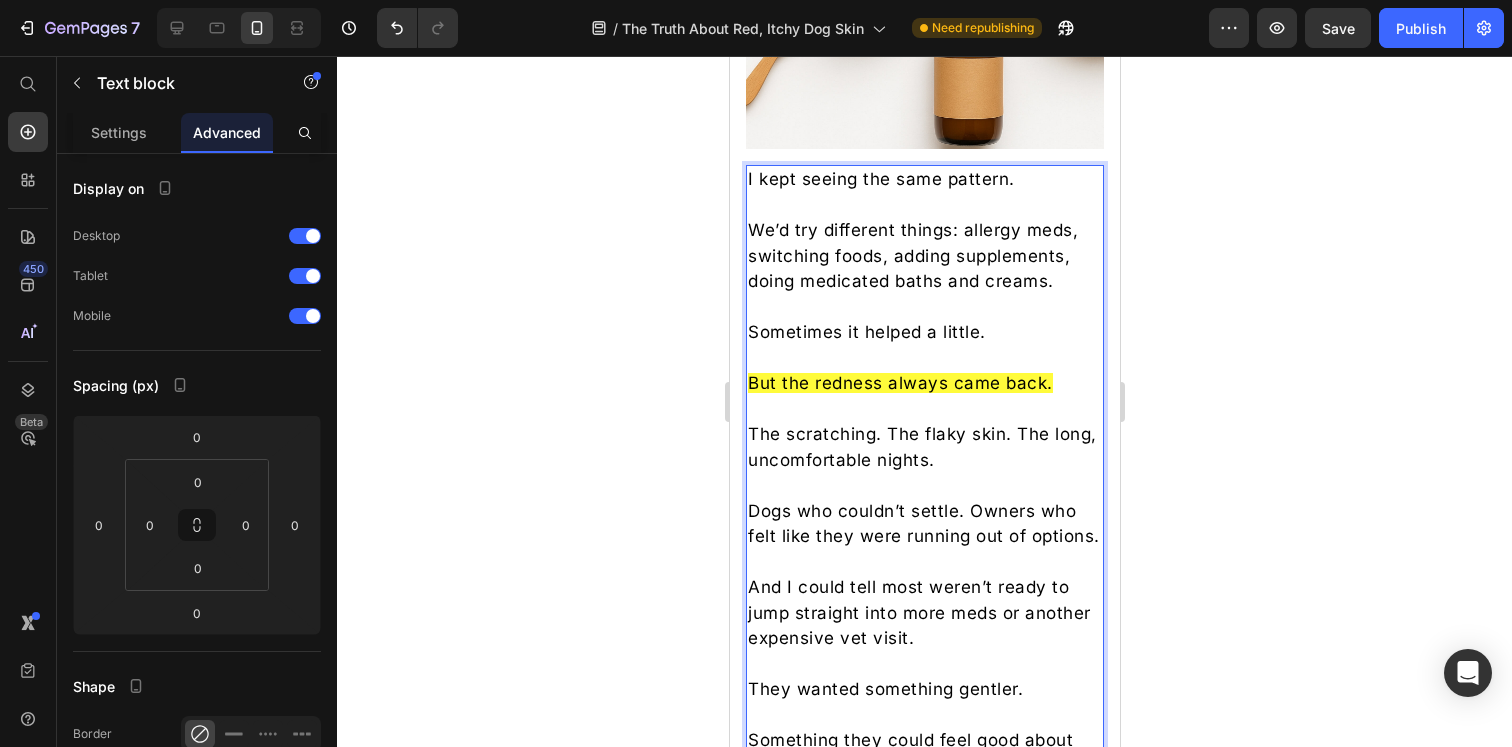 click on "We’d try different things: allergy meds, switching foods, adding supplements, doing medicated baths and creams." at bounding box center (912, 255) 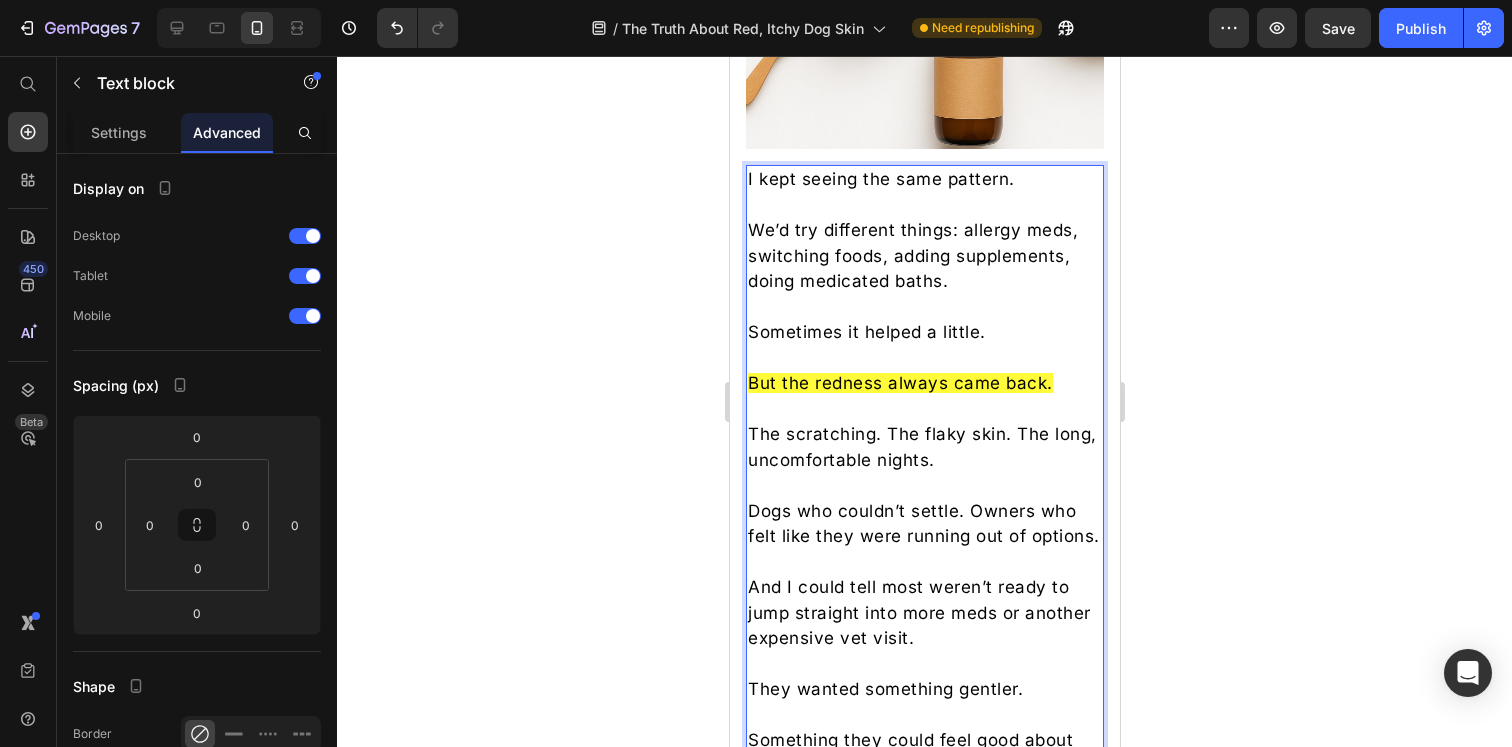 click 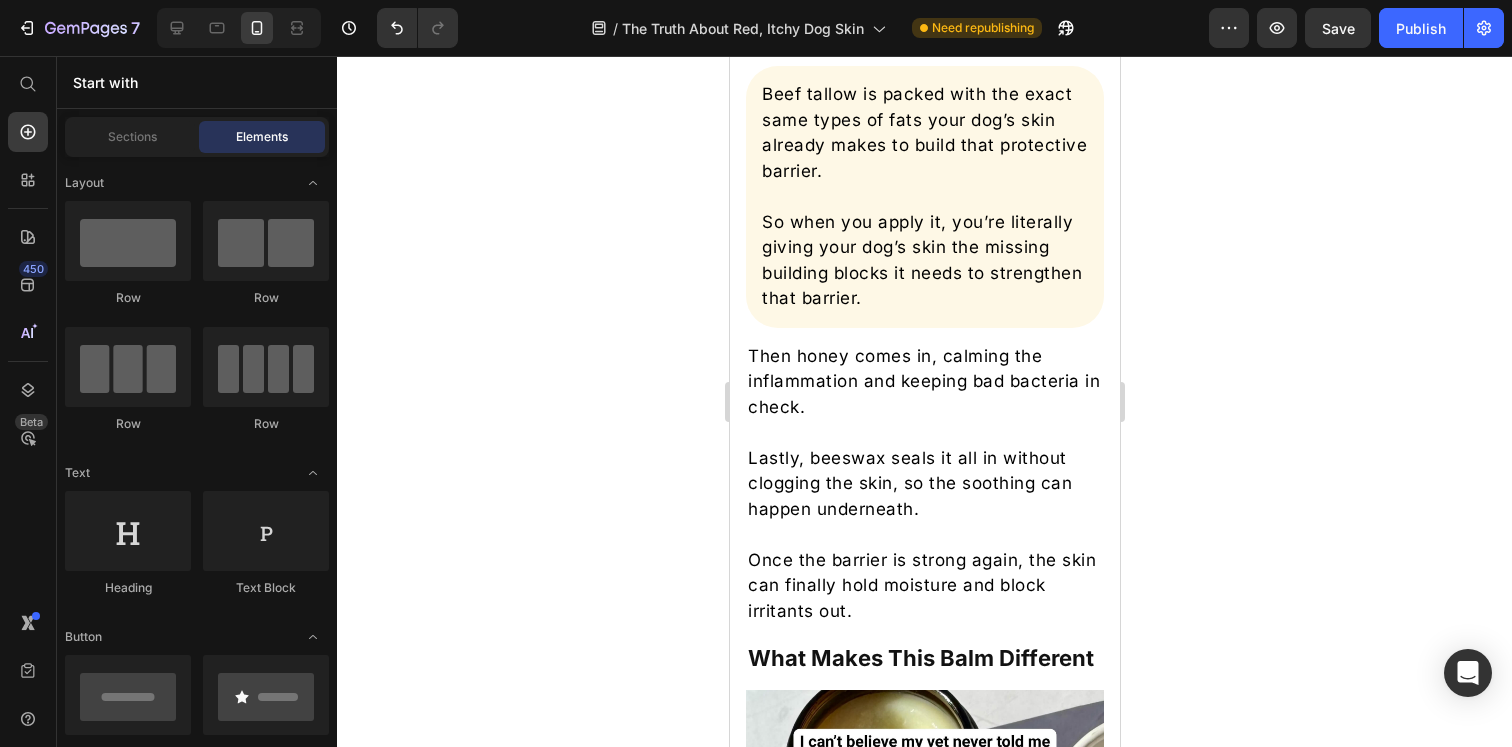 scroll, scrollTop: 4656, scrollLeft: 0, axis: vertical 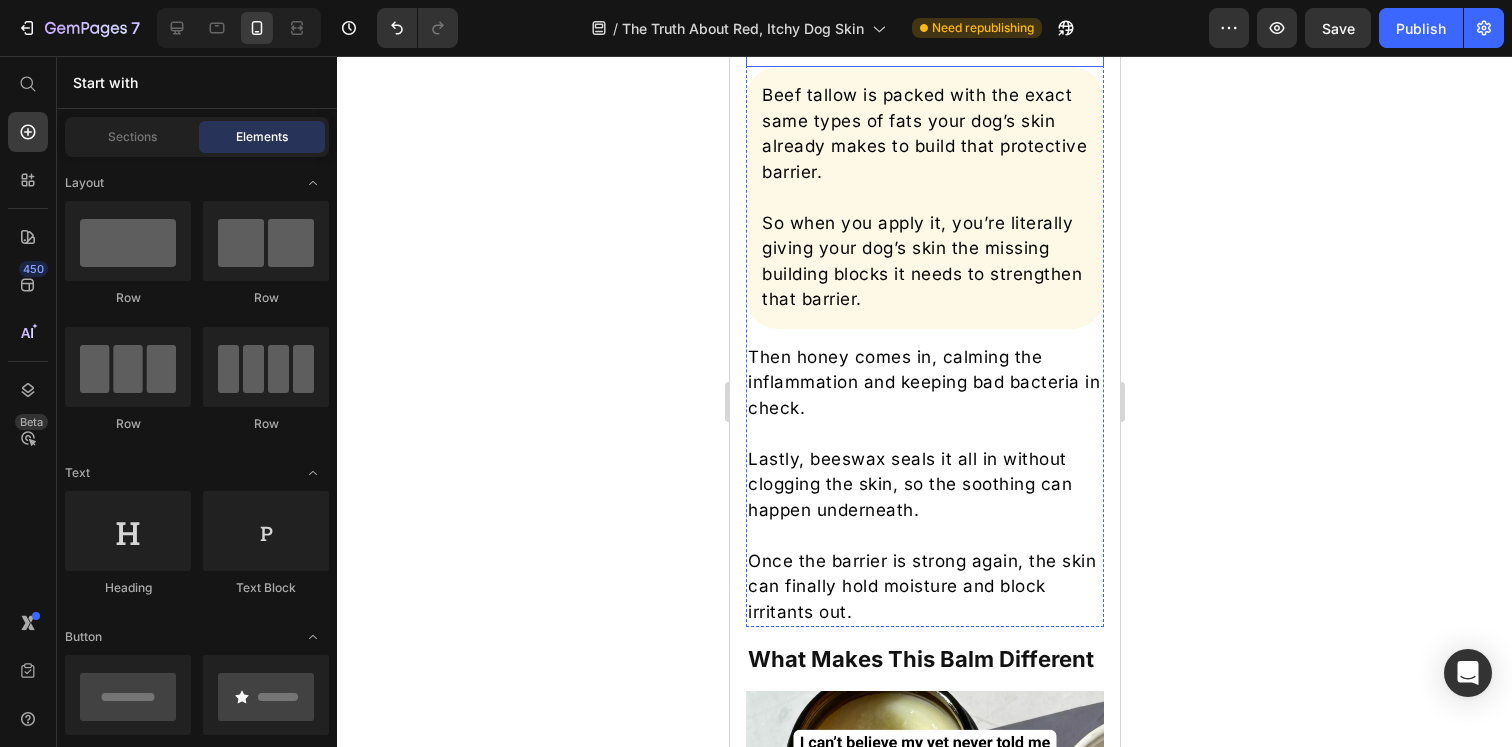 click on "At first, I was skeptical. It looked too simple. Too old-school." at bounding box center (924, -26) 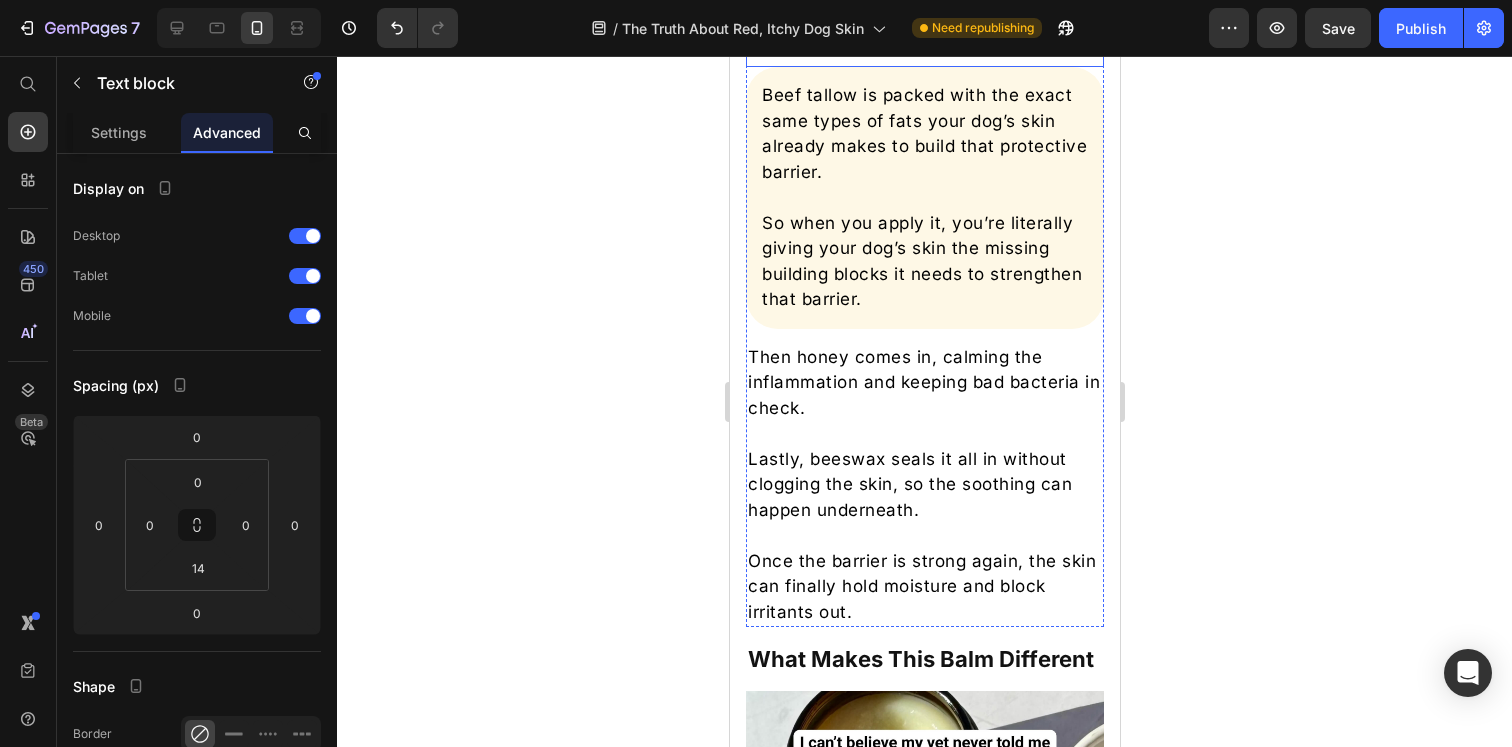 click on "At first, I was skeptical. It looked too simple. Too old-school." at bounding box center (924, -26) 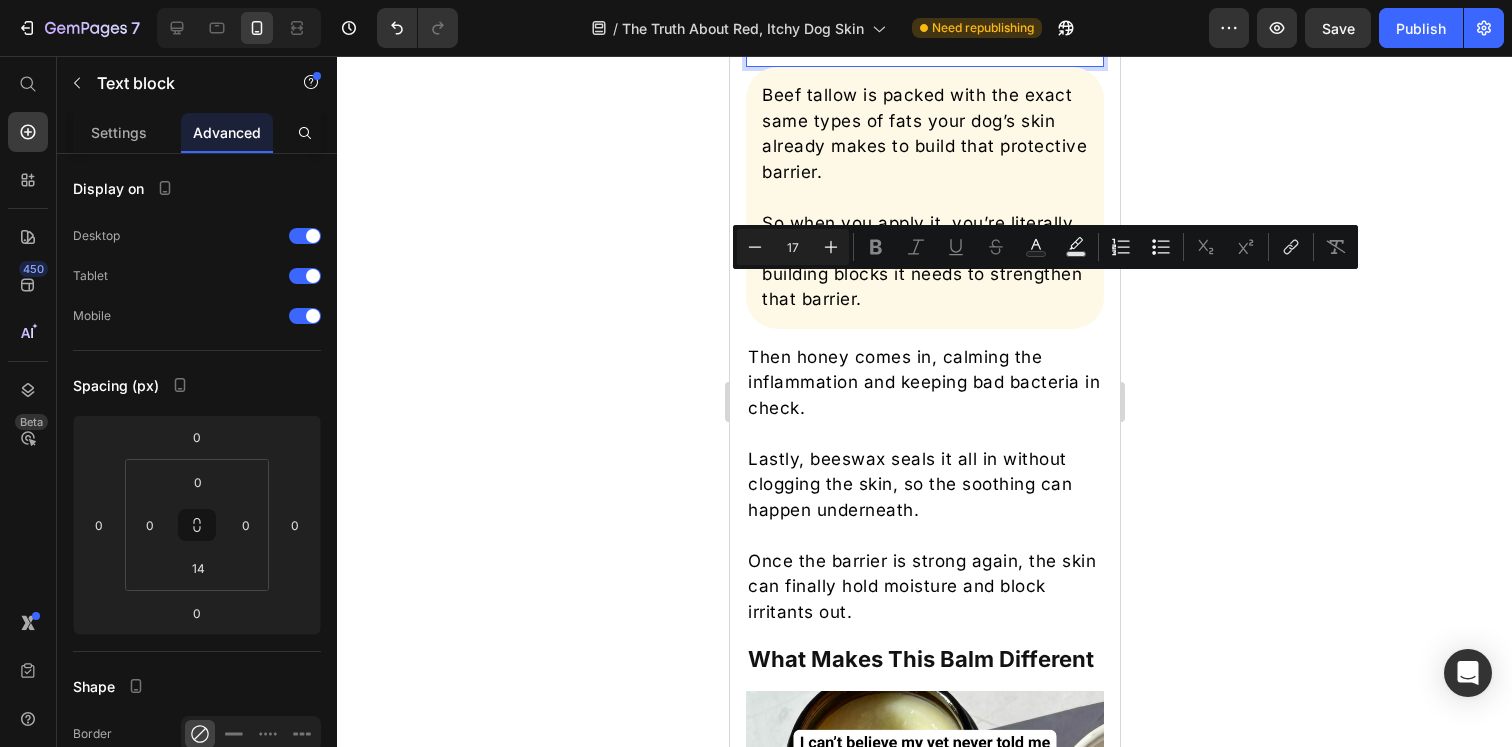 click on "At first, I was skeptical. It looked too simple. Too old-school." at bounding box center (924, -26) 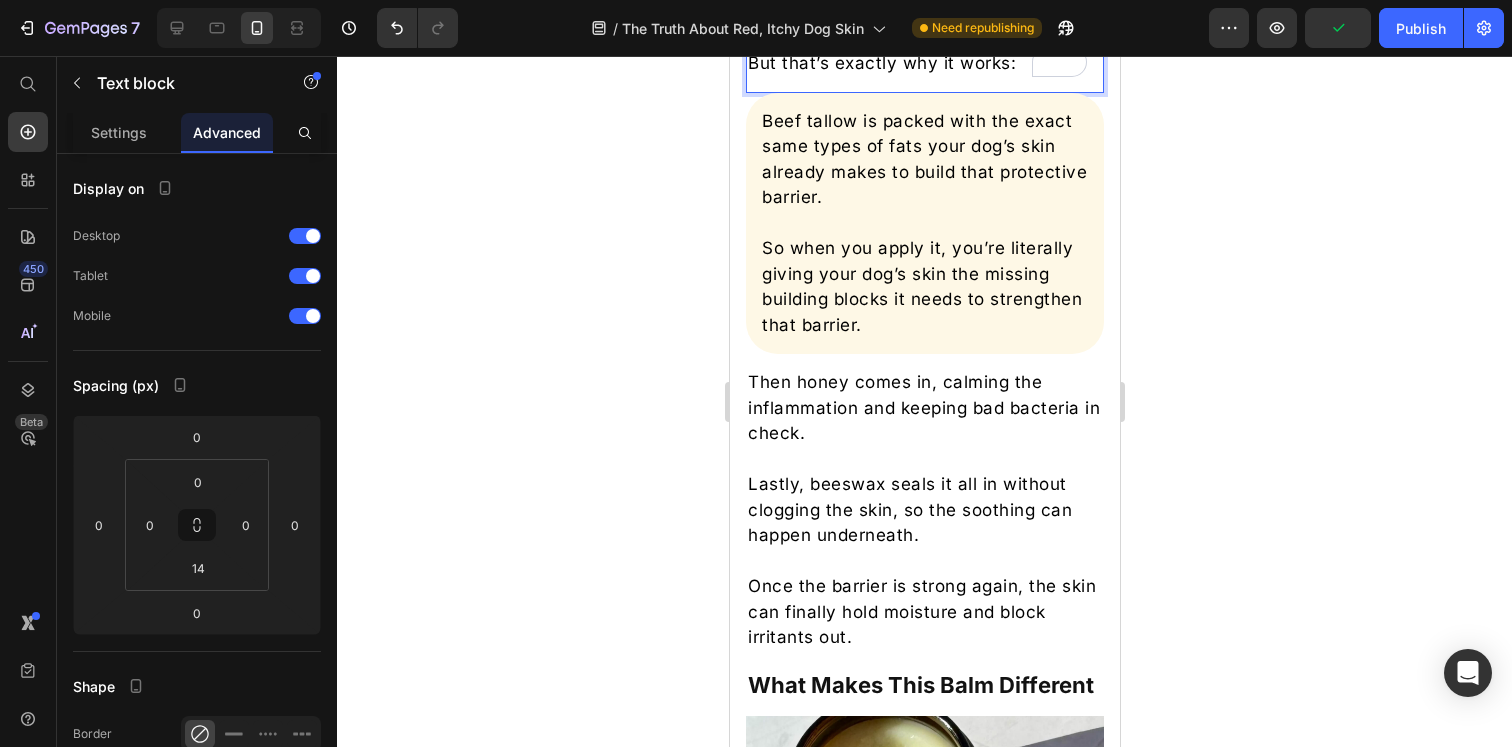 drag, startPoint x: 962, startPoint y: 287, endPoint x: 827, endPoint y: 311, distance: 137.11674 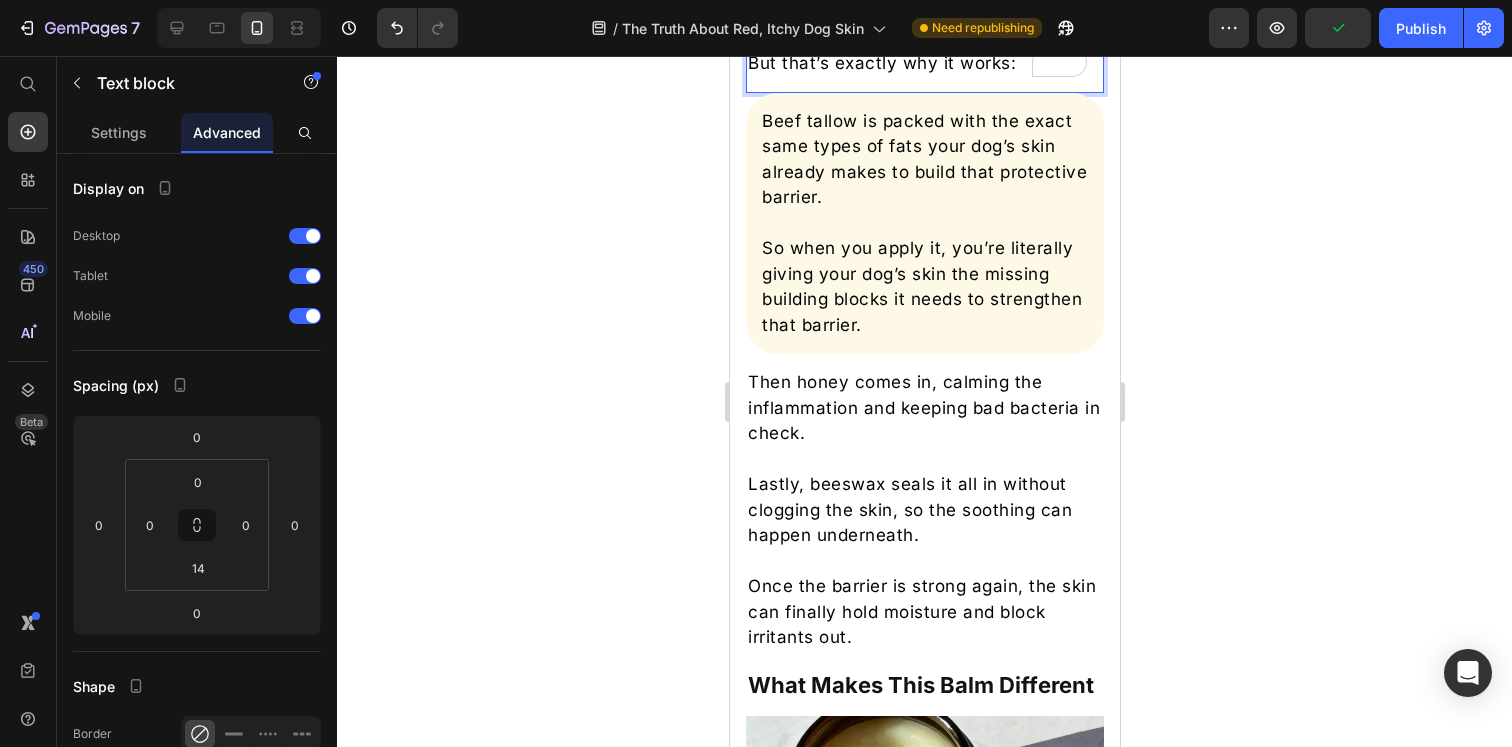 click on "At first, I was skeptical. It looked too simple. Too old-school. Somewhat ancestral." at bounding box center (924, -13) 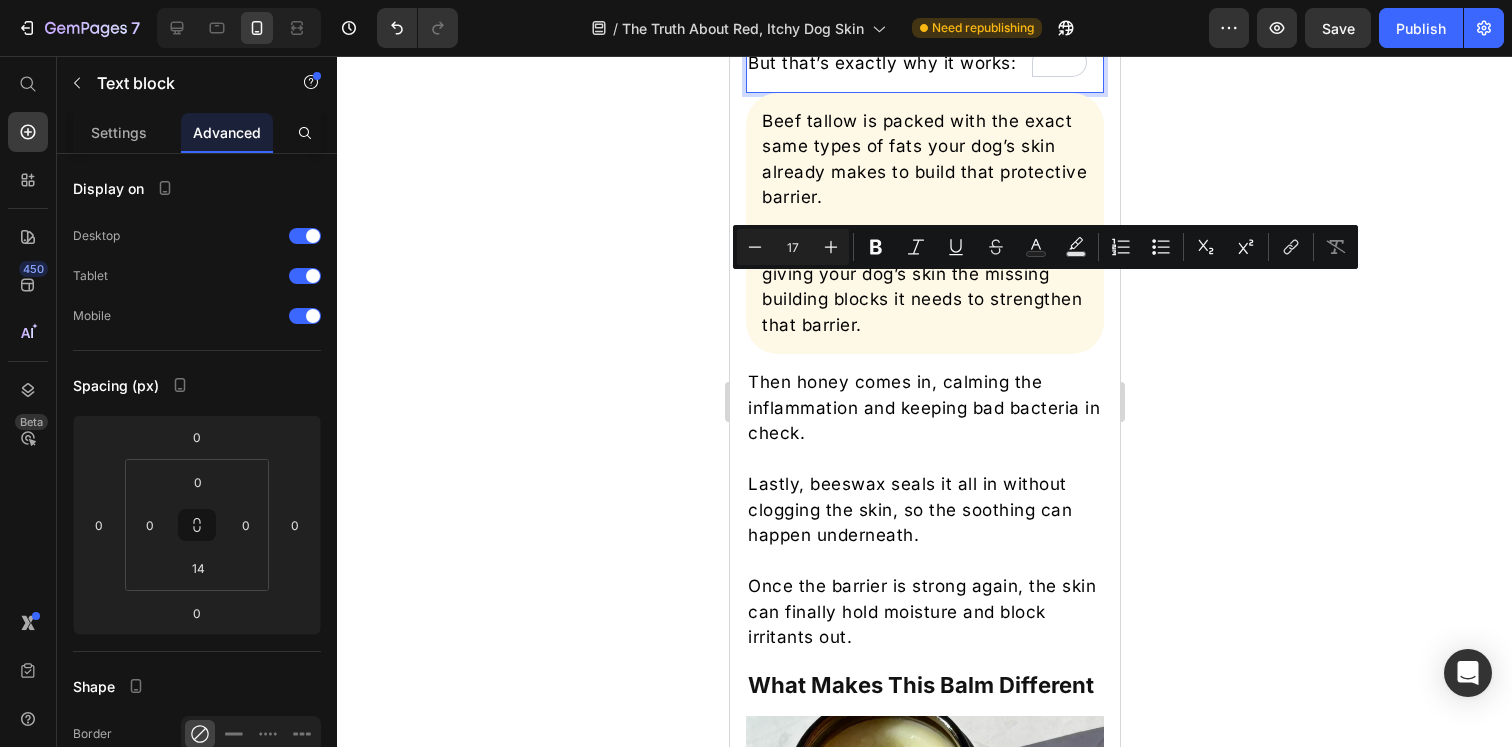 copy on "omewhat ancestral" 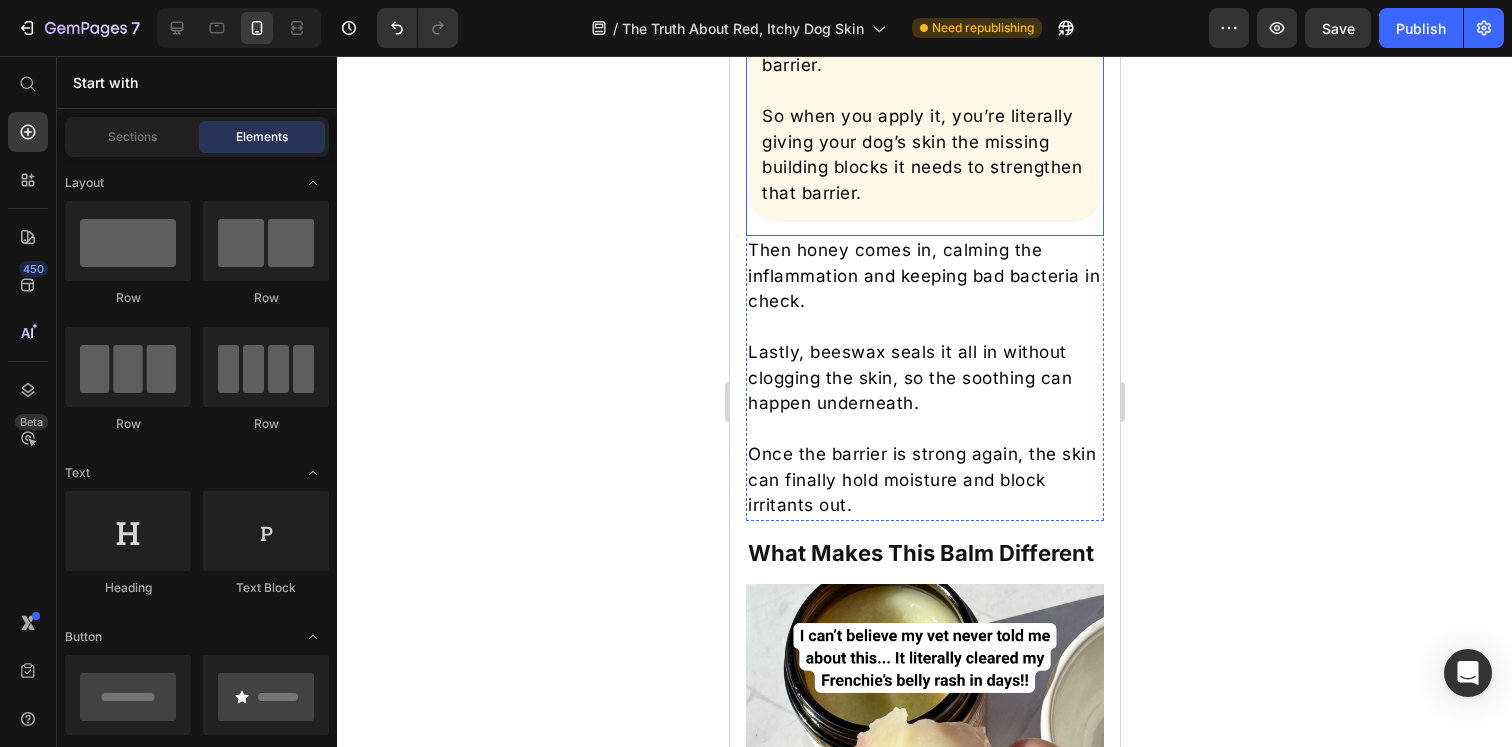 scroll, scrollTop: 4776, scrollLeft: 0, axis: vertical 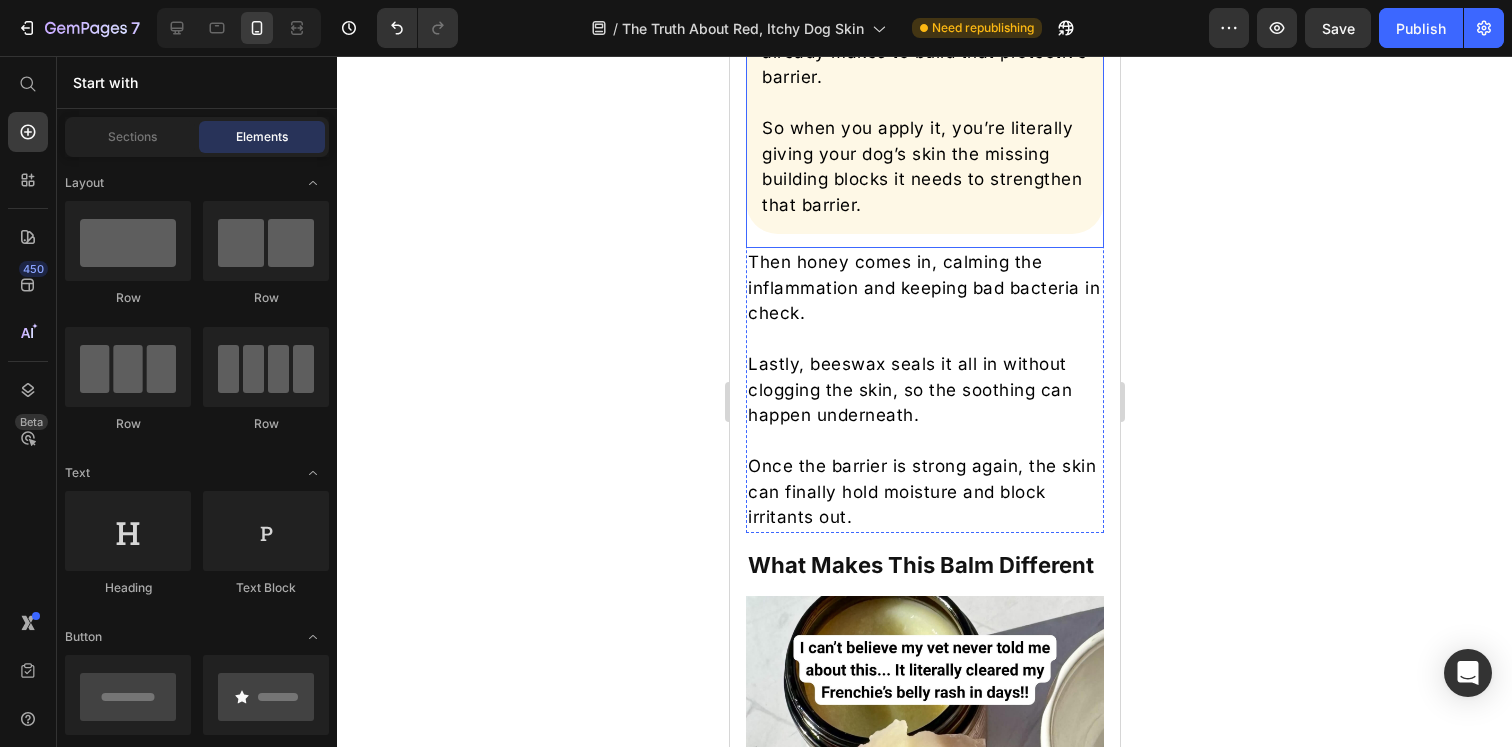 click on "Beef tallow is packed with the exact same types of fats your dog’s skin already makes to build that protective barrier." at bounding box center (924, 40) 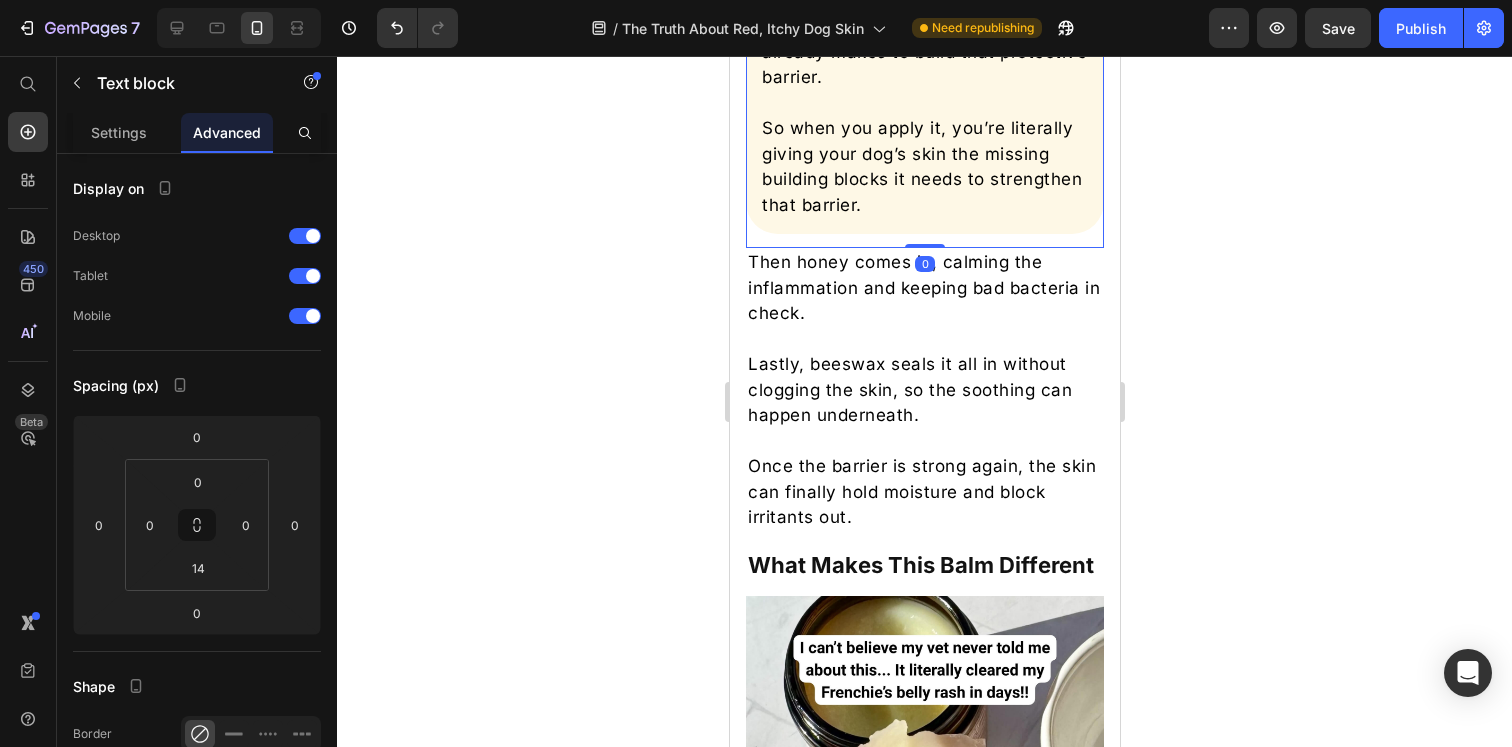 click on "Beef tallow is packed with the exact same types of fats your dog’s skin already makes to build that protective barrier." at bounding box center [924, 40] 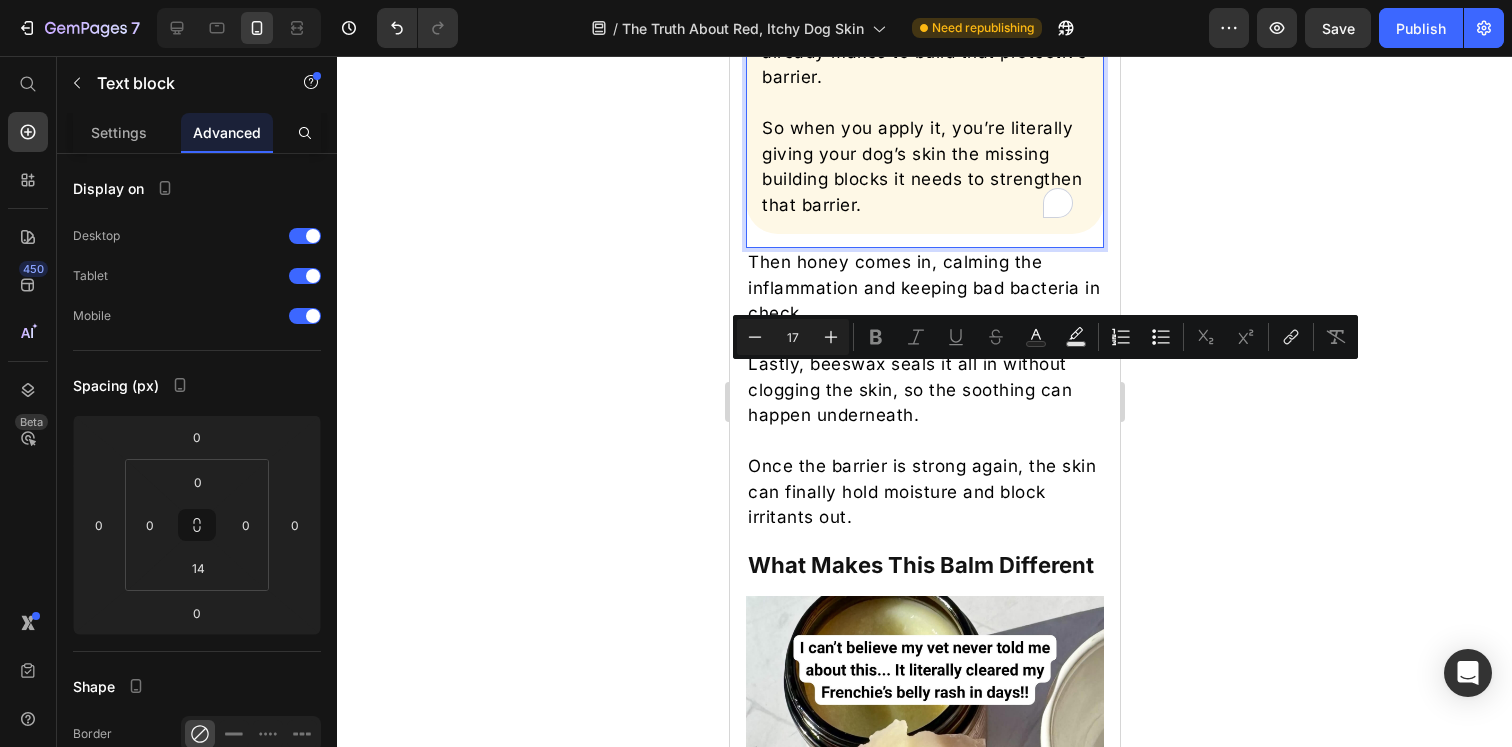 click on "Beef tallow is packed with the exact same types of fats your dog’s skin already makes to build that protective barrier." at bounding box center (924, 40) 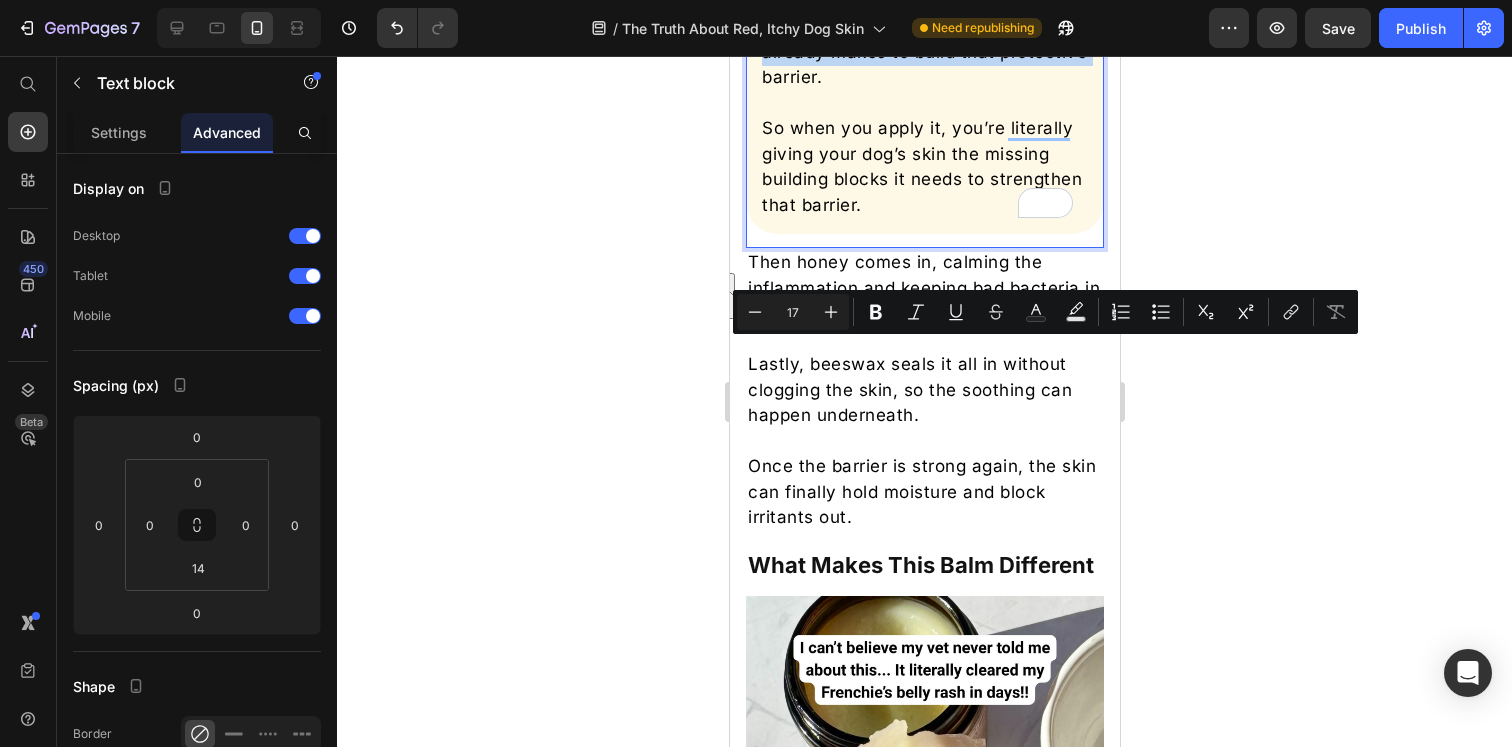 drag, startPoint x: 762, startPoint y: 353, endPoint x: 851, endPoint y: 380, distance: 93.00538 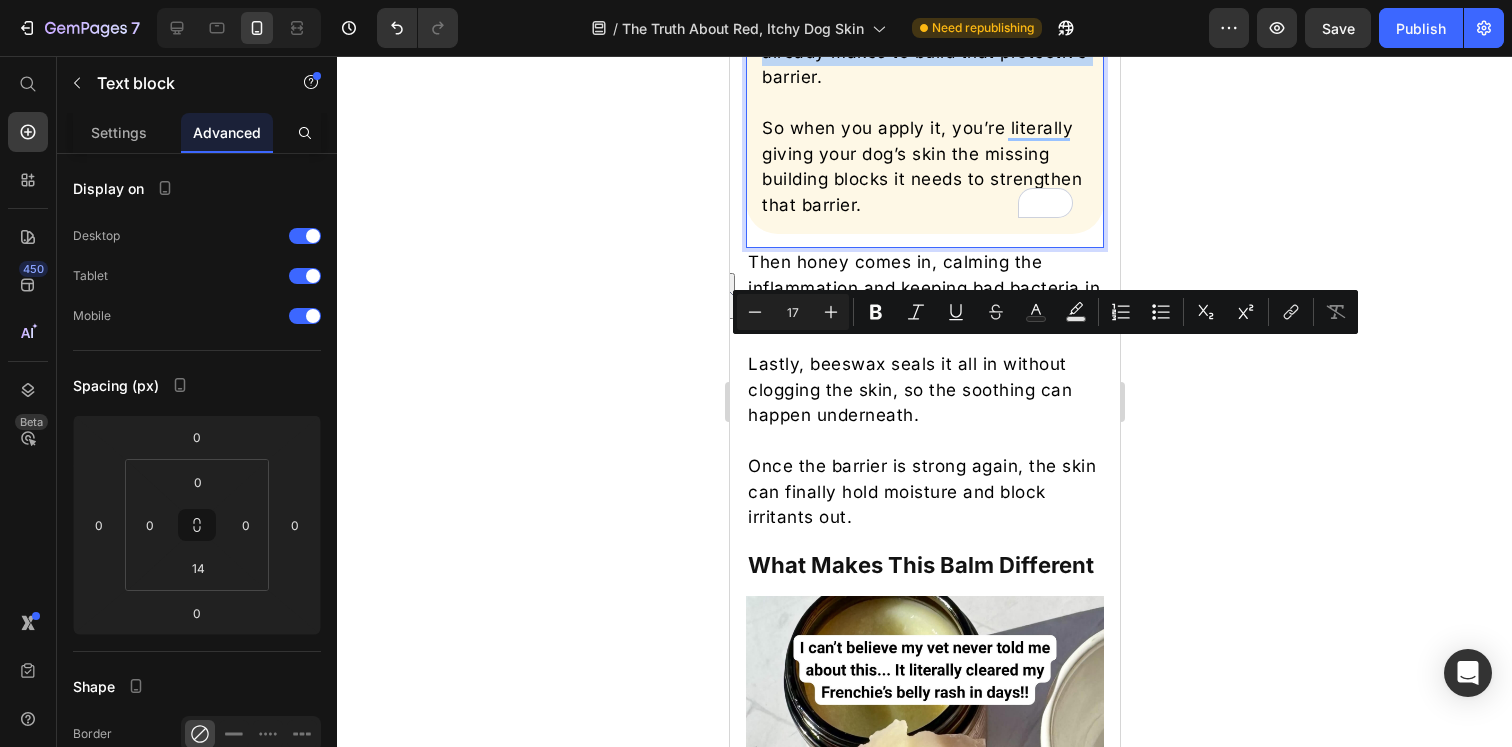 click on "Beef tallow is packed with the exact same types of fats your dog’s skin already makes to build that protective barrier." at bounding box center (924, 40) 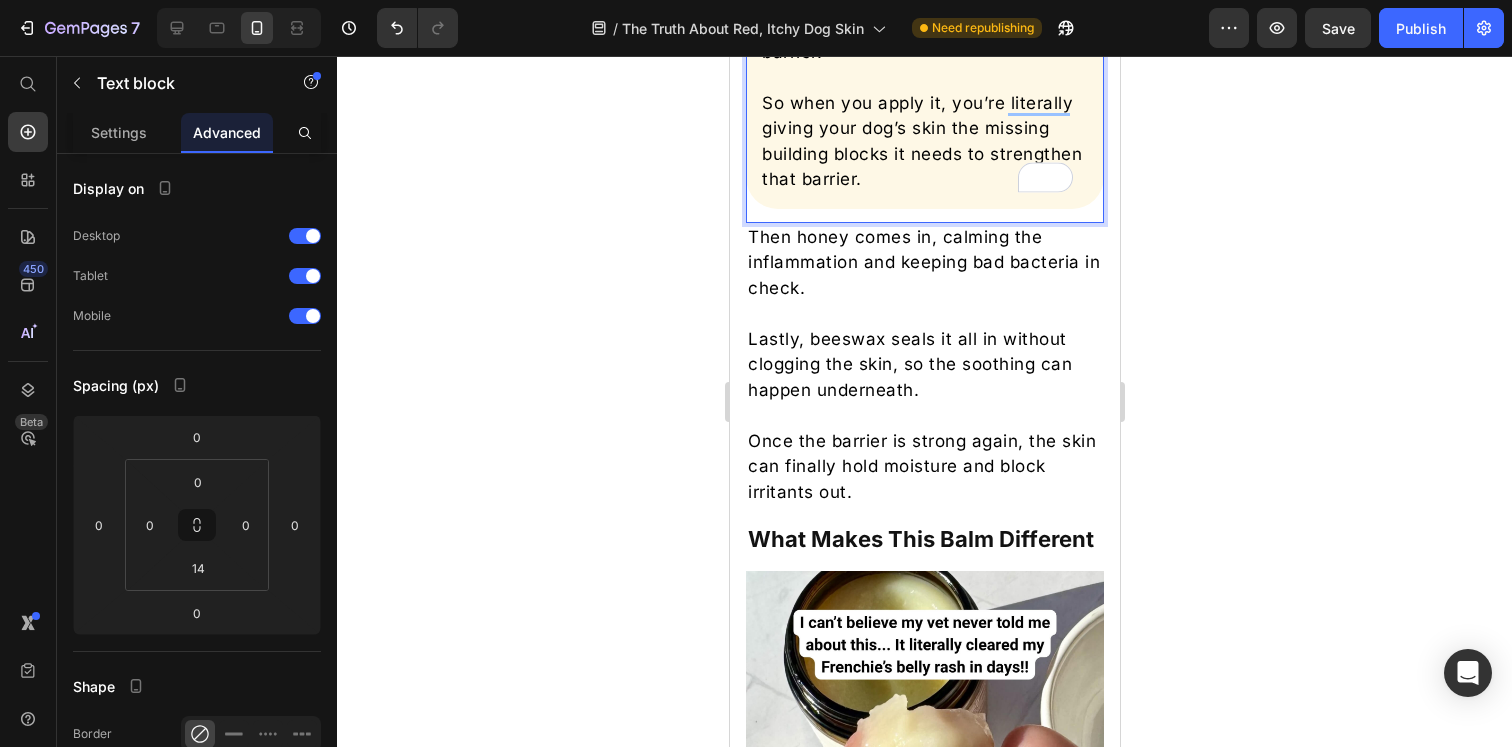click on "Beef tallow is packed with the exact same types of fats your dog’s skin barrier." at bounding box center [924, 27] 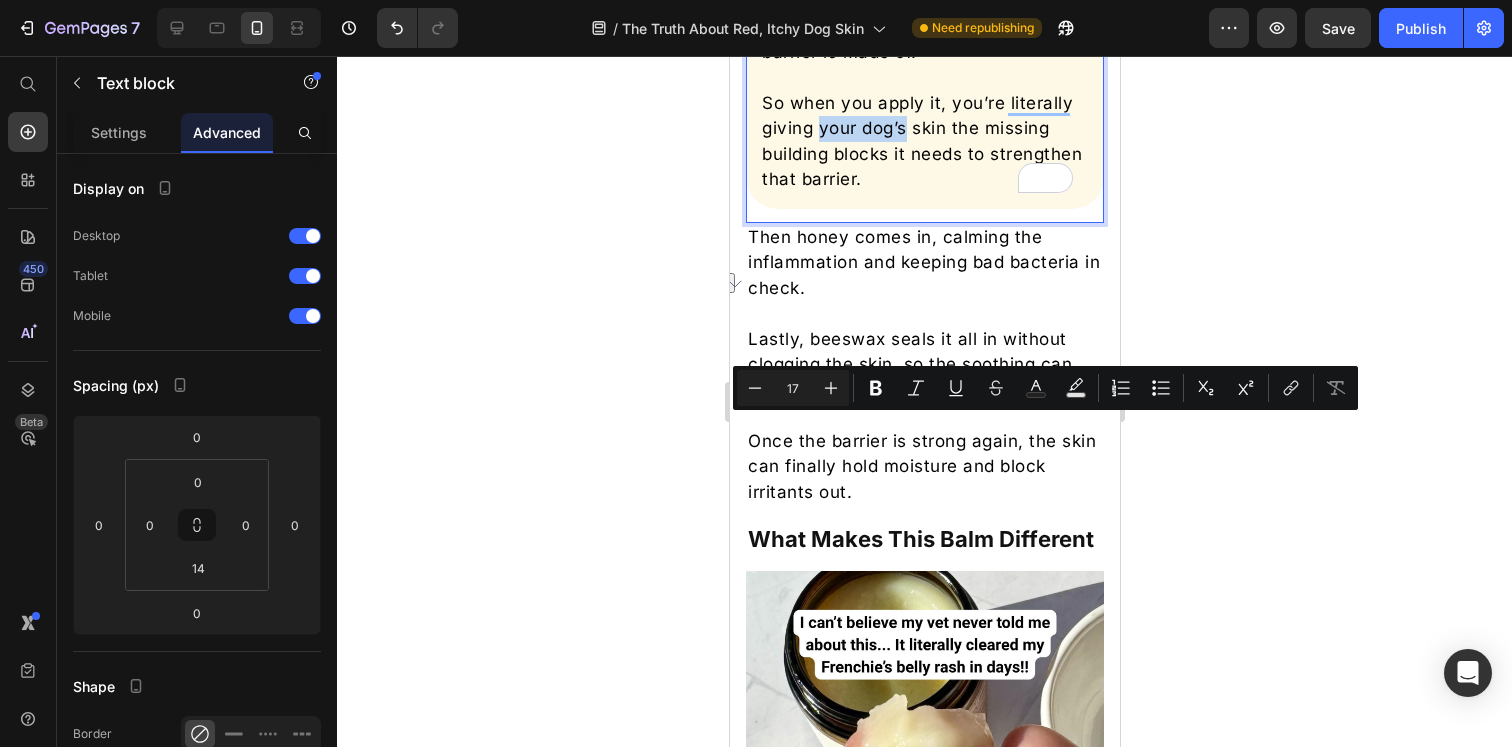 drag, startPoint x: 819, startPoint y: 431, endPoint x: 904, endPoint y: 427, distance: 85.09406 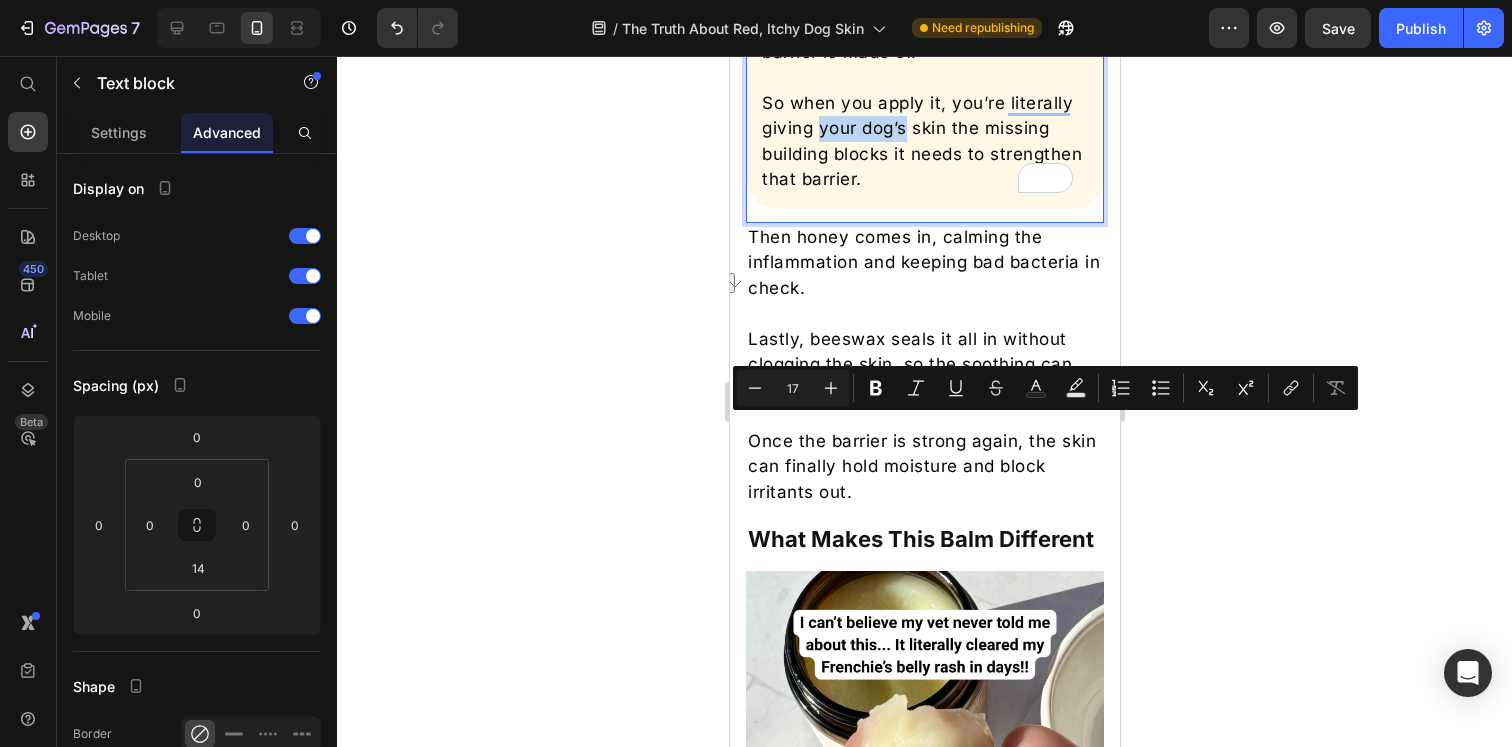click on "So when you apply it, you’re literally giving your dog’s skin the missing building blocks it needs to strengthen that barrier." at bounding box center [924, 142] 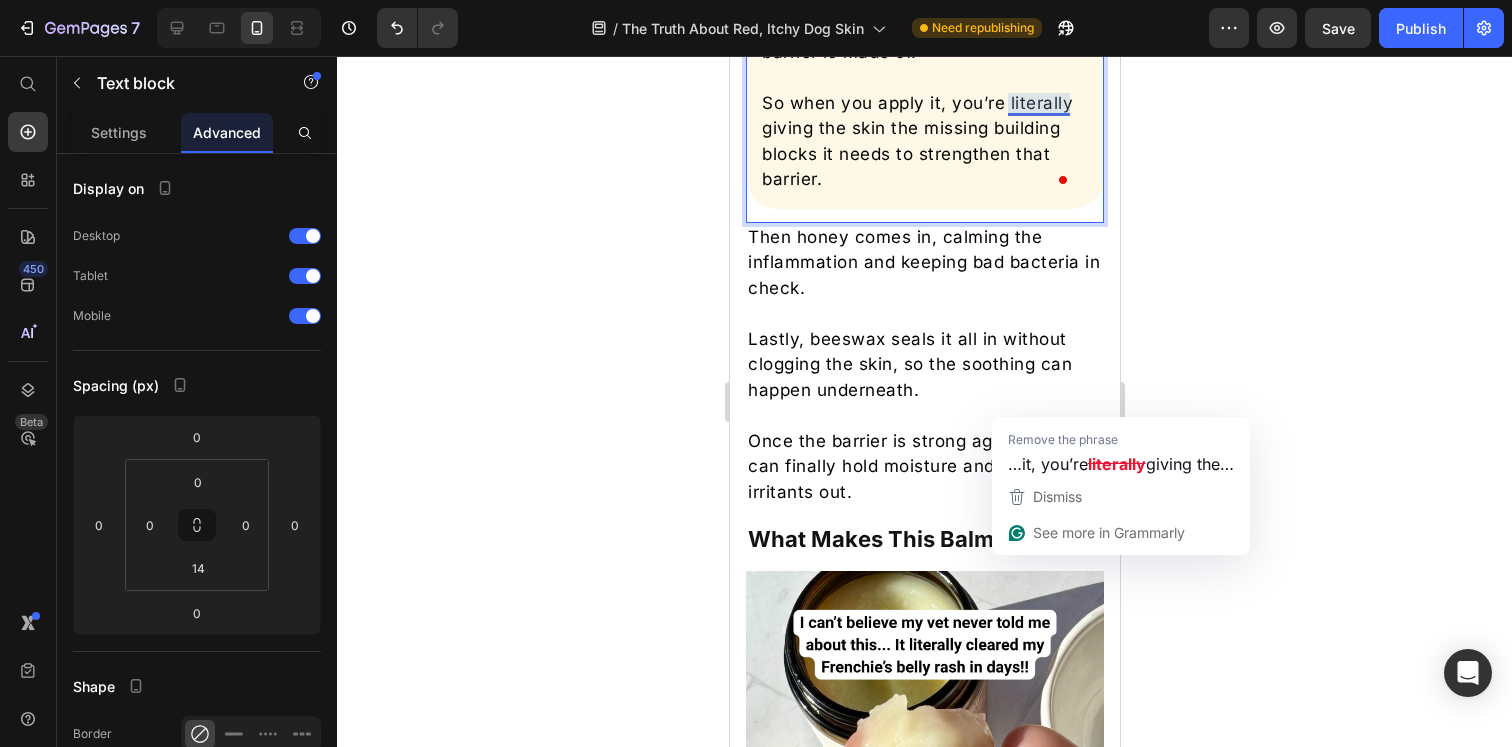 click on "So when you apply it, you’re literally giving the skin the missing building blocks it needs to strengthen that barrier." at bounding box center [924, 142] 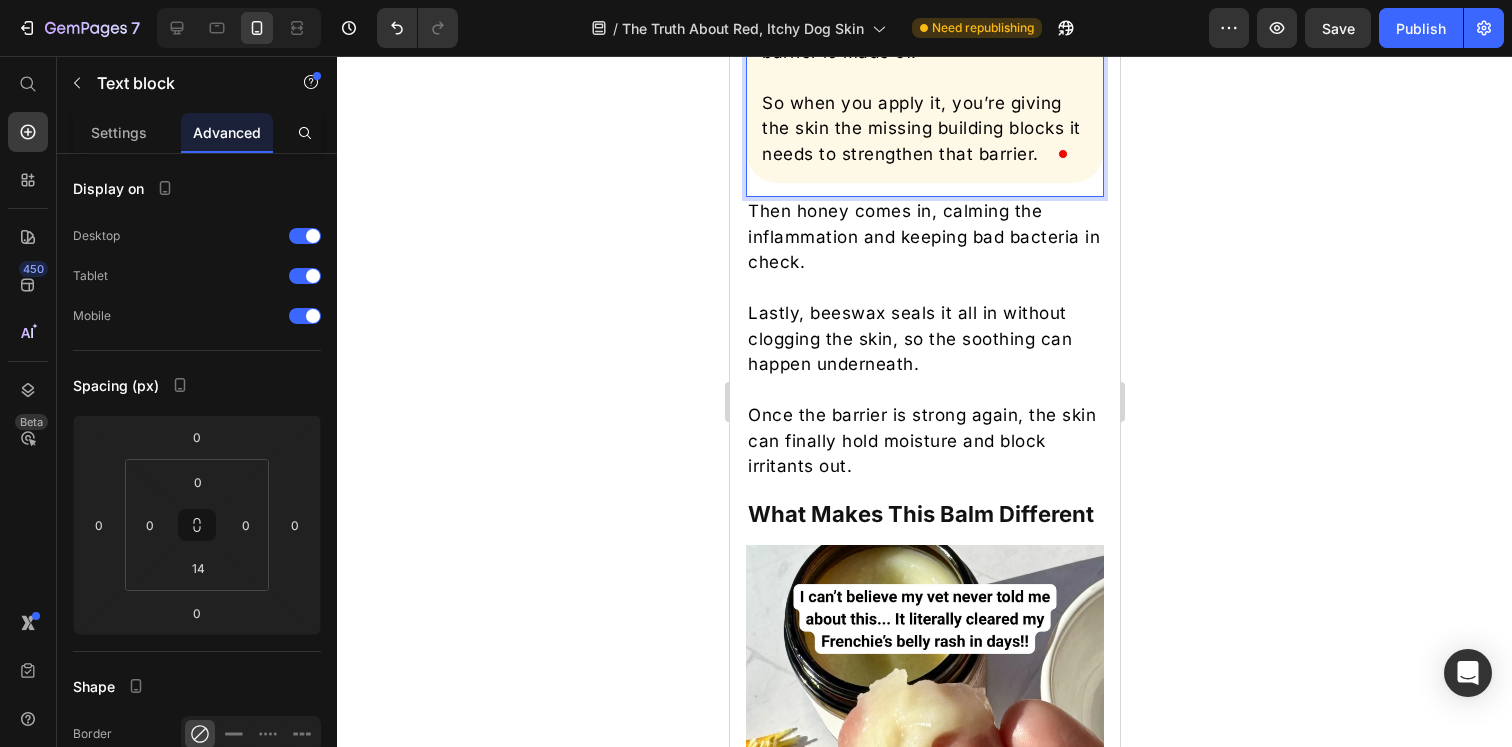 click 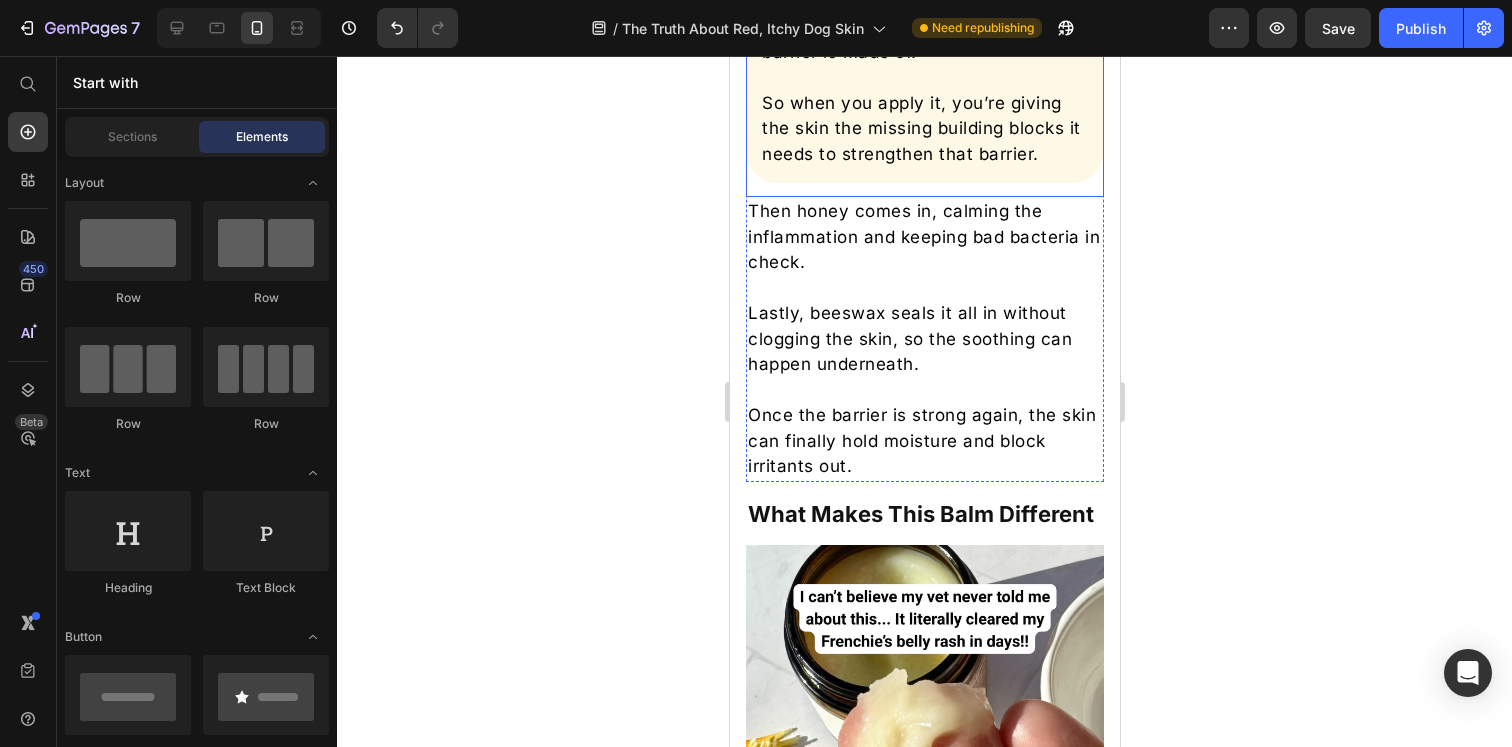 click on "Beef tallow is packed with the exact same types of fats your dog’s skin barrier is made of." at bounding box center [924, 27] 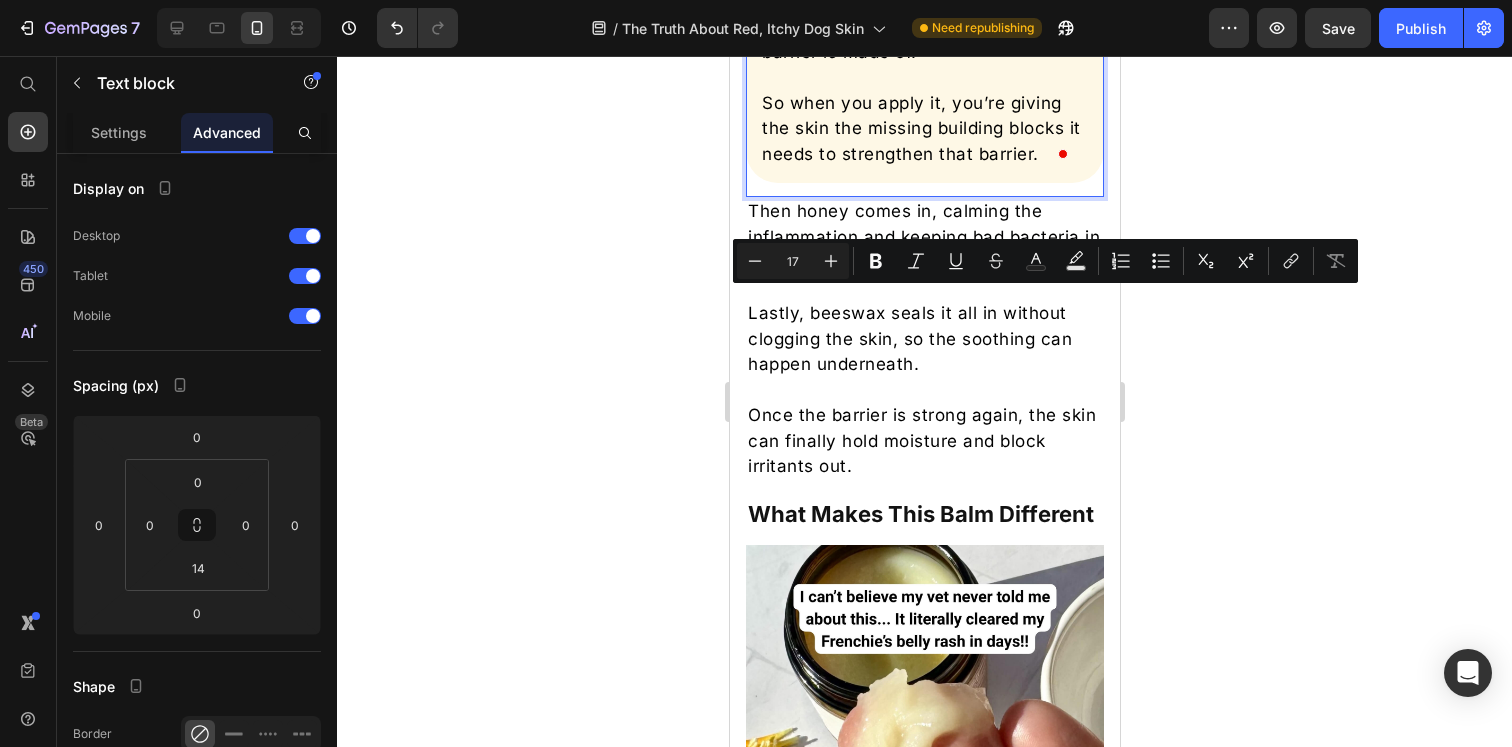 drag, startPoint x: 1022, startPoint y: 304, endPoint x: 802, endPoint y: 331, distance: 221.65062 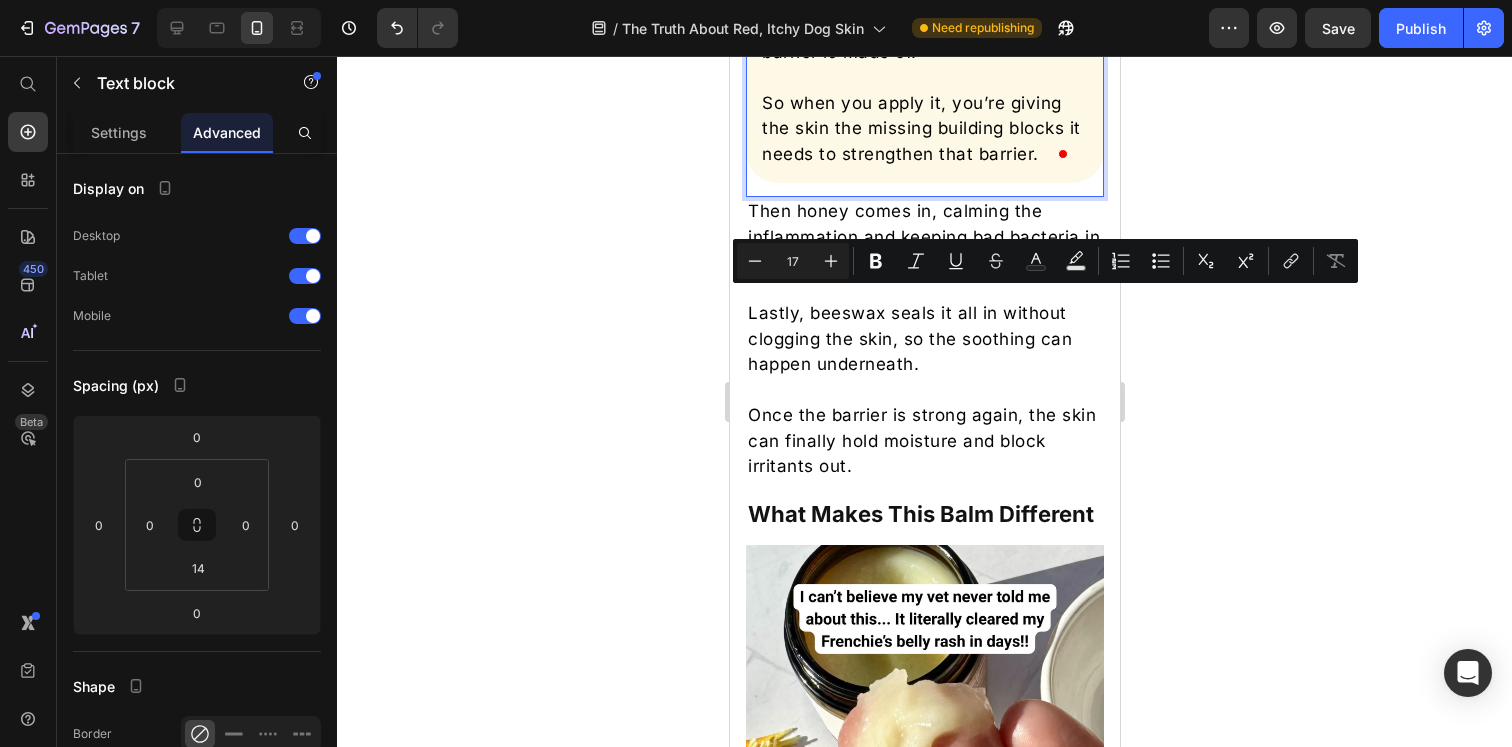 click on "Beef tallow is packed with the exact same types of fats your dog’s skin barrier is made of." at bounding box center [924, 27] 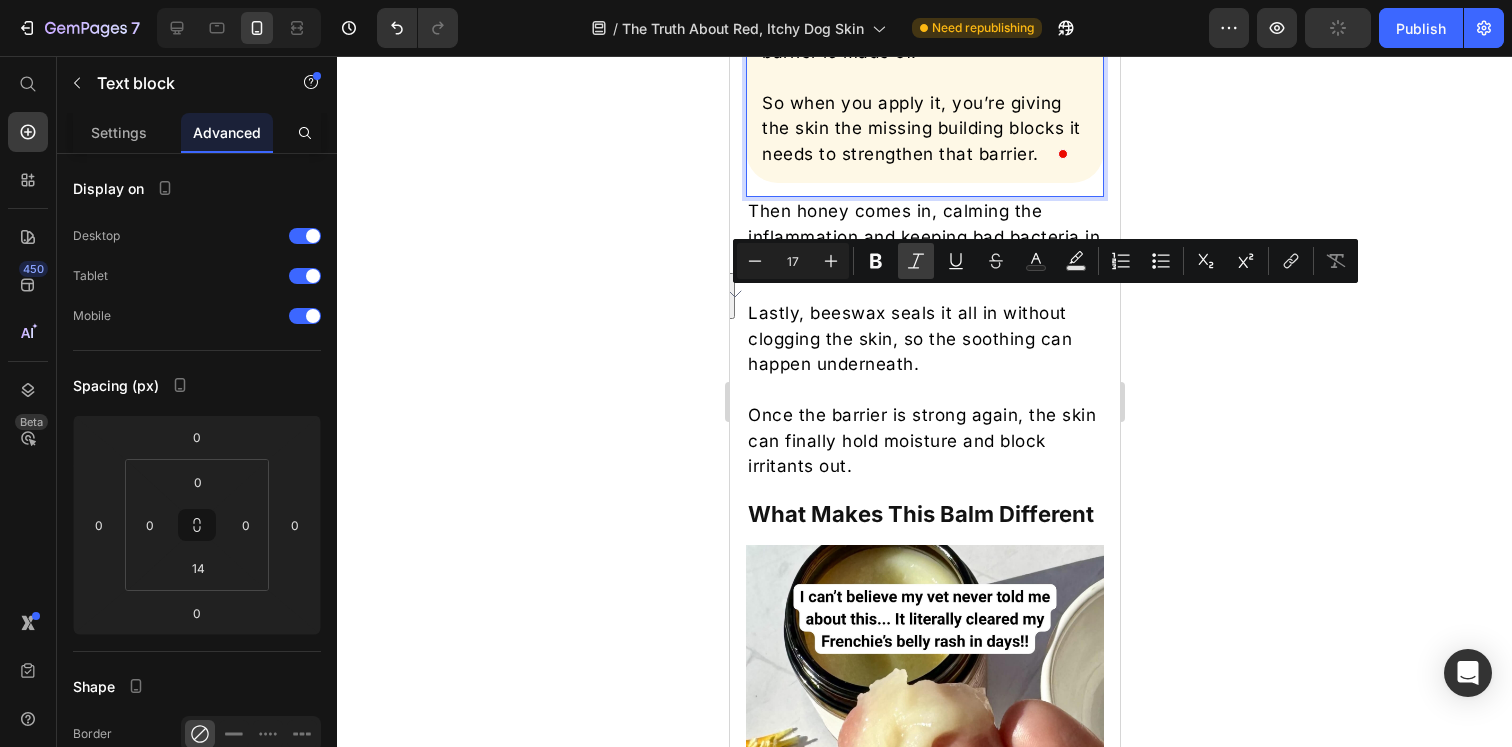 click 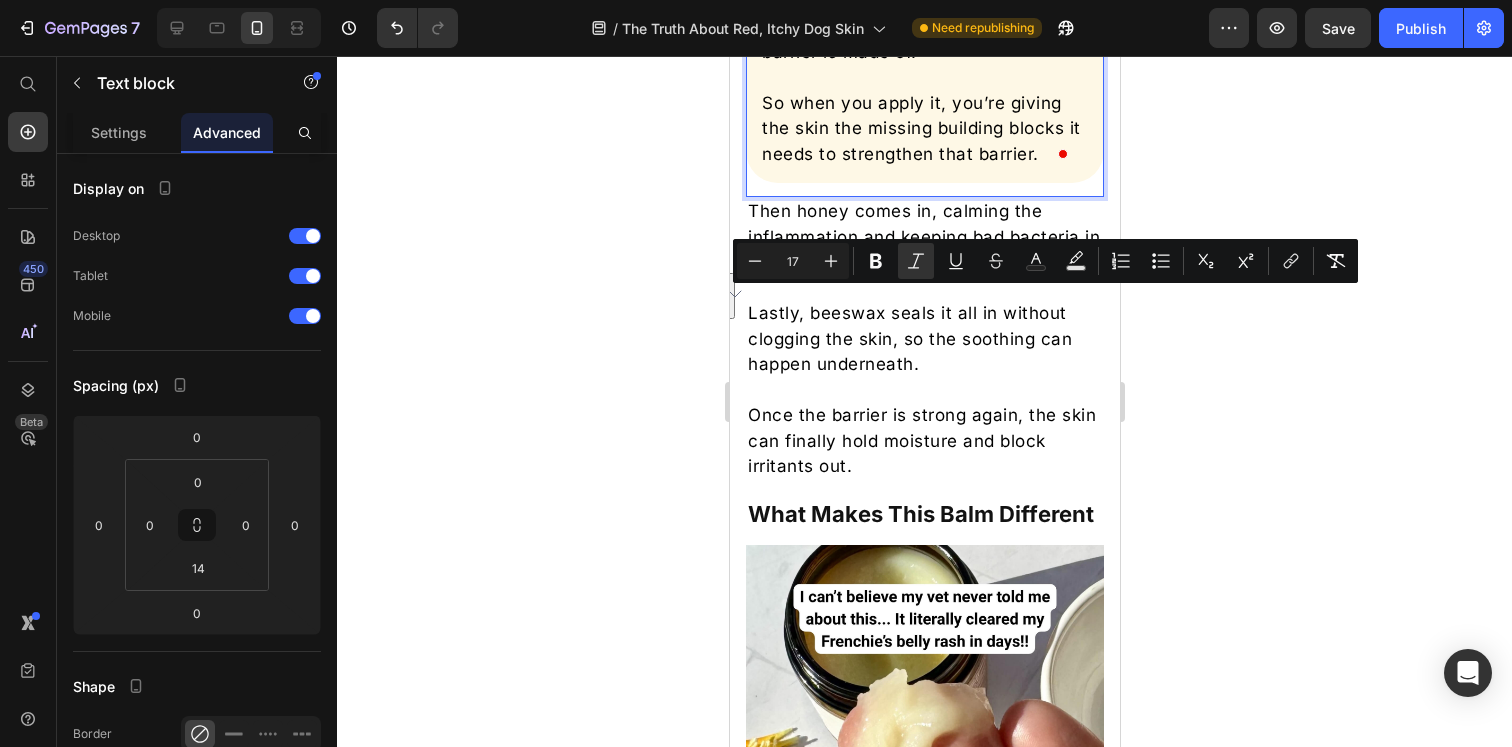 click on "Beef tallow is packed with the  exact same  types of fats your dog’s skin barrier is made of." at bounding box center [924, 27] 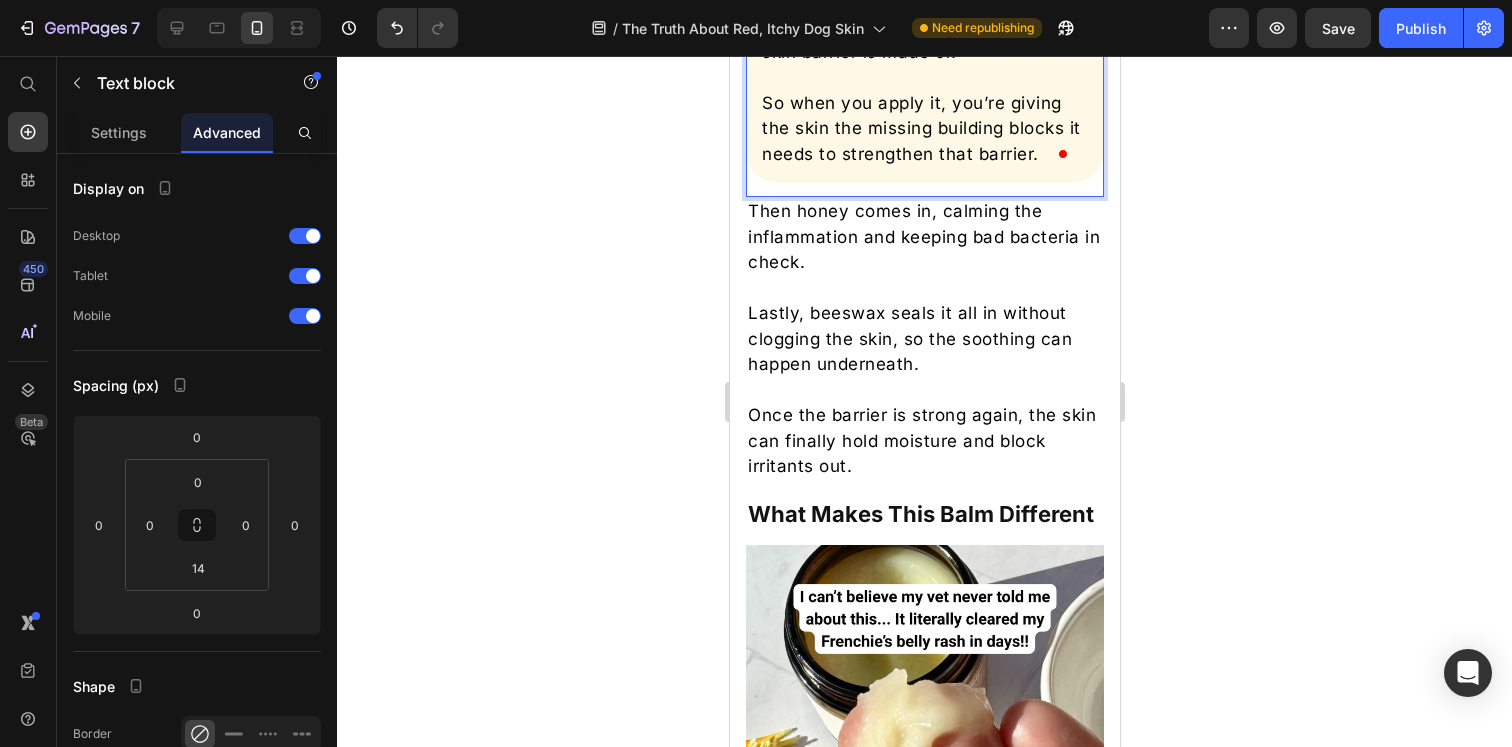 click 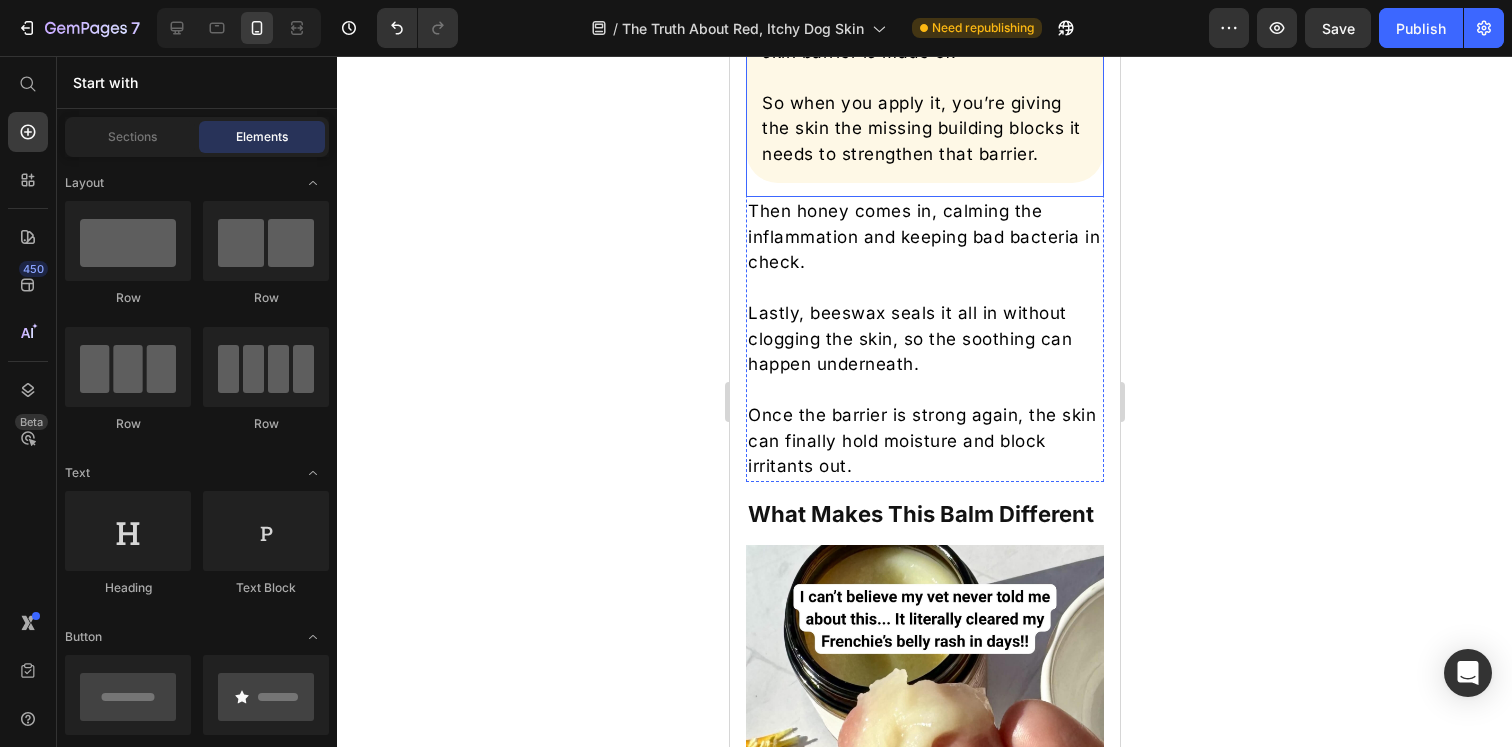 click on "So when you apply it, you’re giving the skin the missing building blocks it needs to strengthen that barrier." at bounding box center [924, 129] 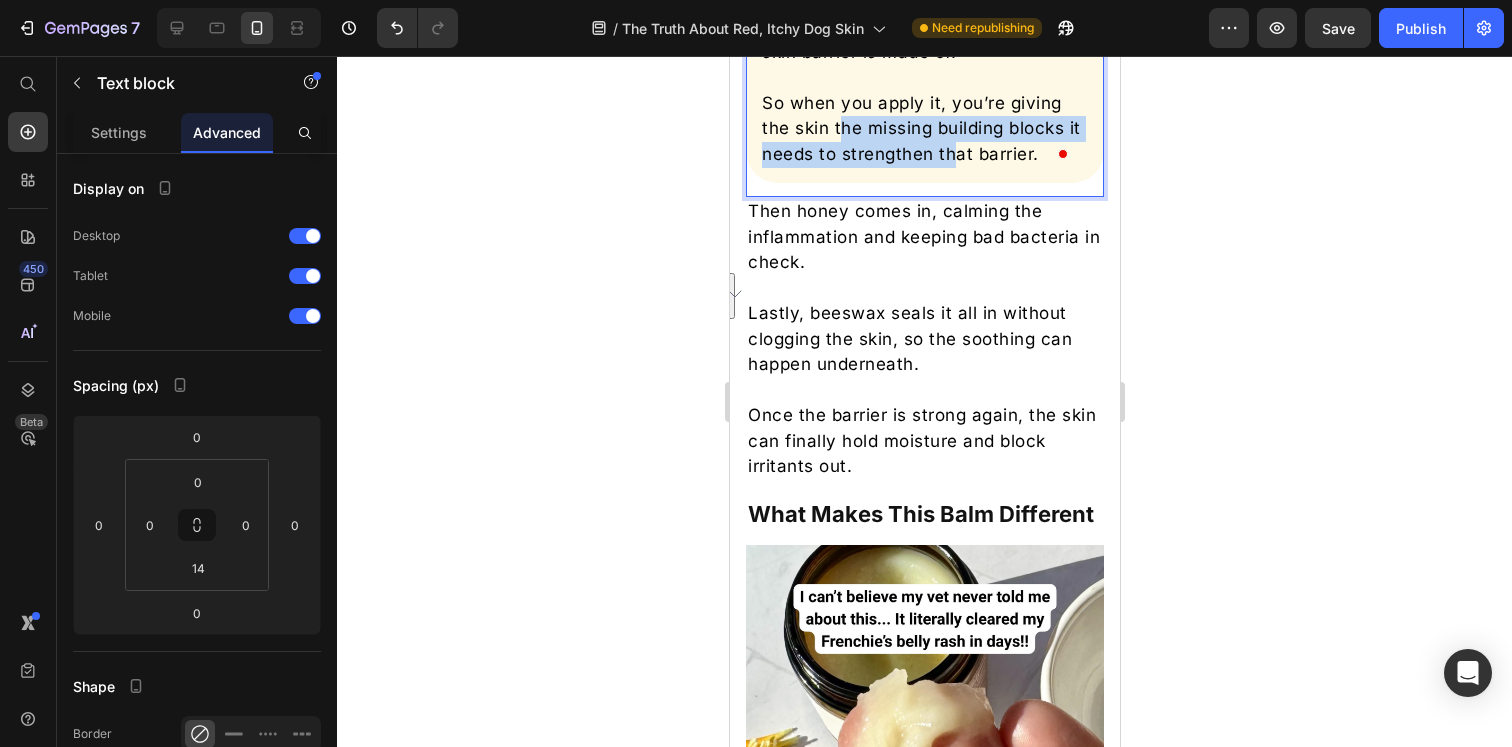 drag, startPoint x: 836, startPoint y: 431, endPoint x: 972, endPoint y: 445, distance: 136.71869 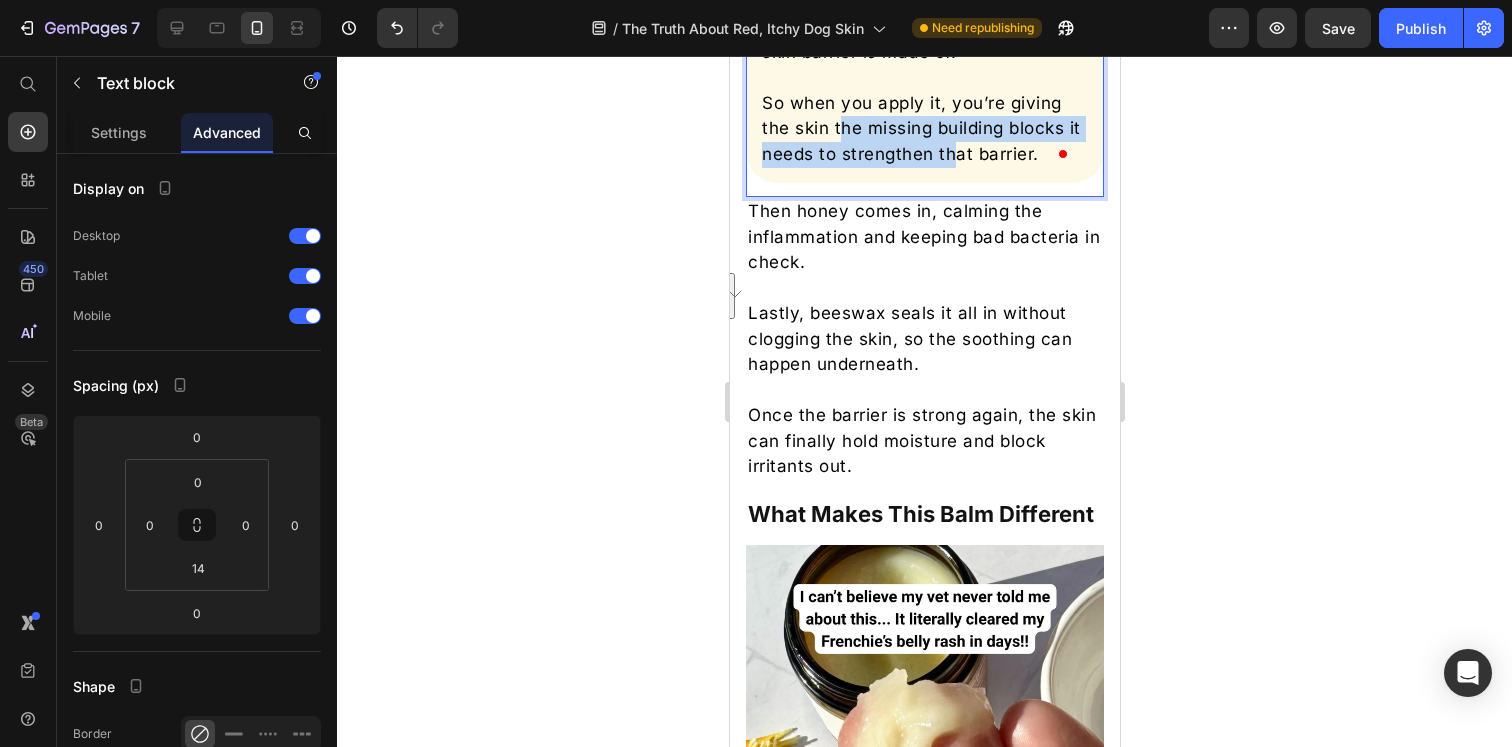 click on "So when you apply it, you’re giving the skin the missing building blocks it needs to strengthen that barrier." at bounding box center [924, 129] 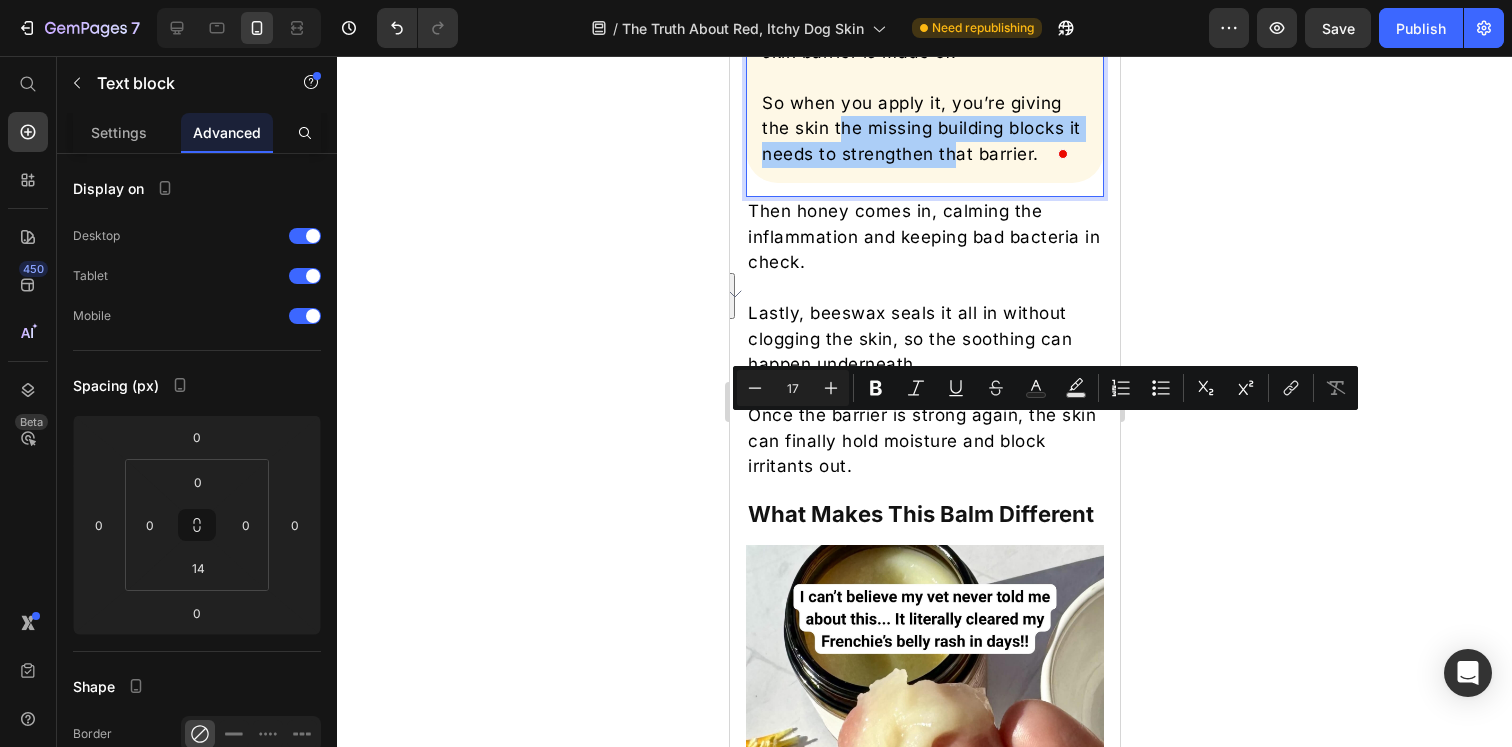 click 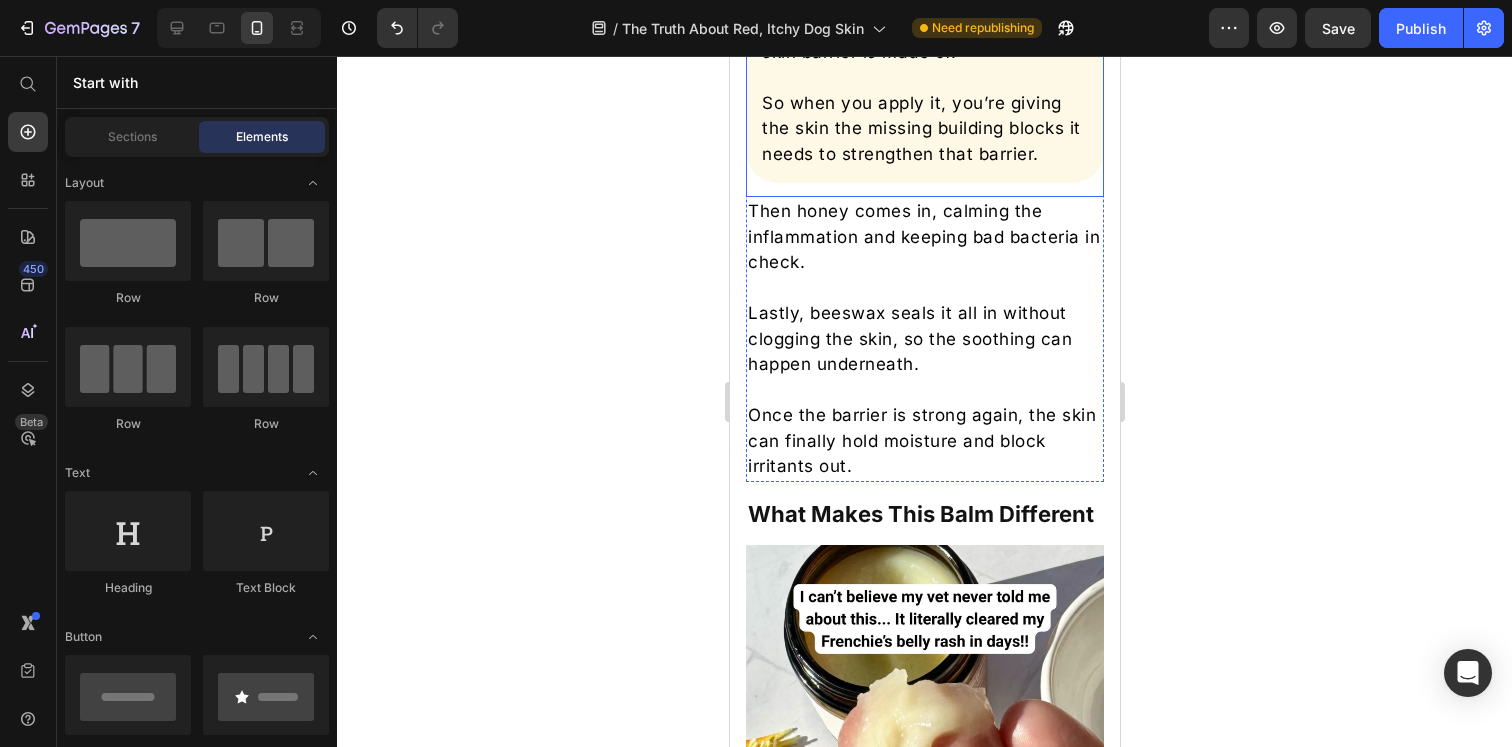 click on "So when you apply it, you’re giving the skin the missing building blocks it needs to strengthen that barrier." at bounding box center (924, 129) 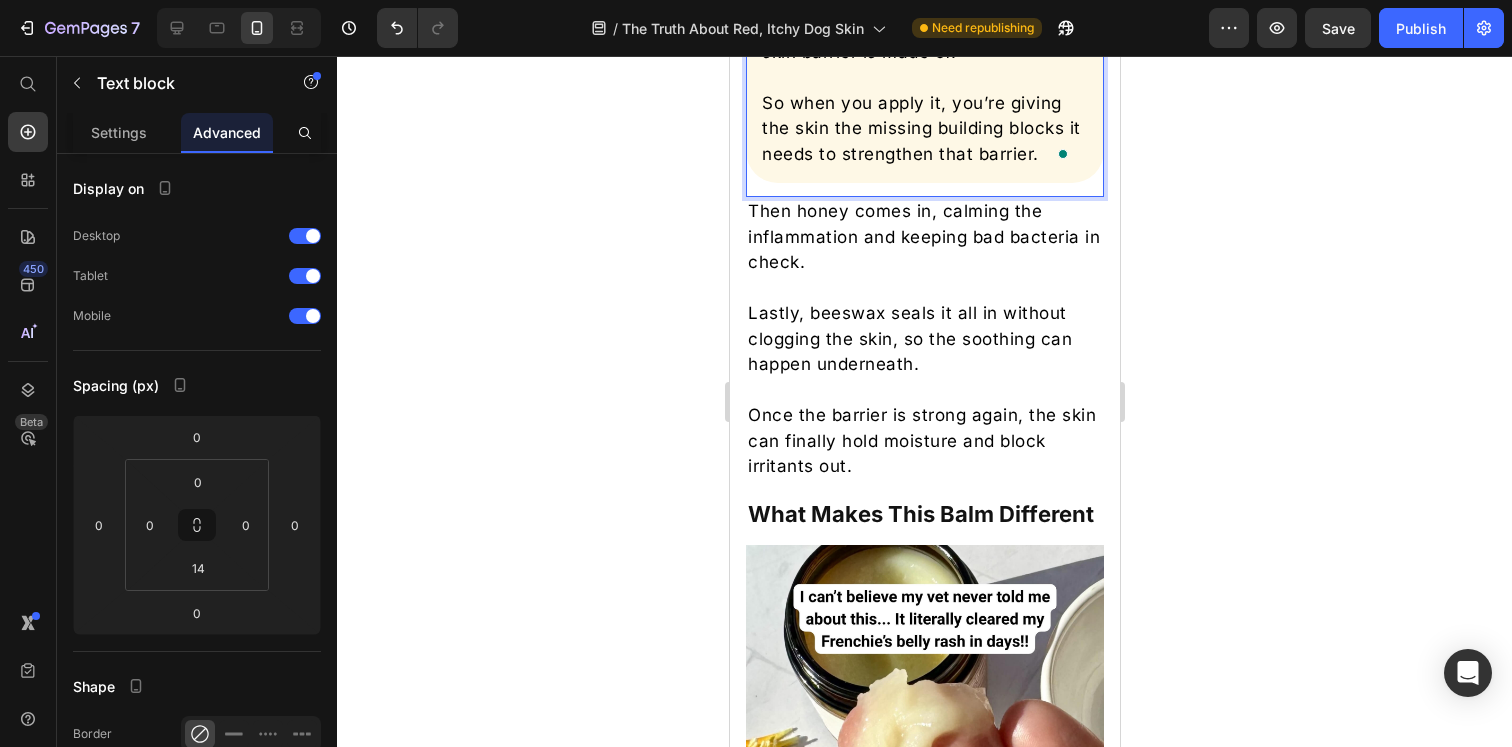 click on "So when you apply it, you’re giving the skin the missing building blocks it needs to strengthen that barrier." at bounding box center [924, 129] 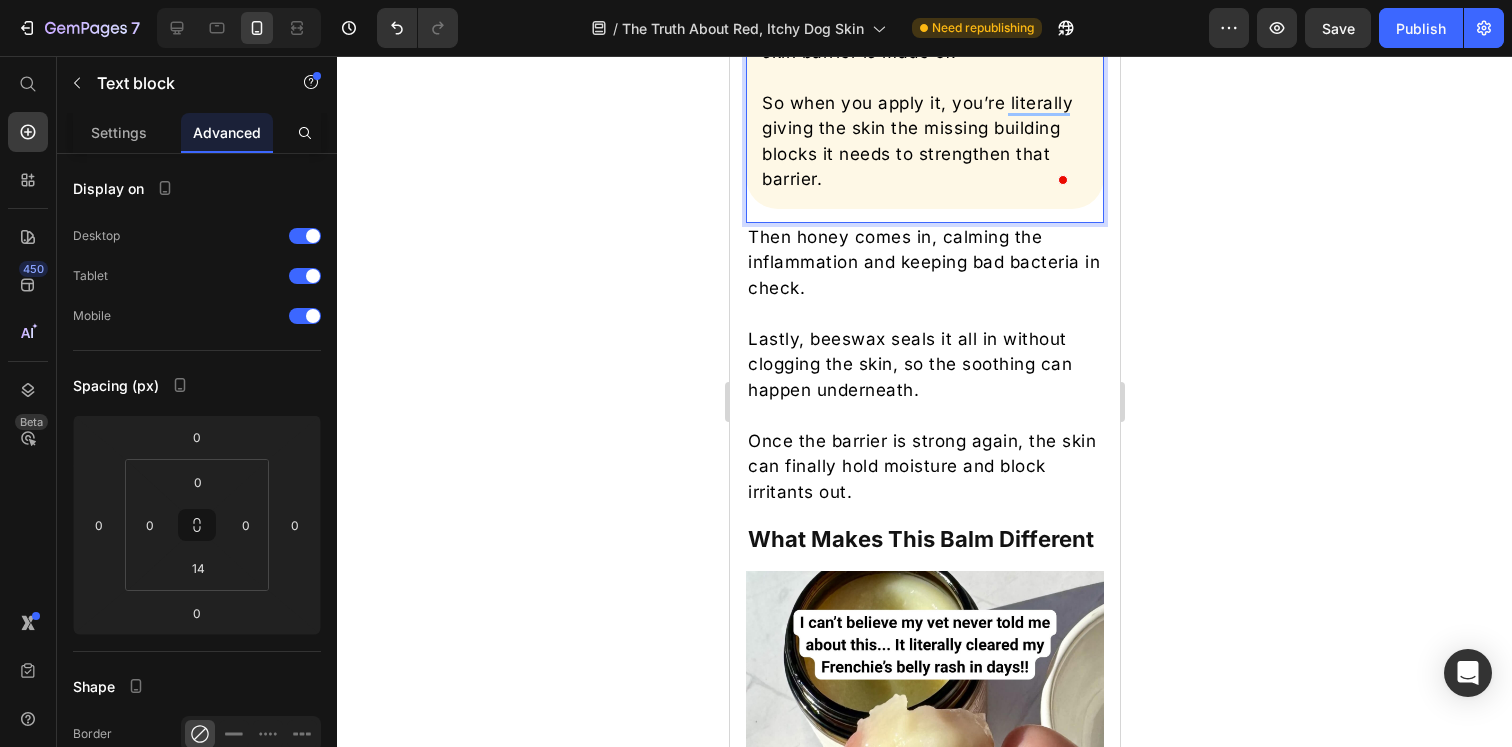 click on "So when you apply it, you’re literally giving the skin the missing building blocks it needs to strengthen that barrier." at bounding box center (924, 142) 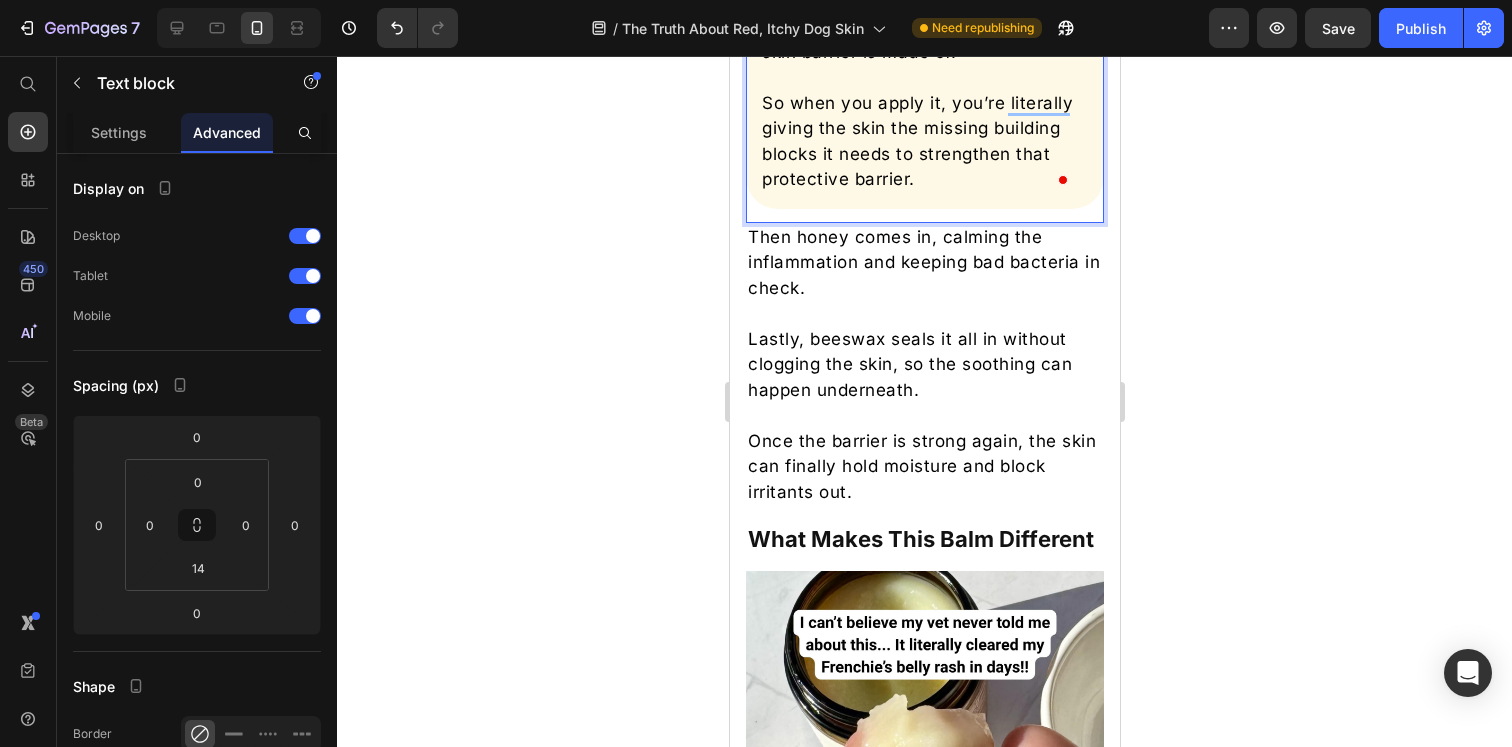 click 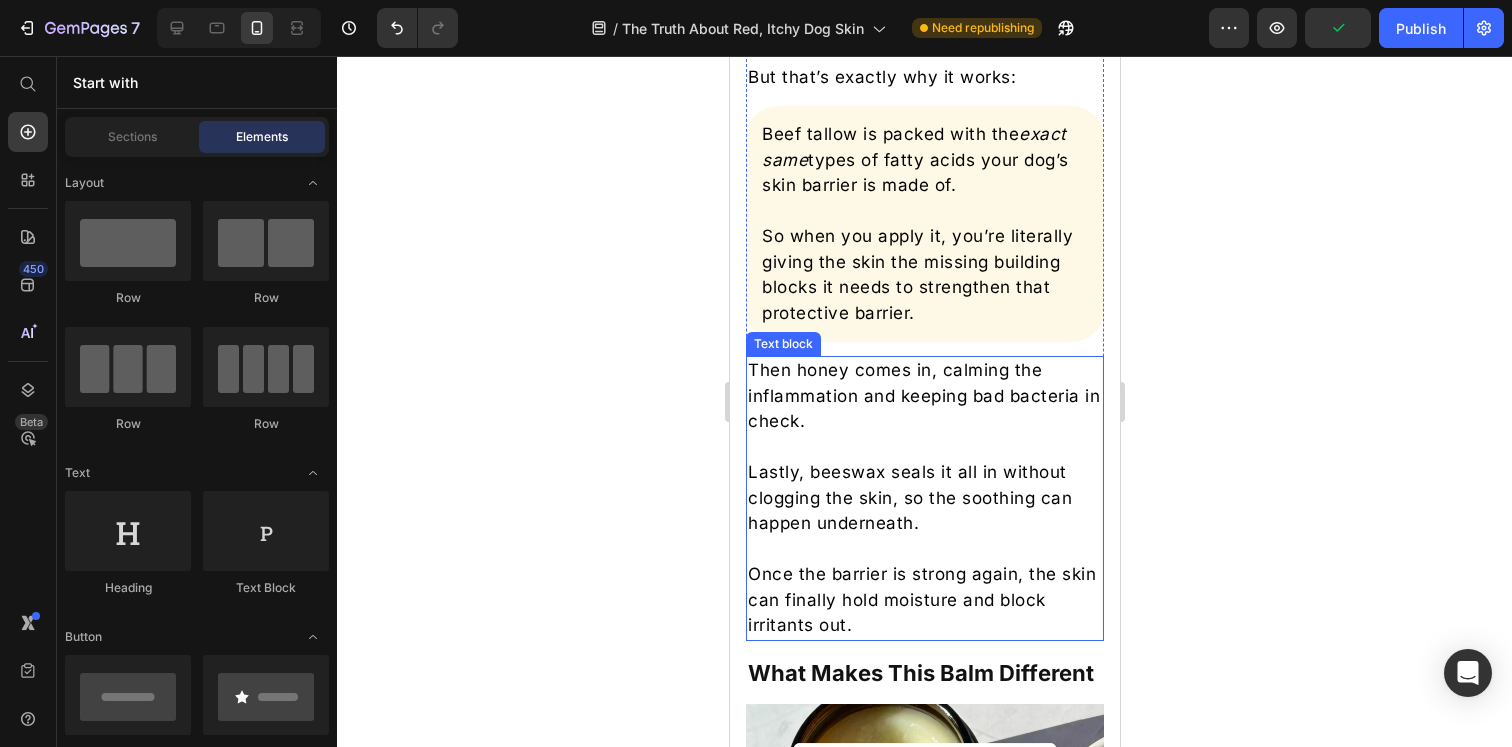 scroll, scrollTop: 4868, scrollLeft: 0, axis: vertical 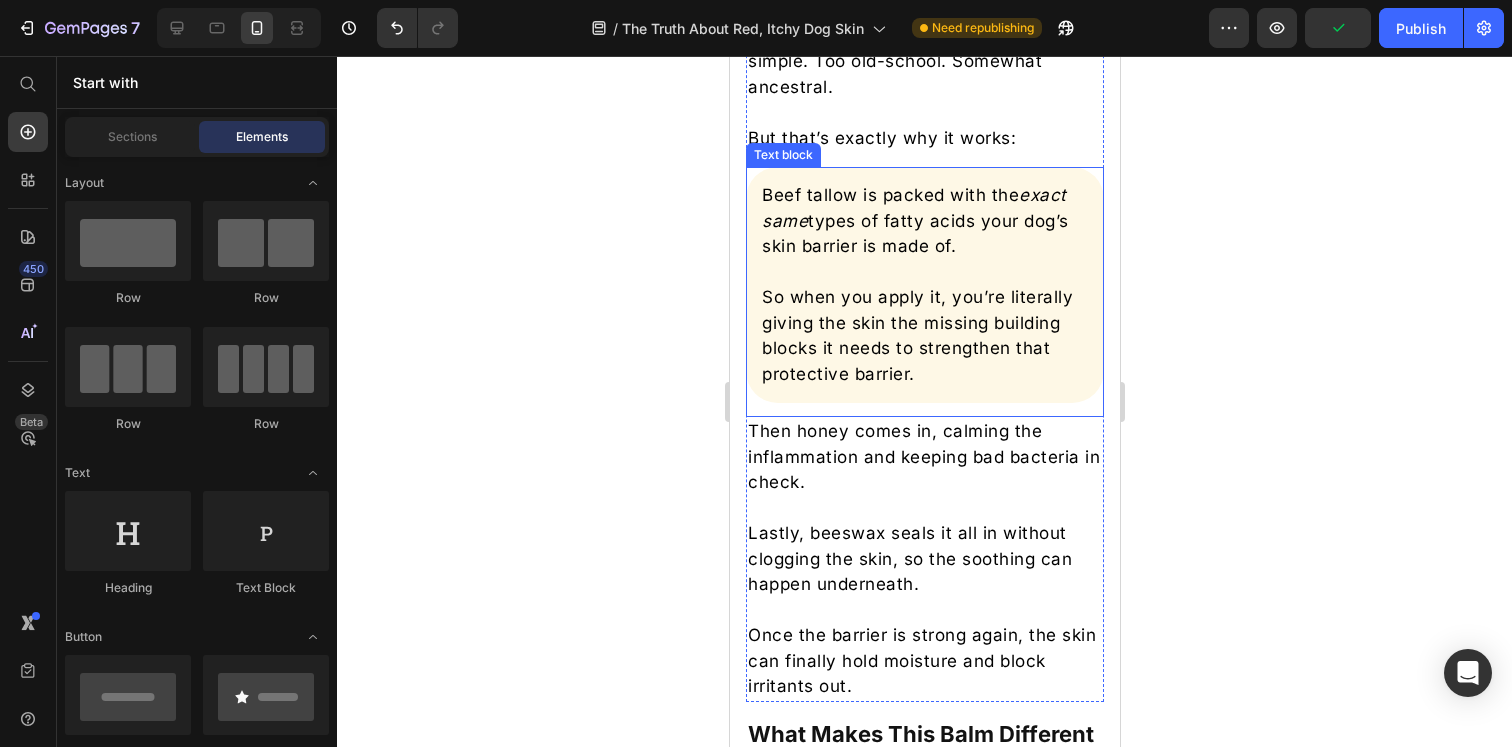 click on "Beef tallow is packed with the  exact same  types of fatty acids your dog’s skin barrier is made of." at bounding box center [924, 221] 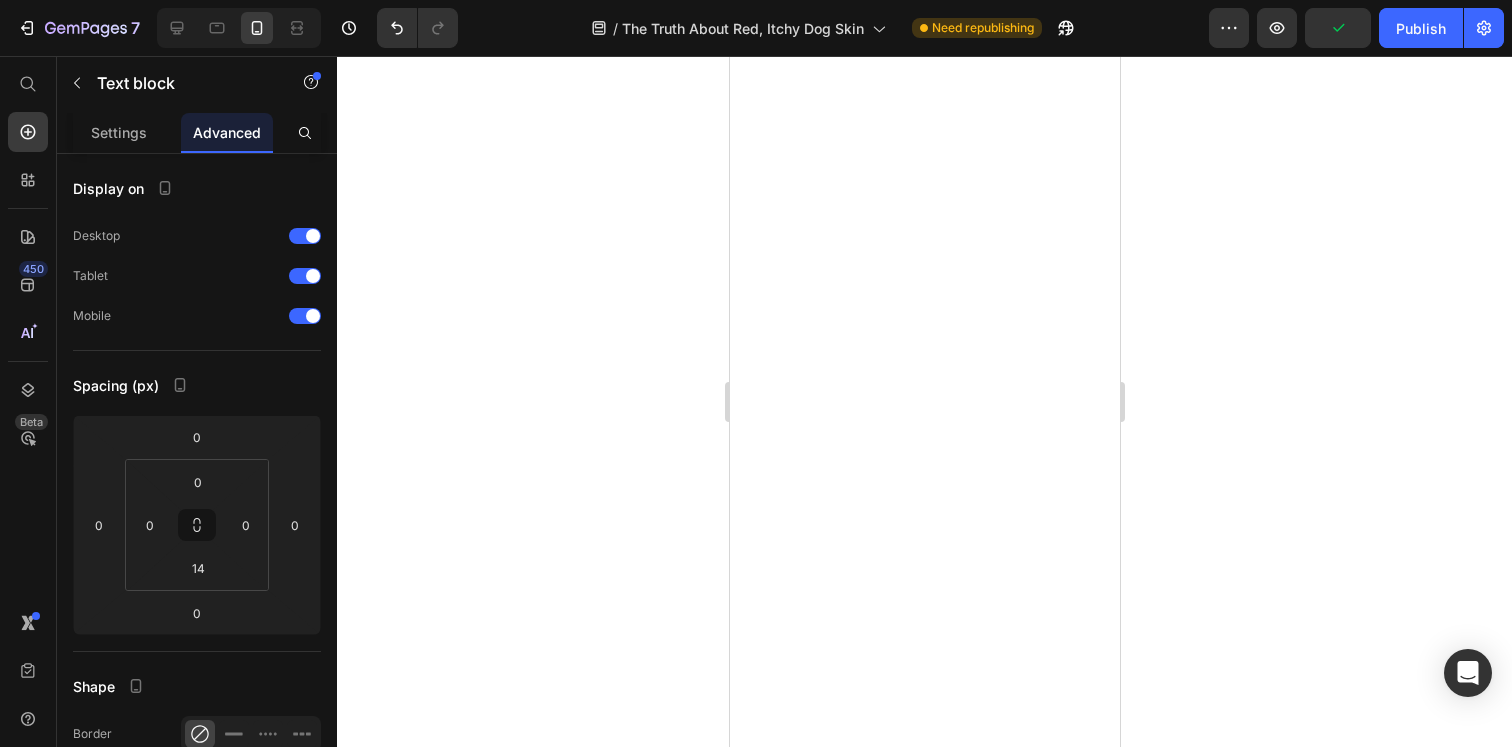 scroll, scrollTop: 0, scrollLeft: 0, axis: both 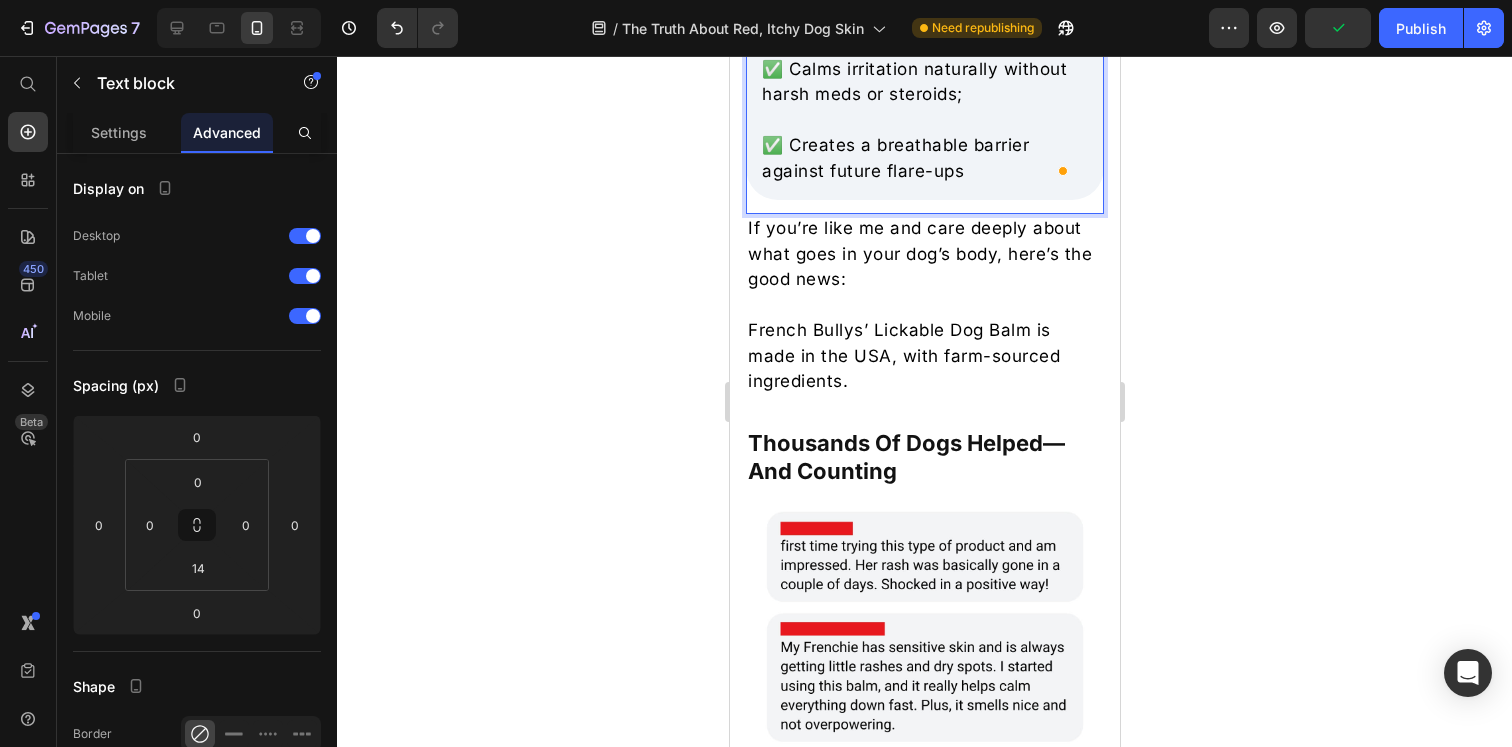 click on "✅ Creates a breathable barrier against future flare-ups" at bounding box center (924, 158) 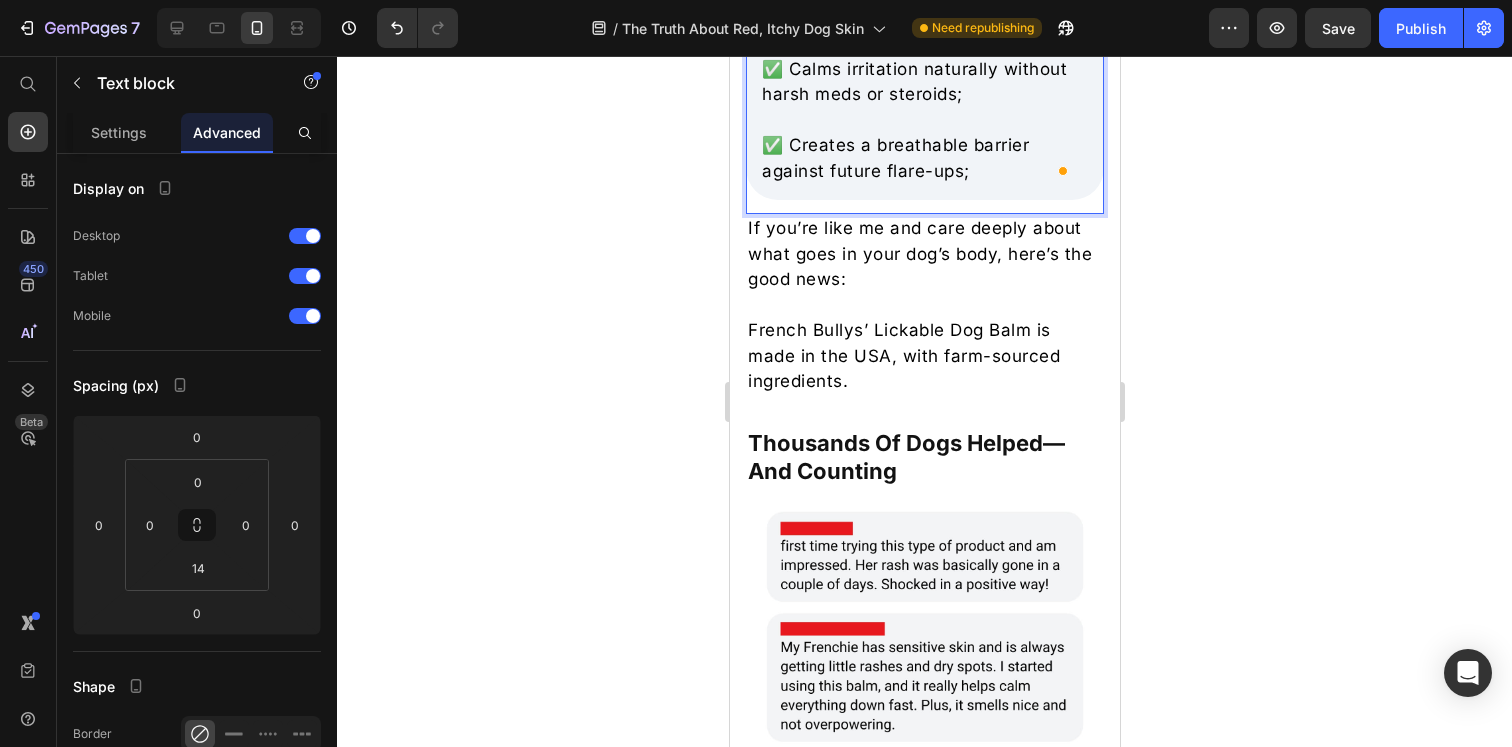 click 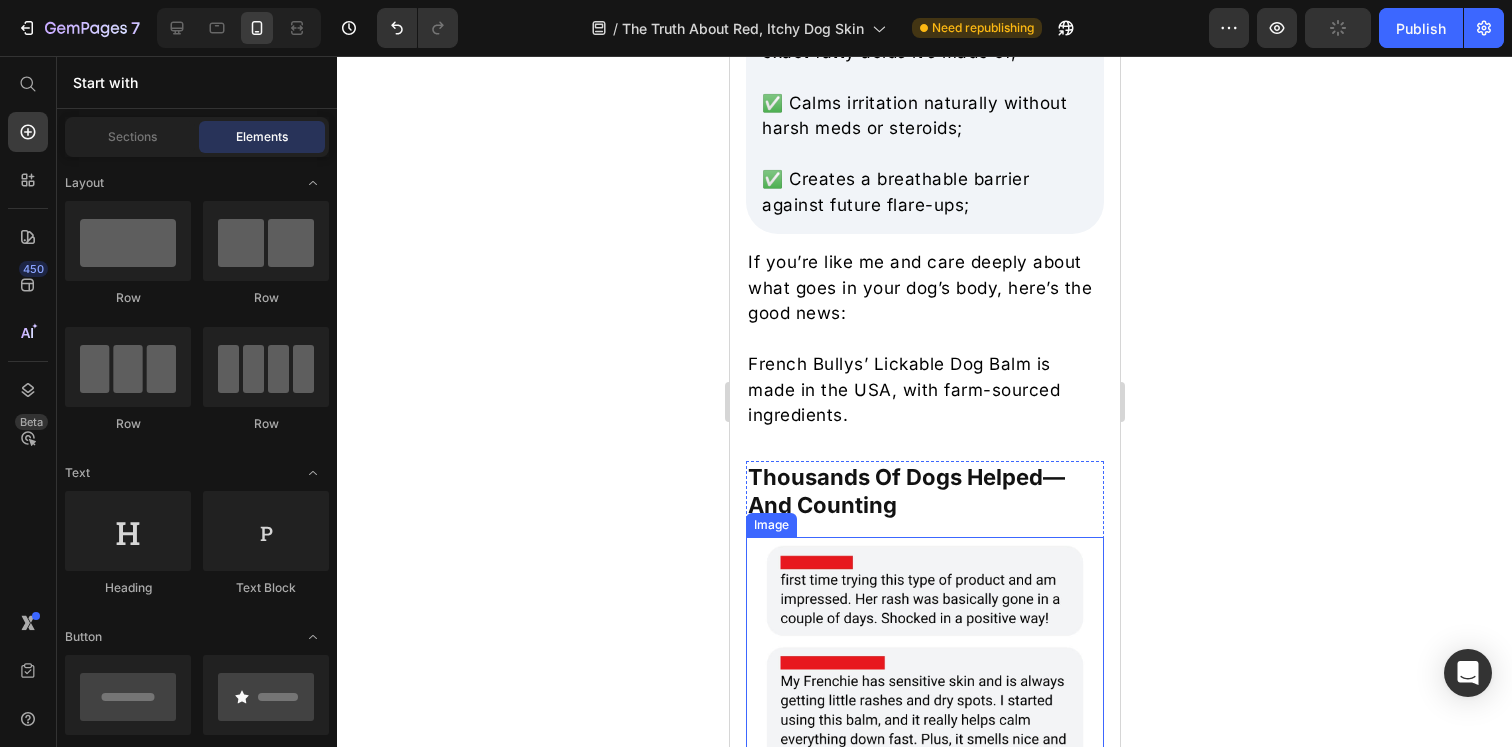 scroll, scrollTop: 6121, scrollLeft: 0, axis: vertical 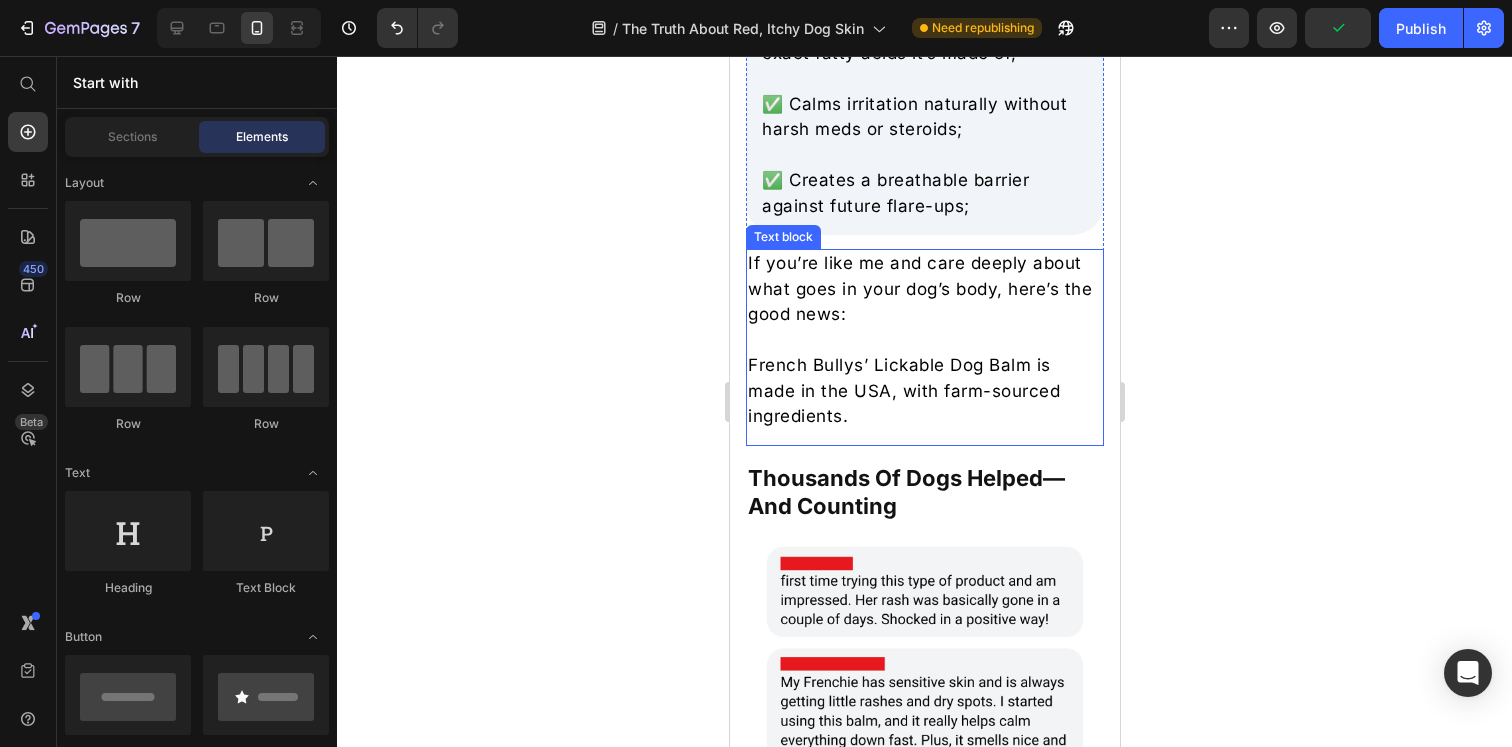 click on "French Bullys’ Lickable Dog Balm is made in the USA, with farm-sourced ingredients." at bounding box center (924, 391) 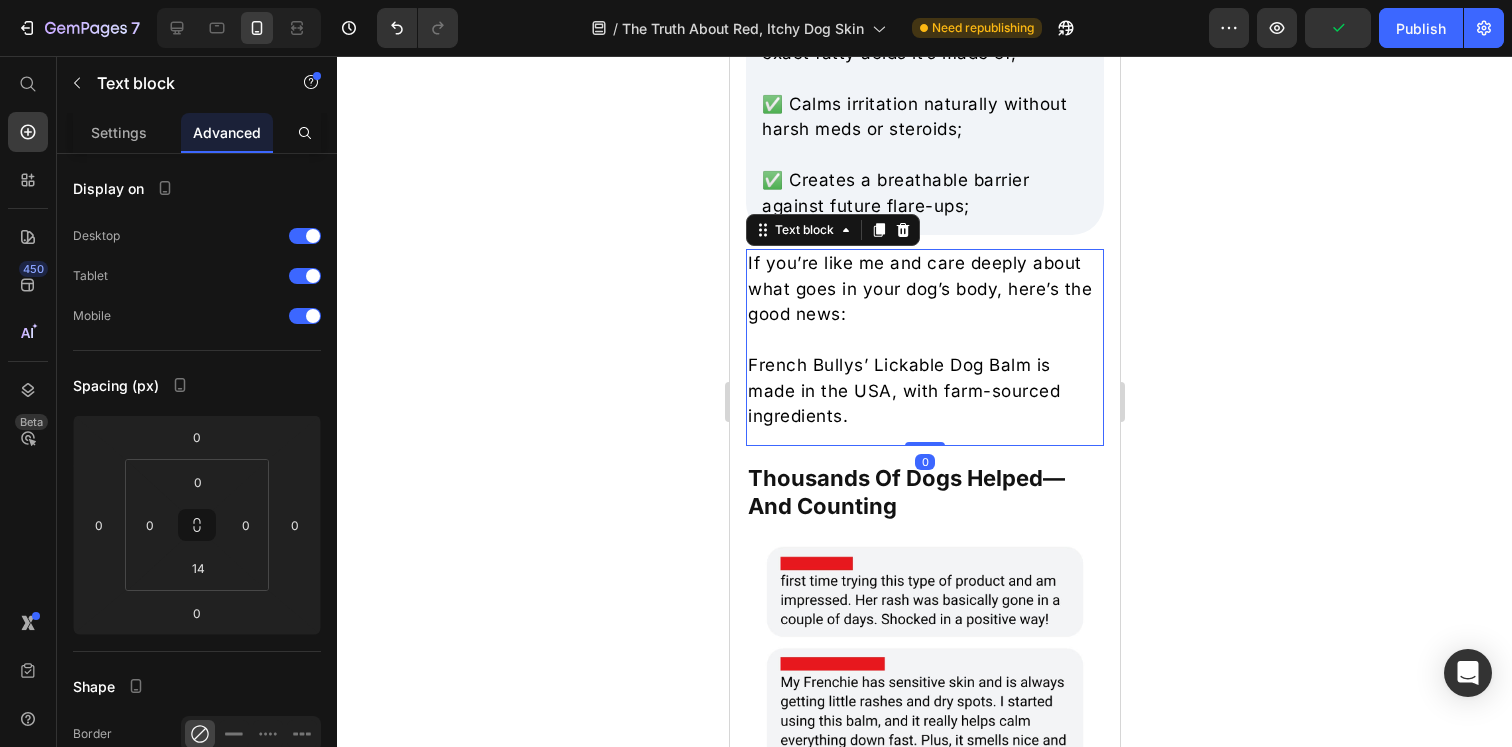 click on "French Bullys’ Lickable Dog Balm is made in the USA, with farm-sourced ingredients." at bounding box center [924, 391] 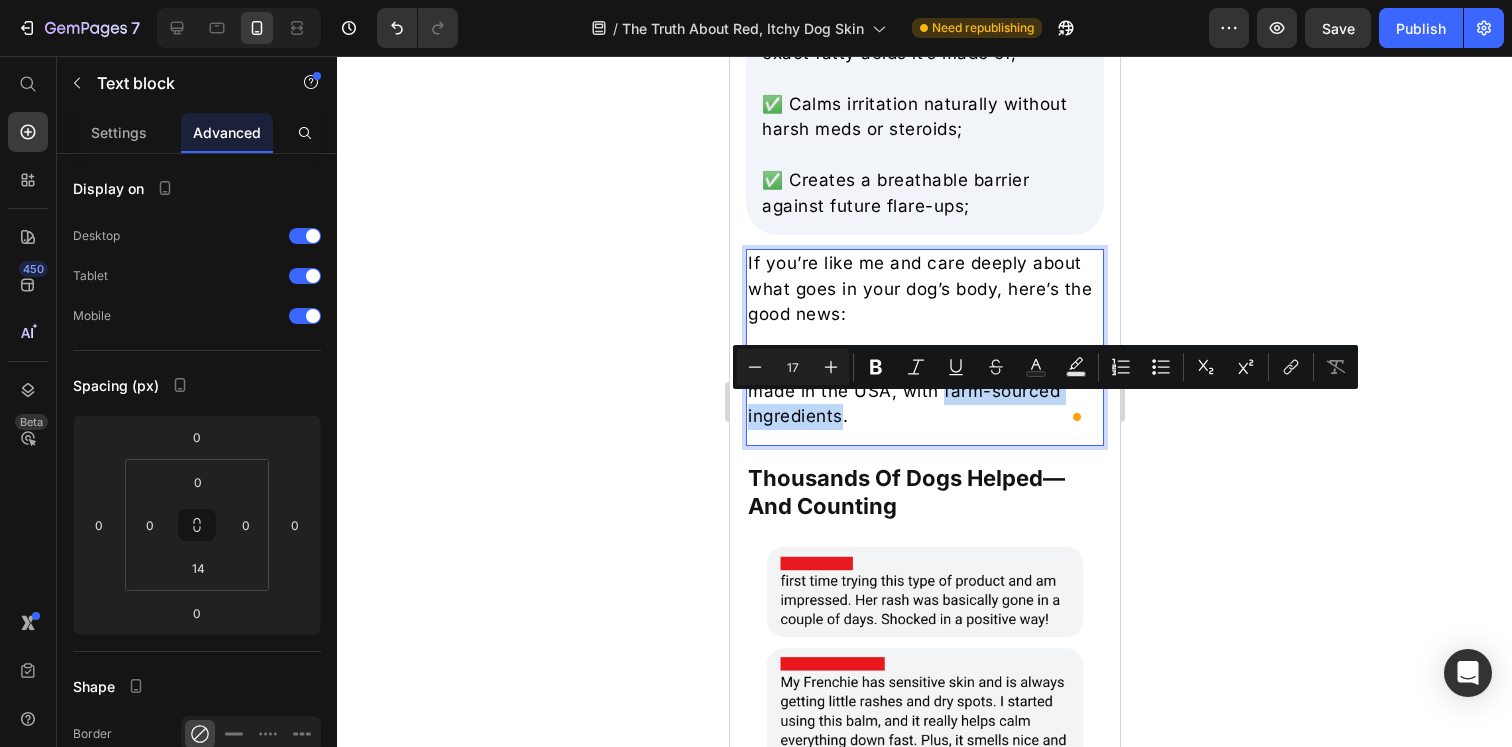 drag, startPoint x: 942, startPoint y: 410, endPoint x: 841, endPoint y: 434, distance: 103.81233 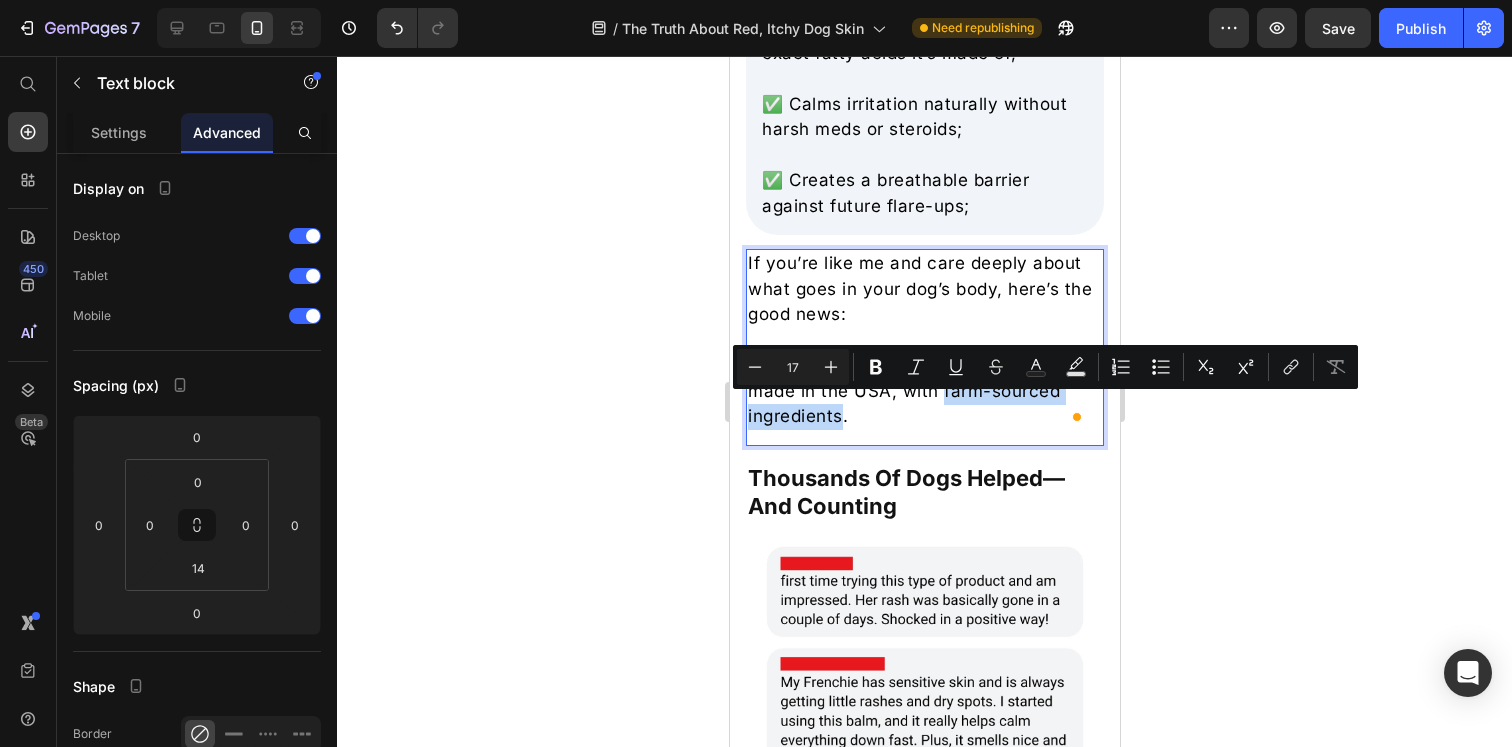 click on "French Bullys’ Lickable Dog Balm is made in the USA, with farm-sourced ingredients." at bounding box center (924, 391) 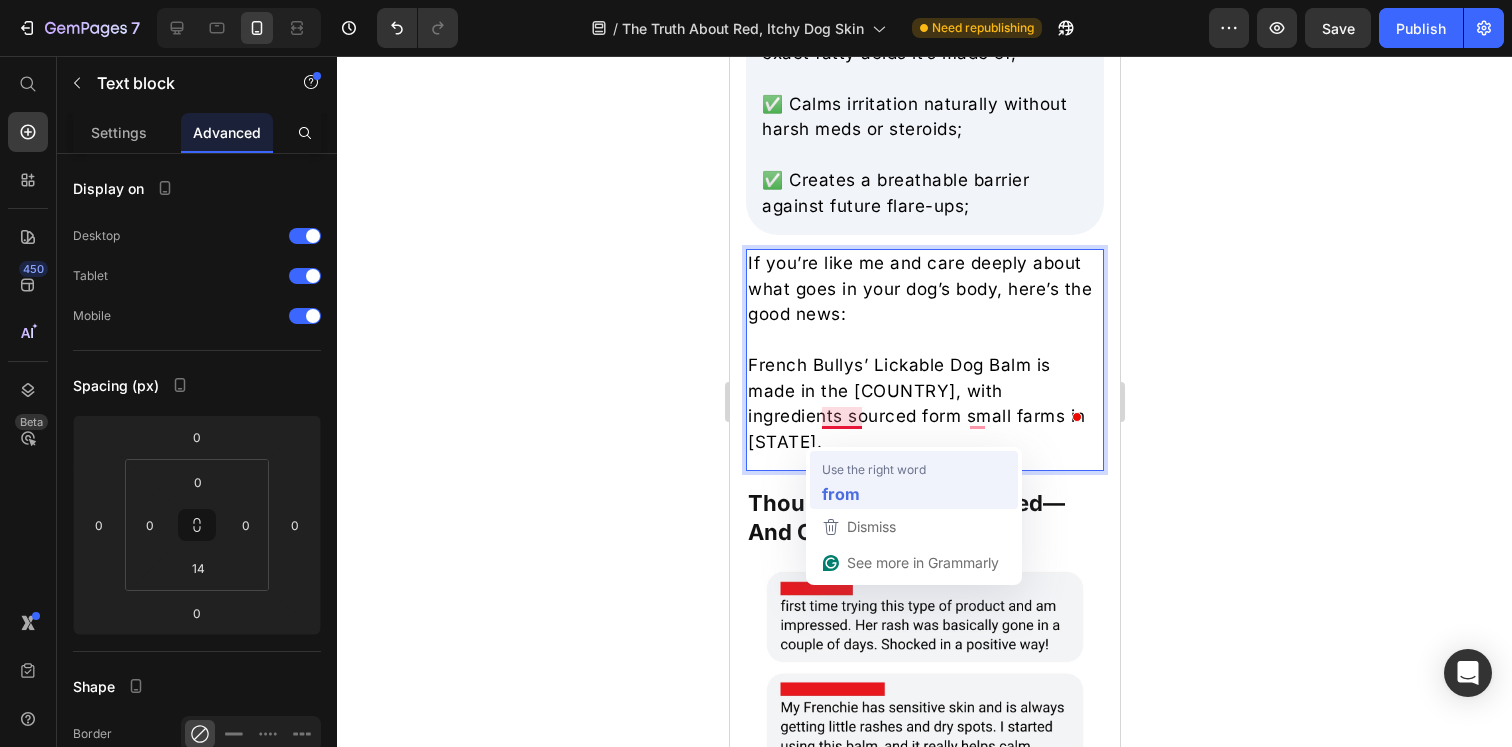 click on "from" at bounding box center [841, 493] 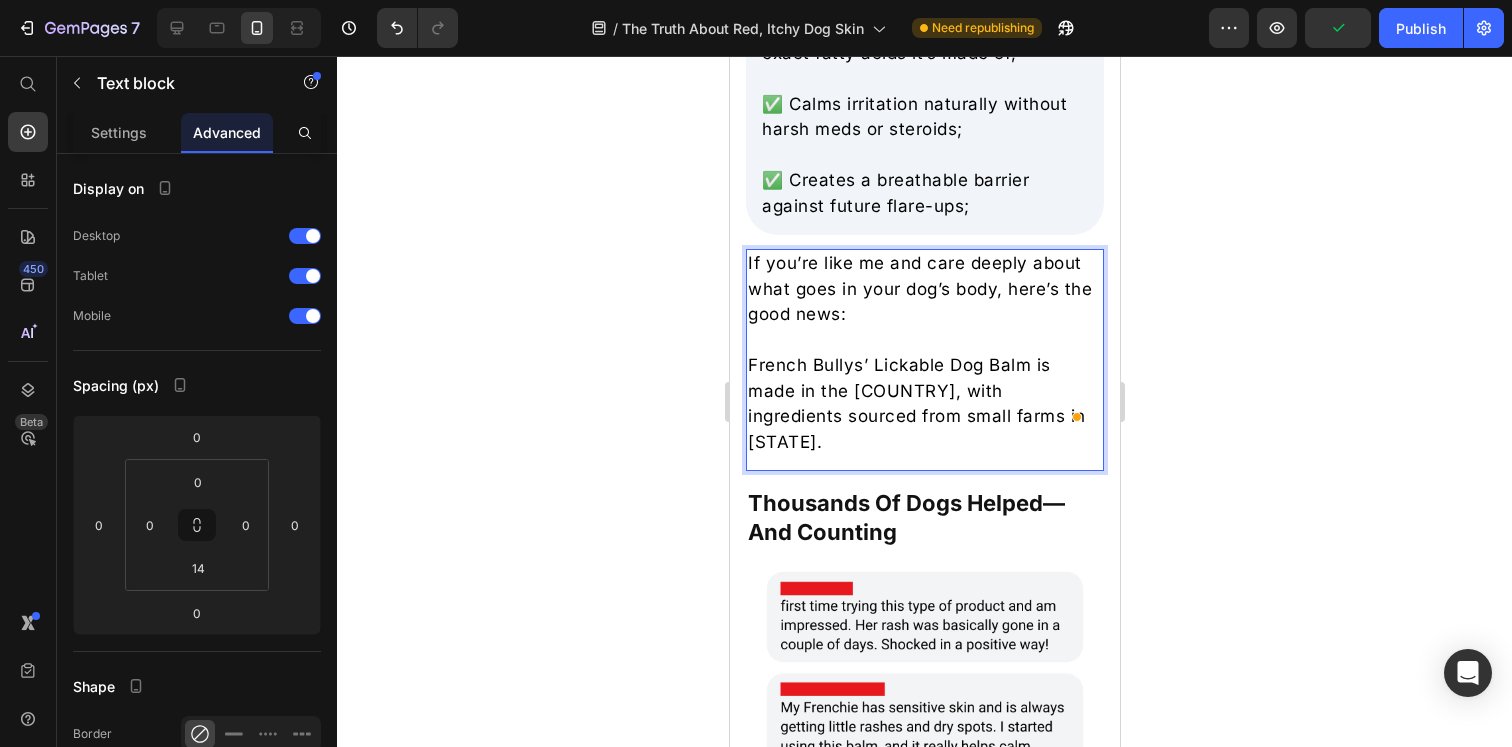 click 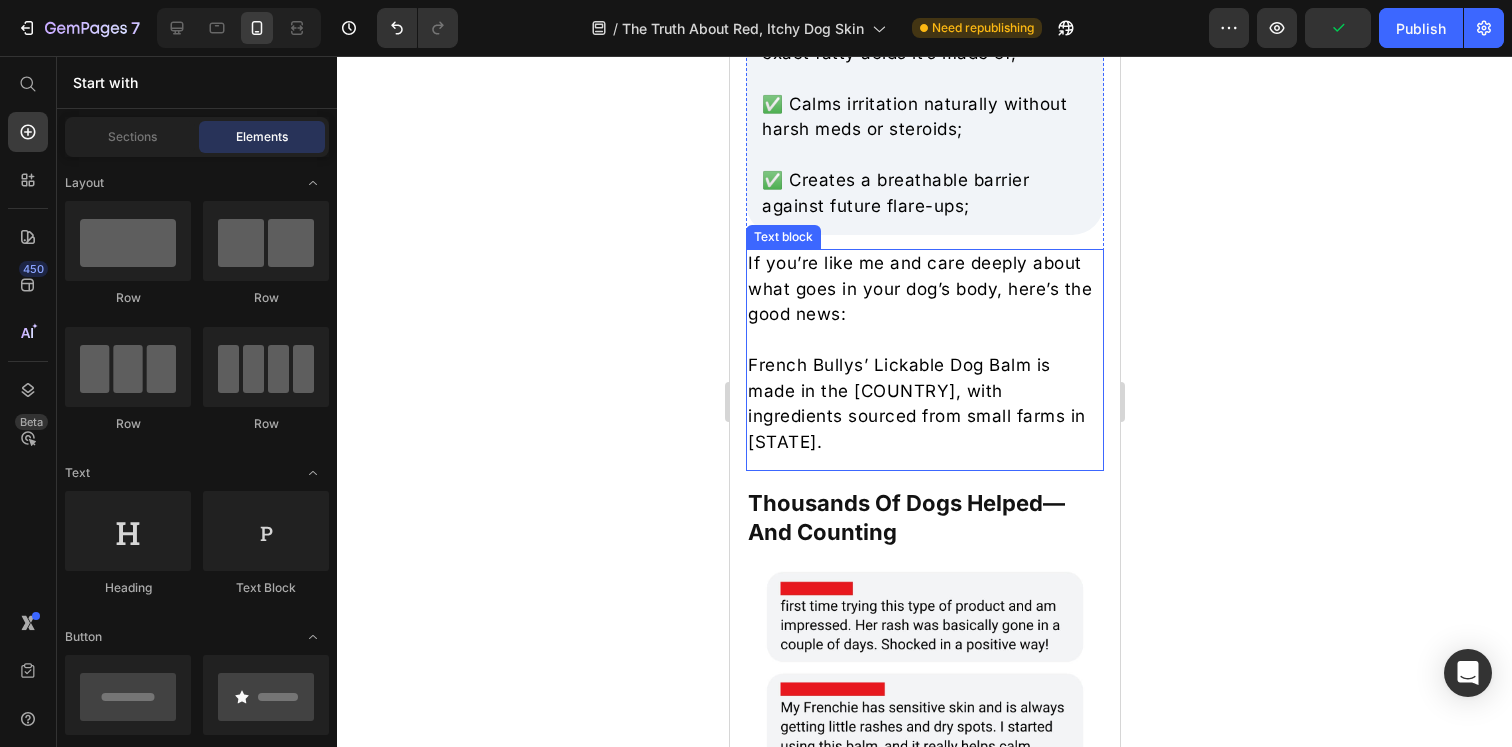 click on "French Bullys’ Lickable Dog Balm is made in the [COUNTRY], with ingredients sourced from small farms in [STATE]." at bounding box center (924, 404) 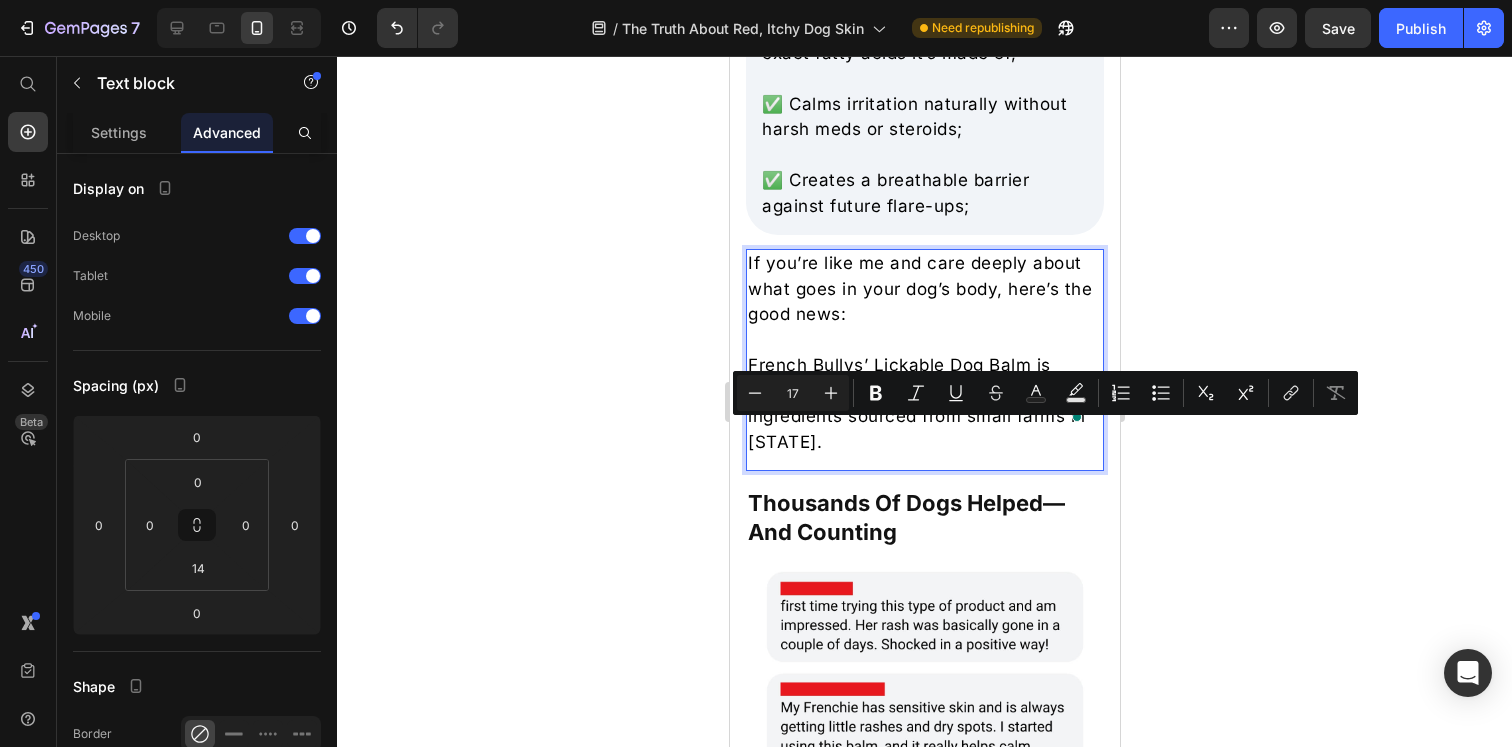 click on "French Bullys’ Lickable Dog Balm is made in the [COUNTRY], with ingredients sourced from small farms in [STATE]." at bounding box center [924, 404] 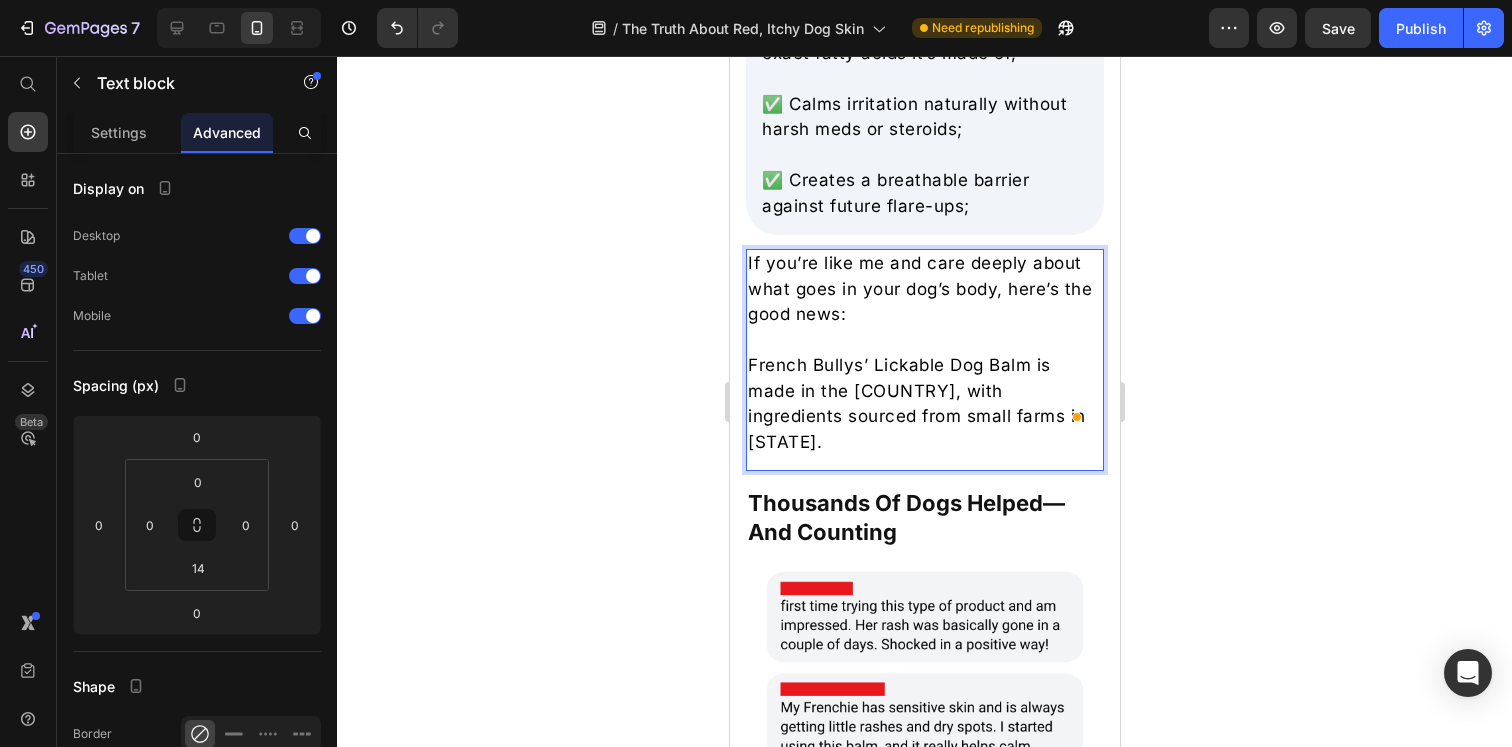 click on "French Bullys’ Lickable Dog Balm is made in the [COUNTRY], with ingredients sourced from small farms in [STATE]." at bounding box center (924, 404) 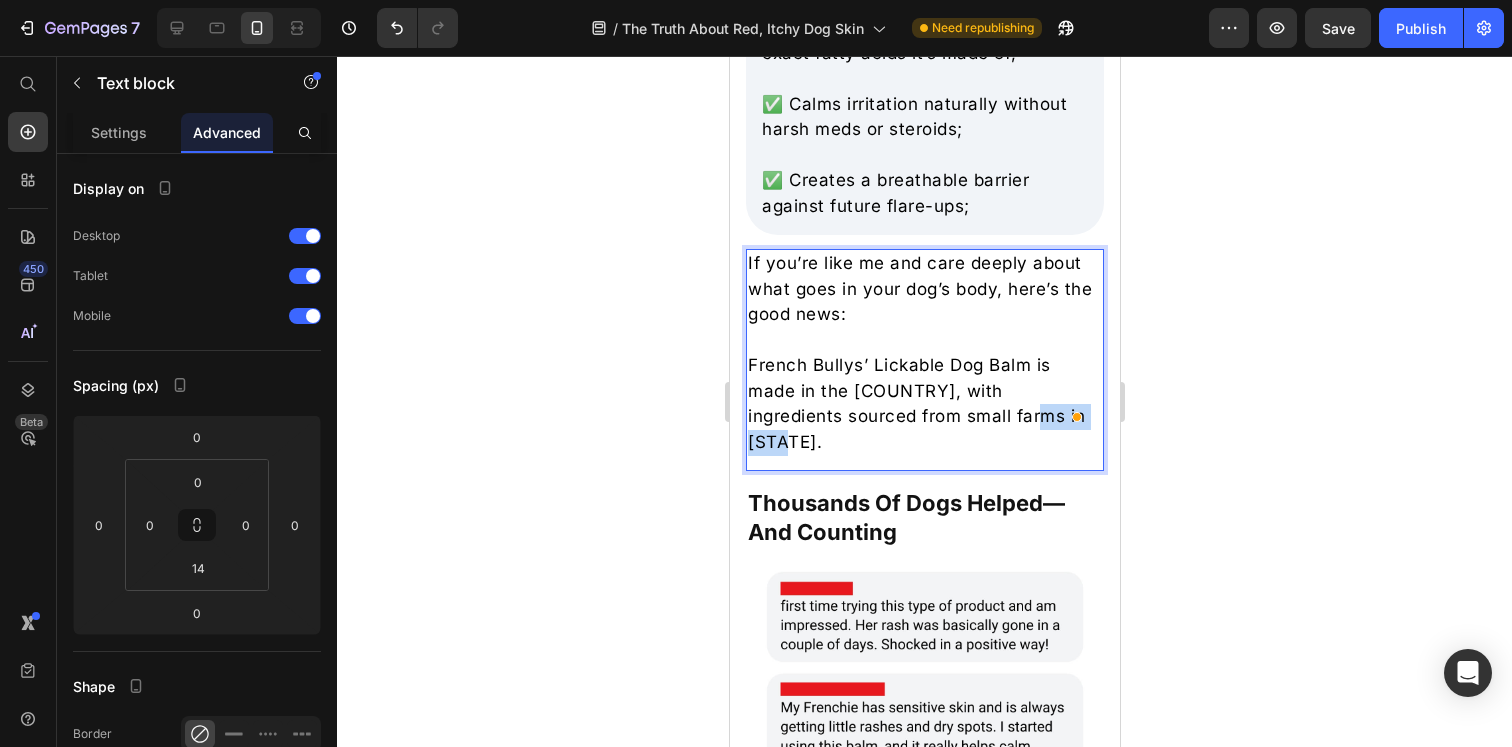 click on "French Bullys’ Lickable Dog Balm is made in the [COUNTRY], with ingredients sourced from small farms in [STATE]." at bounding box center (924, 404) 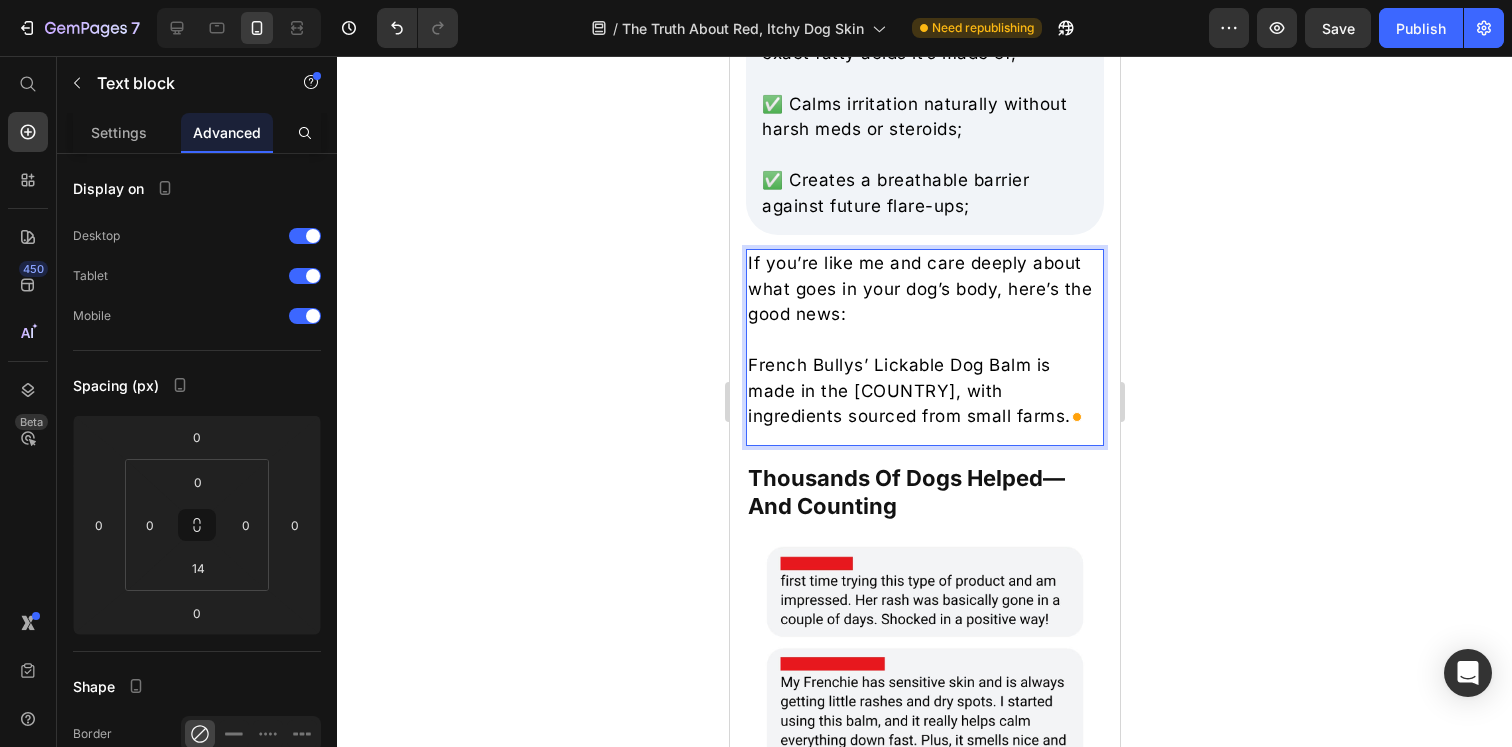 click on "French Bullys’ Lickable Dog Balm is made in the [COUNTRY], with ingredients sourced from small farms." at bounding box center (924, 391) 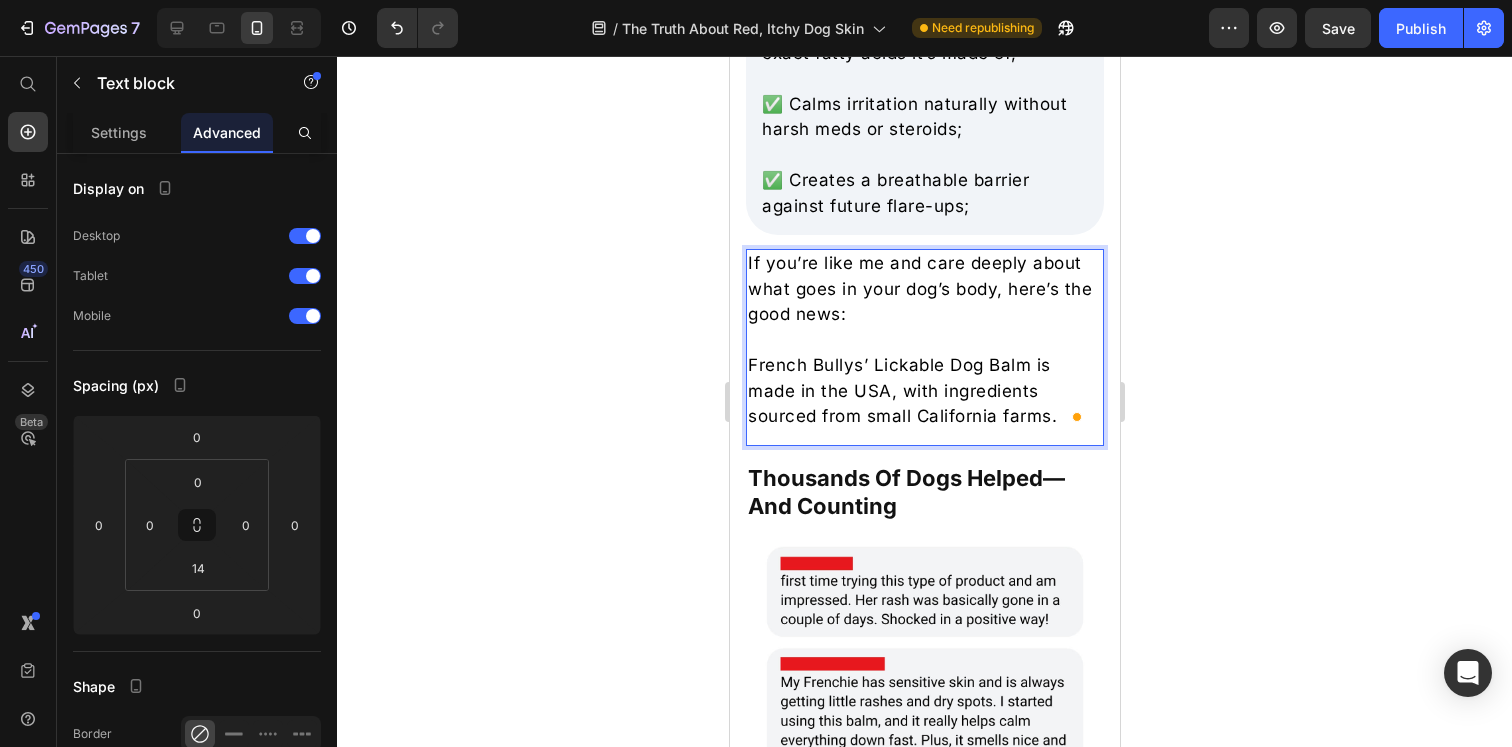 click 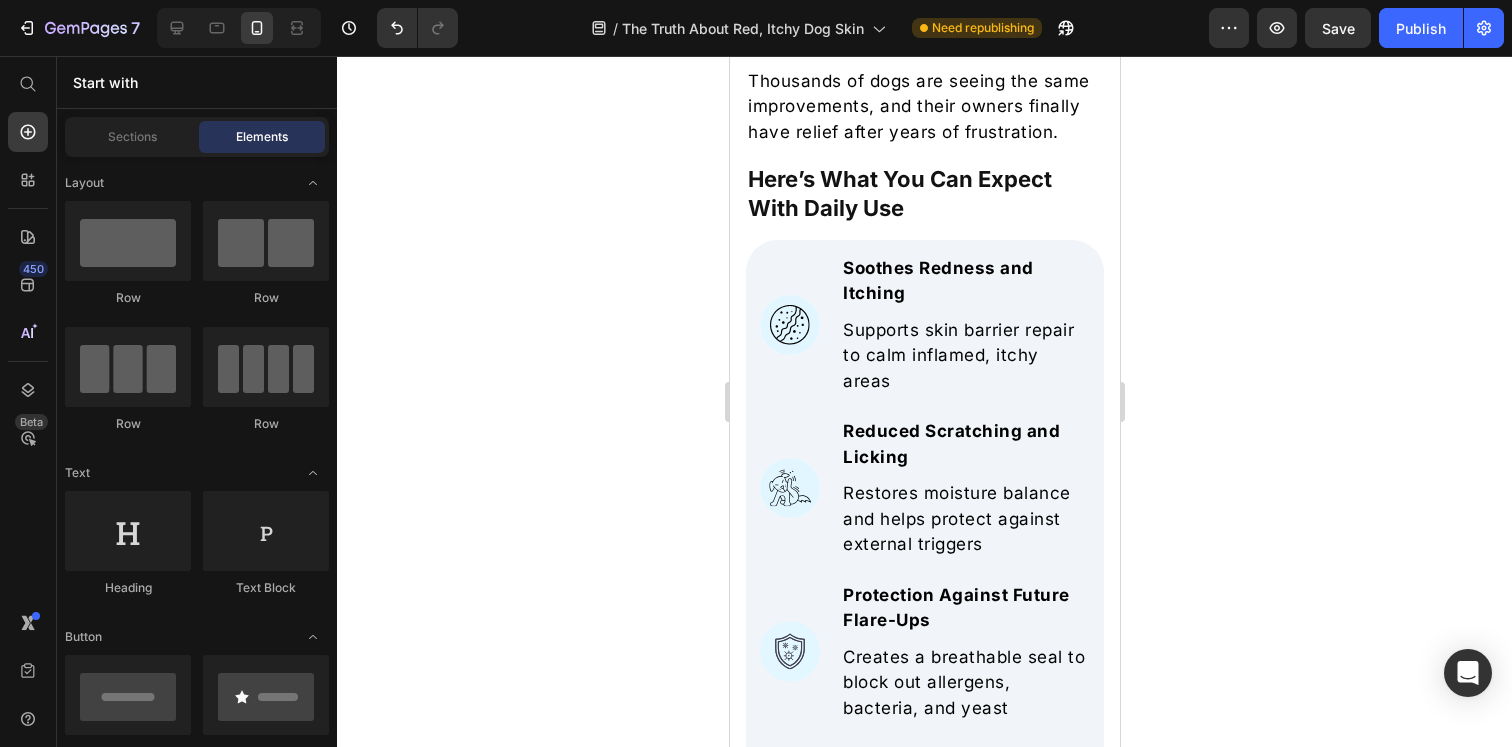 scroll, scrollTop: 7322, scrollLeft: 0, axis: vertical 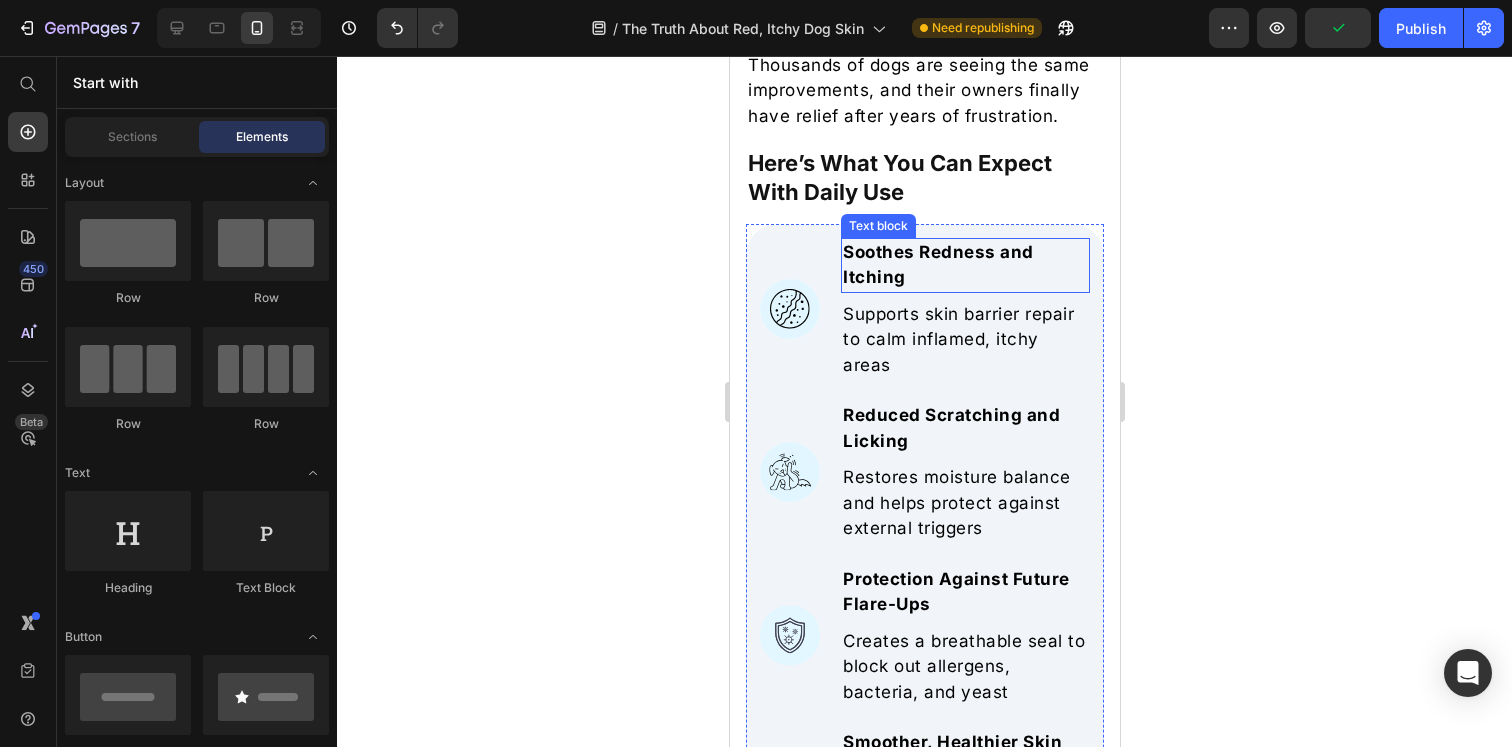 click on "Soothes Redness and Itching" at bounding box center (964, 265) 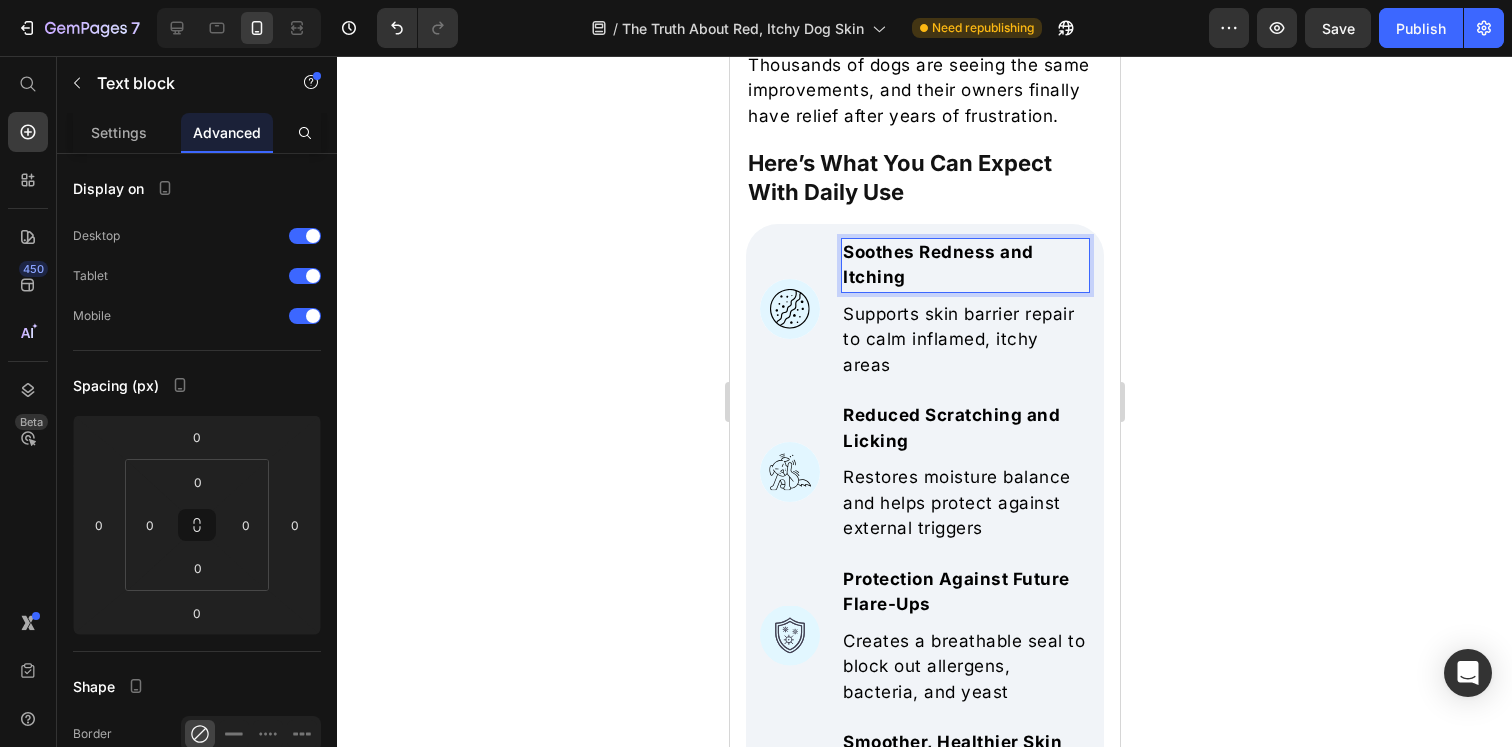 click 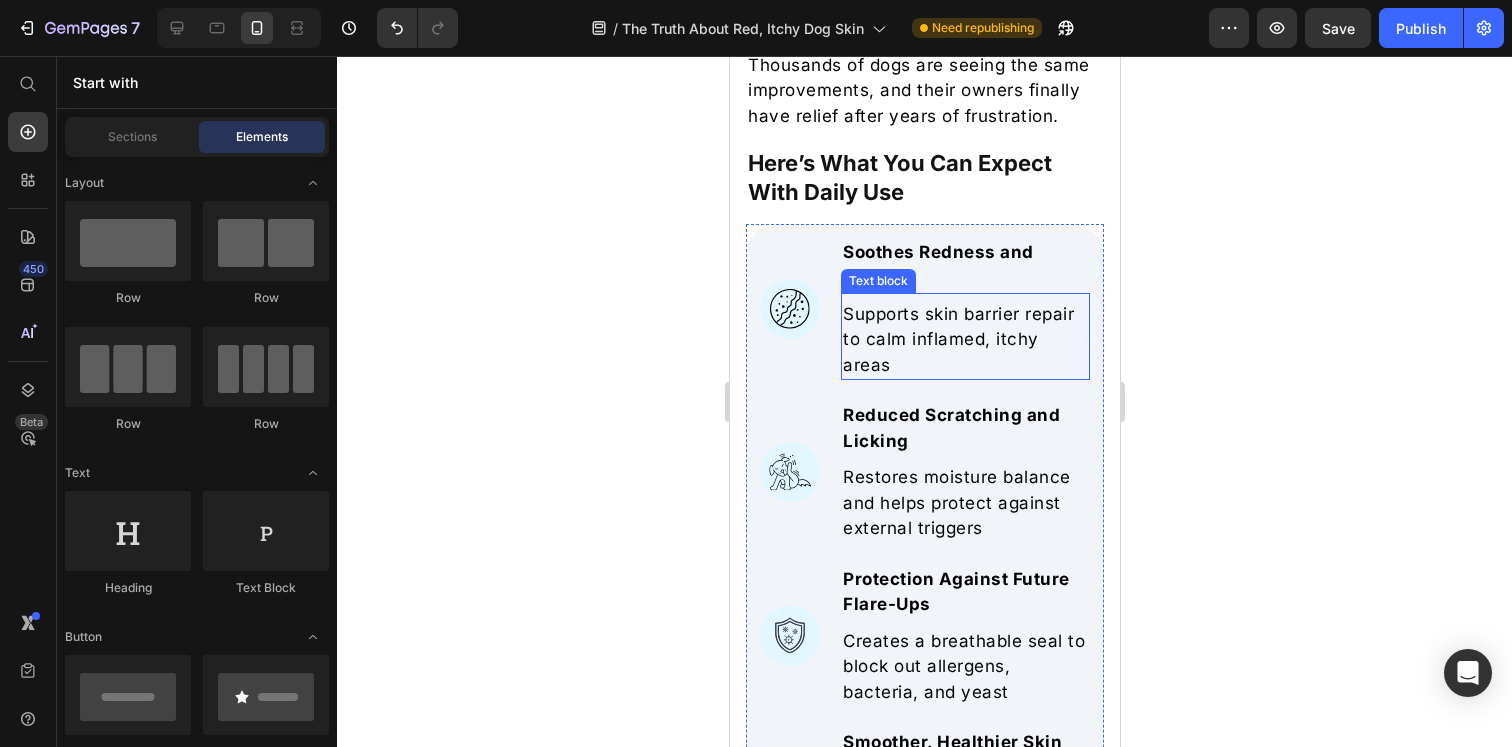 click on "Supports skin barrier repair to calm inflamed, itchy areas" at bounding box center [964, 340] 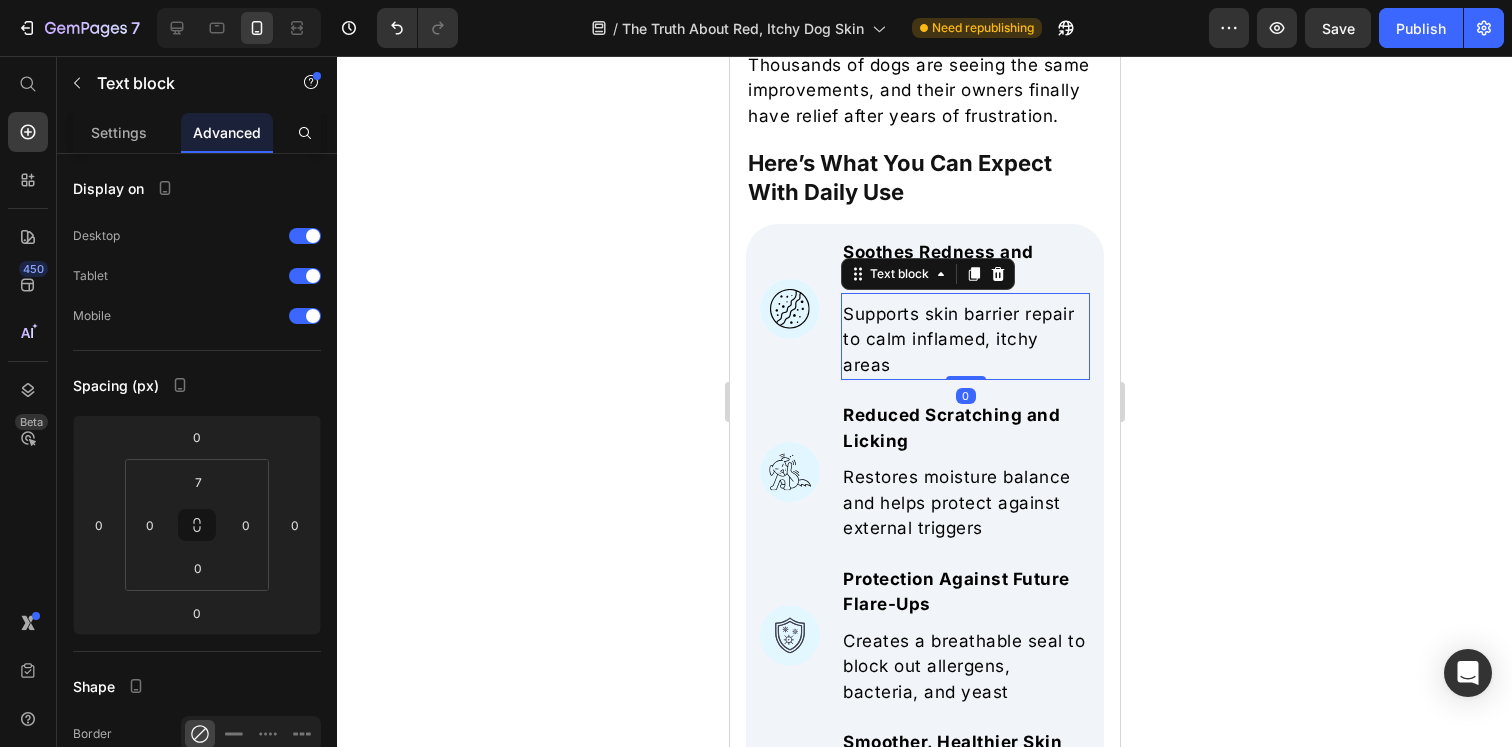click on "Supports skin barrier repair to calm inflamed, itchy areas" at bounding box center [964, 340] 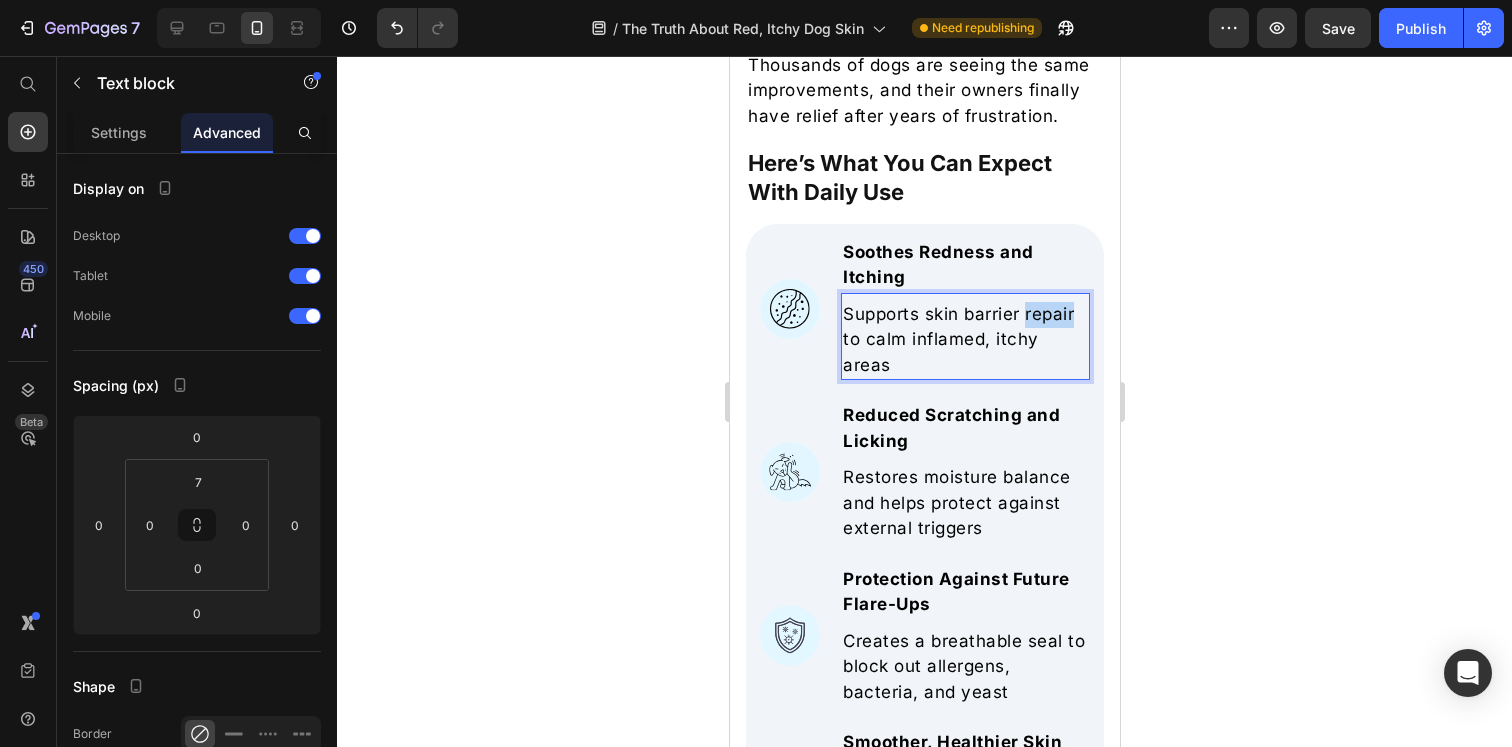 click on "Supports skin barrier repair to calm inflamed, itchy areas" at bounding box center (964, 340) 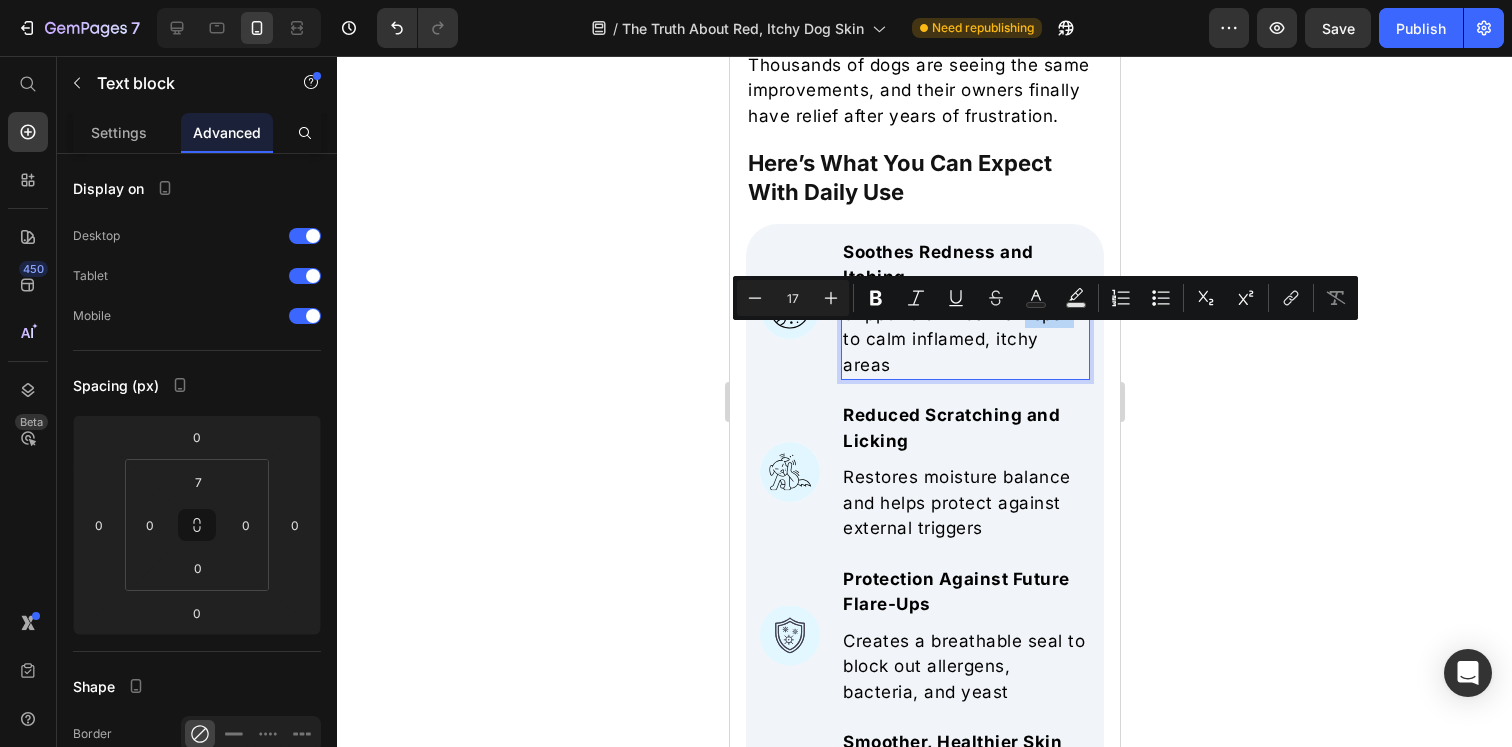 click on "Supports skin barrier repair to calm inflamed, itchy areas" at bounding box center (964, 340) 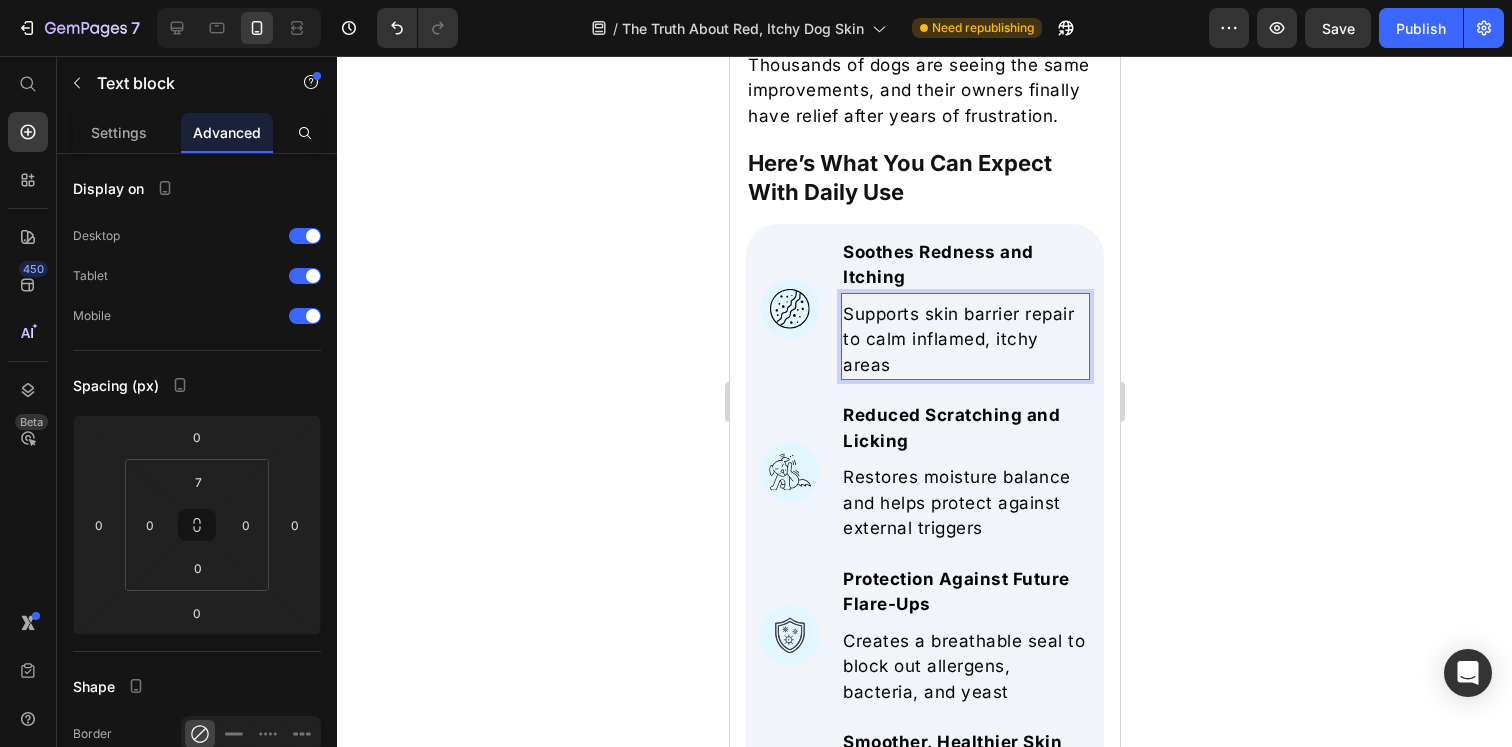click on "Supports skin barrier repair to calm inflamed, itchy areas" at bounding box center [964, 340] 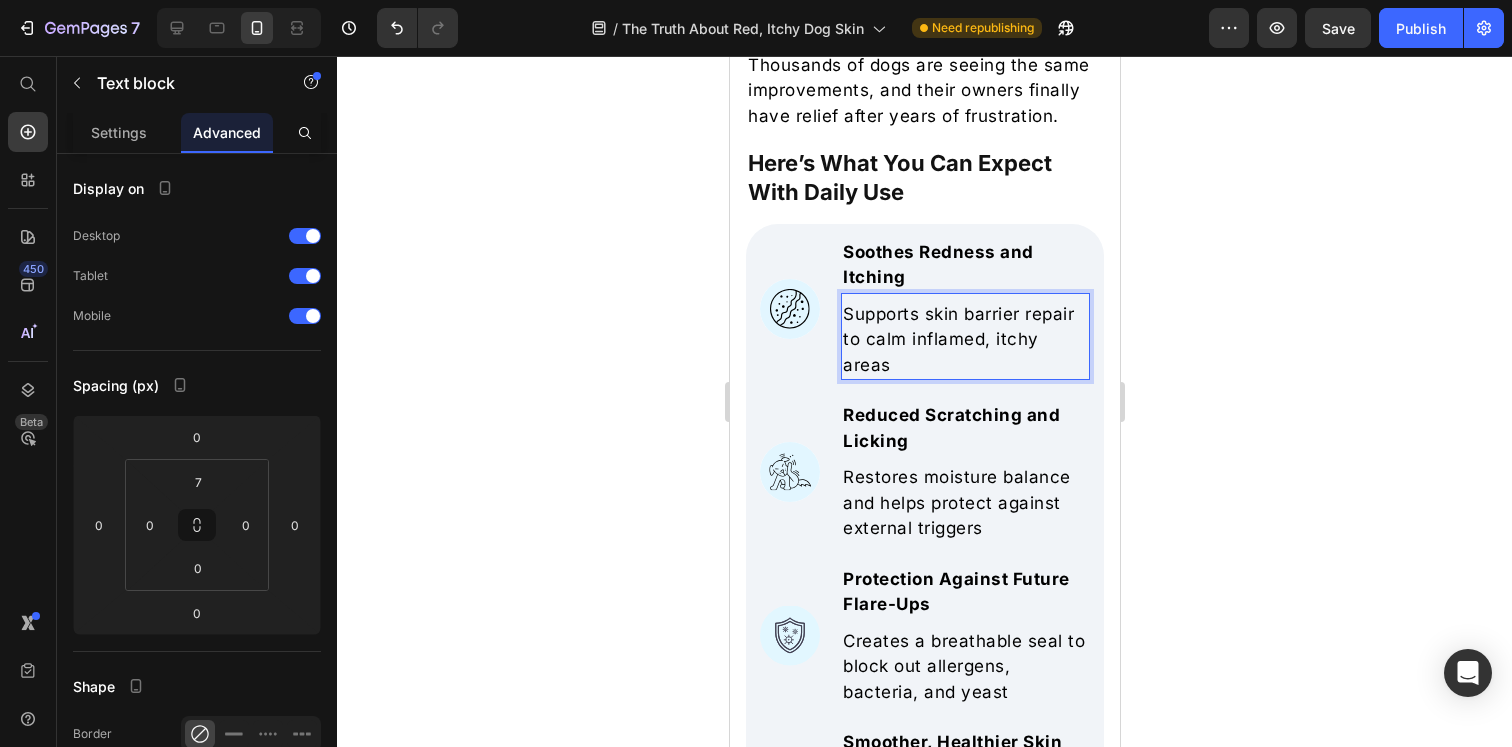 click on "Supports skin barrier repair to calm inflamed, itchy areas" at bounding box center [964, 340] 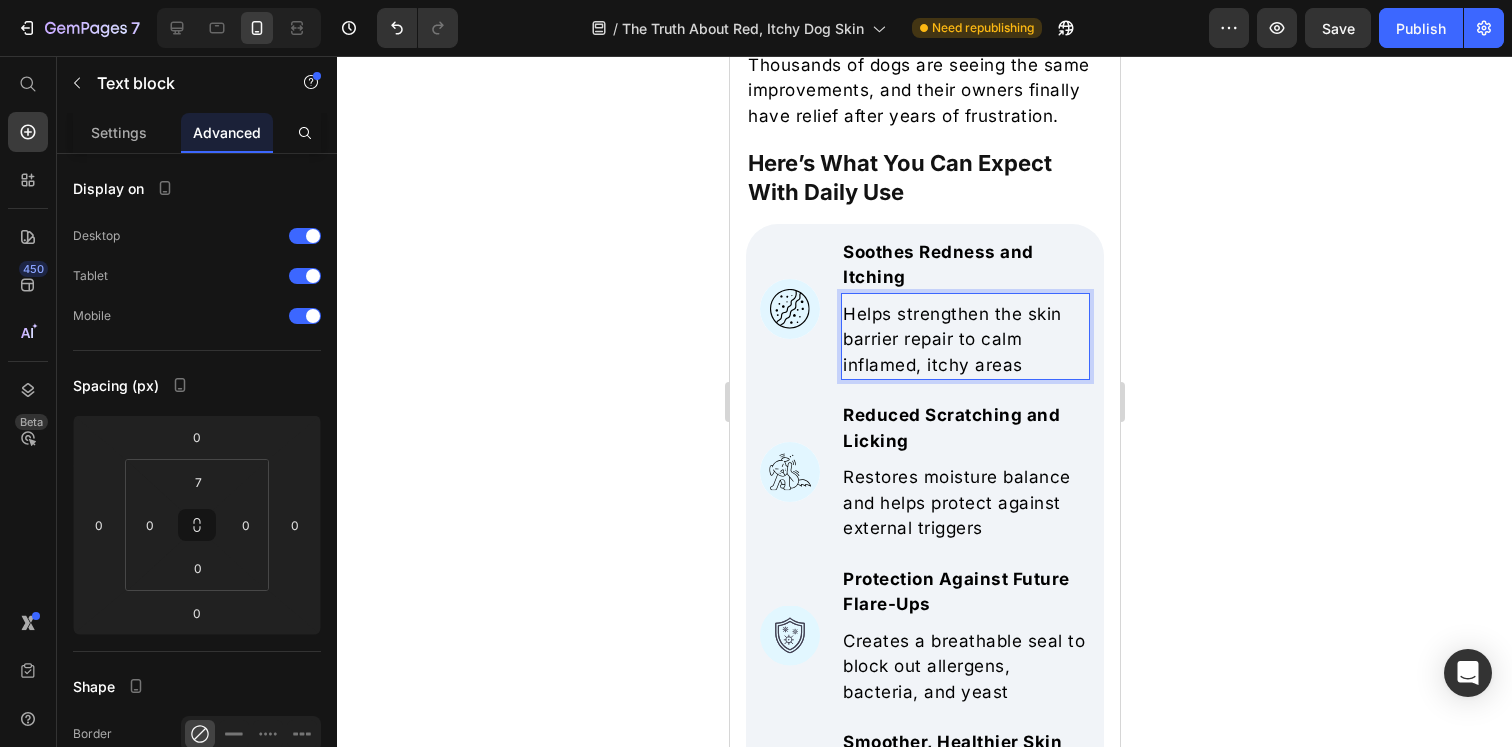 click on "Helps strengthen the skin barrier repair to calm inflamed, itchy areas" at bounding box center [964, 340] 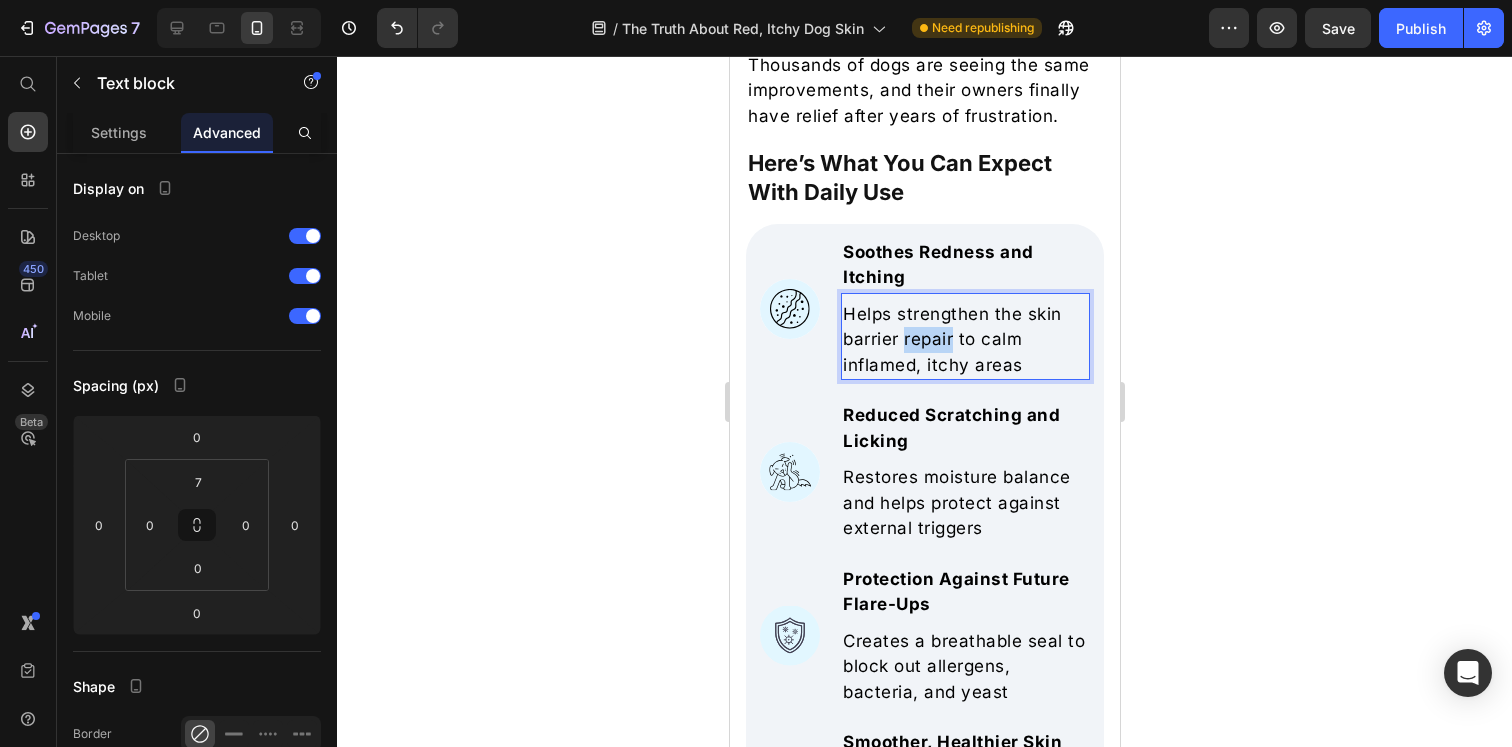 click on "Helps strengthen the skin barrier repair to calm inflamed, itchy areas" at bounding box center (964, 340) 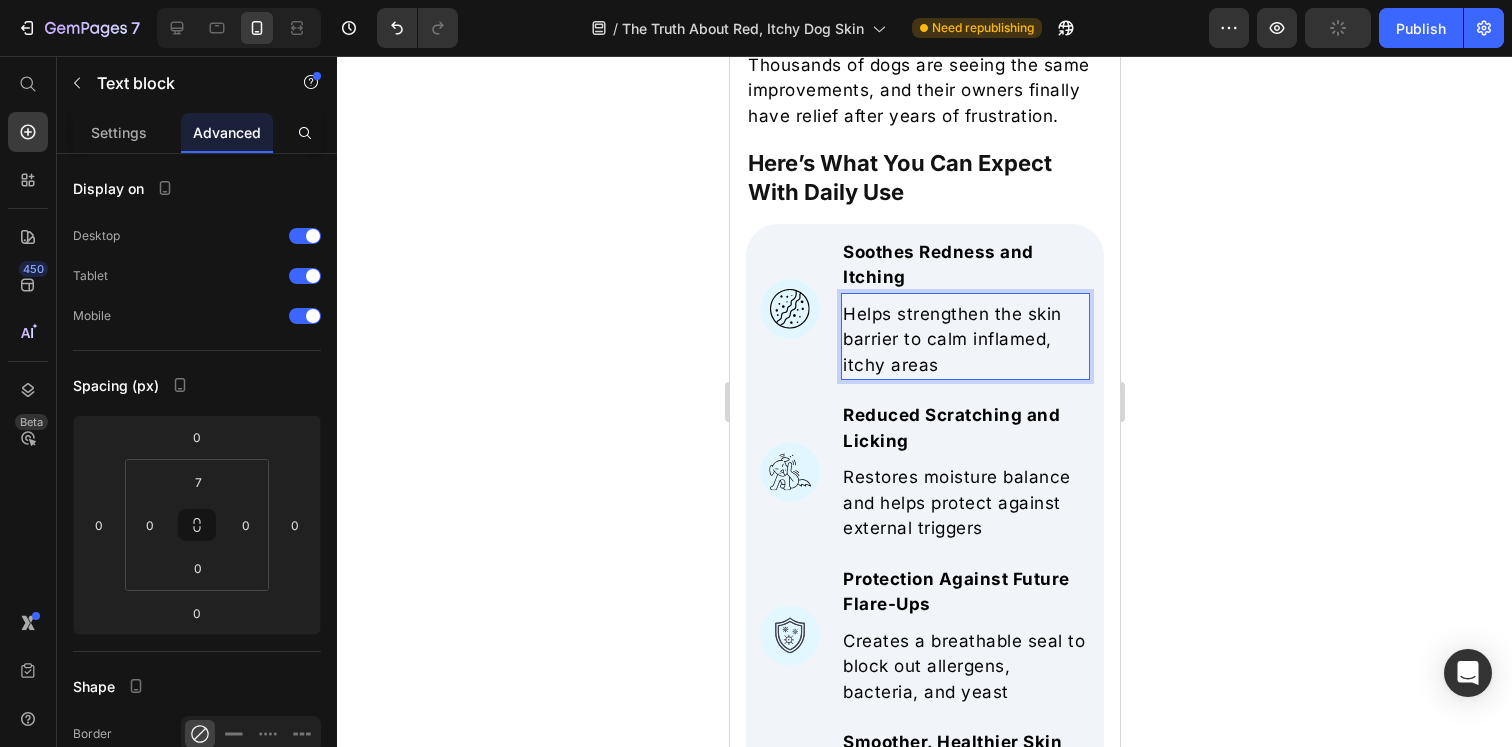 click on "Helps strengthen the skin barrier to calm inflamed, itchy areas" at bounding box center [964, 340] 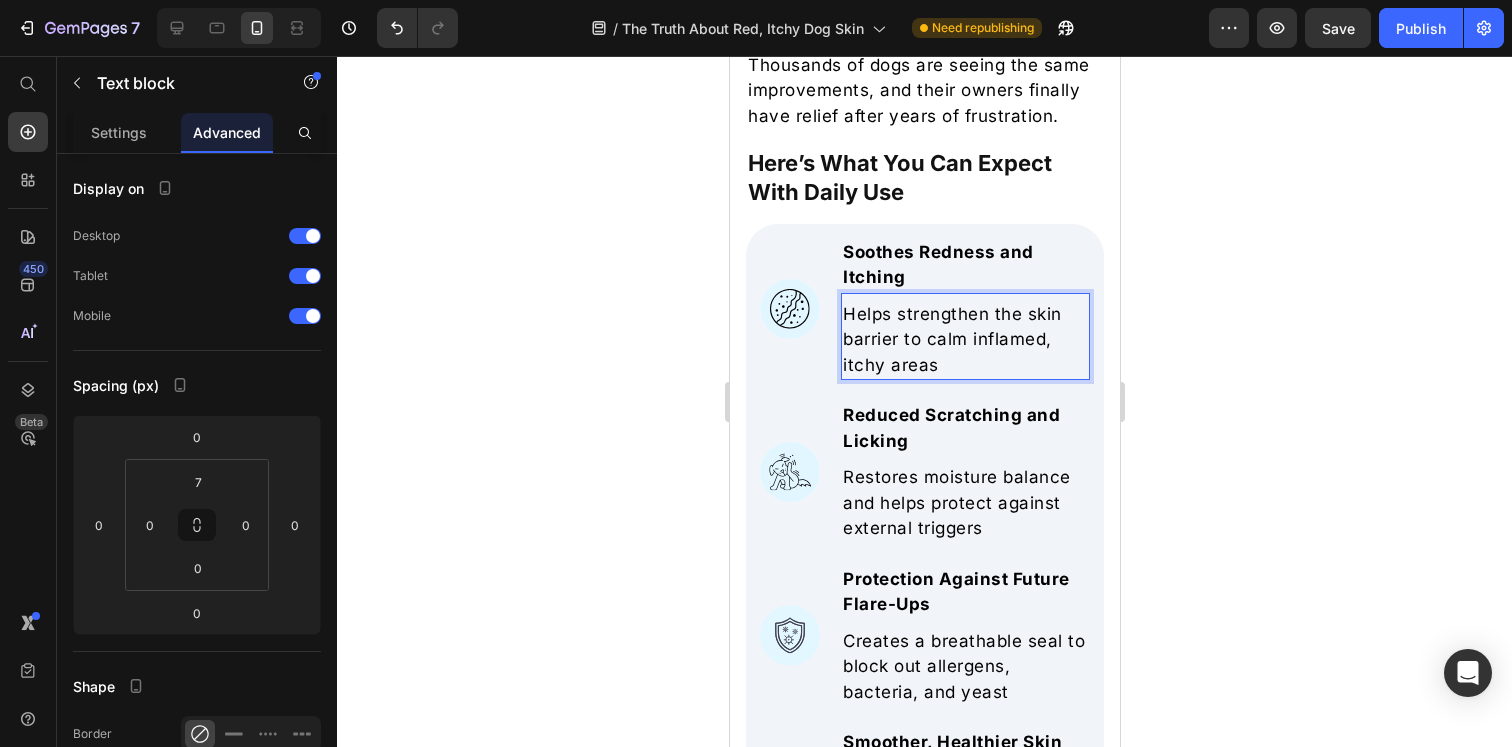 click 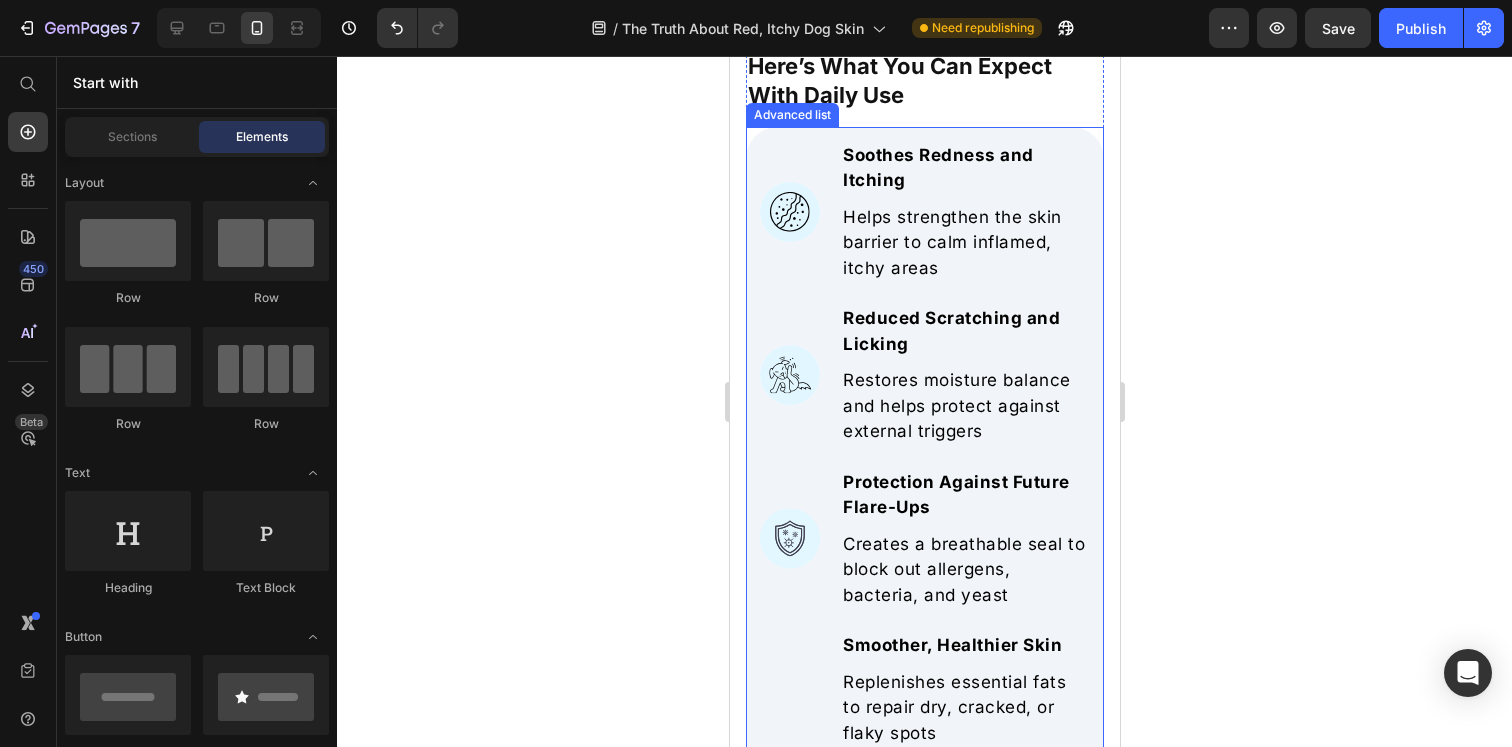 scroll, scrollTop: 7420, scrollLeft: 0, axis: vertical 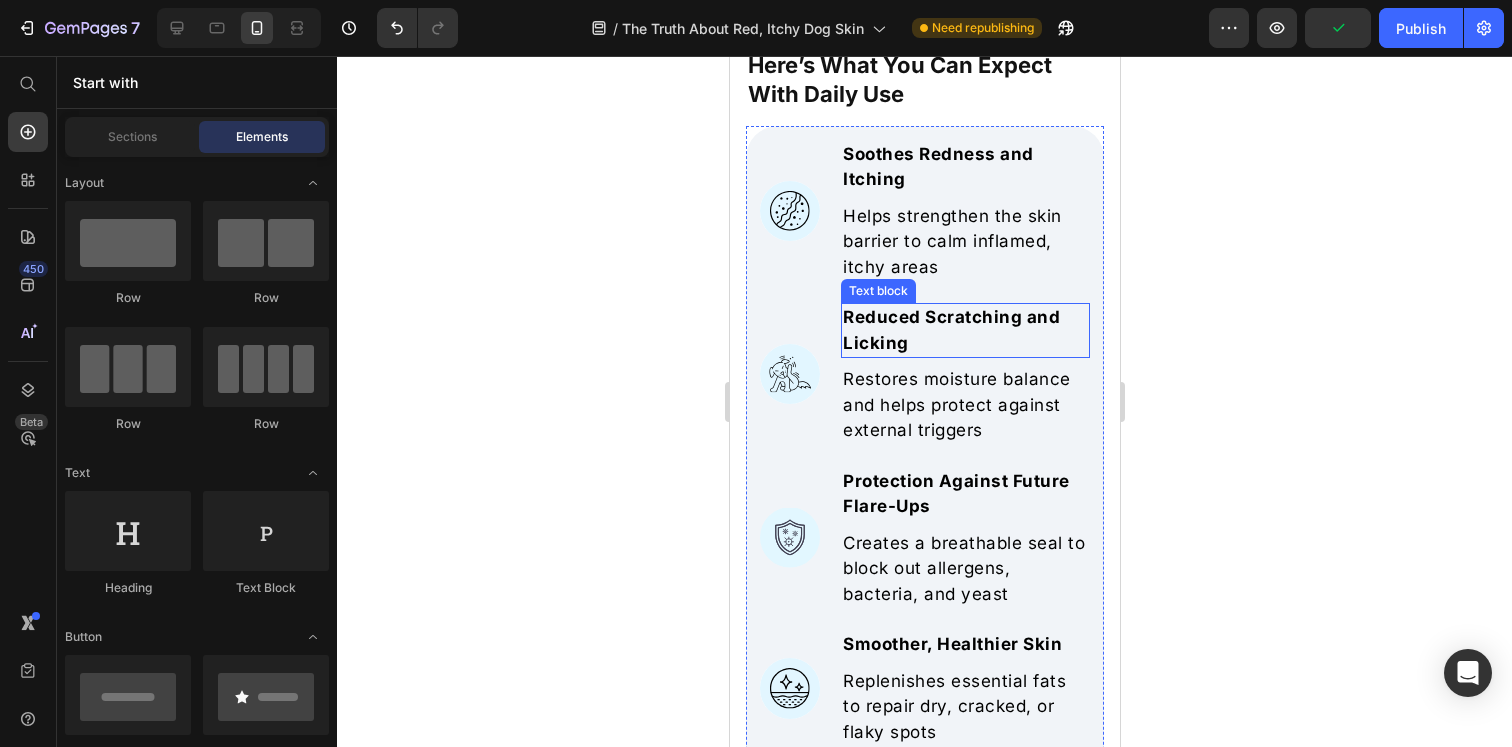 click on "Reduced Scratching and Licking" at bounding box center (964, 330) 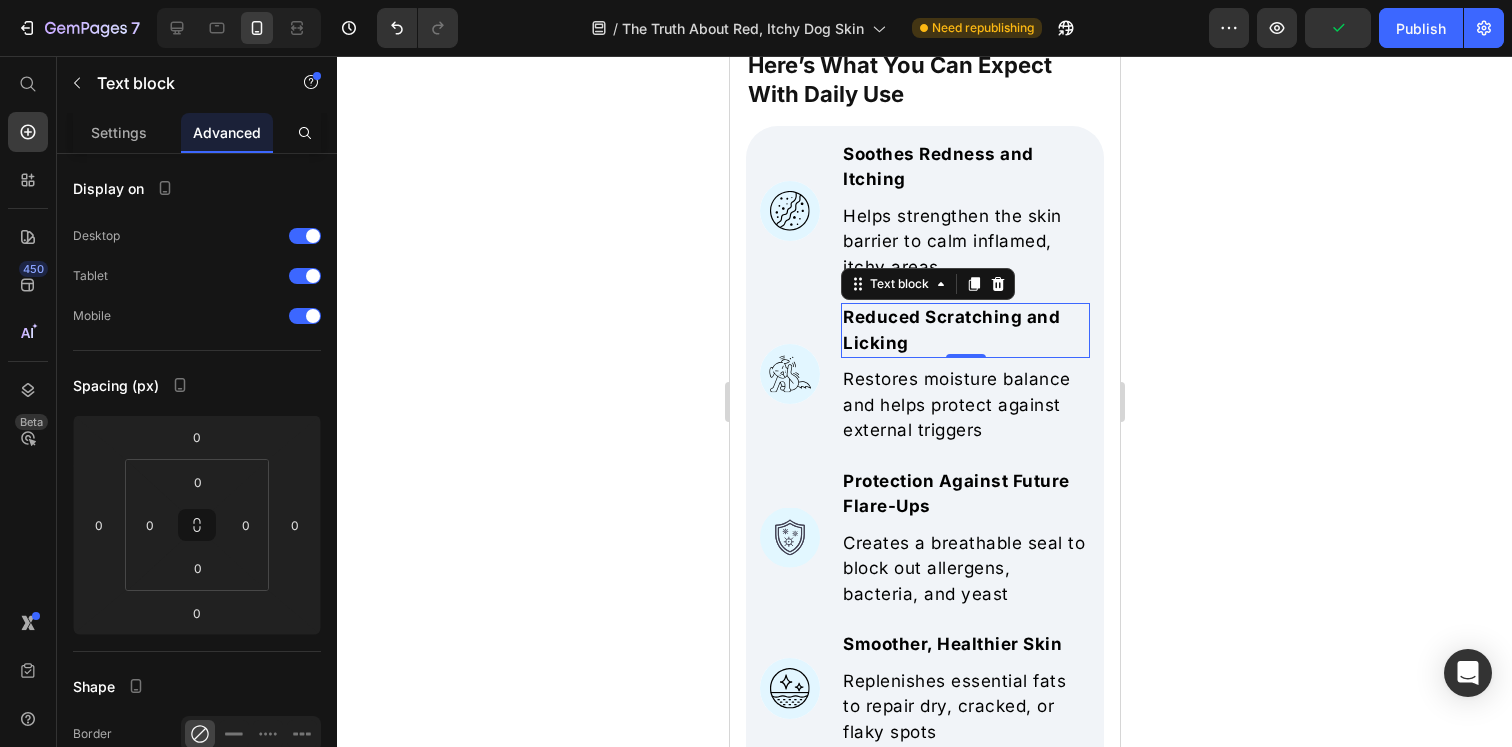 click on "Reduced Scratching and Licking" at bounding box center [964, 330] 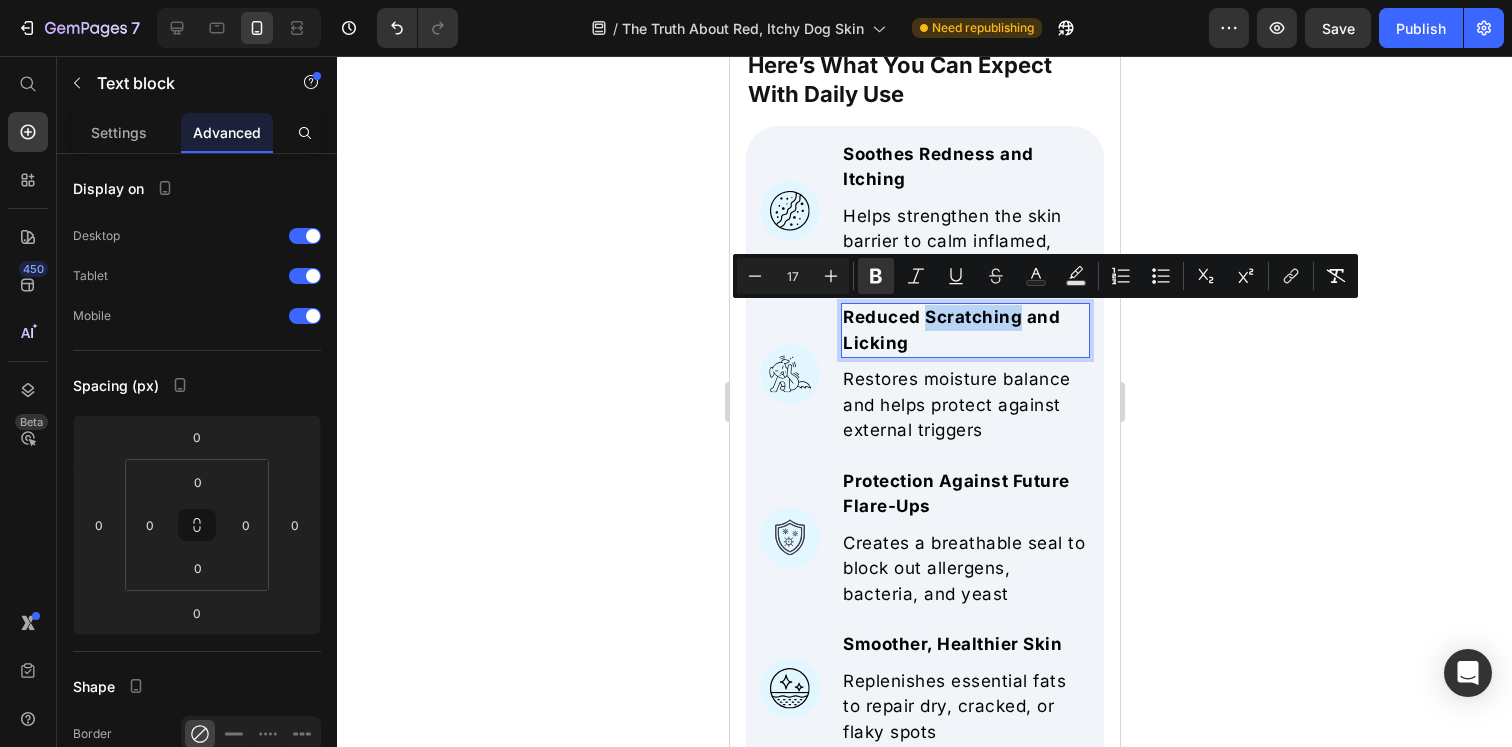 click on "Reduced Scratching and Licking" at bounding box center [950, 330] 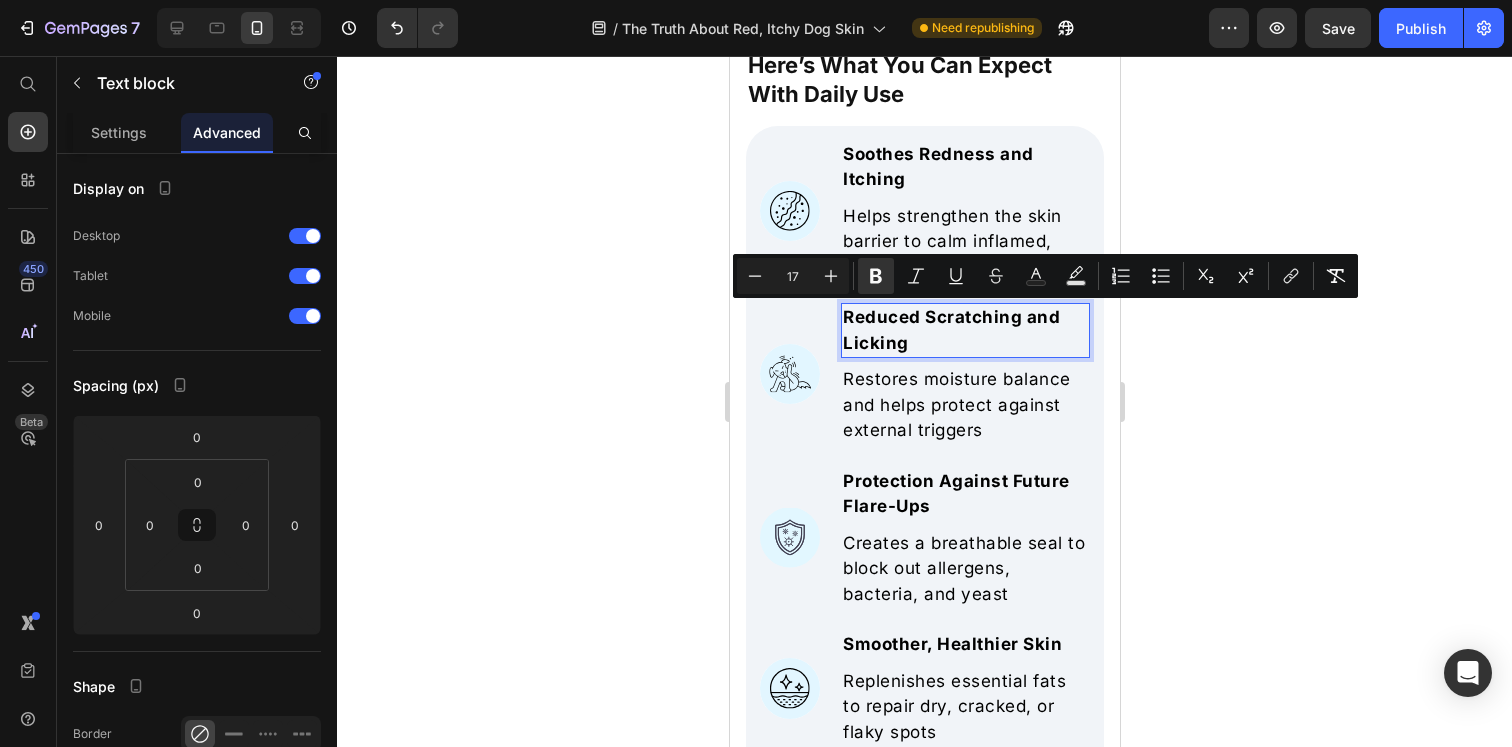 click on "Reduced Scratching and Licking" at bounding box center (950, 330) 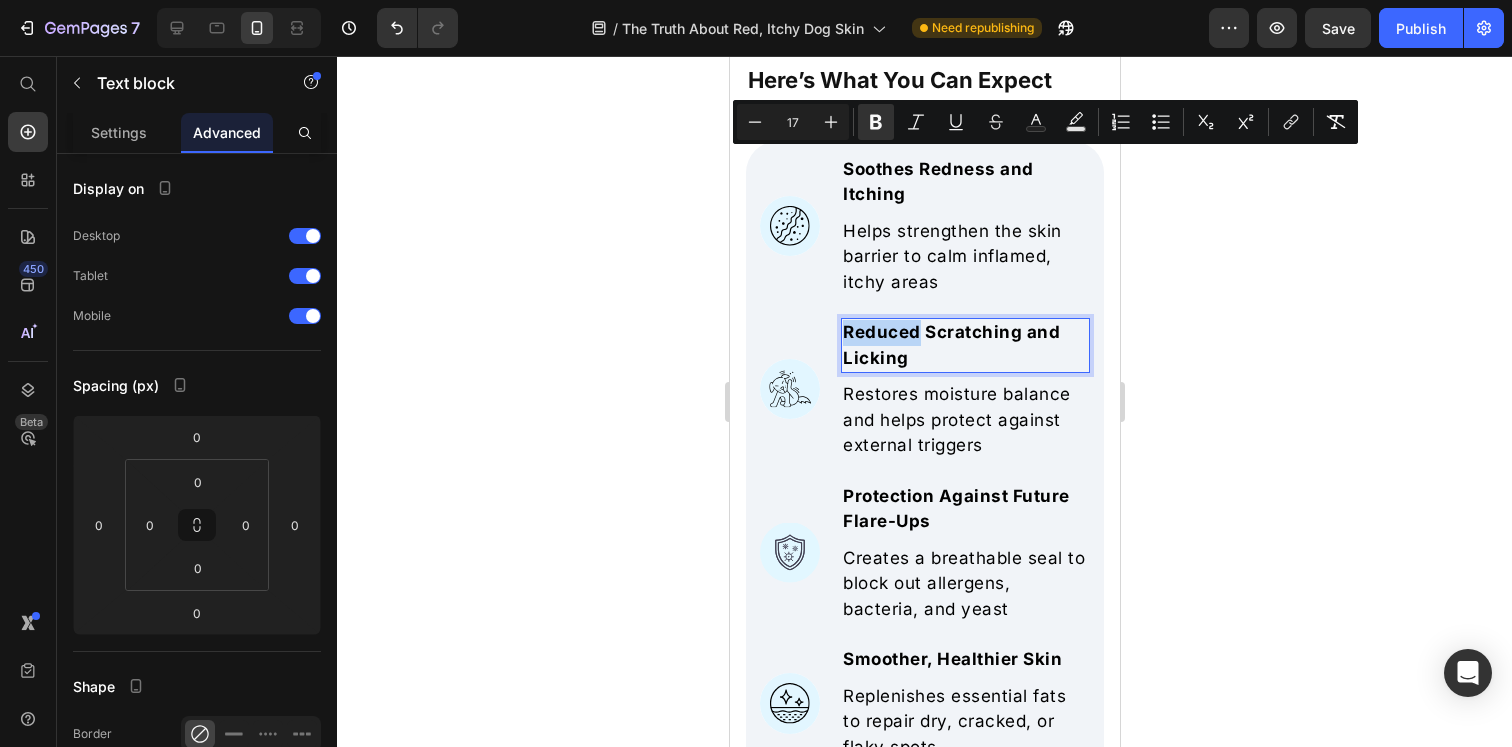 scroll, scrollTop: 7372, scrollLeft: 0, axis: vertical 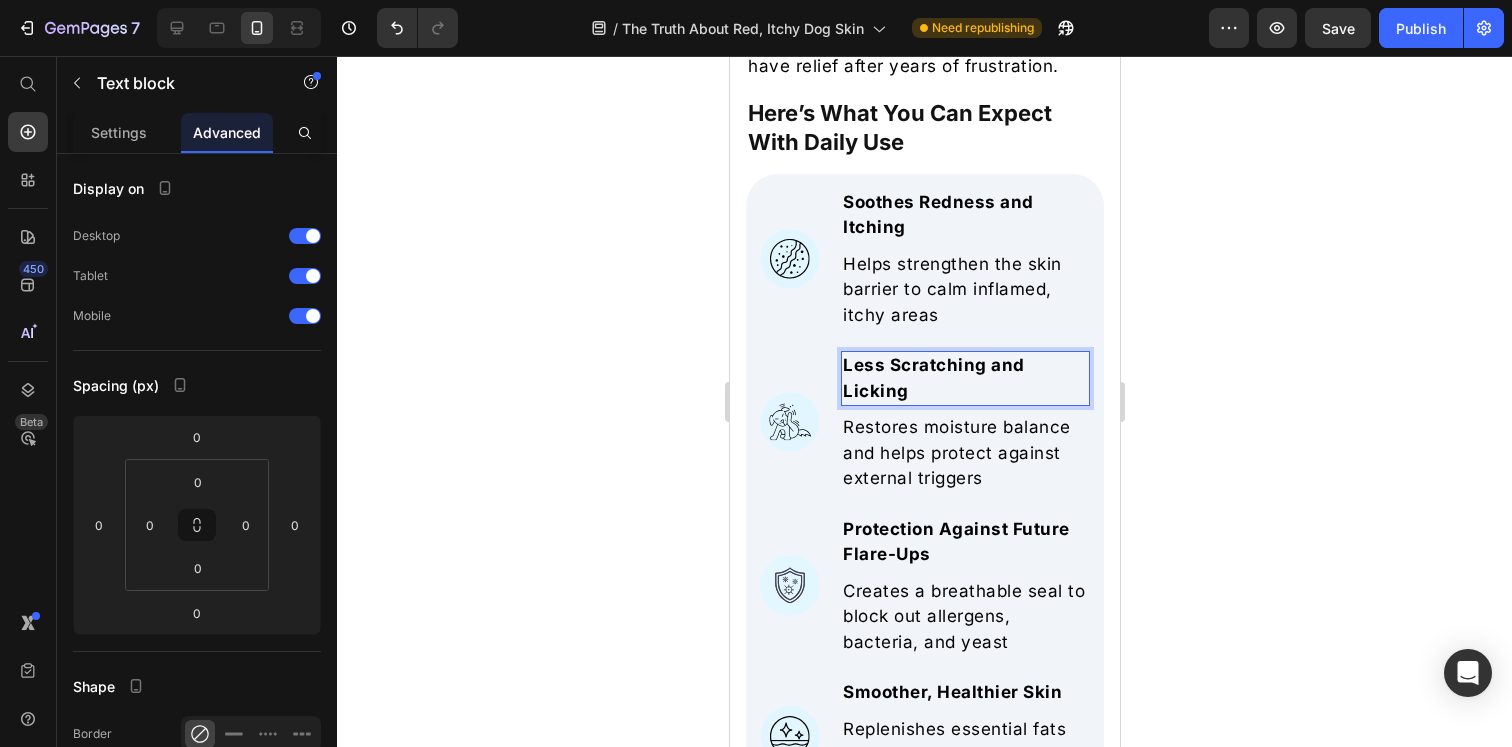 click 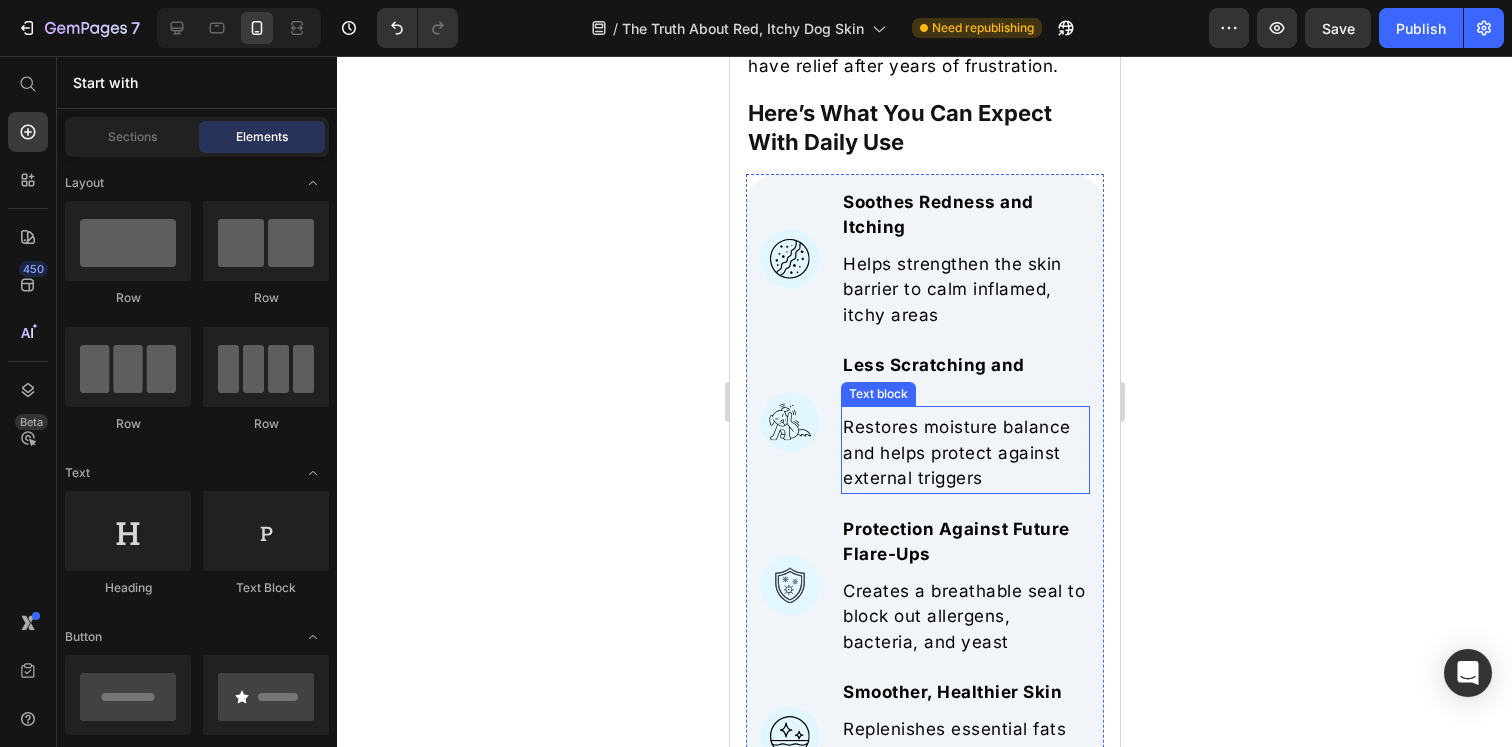 click on "Restores moisture balance and helps protect against external triggers" at bounding box center (964, 453) 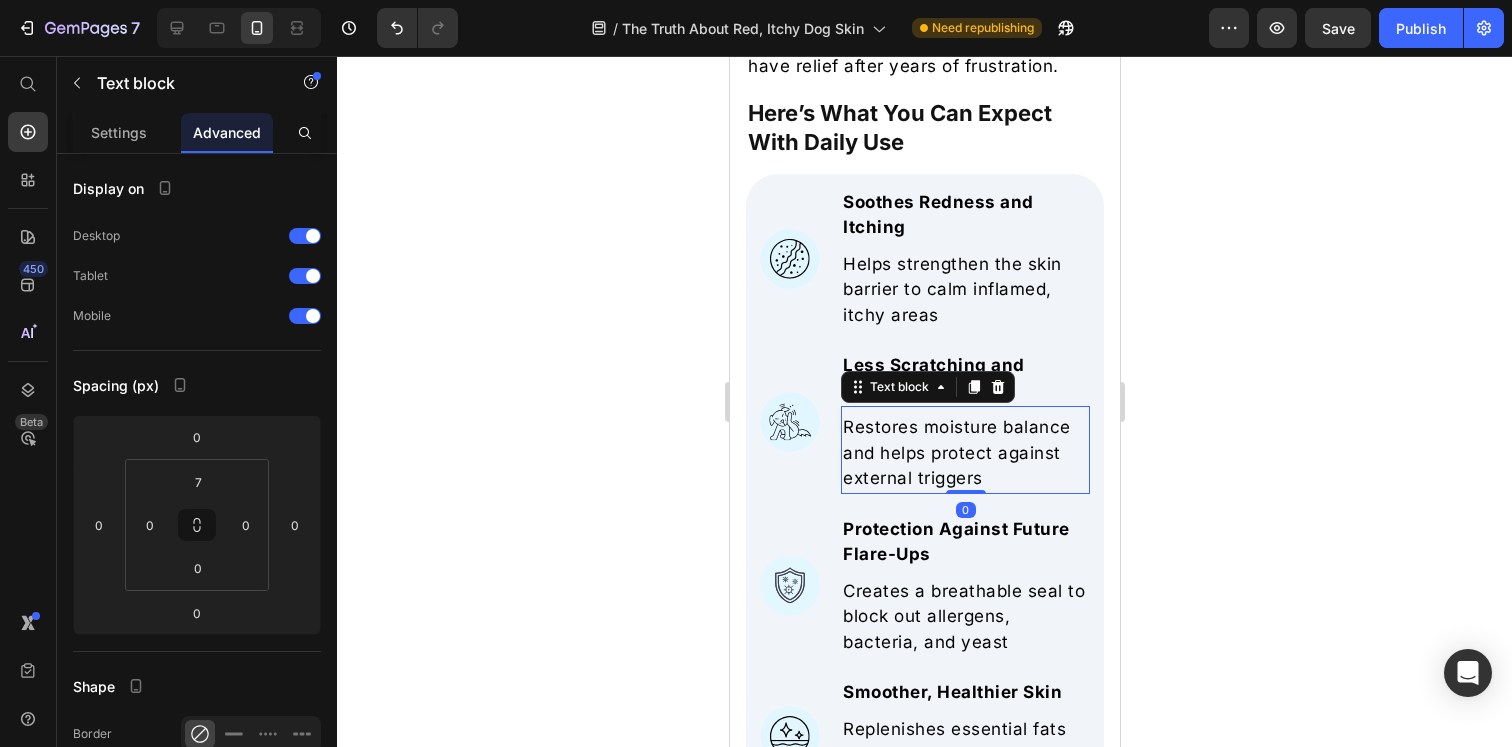 click on "Restores moisture balance and helps protect against external triggers" at bounding box center (964, 453) 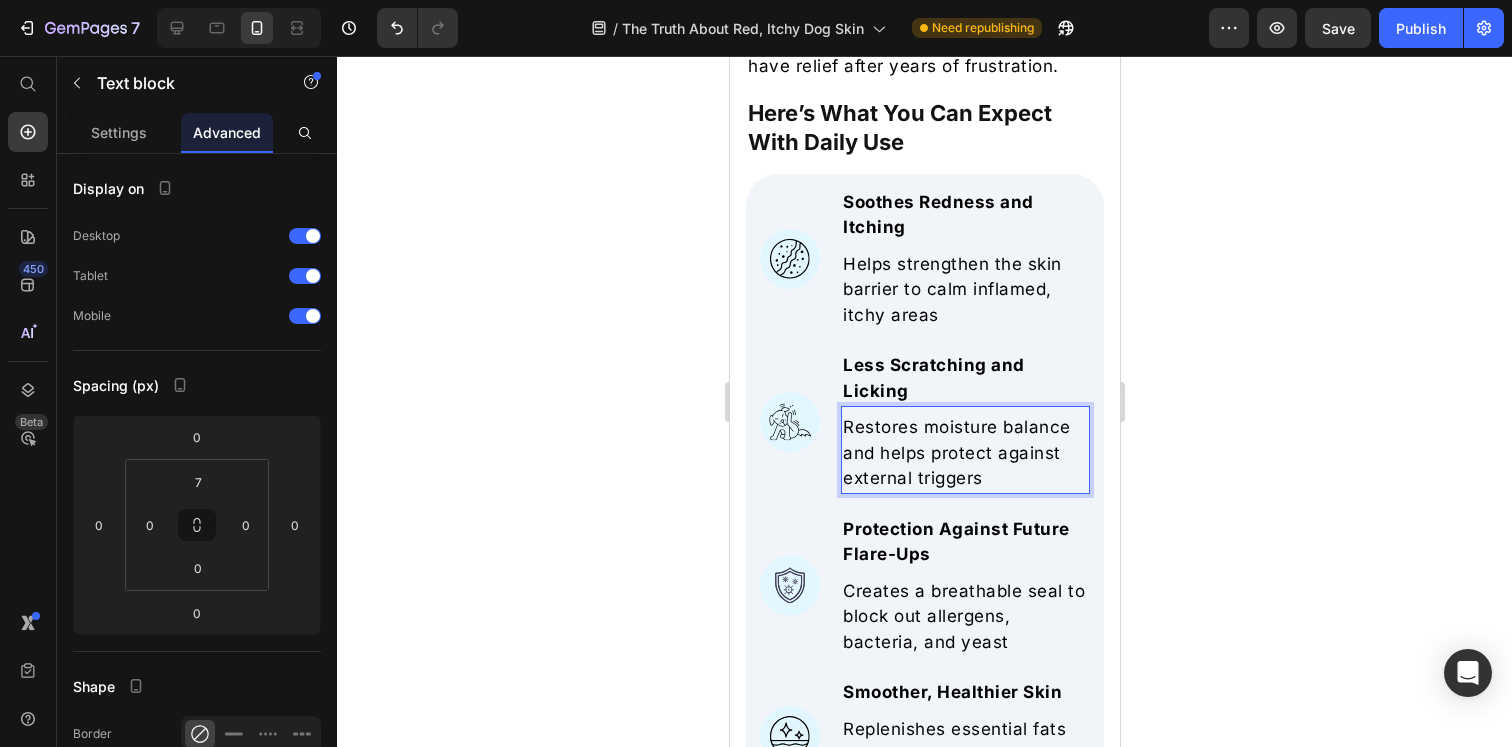 click on "Restores moisture balance and helps protect against external triggers" at bounding box center (964, 453) 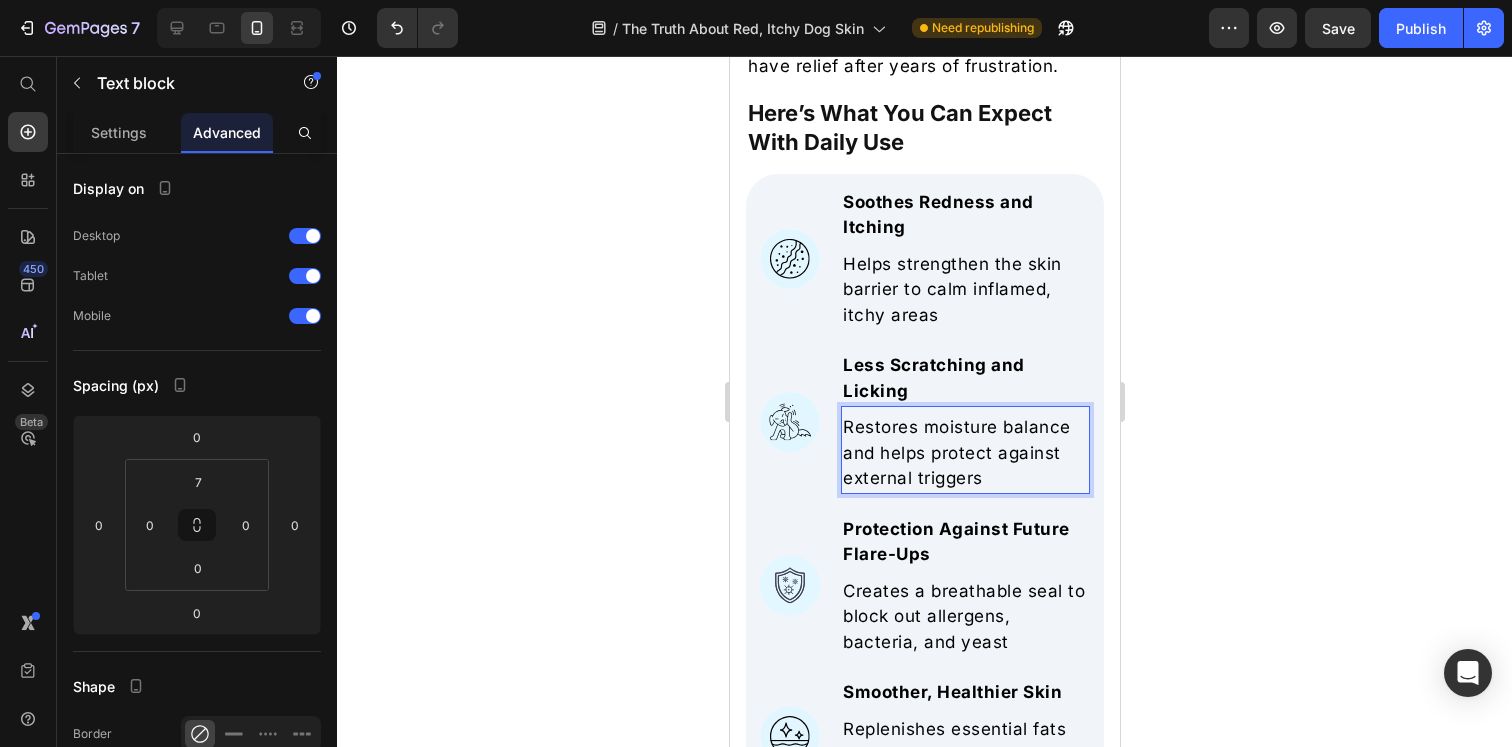 click on "Restores moisture balance and helps protect against external triggers" at bounding box center (964, 453) 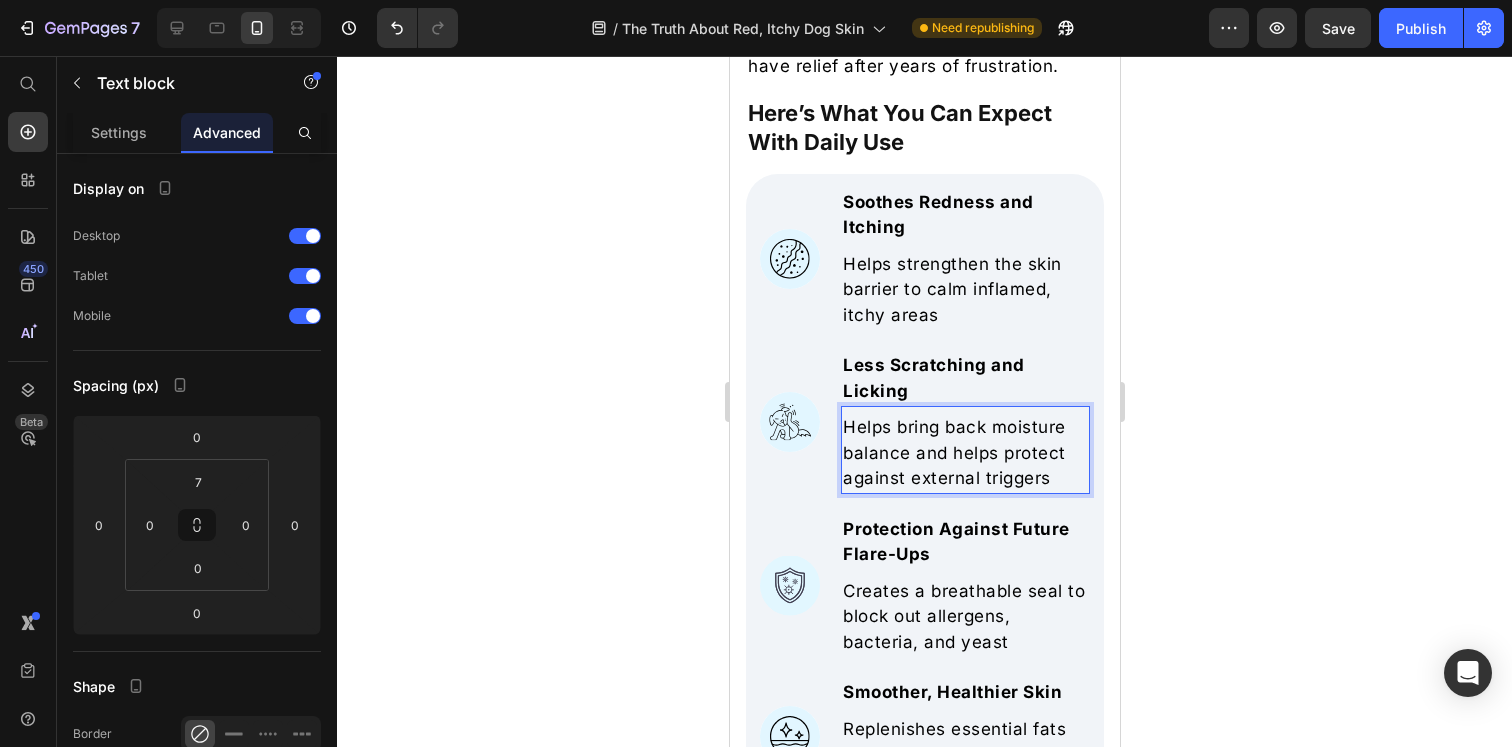 click on "Helps bring back moisture balance and helps protect against external triggers" at bounding box center (964, 453) 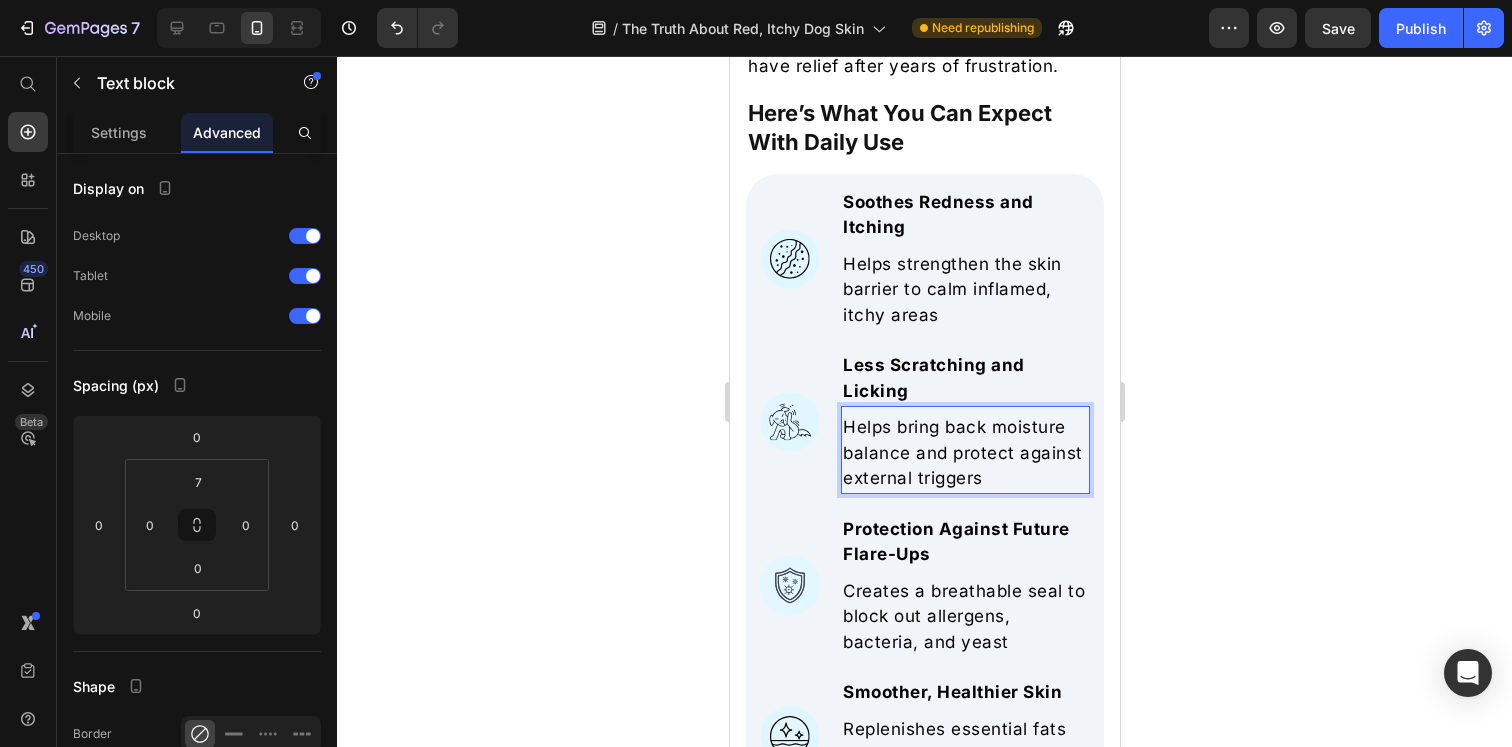 click 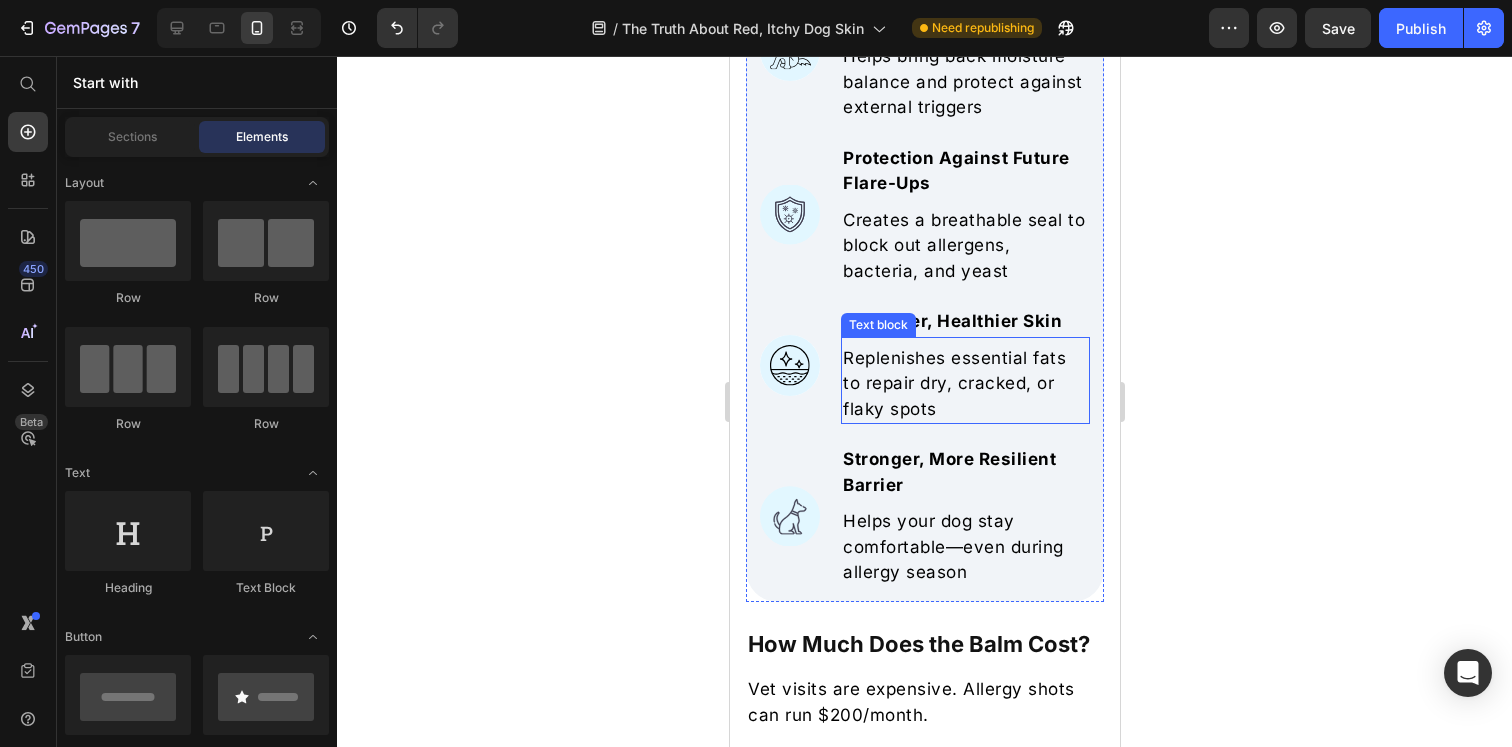 scroll, scrollTop: 7752, scrollLeft: 0, axis: vertical 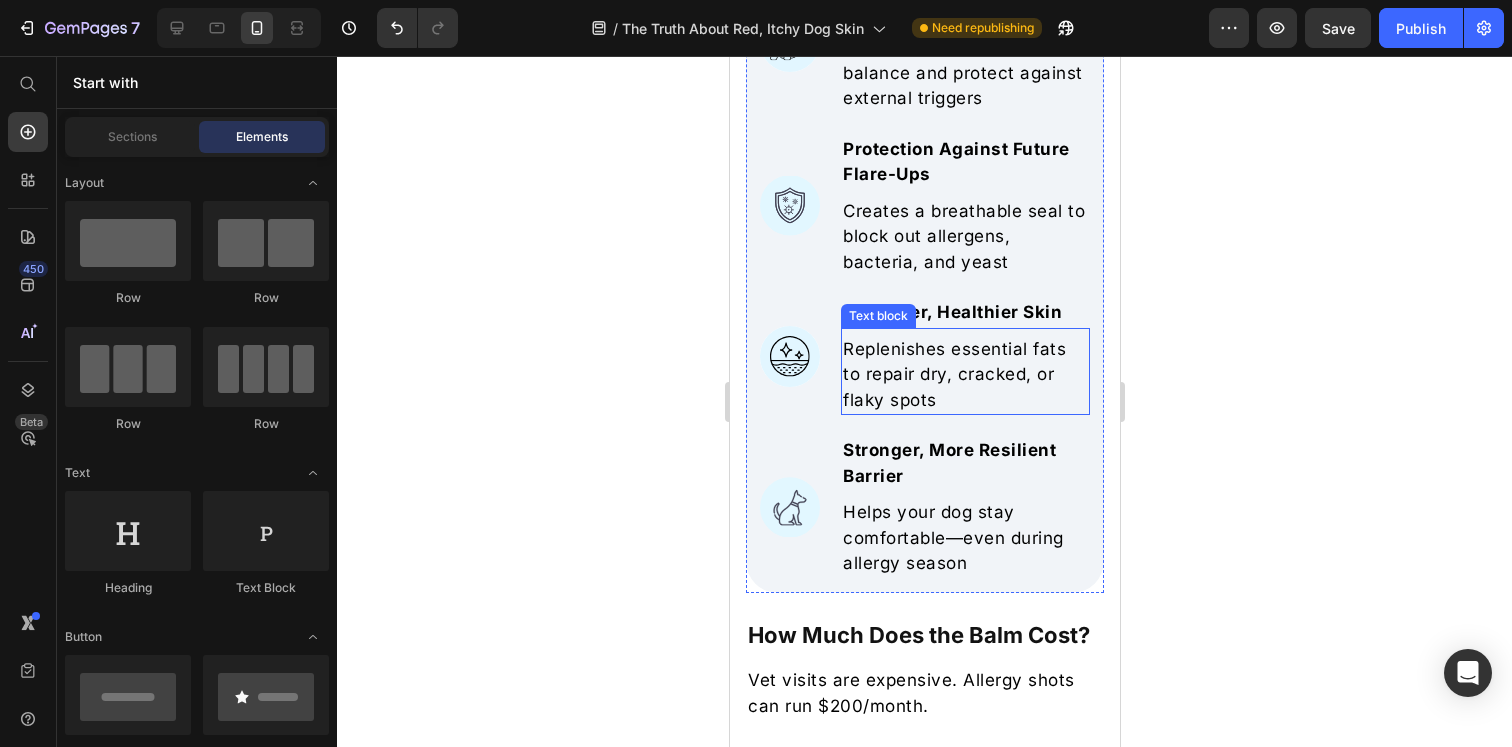 click on "Replenishes essential fats to repair dry, cracked, or flaky spots" at bounding box center [964, 375] 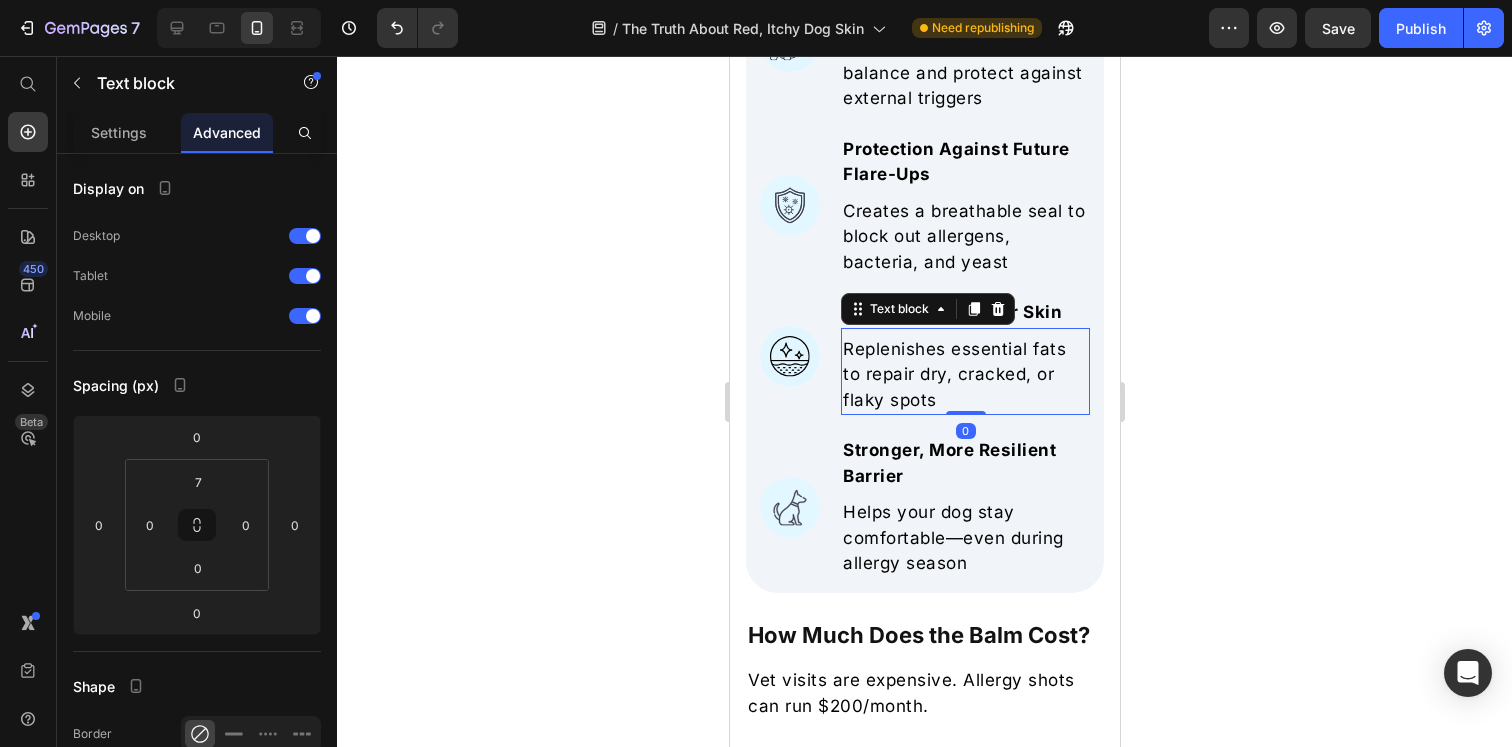 click on "Replenishes essential fats to repair dry, cracked, or flaky spots" at bounding box center (964, 375) 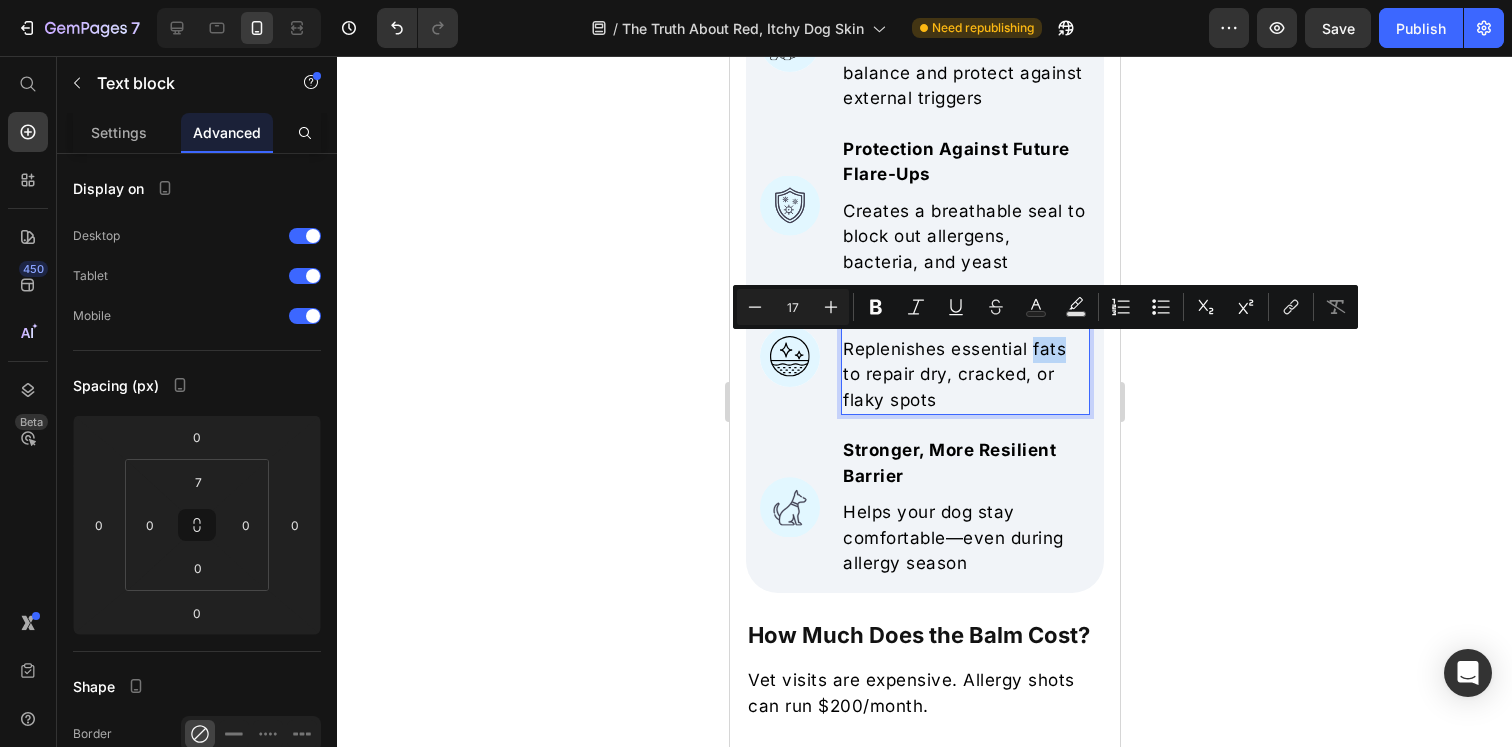 click on "Replenishes essential fats to repair dry, cracked, or flaky spots" at bounding box center [964, 375] 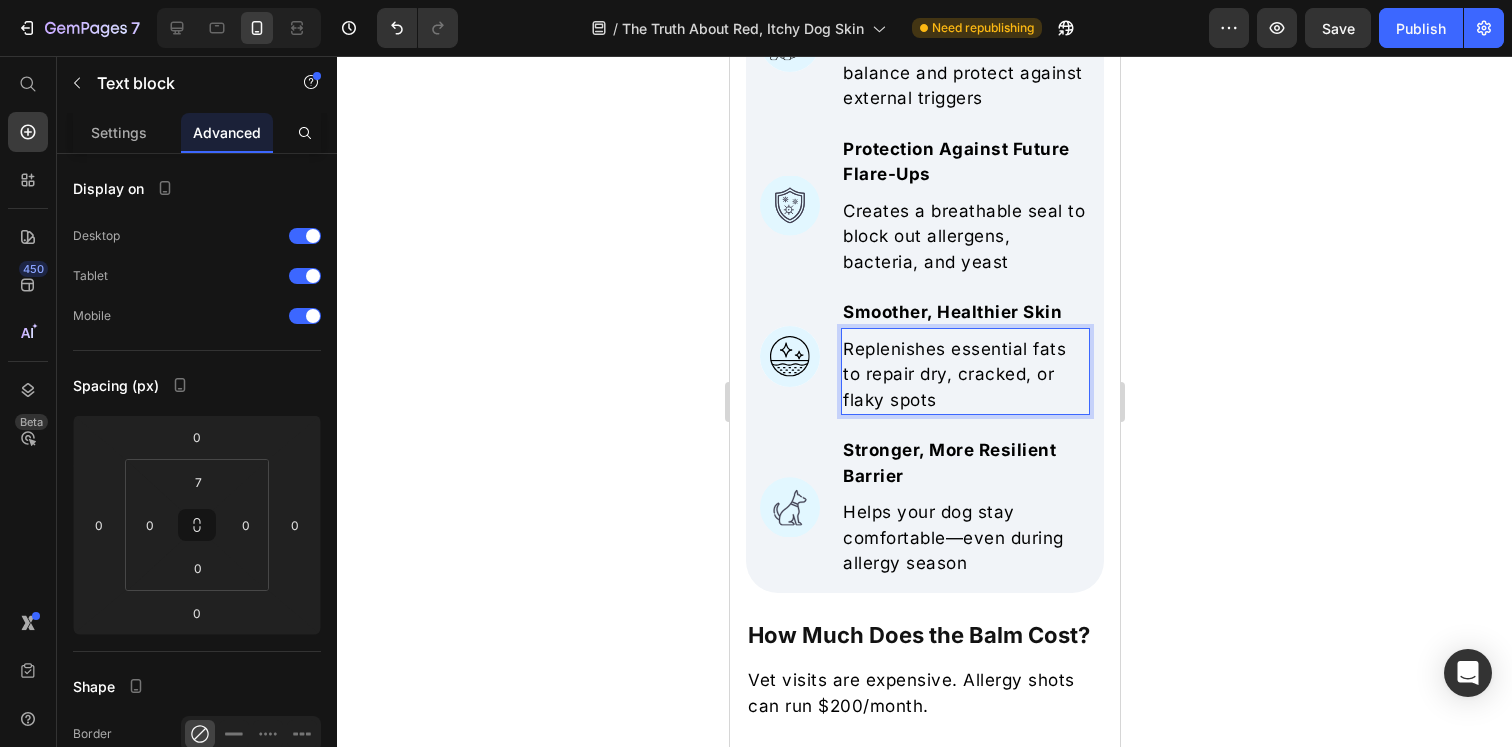 click on "Replenishes essential fats to repair dry, cracked, or flaky spots" at bounding box center [964, 375] 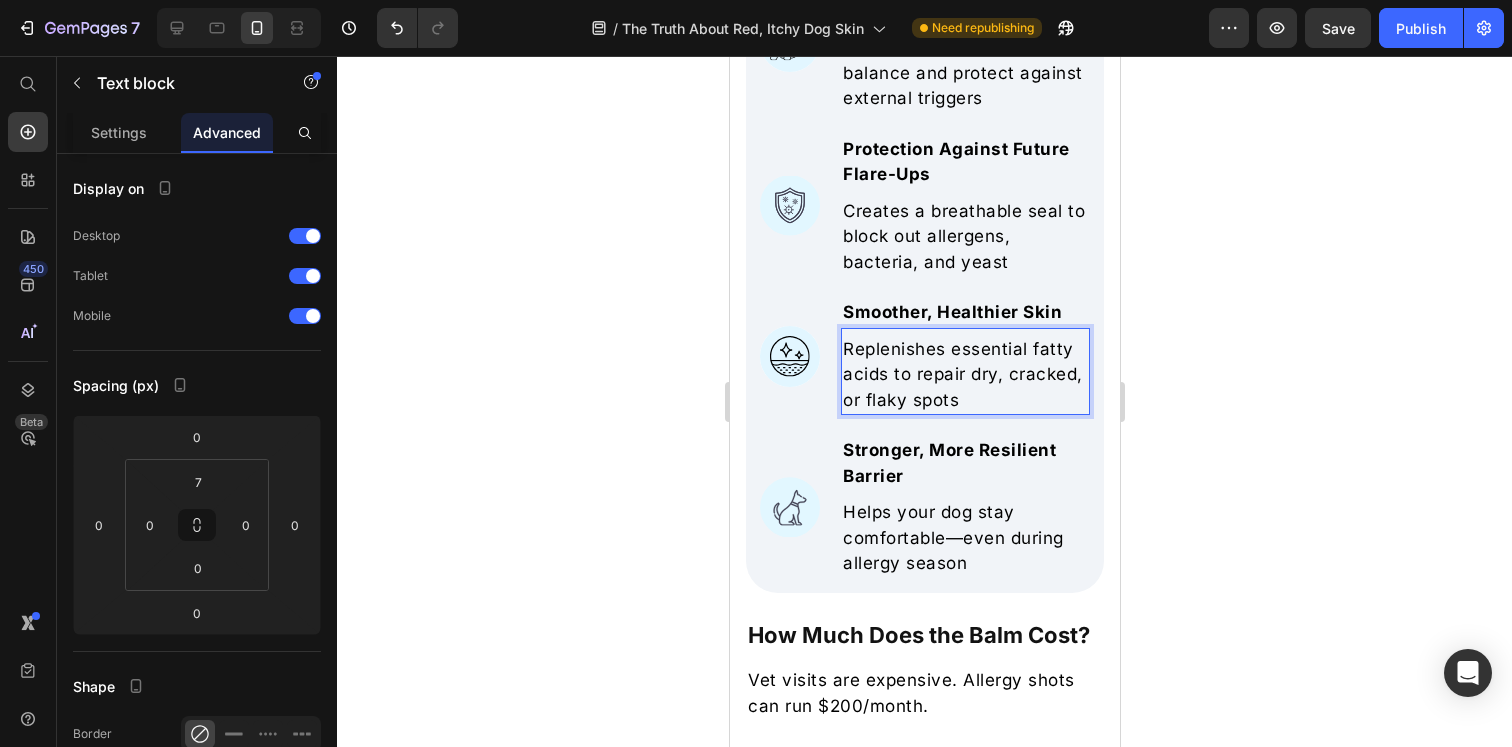 click on "Replenishes essential fatty acids to repair dry, cracked, or flaky spots" at bounding box center (964, 375) 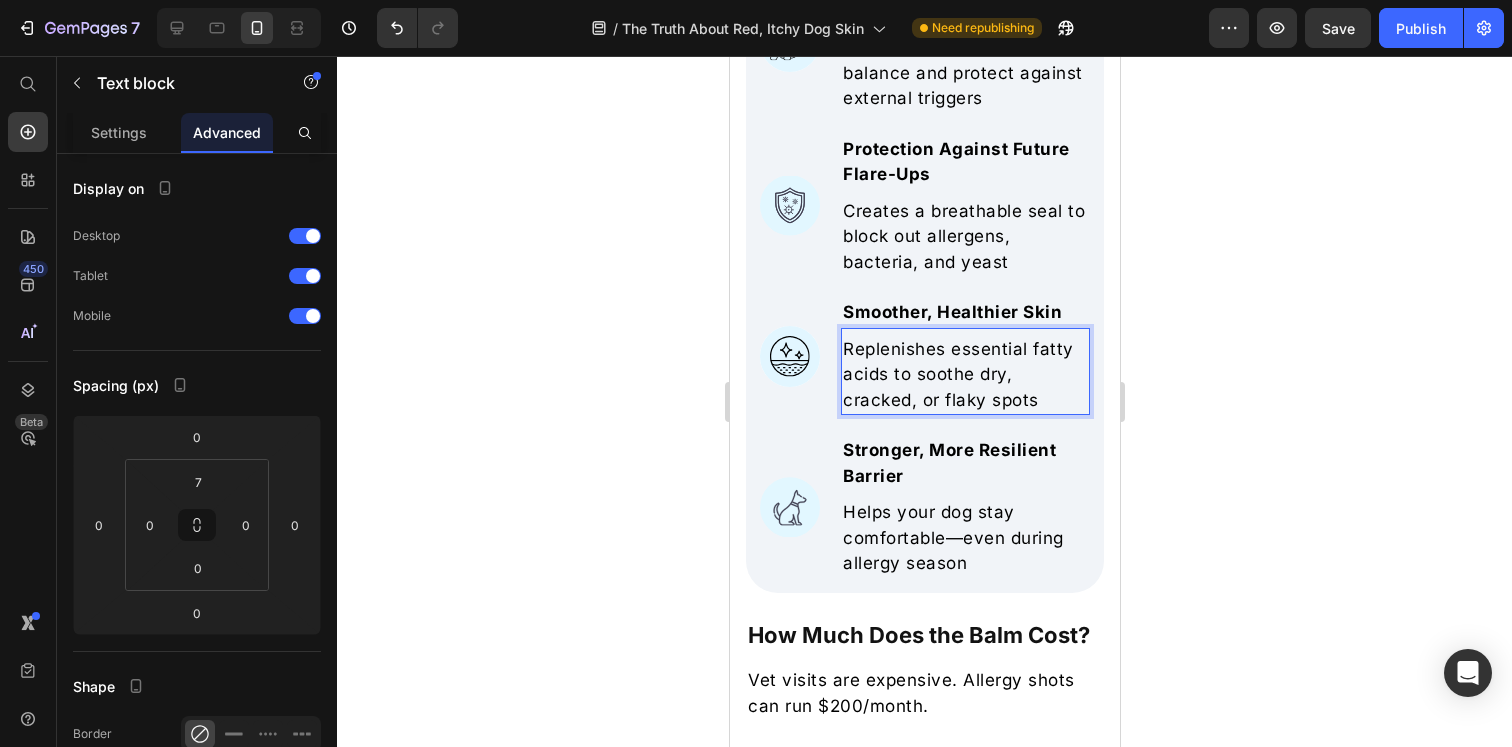 click 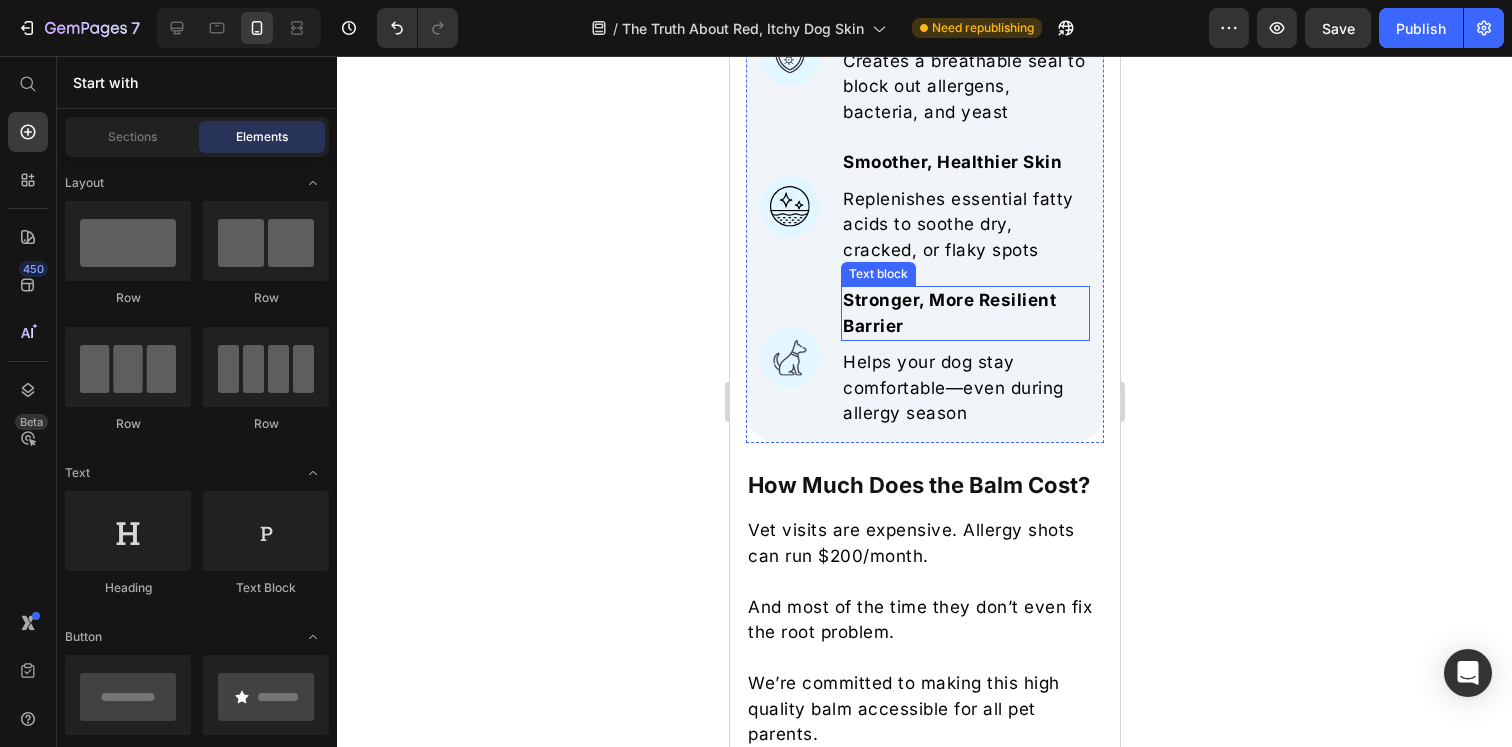 scroll, scrollTop: 7903, scrollLeft: 0, axis: vertical 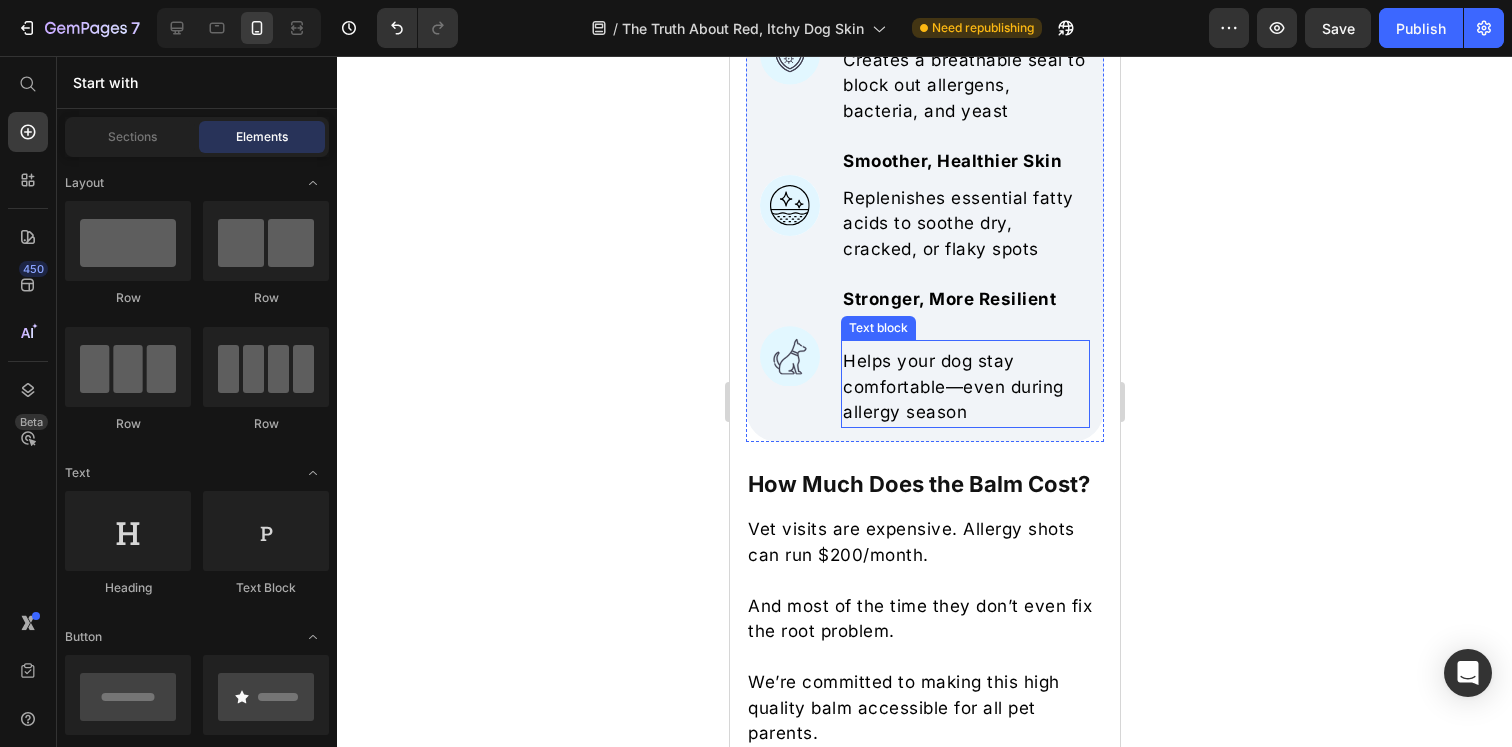 click on "Helps your dog stay comfortable—even during allergy season" at bounding box center [964, 387] 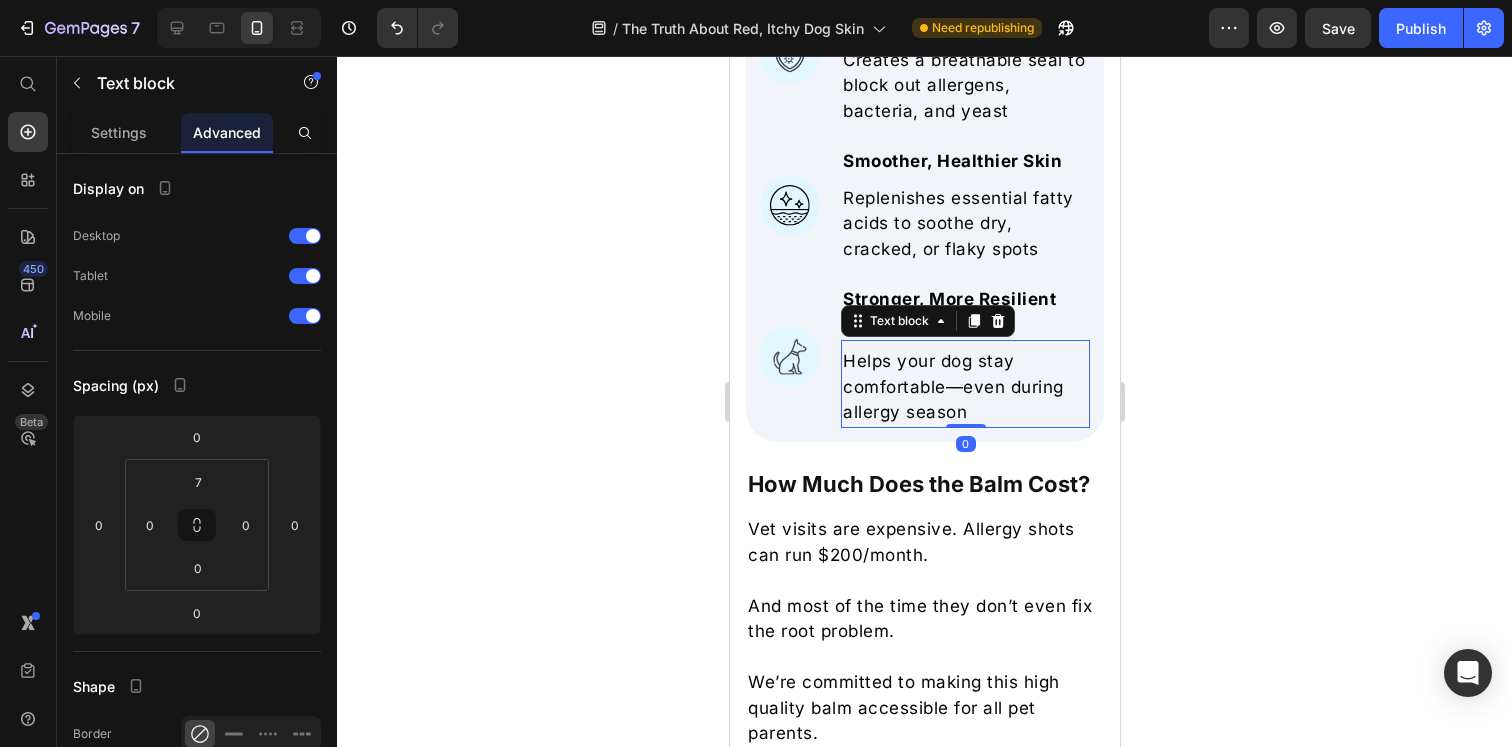 click on "Helps your dog stay comfortable—even during allergy season" at bounding box center [964, 387] 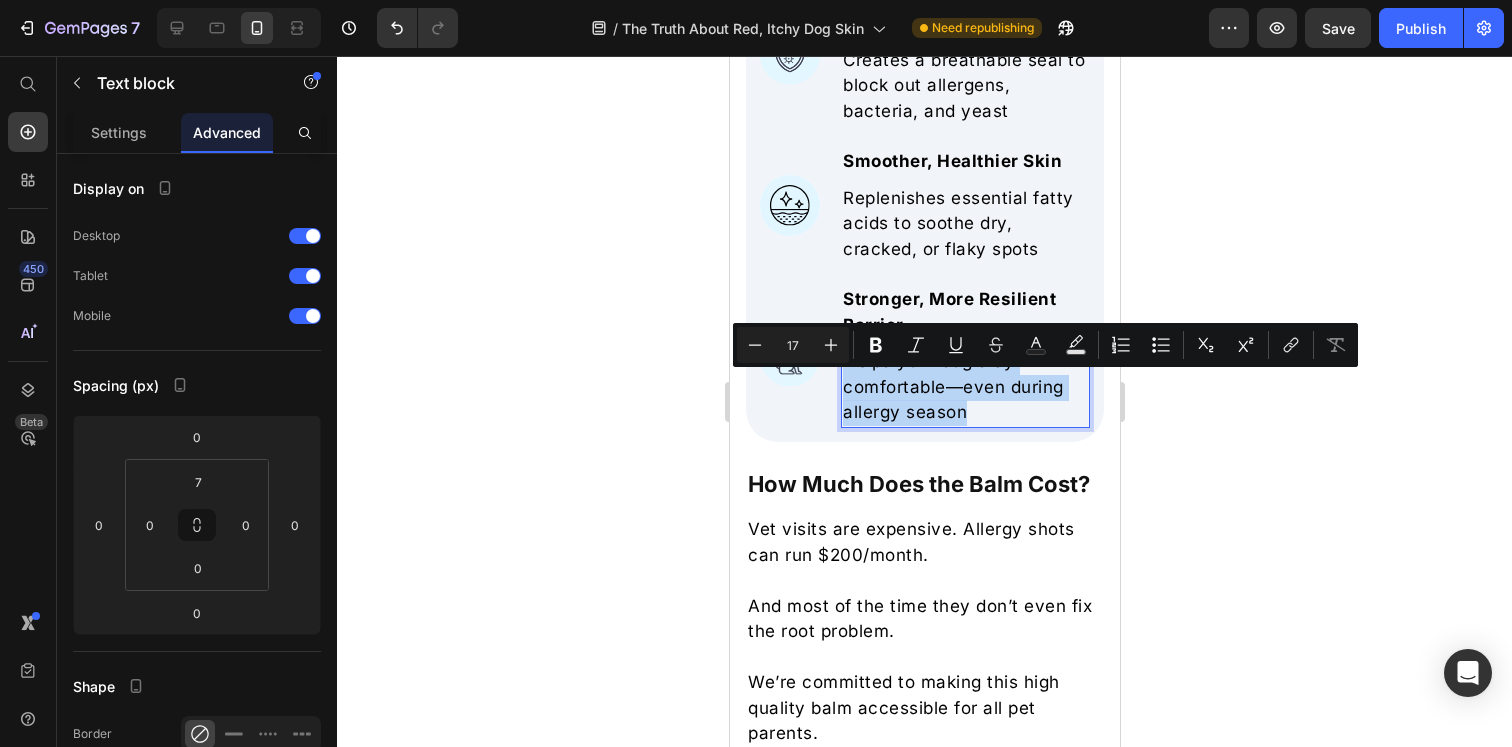 click on "Helps your dog stay comfortable—even during allergy season" at bounding box center [964, 387] 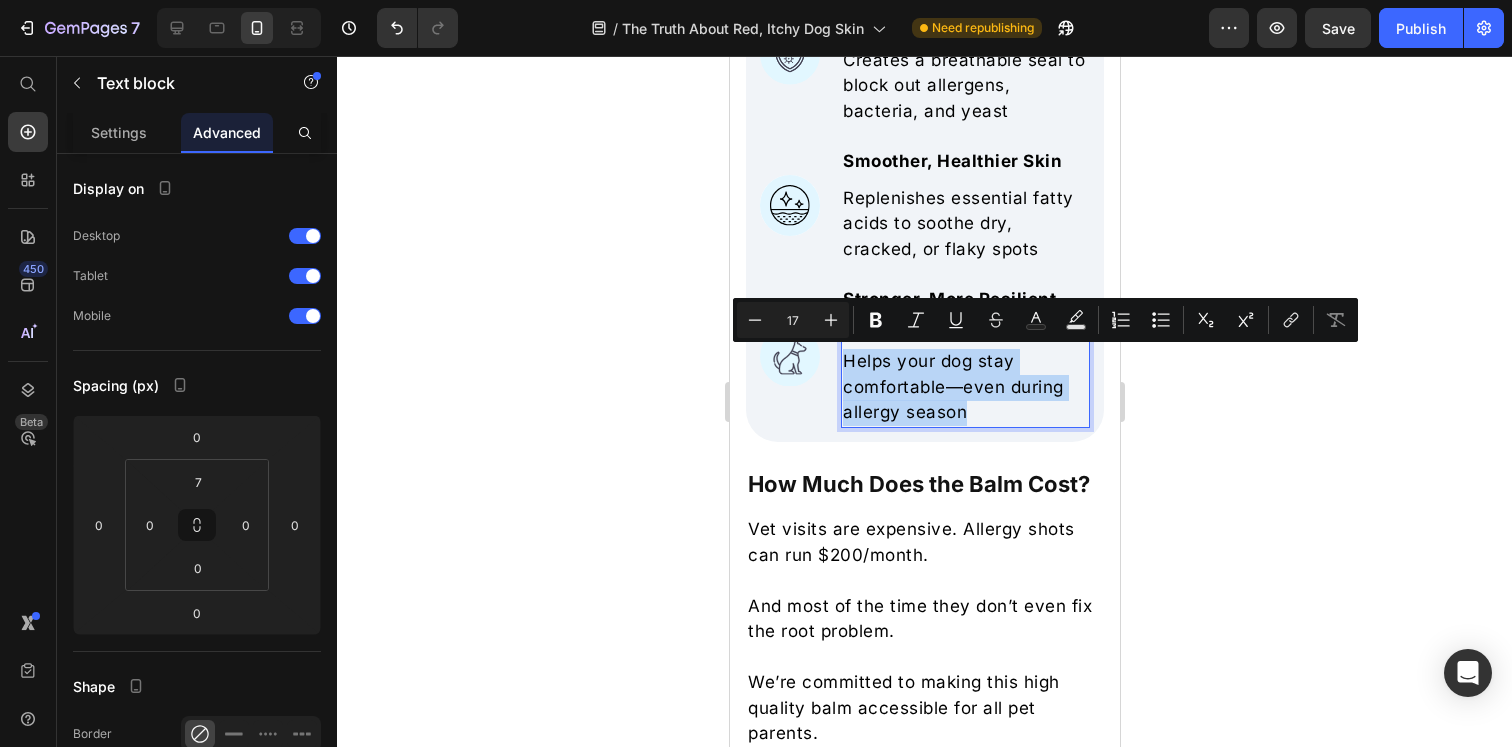 click on "Helps your dog stay comfortable—even during allergy season" at bounding box center [964, 387] 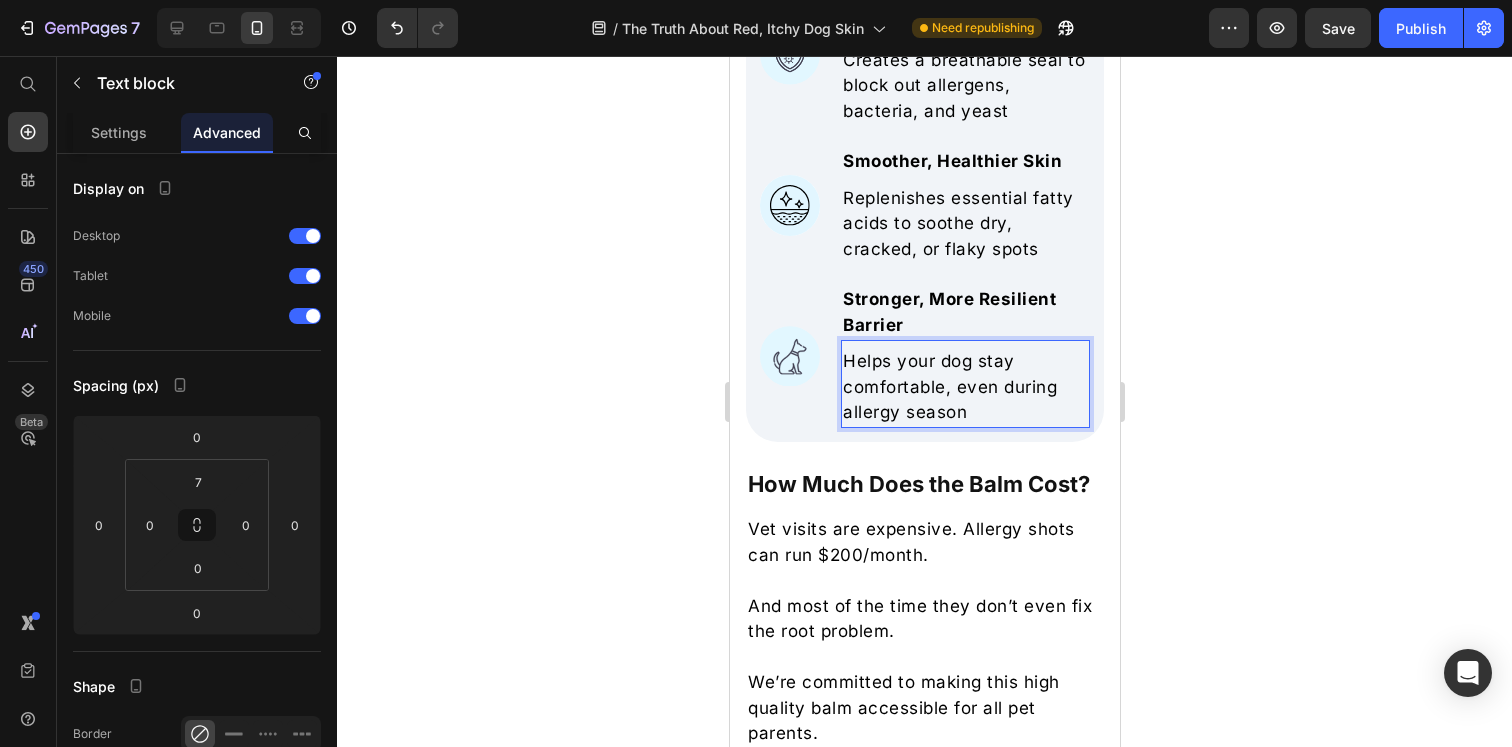 click 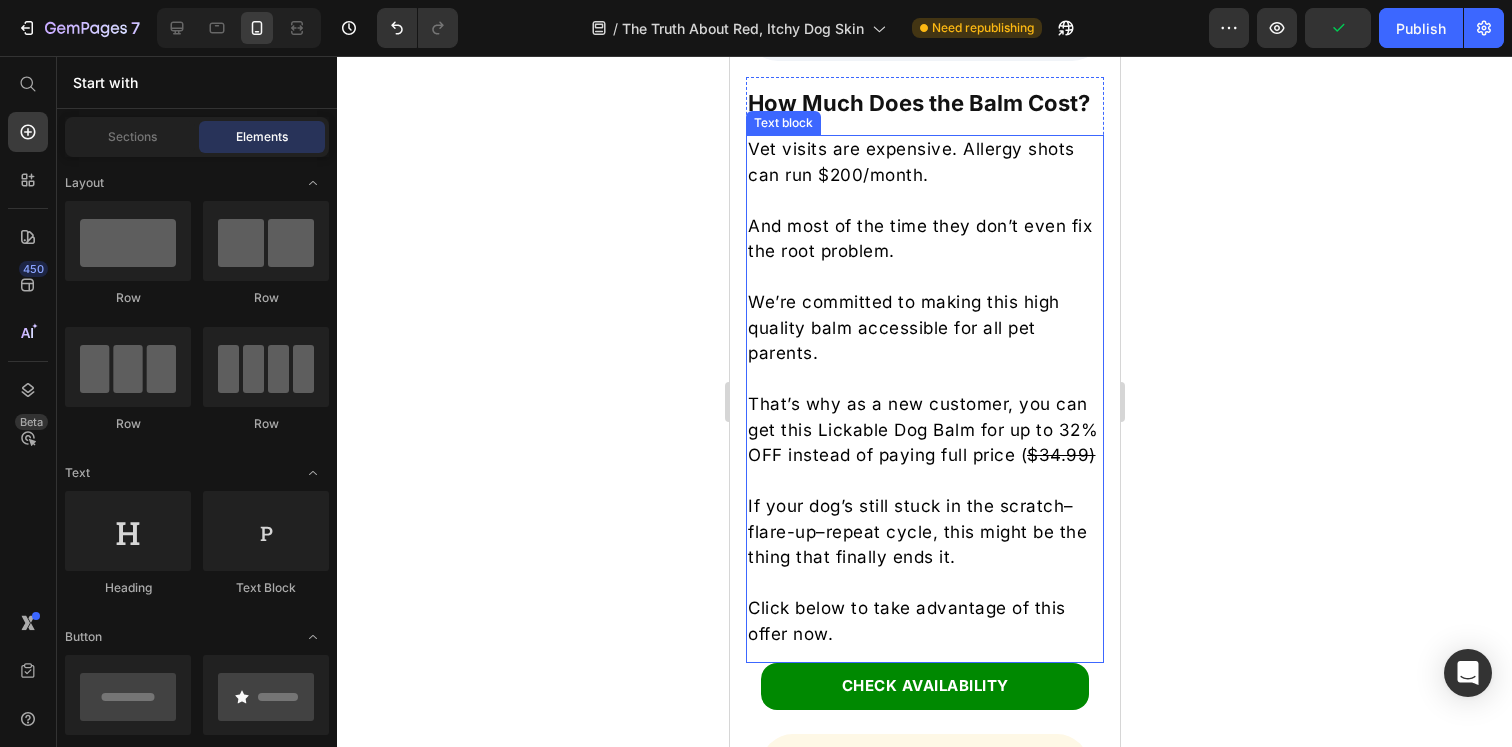 scroll, scrollTop: 8327, scrollLeft: 0, axis: vertical 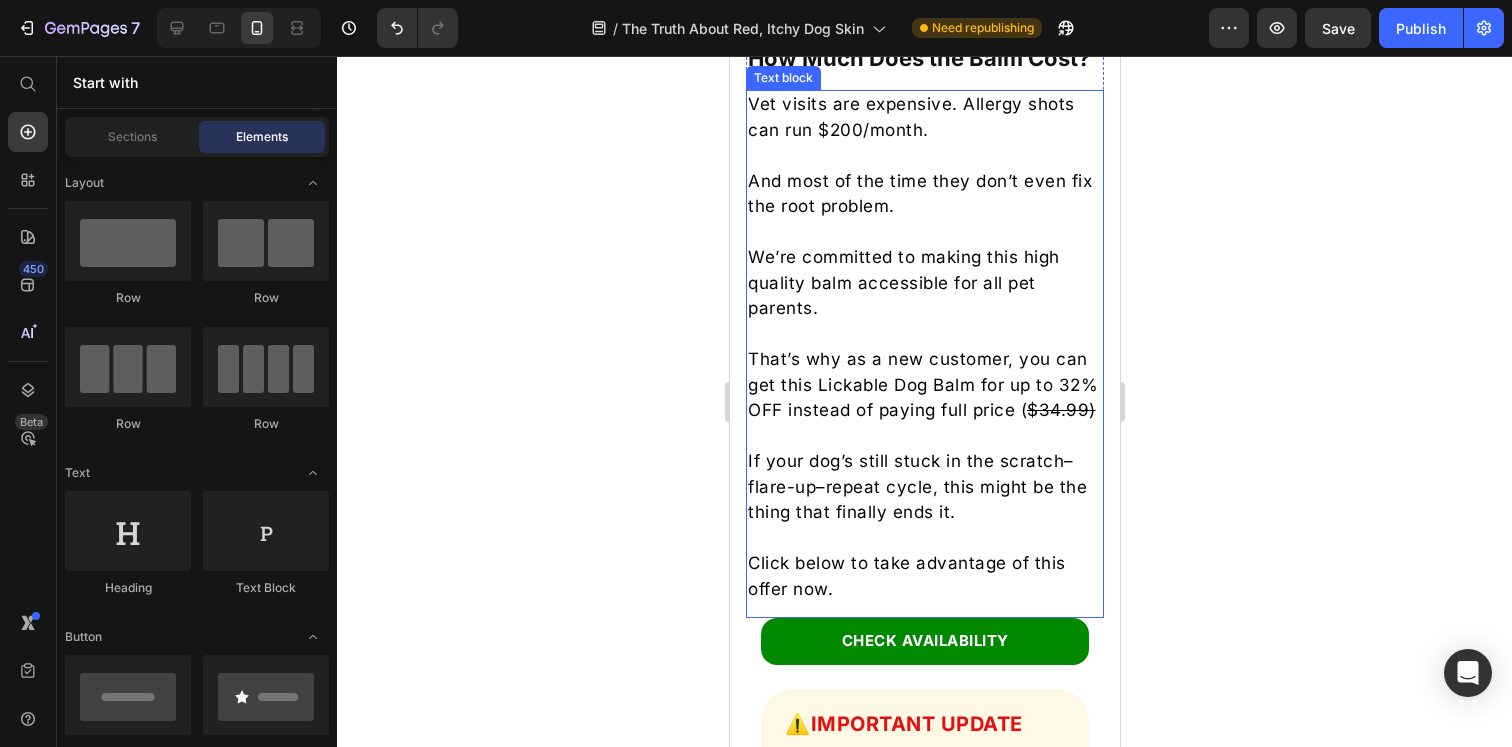 click on "That’s why as a new customer, you can get this Lickable Dog Balm for up to 32% OFF instead of paying full price ( $34.99)" at bounding box center [924, 385] 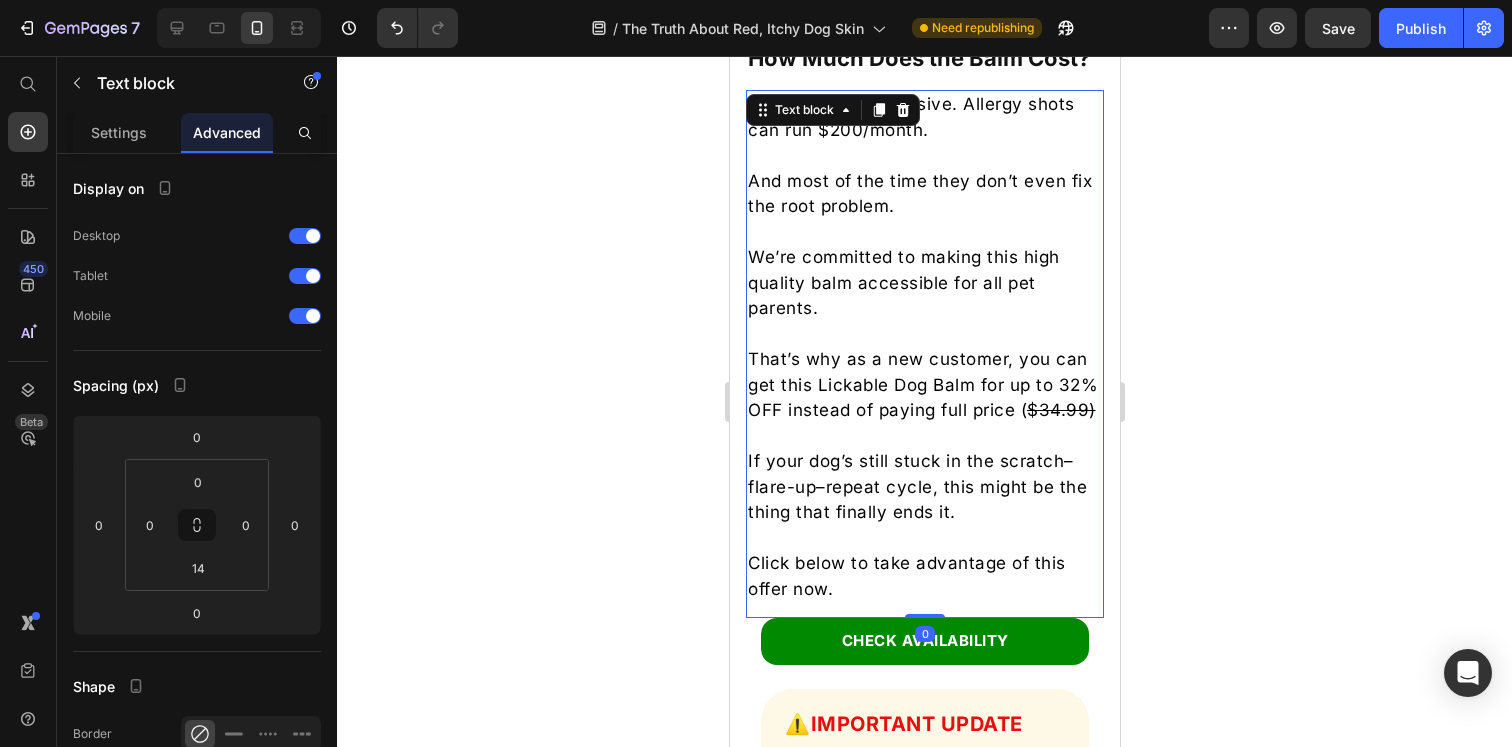 click on "That’s why as a new customer, you can get this Lickable Dog Balm for up to 32% OFF instead of paying full price ( $34.99)" at bounding box center [924, 385] 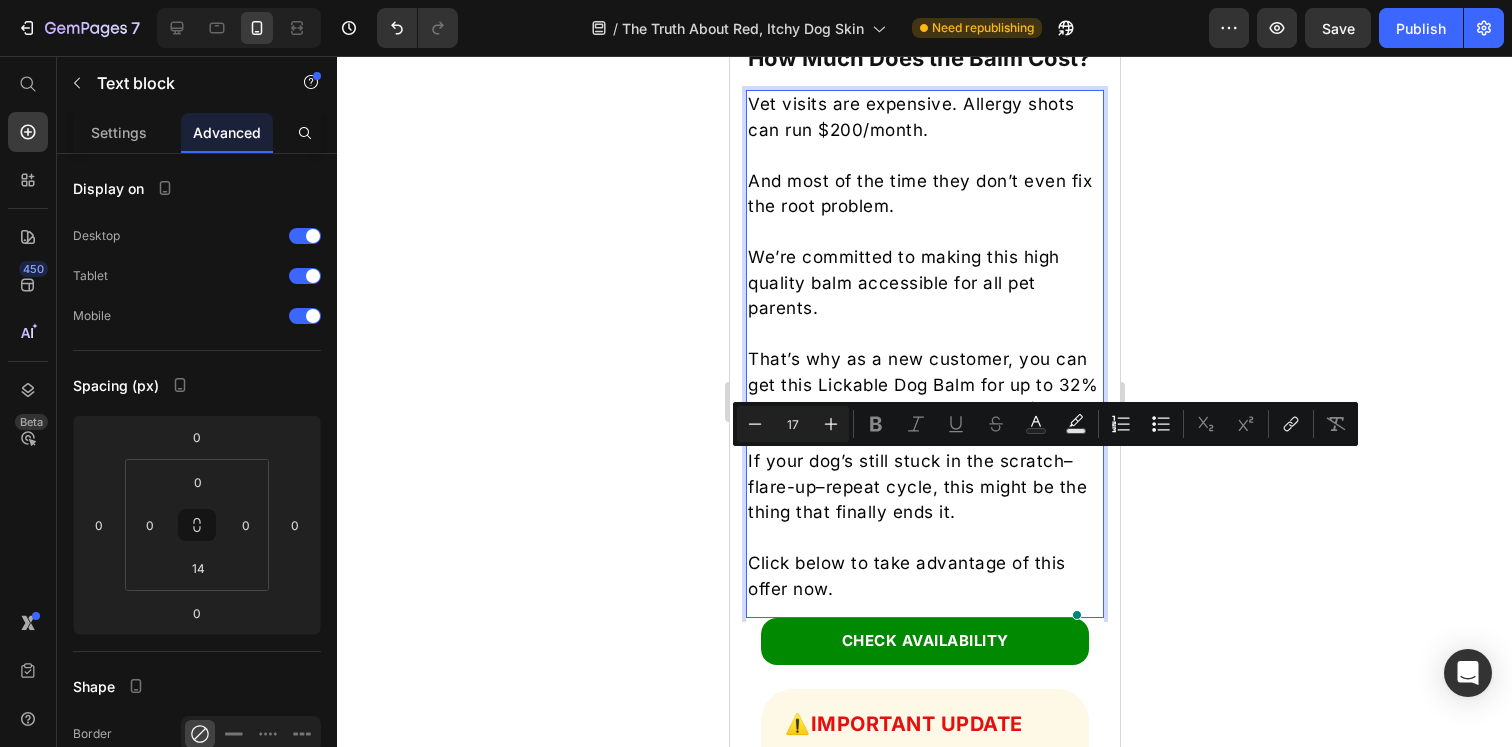 click on "That’s why as a new customer, you can get this Lickable Dog Balm for up to 32% OFF instead of paying full price ( $34.99)" at bounding box center (924, 385) 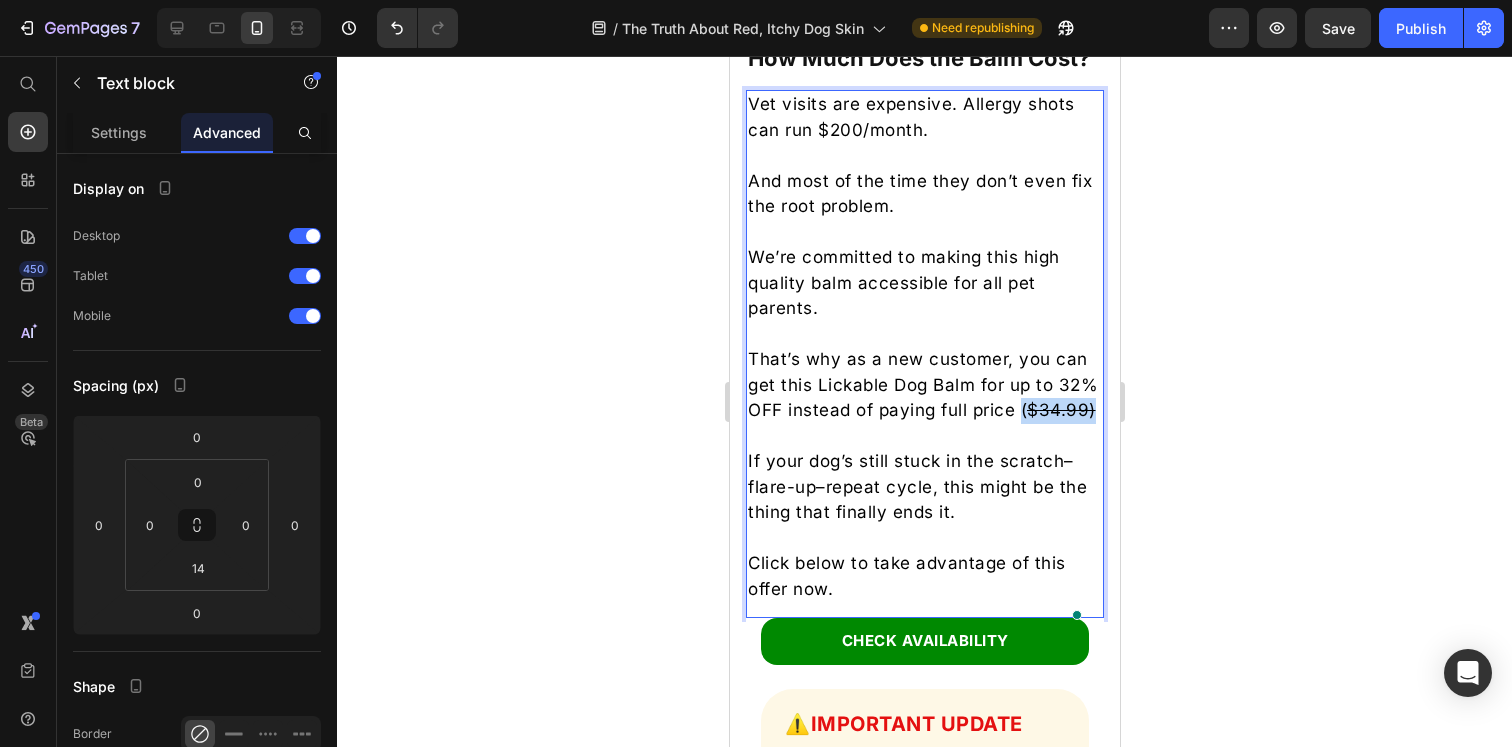 drag, startPoint x: 823, startPoint y: 464, endPoint x: 748, endPoint y: 463, distance: 75.00667 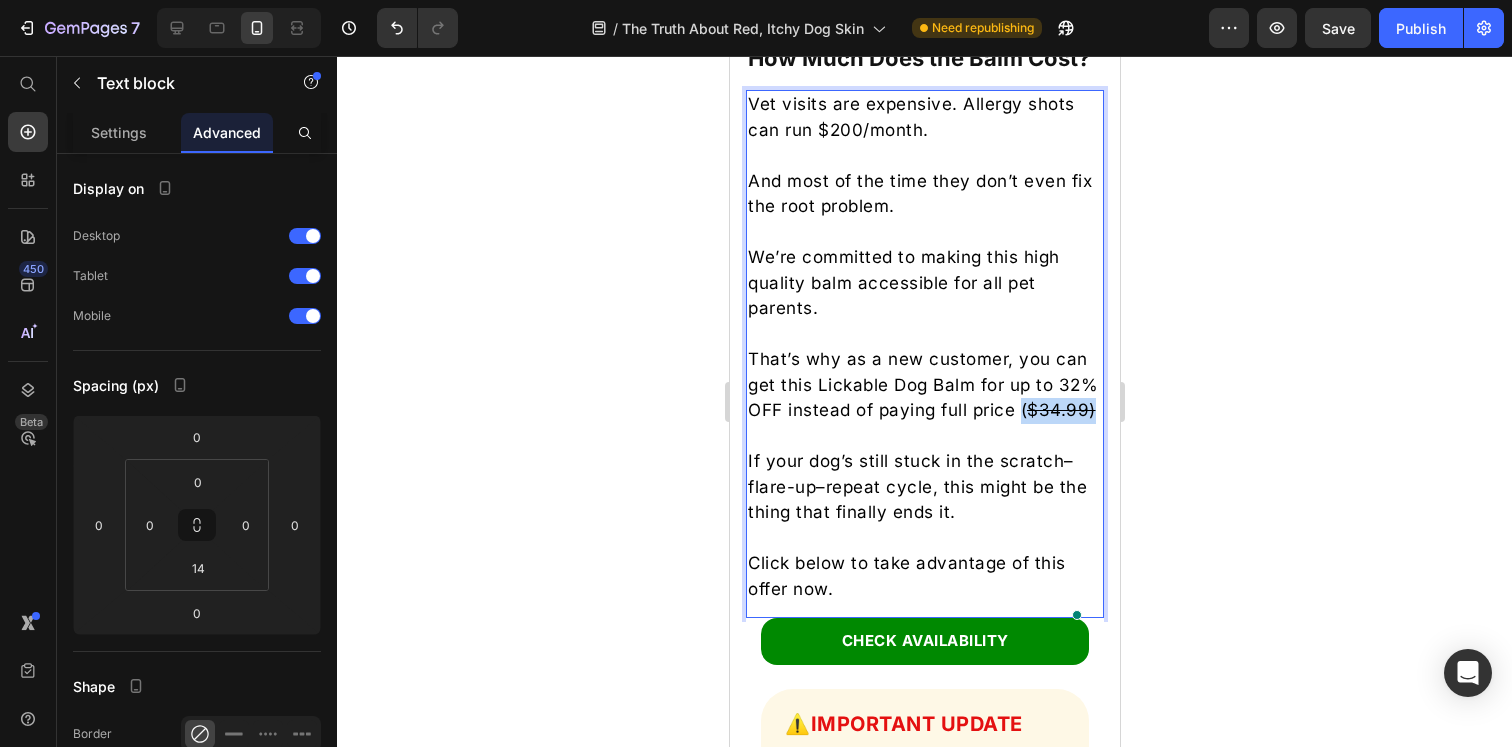 click on "That’s why as a new customer, you can get this Lickable Dog Balm for up to 32% OFF instead of paying full price ( $34.99)" at bounding box center [924, 385] 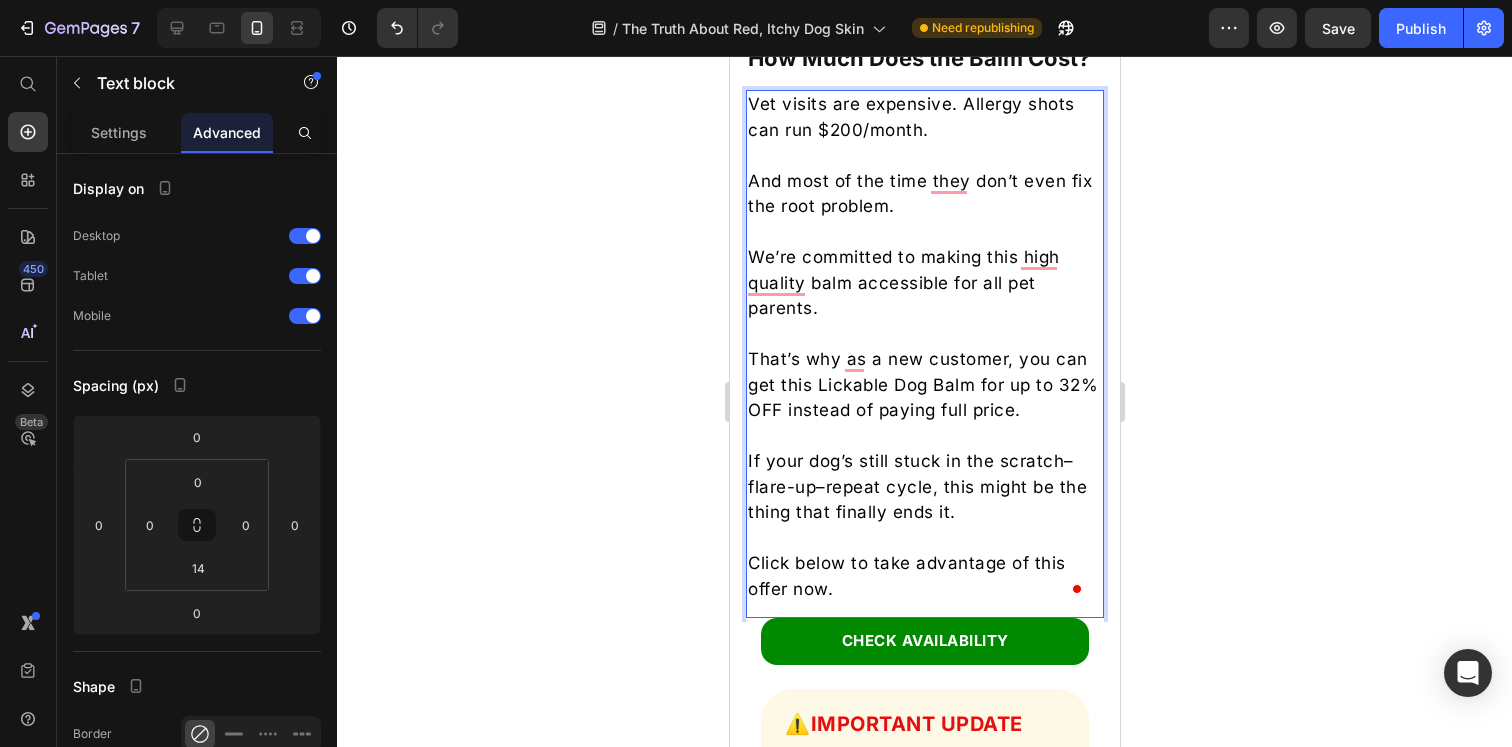 click 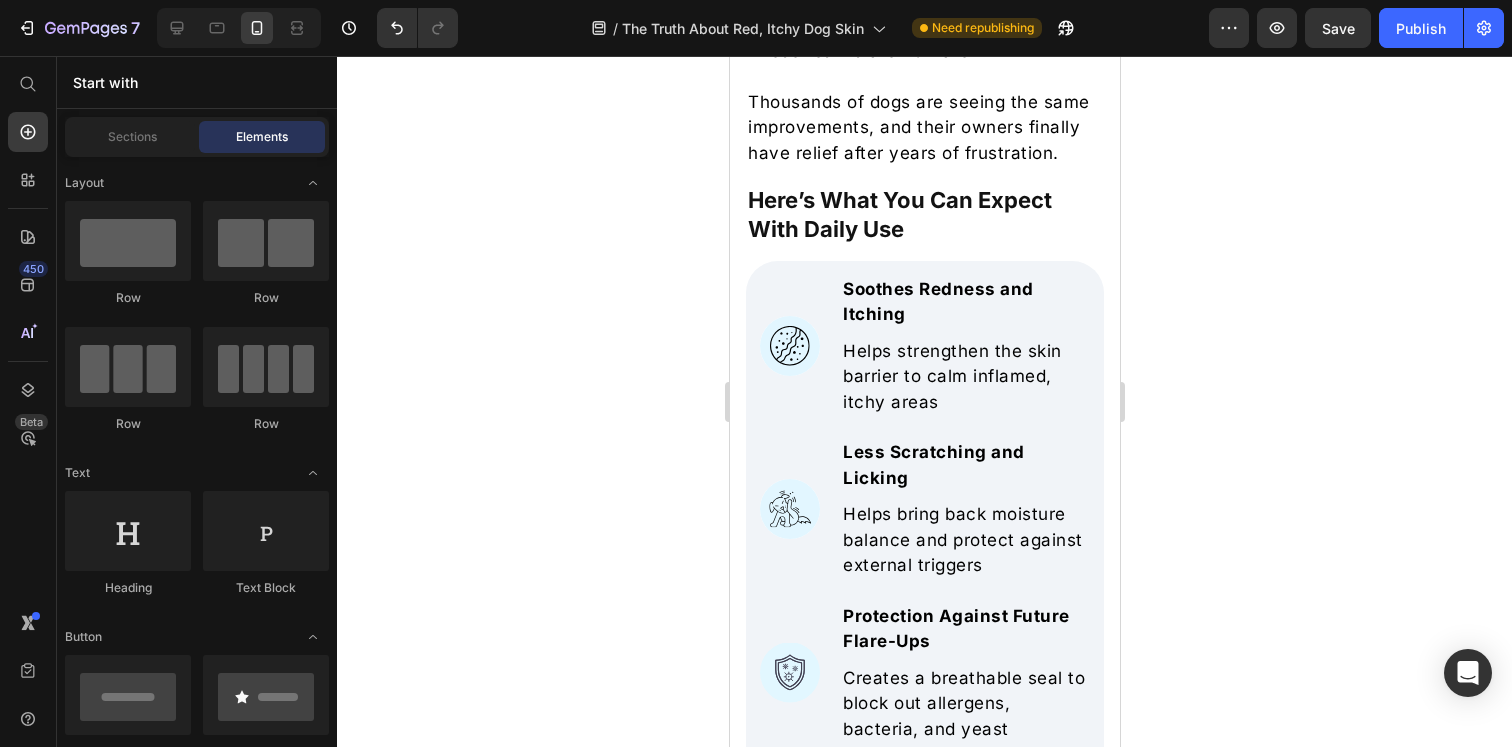scroll, scrollTop: 7264, scrollLeft: 0, axis: vertical 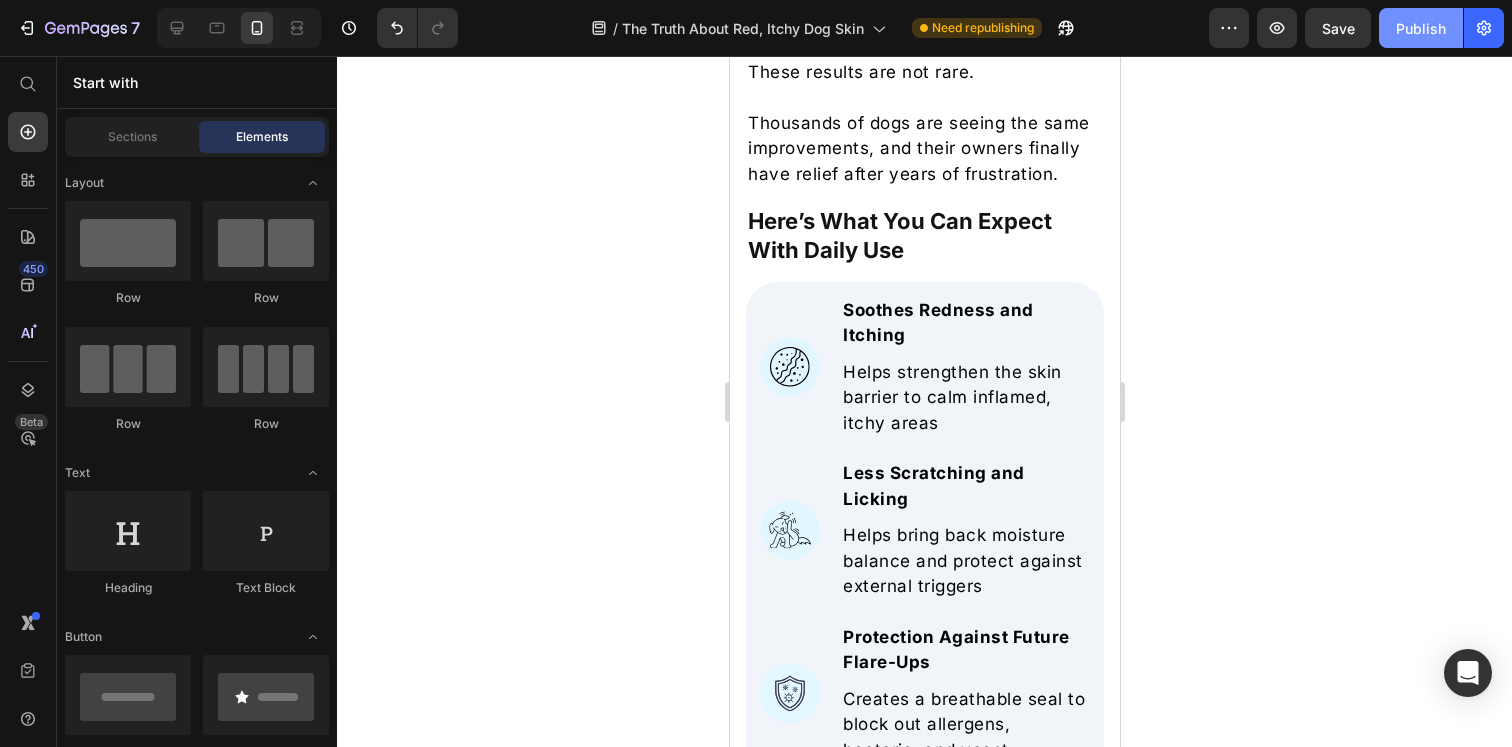 click on "Publish" at bounding box center (1421, 28) 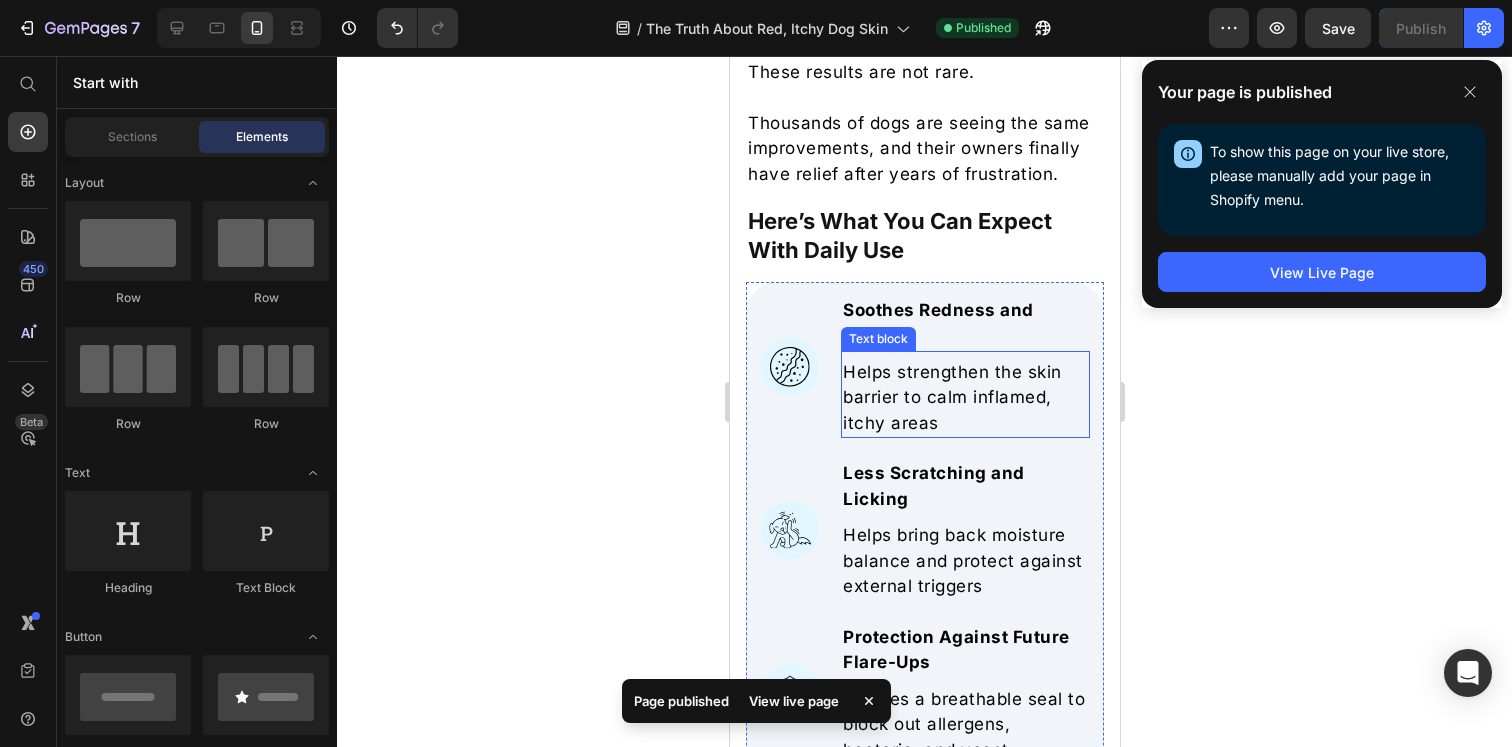 scroll, scrollTop: 7328, scrollLeft: 0, axis: vertical 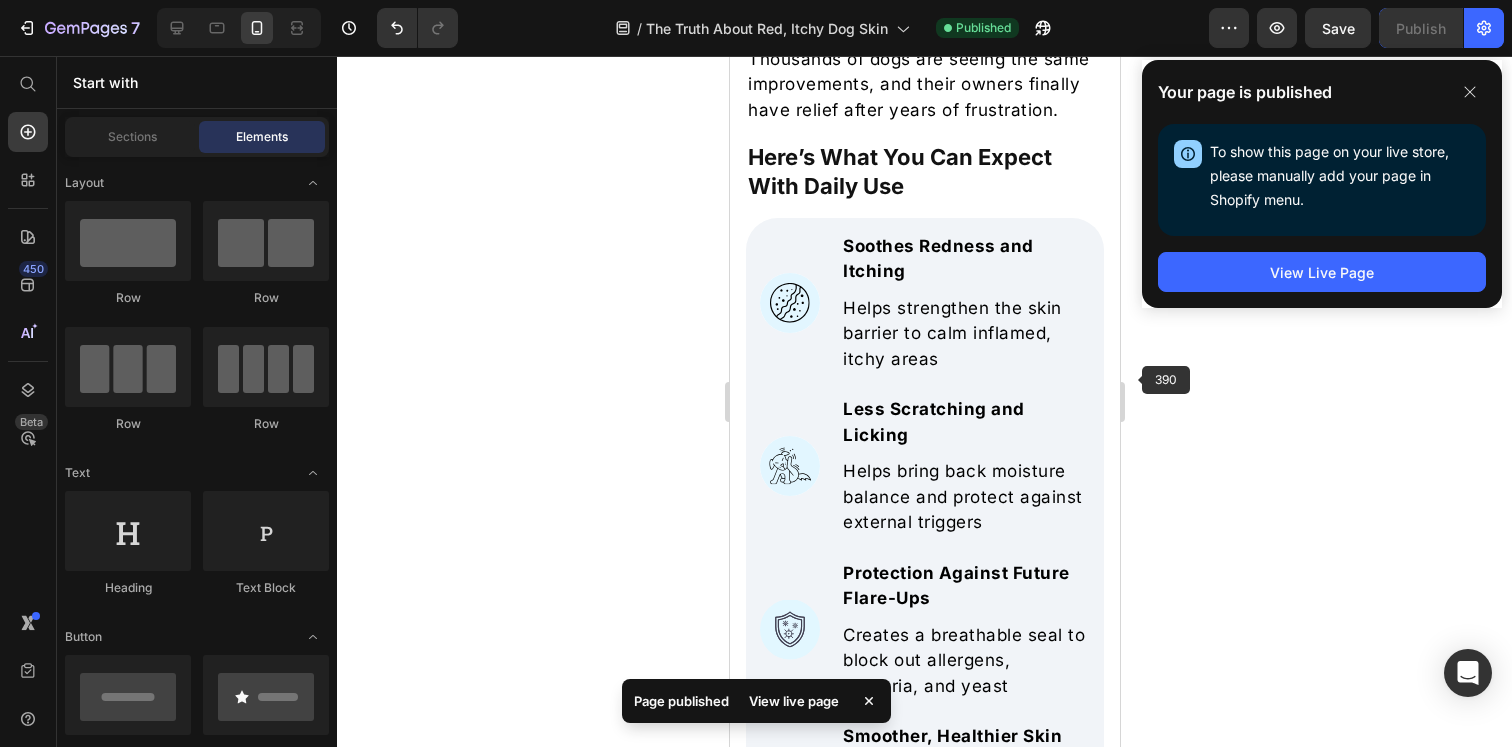 click 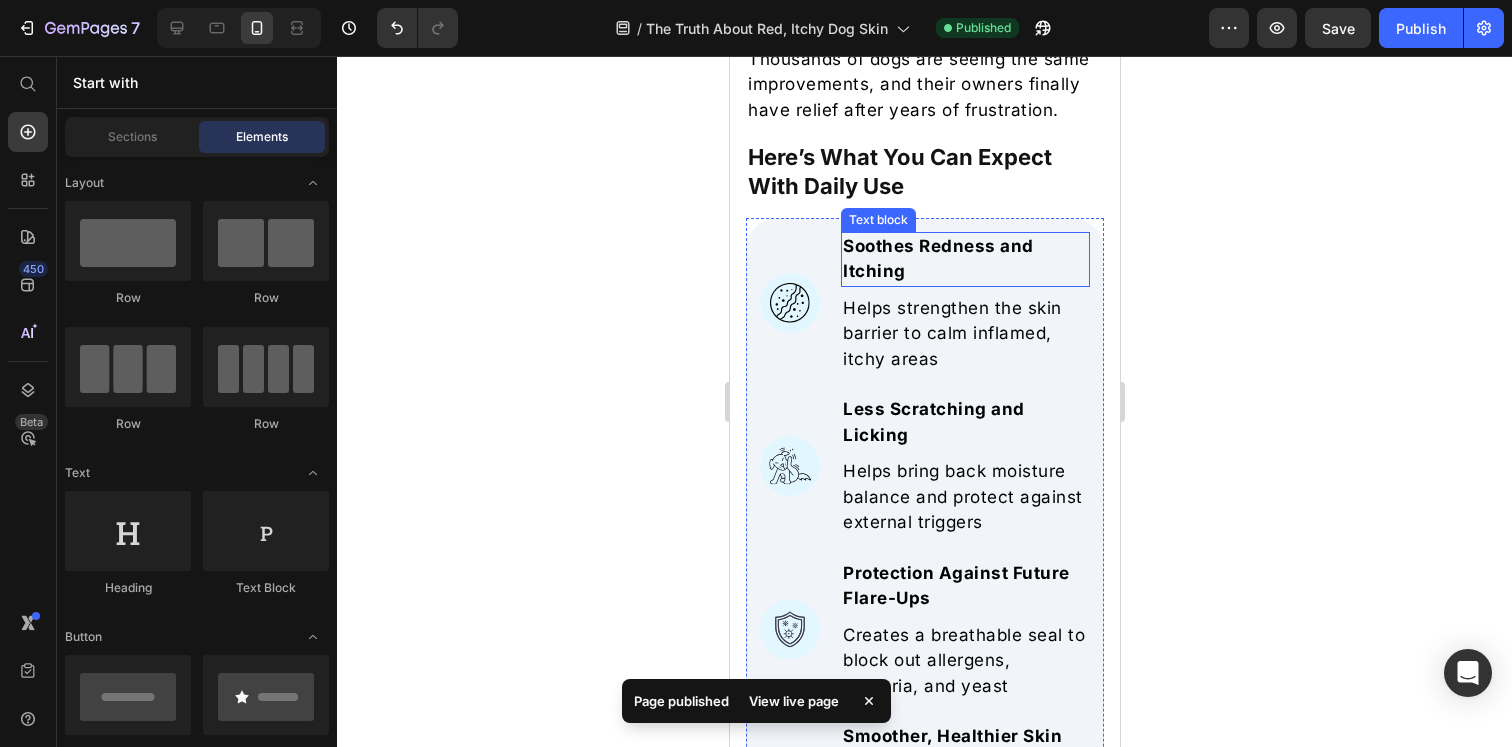 click on "Soothes Redness and Itching" at bounding box center [964, 259] 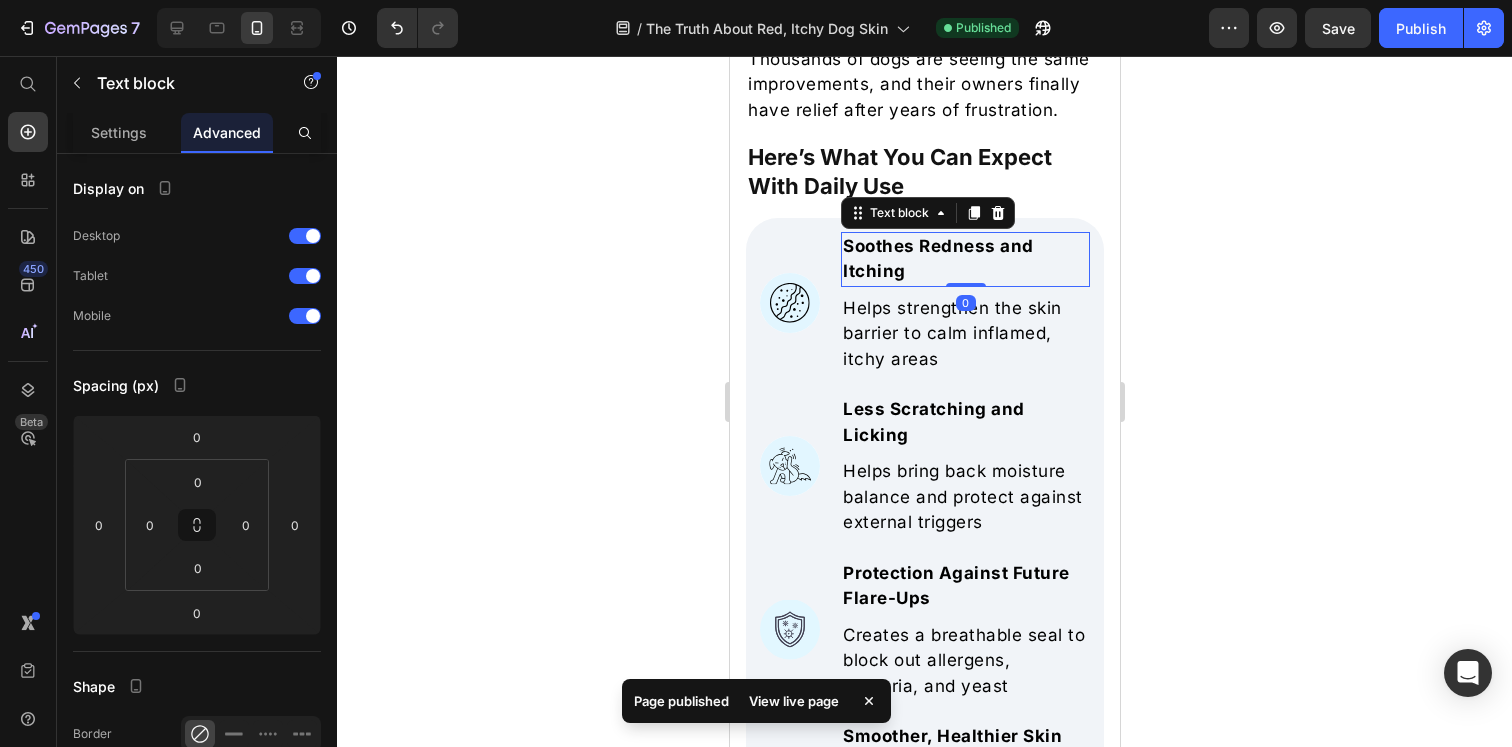 click on "Soothes Redness and Itching" at bounding box center [964, 259] 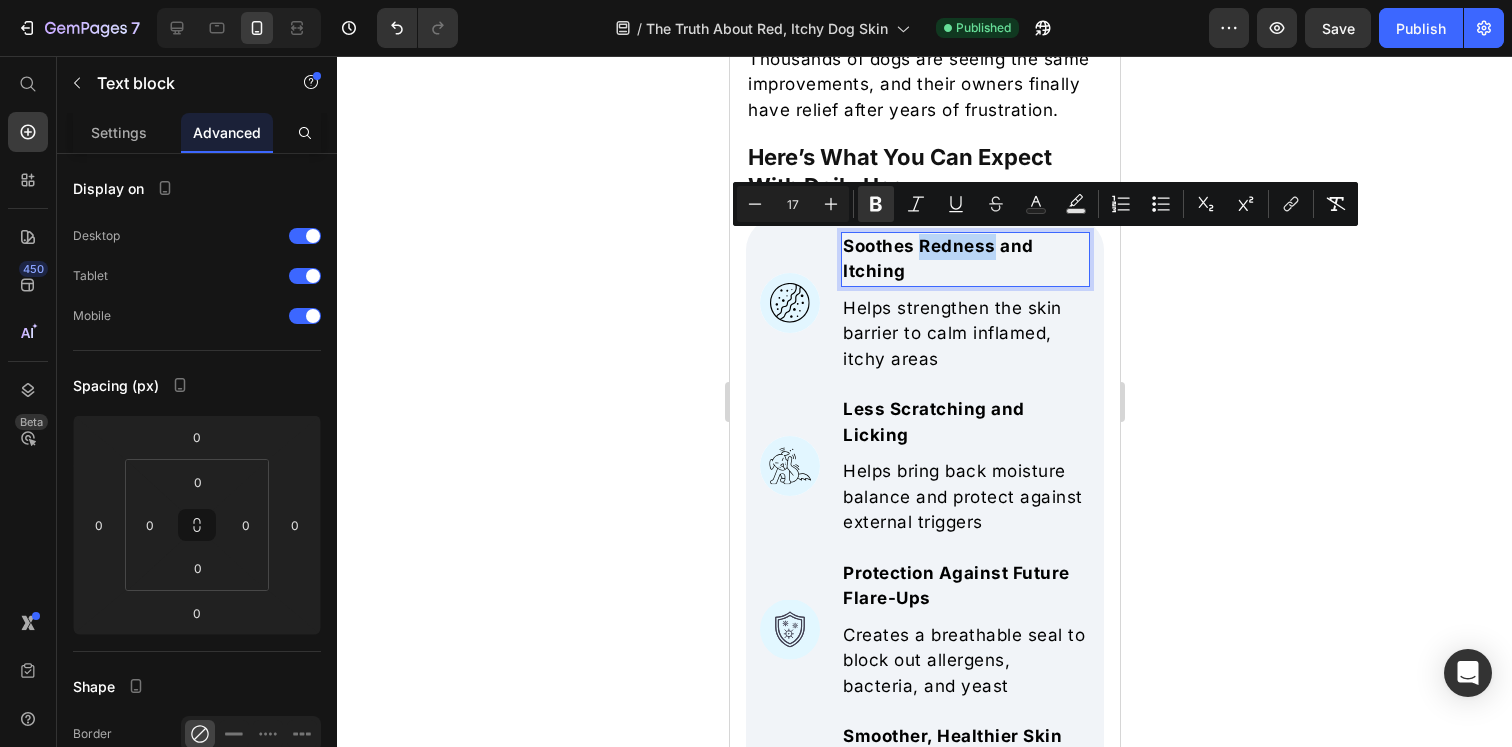 click on "Soothes Redness and Itching" at bounding box center (937, 259) 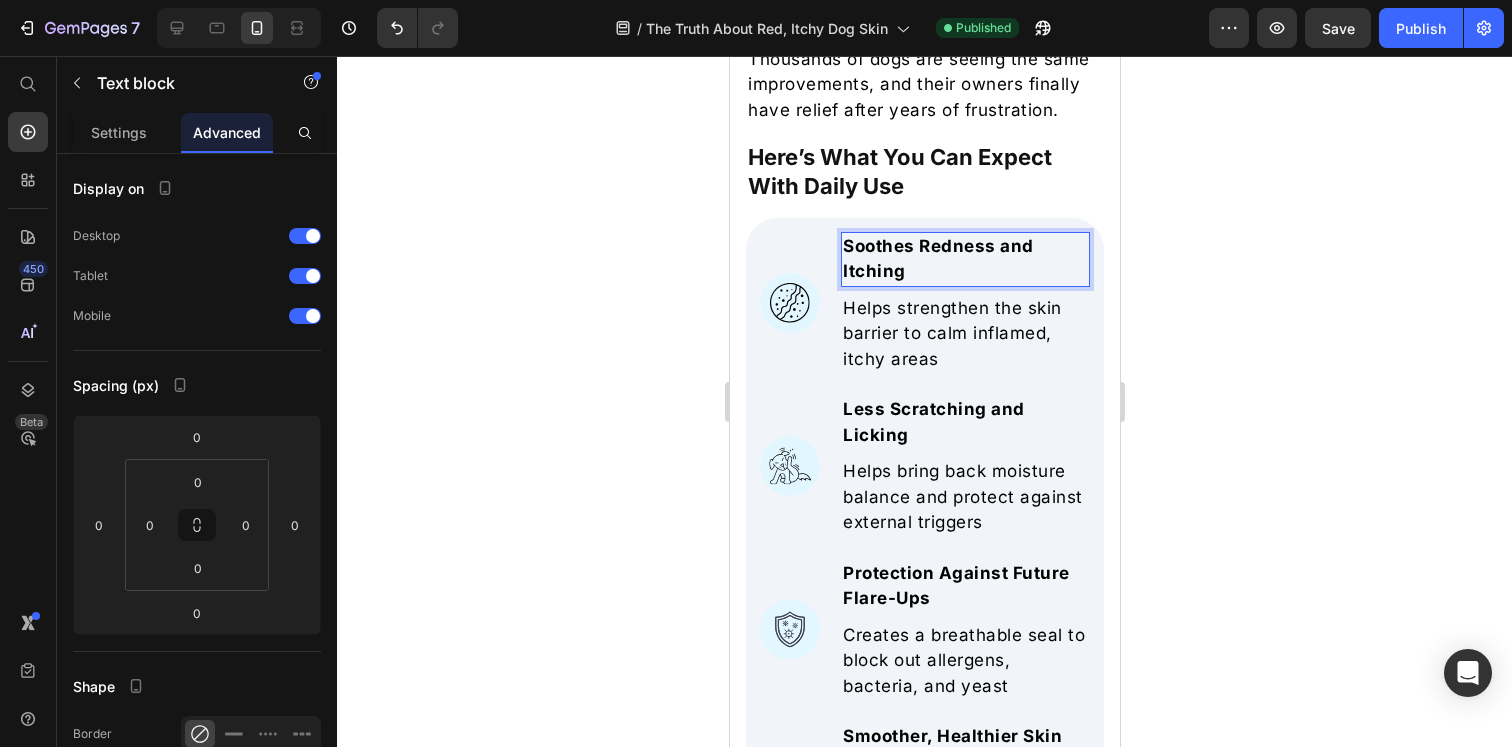 click on "Soothes Redness and Itching" at bounding box center (937, 259) 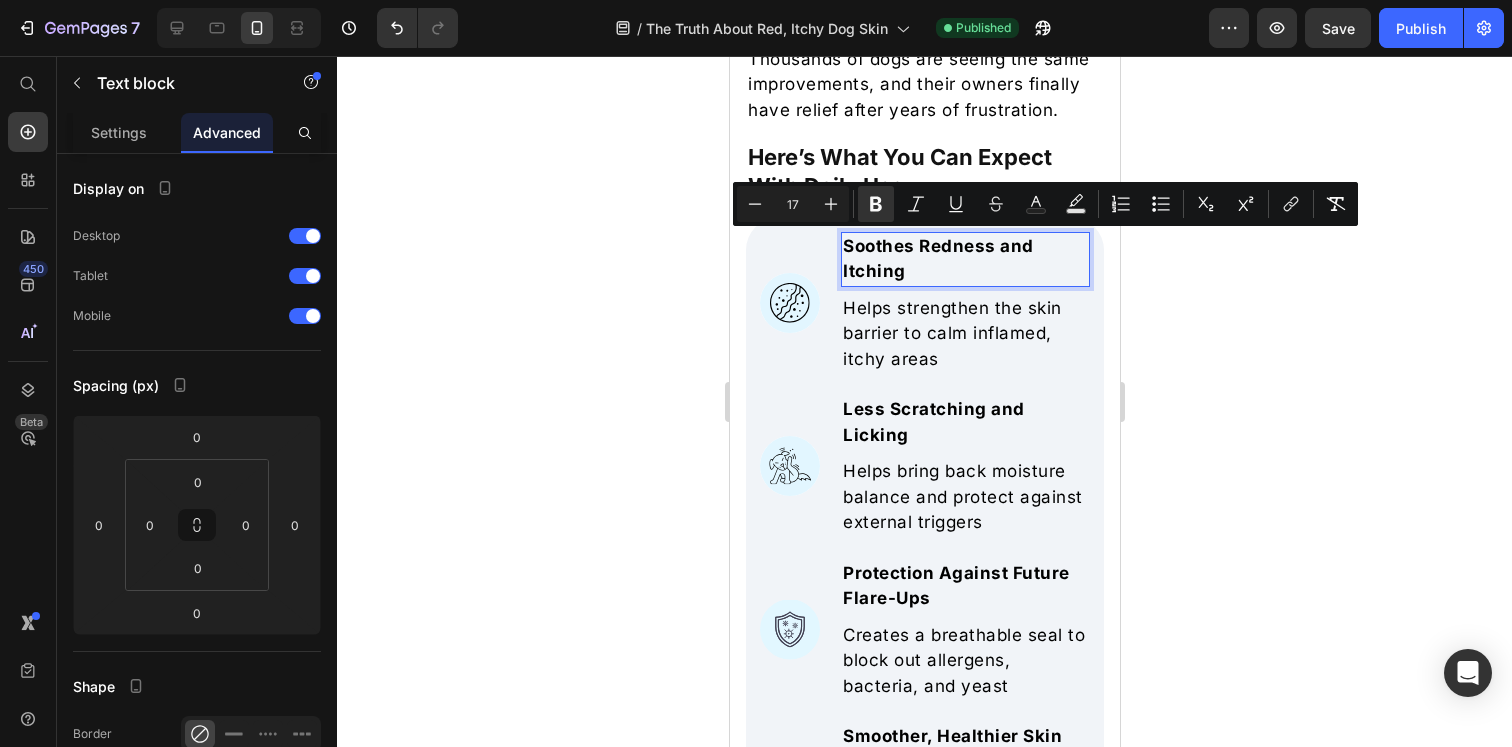 click on "Soothes Redness and Itching" at bounding box center [964, 259] 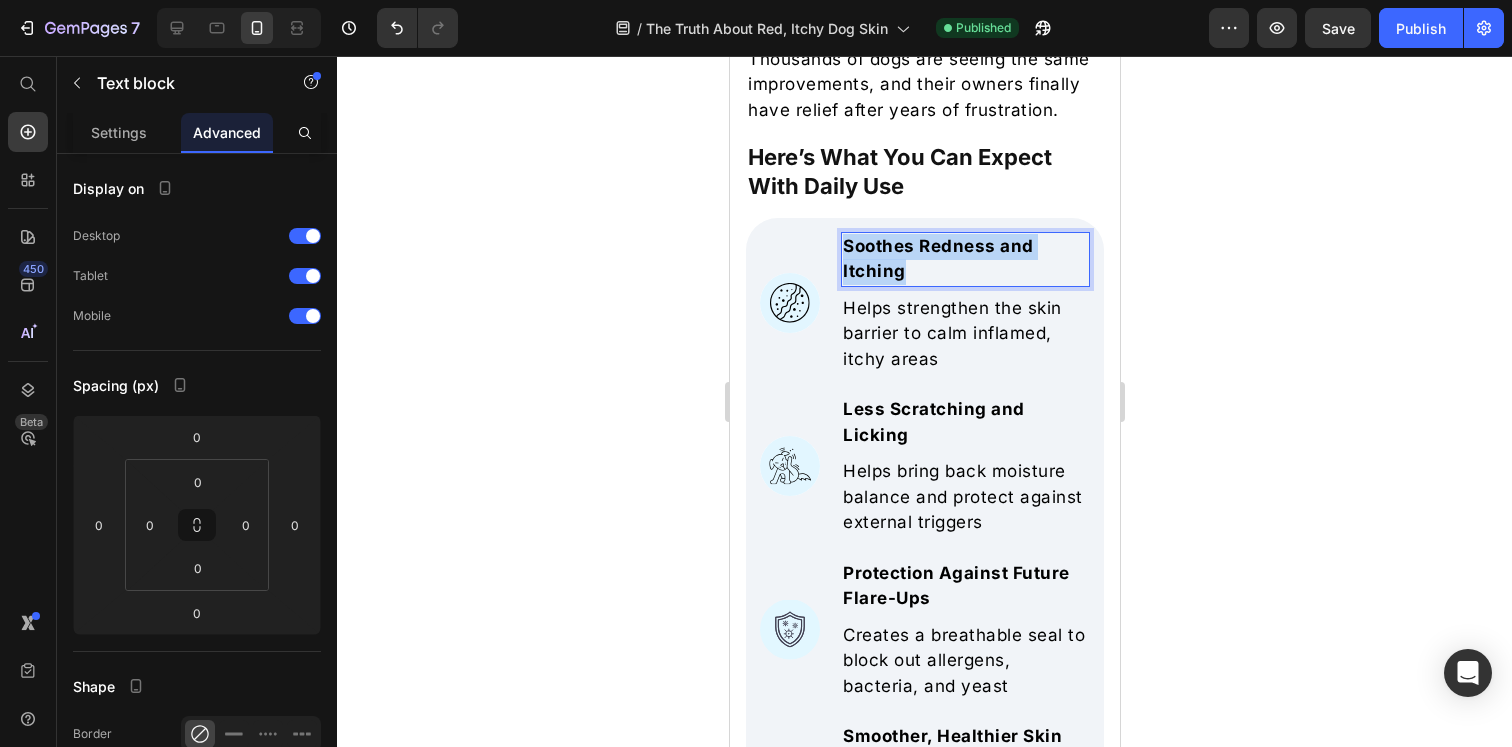 drag, startPoint x: 912, startPoint y: 271, endPoint x: 843, endPoint y: 248, distance: 72.73238 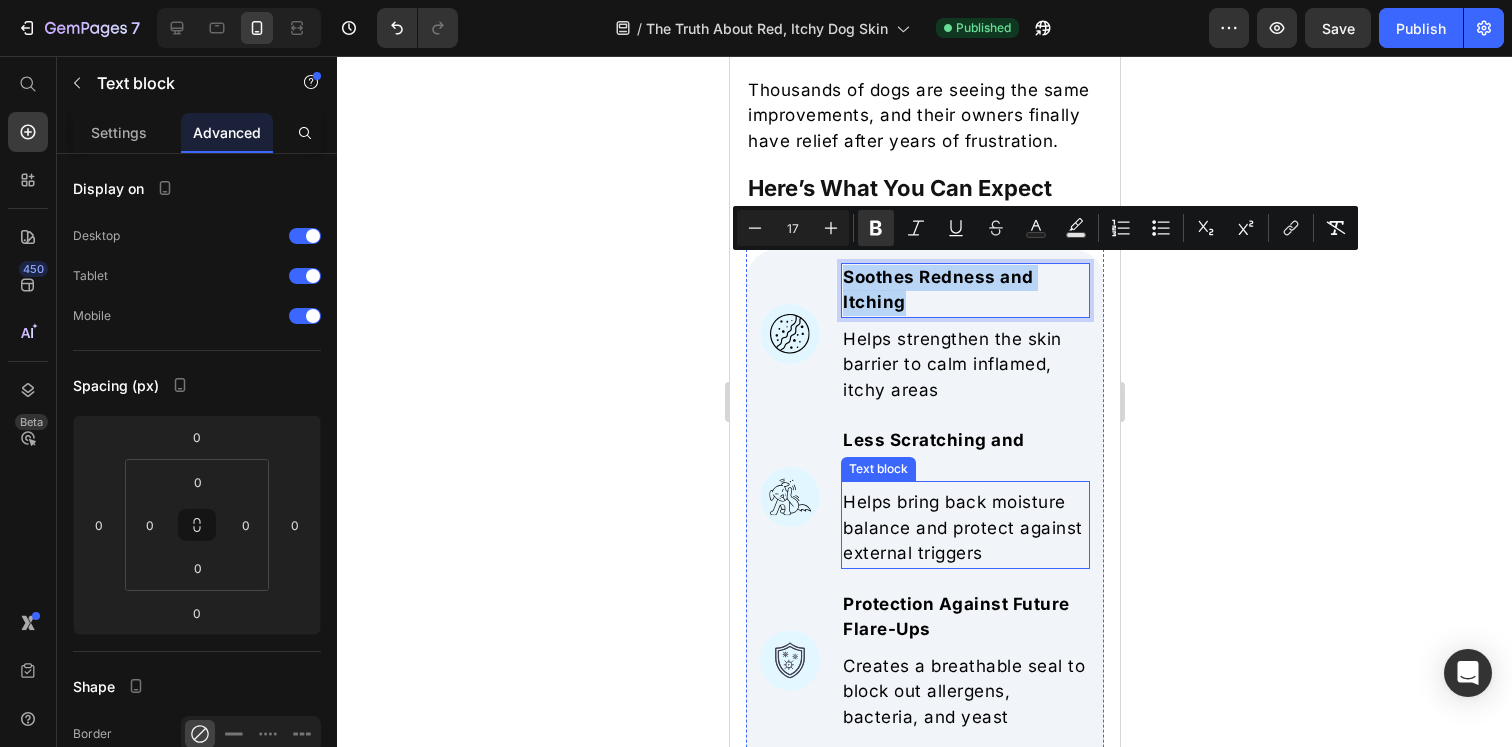 scroll, scrollTop: 7286, scrollLeft: 0, axis: vertical 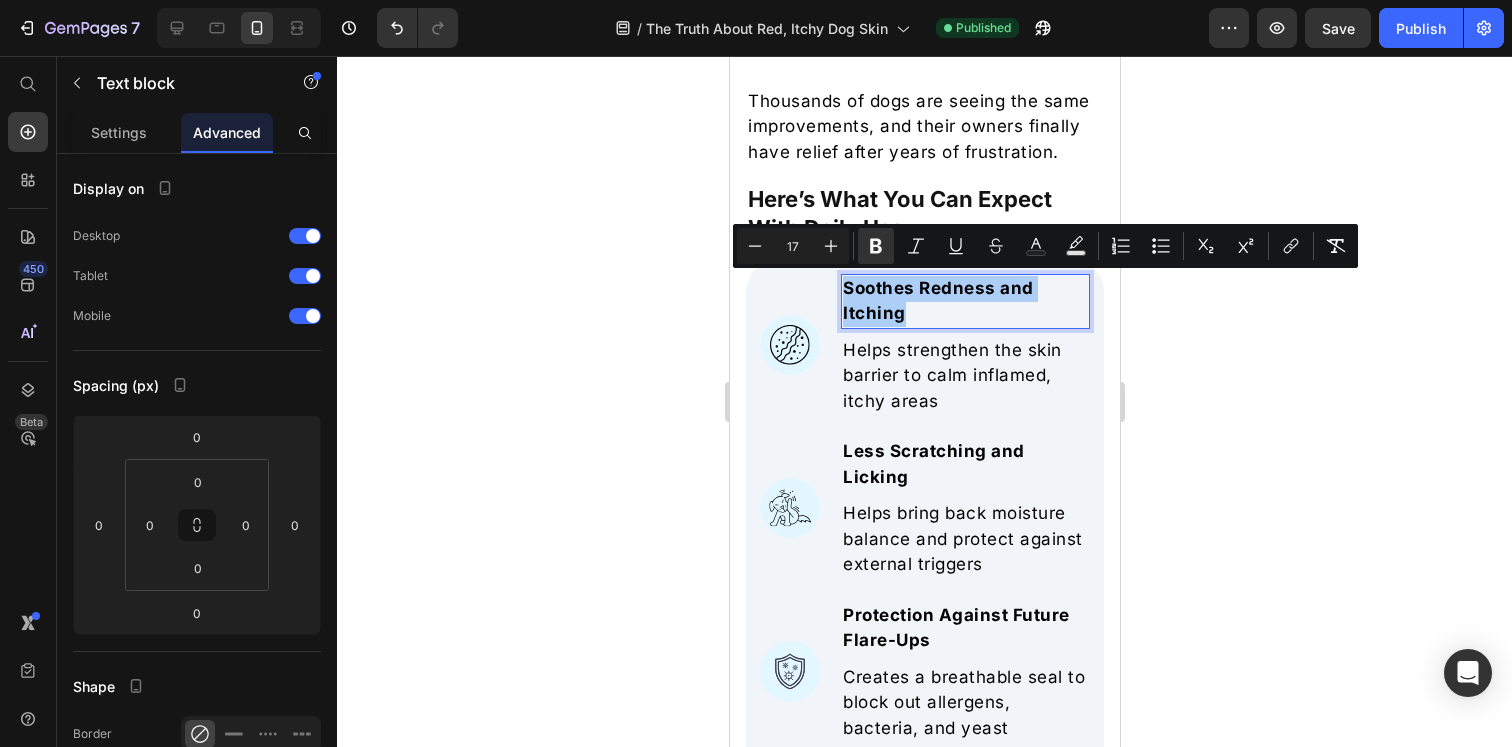 click 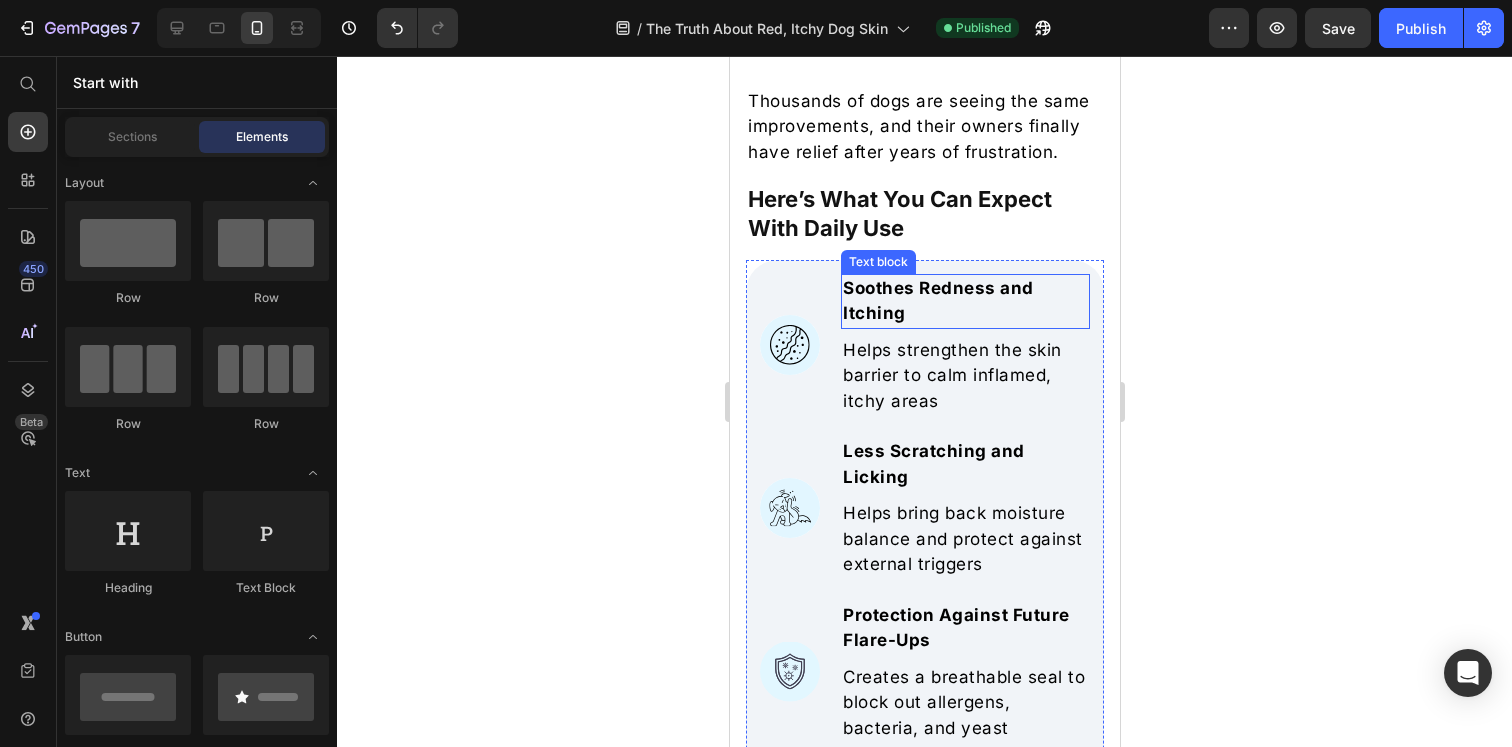 click on "Soothes Redness and Itching" at bounding box center (964, 301) 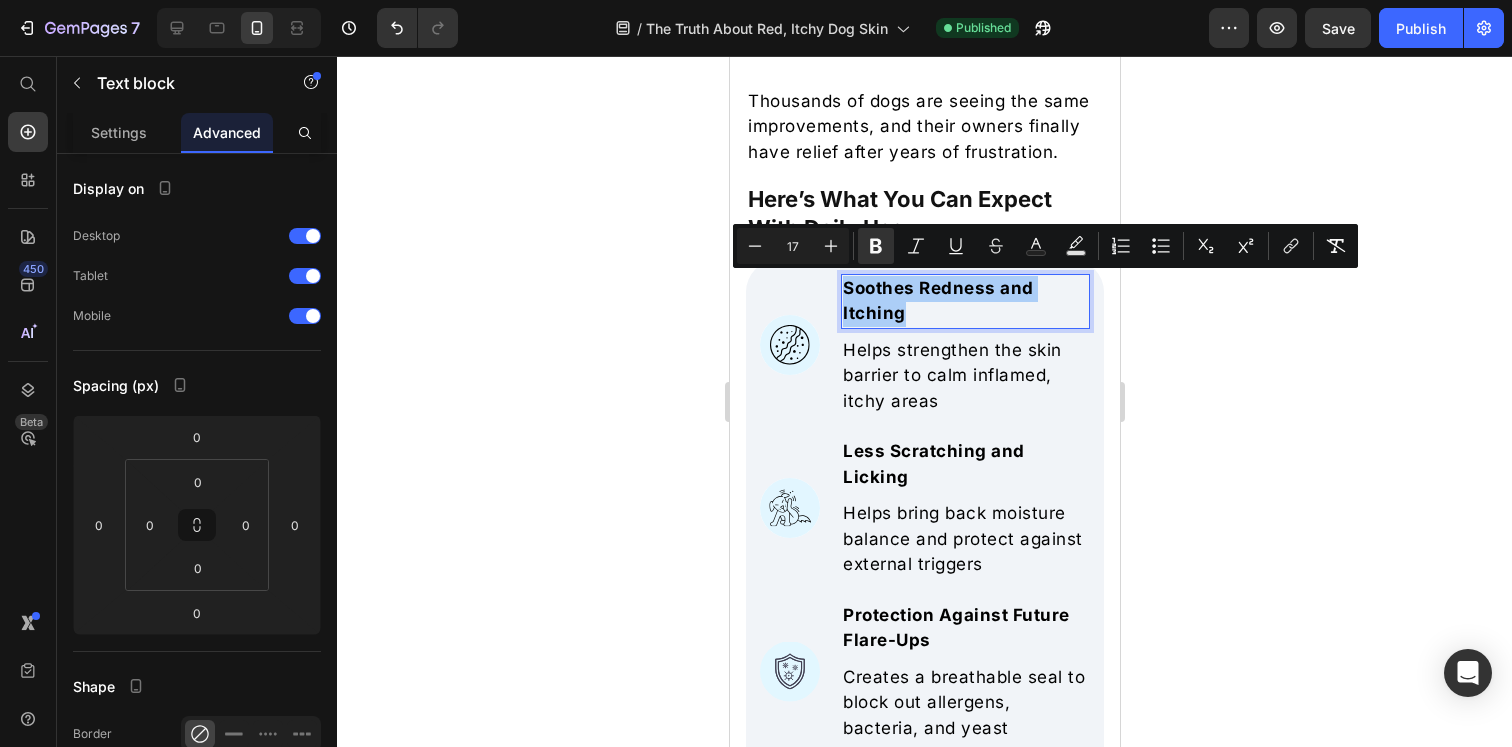 click 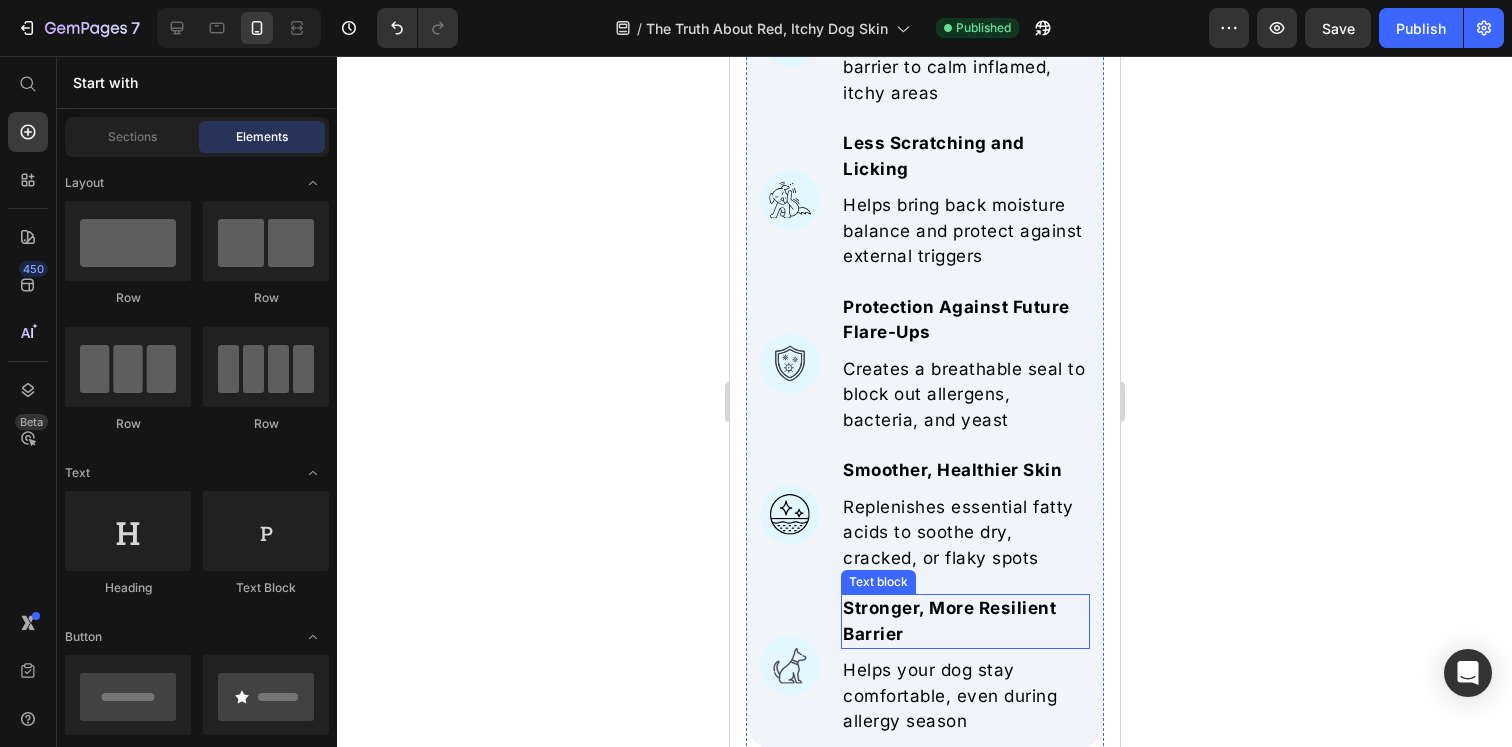 scroll, scrollTop: 7570, scrollLeft: 0, axis: vertical 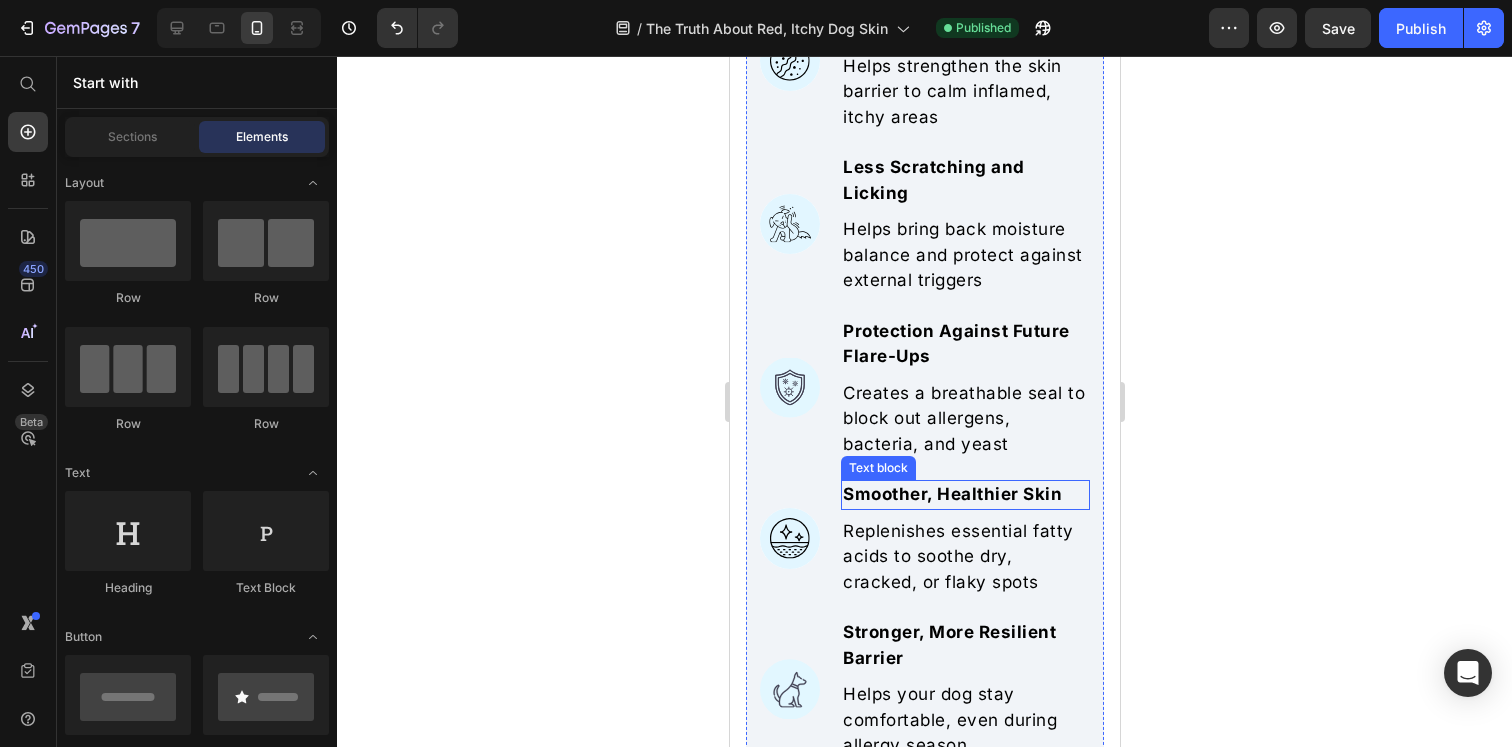 click on "Smoother, Healthier Skin" at bounding box center [964, 495] 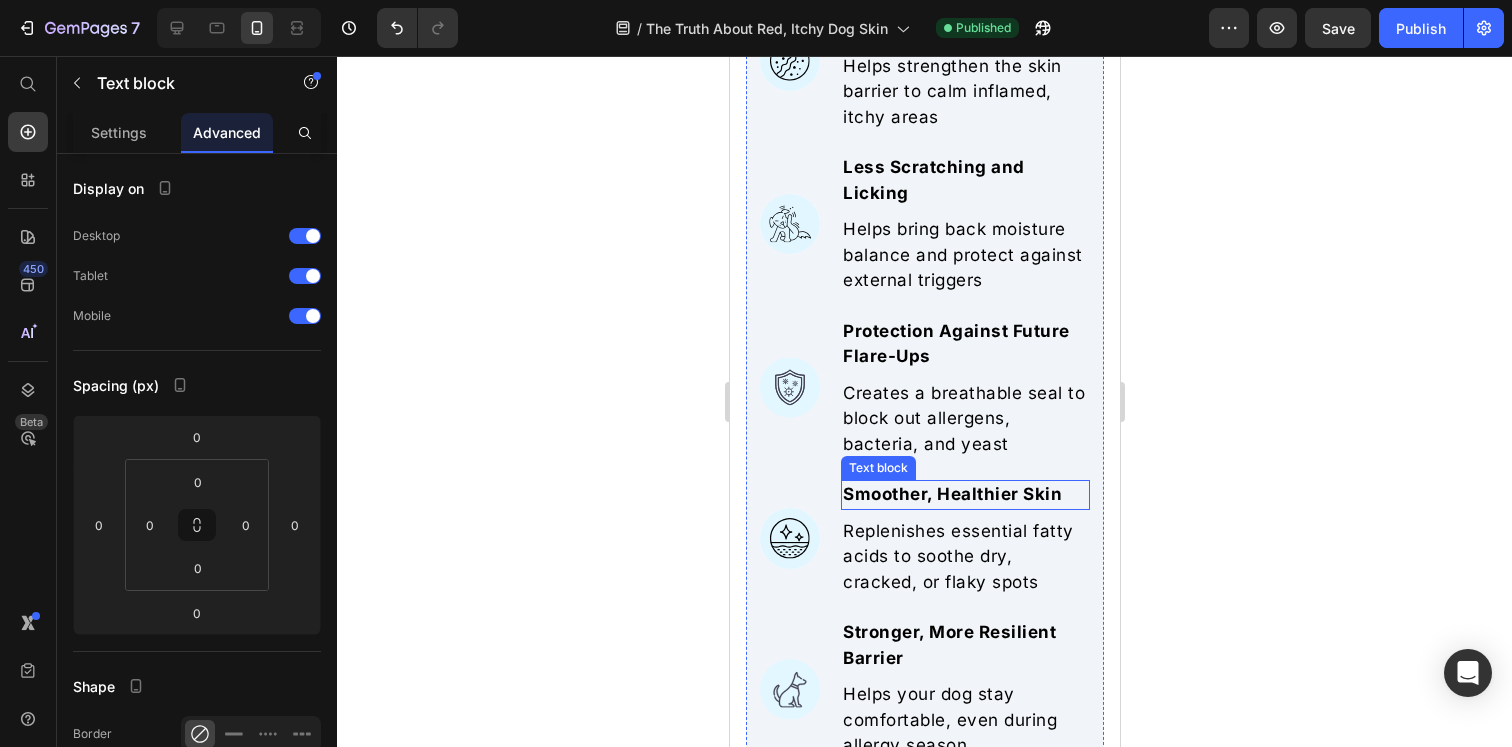 click on "Smoother, Healthier Skin" at bounding box center (964, 495) 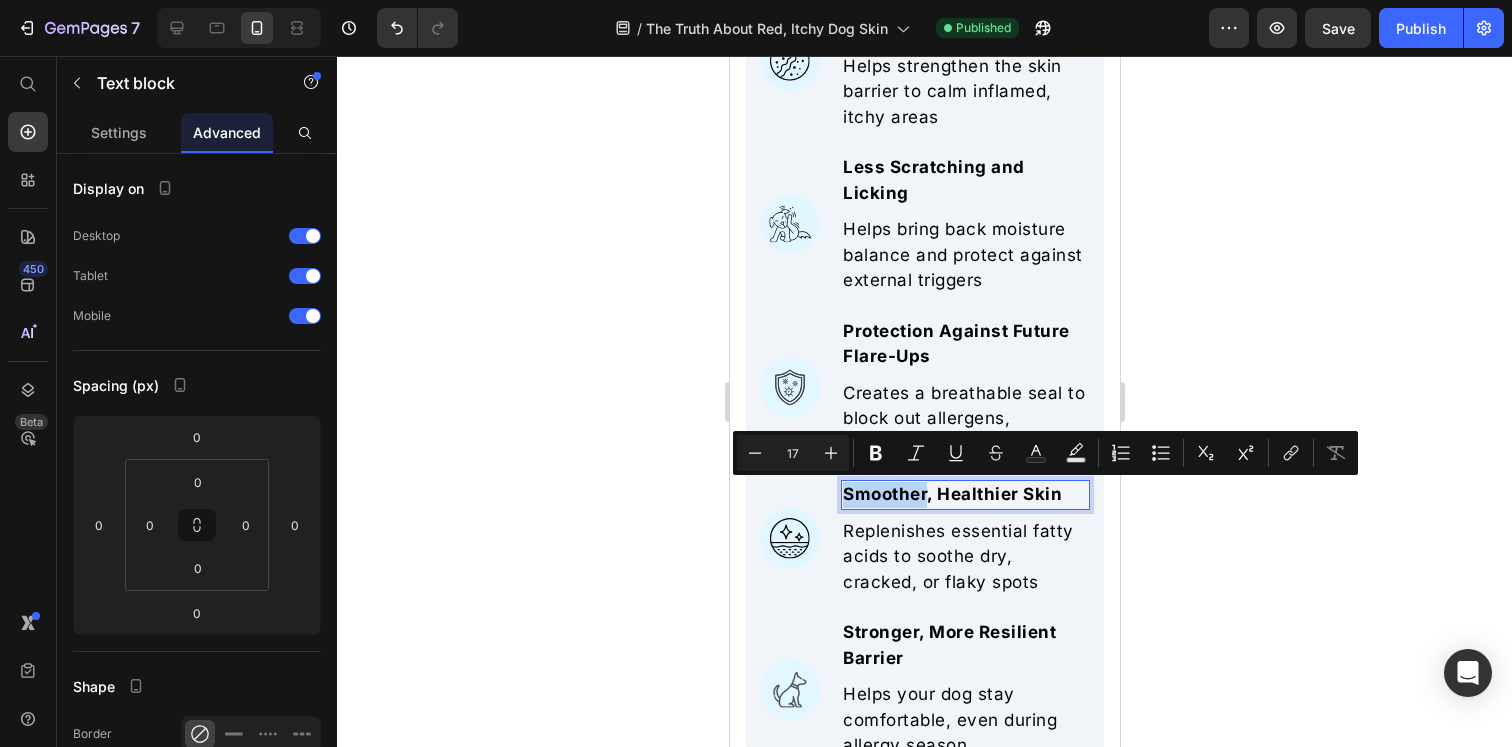 click on "Smoother, Healthier Skin" at bounding box center [964, 495] 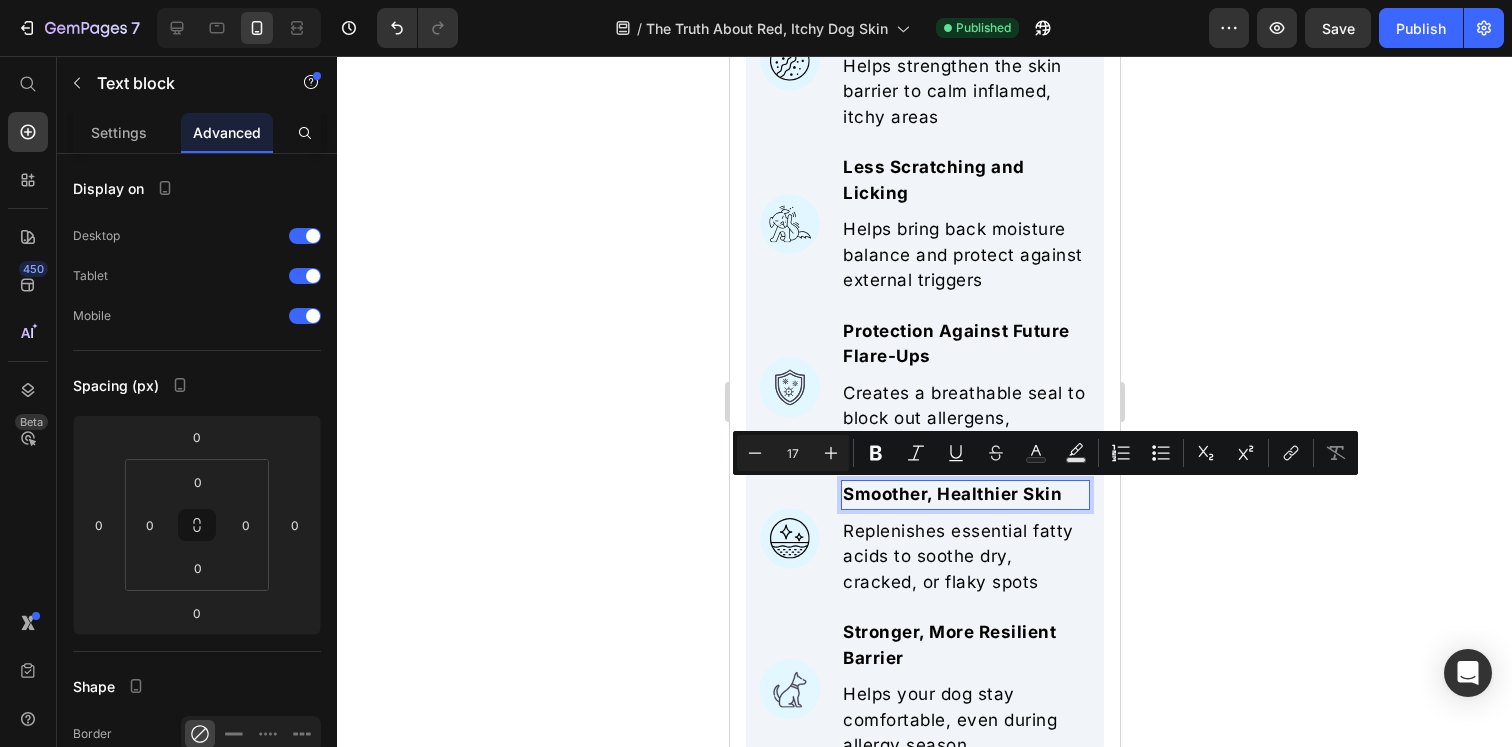 click on "Smoother, Healthier Skin" at bounding box center [964, 495] 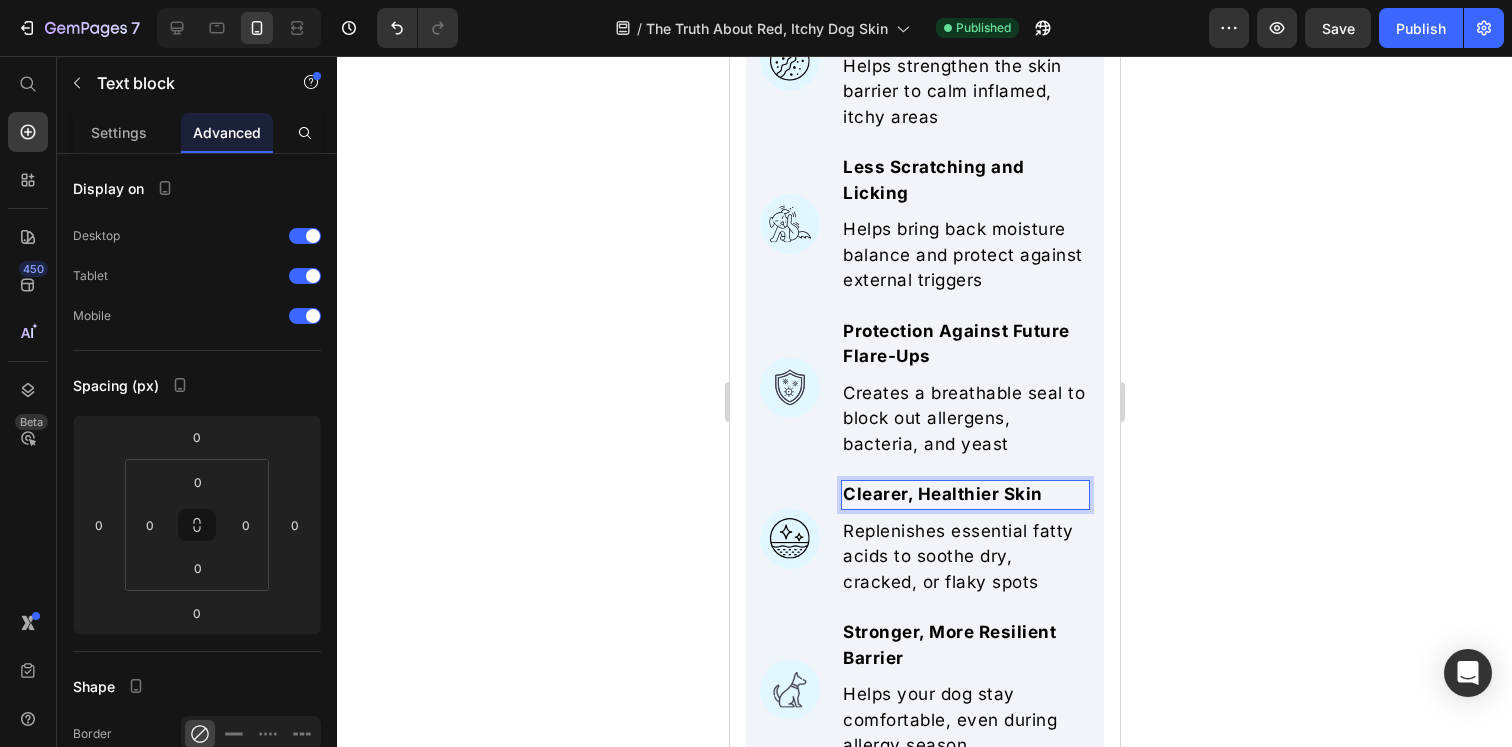 click 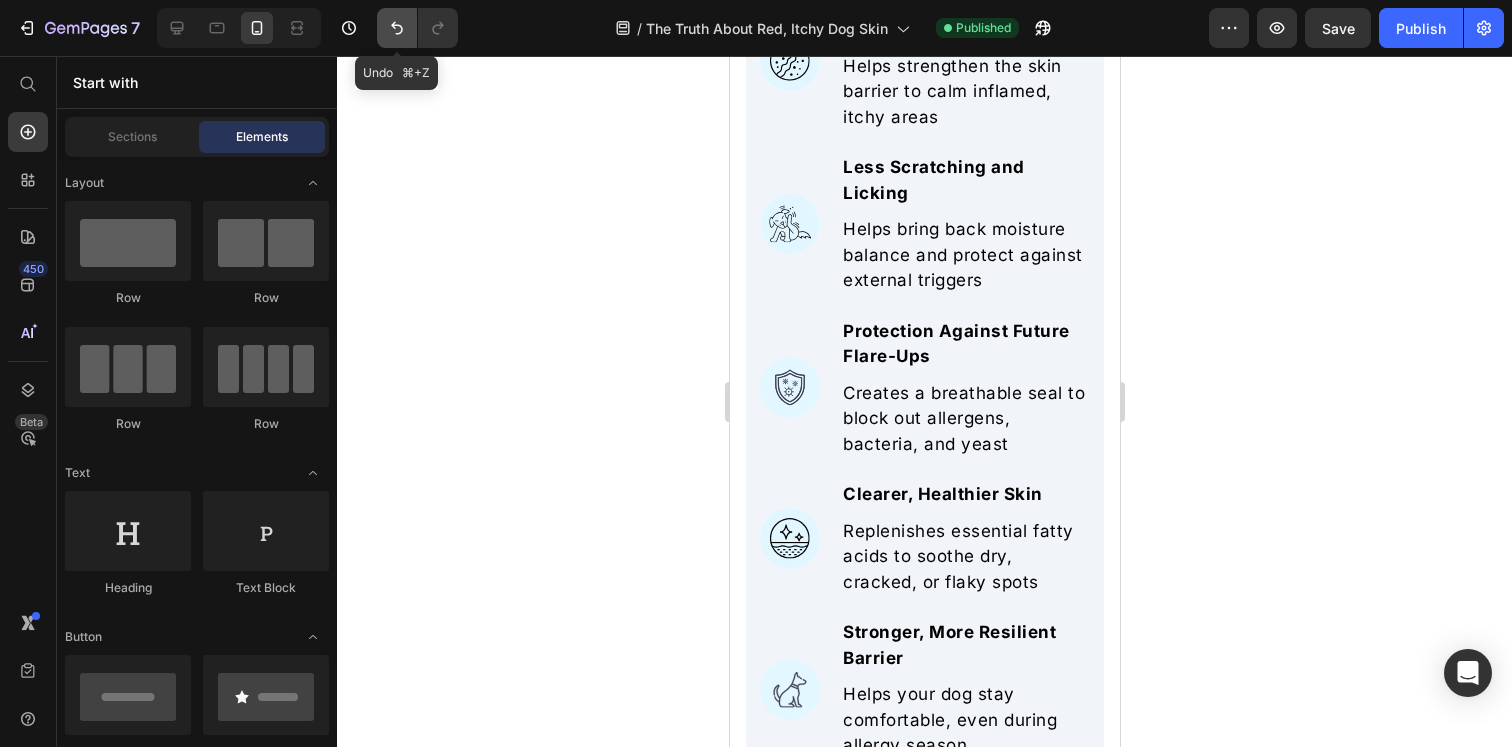 click 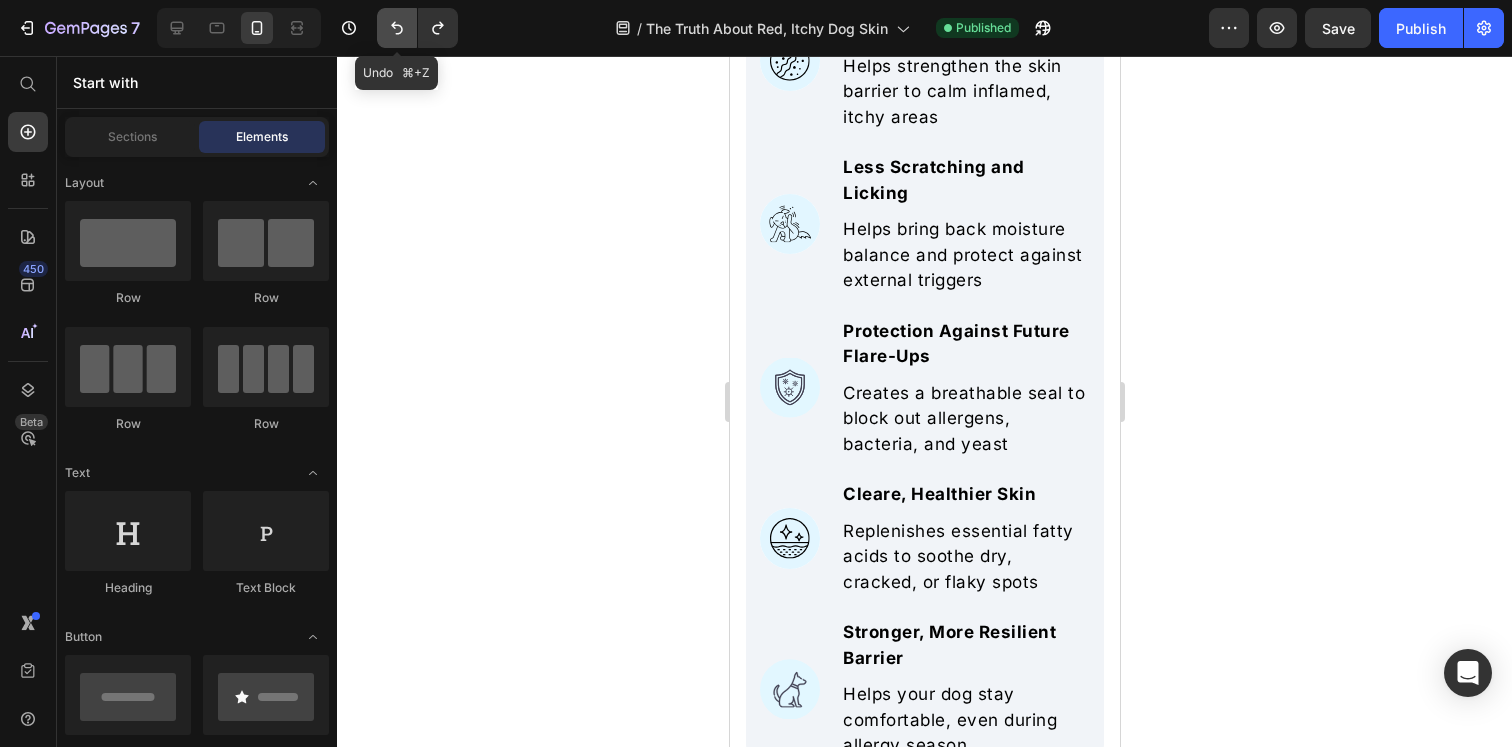 click 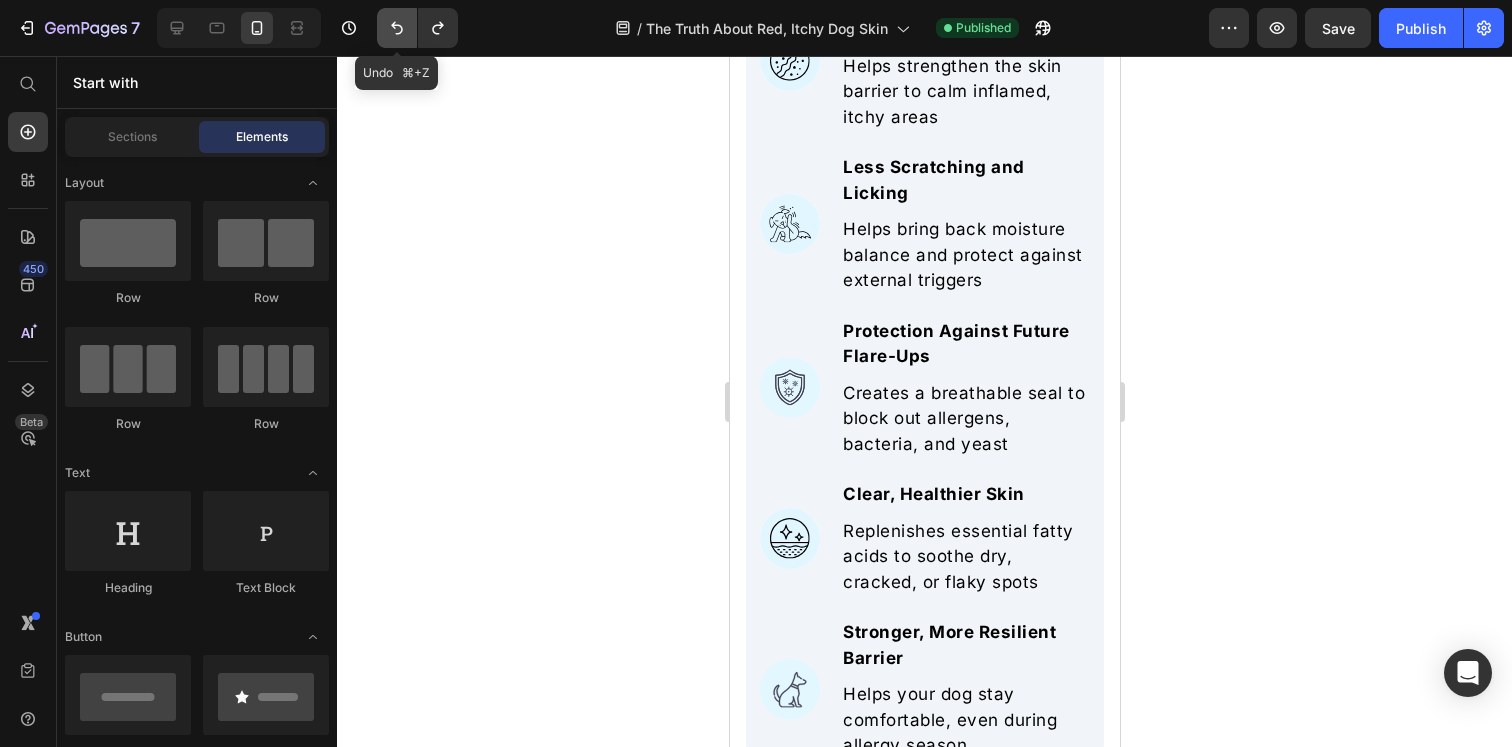 click 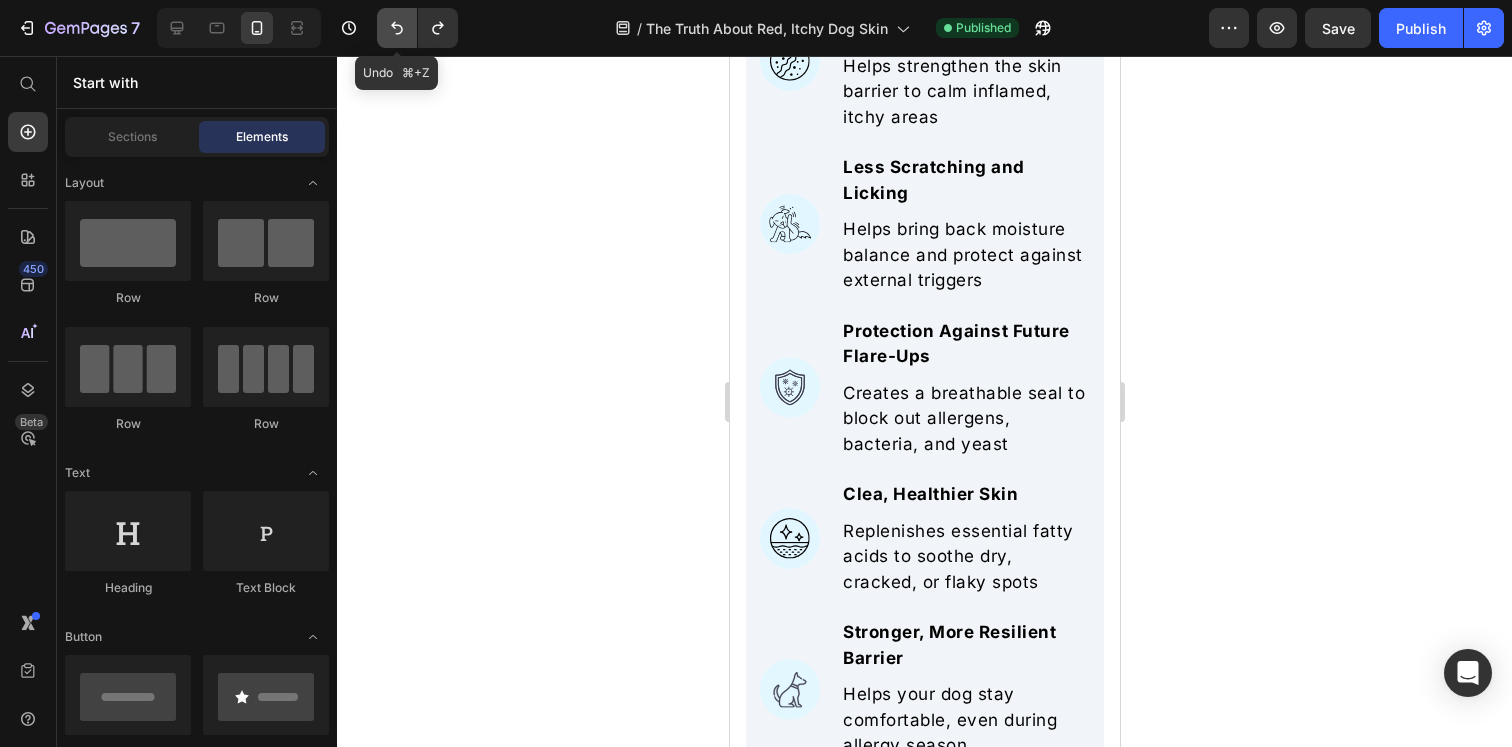 click 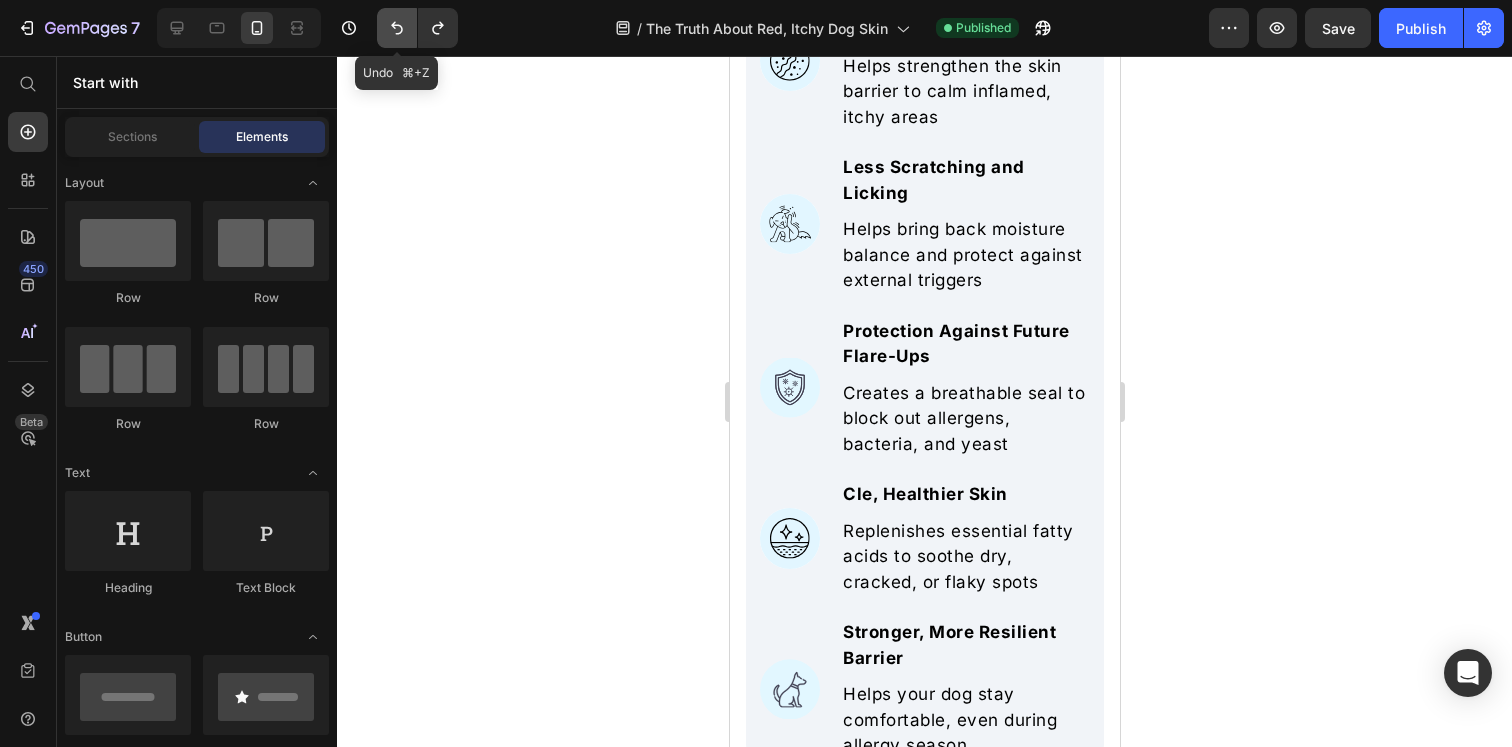 click 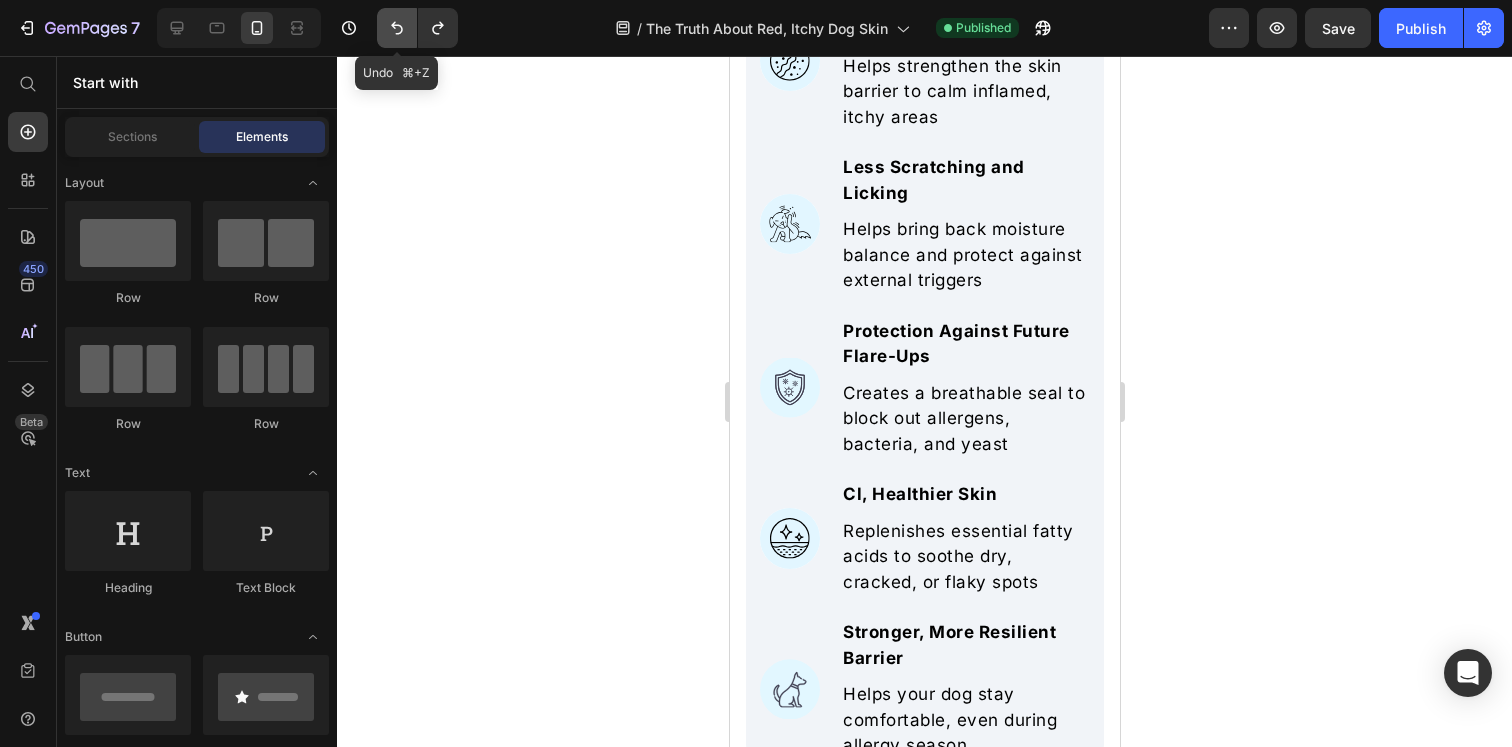 click 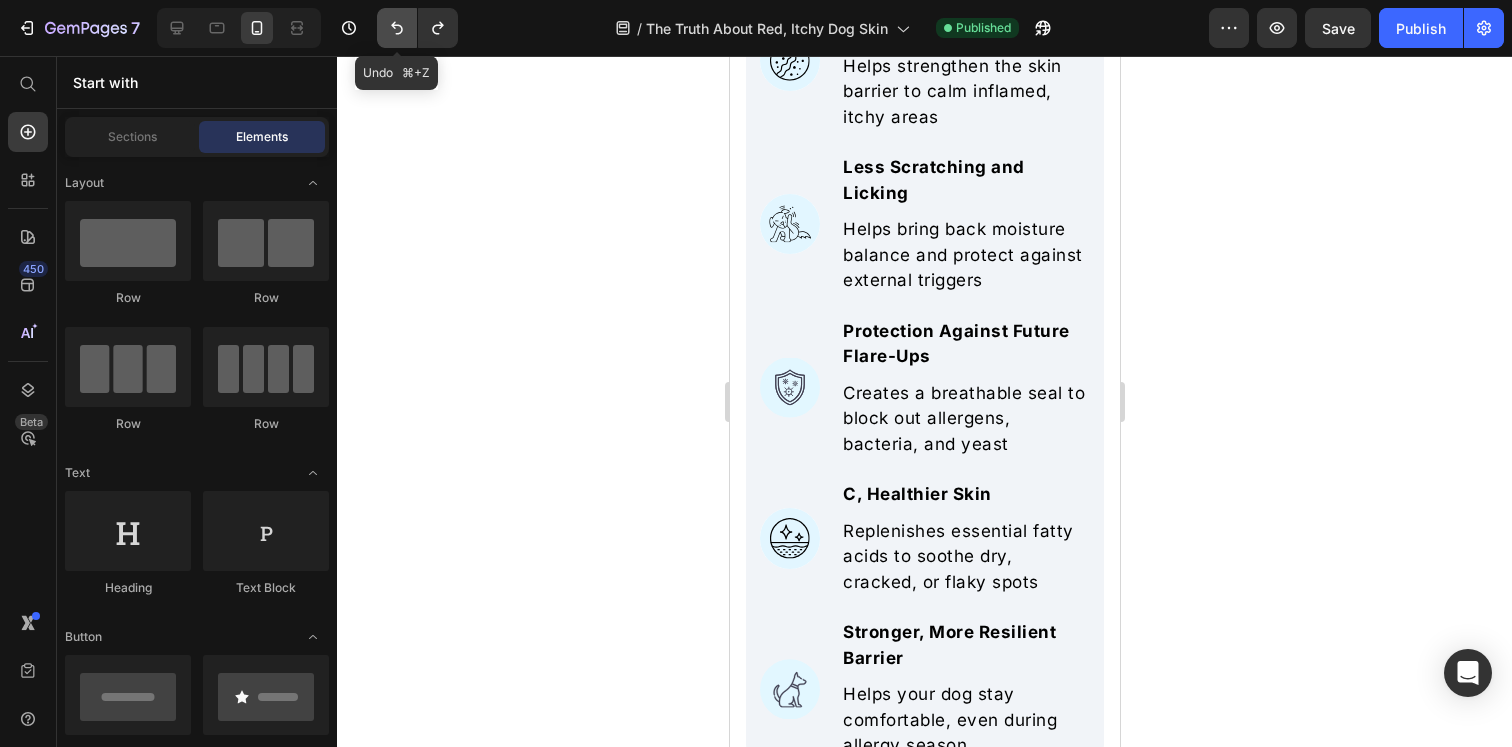 click 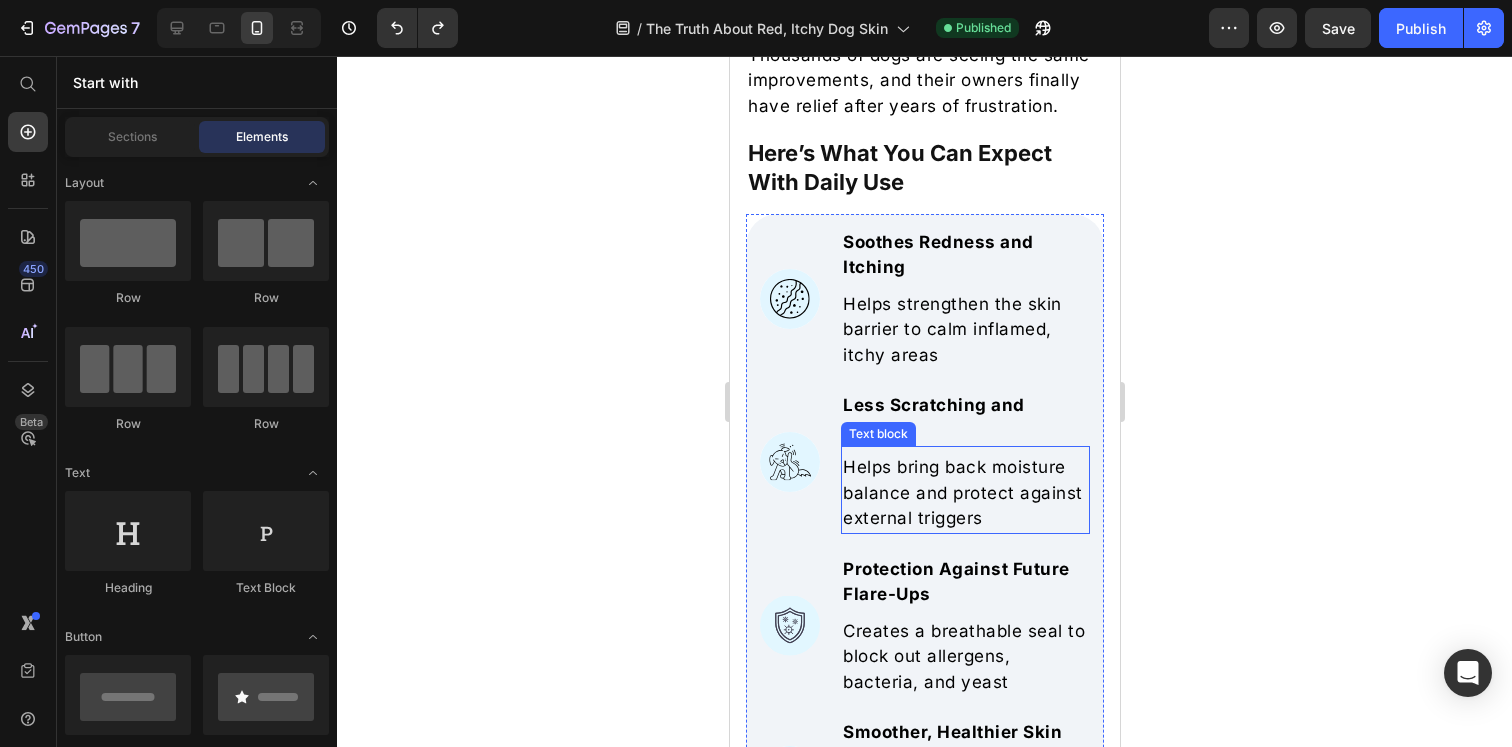 scroll, scrollTop: 7319, scrollLeft: 0, axis: vertical 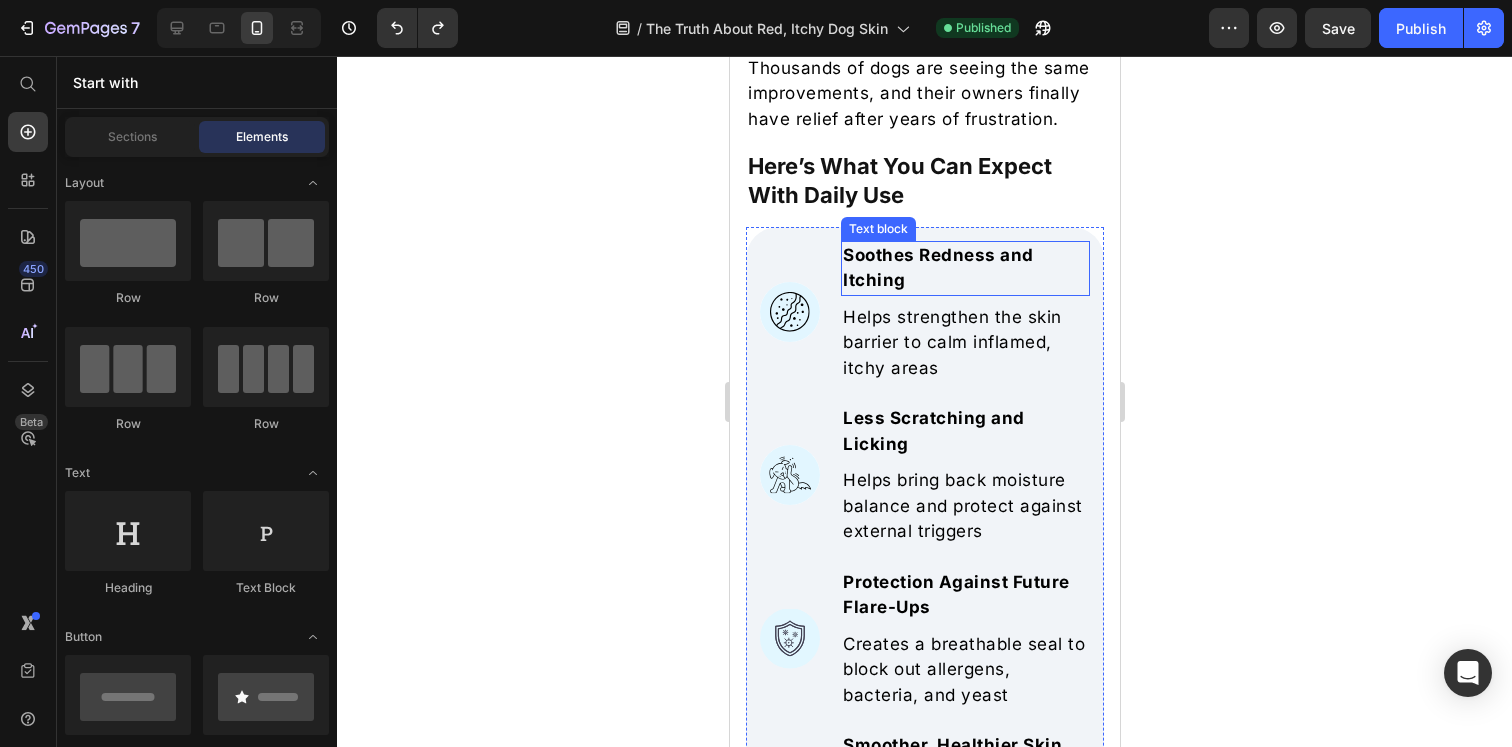 click on "Soothes Redness and Itching" at bounding box center [964, 268] 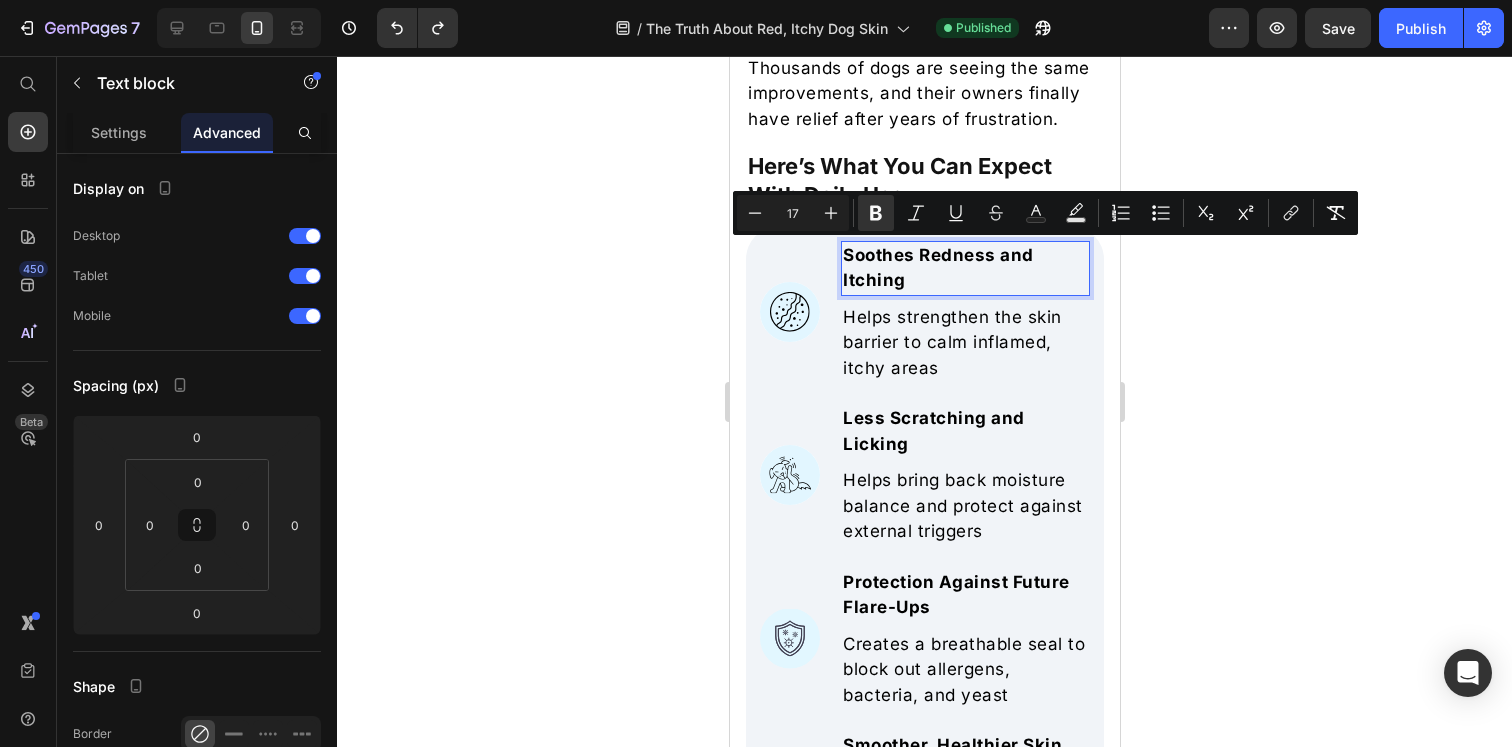 click on "Soothes Redness and Itching" at bounding box center [937, 268] 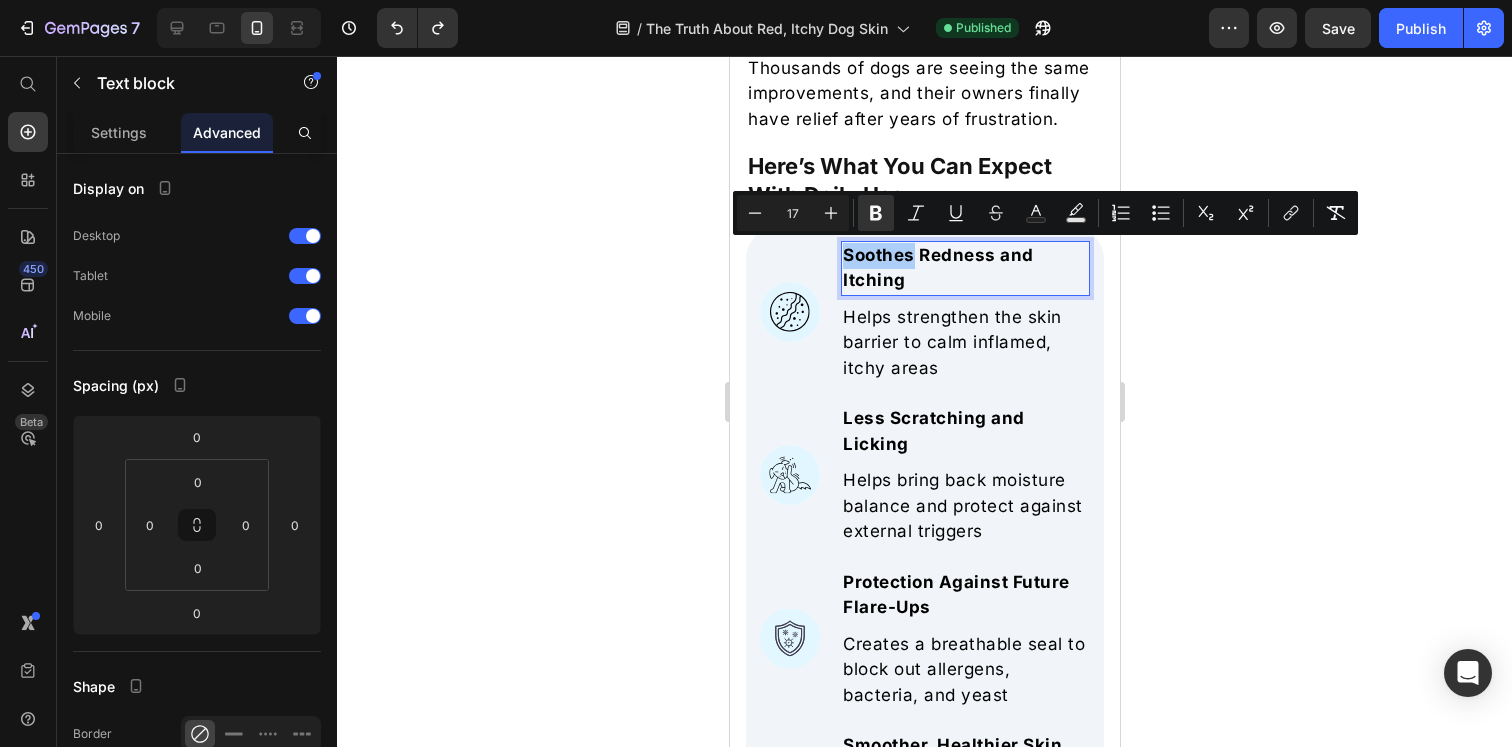 click 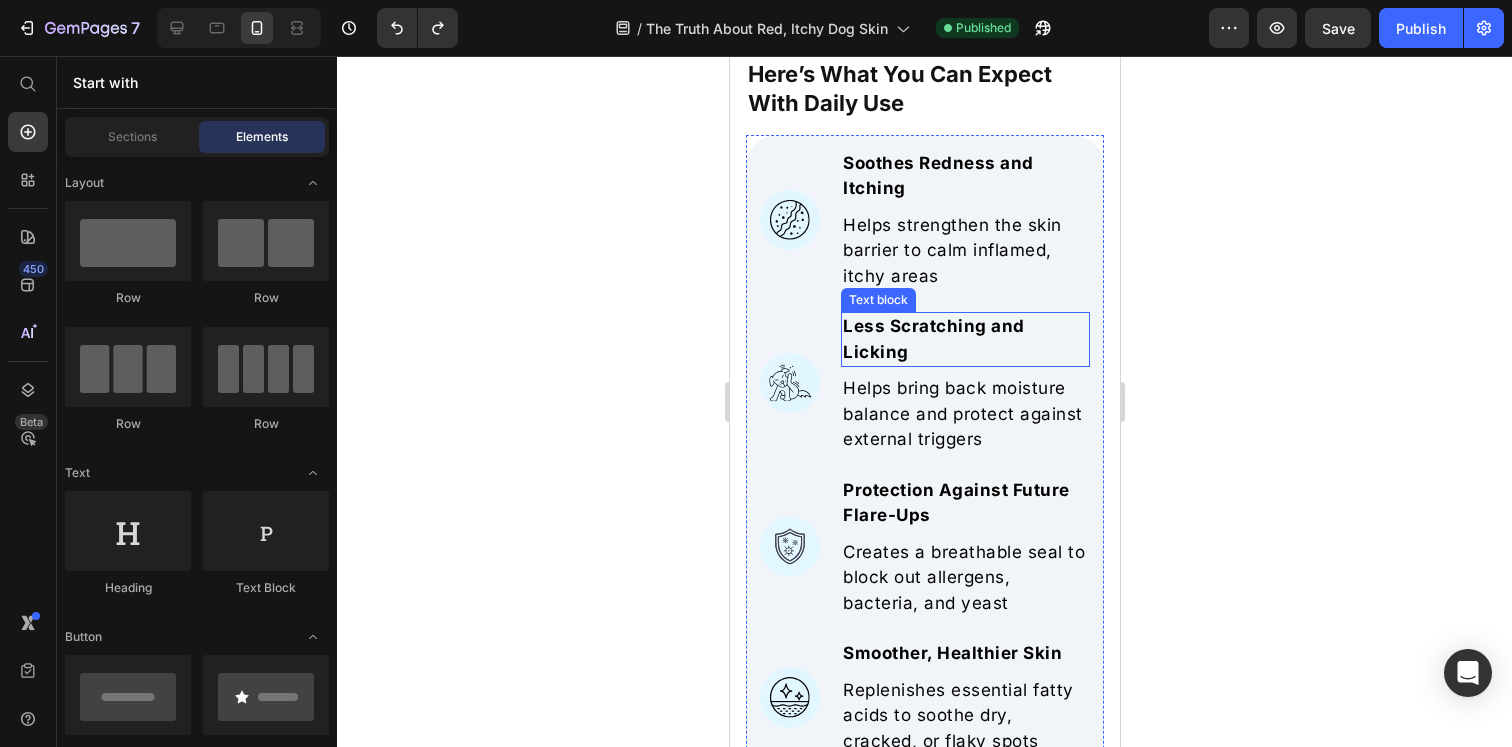scroll, scrollTop: 7394, scrollLeft: 0, axis: vertical 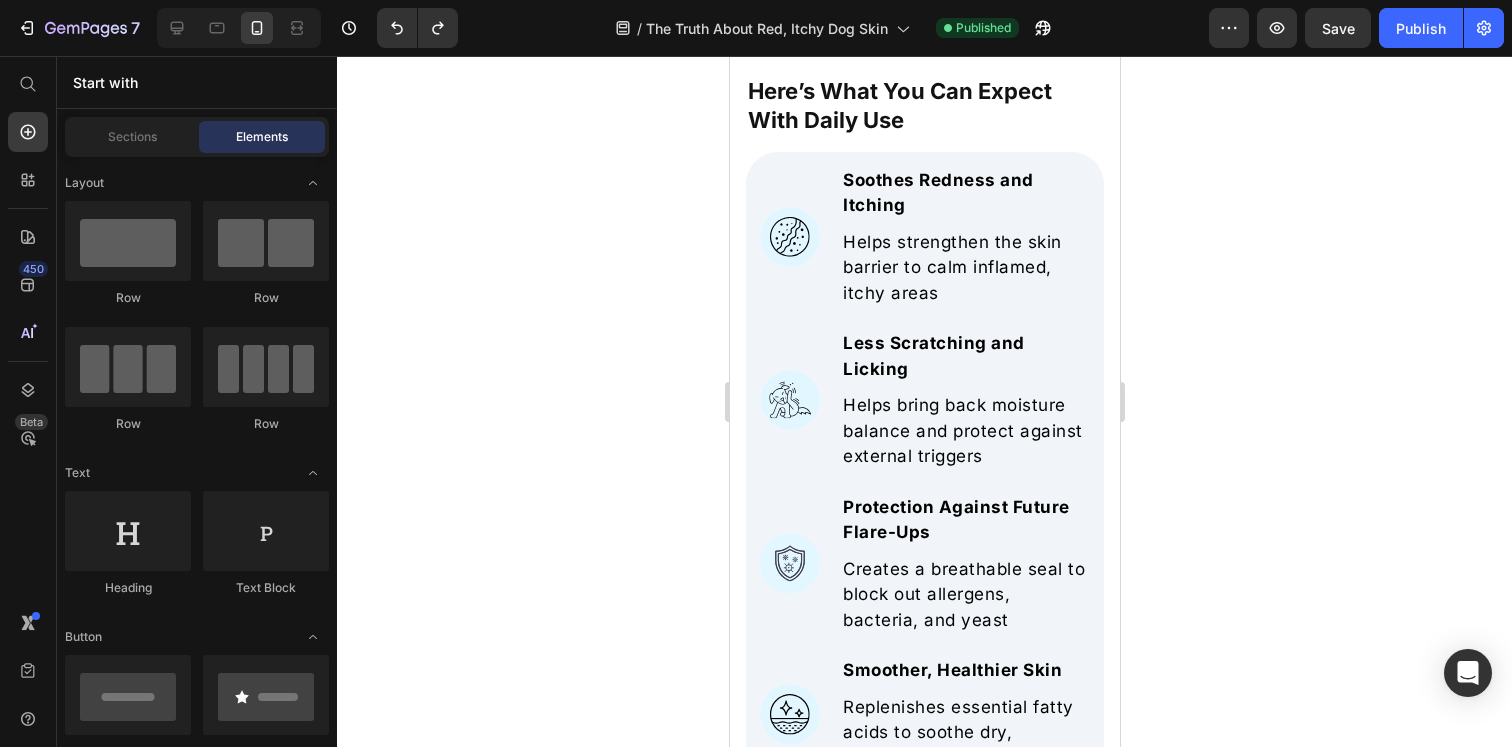 click 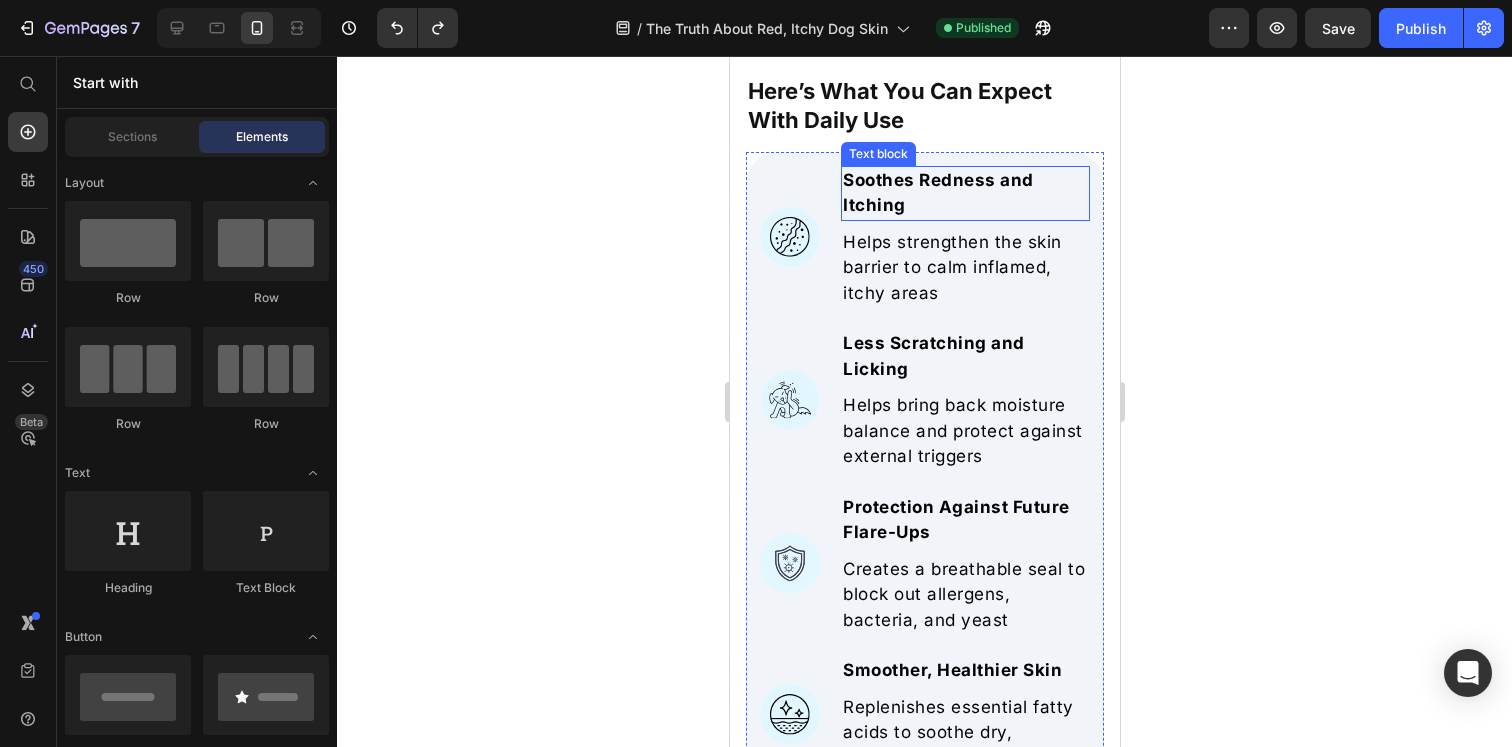 click on "Soothes Redness and Itching" at bounding box center (964, 193) 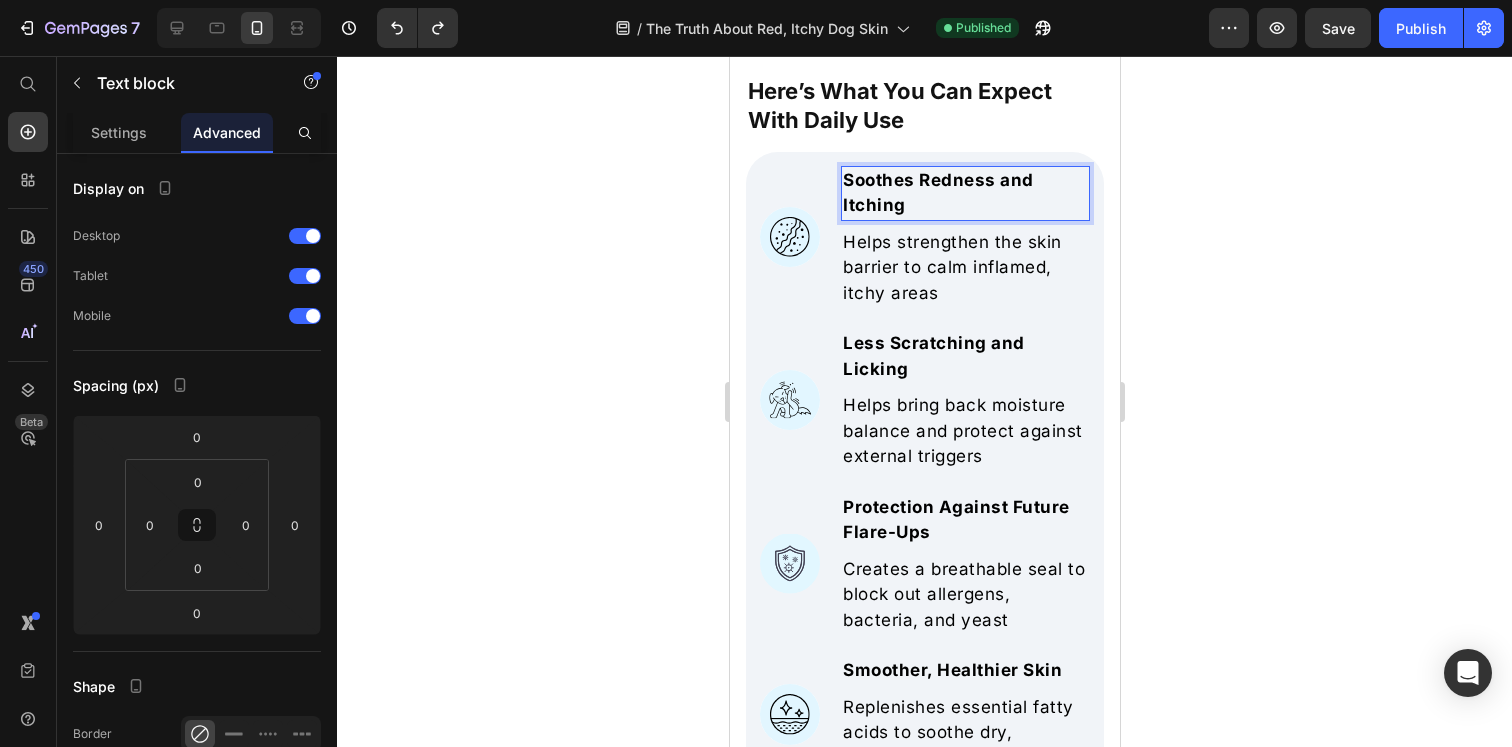 click on "Soothes Redness and Itching" at bounding box center (937, 193) 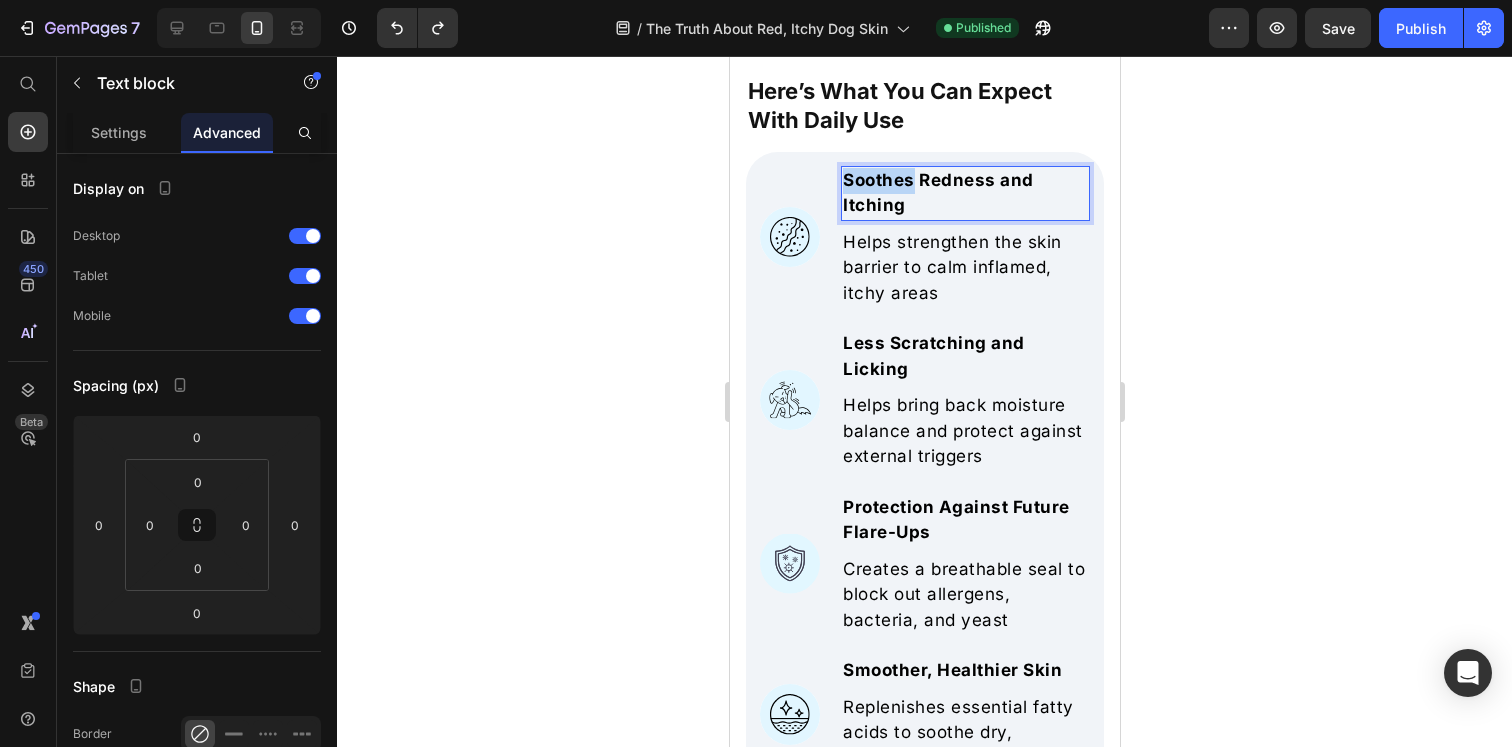 click on "Soothes Redness and Itching" at bounding box center (937, 193) 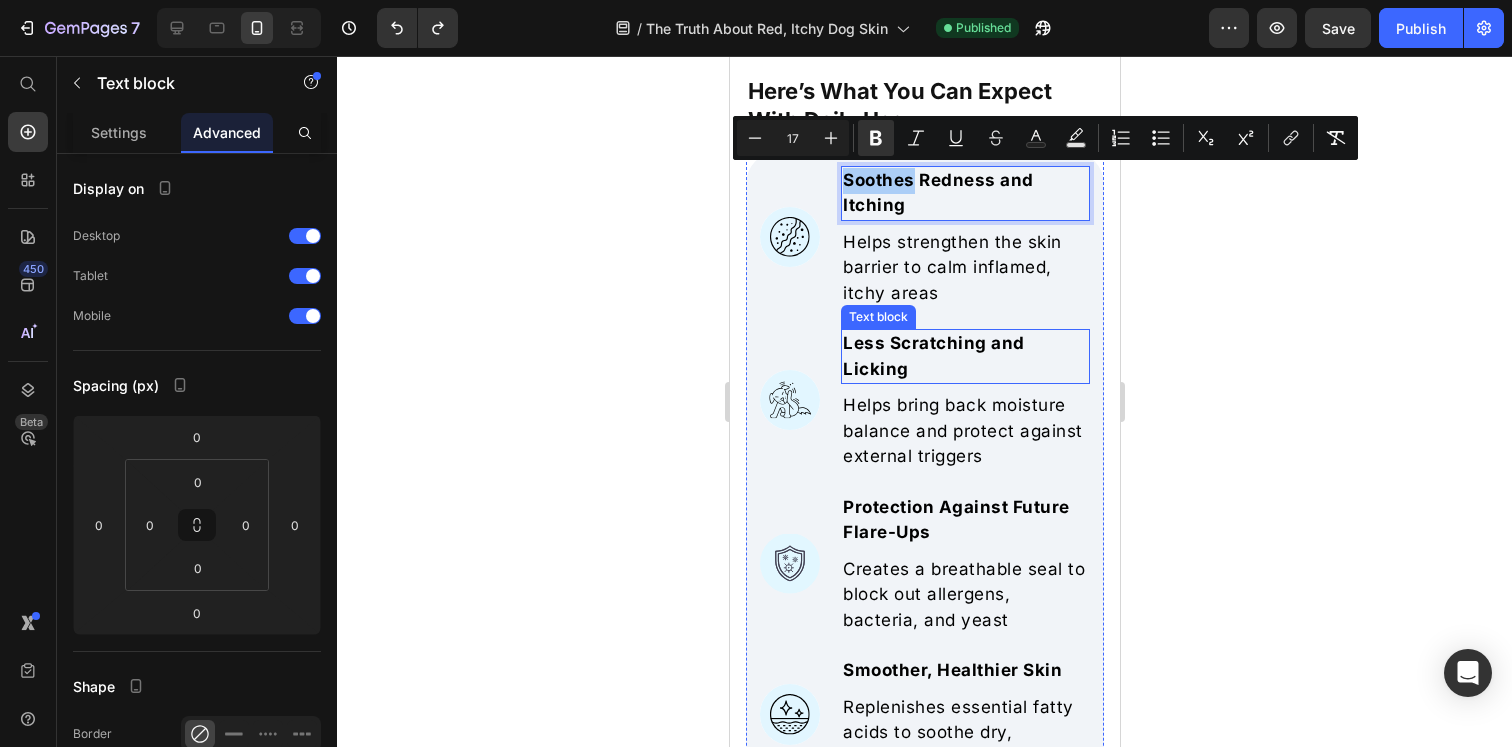 click on "Less Scratching and Licking" at bounding box center (964, 356) 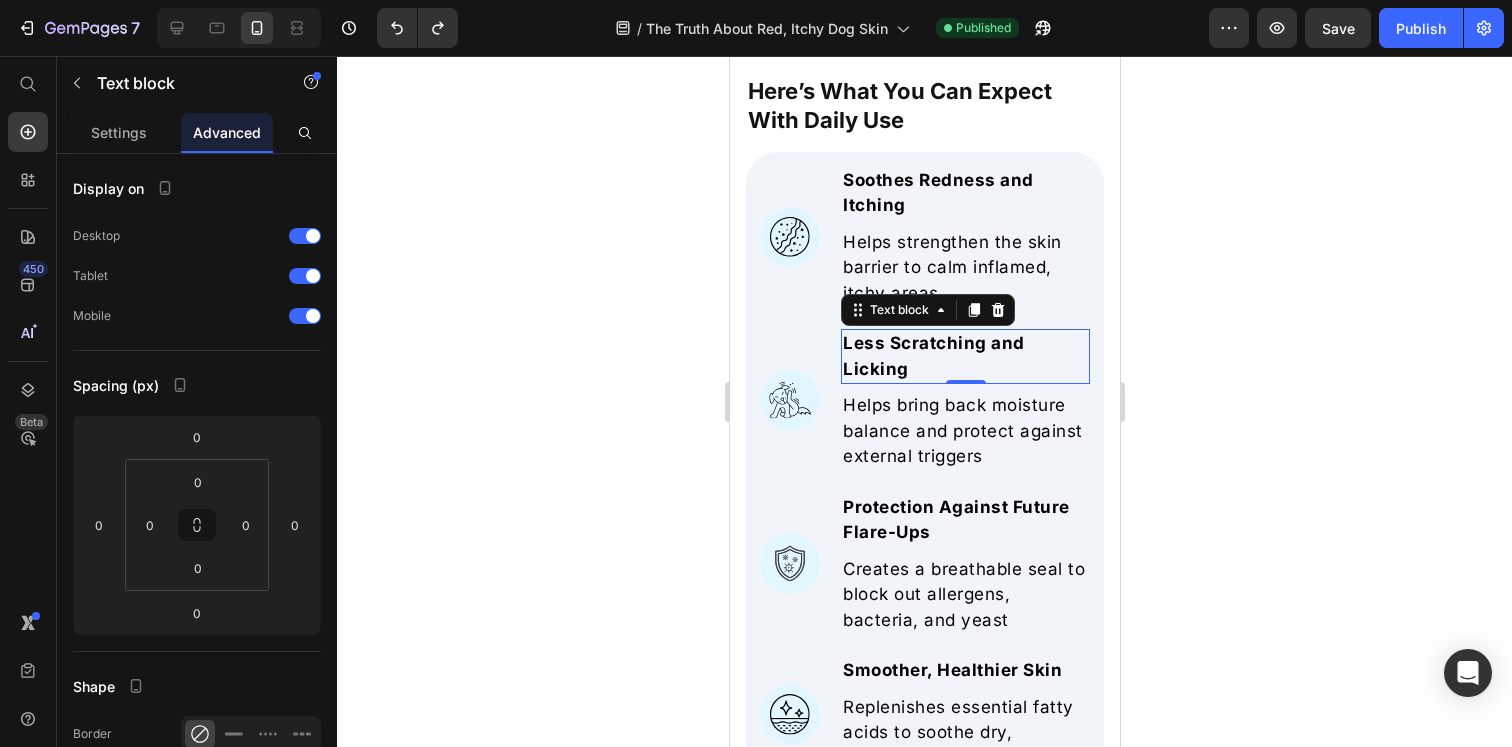 click on "Less Scratching and Licking" at bounding box center [964, 356] 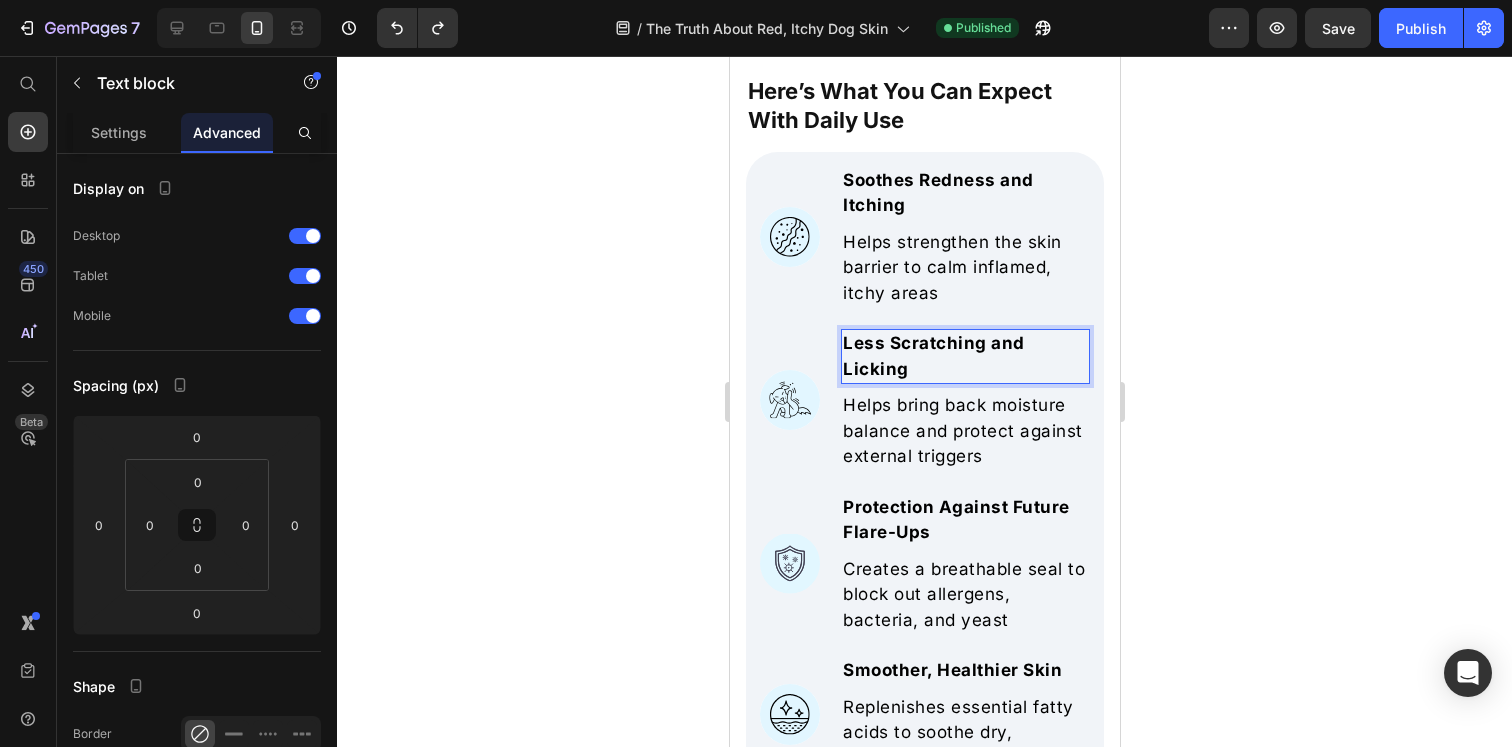 click on "Less Scratching and Licking" at bounding box center (933, 356) 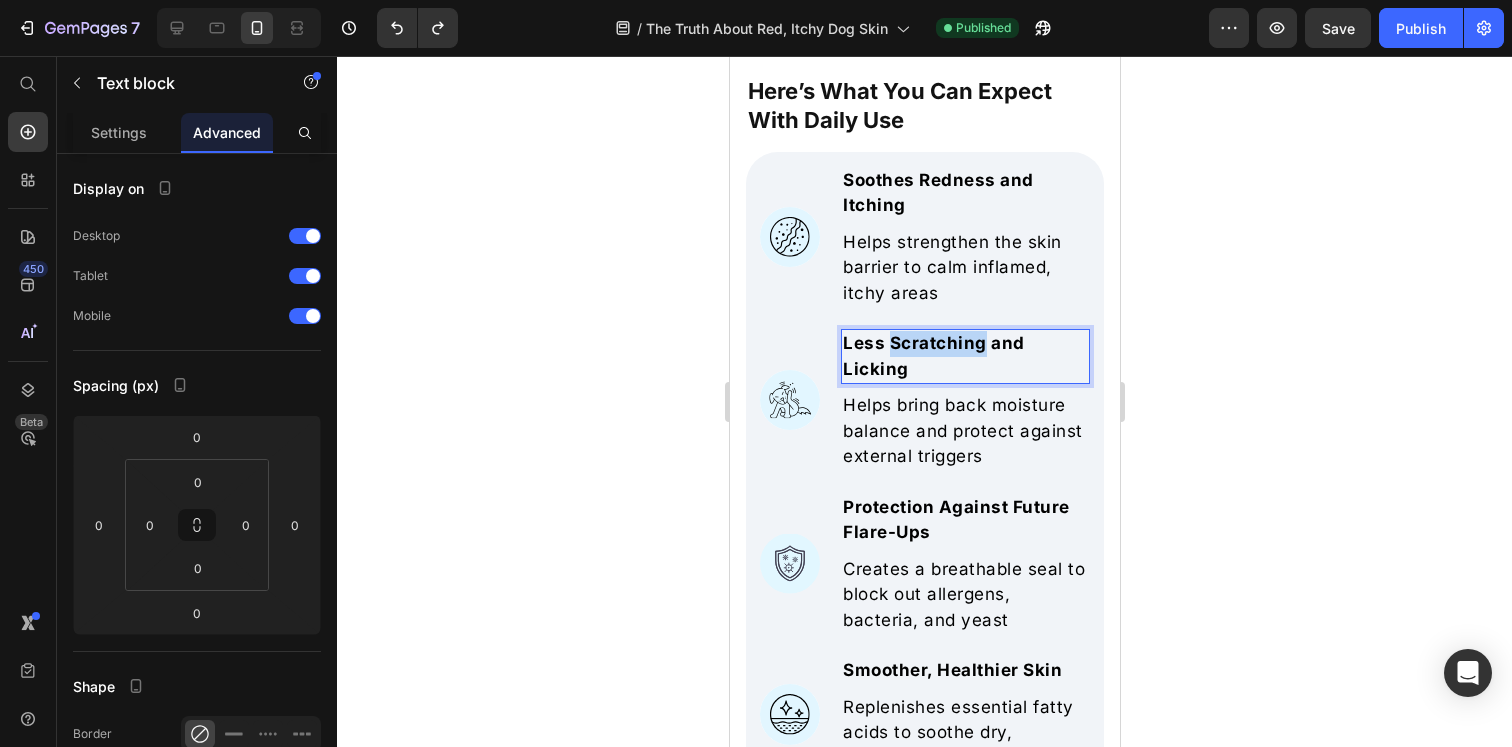 click on "Less Scratching and Licking" at bounding box center (933, 356) 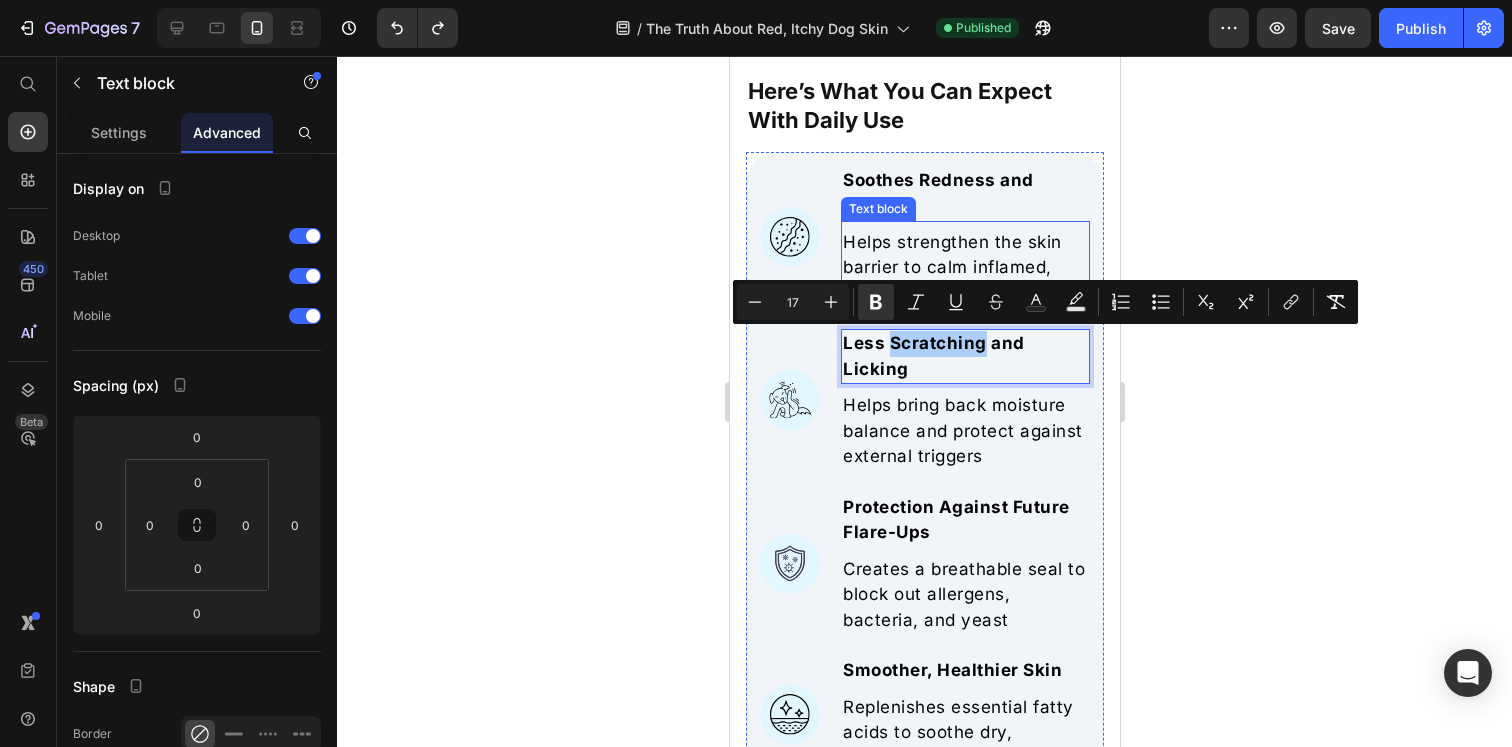 click on "Text block" at bounding box center [877, 209] 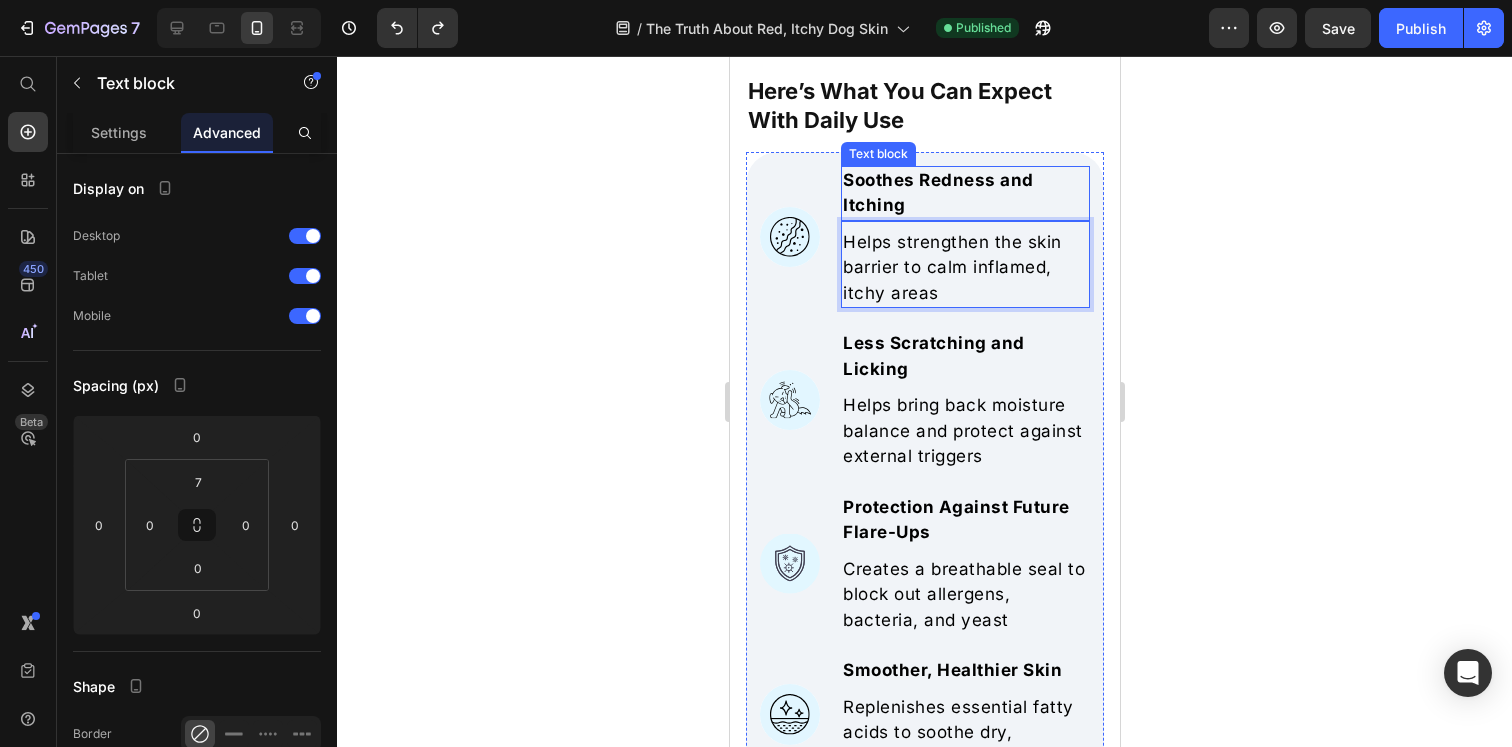click on "Soothes Redness and Itching" at bounding box center (937, 193) 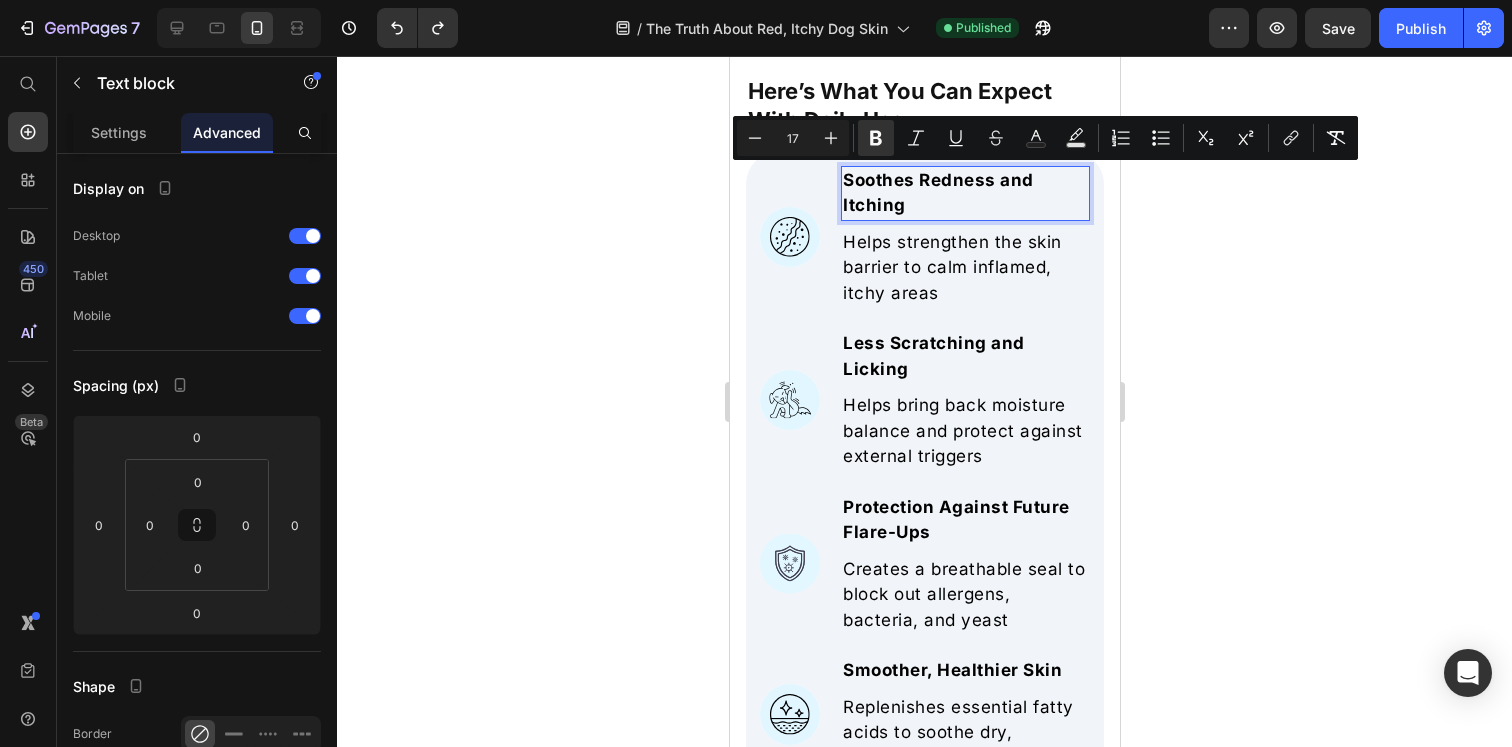 click on "Soothes Redness and Itching" at bounding box center (937, 193) 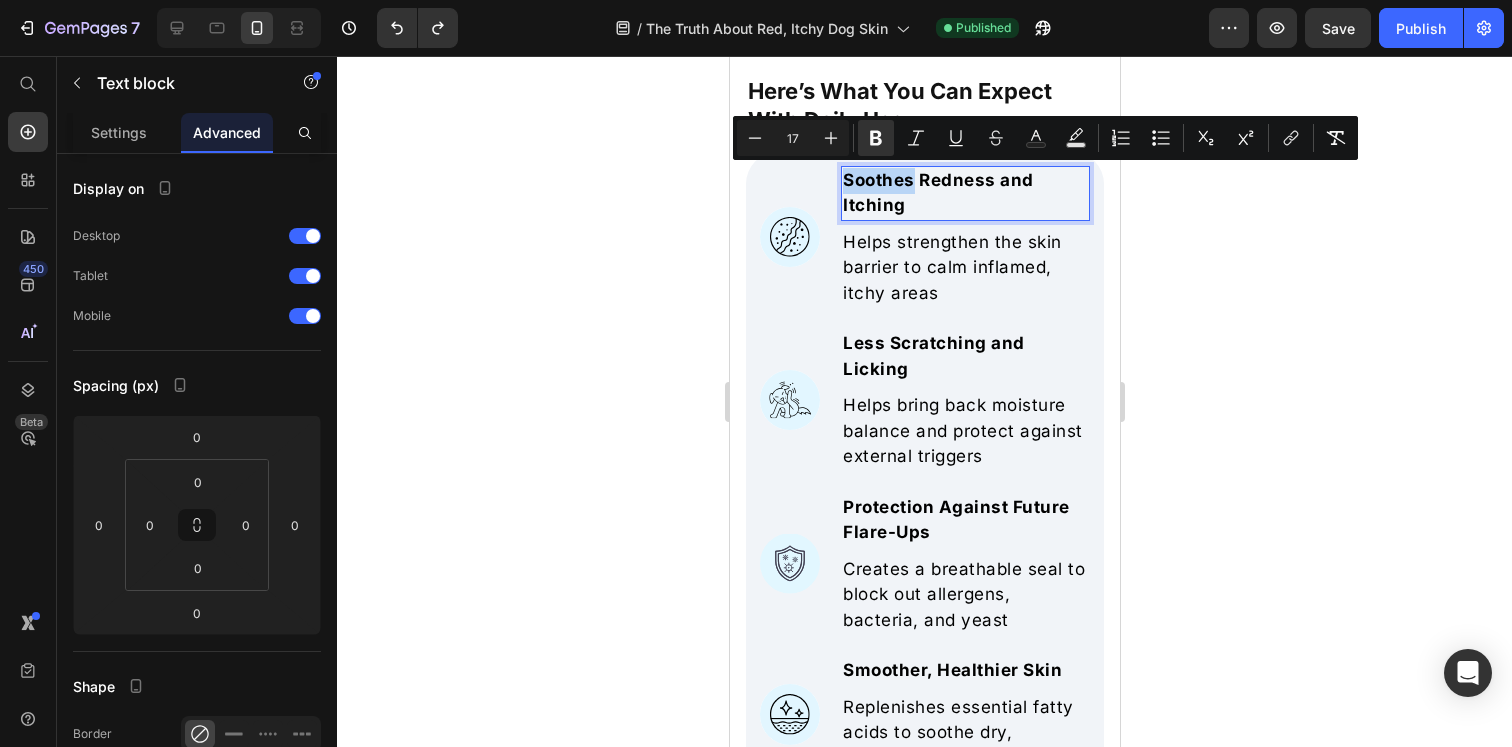 click on "Soothes Redness and Itching" at bounding box center [937, 193] 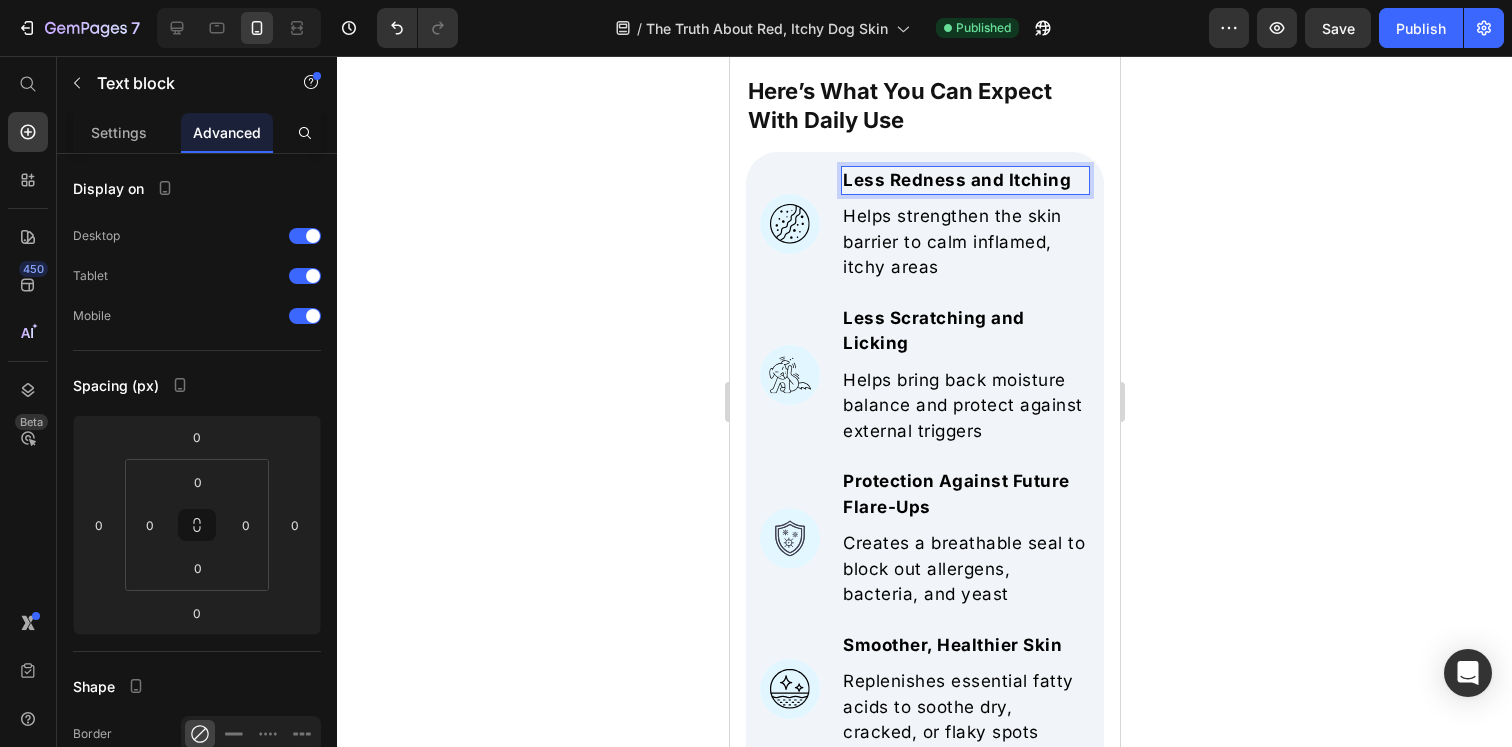 click on "Less Redness and Itching" at bounding box center [956, 180] 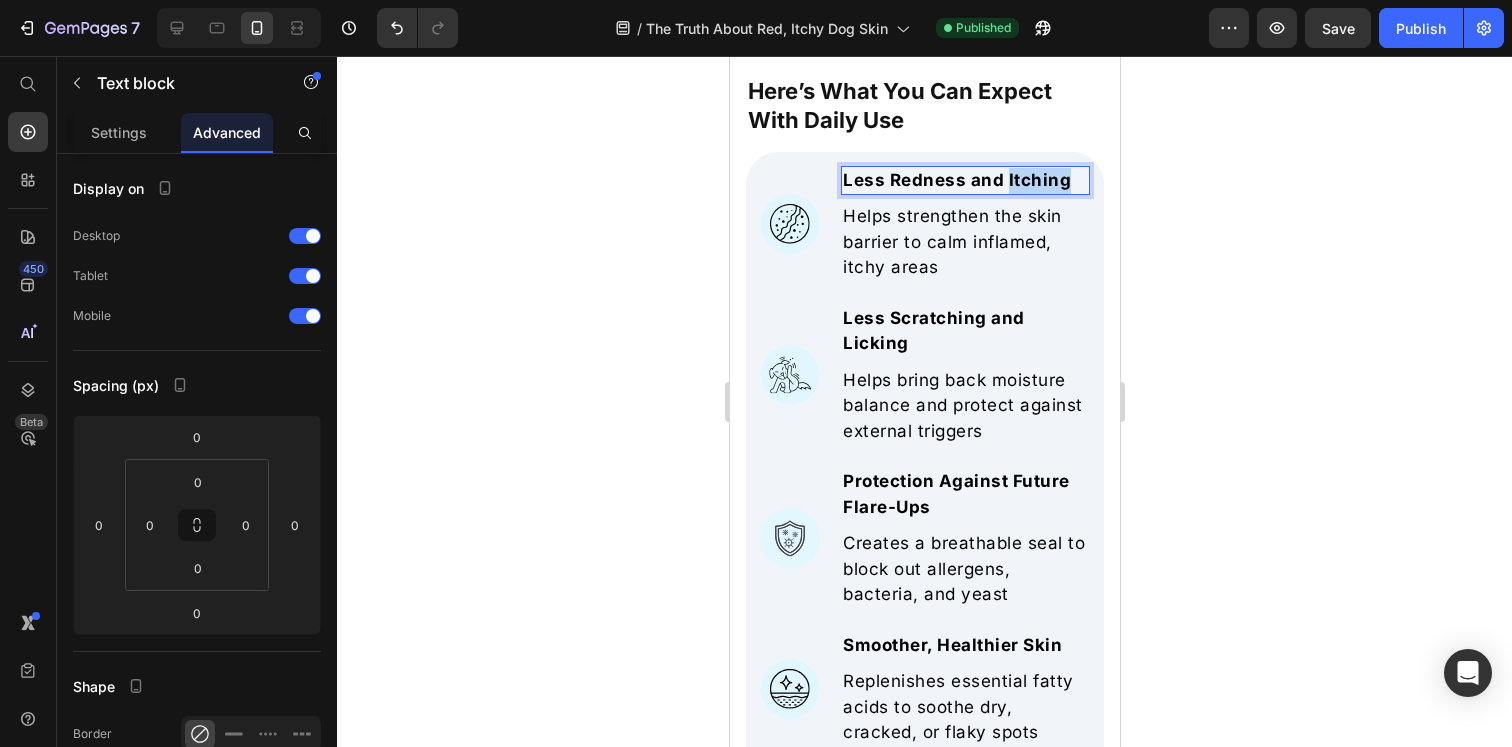 click on "Less Redness and Itching" at bounding box center (956, 180) 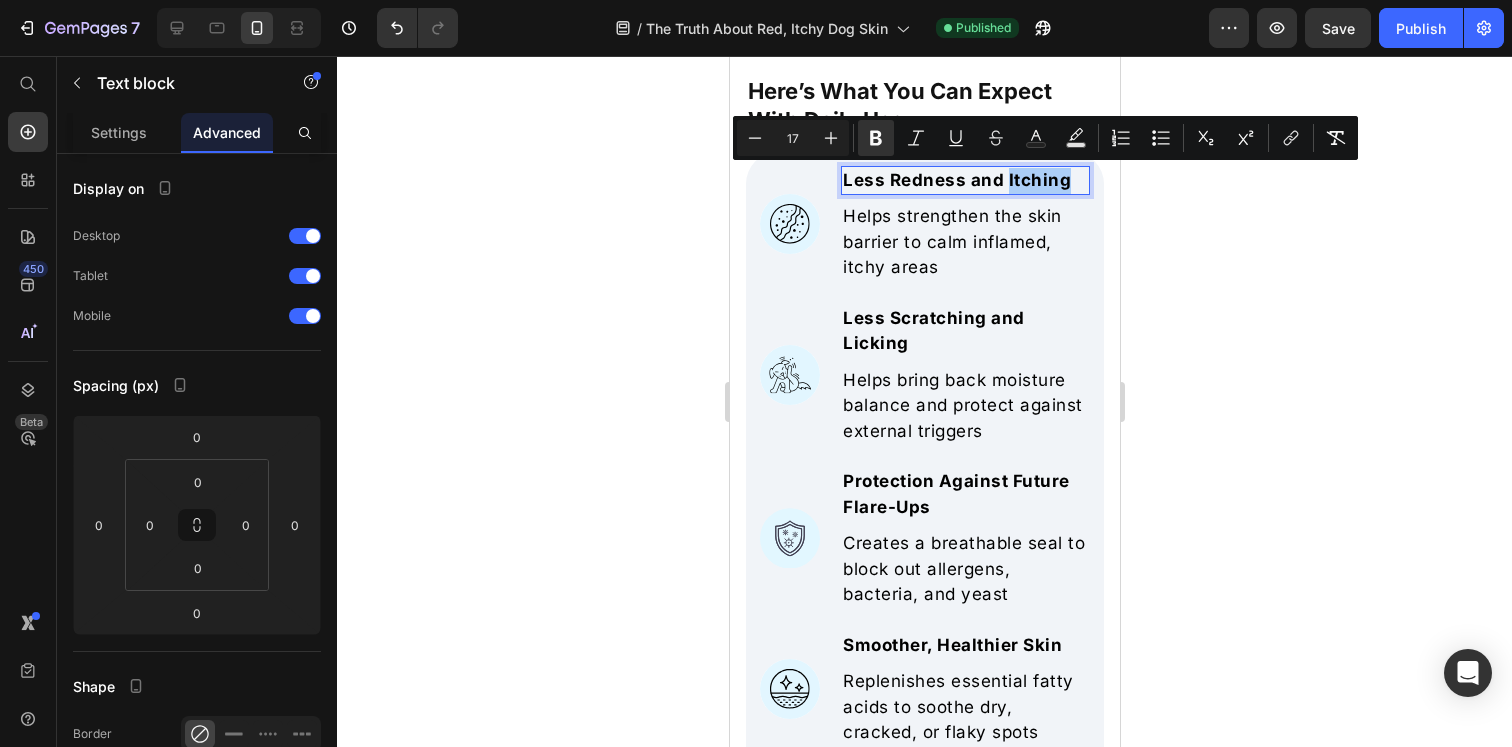 click 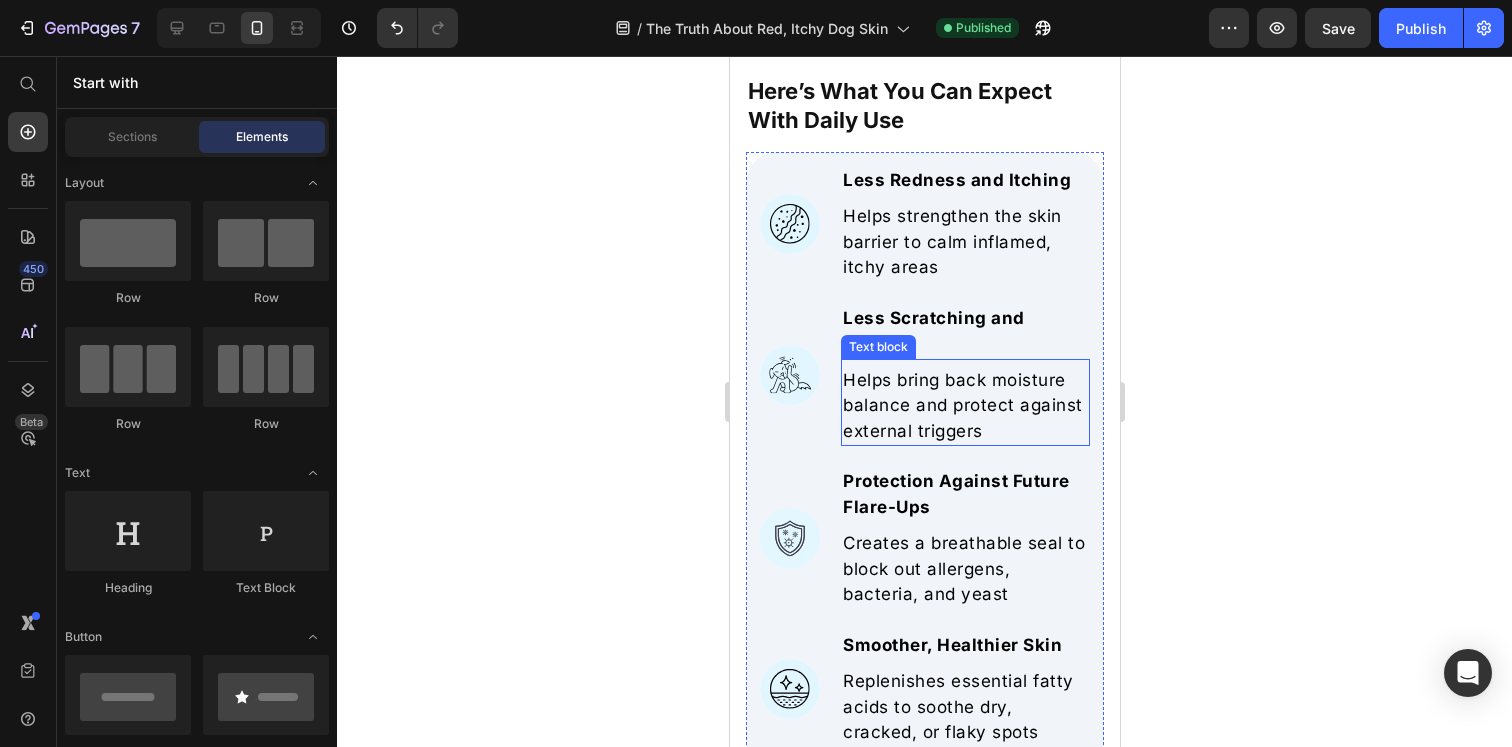 click on "Helps bring back moisture balance and protect against external triggers" at bounding box center (964, 406) 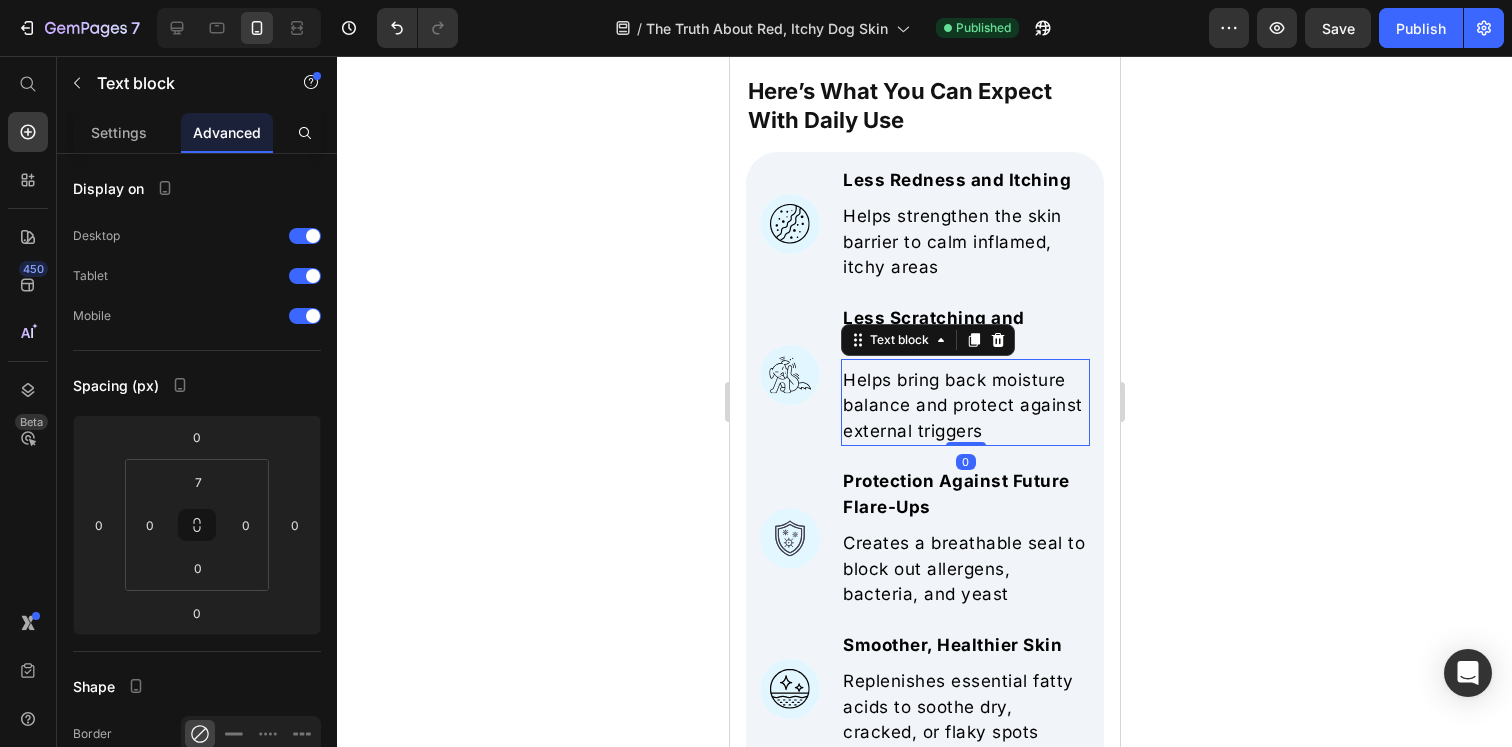 click on "Helps bring back moisture balance and protect against external triggers" at bounding box center (964, 406) 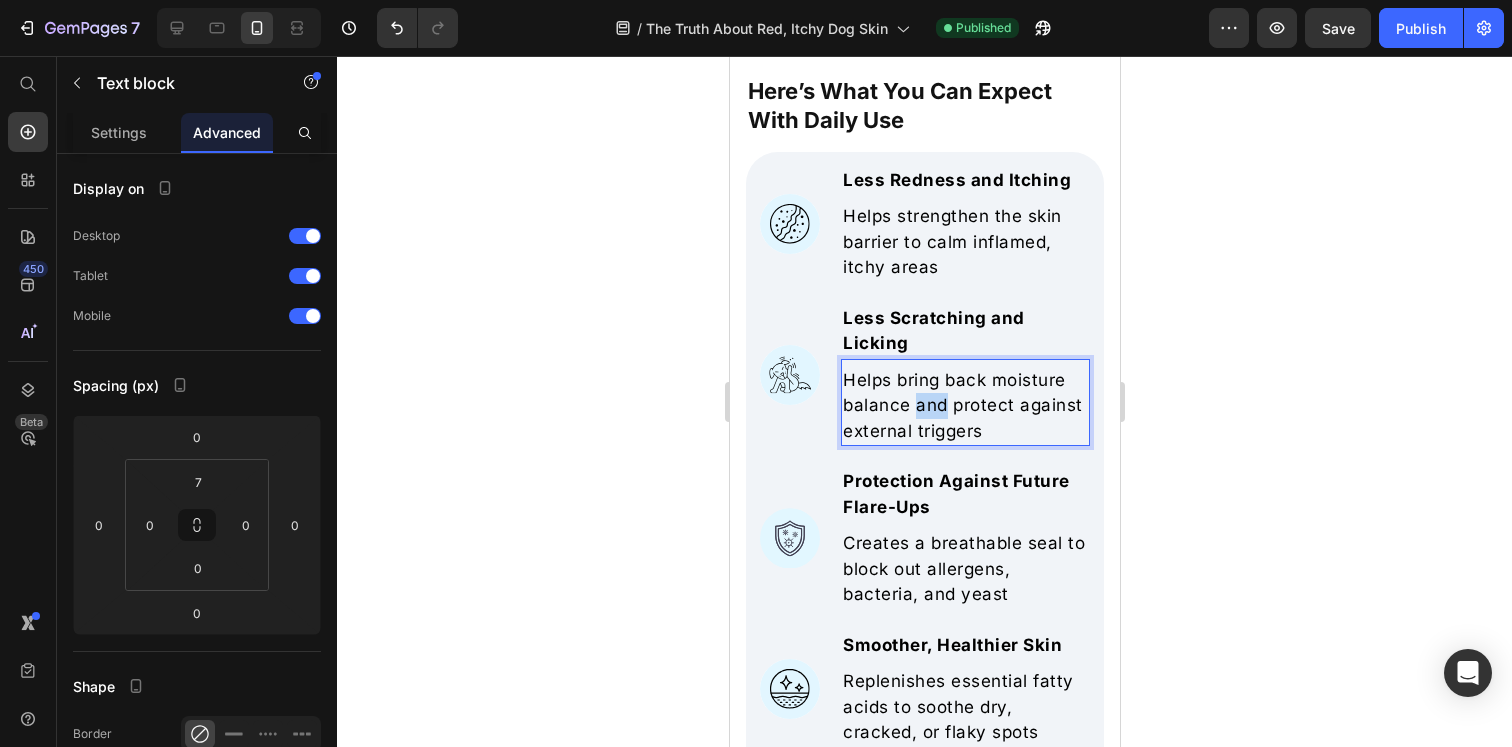 click on "Helps bring back moisture balance and protect against external triggers" at bounding box center (964, 406) 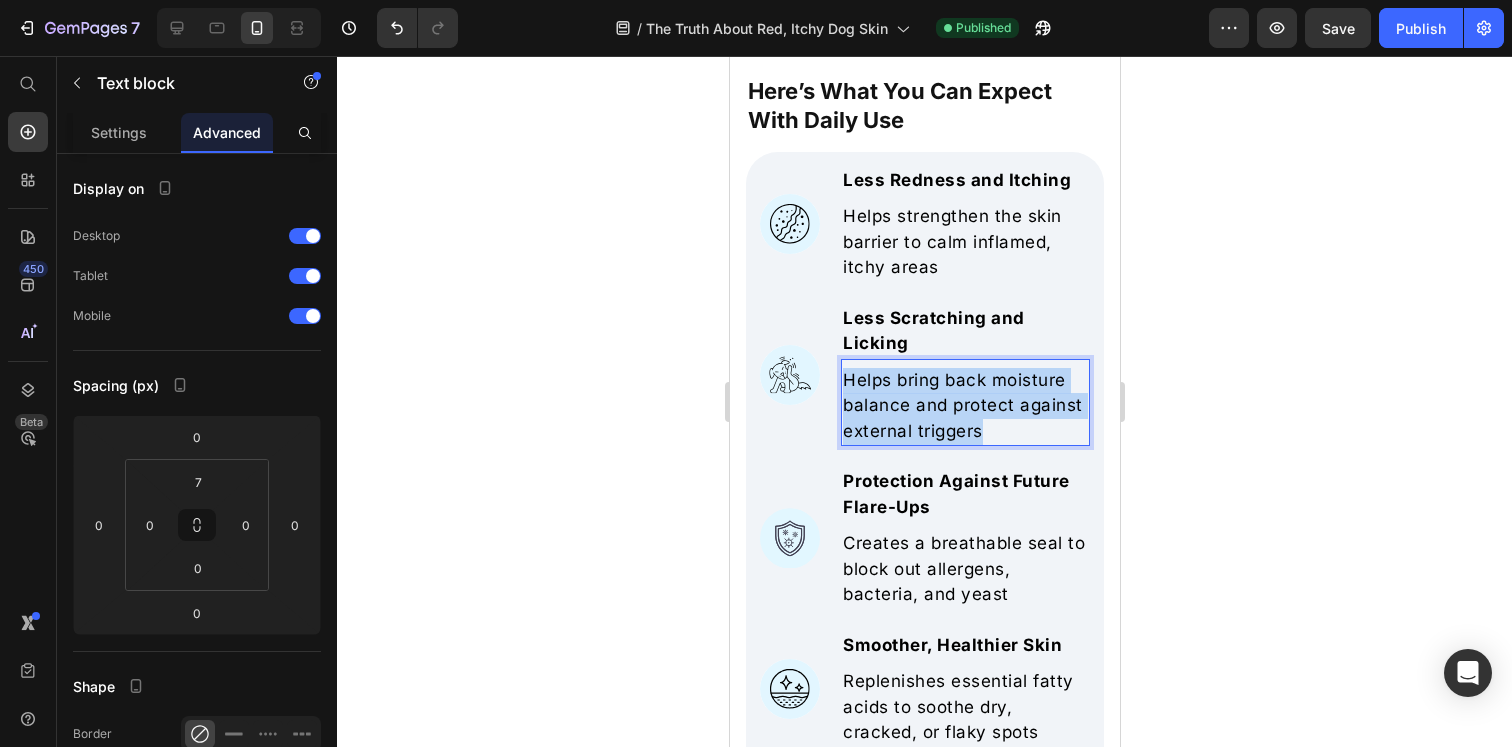 click on "Helps bring back moisture balance and protect against external triggers" at bounding box center [964, 406] 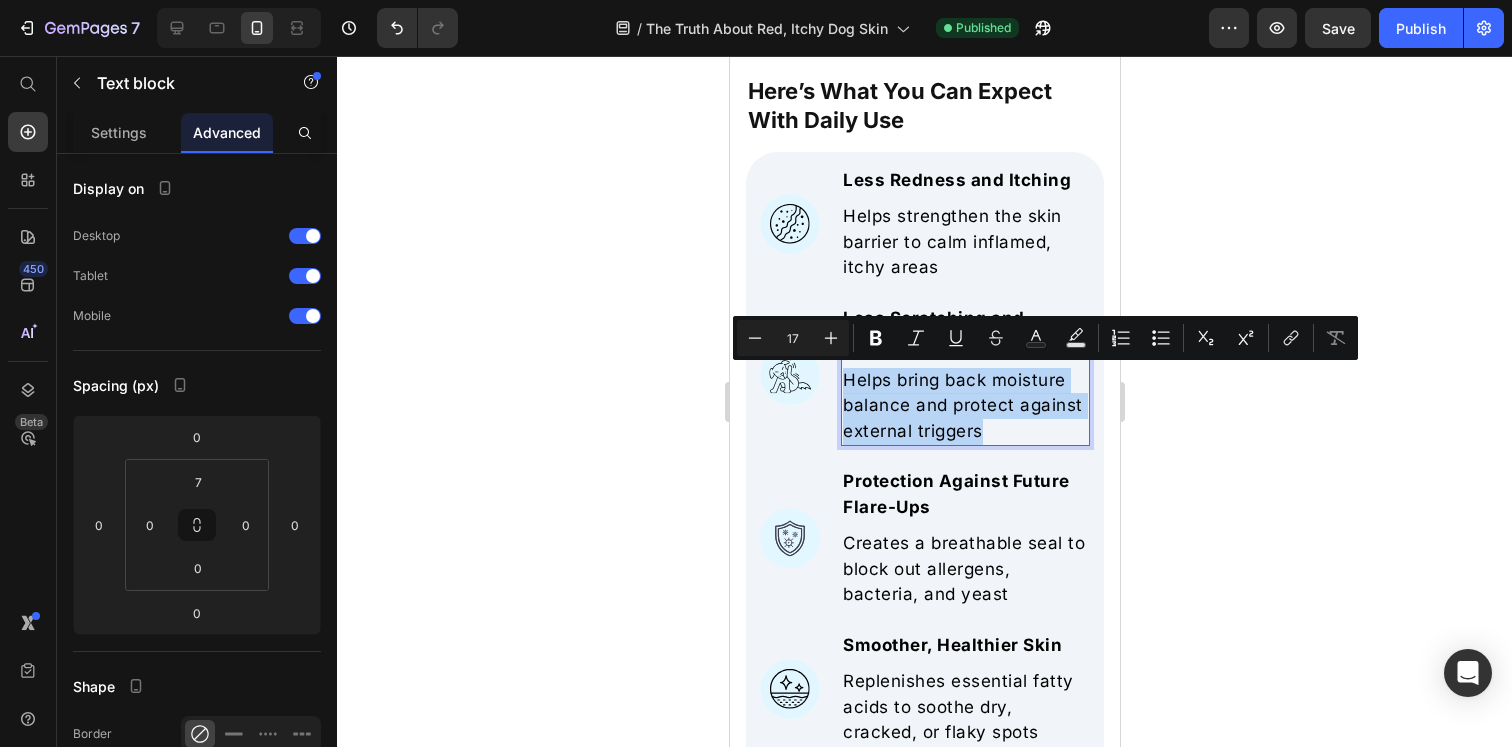 copy on "Helps bring back moisture balance and protect against external triggers" 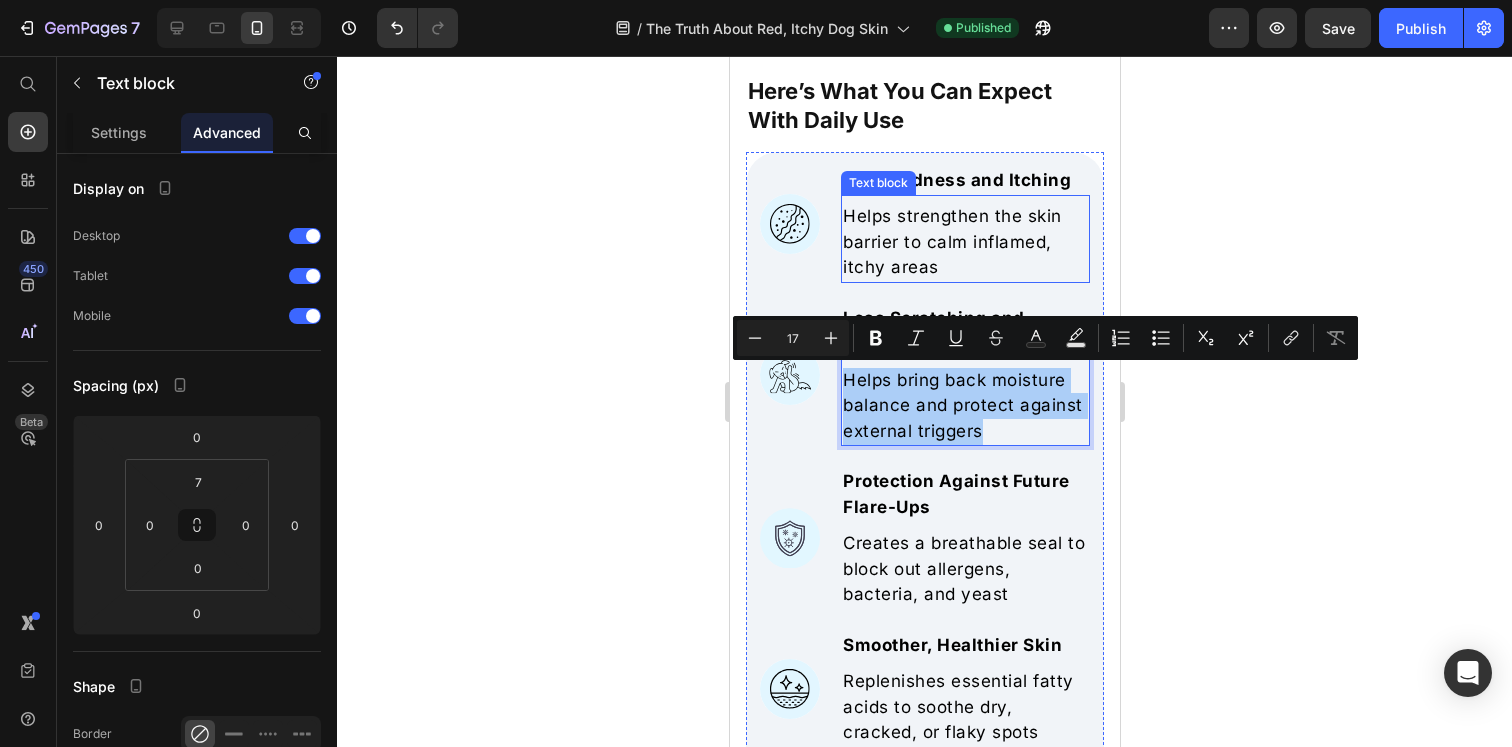 click on "Helps strengthen the skin barrier to calm inflamed, itchy areas" at bounding box center (964, 242) 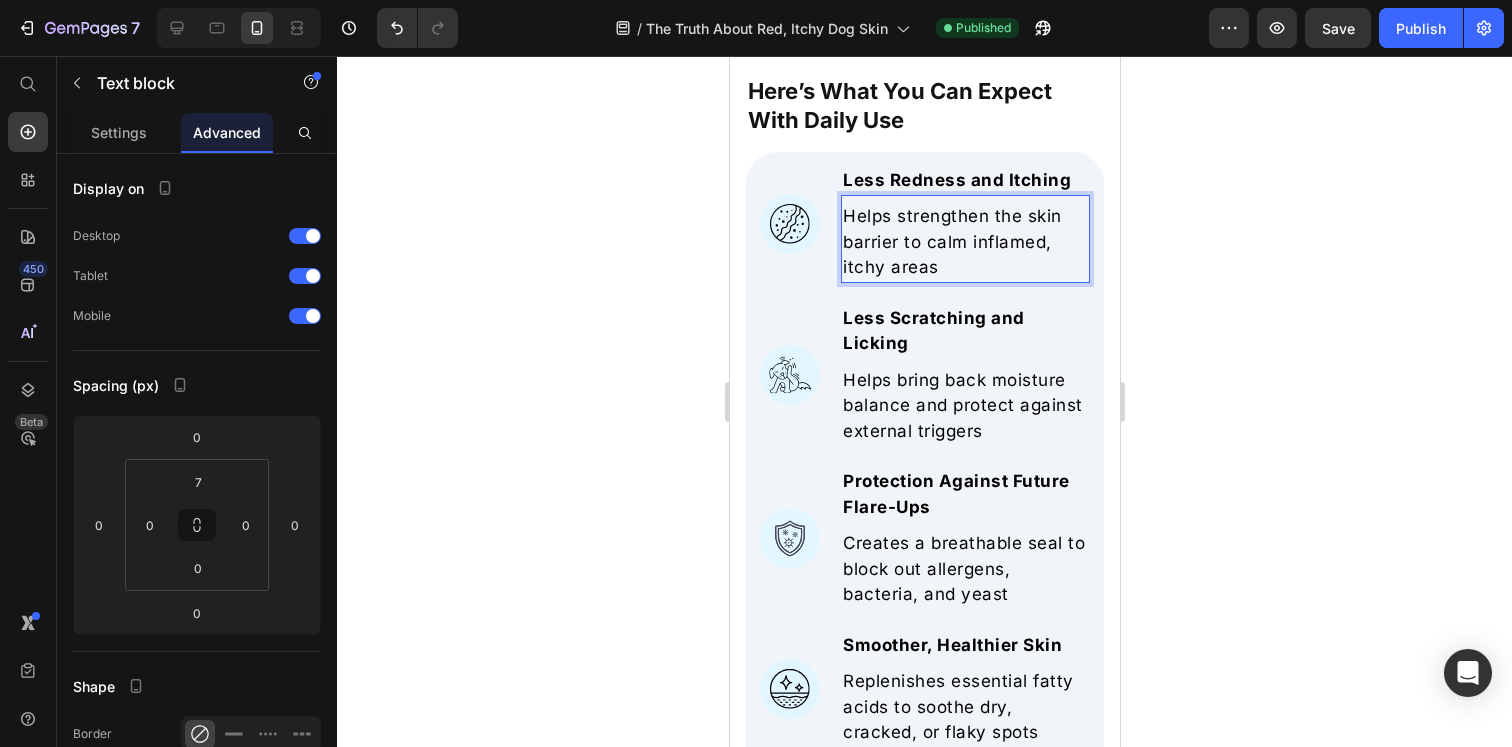 click on "Helps strengthen the skin barrier to calm inflamed, itchy areas" at bounding box center [964, 242] 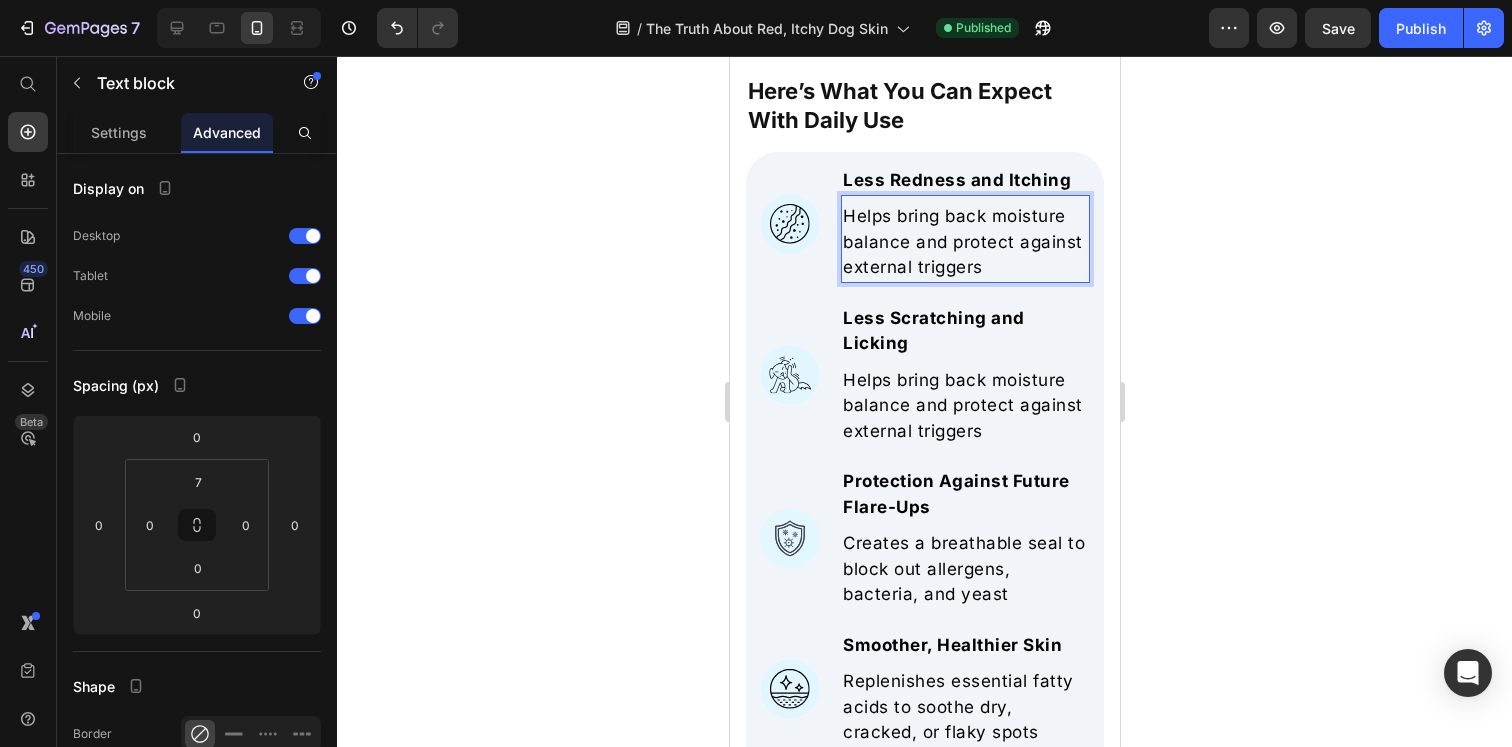 click 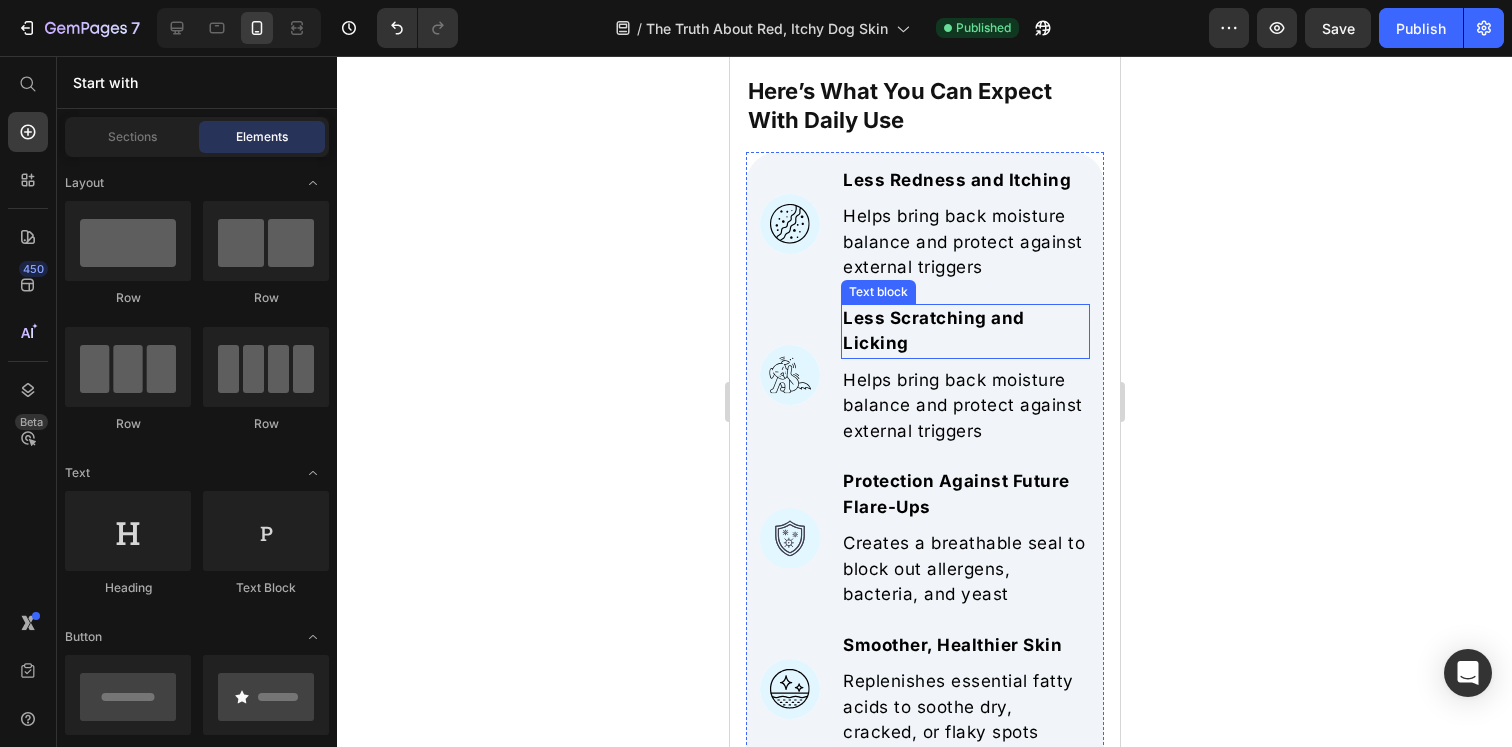 click on "Less Scratching and Licking" at bounding box center [964, 331] 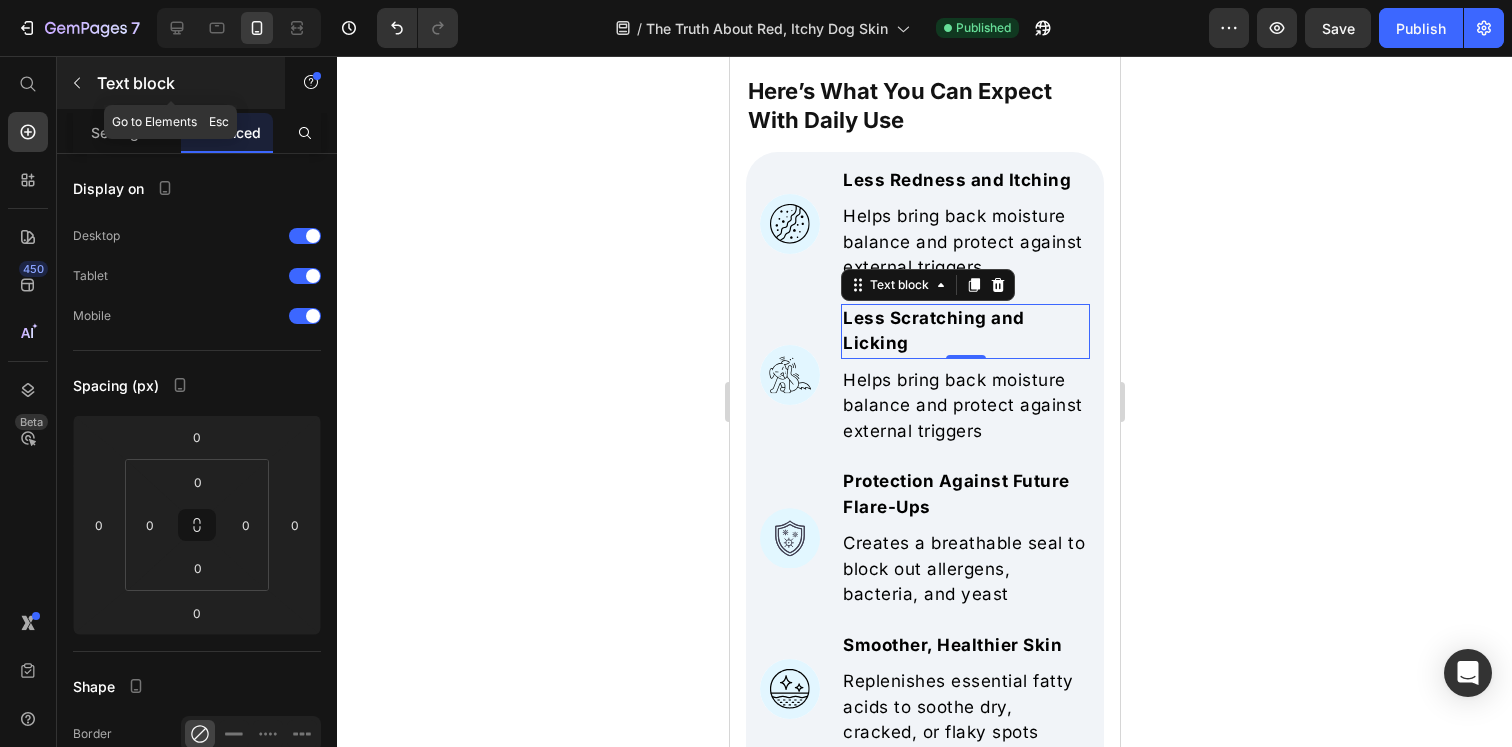 click at bounding box center (77, 83) 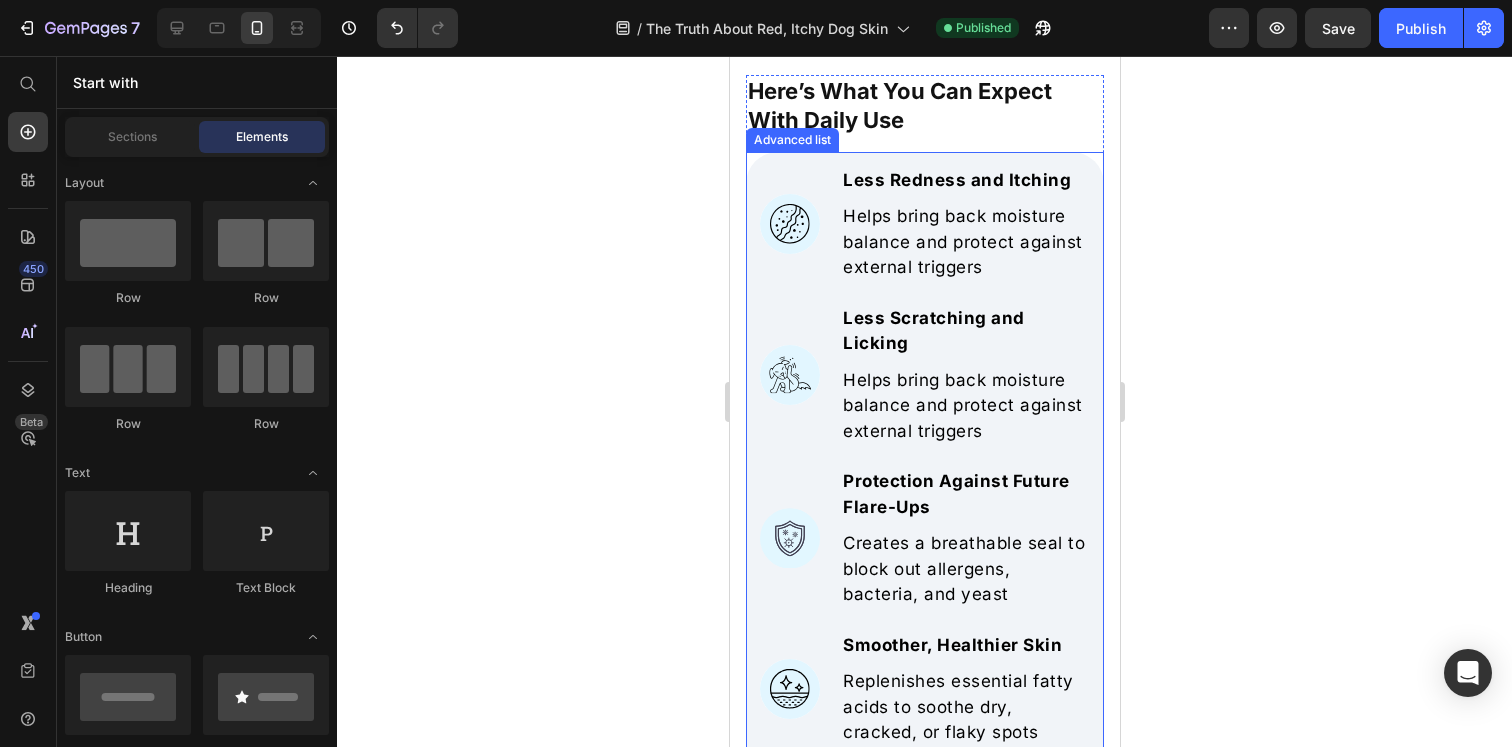 click on "Image Less Scratching and Licking Text block Helps bring back moisture balance and protect against external triggers Text block" at bounding box center (924, 375) 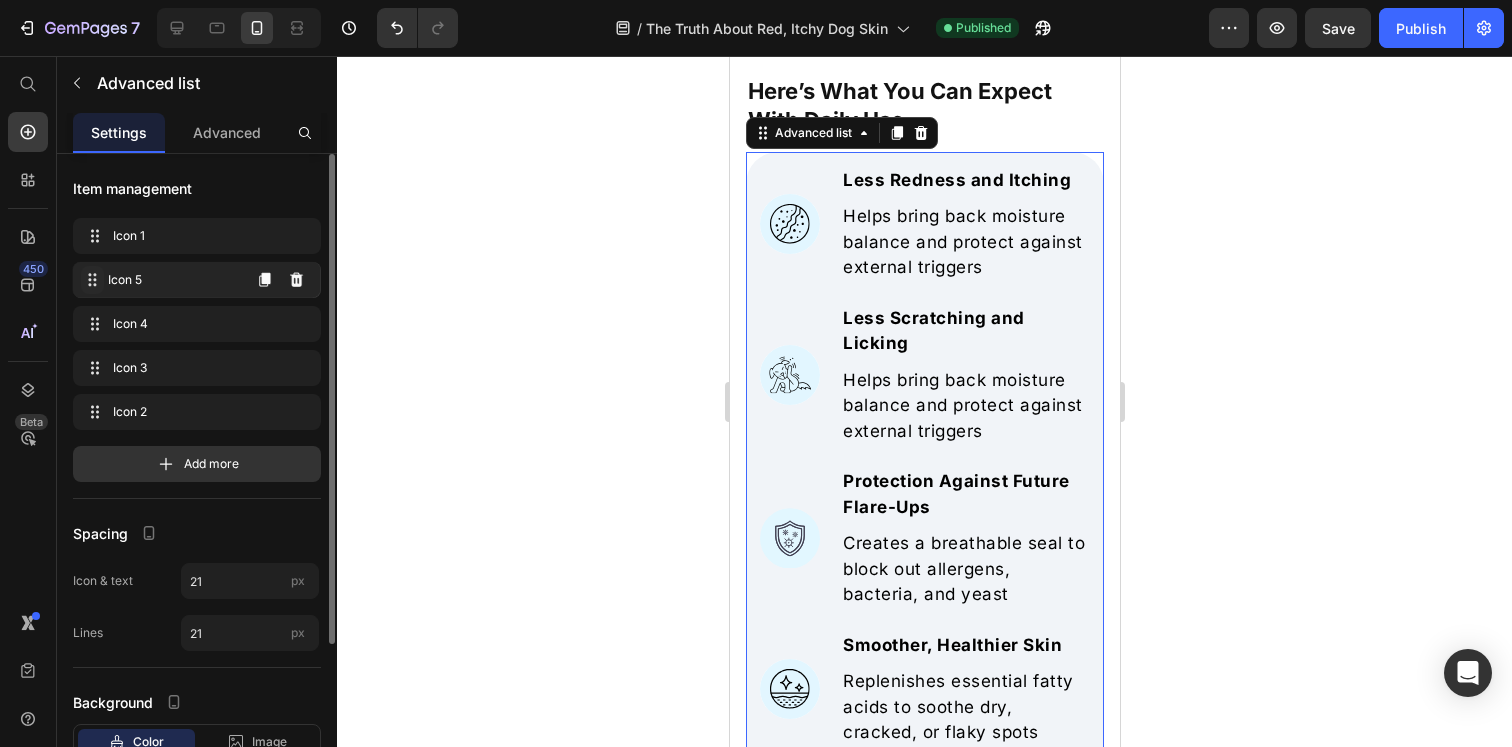 click 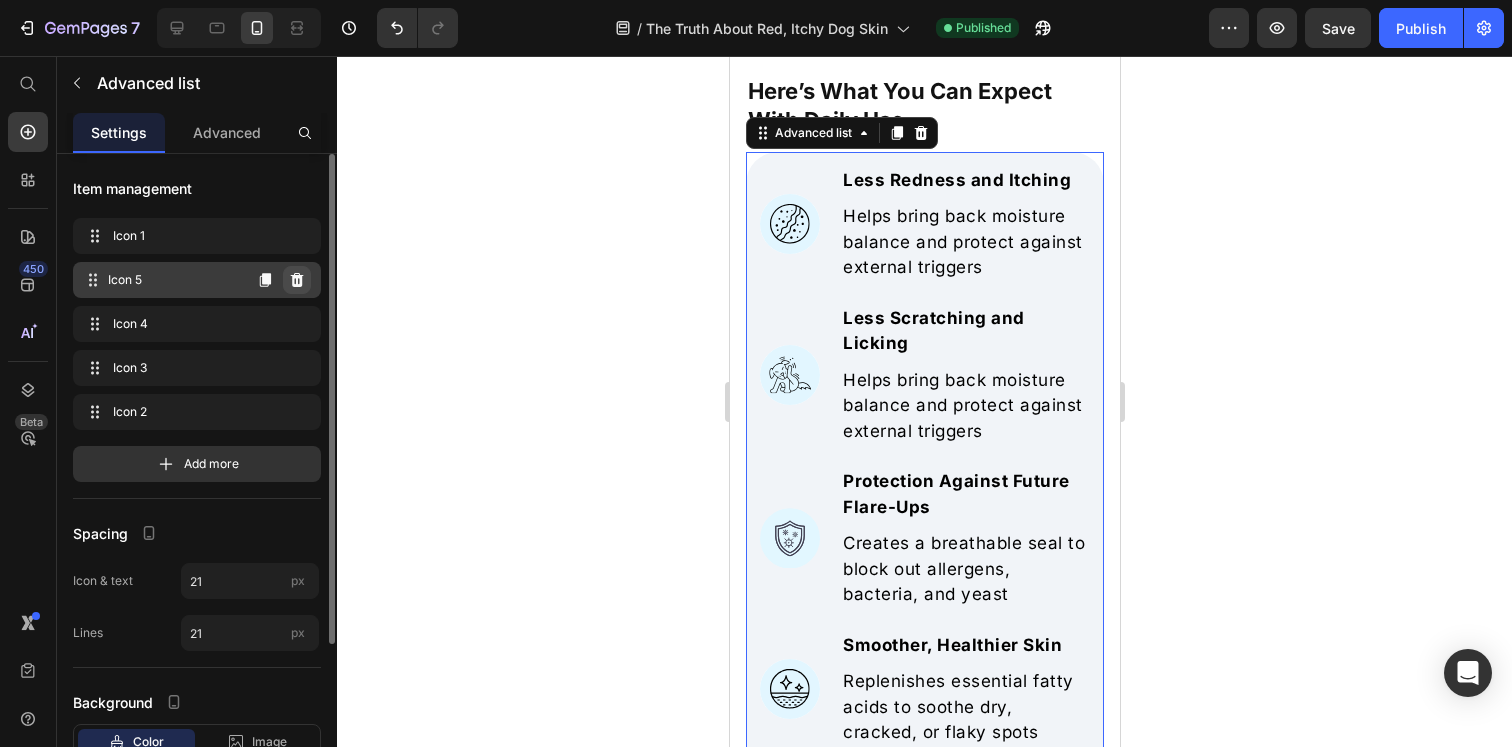 click 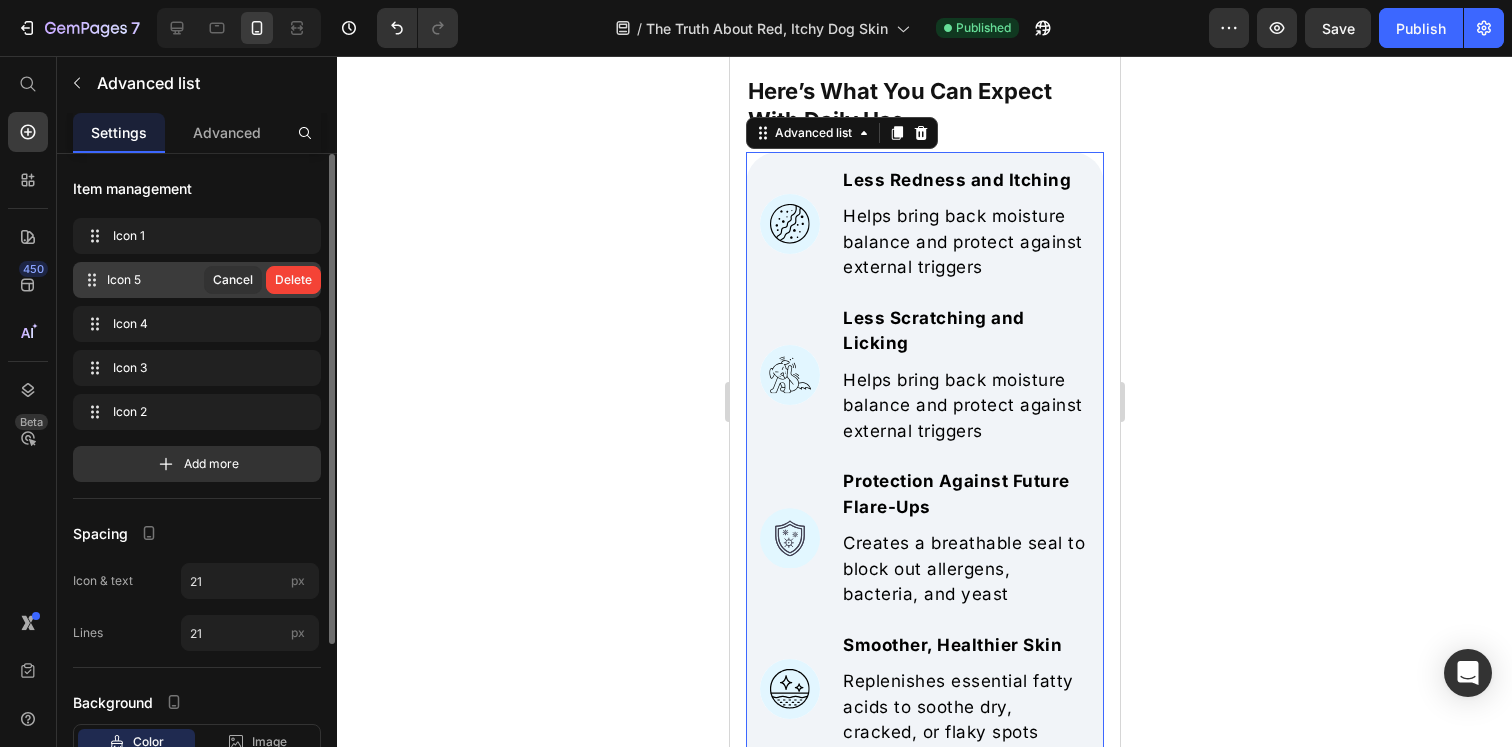 click on "Delete" at bounding box center (293, 280) 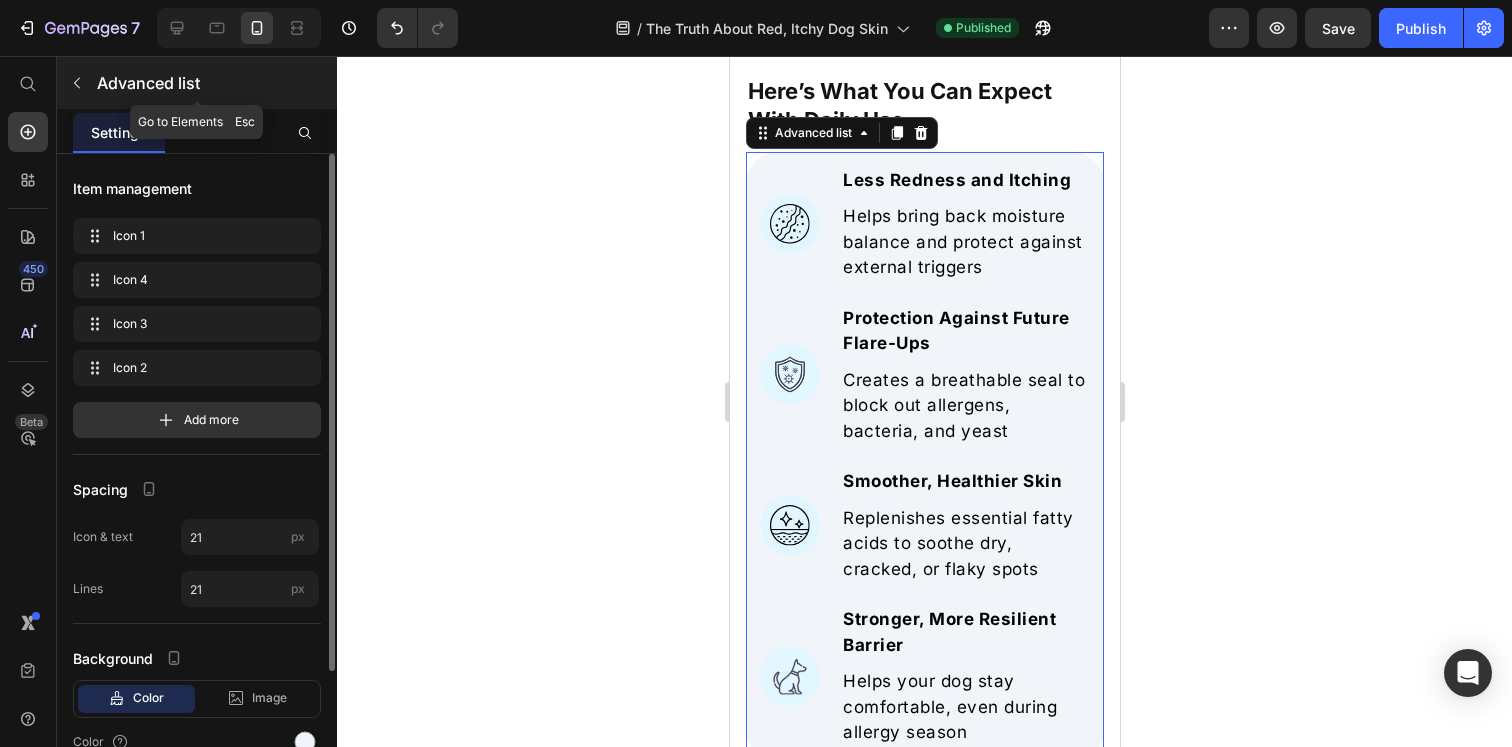 click at bounding box center [77, 83] 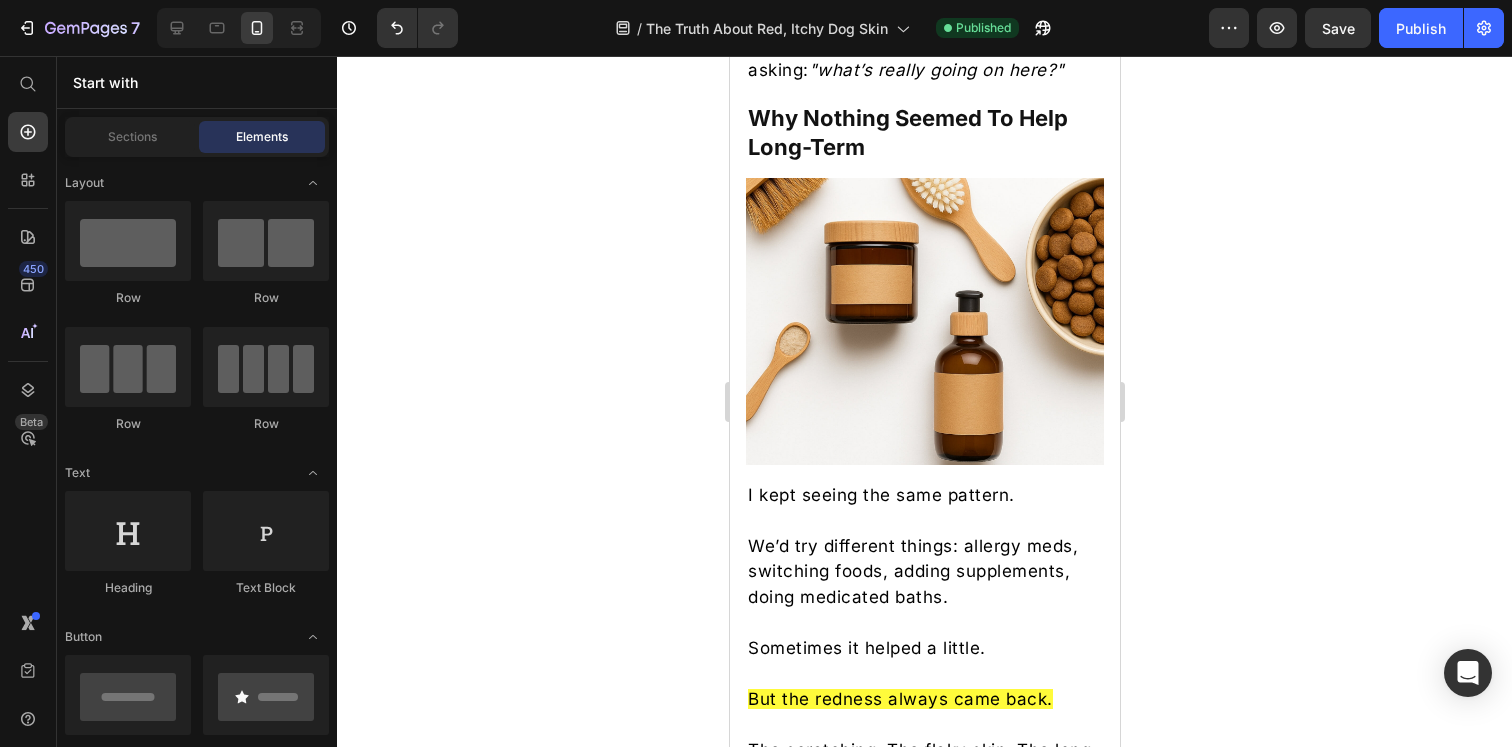 scroll, scrollTop: 0, scrollLeft: 0, axis: both 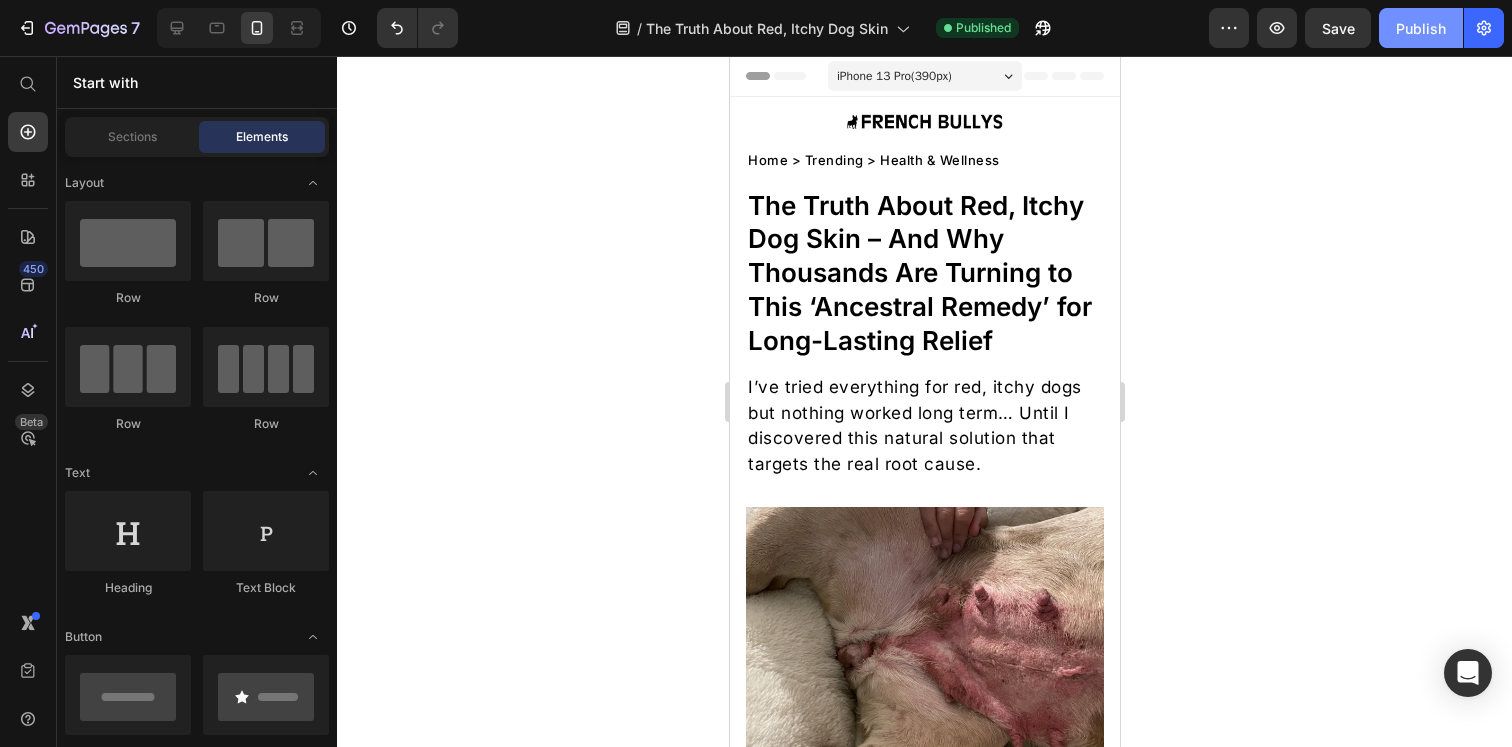 click on "Publish" at bounding box center (1421, 28) 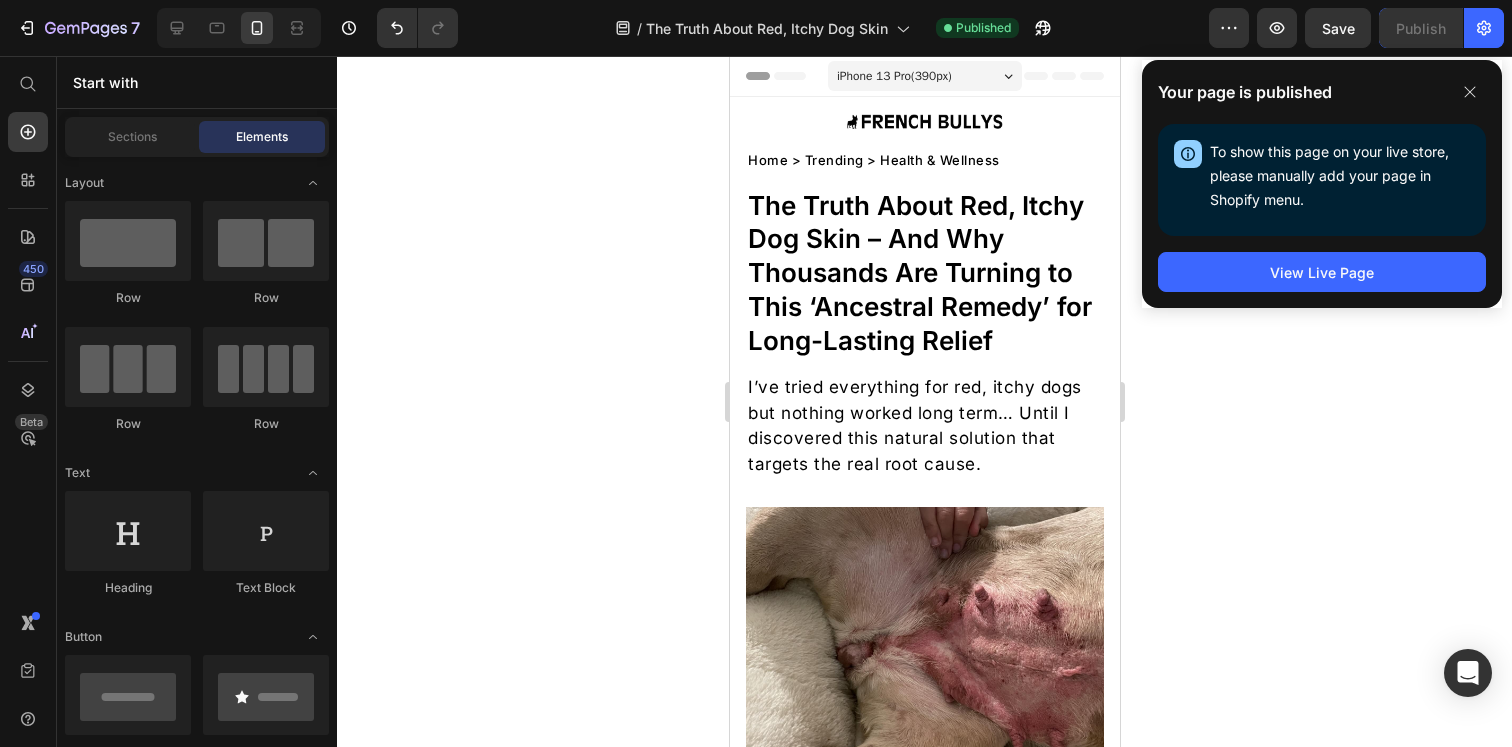 click 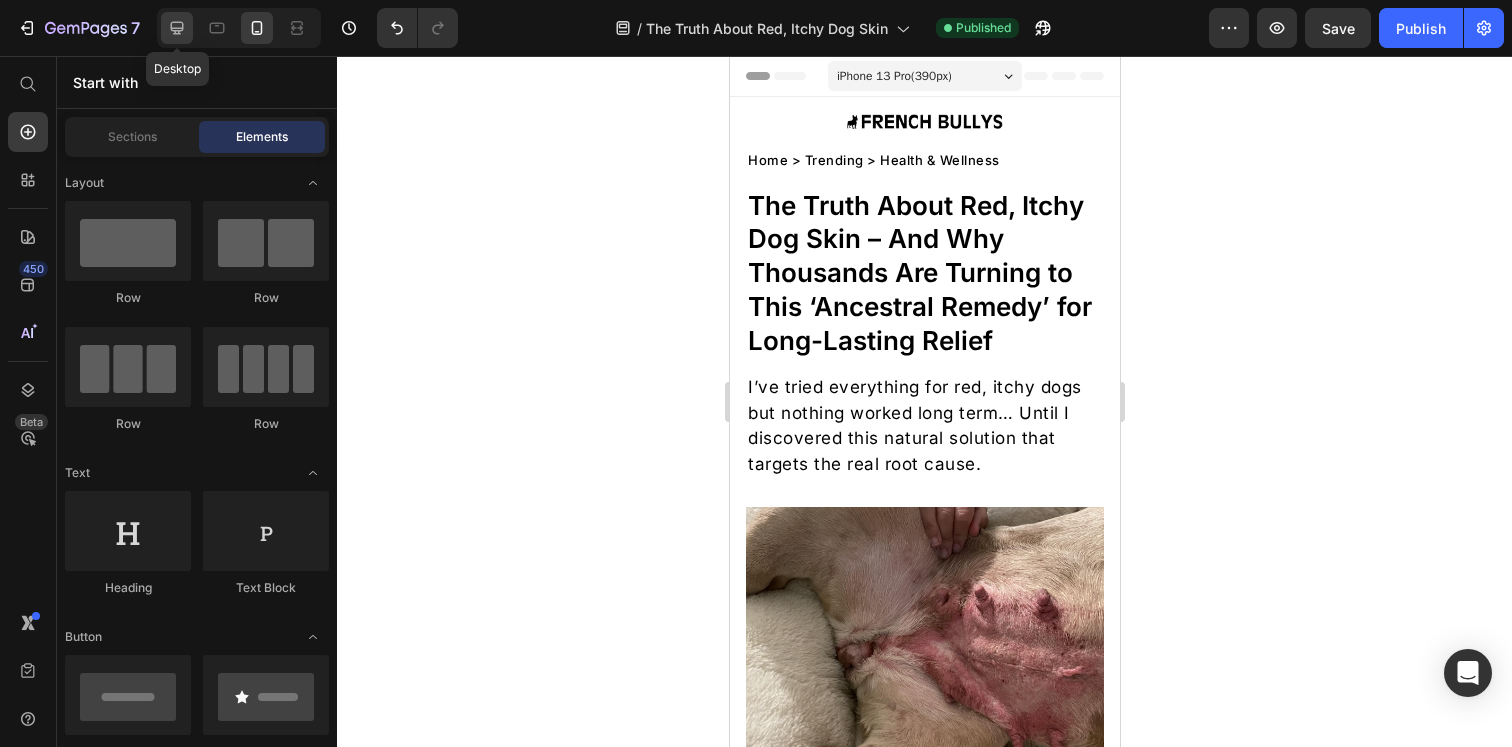 click 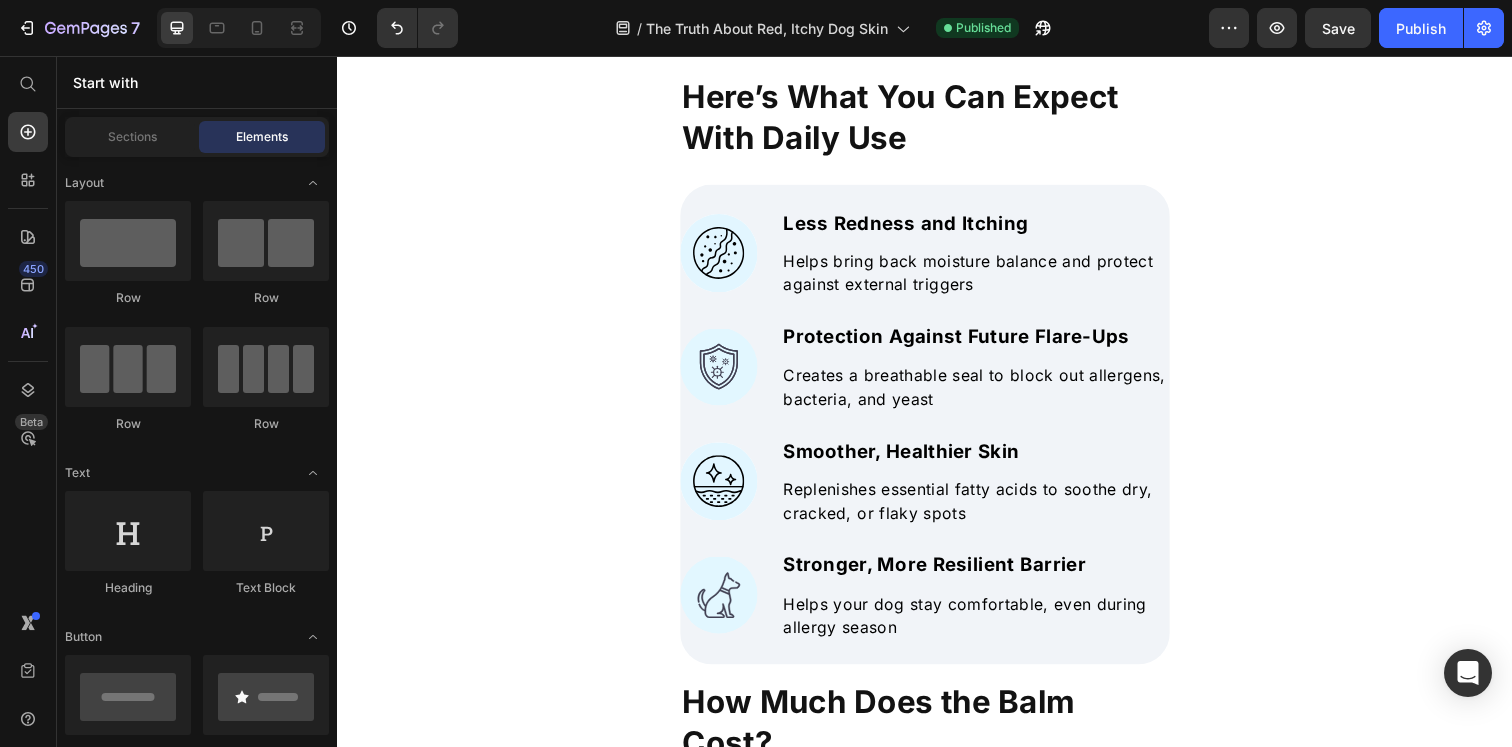 scroll, scrollTop: 6903, scrollLeft: 0, axis: vertical 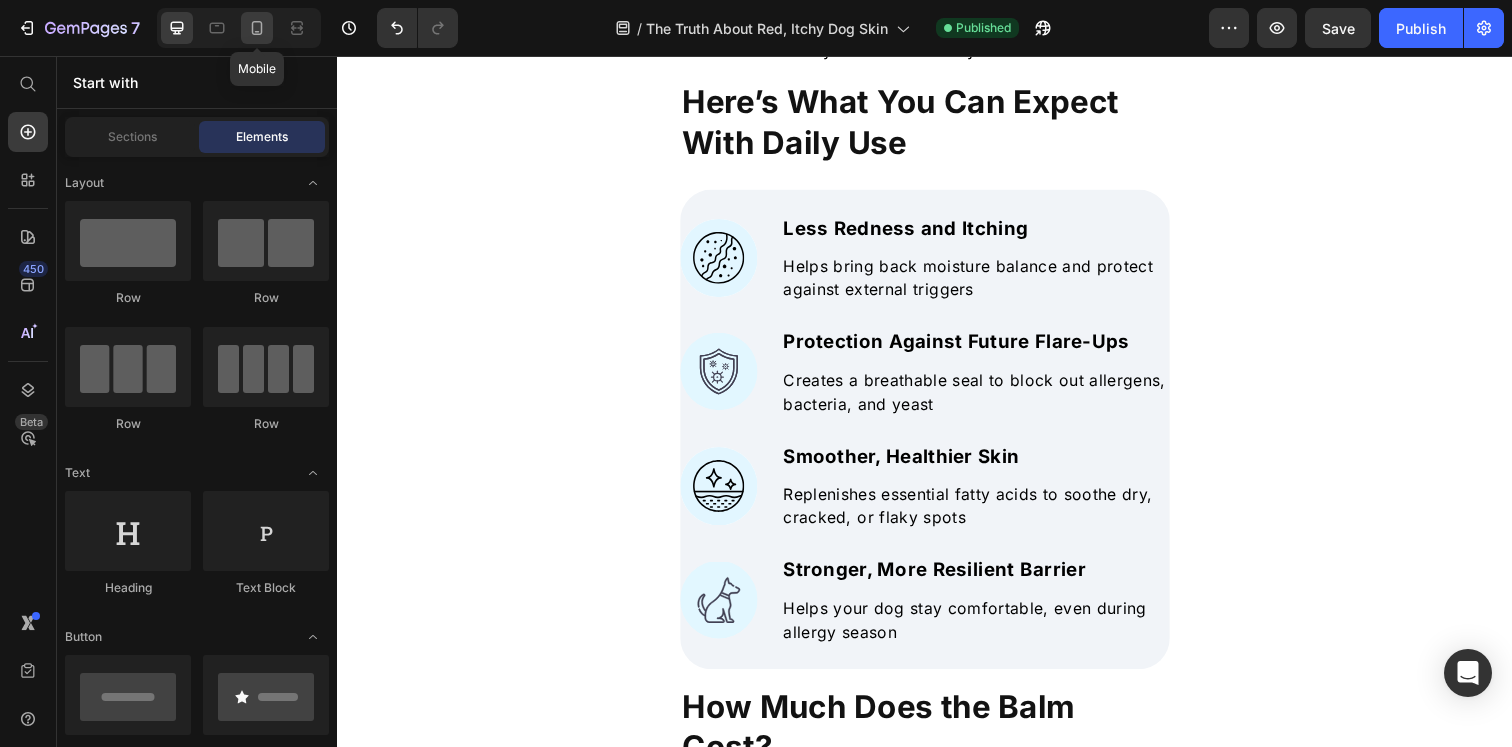 click 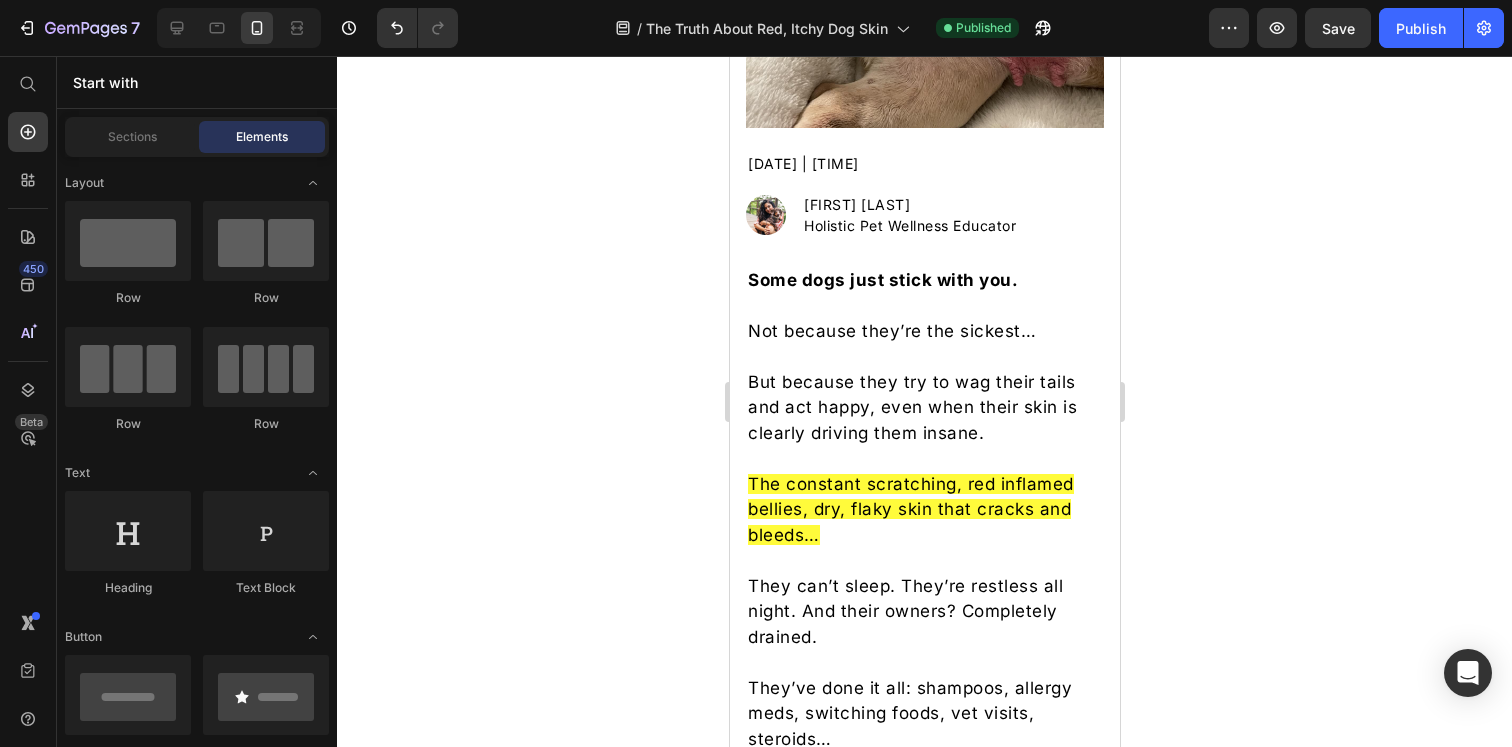 scroll, scrollTop: 0, scrollLeft: 0, axis: both 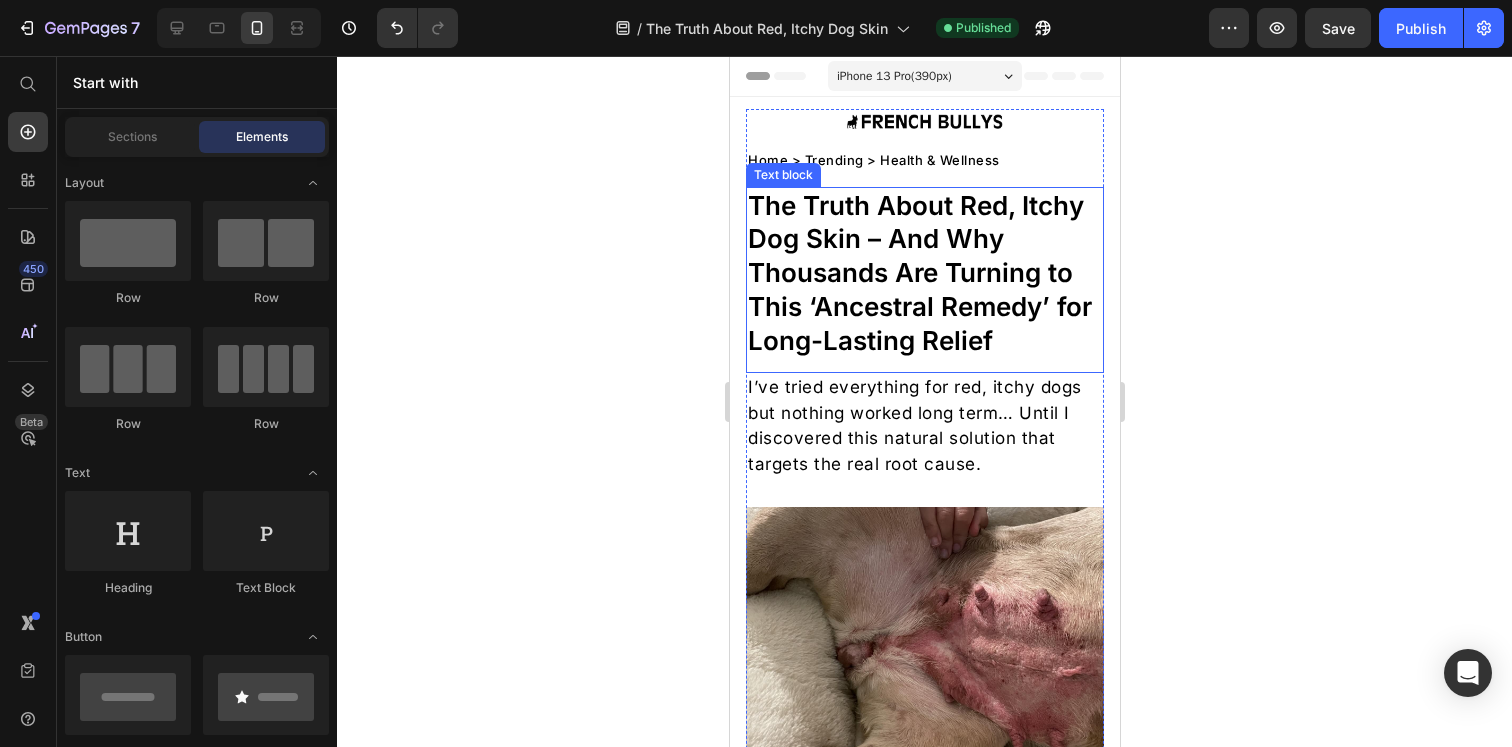 click on "The Truth About Red, Itchy Dog Skin – And Why Thousands Are Turning to This ‘Ancestral Remedy’ for Long-Lasting Relief" at bounding box center (924, 273) 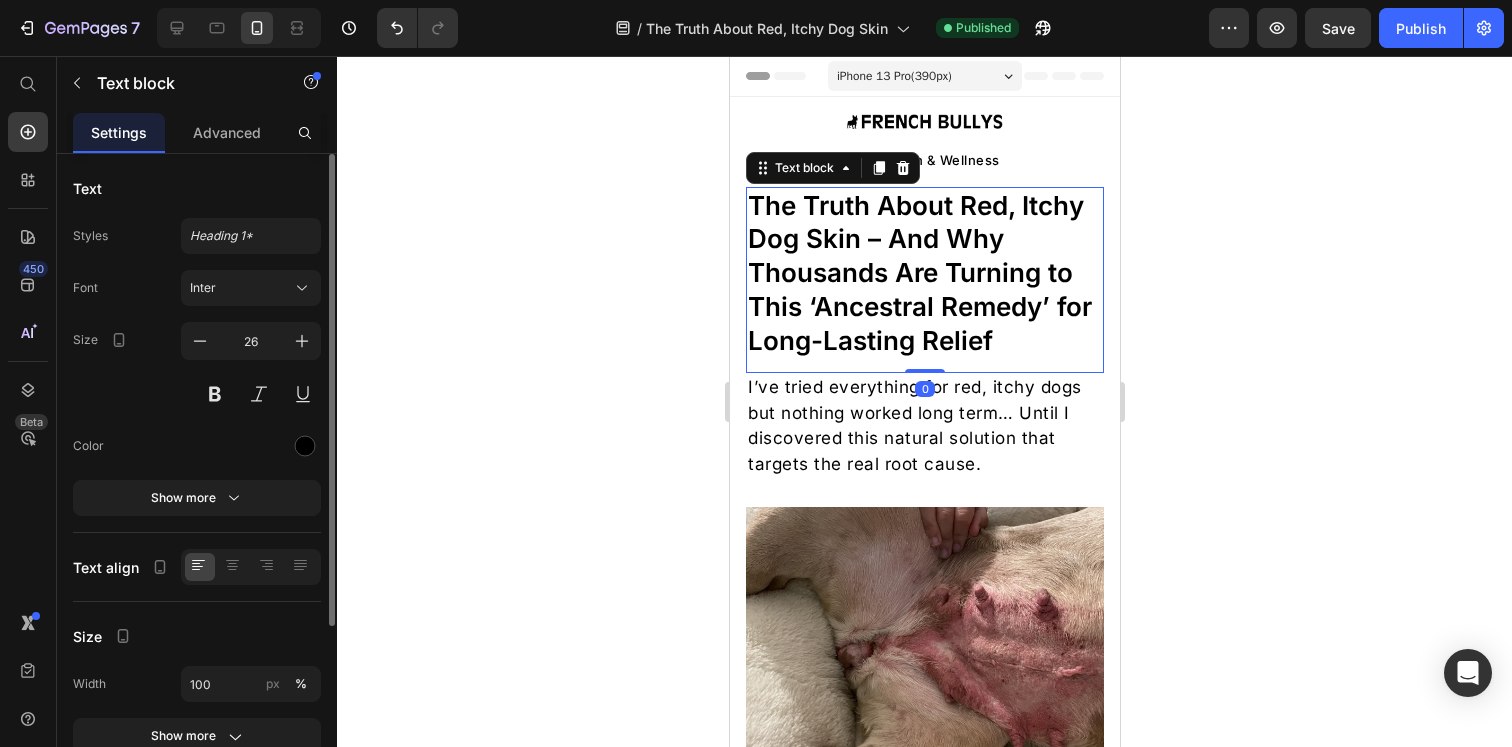 click on "The Truth About Red, Itchy Dog Skin – And Why Thousands Are Turning to This ‘Ancestral Remedy’ for Long-Lasting Relief" at bounding box center [924, 273] 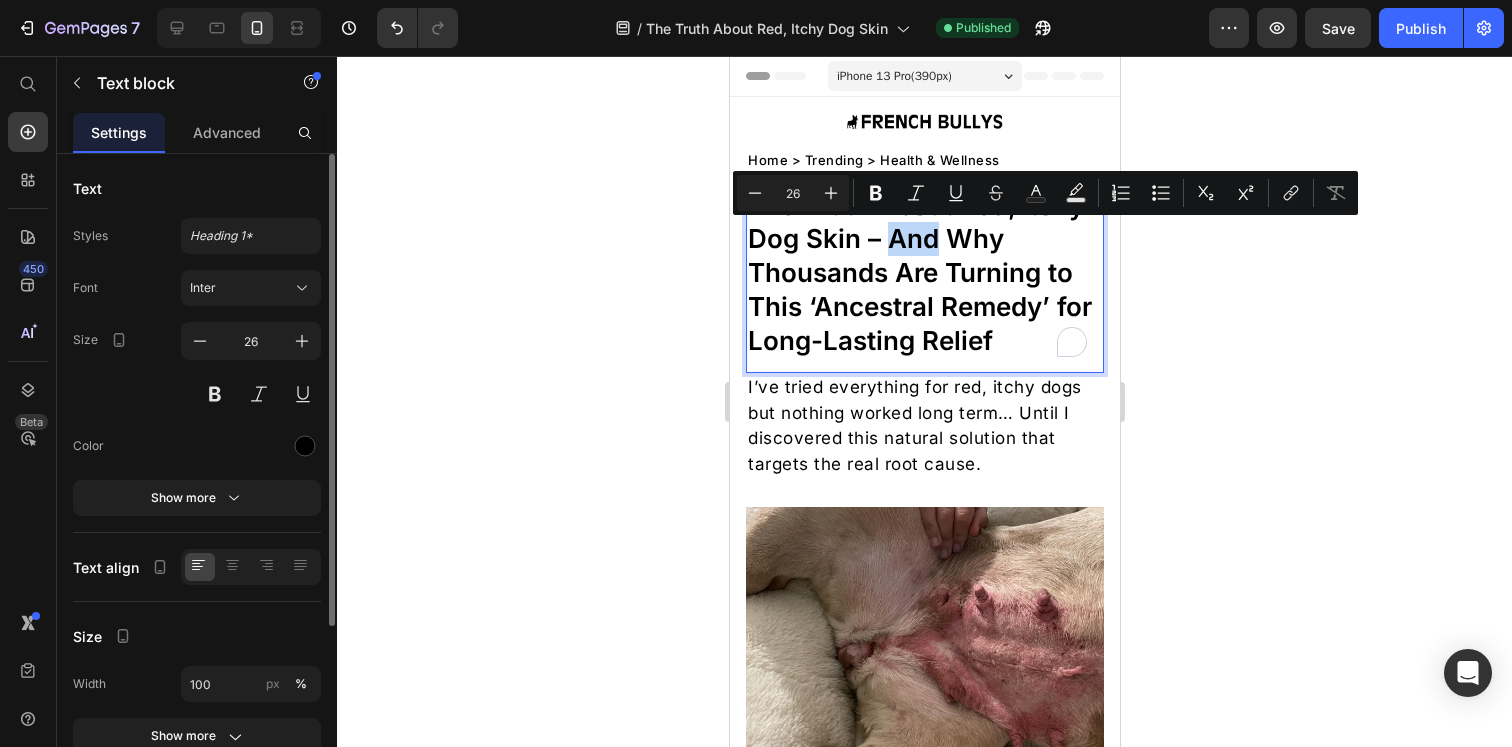 click on "The Truth About Red, Itchy Dog Skin – And Why Thousands Are Turning to This ‘Ancestral Remedy’ for Long-Lasting Relief" at bounding box center [924, 273] 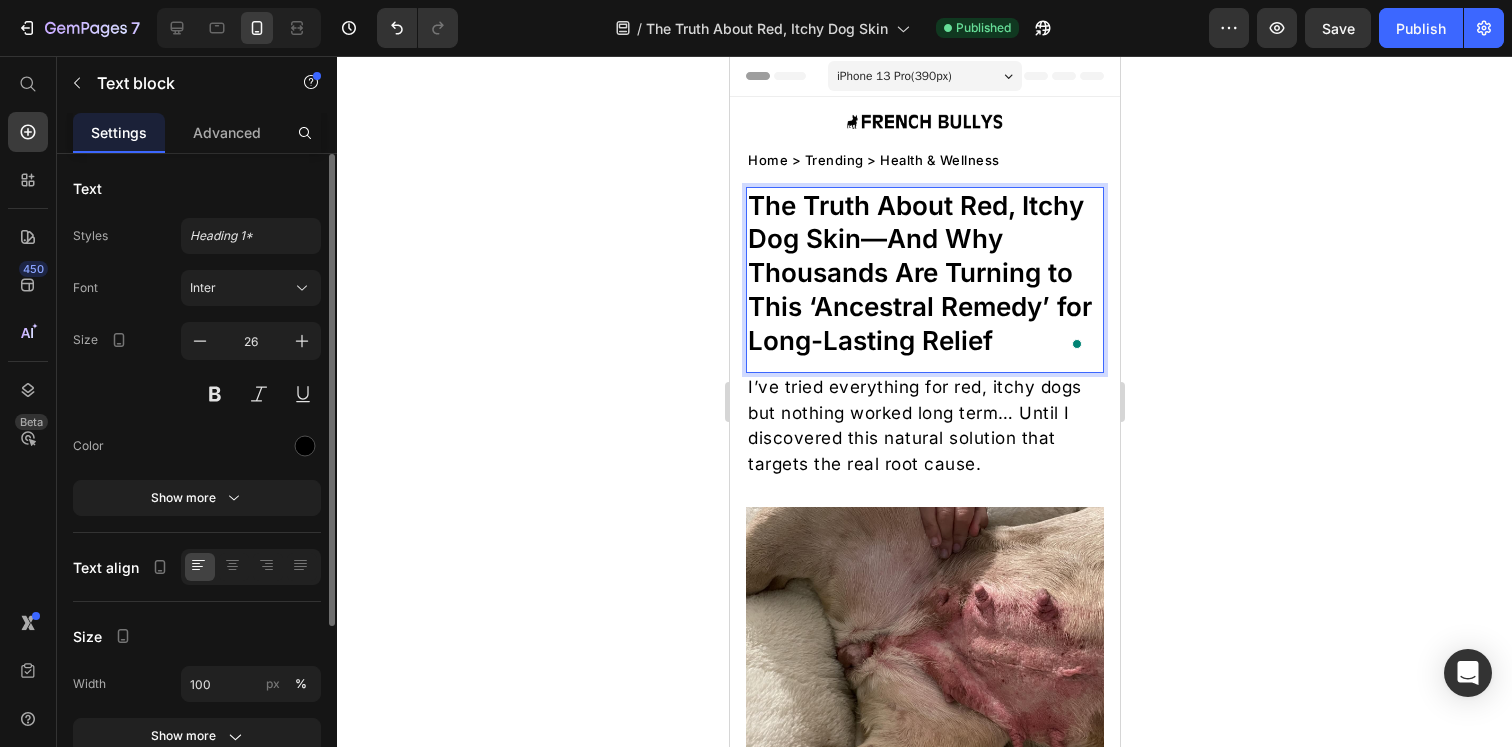 click 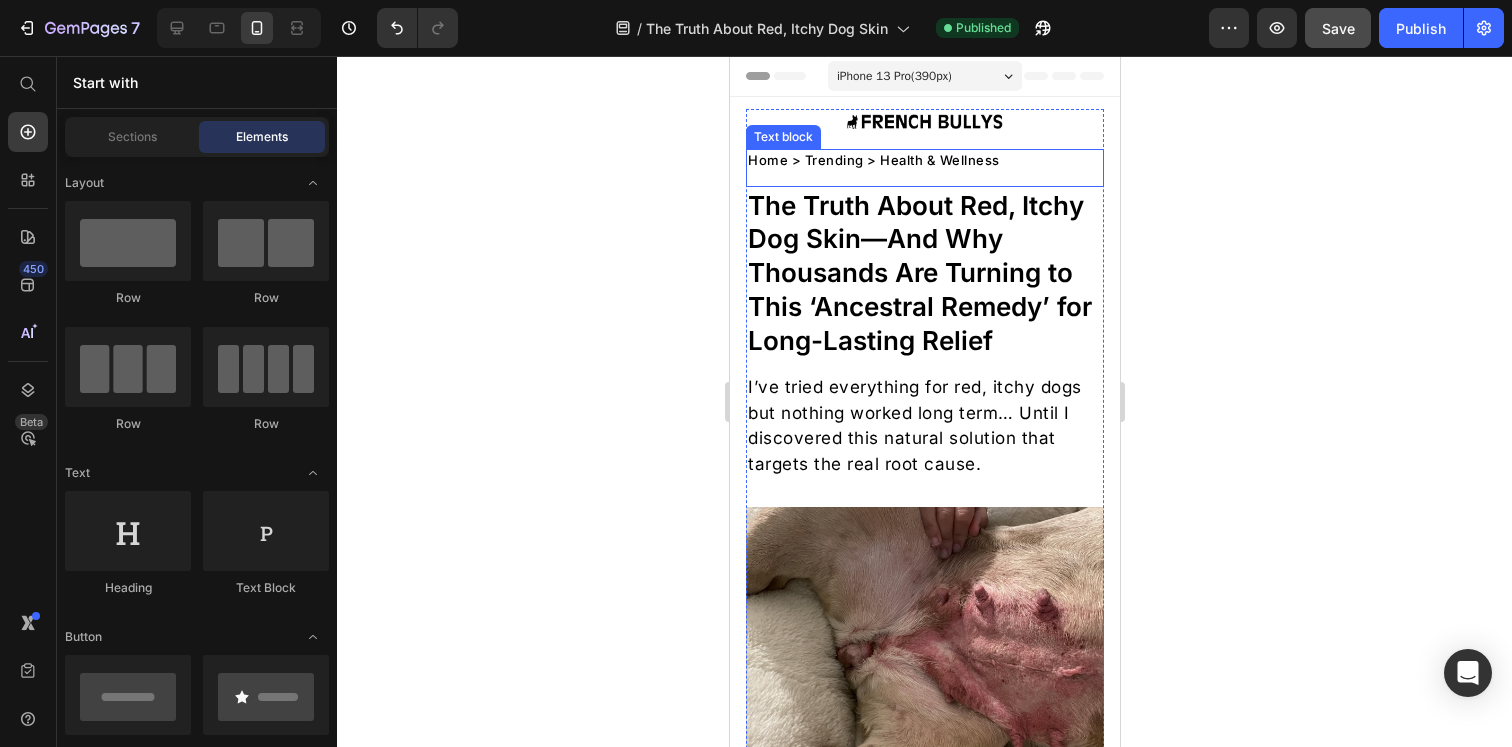 click on "Save" at bounding box center [1338, 28] 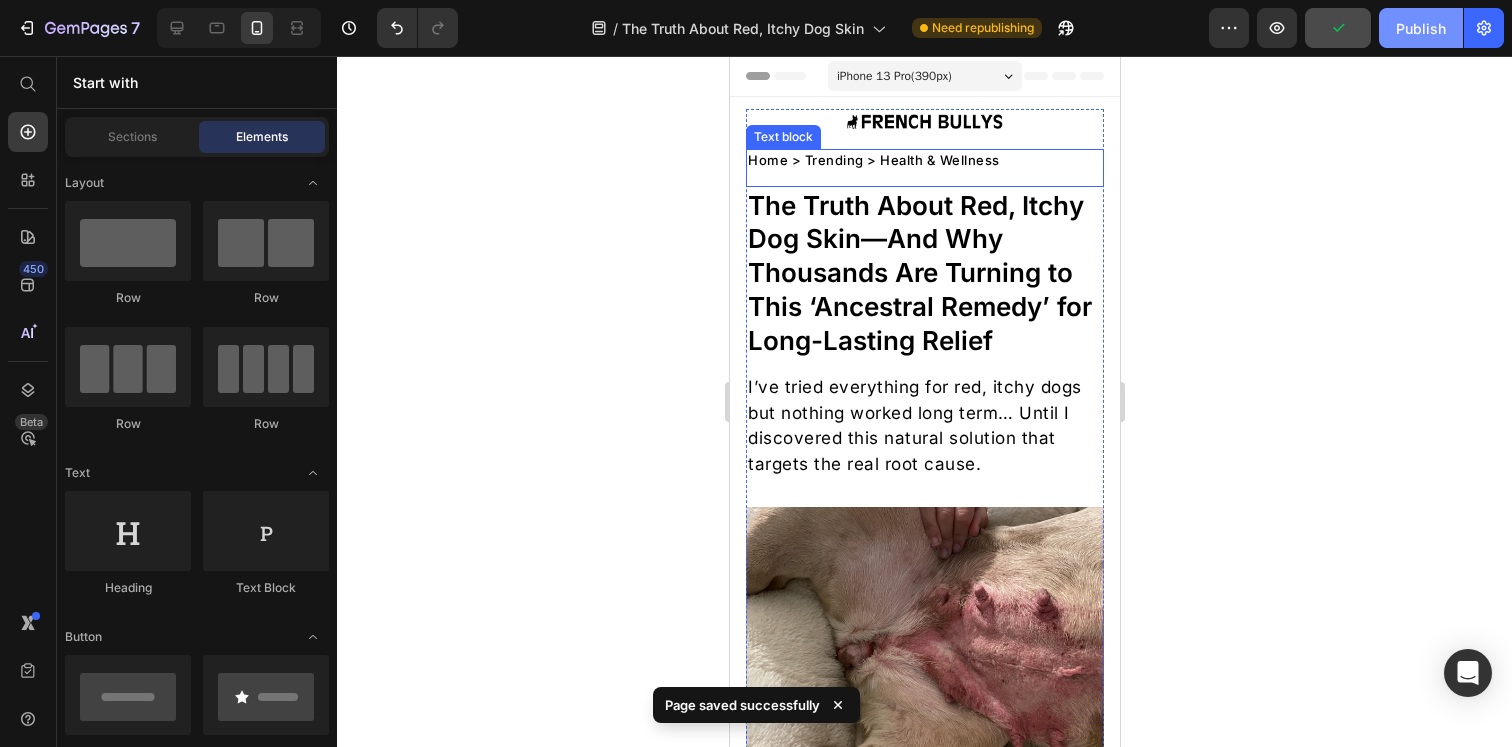 click on "Publish" at bounding box center [1421, 28] 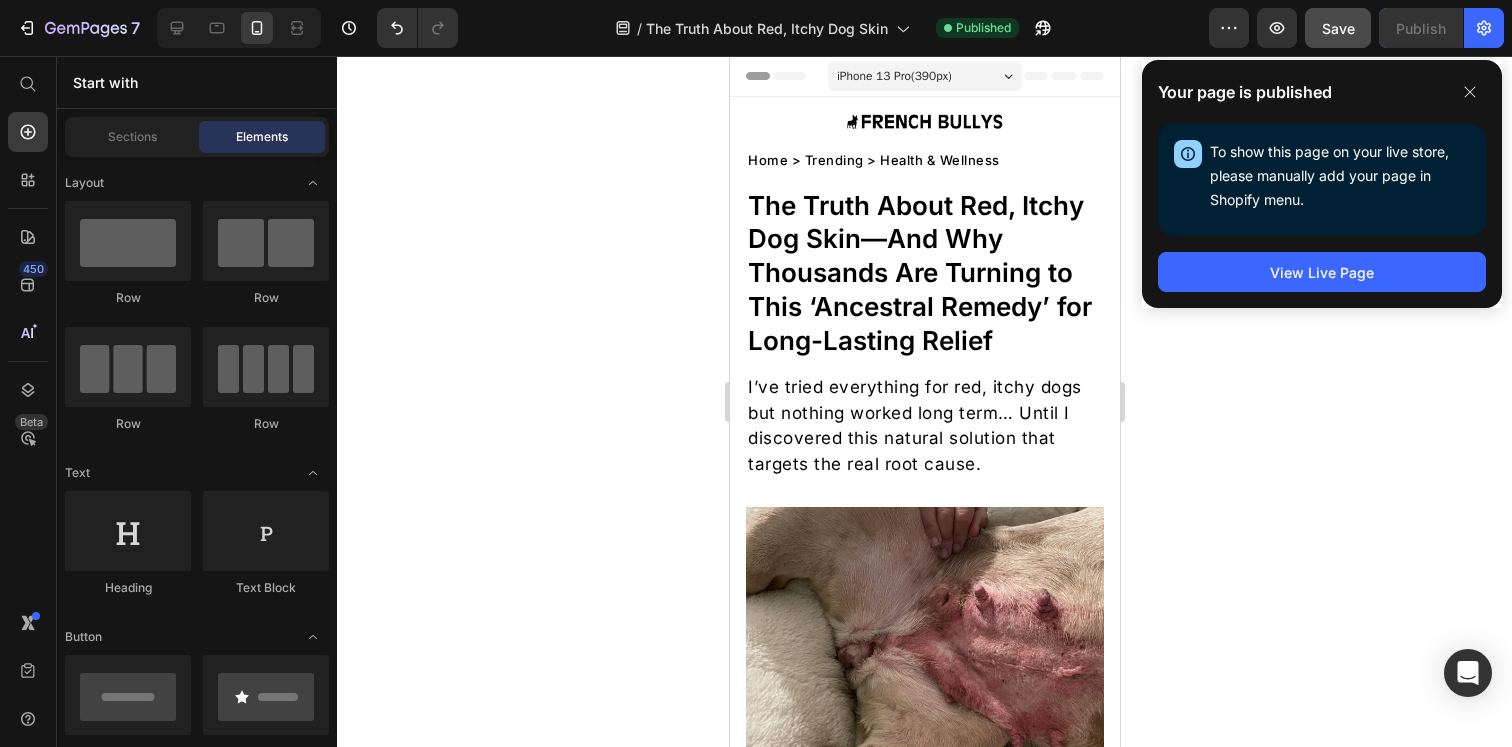click 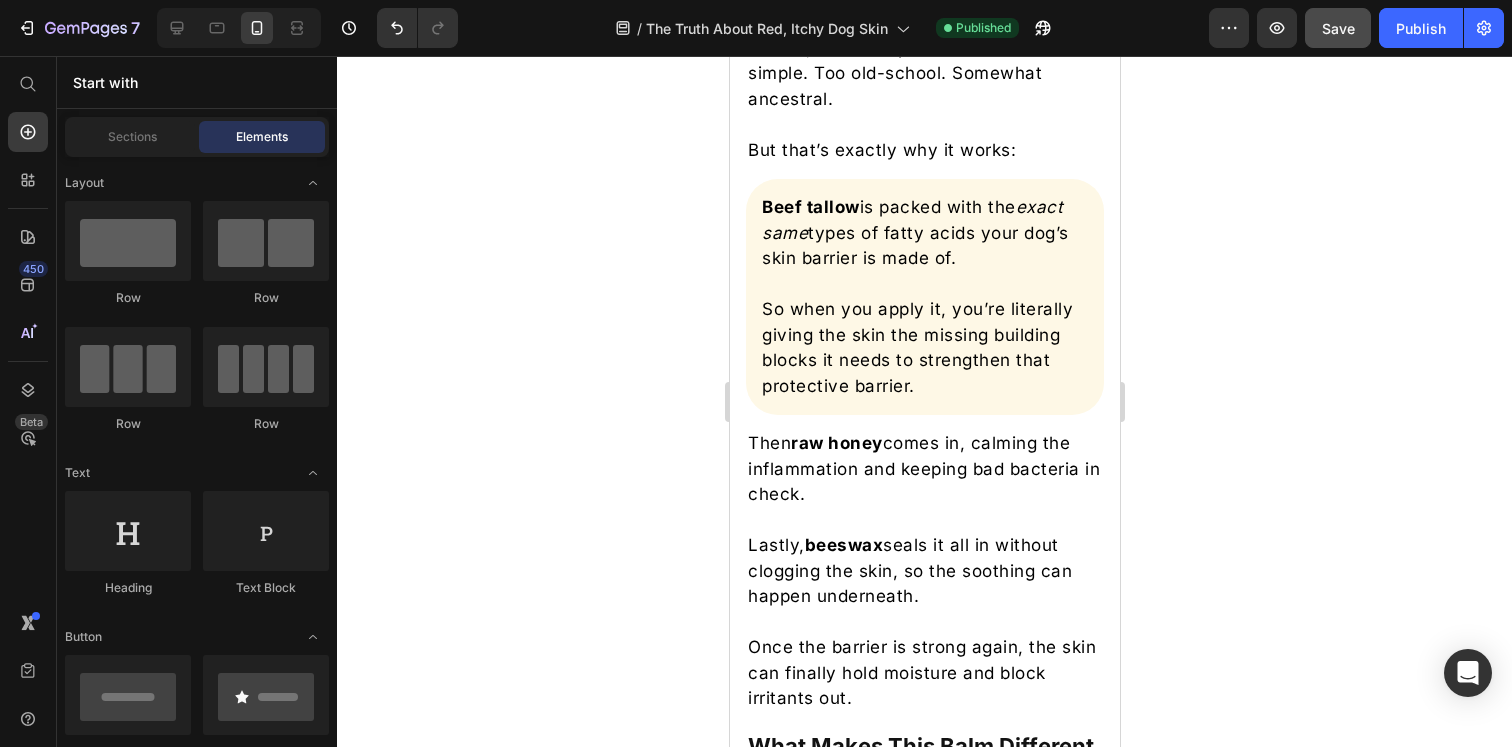 scroll, scrollTop: 4813, scrollLeft: 0, axis: vertical 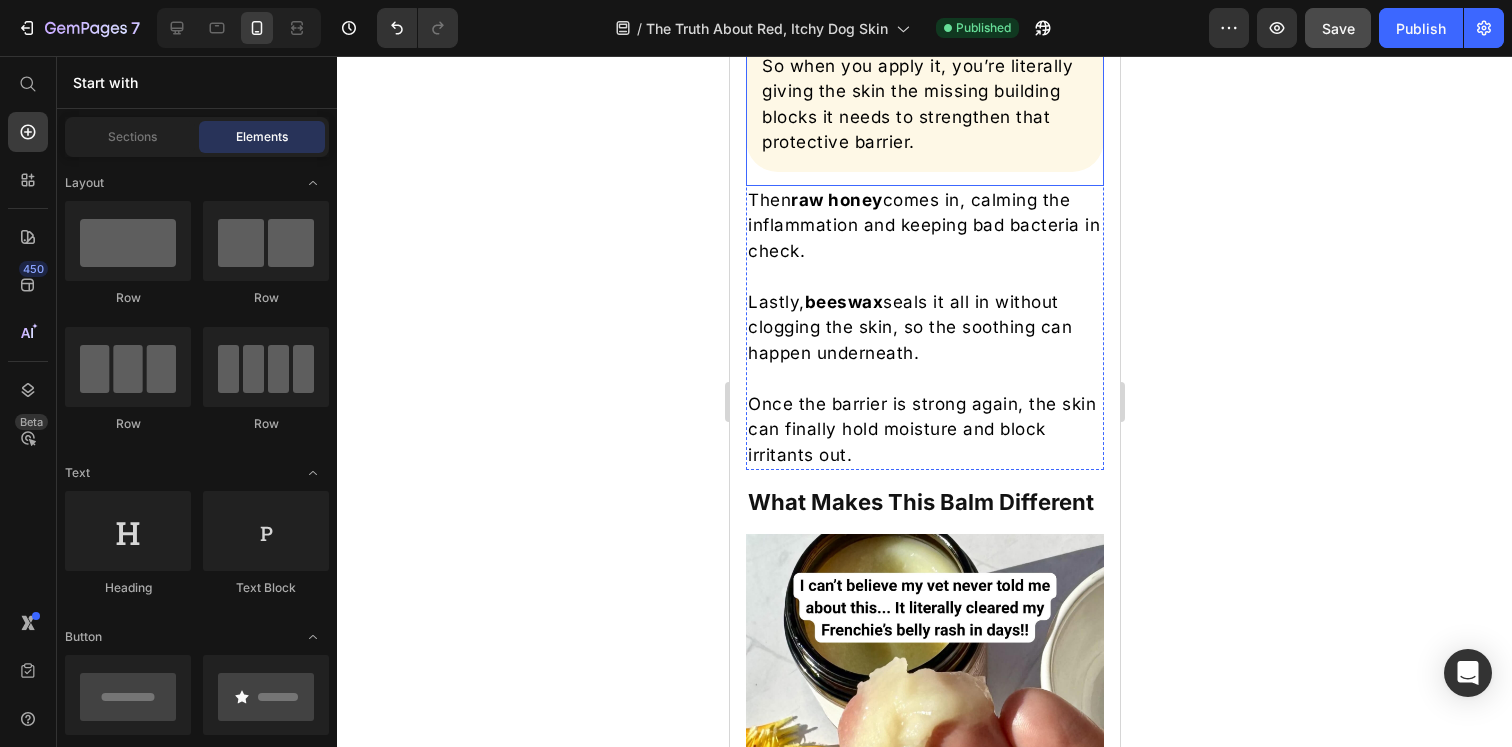 click on "So when you apply it, you’re literally giving the skin the missing building blocks it needs to strengthen that protective barrier." at bounding box center (924, 105) 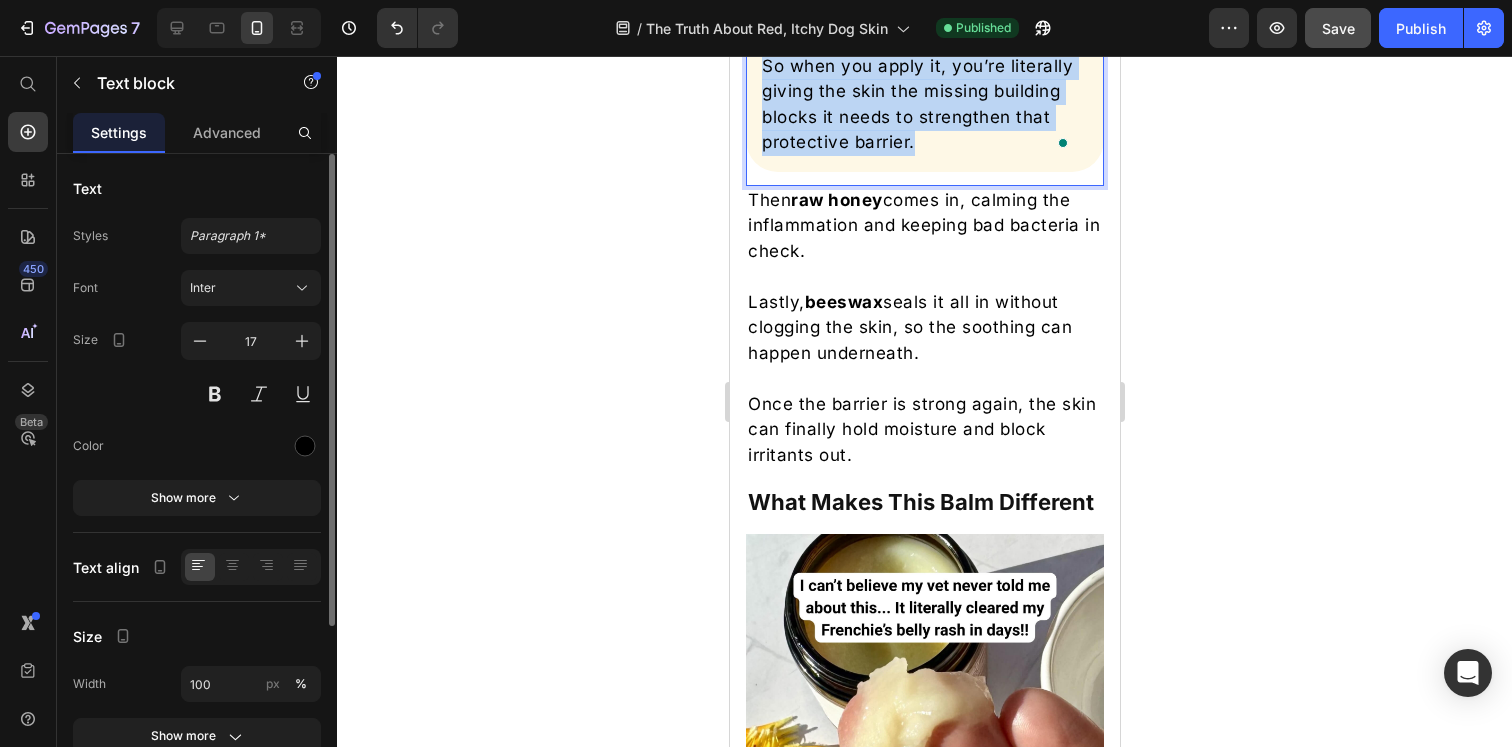 drag, startPoint x: 928, startPoint y: 443, endPoint x: 761, endPoint y: 268, distance: 241.89667 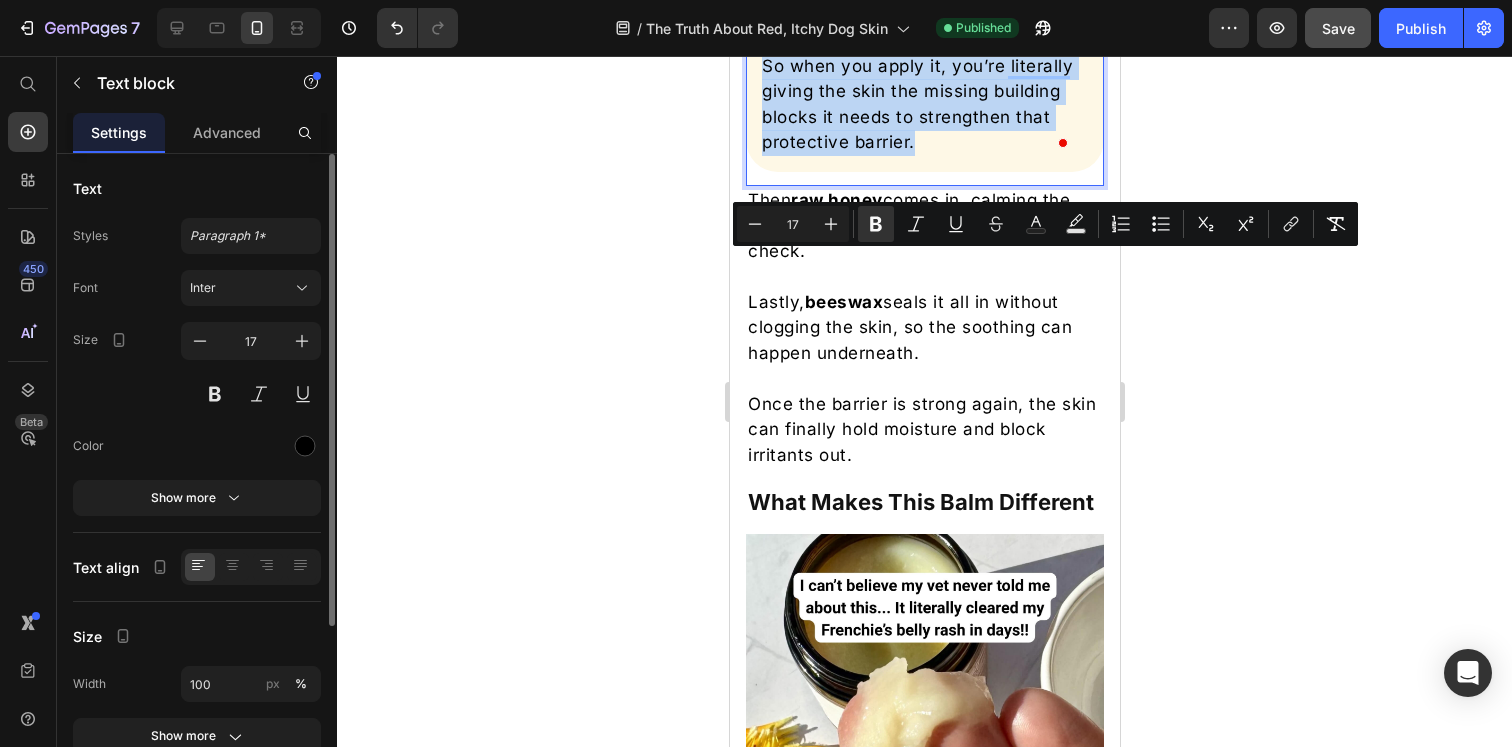 copy on "Beef tallow  is packed with the  exact same  types of fatty acids your dog’s skin barrier is made of. So when you apply it, you’re literally giving the skin the missing building blocks it needs to strengthen that protective barrier." 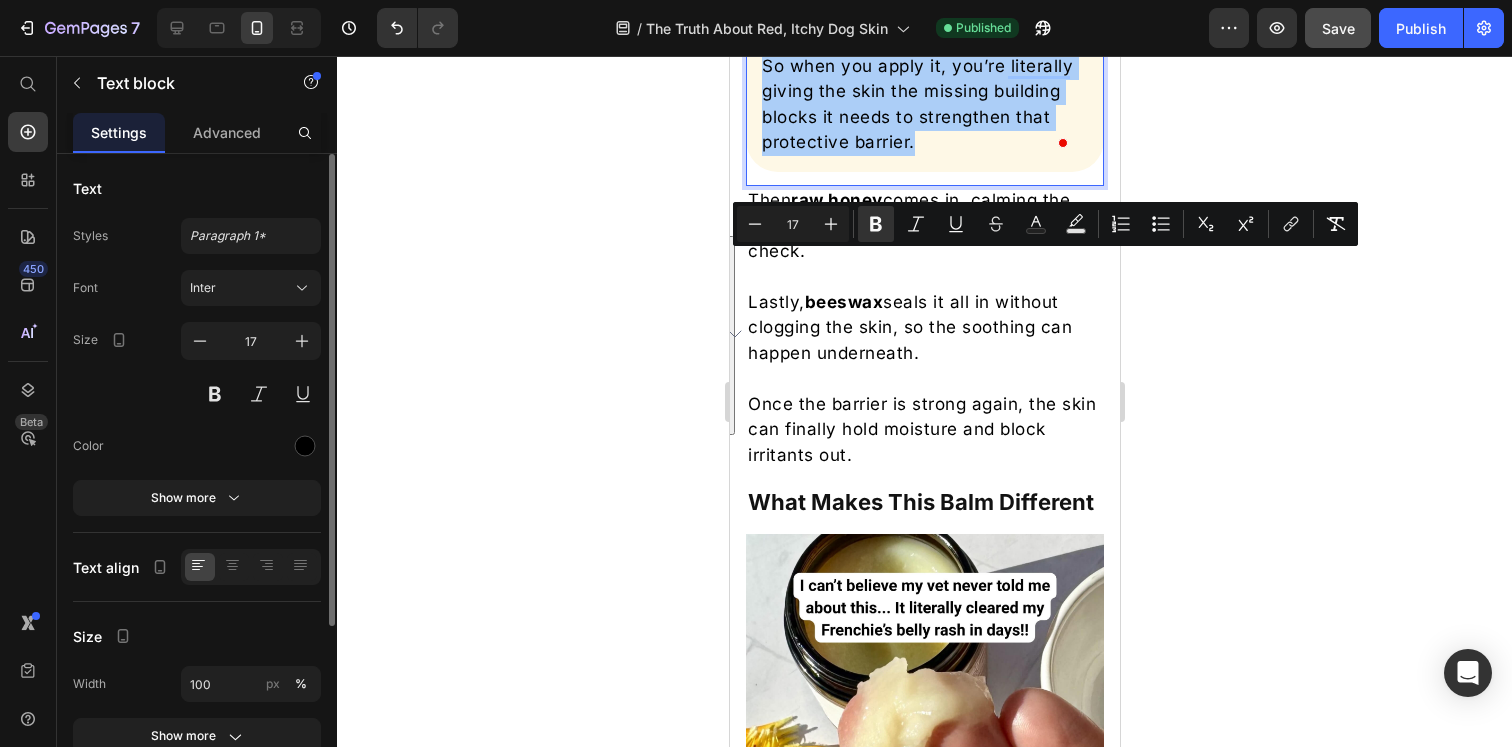 click 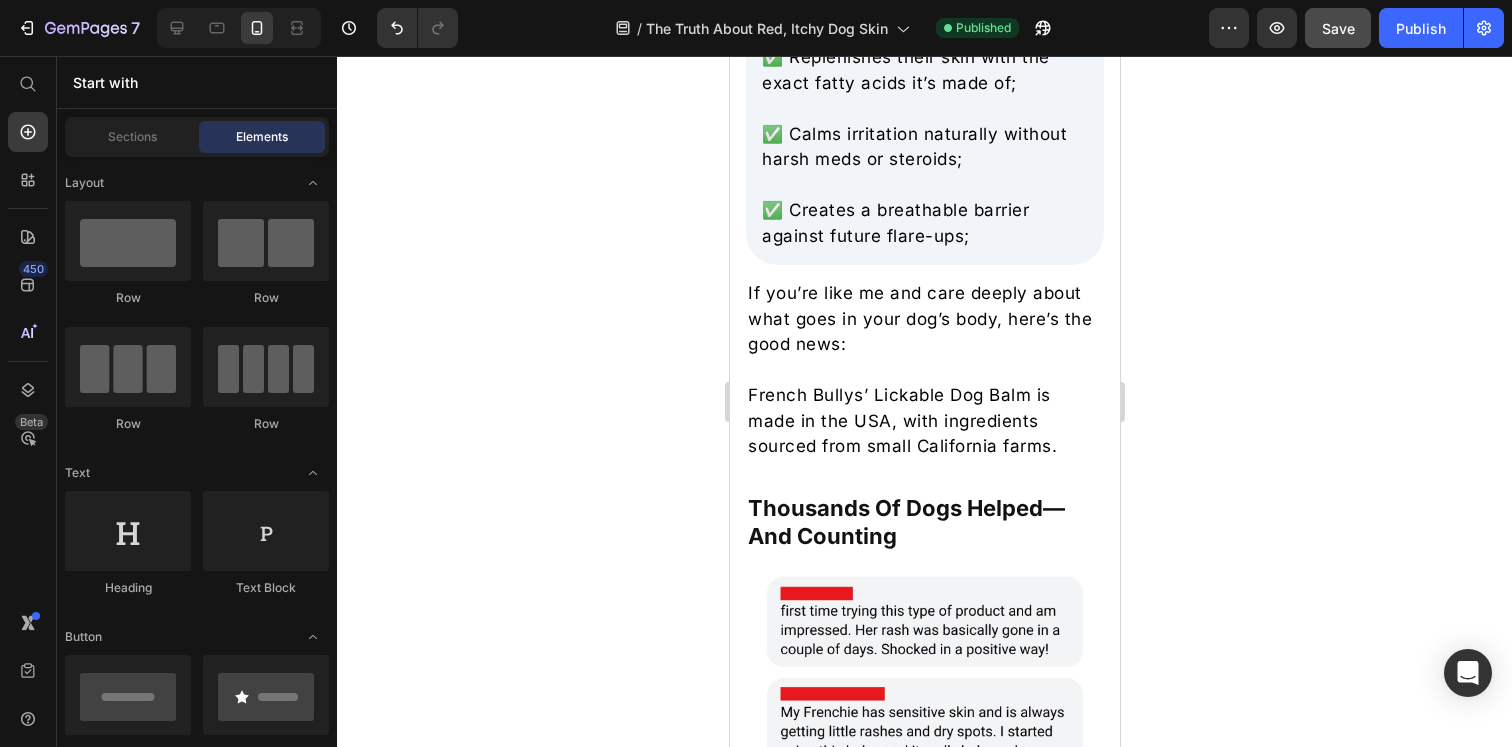scroll, scrollTop: 6096, scrollLeft: 0, axis: vertical 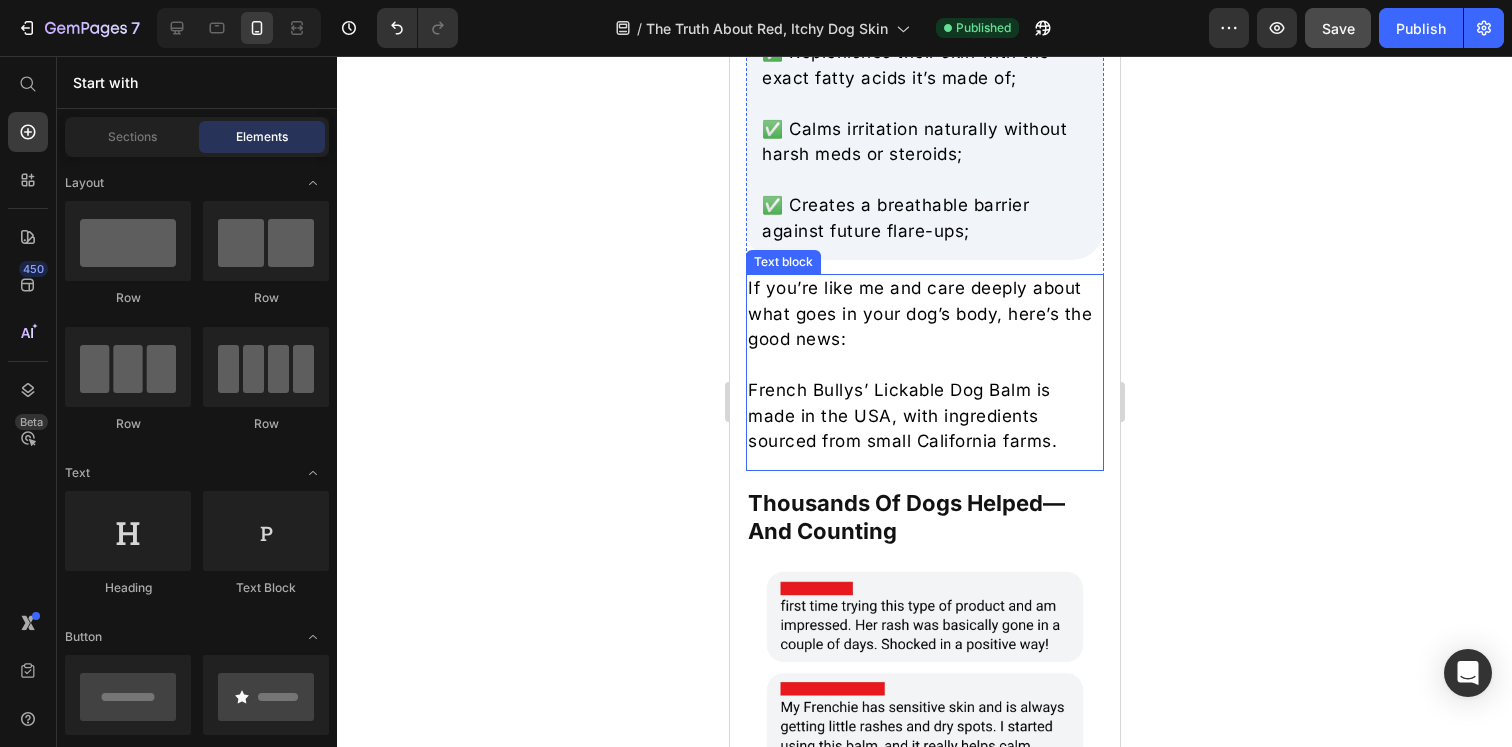 click on "French Bullys’ Lickable Dog Balm is made in the USA, with ingredients sourced from small California farms." at bounding box center (924, 416) 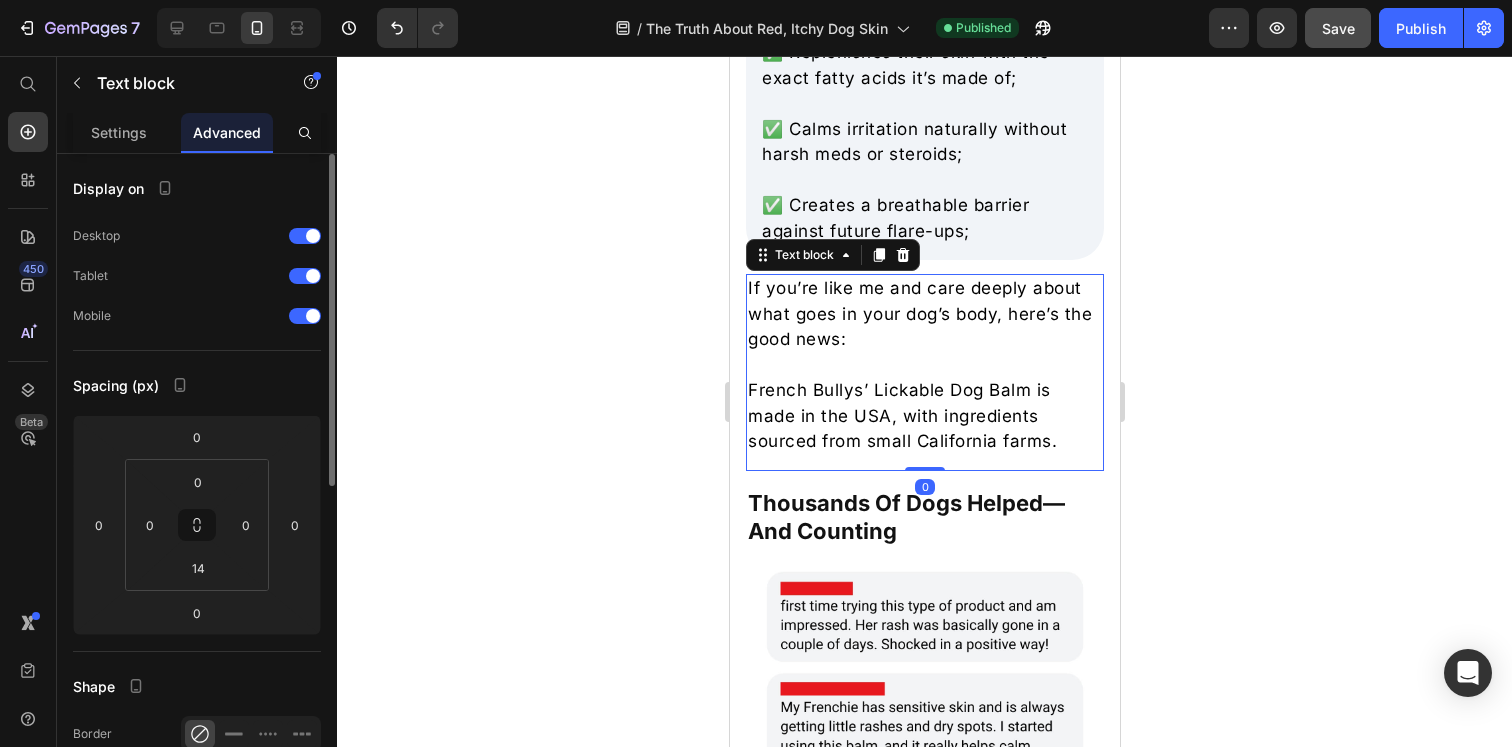 click on "French Bullys’ Lickable Dog Balm is made in the USA, with ingredients sourced from small California farms." at bounding box center [924, 416] 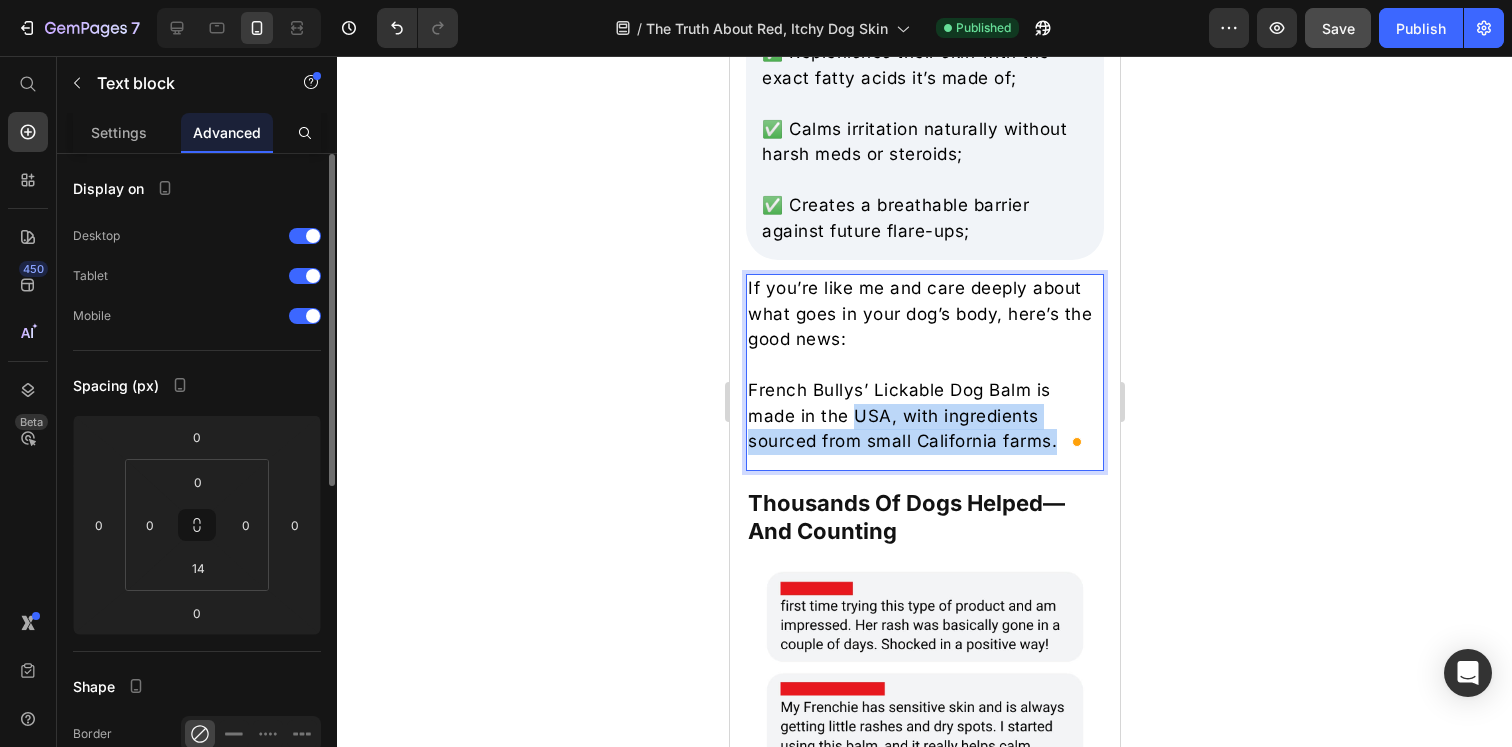 drag, startPoint x: 1054, startPoint y: 463, endPoint x: 855, endPoint y: 436, distance: 200.8233 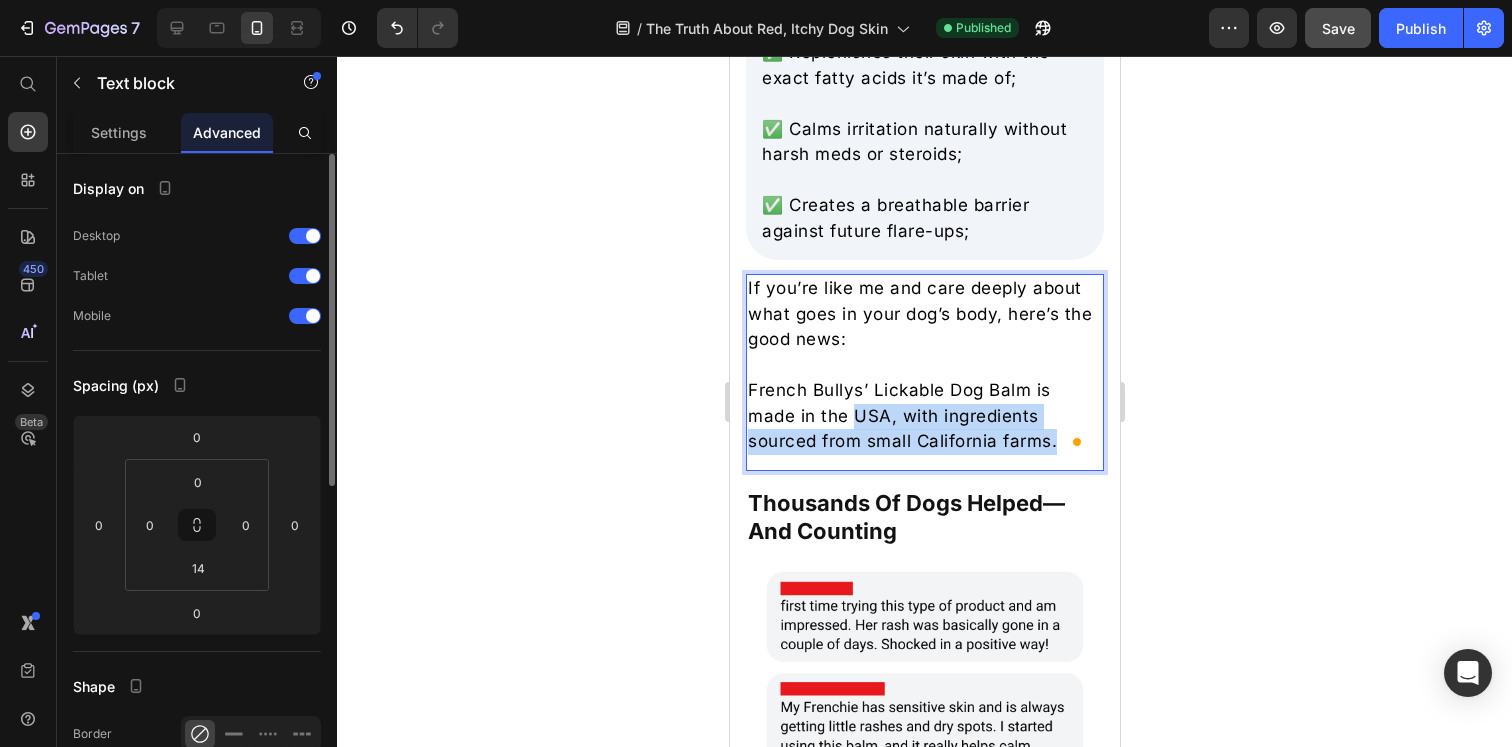 click on "French Bullys’ Lickable Dog Balm is made in the USA, with ingredients sourced from small California farms." at bounding box center (924, 416) 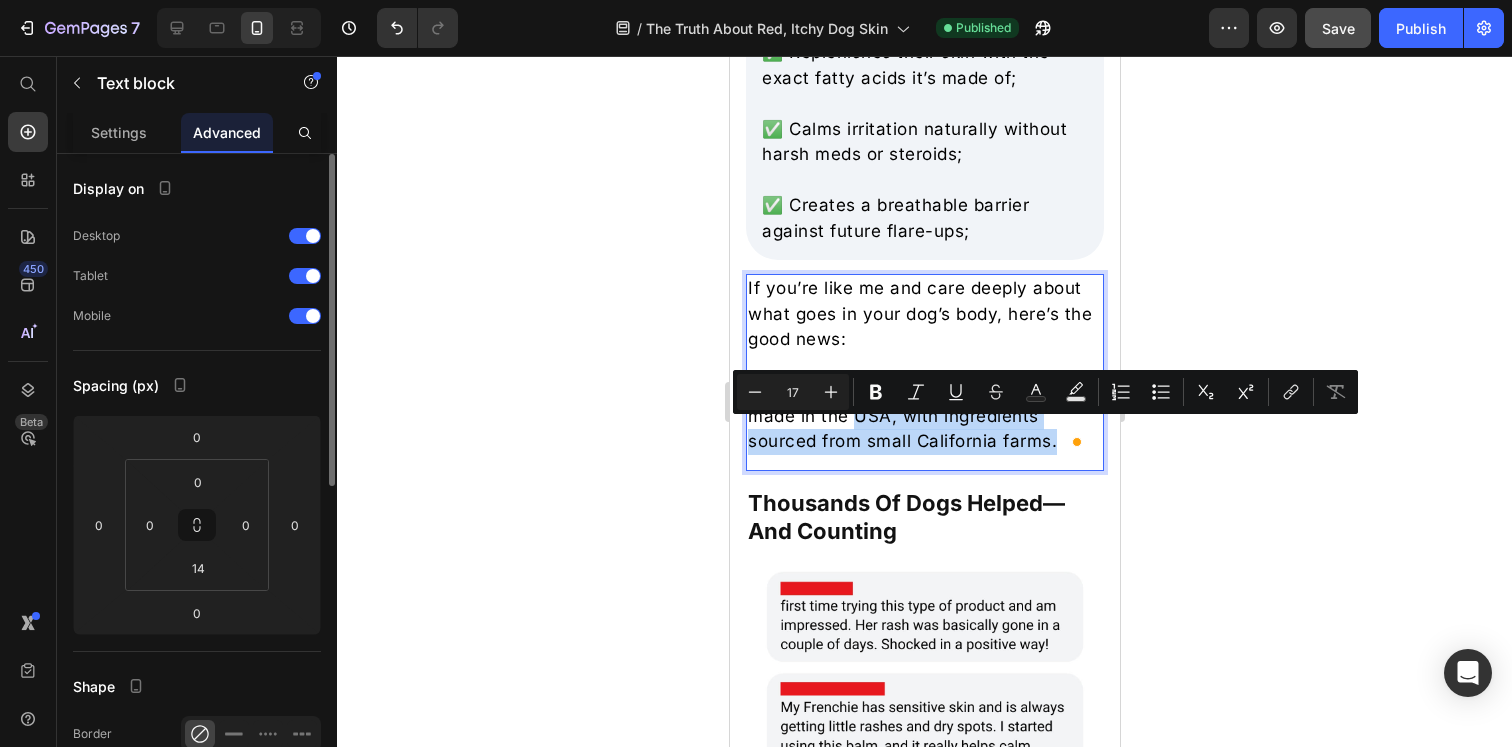 copy on "USA, with ingredients sourced from small California farms." 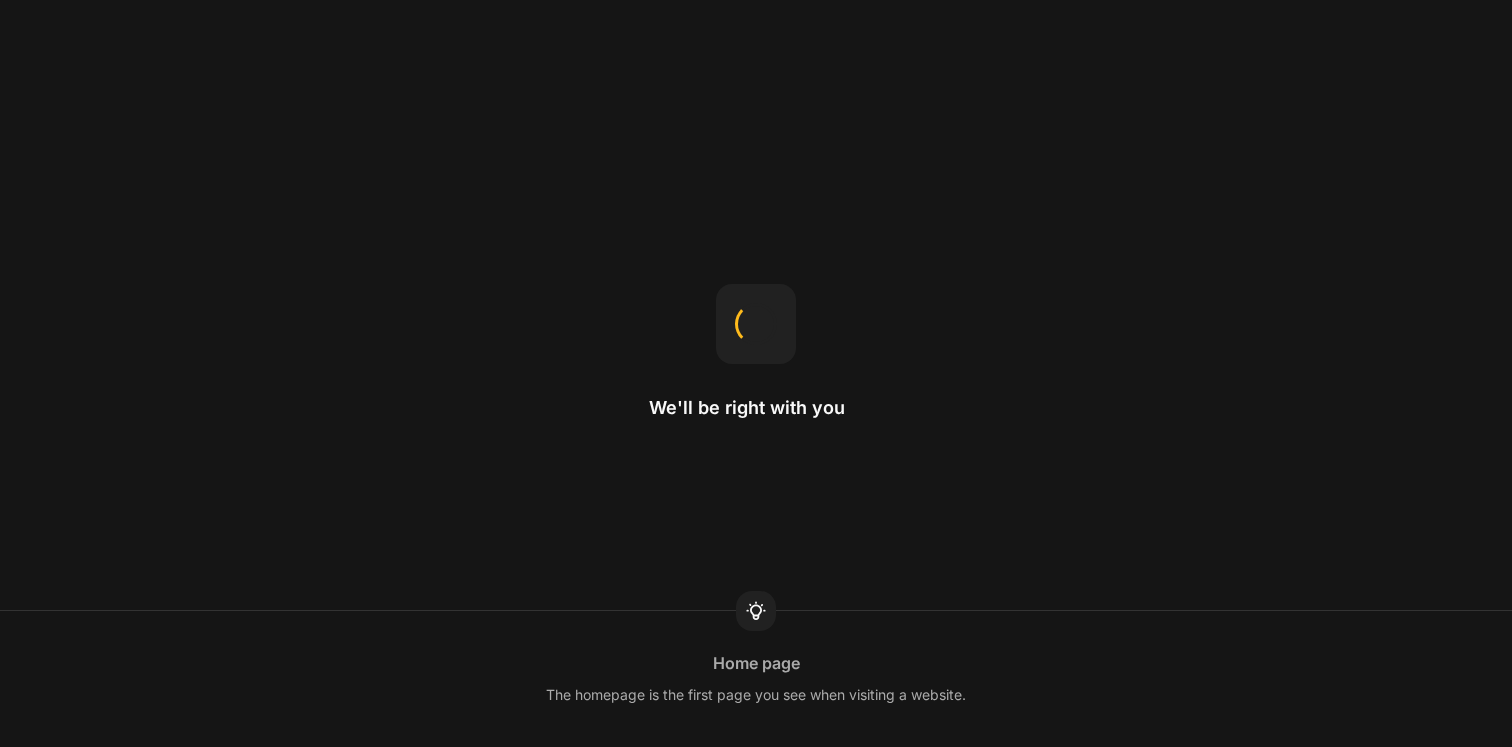 scroll, scrollTop: 0, scrollLeft: 0, axis: both 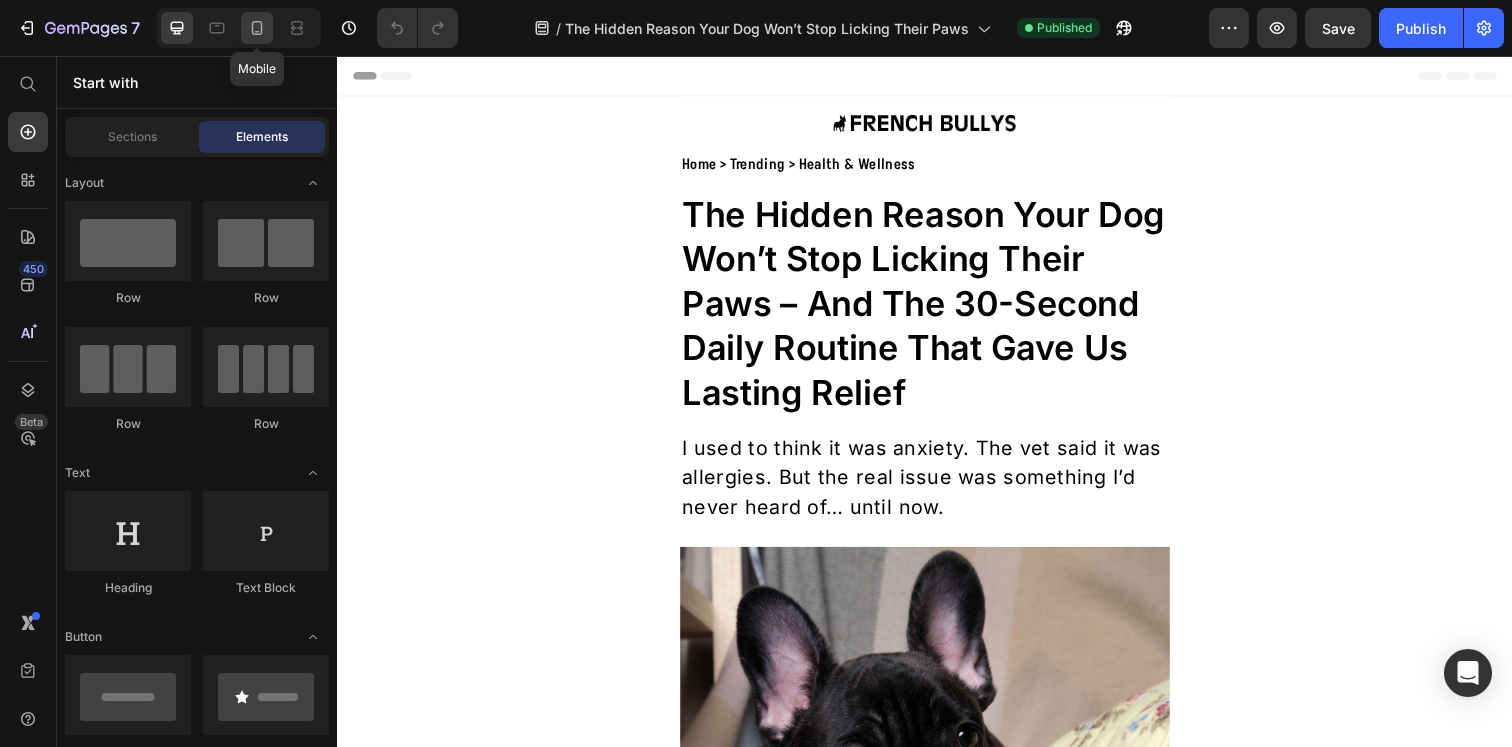 click 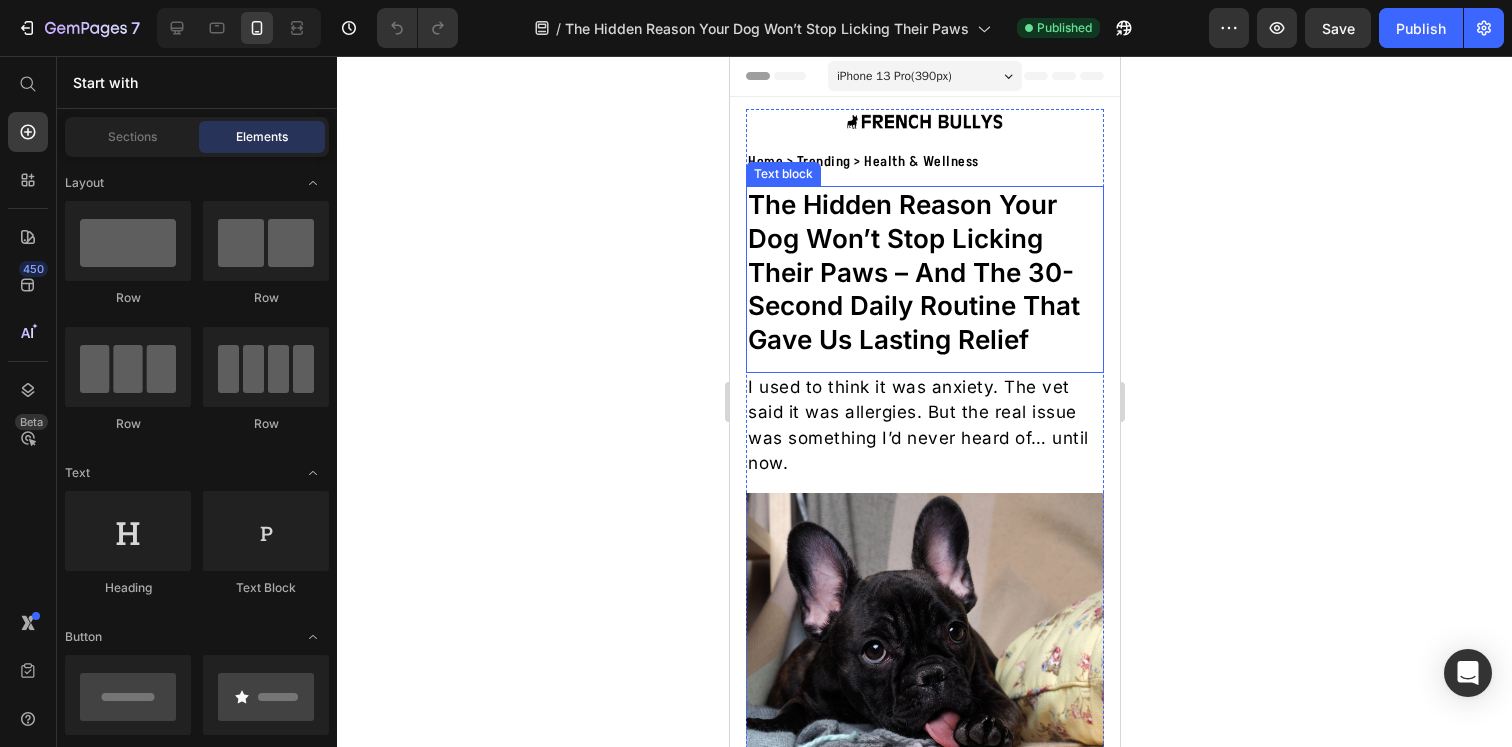 click on "The Hidden Reason Your Dog Won’t Stop Licking Their Paws – And The 30-Second Daily Routine That Gave Us Lasting Relief" at bounding box center [924, 272] 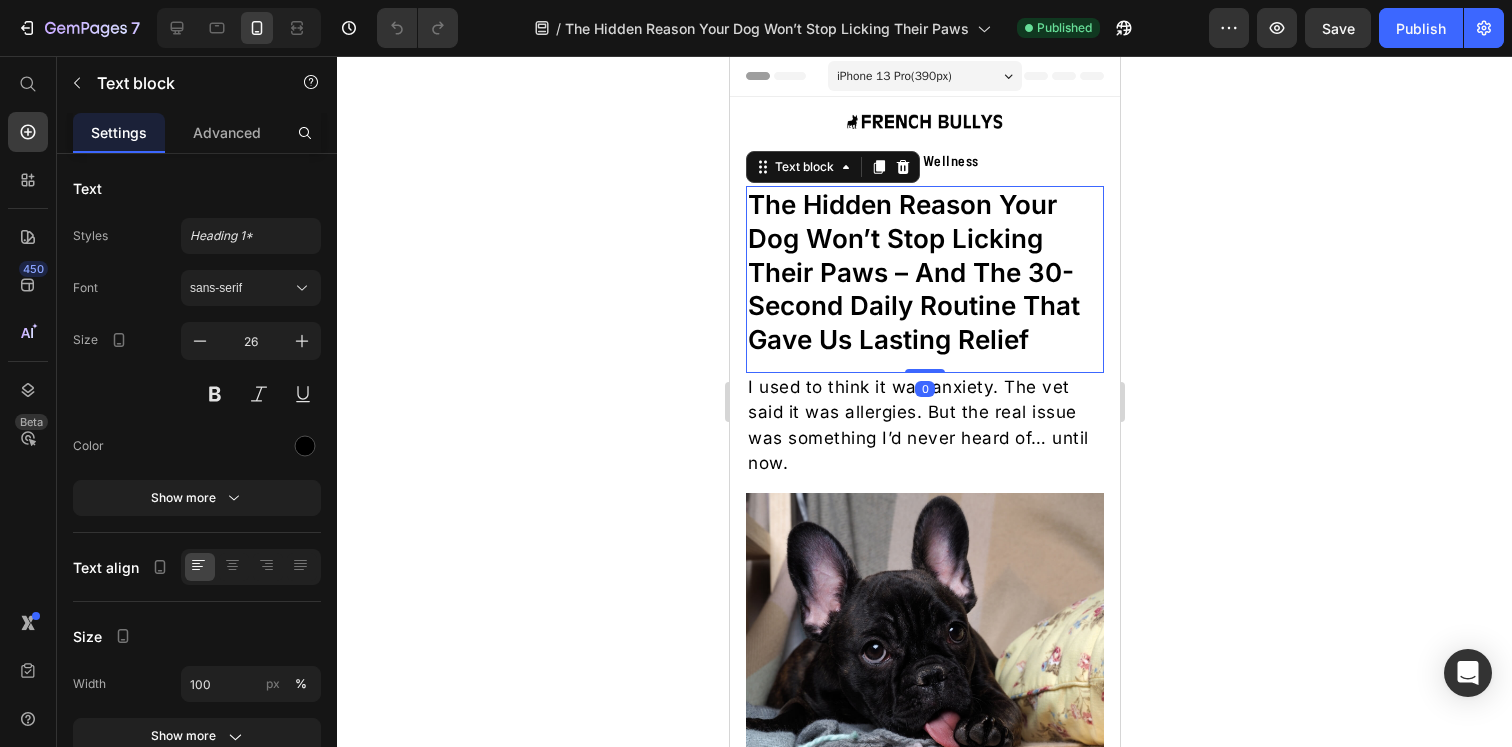 click on "The Hidden Reason Your Dog Won’t Stop Licking Their Paws – And The 30-Second Daily Routine That Gave Us Lasting Relief" at bounding box center [924, 272] 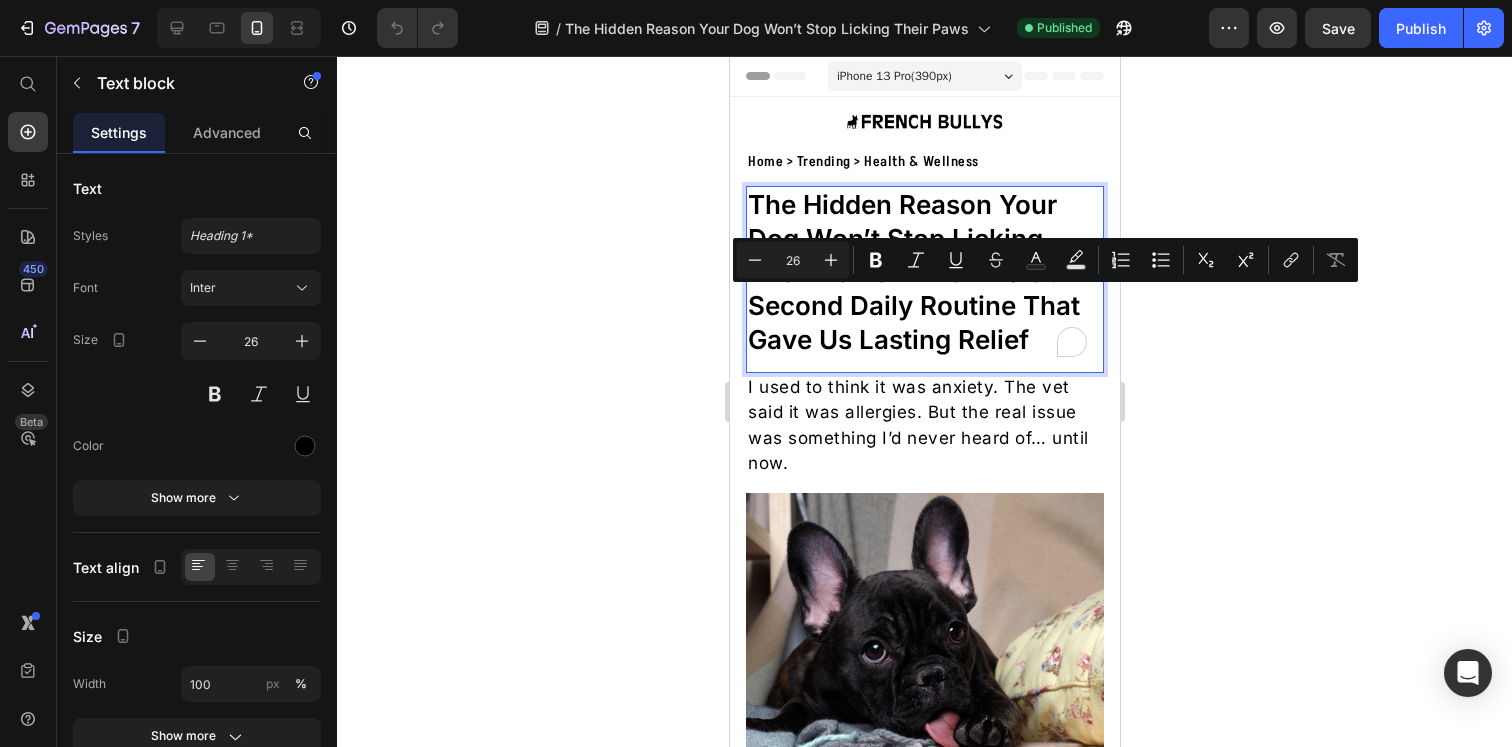 click on "The Hidden Reason Your Dog Won’t Stop Licking Their Paws – And The 30-Second Daily Routine That Gave Us Lasting Relief" at bounding box center [924, 272] 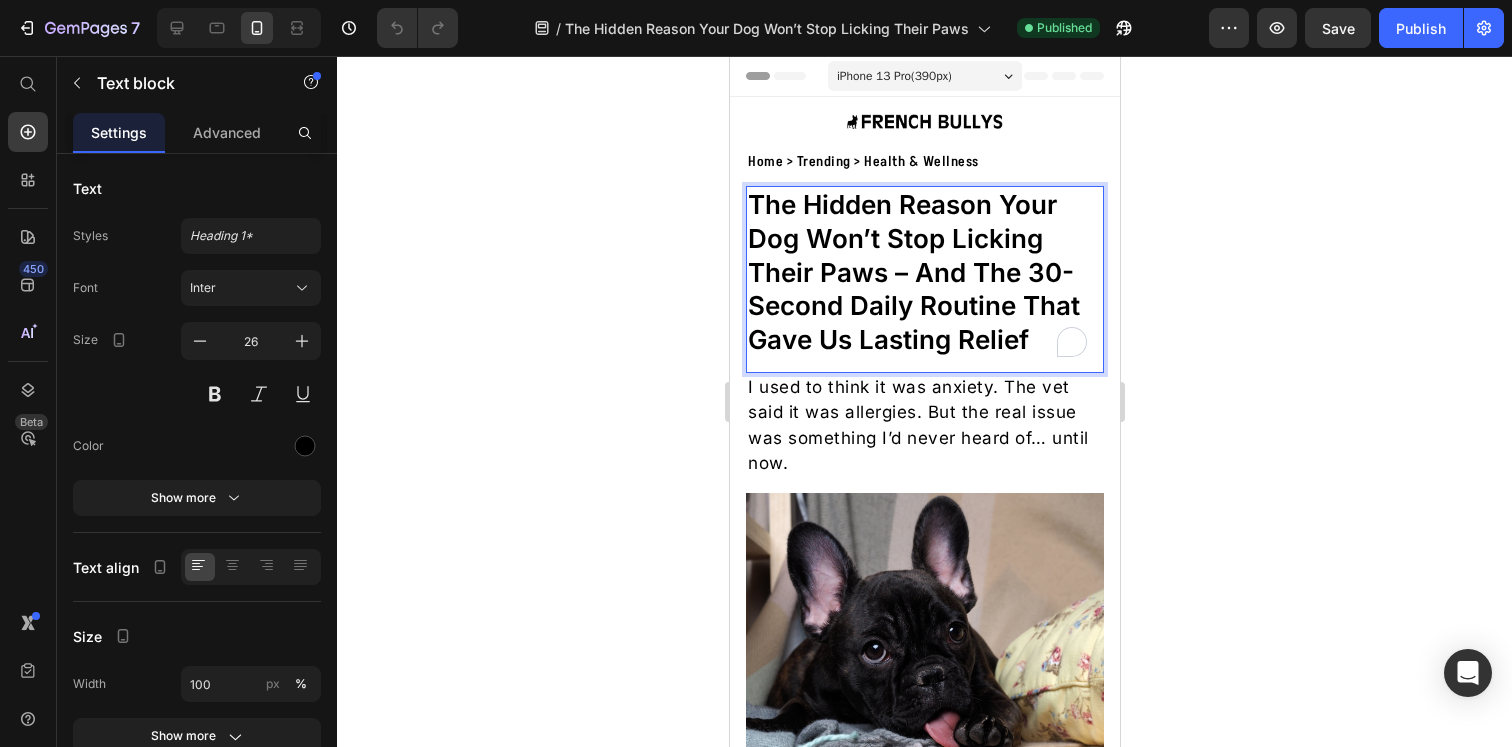 click on "The Hidden Reason Your Dog Won’t Stop Licking Their Paws – And The 30-Second Daily Routine That Gave Us Lasting Relief" at bounding box center (924, 272) 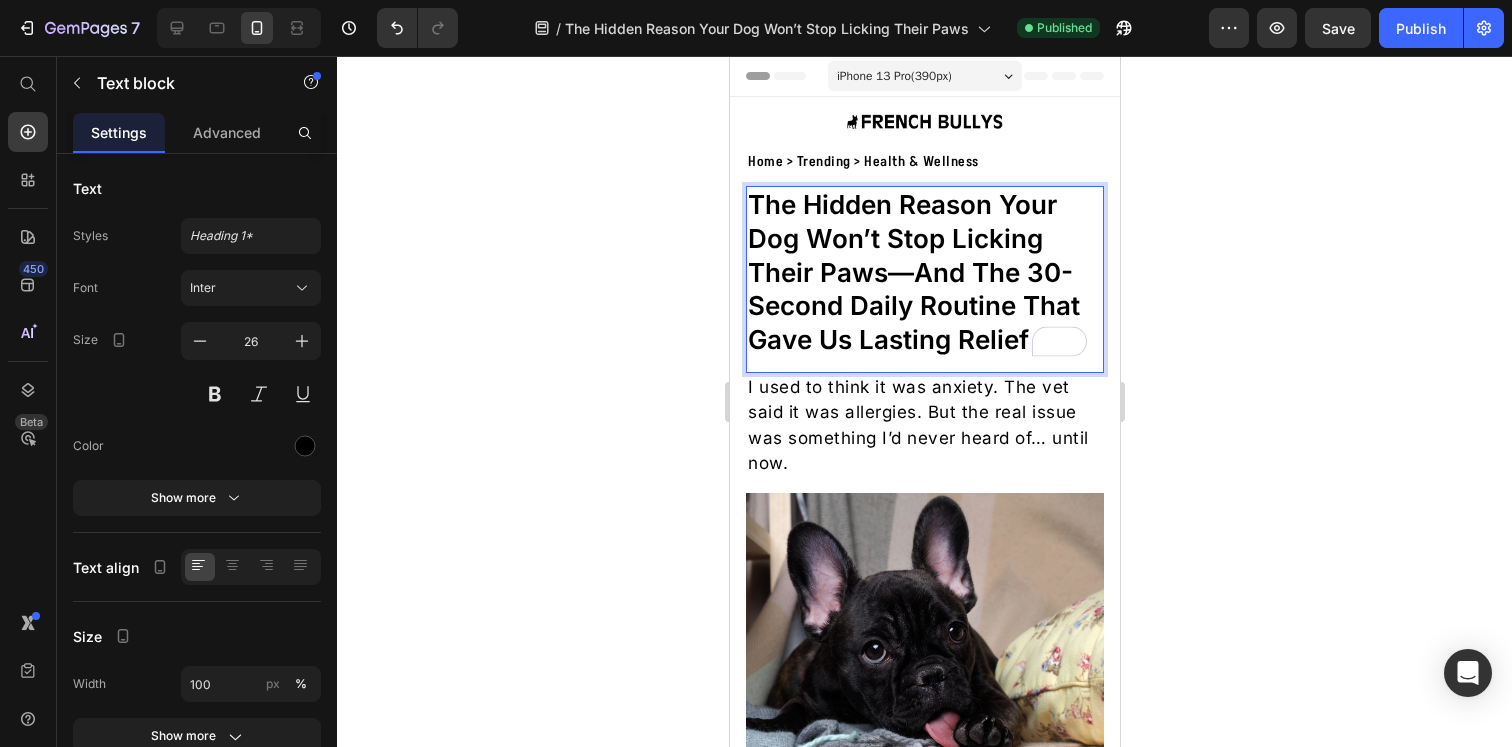 click 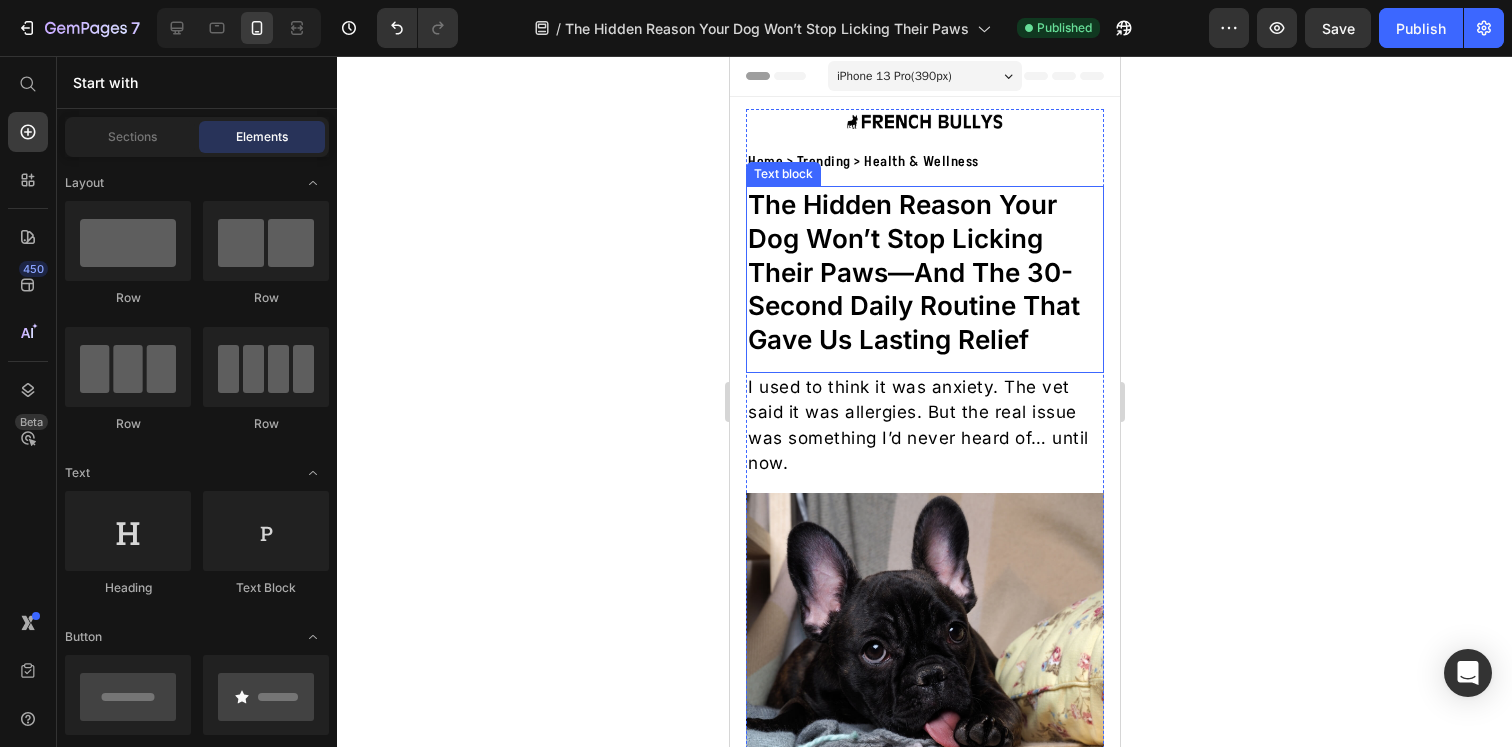 click on "The Hidden Reason Your Dog Won’t Stop Licking Their Paws—And The 30-Second Daily Routine That Gave Us Lasting Relief" at bounding box center (924, 272) 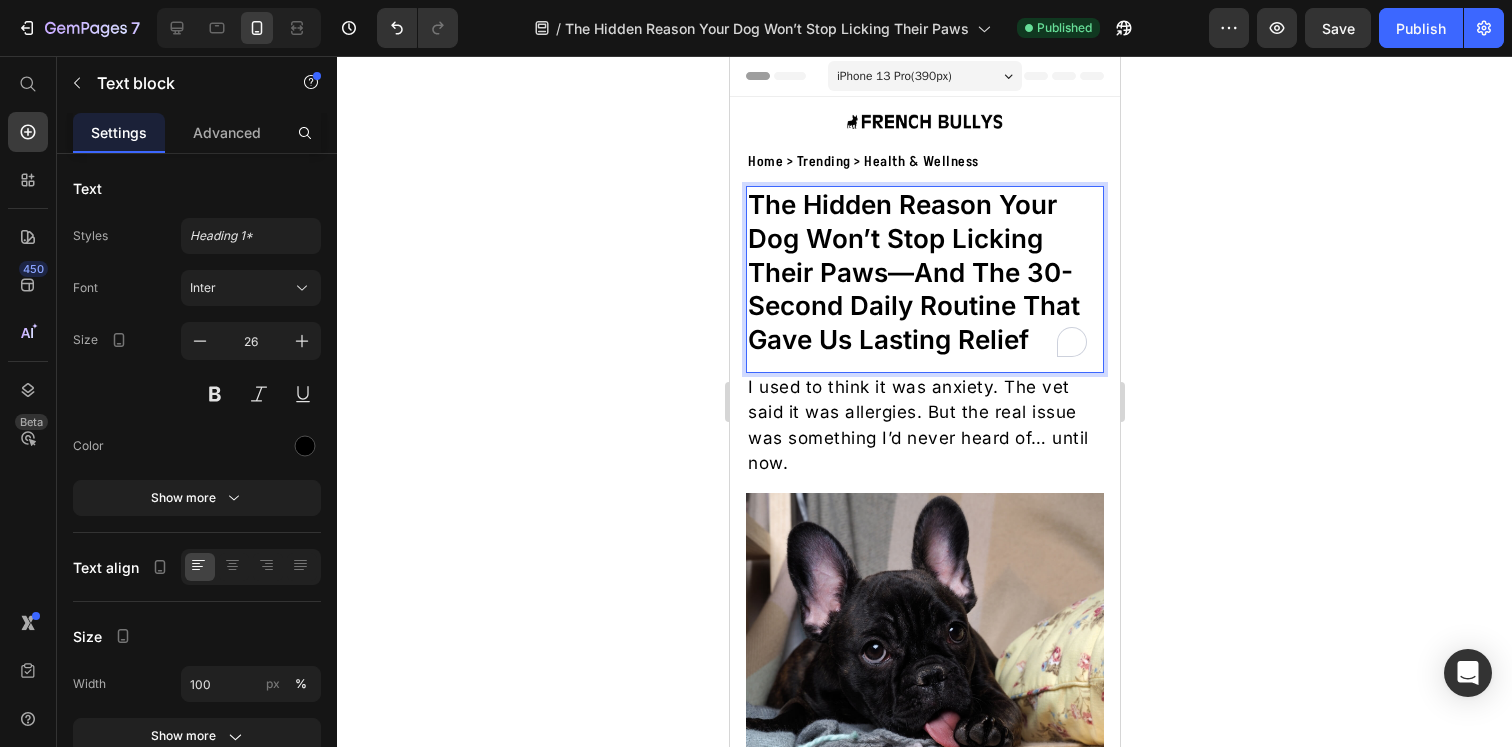 click on "The Hidden Reason Your Dog Won’t Stop Licking Their Paws—And The 30-Second Daily Routine That Gave Us Lasting Relief" at bounding box center [924, 272] 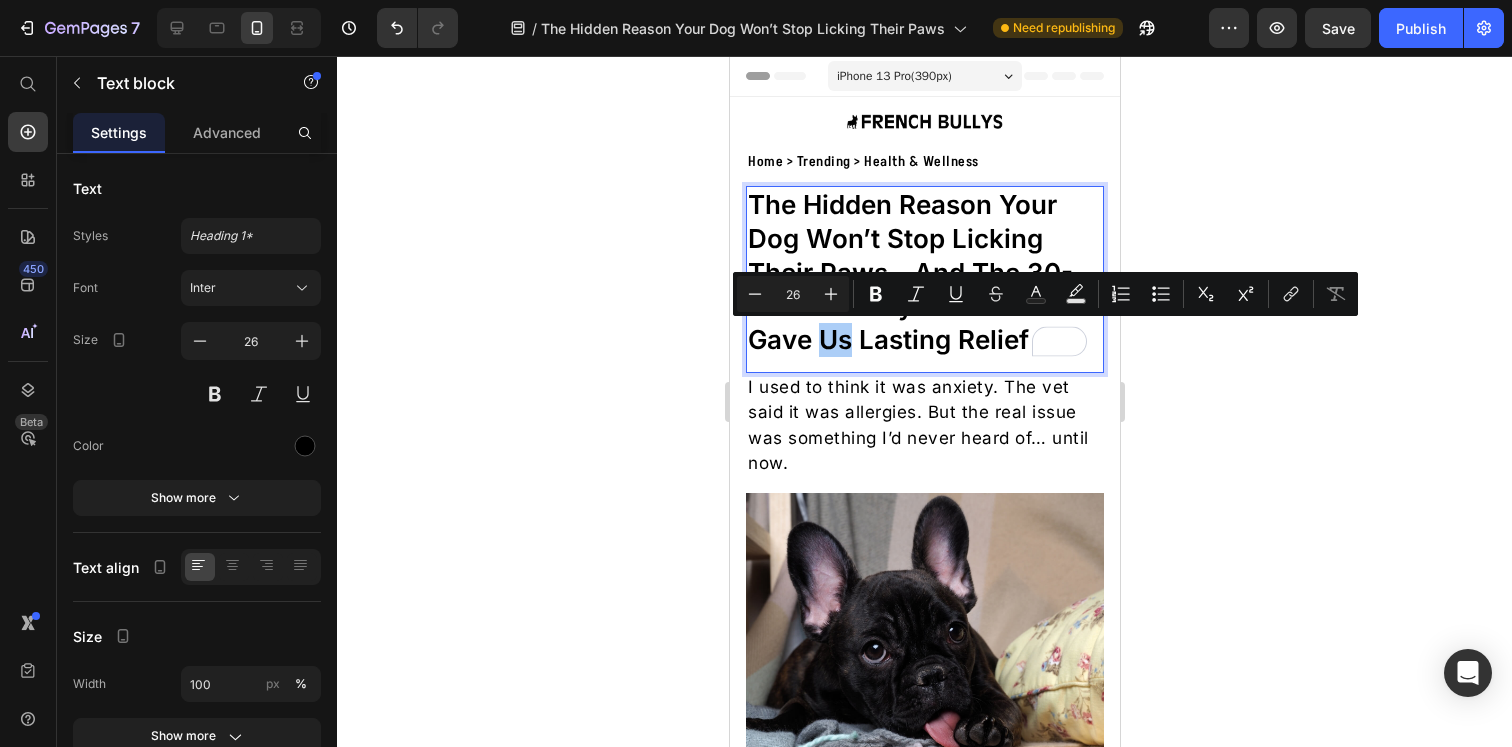 click 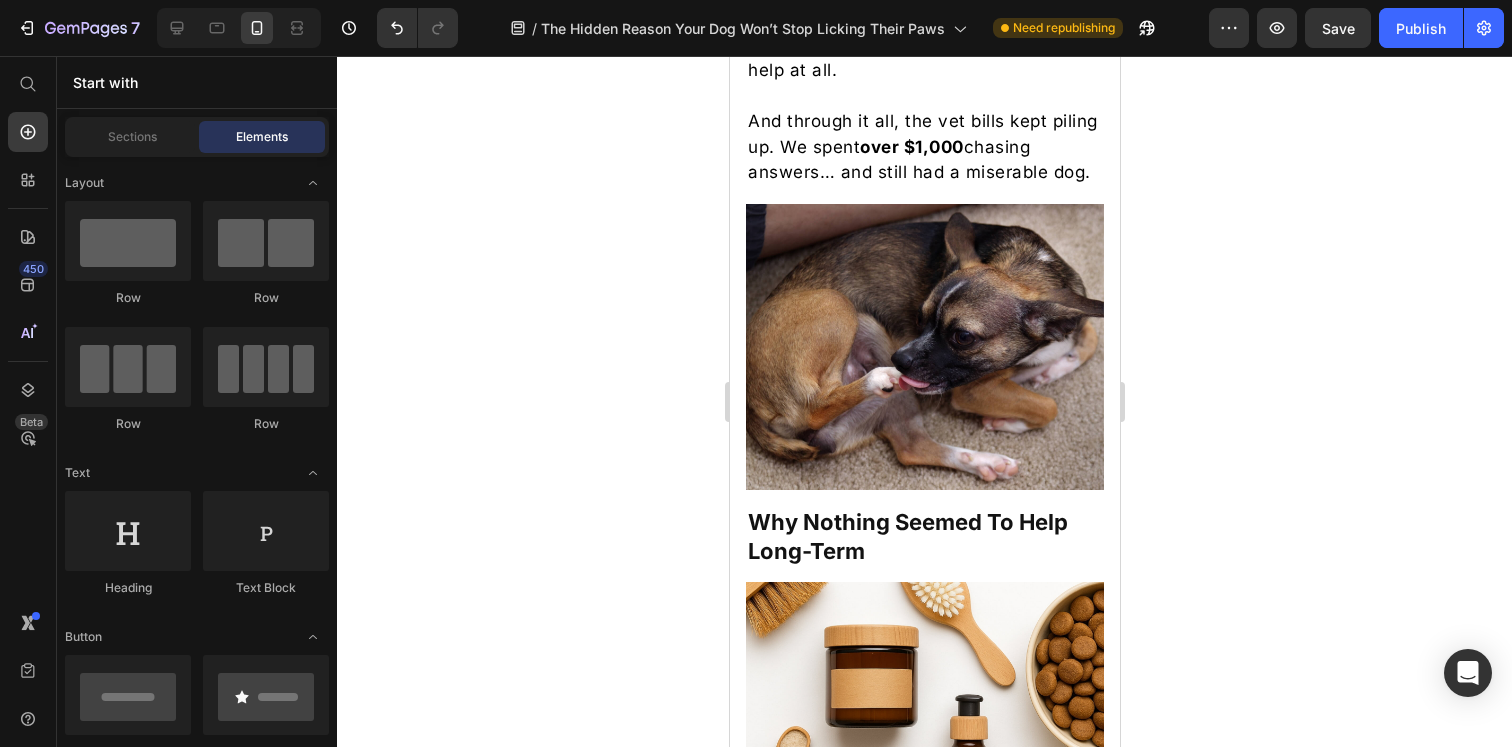 scroll, scrollTop: 1638, scrollLeft: 0, axis: vertical 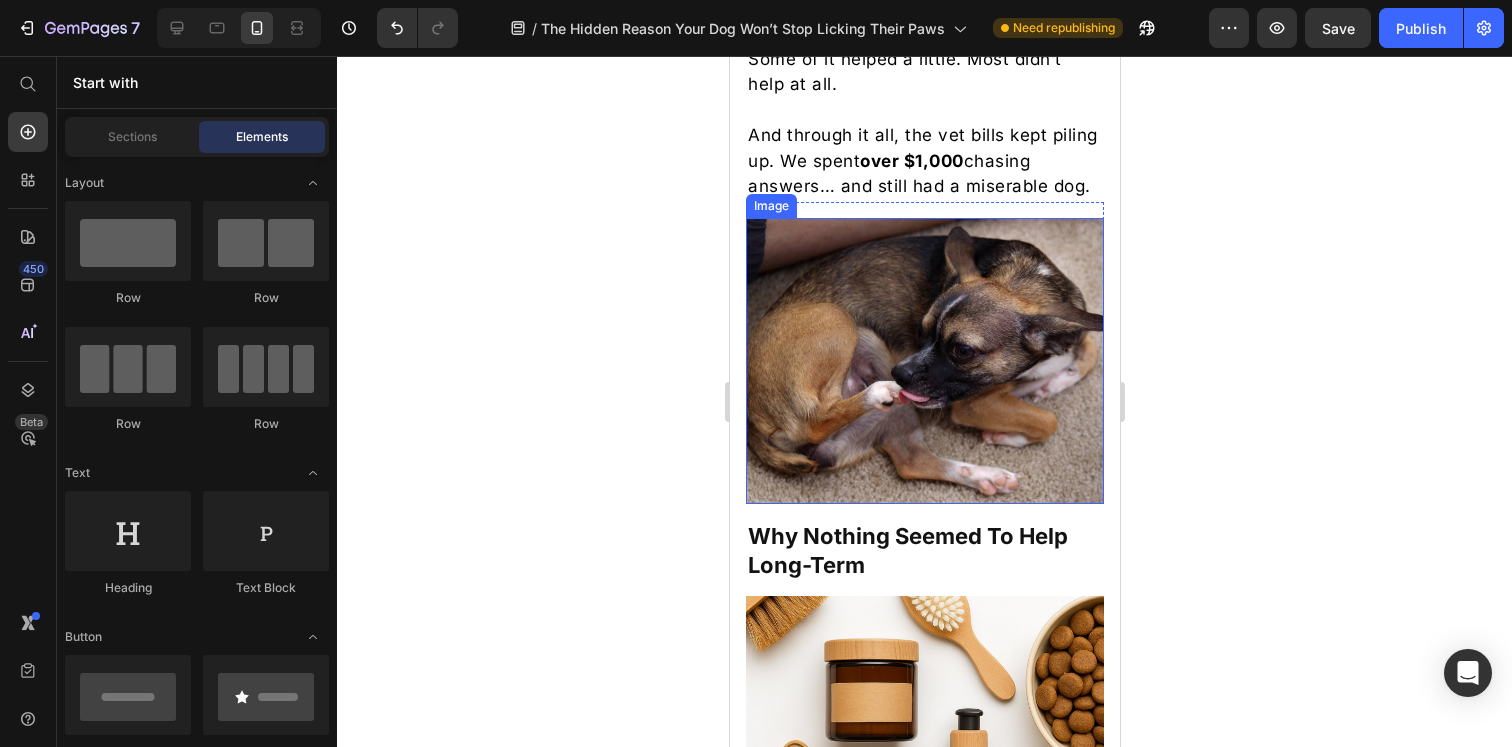 click at bounding box center [924, 361] 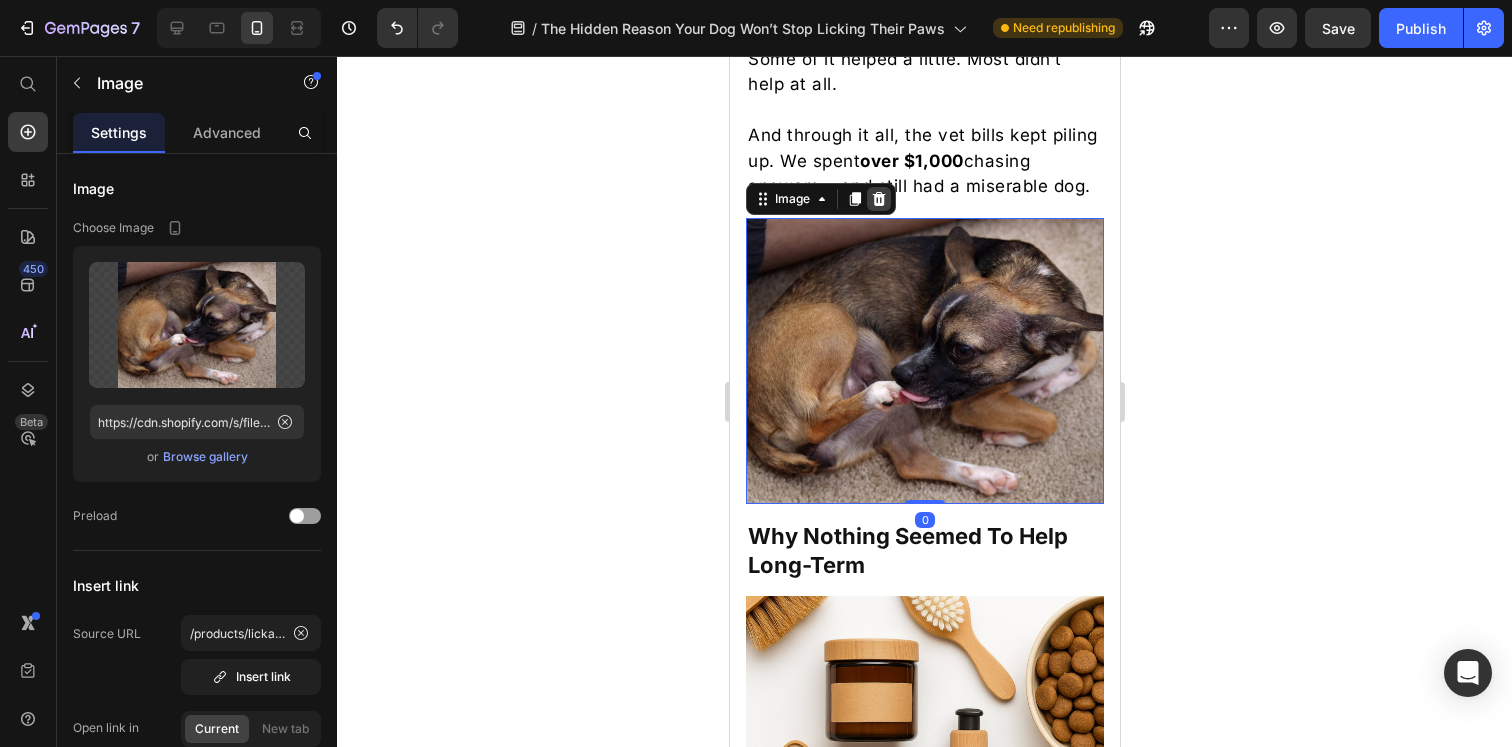click 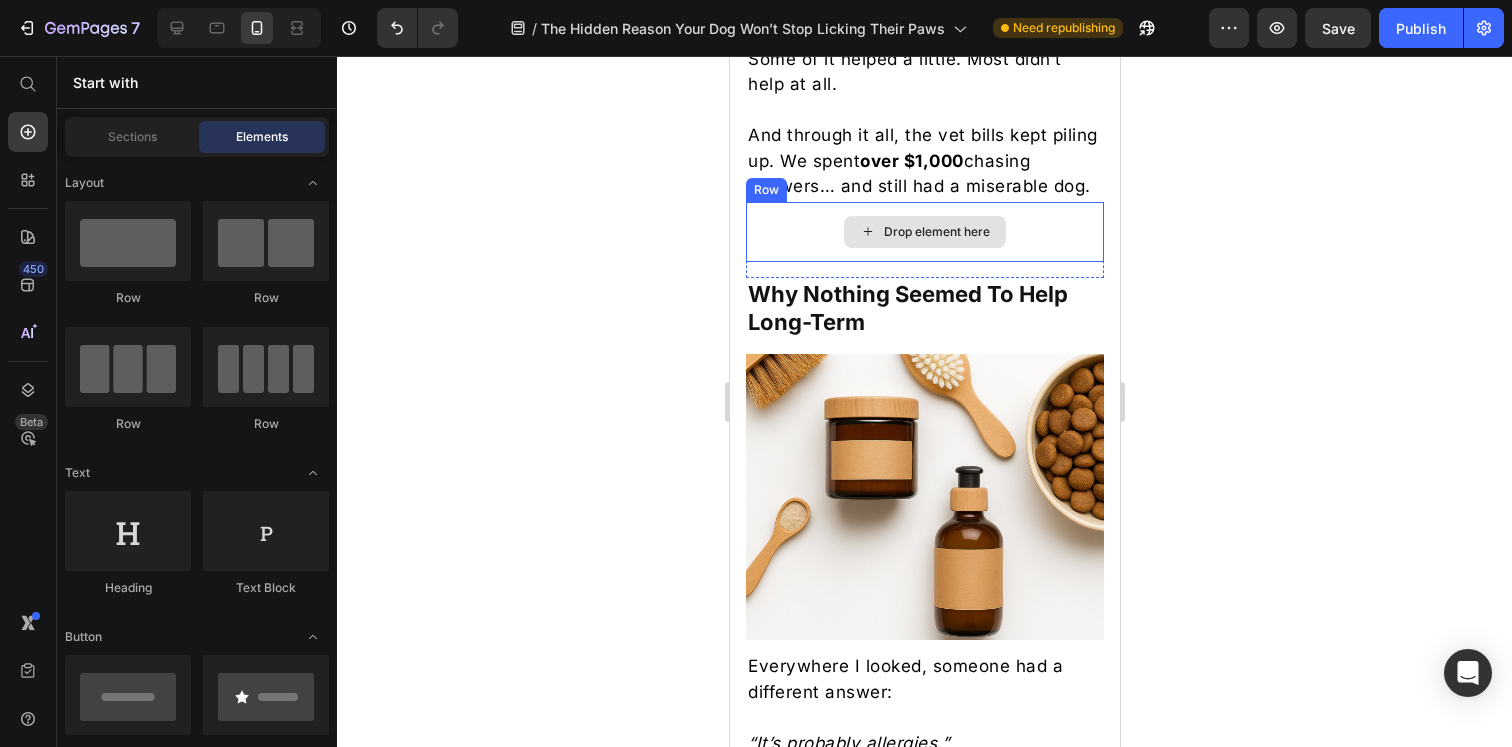 click 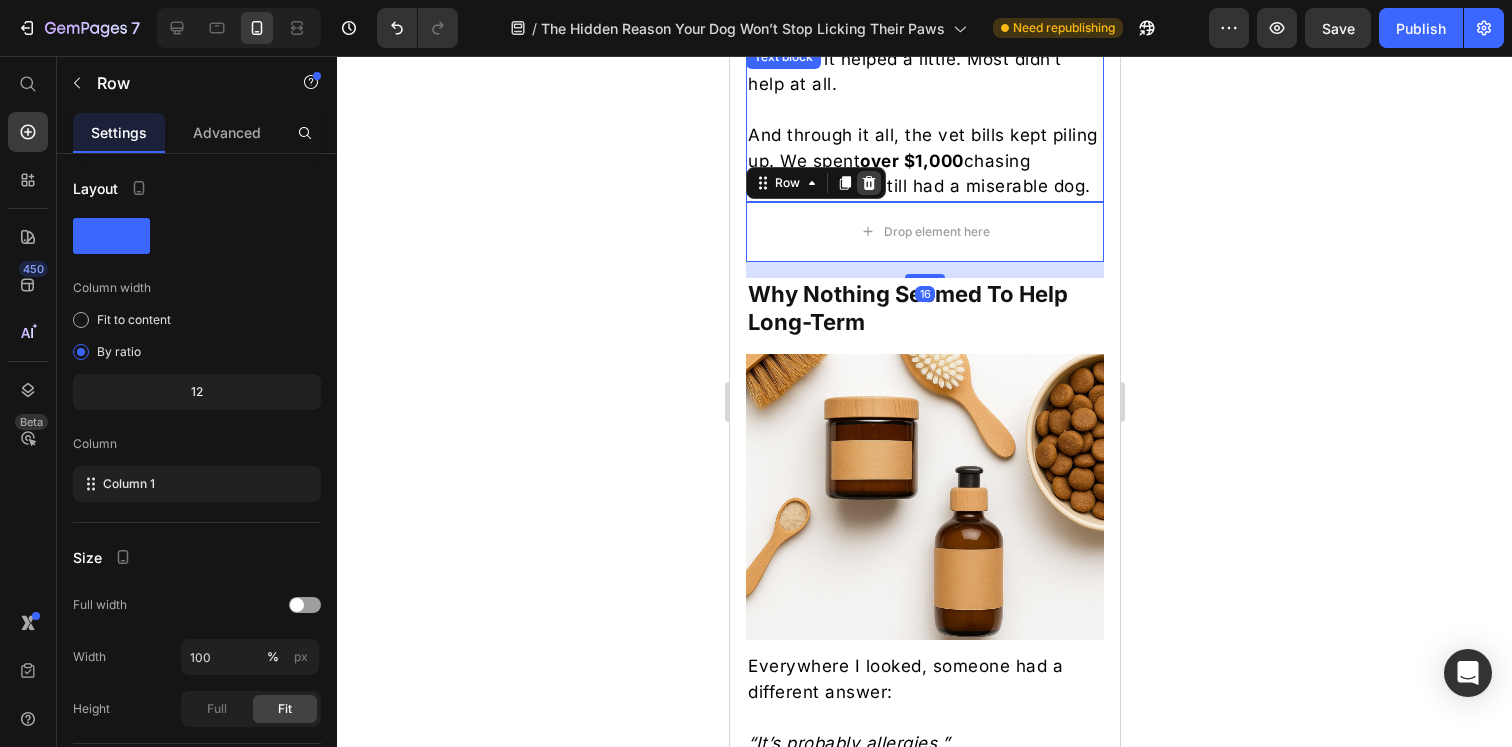 click 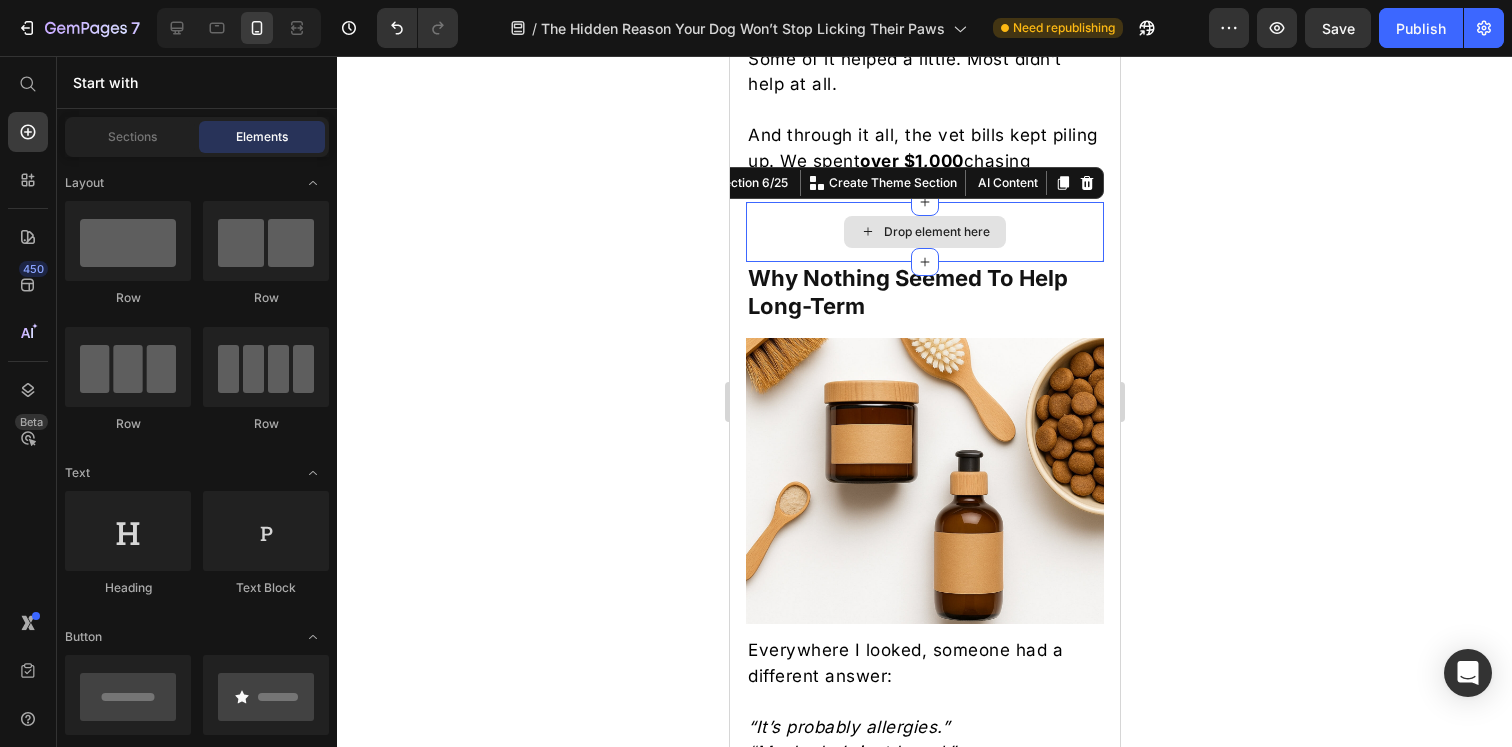 click on "Drop element here" at bounding box center [924, 232] 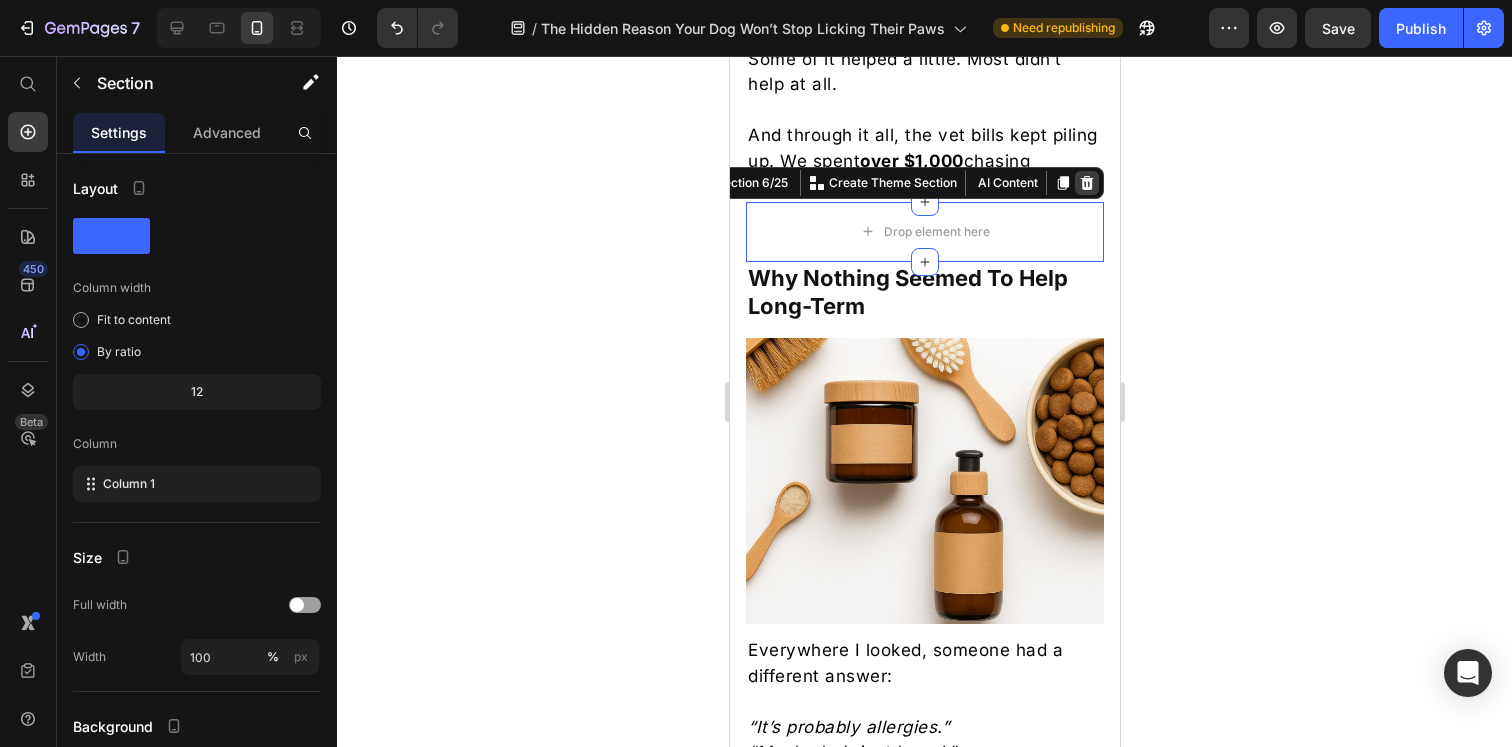 click 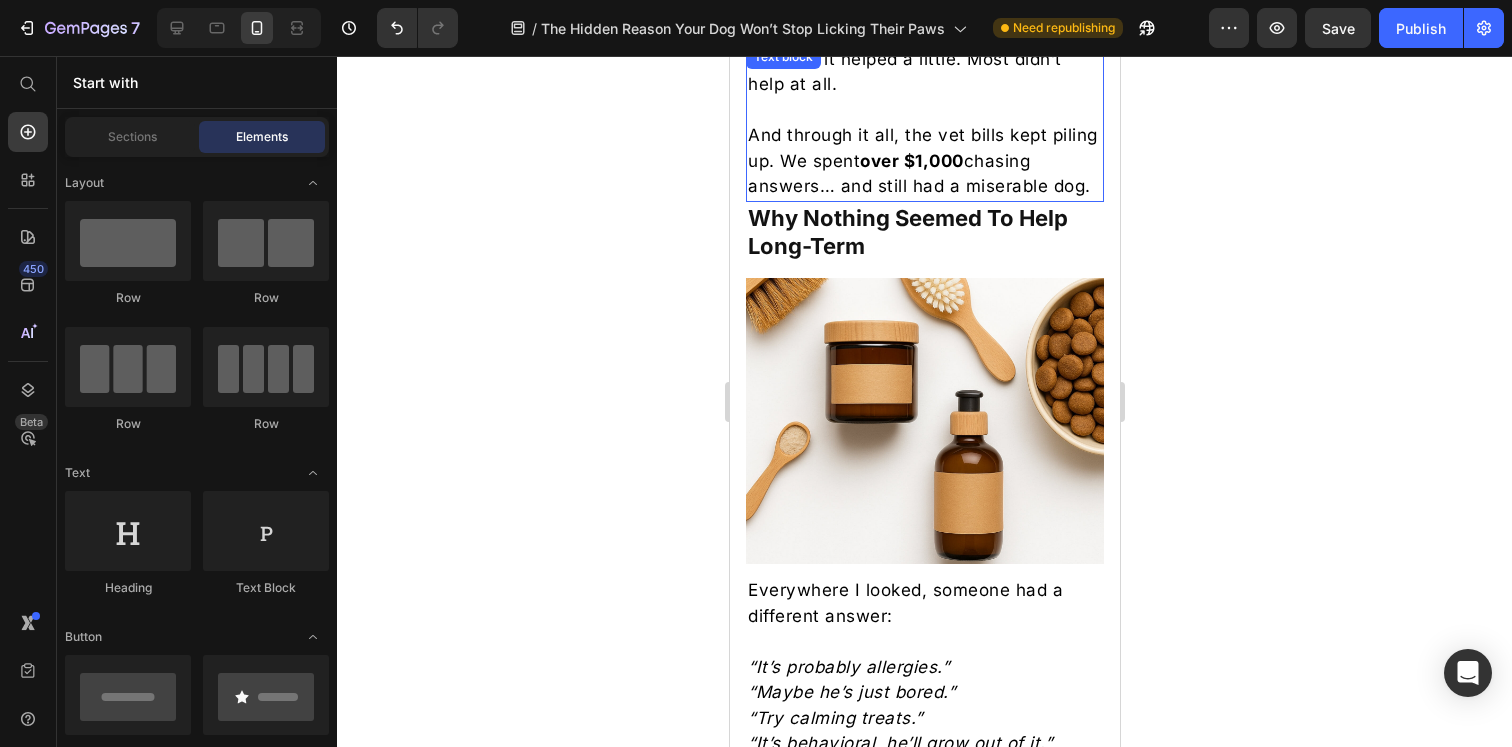 click on "And through it all, the vet bills kept piling up. We spent  over $1,000  chasing answers… and still had a miserable dog." at bounding box center (924, 161) 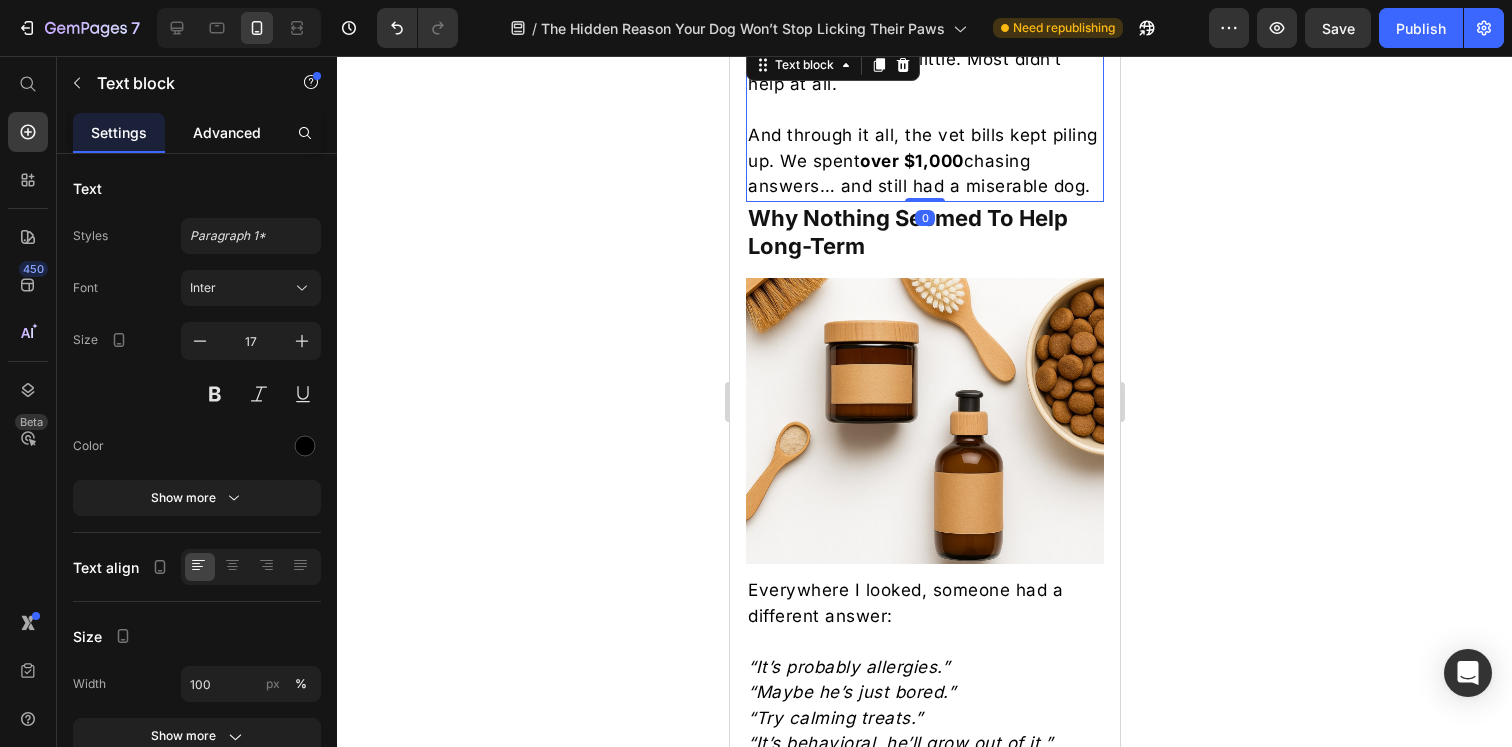 click on "Advanced" at bounding box center (227, 132) 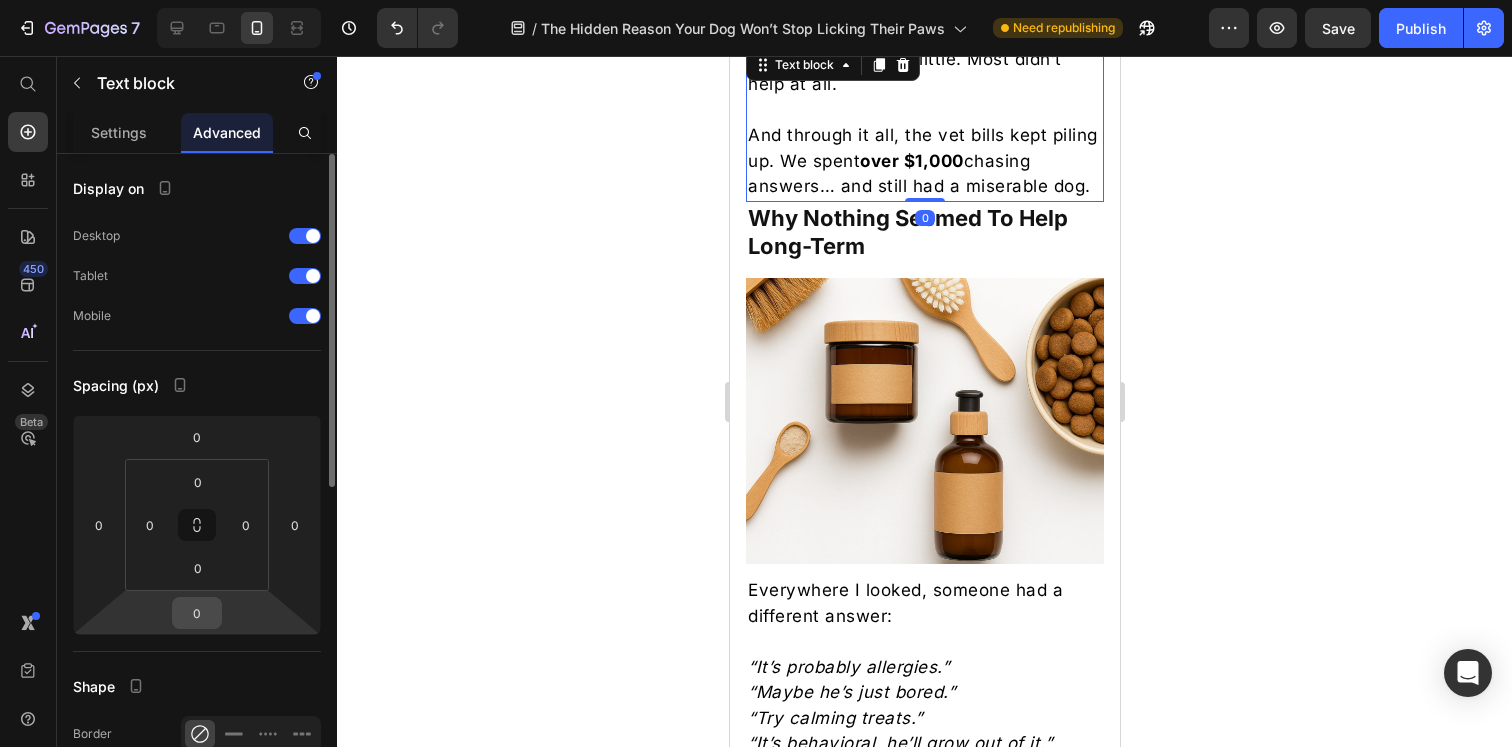 click on "0" at bounding box center [197, 613] 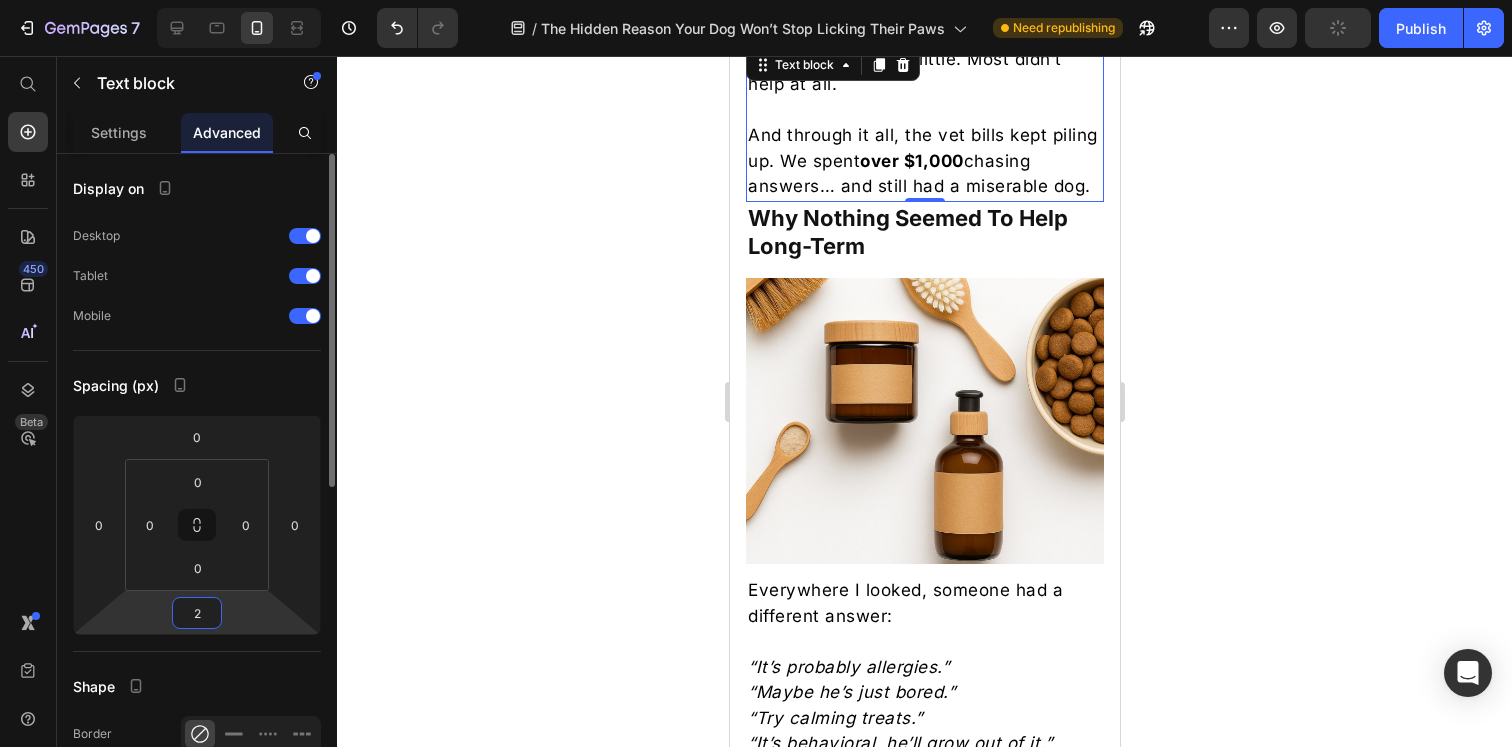 type on "20" 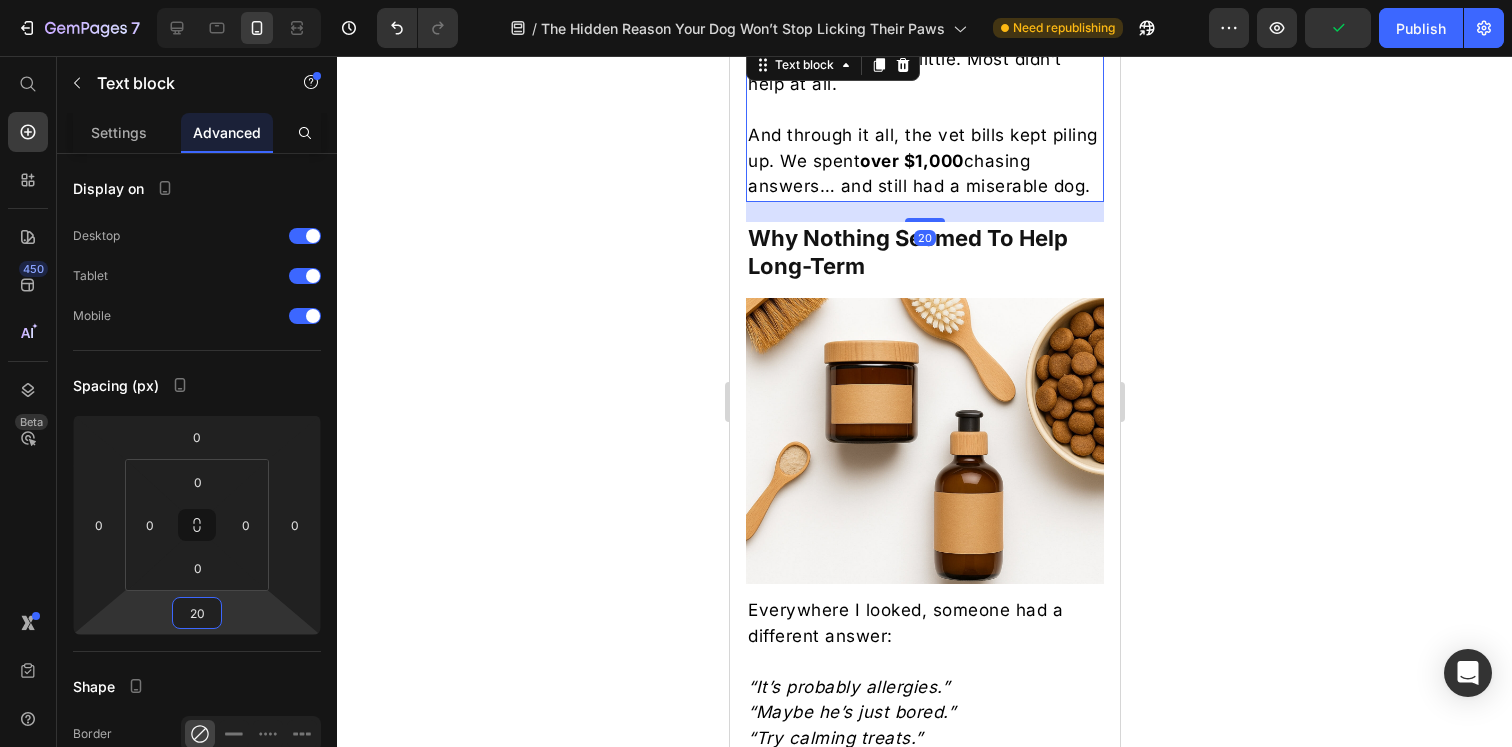 click 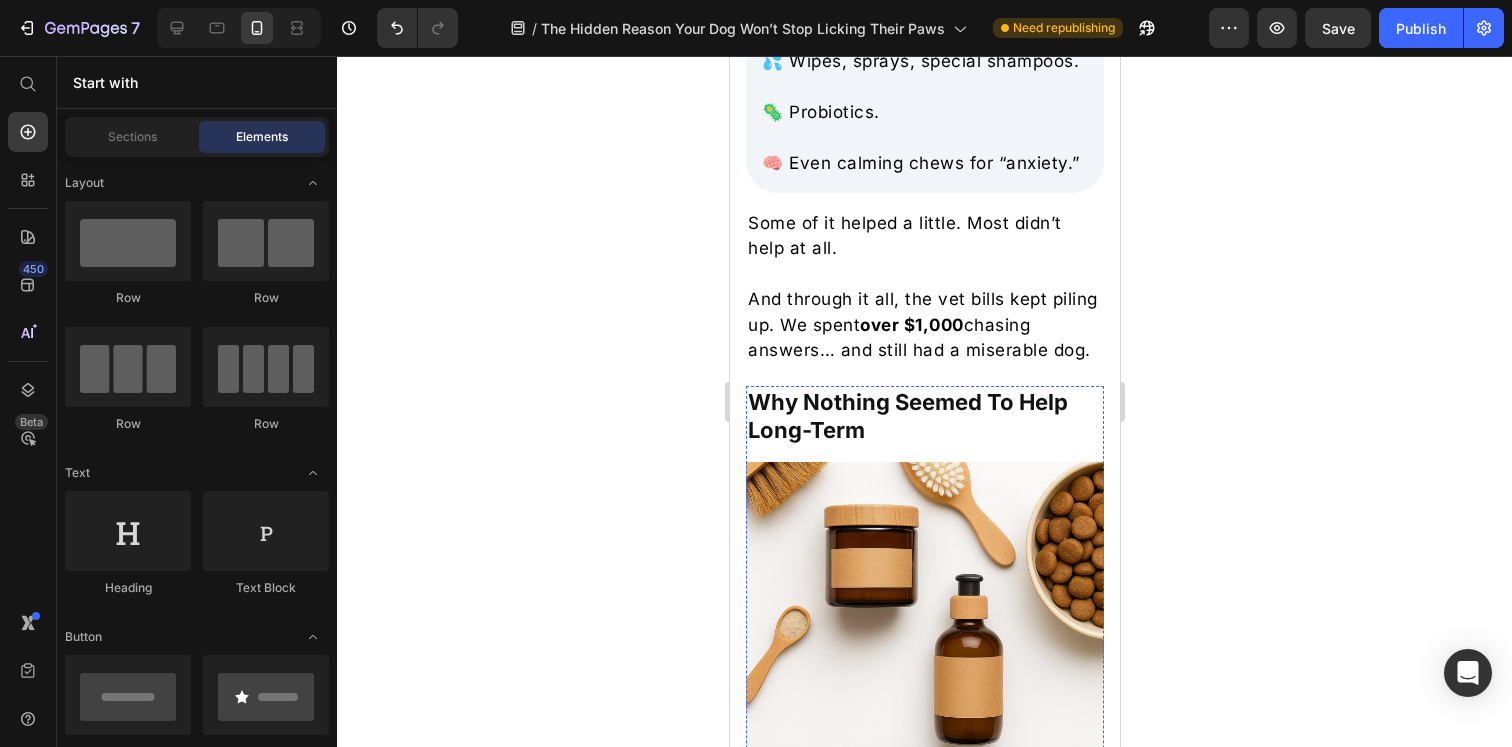 scroll, scrollTop: 1504, scrollLeft: 0, axis: vertical 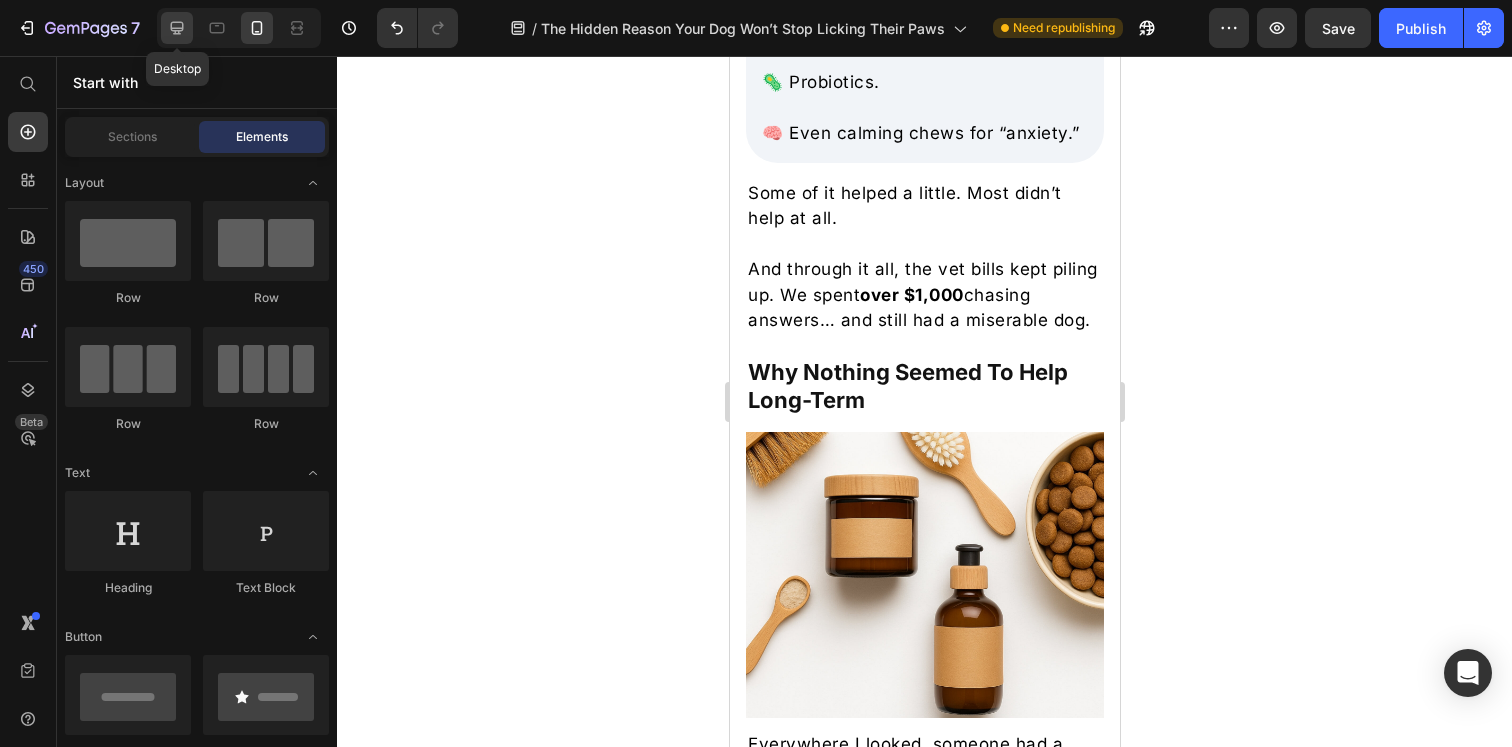 click 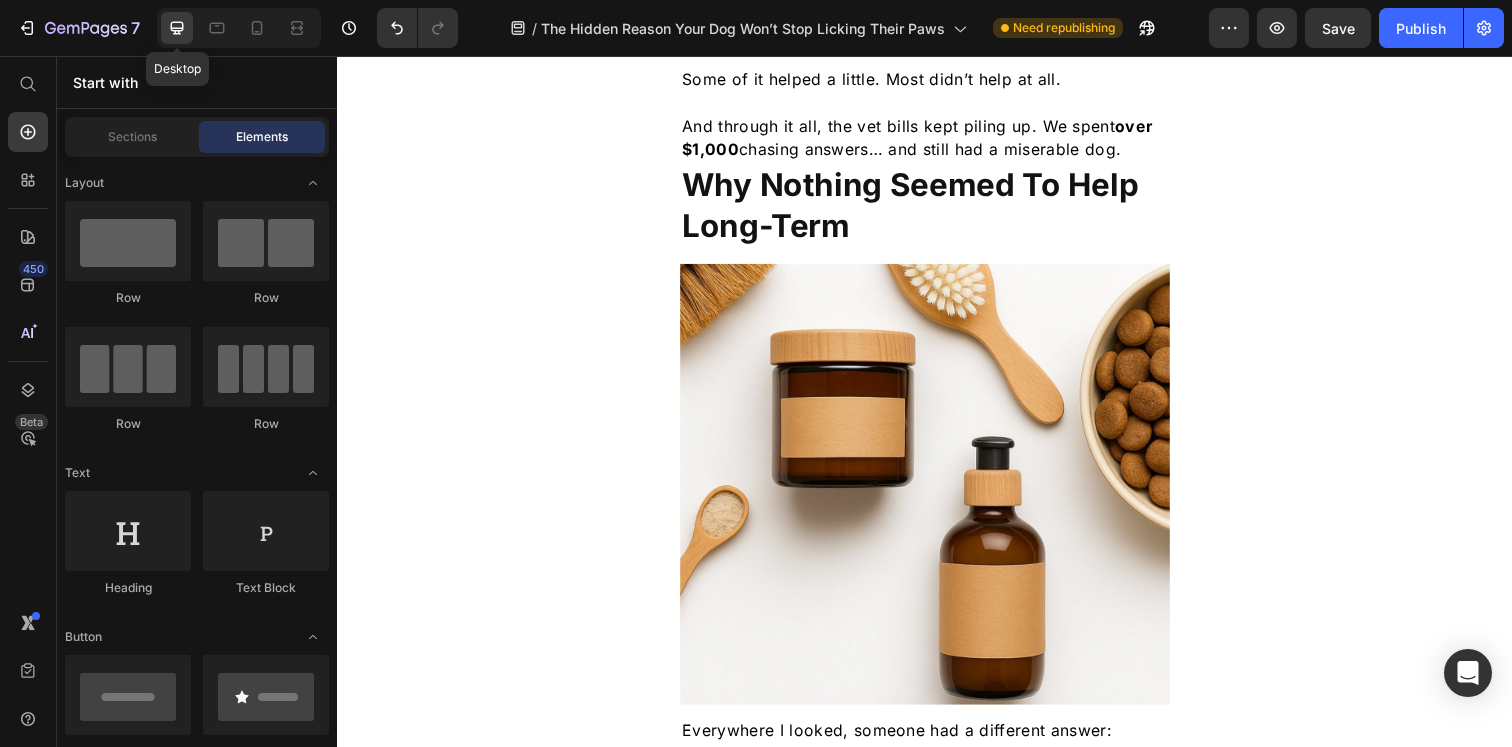 scroll, scrollTop: 1402, scrollLeft: 0, axis: vertical 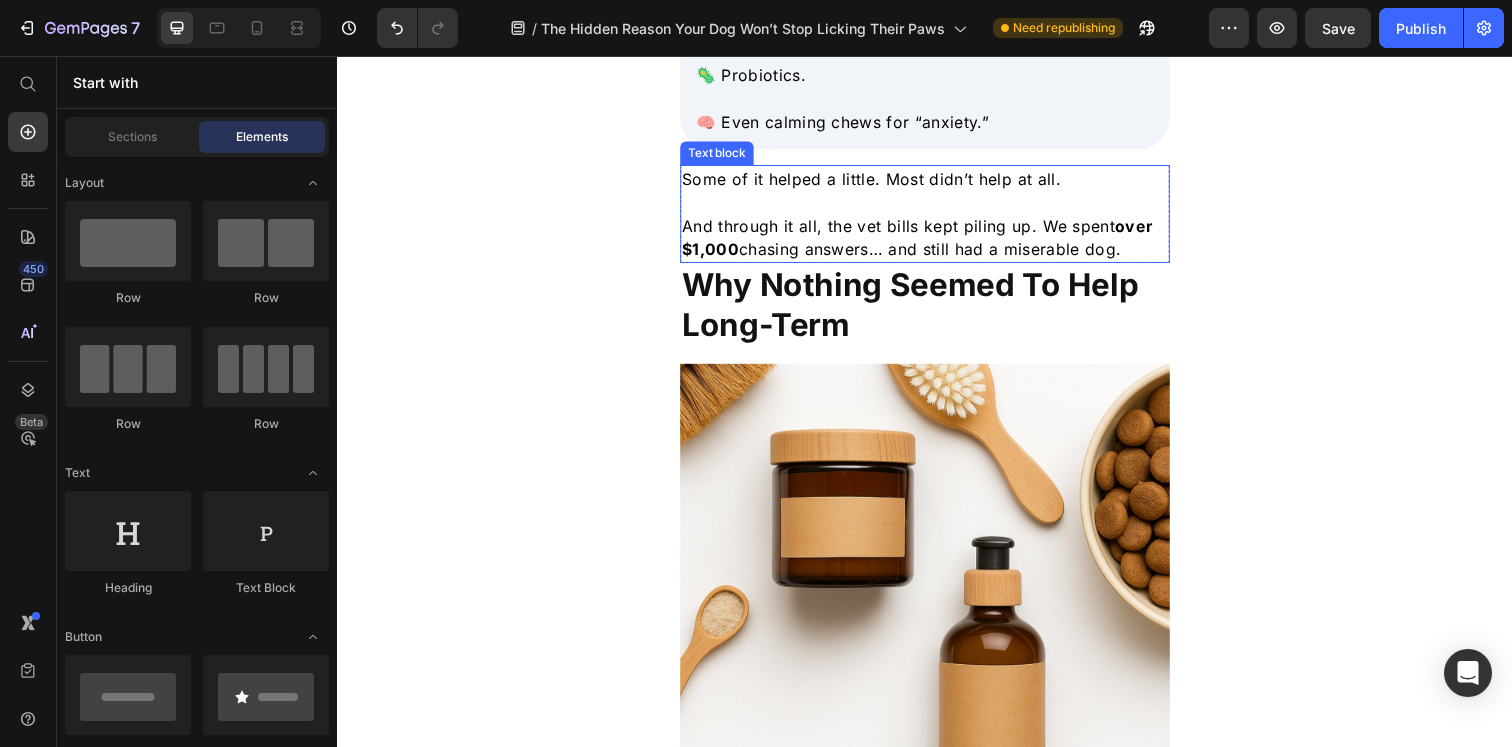 click at bounding box center (937, 205) 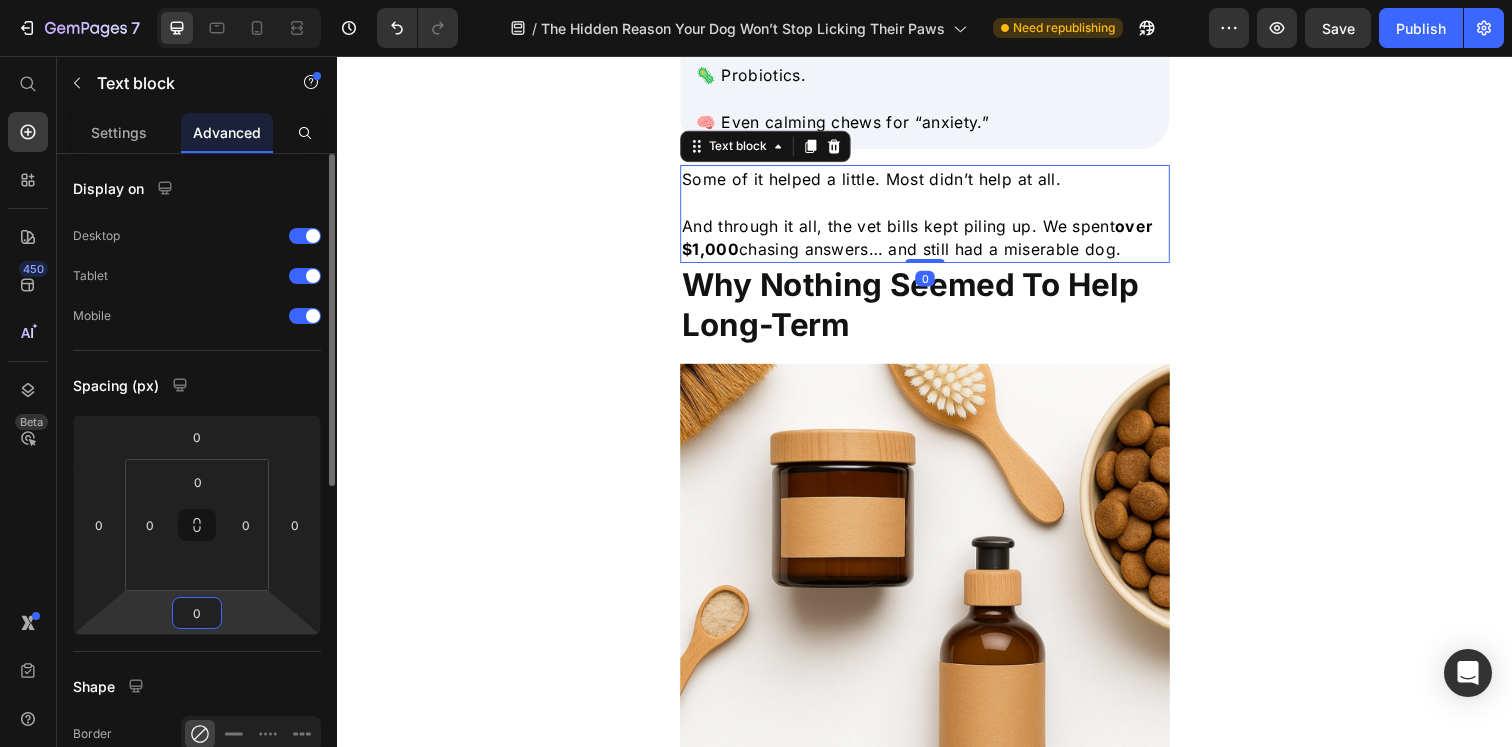 click on "0" at bounding box center (197, 613) 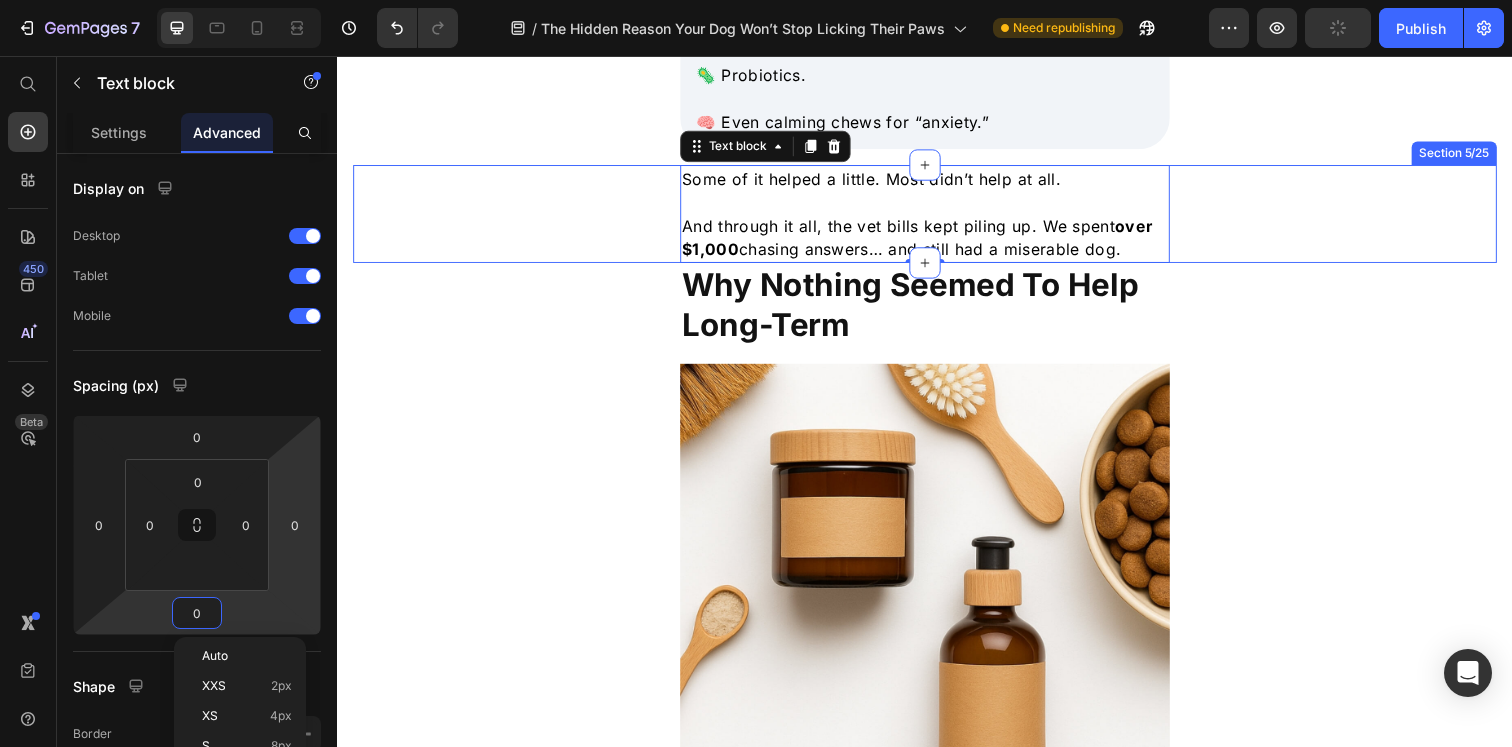 click on "Some of it helped a little. Most didn’t help at all.   And through it all, the vet bills kept piling up. We spent  over $1,000  chasing answers… and still had a miserable dog. Text block   0 Row" at bounding box center (937, 217) 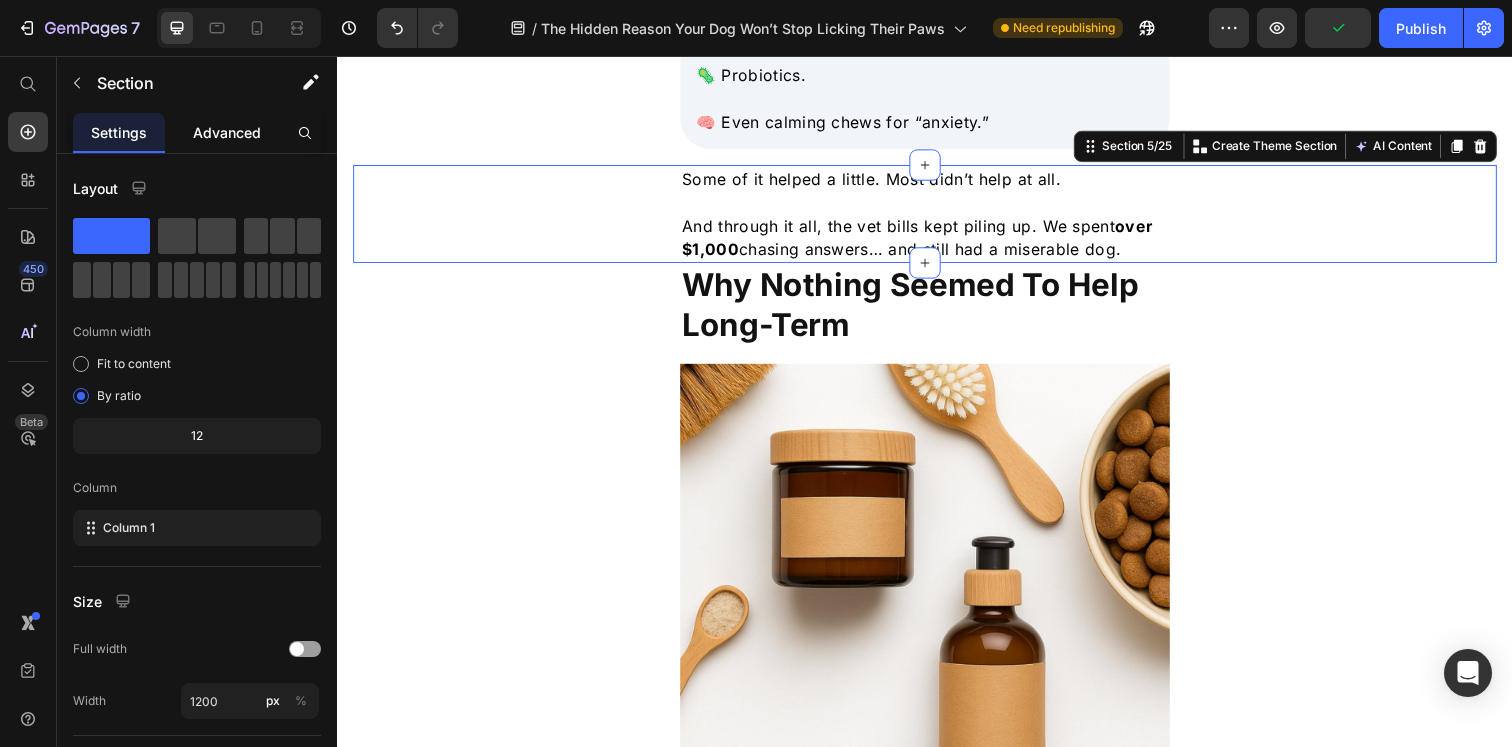 click on "Advanced" at bounding box center (227, 132) 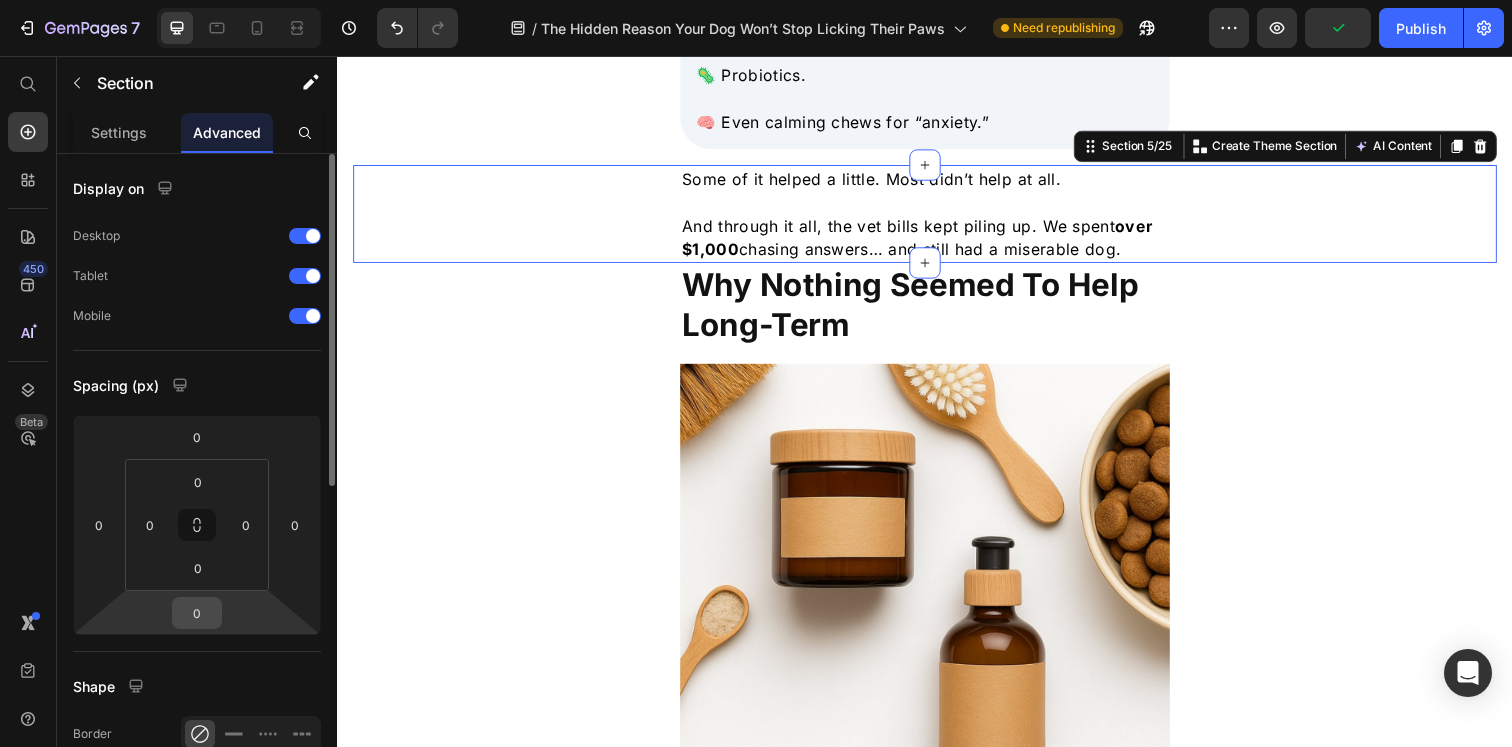 click on "0" at bounding box center (197, 613) 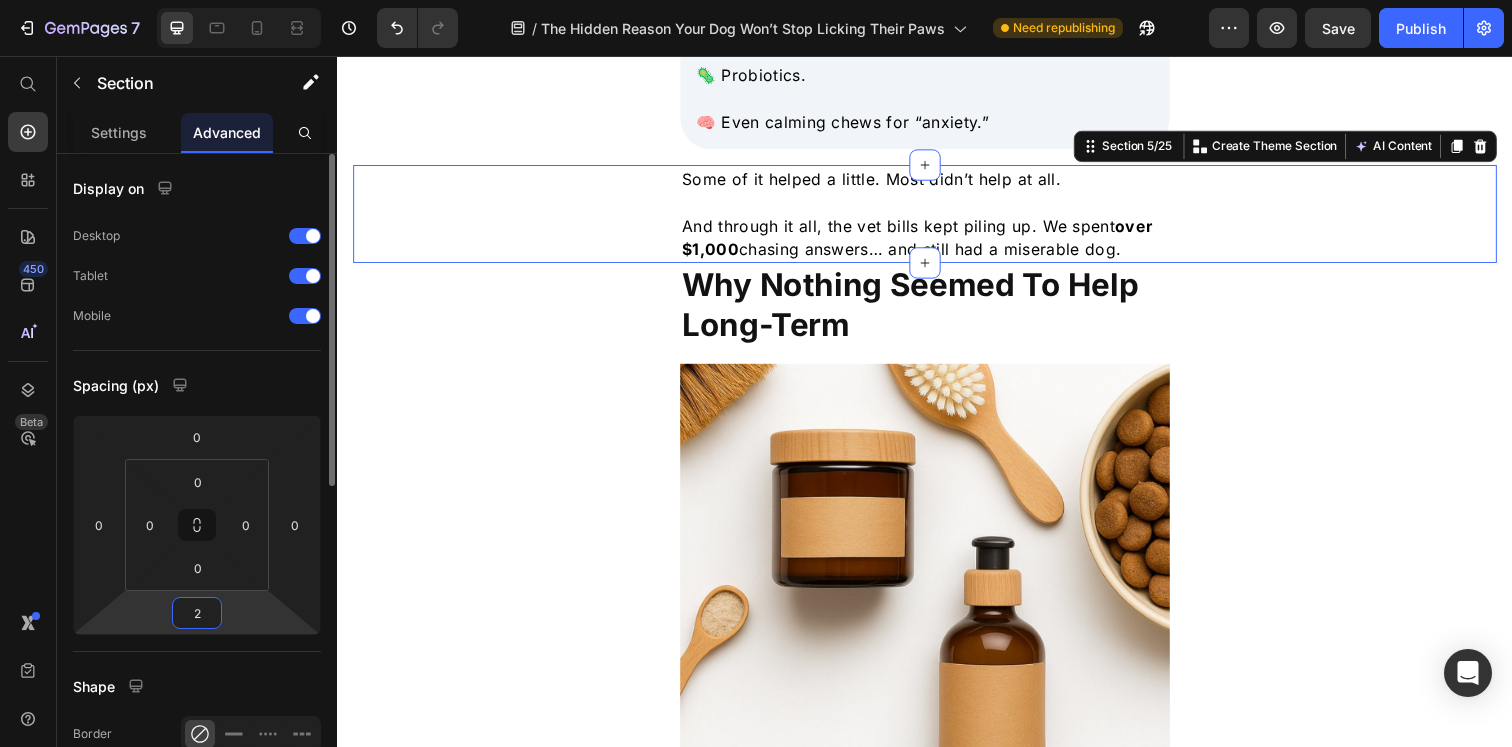 type on "20" 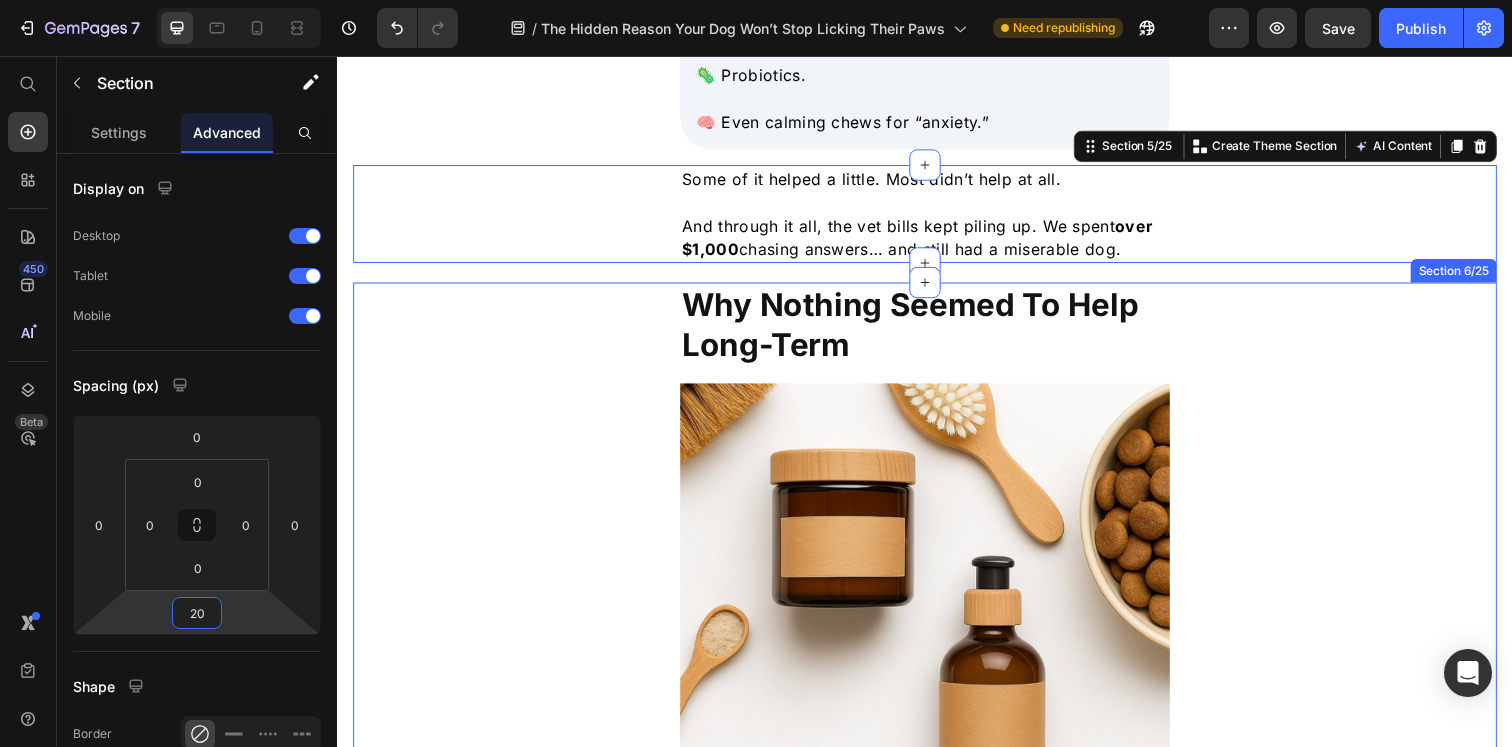 click on "Why Nothing Seemed To Help Long-Term Heading Image Everywhere I looked, someone had a different answer:   “It’s probably allergies.” “Maybe he’s just bored.” “Try calming treats.” “It’s behavioral, he’ll grow out of it.”   I wanted to believe that. I really did.   But Milo would lick until his paws were red, swollen, and raw.    He couldn’t settle. Couldn’t sleep. And I could tell he wasn’t  “just bored.”   But I wasn’t ready to  to take the next step toward more aggressive solutions .    I wanted something I could feel good about using every day, something gentle but effective.   But one thing was for sure:   The more I treated the symptoms, the more I realized:  we were missing the root cause . Text block Row" at bounding box center (937, 871) 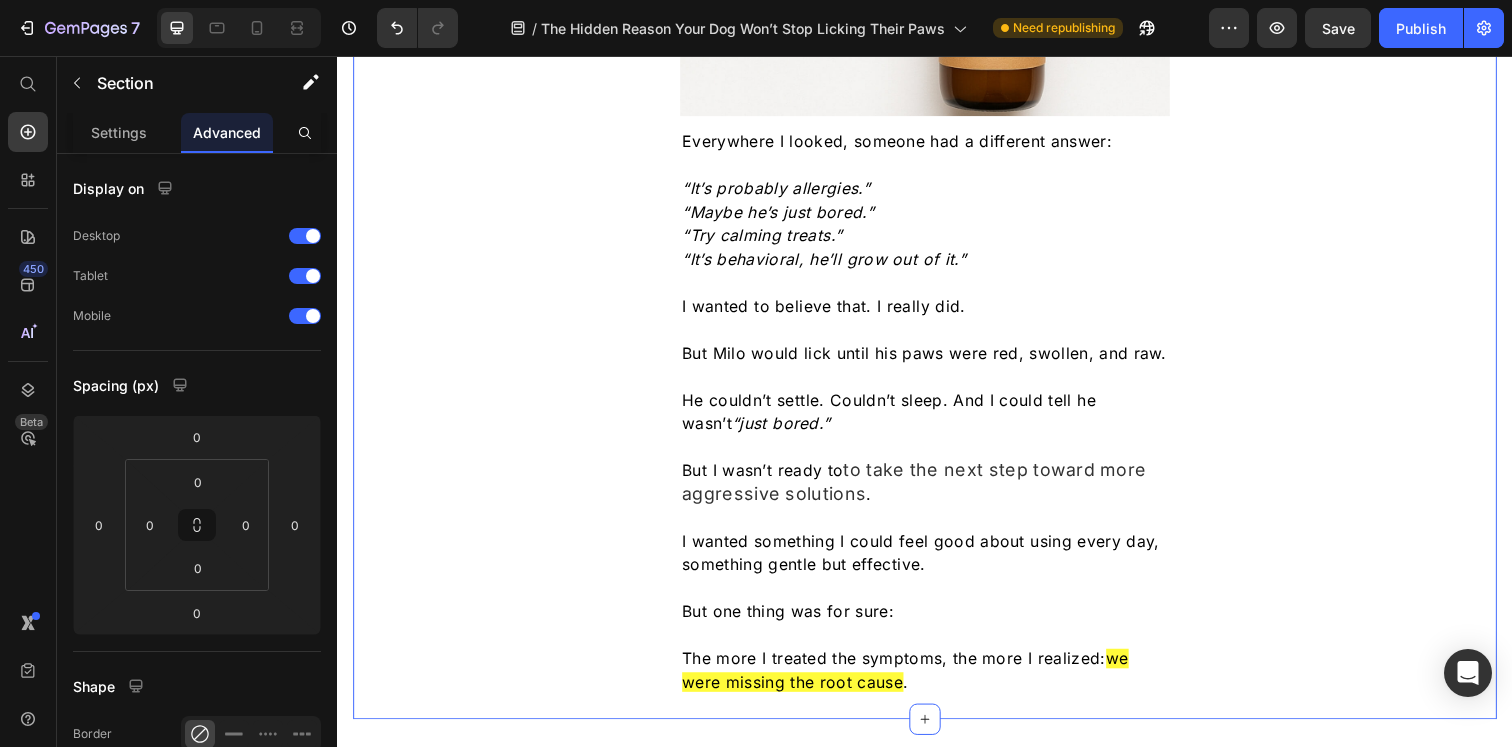 scroll, scrollTop: 2271, scrollLeft: 0, axis: vertical 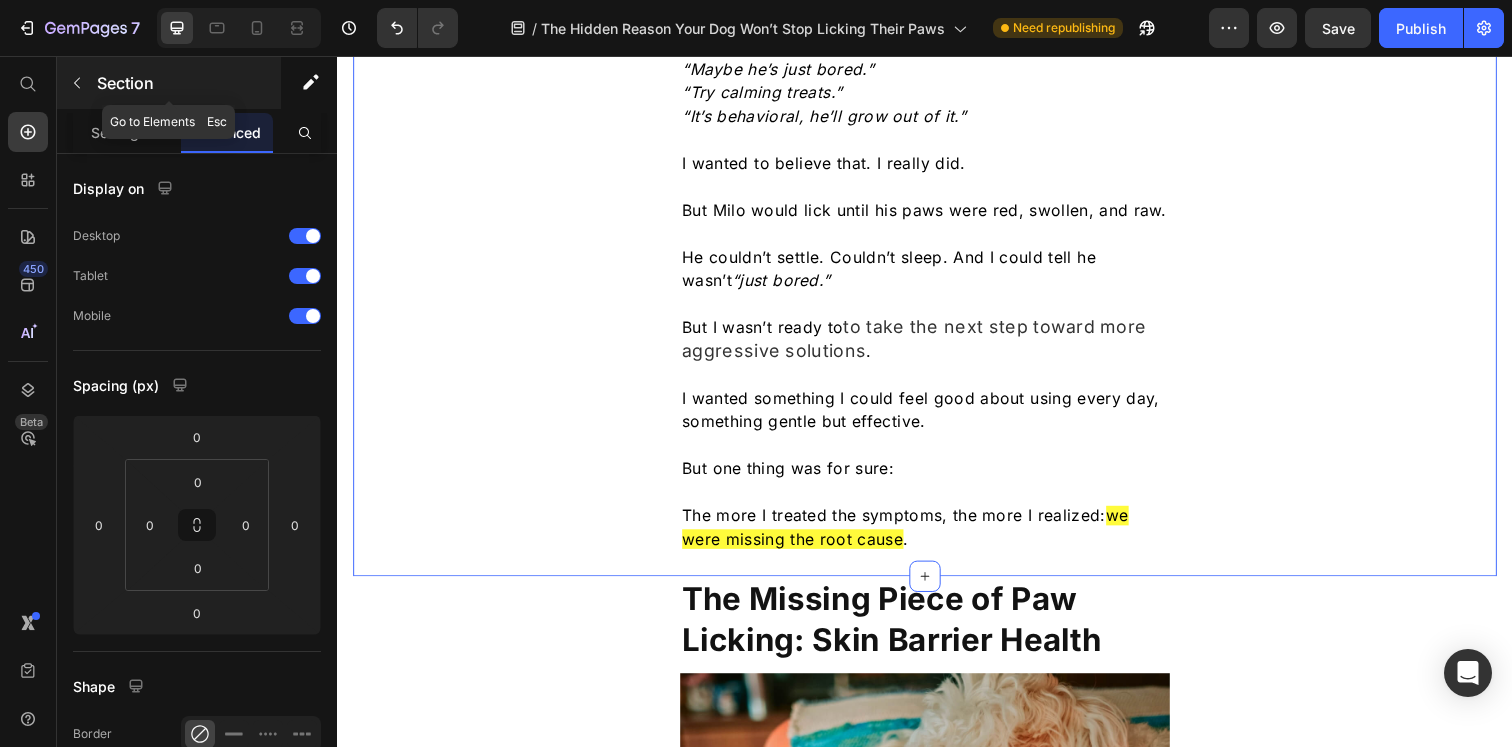 click at bounding box center [77, 83] 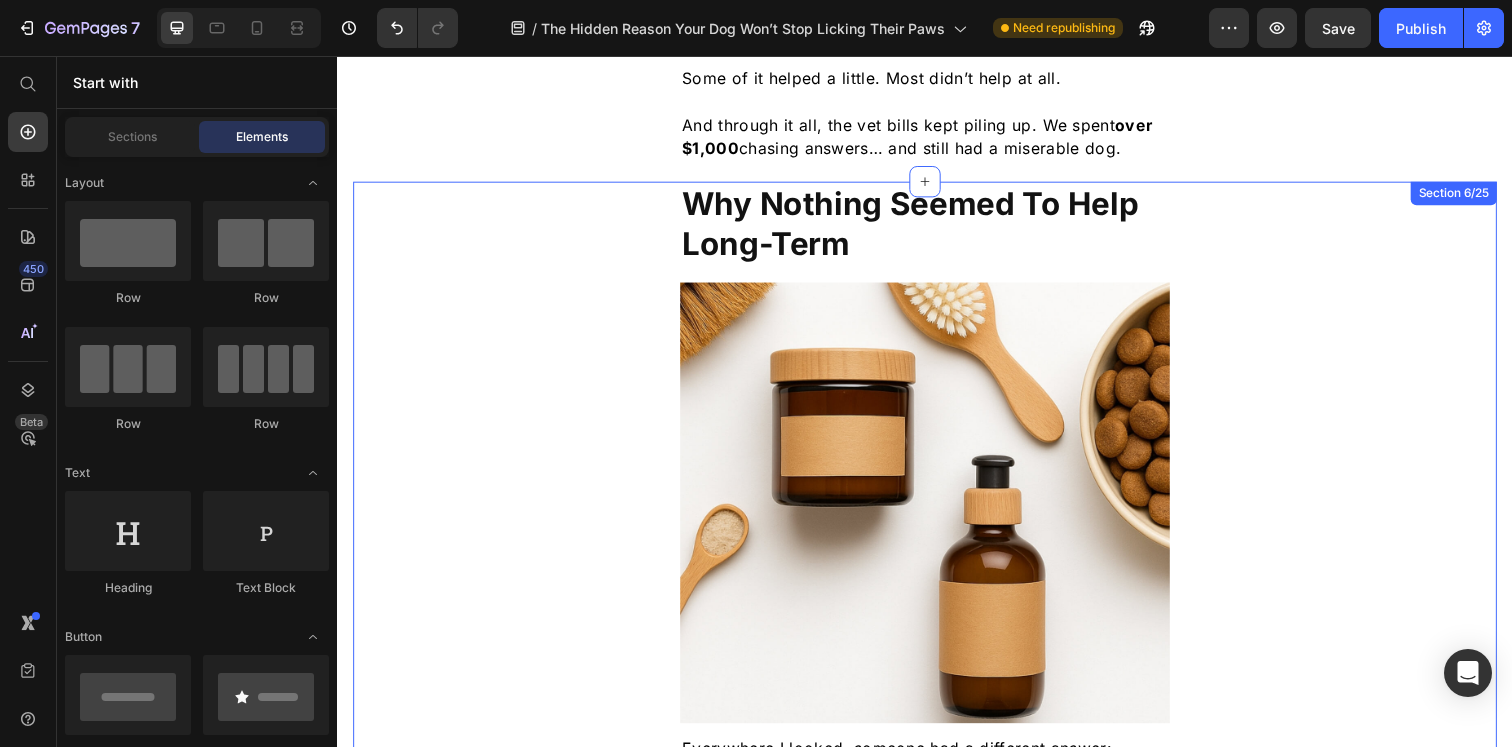 scroll, scrollTop: 1461, scrollLeft: 0, axis: vertical 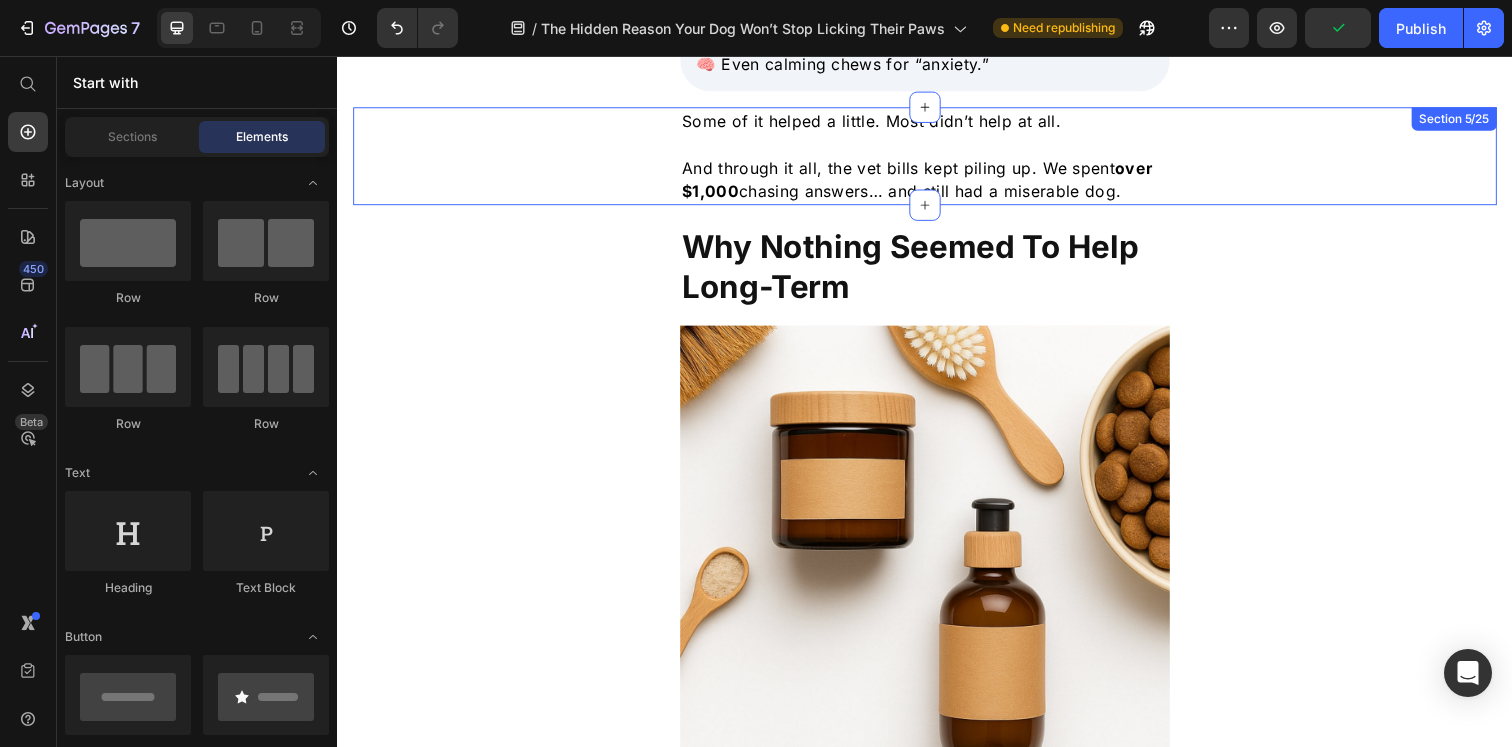 click on "Some of it helped a little. Most didn’t help at all.   And through it all, the vet bills kept piling up. We spent  over $1,000  chasing answers… and still had a miserable dog. Text block Row" at bounding box center [937, 158] 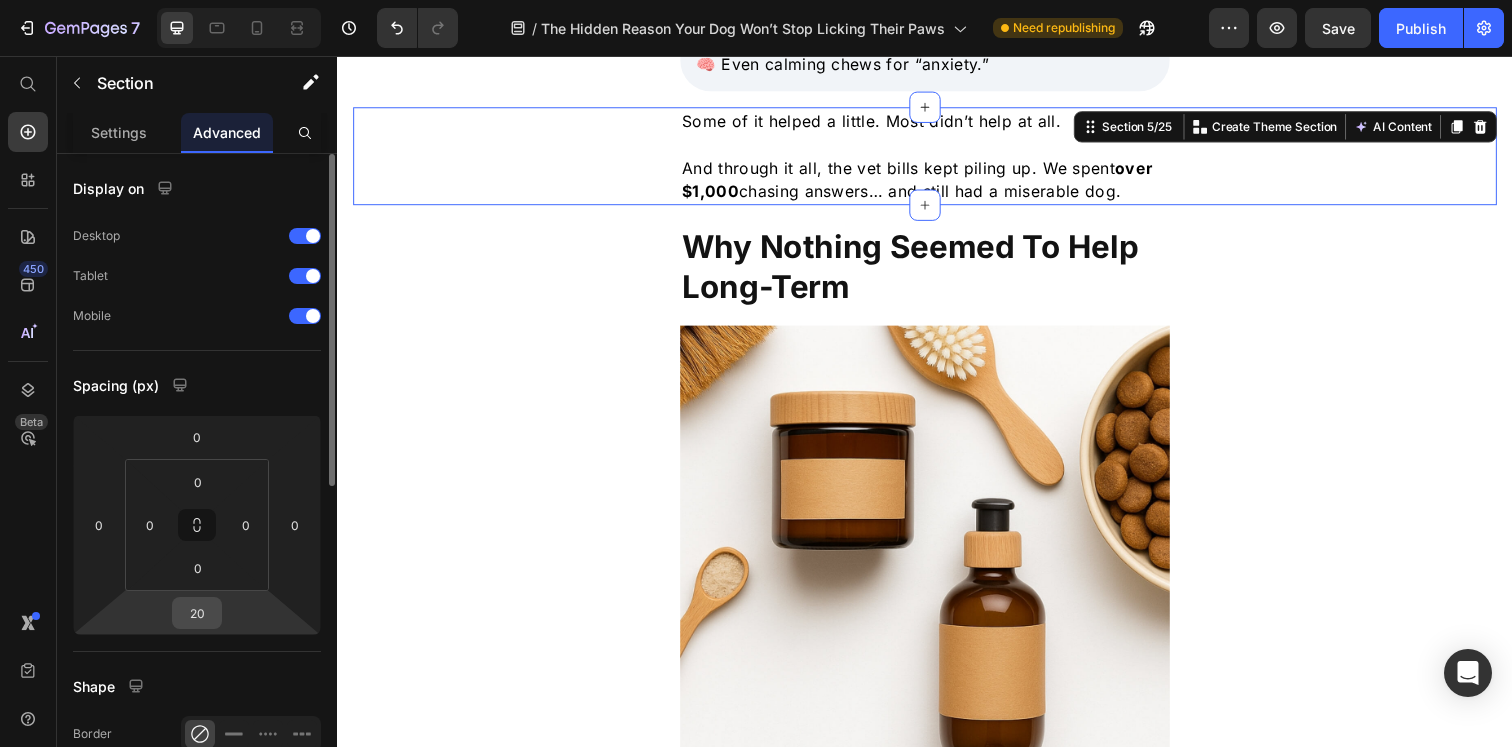 click on "20" at bounding box center [197, 613] 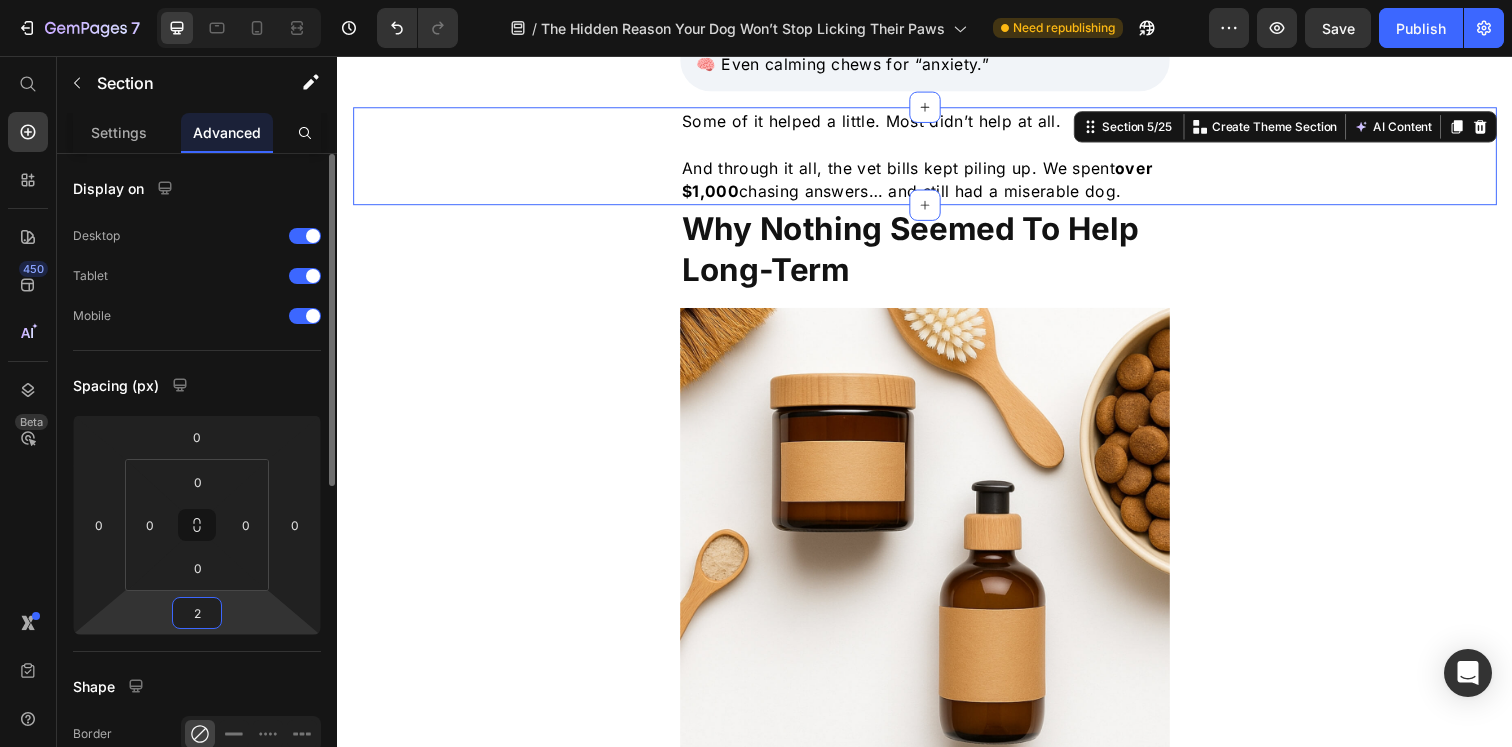 type on "24" 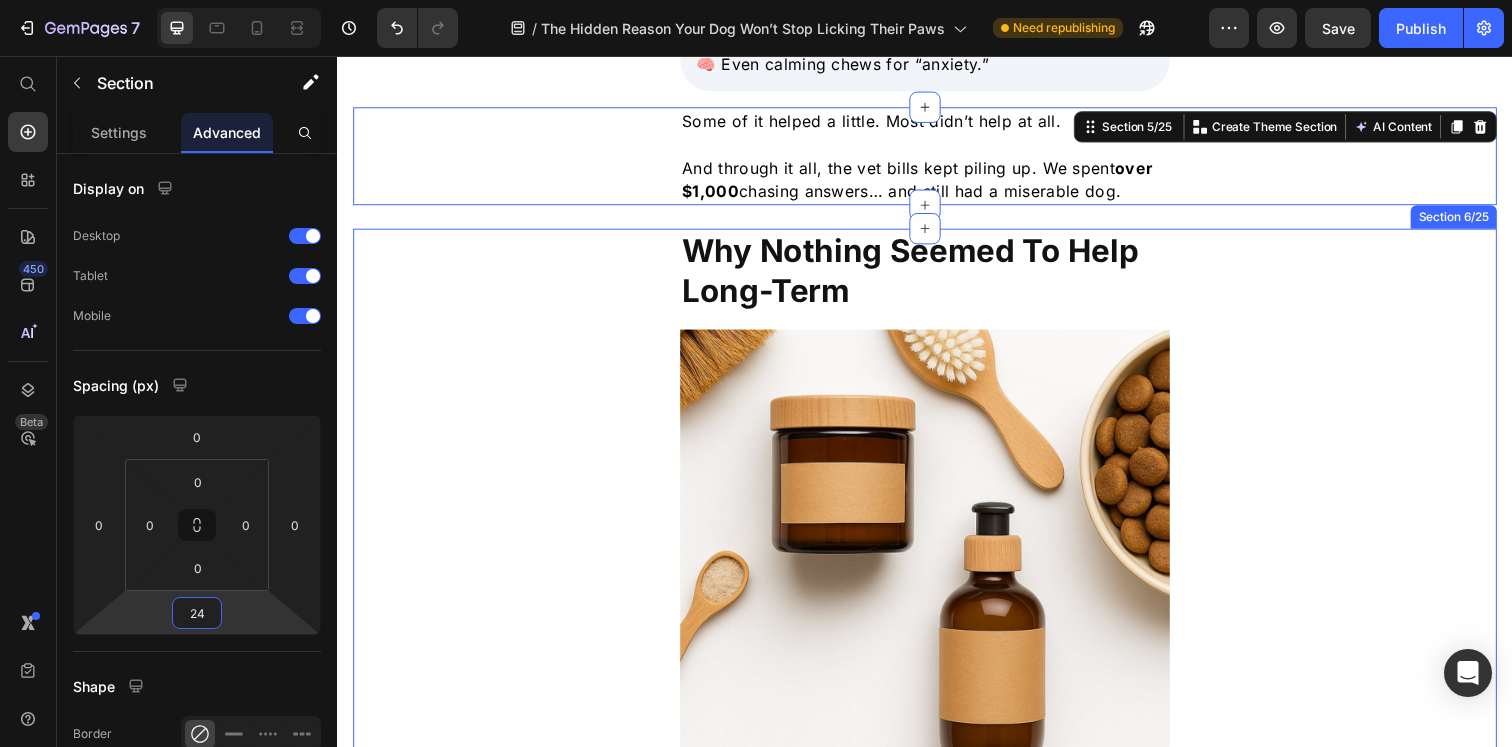 click on "Why Nothing Seemed To Help Long-Term Heading Image Everywhere I looked, someone had a different answer:   “It’s probably allergies.” “Maybe he’s just bored.” “Try calming treats.” “It’s behavioral, he’ll grow out of it.”   I wanted to believe that. I really did.   But Milo would lick until his paws were red, swollen, and raw.    He couldn’t settle. Couldn’t sleep. And I could tell he wasn’t  “just bored.”   But I wasn’t ready to  to take the next step toward more aggressive solutions .    I wanted something I could feel good about using every day, something gentle but effective.   But one thing was for sure:   The more I treated the symptoms, the more I realized:  we were missing the root cause . Text block Row" at bounding box center [937, 816] 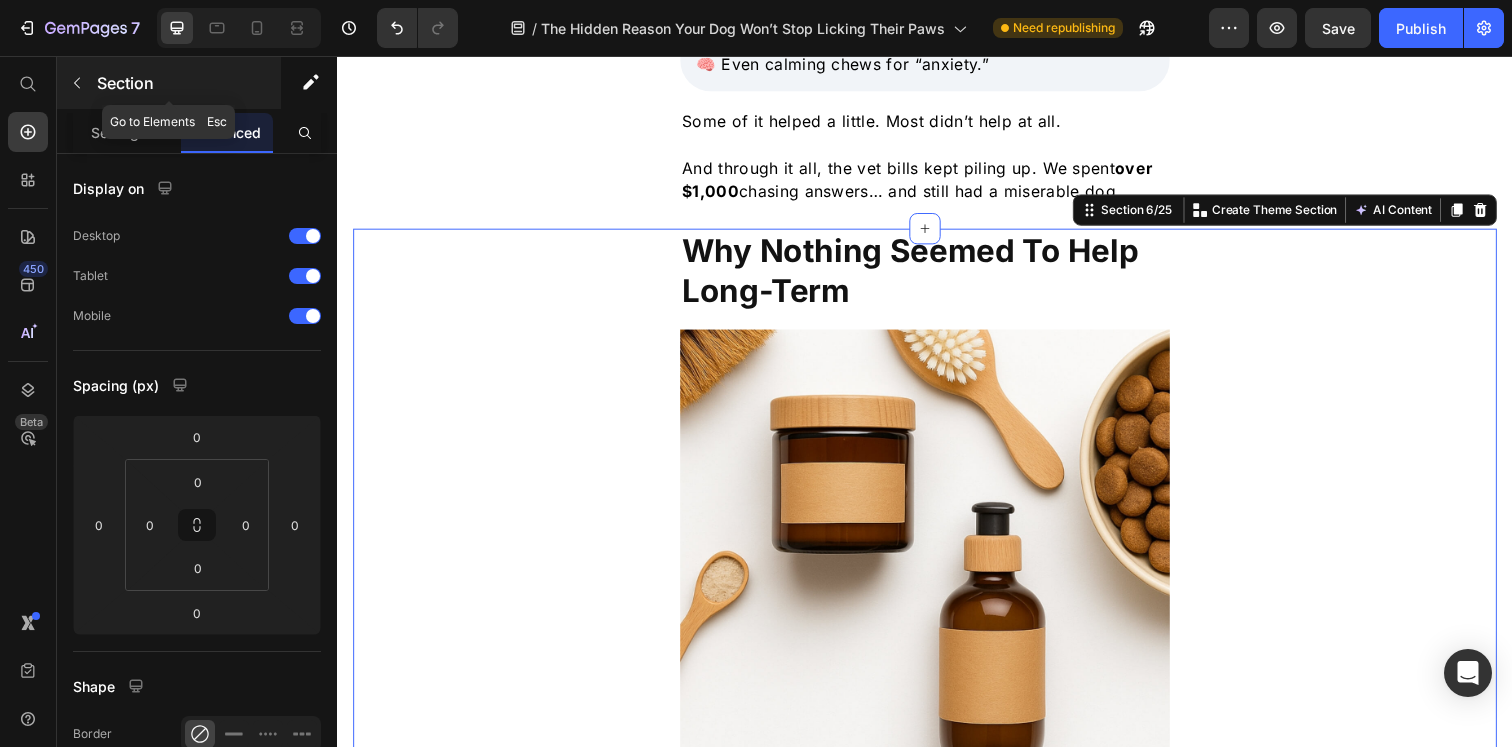 click 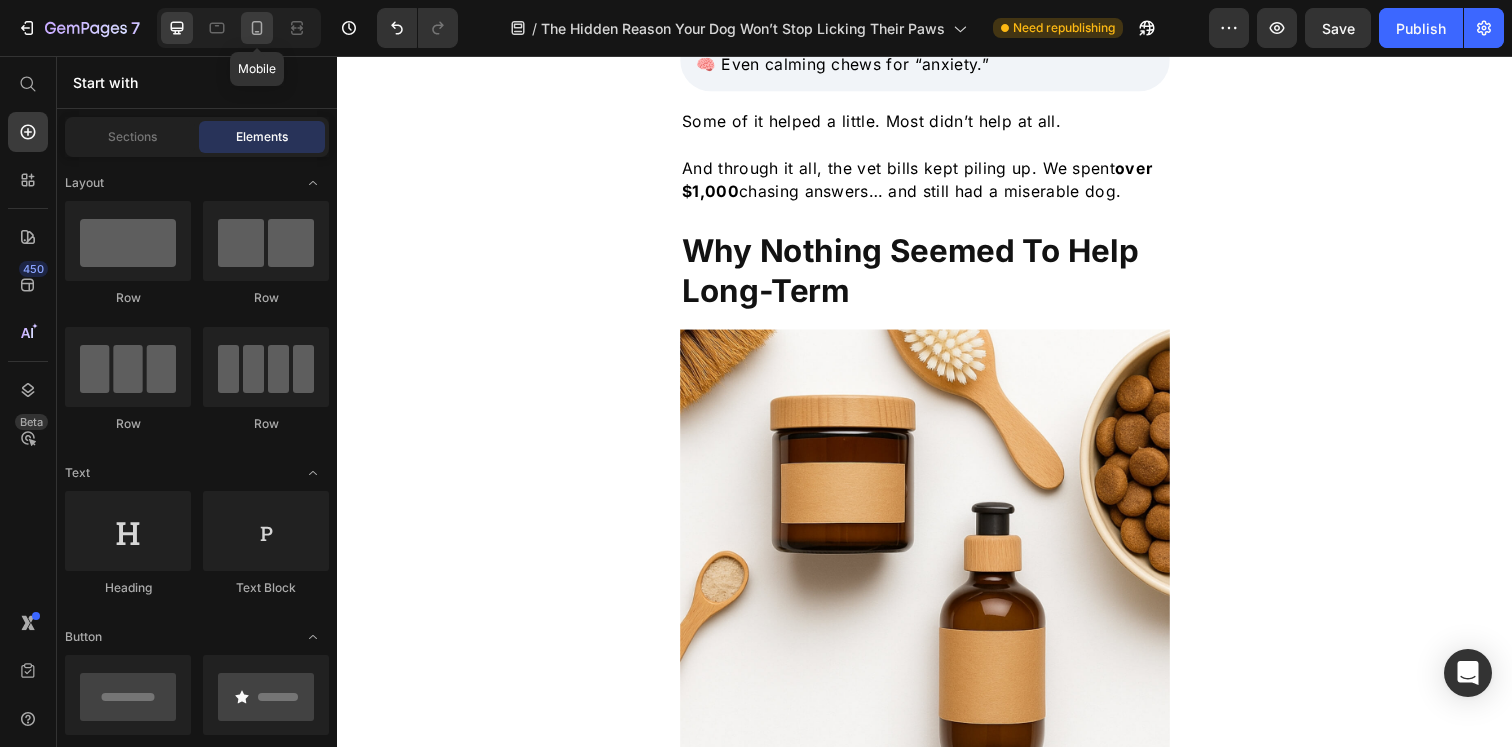 click 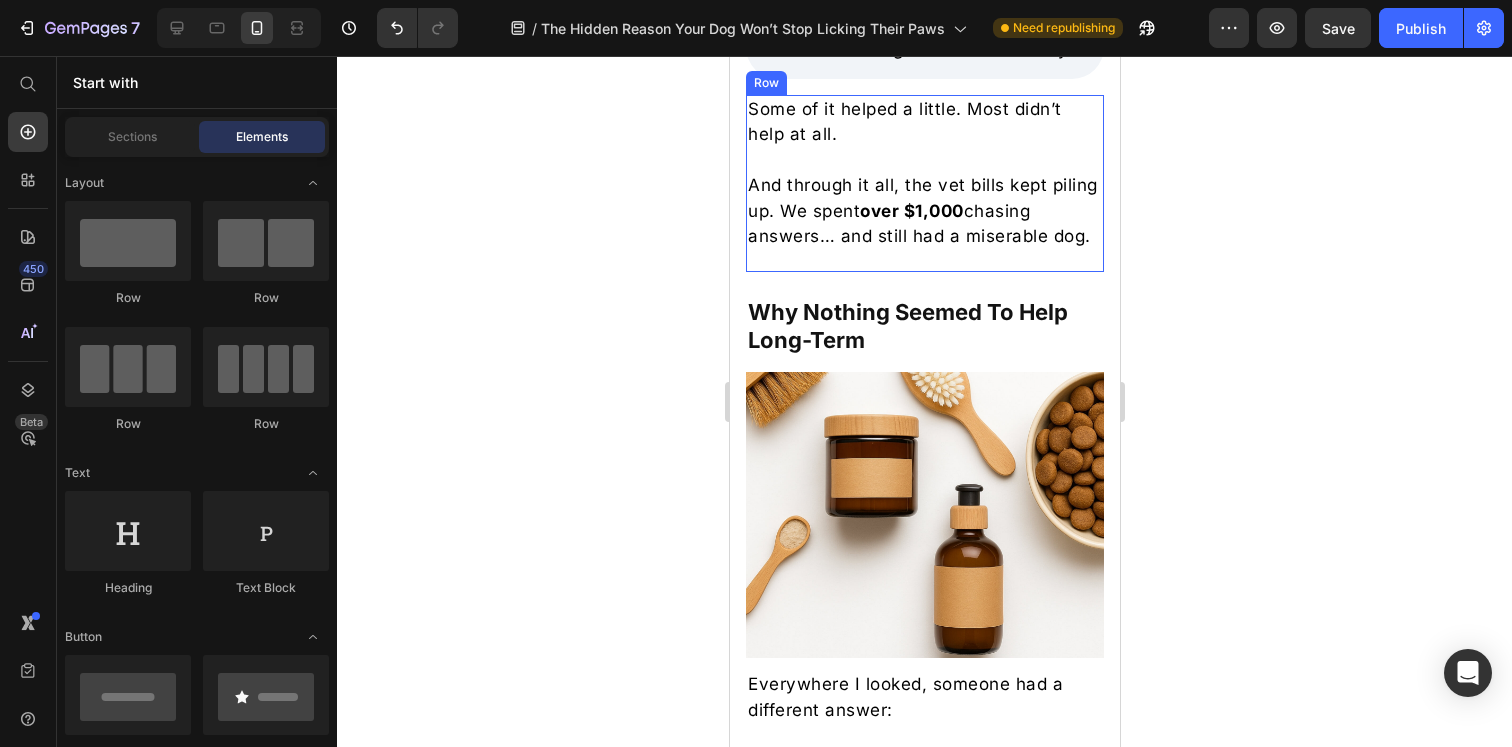 click on "Some of it helped a little. Most didn’t help at all.   And through it all, the vet bills kept piling up. We spent  over $1,000  chasing answers… and still had a miserable dog. Text block" at bounding box center (924, 183) 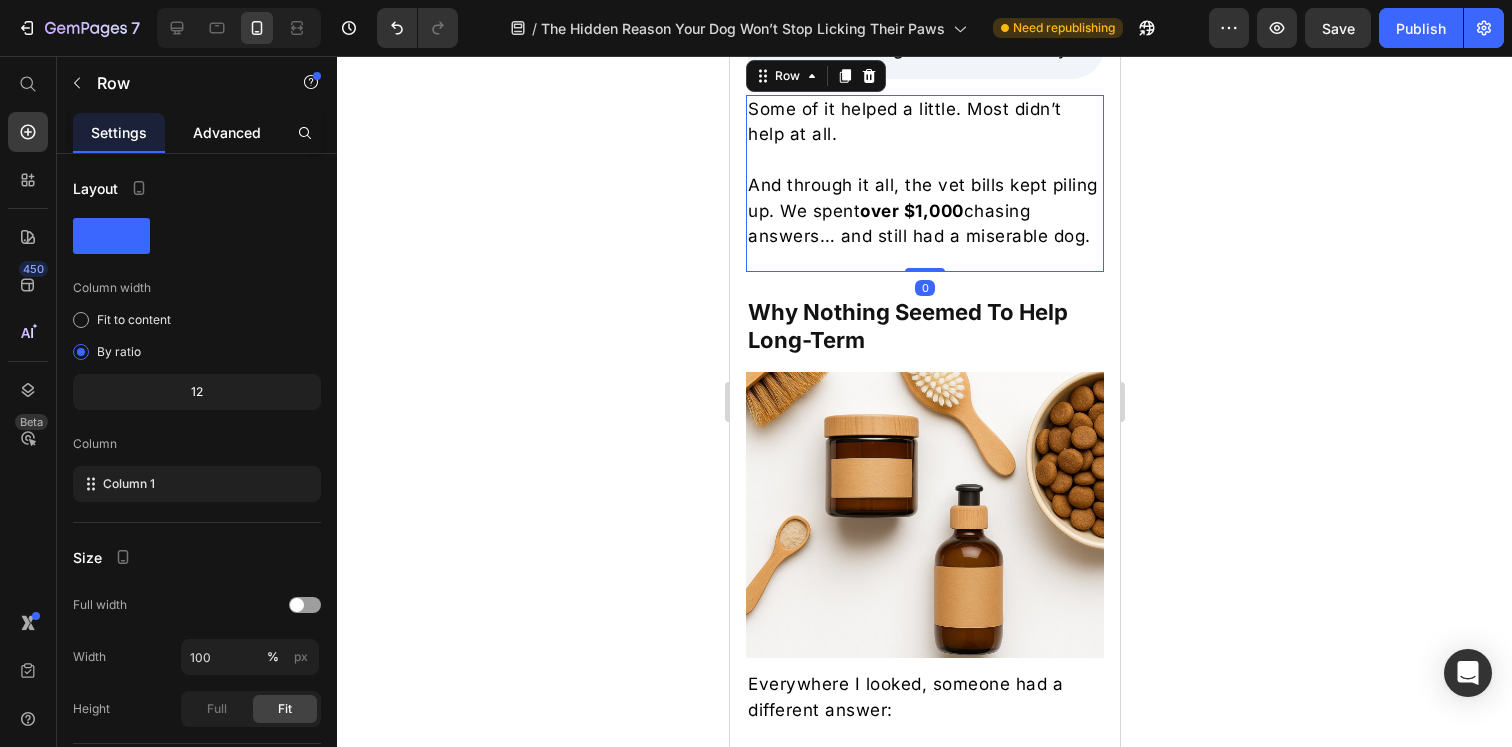 click on "Advanced" at bounding box center [227, 132] 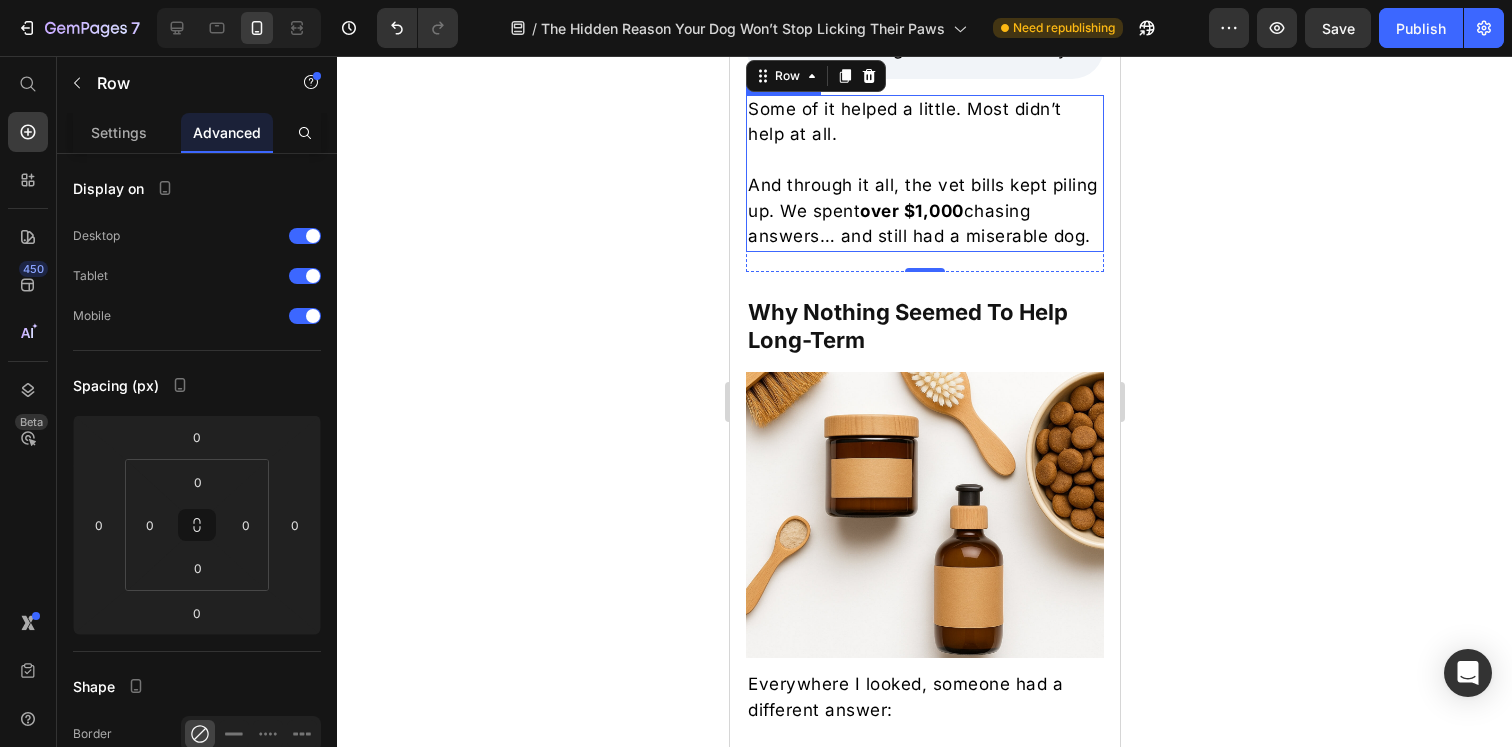 click on "And through it all, the vet bills kept piling up. We spent  over $1,000  chasing answers… and still had a miserable dog." at bounding box center [924, 211] 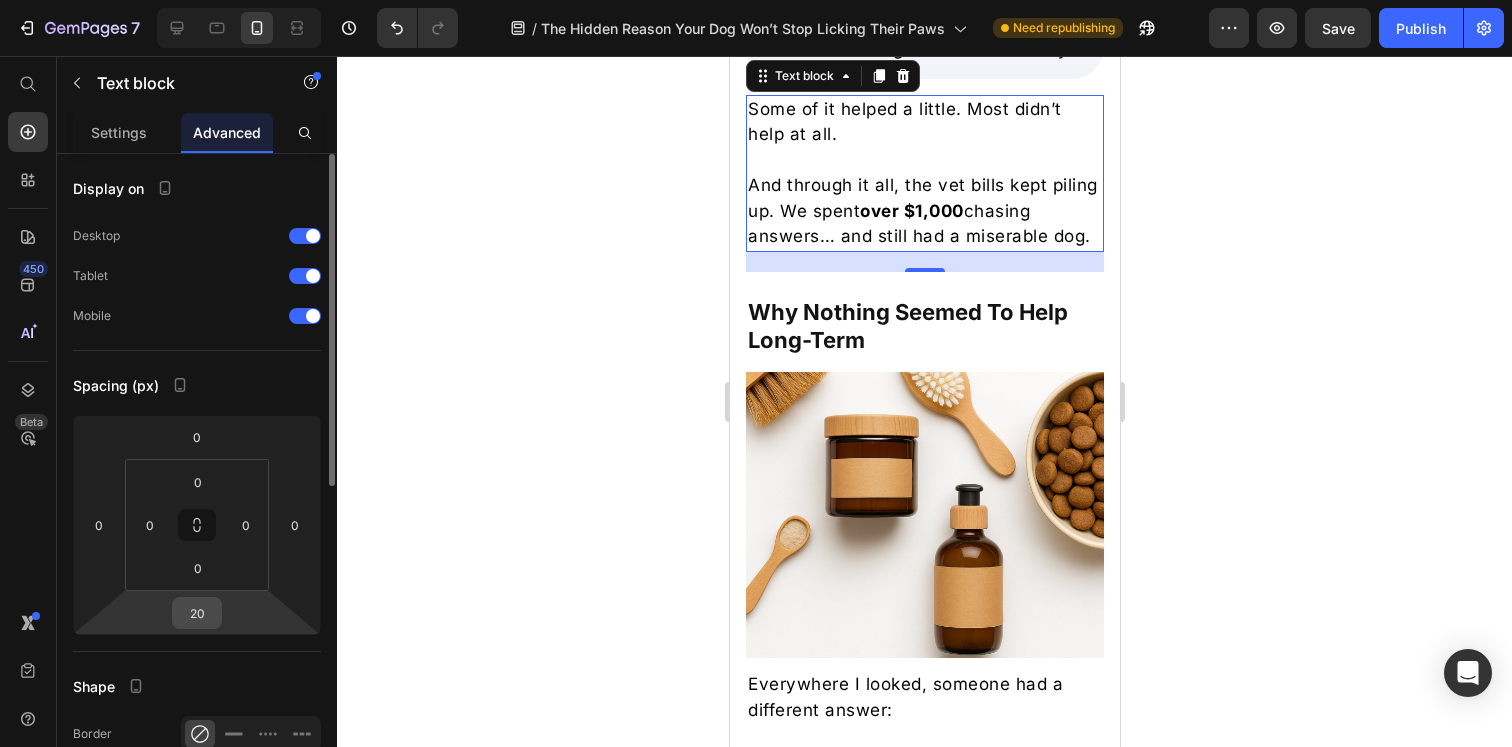 click on "20" at bounding box center [197, 613] 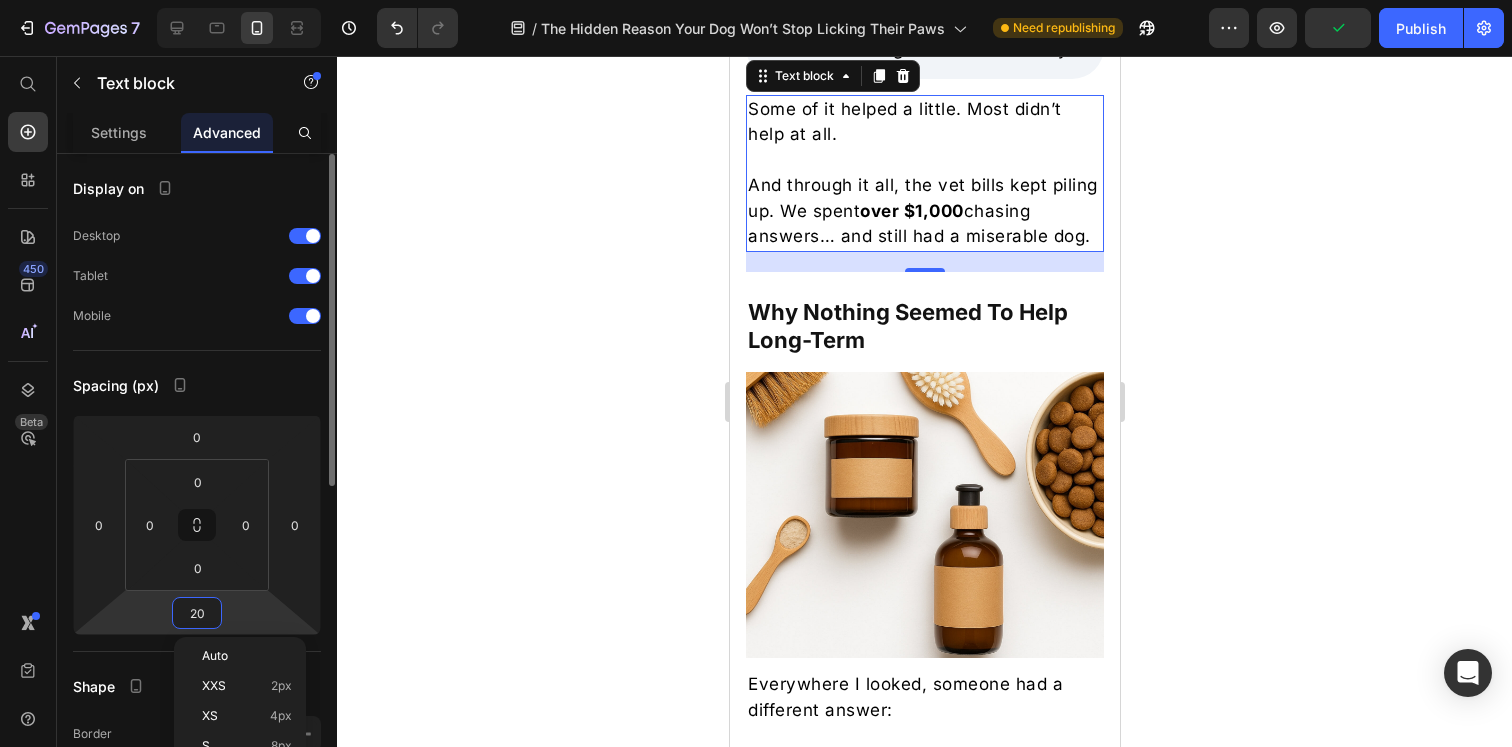type on "0" 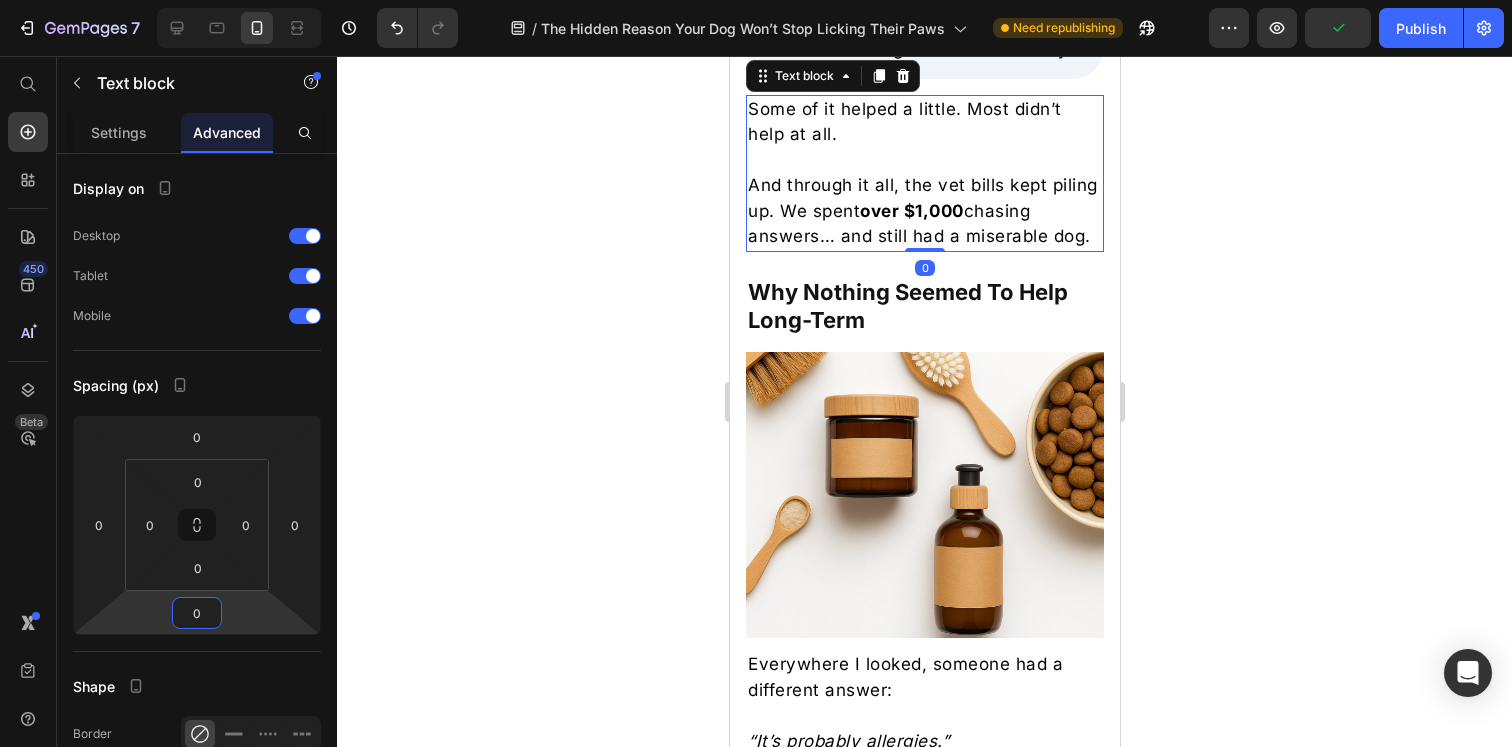 click 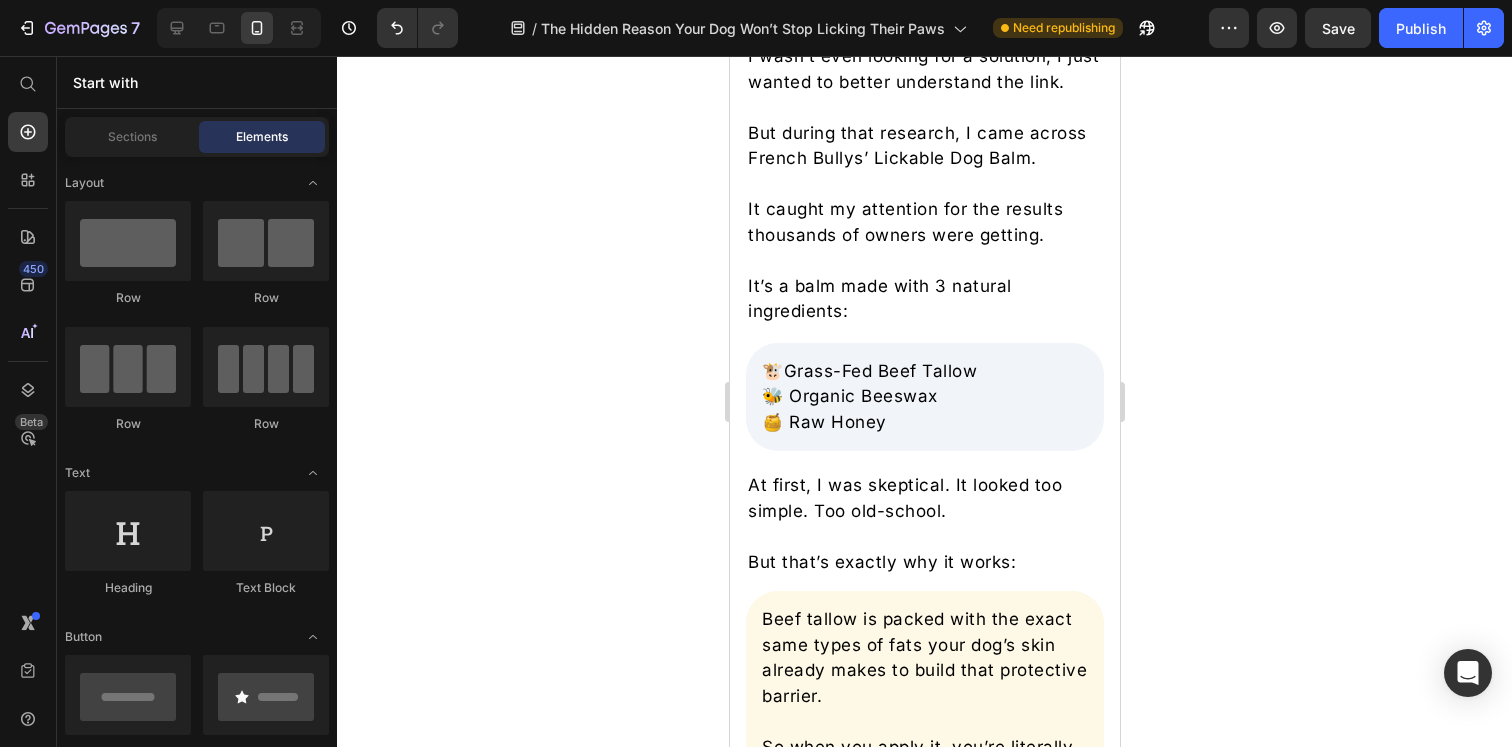 scroll, scrollTop: 4154, scrollLeft: 0, axis: vertical 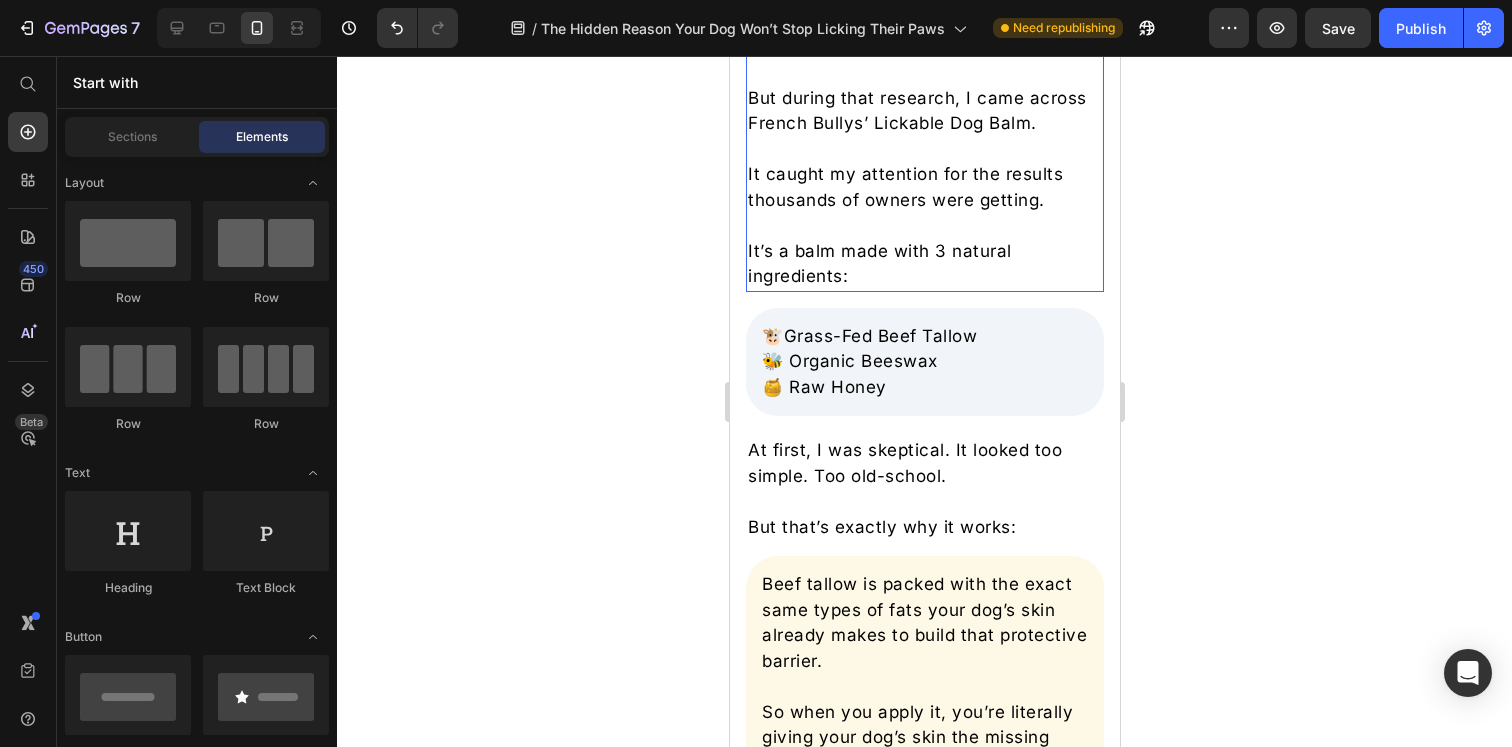 click on "But during that research, I came across French Bullys’ Lickable Dog Balm." at bounding box center (924, 111) 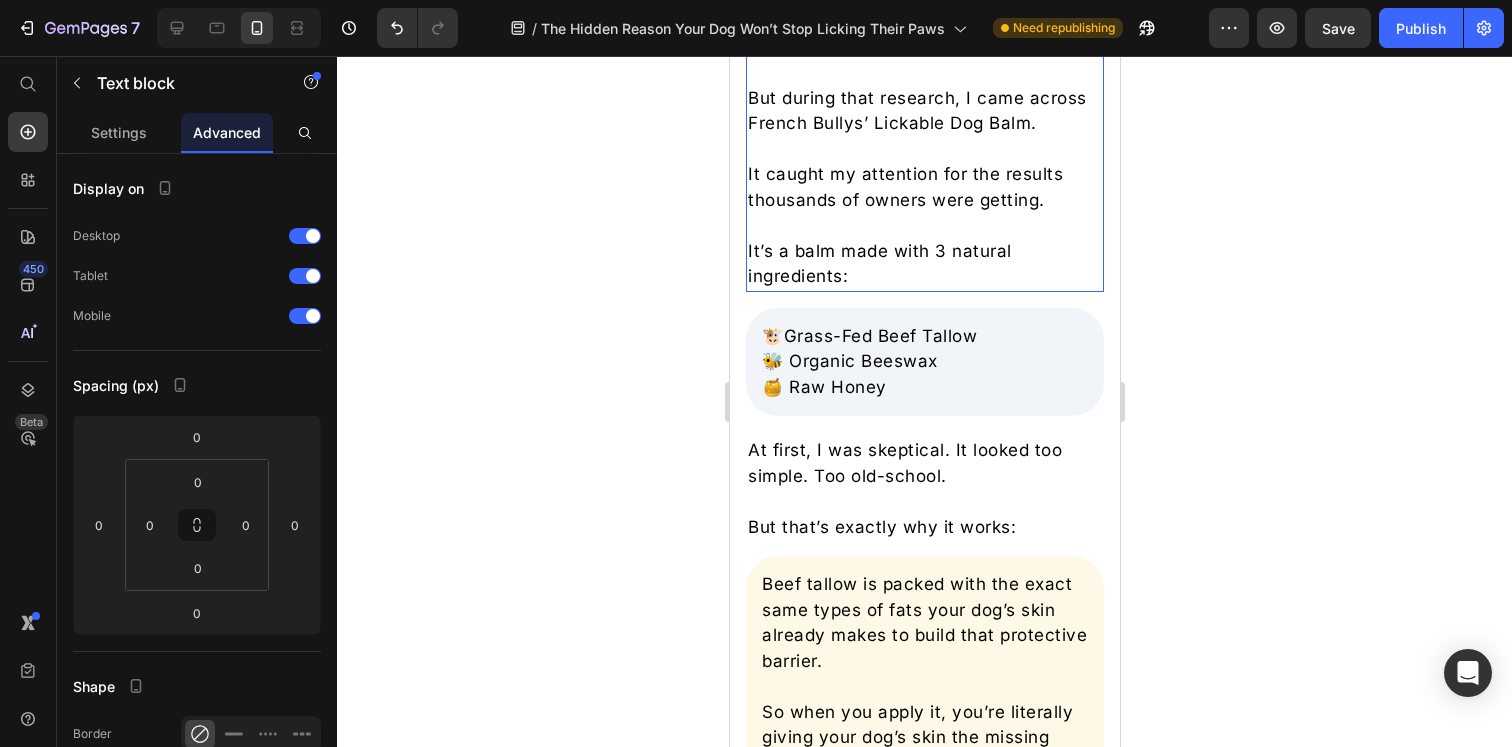 click on "But during that research, I came across French Bullys’ Lickable Dog Balm." at bounding box center (924, 111) 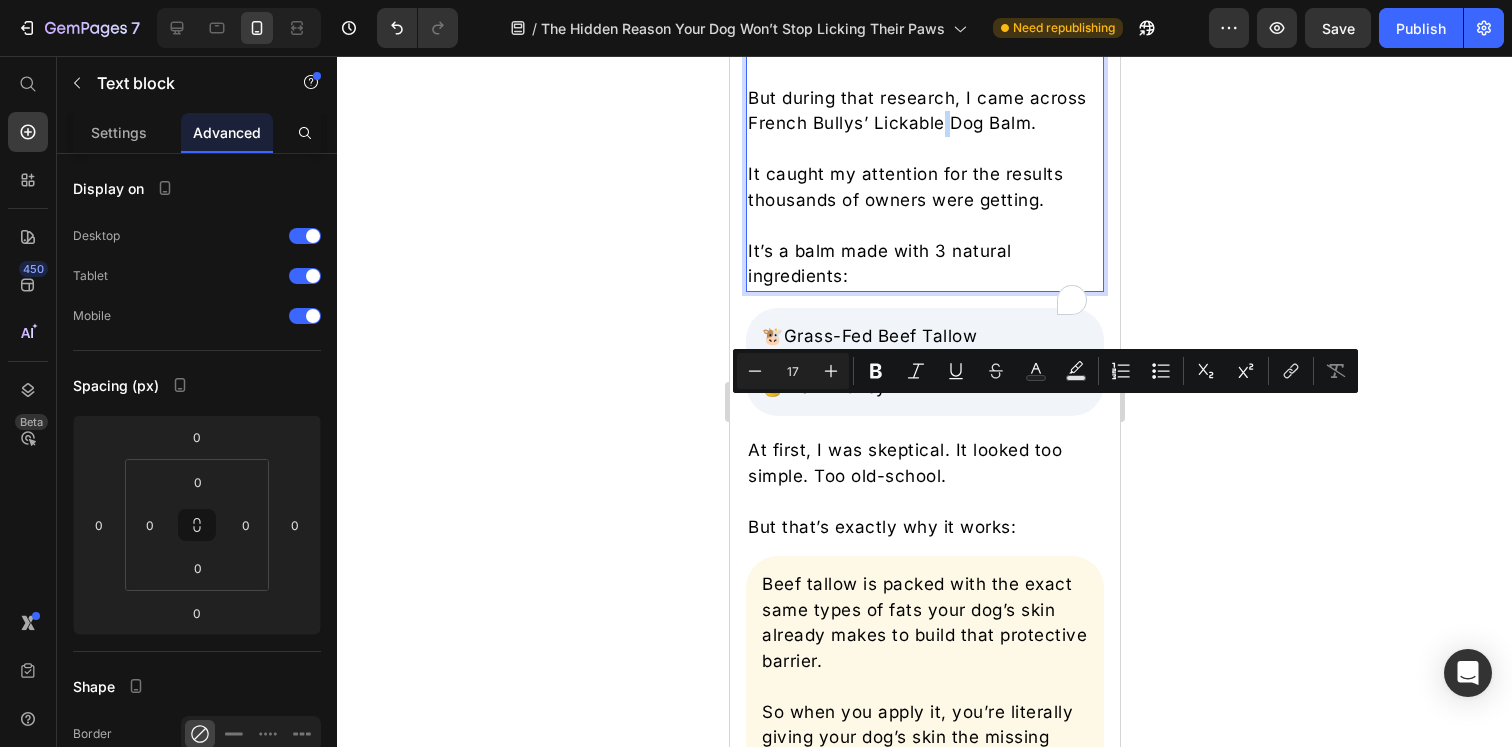 click at bounding box center (924, 150) 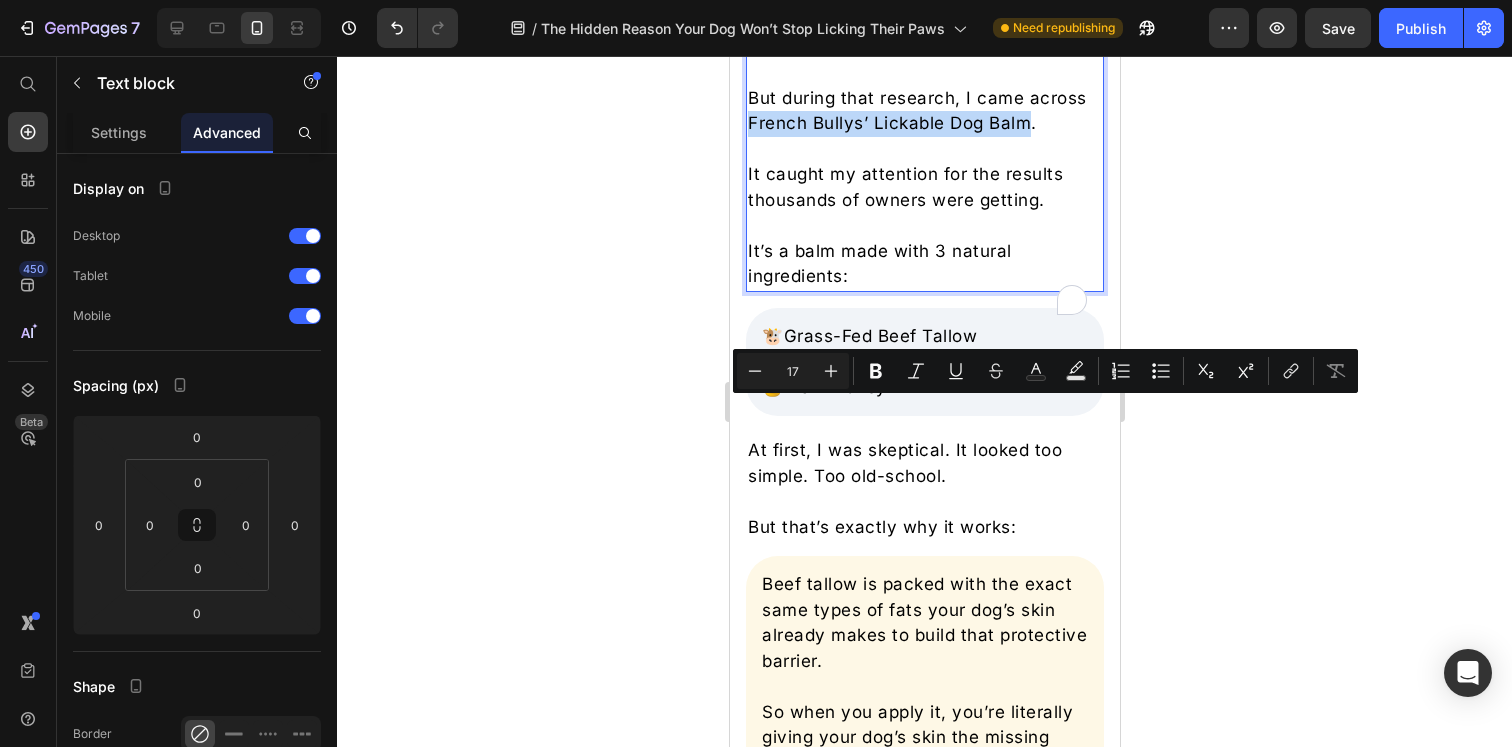 drag, startPoint x: 1028, startPoint y: 414, endPoint x: 749, endPoint y: 413, distance: 279.0018 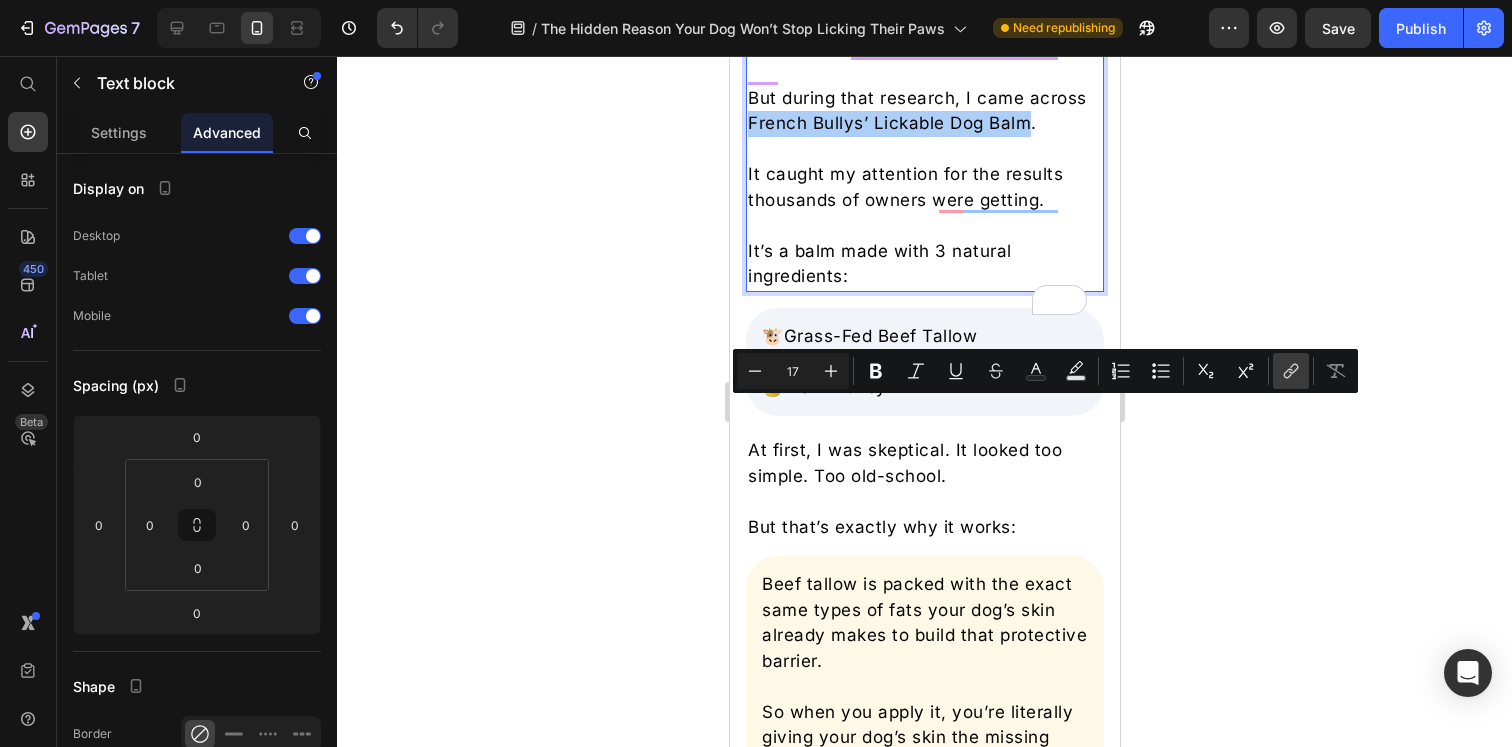 click 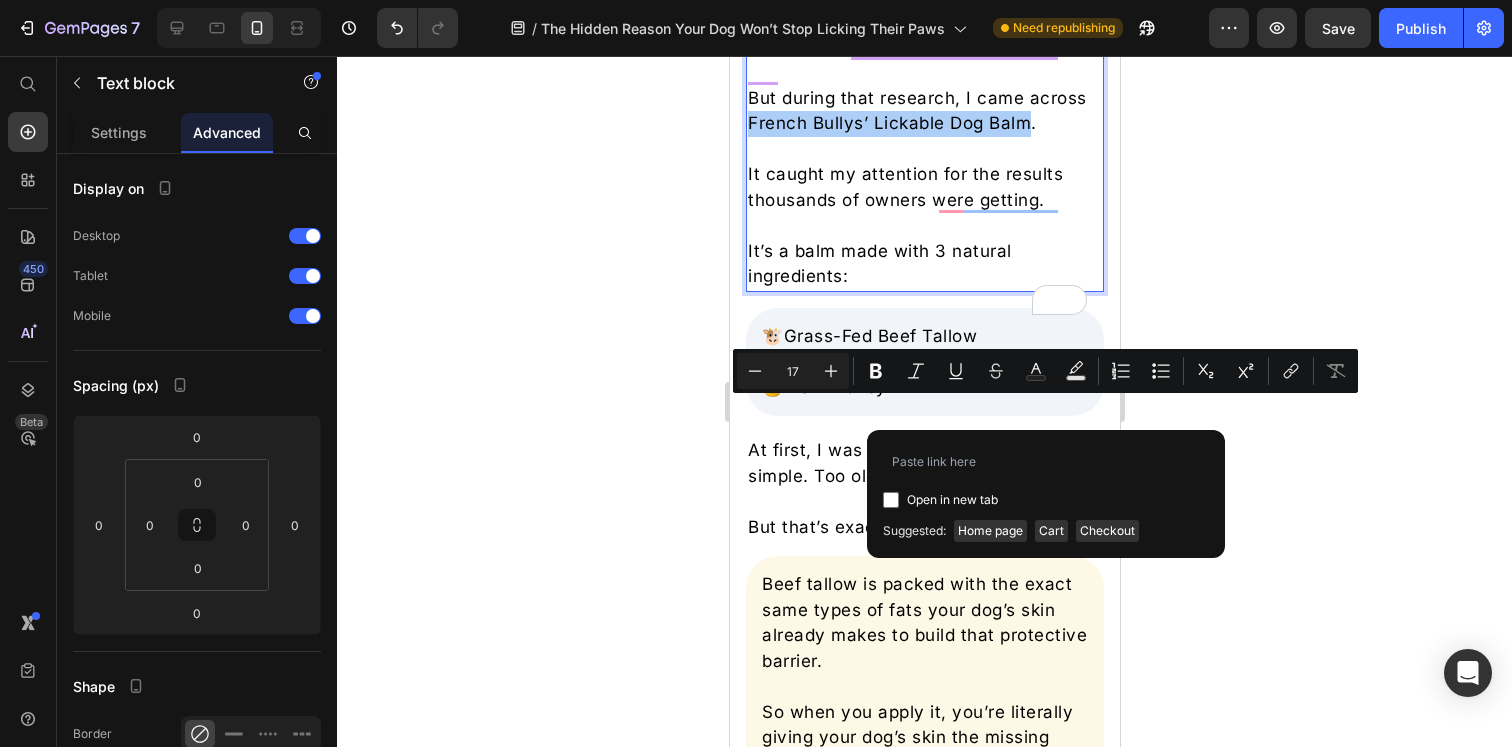 click 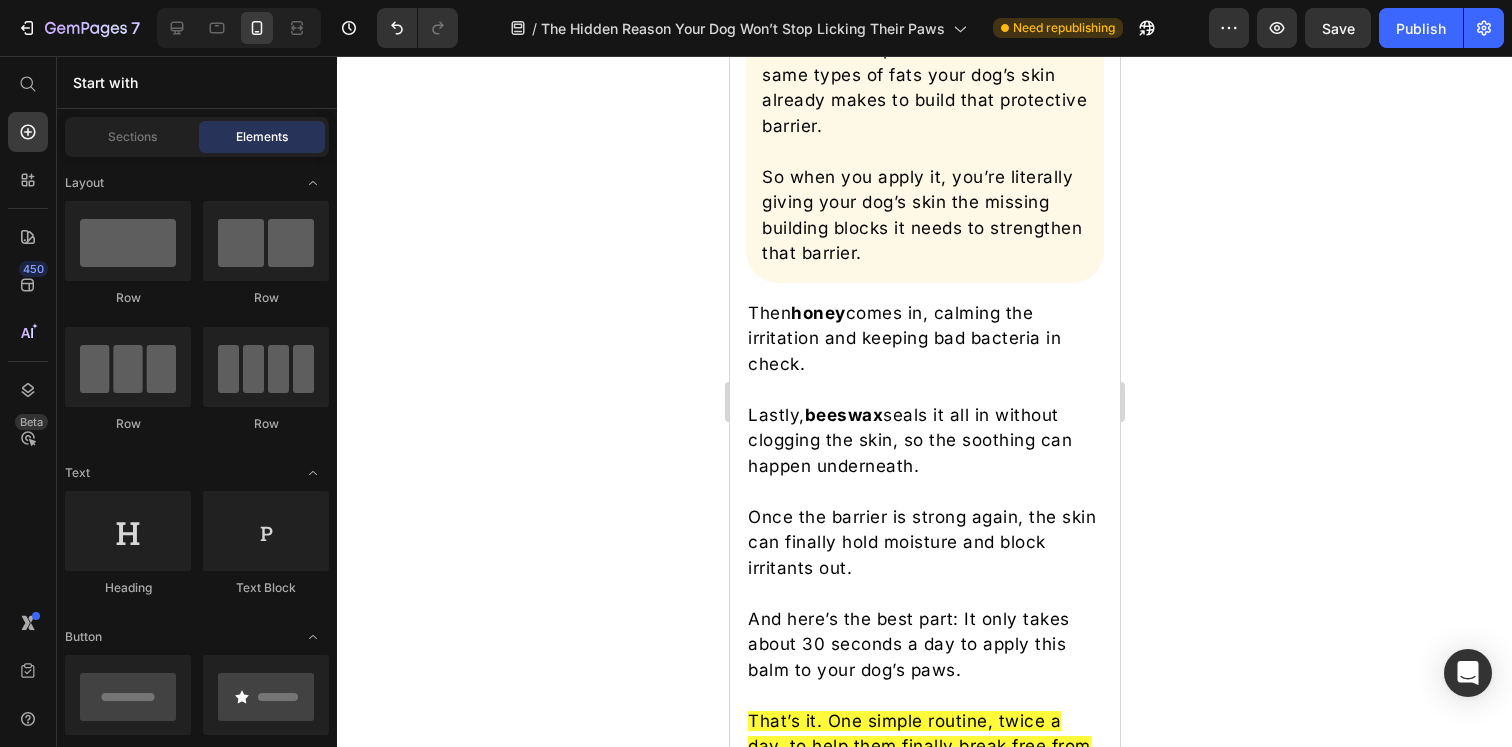 scroll, scrollTop: 4687, scrollLeft: 0, axis: vertical 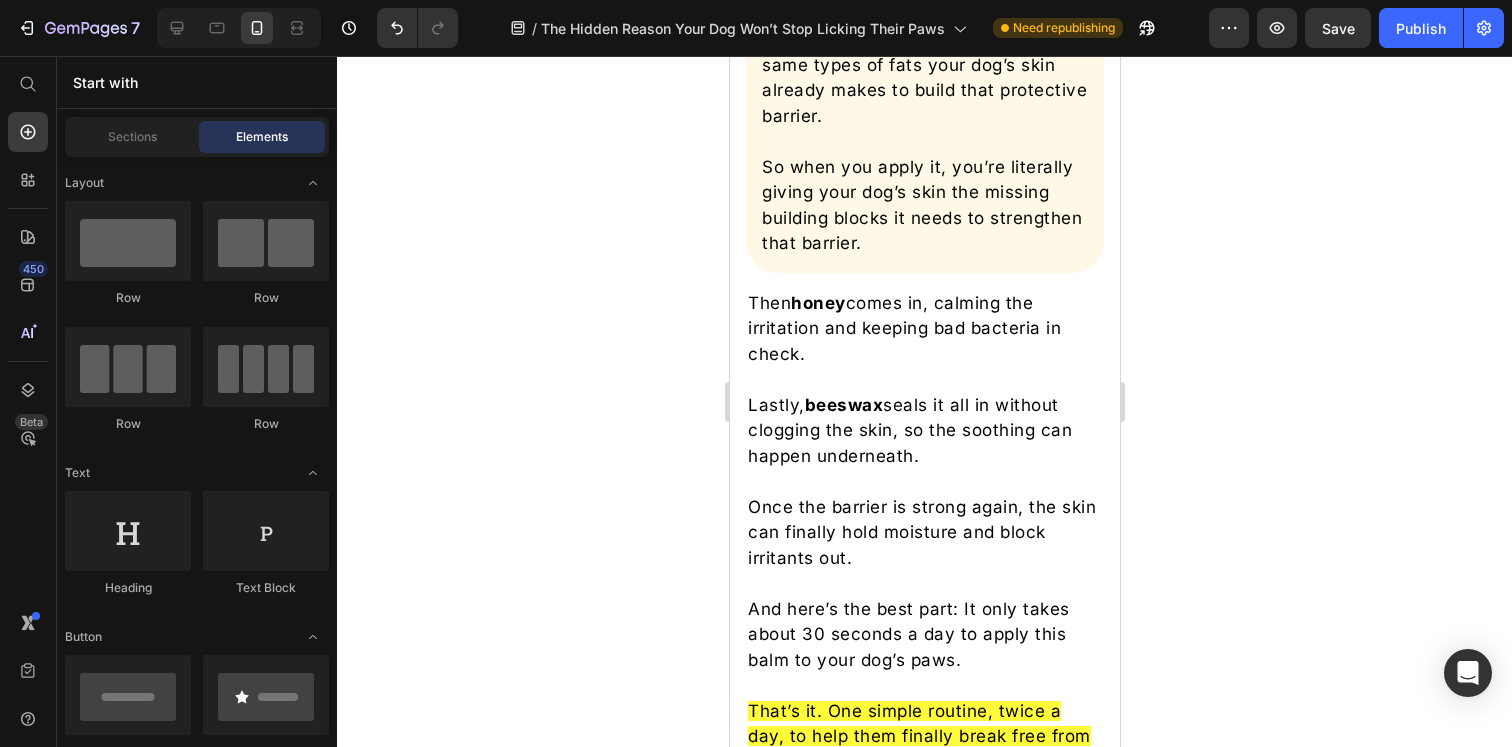click on "At first, I was skeptical. It looked too simple. Too old-school." at bounding box center (924, -82) 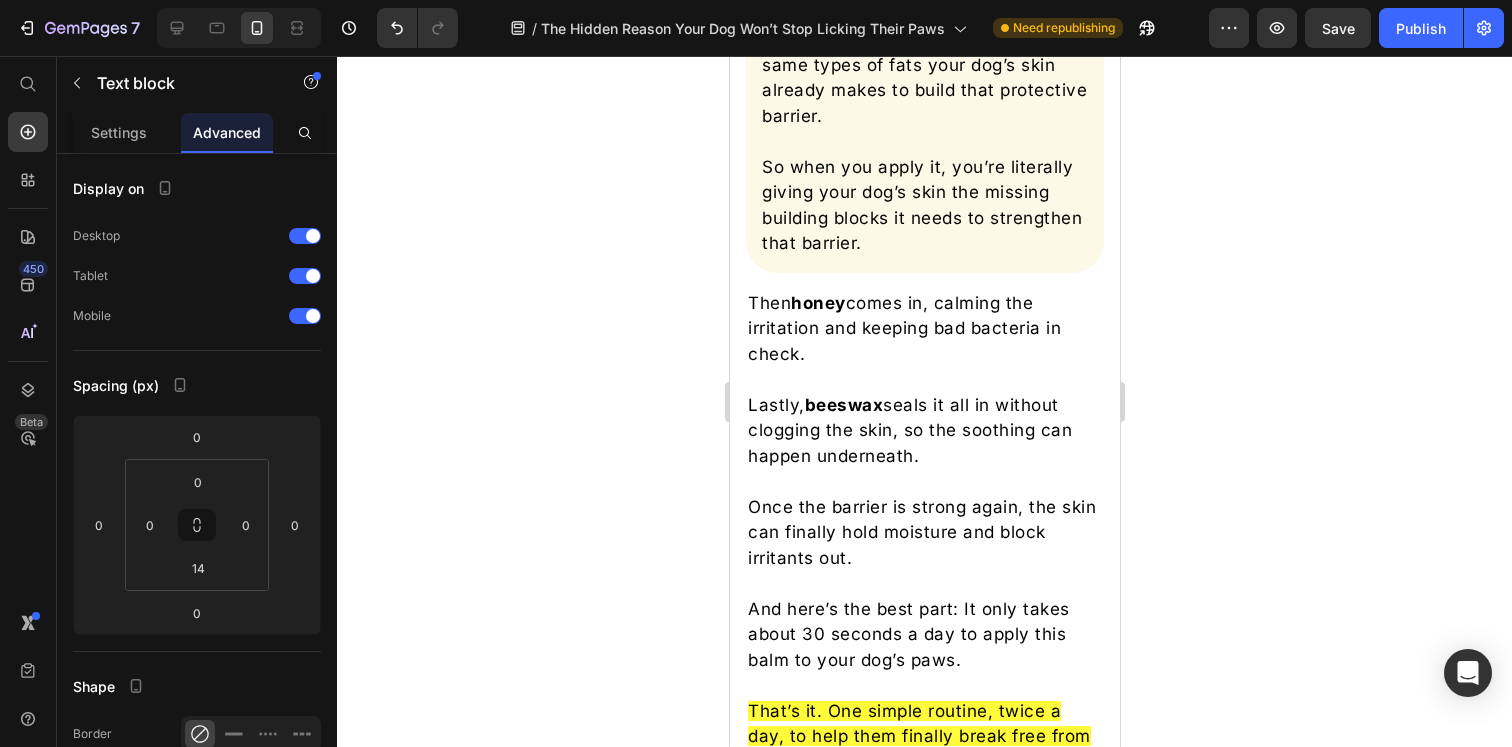 click on "At first, I was skeptical. It looked too simple. Too old-school." at bounding box center (924, -82) 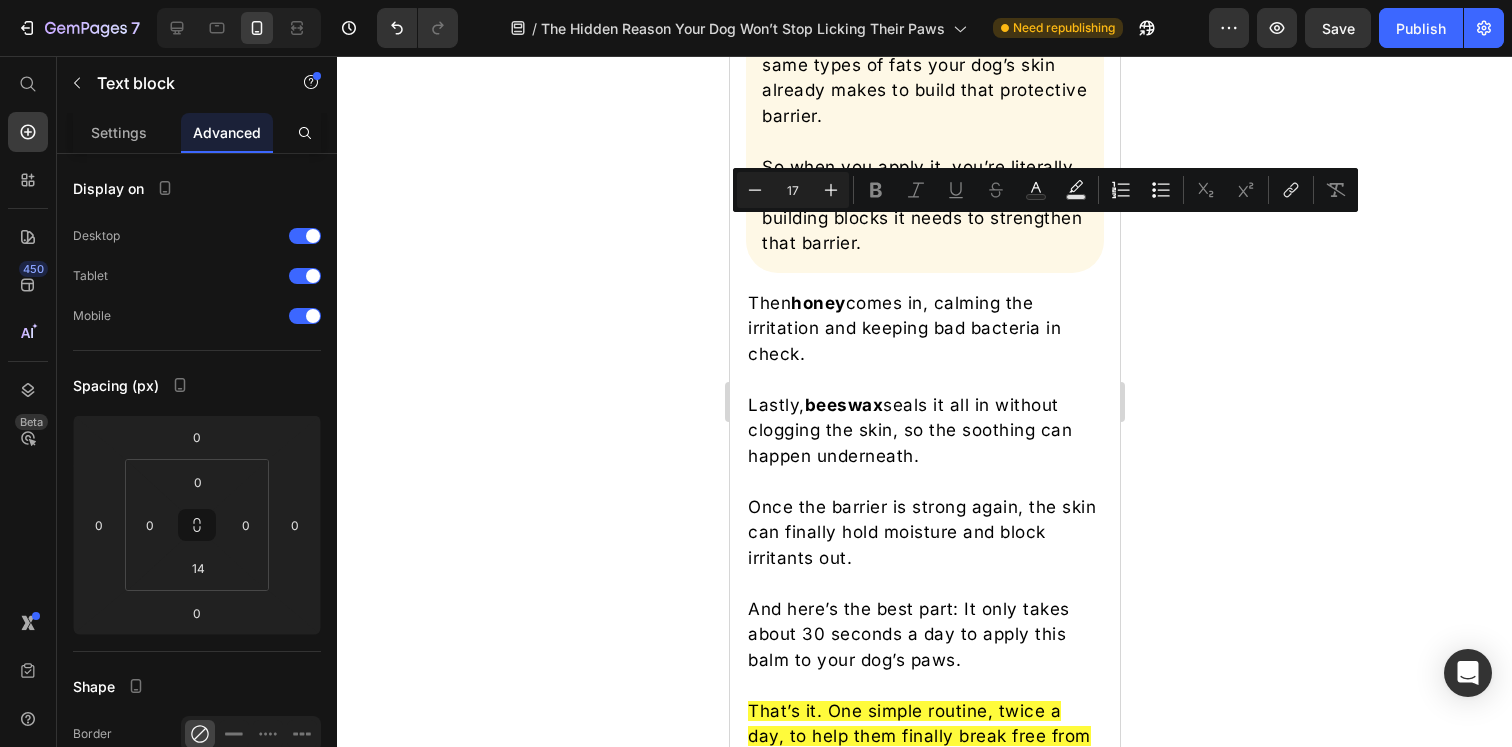 click 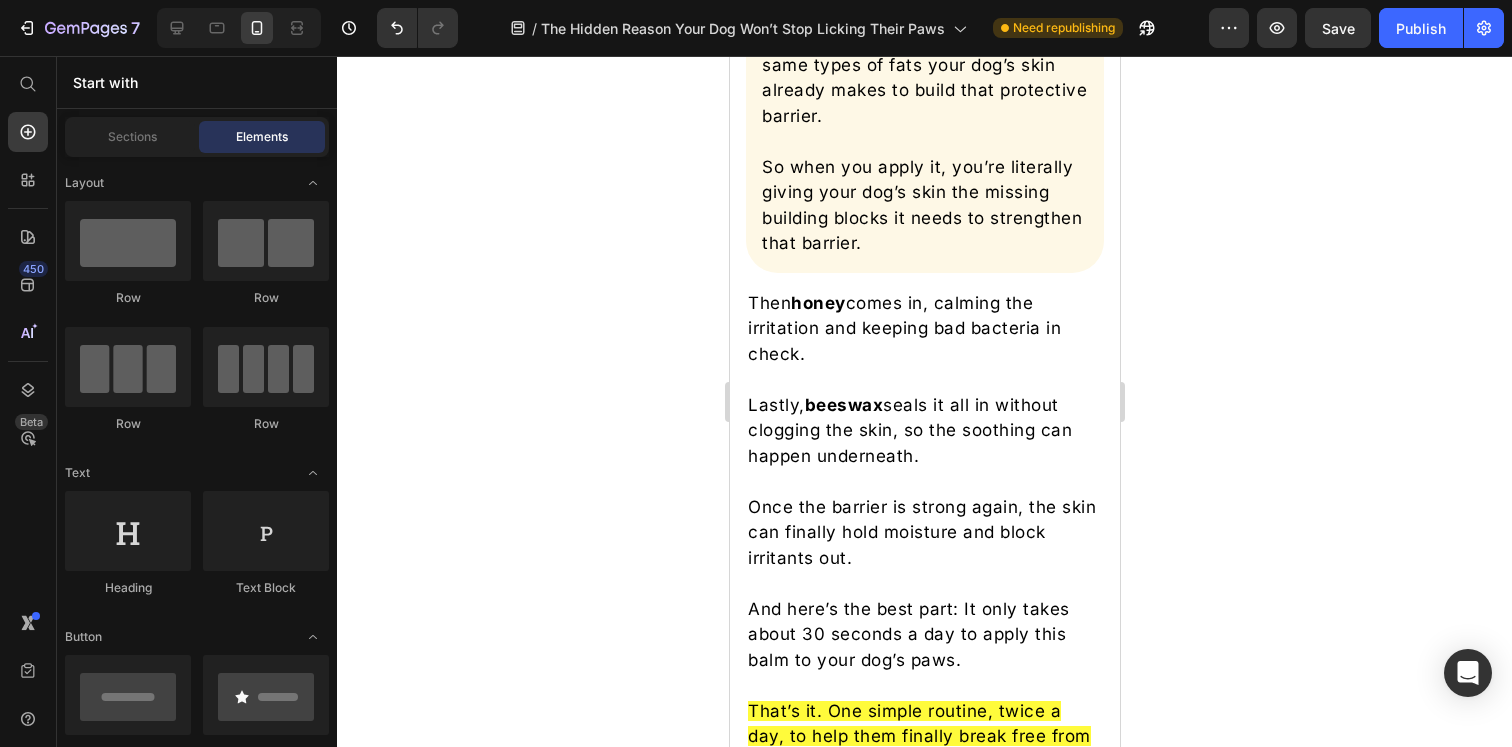 click on "Beef tallow is packed with the exact same types of fats your dog’s skin already makes to build that protective barrier." at bounding box center [924, 78] 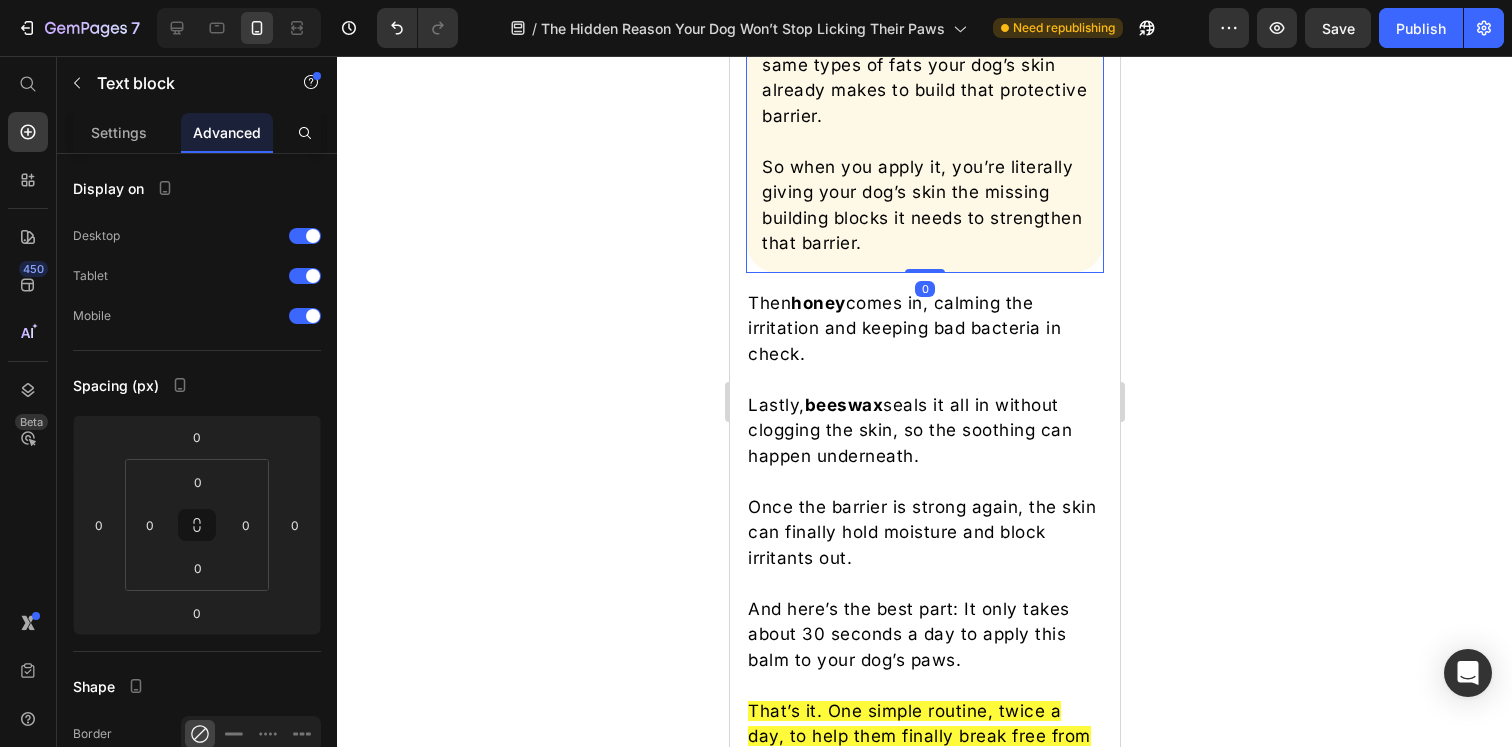 click on "Beef tallow is packed with the exact same types of fats your dog’s skin already makes to build that protective barrier." at bounding box center [924, 78] 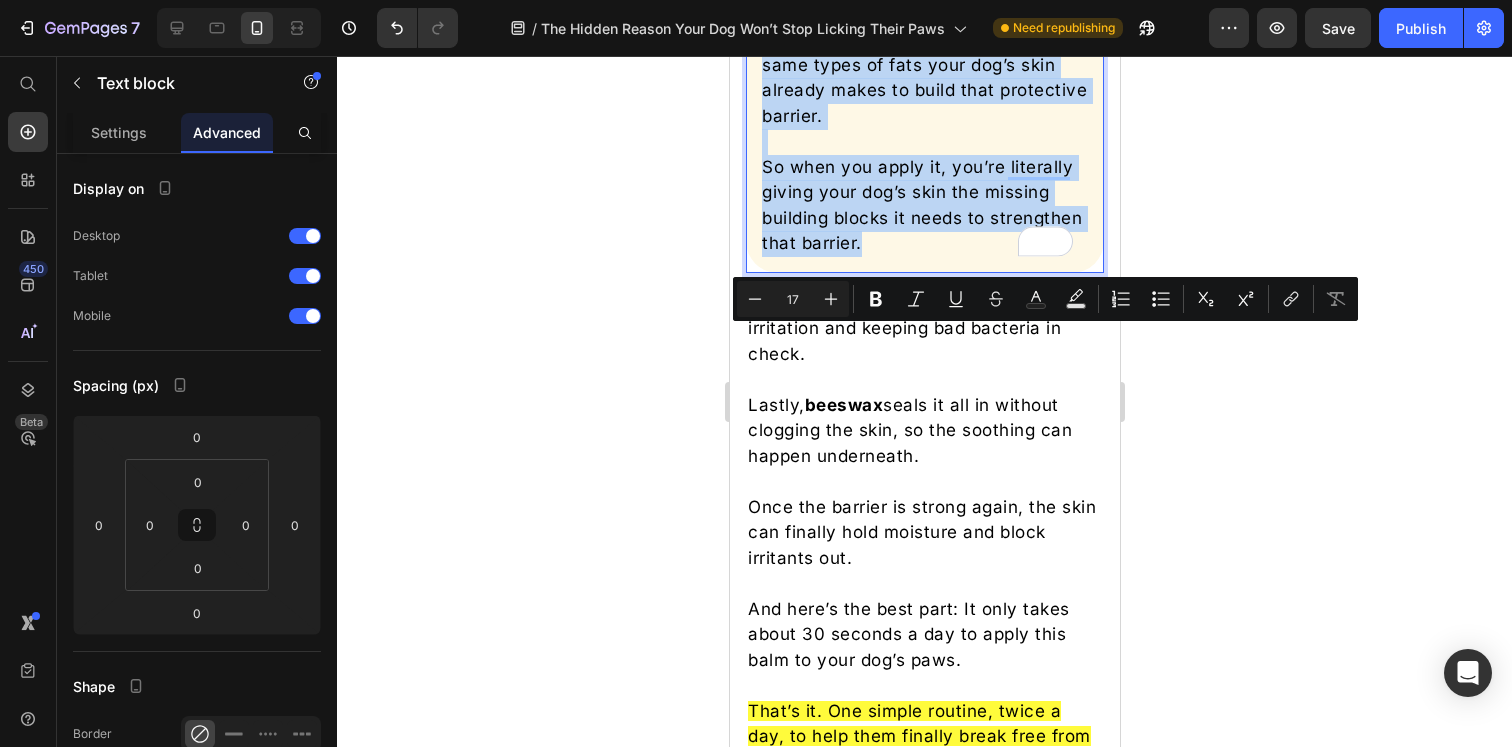 drag, startPoint x: 947, startPoint y: 518, endPoint x: 764, endPoint y: 338, distance: 256.68854 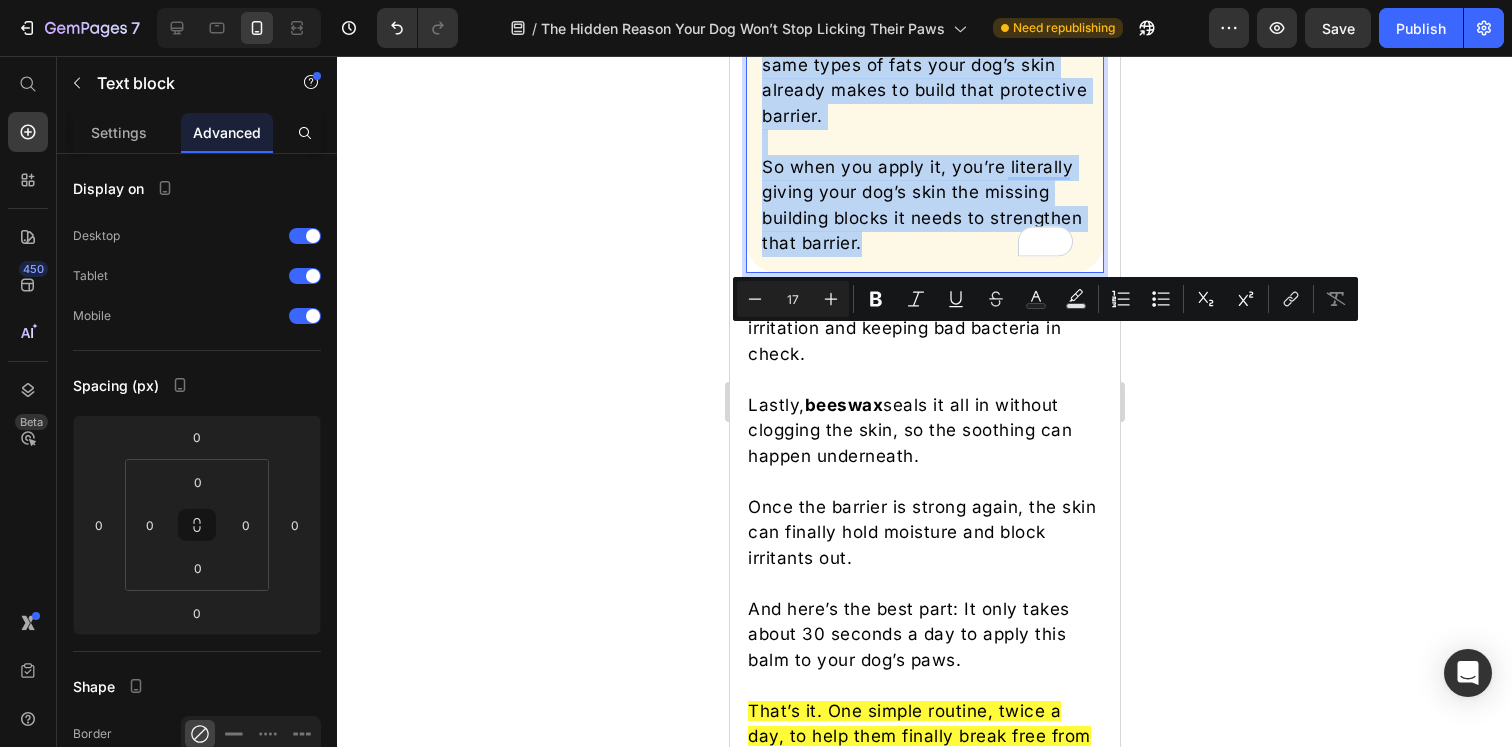 click on "Beef tallow is packed with the exact same types of fats your dog’s skin already makes to build that protective barrier. So when you apply it, you’re literally giving your dog’s skin the missing building blocks it needs to strengthen that barrier." at bounding box center [924, 142] 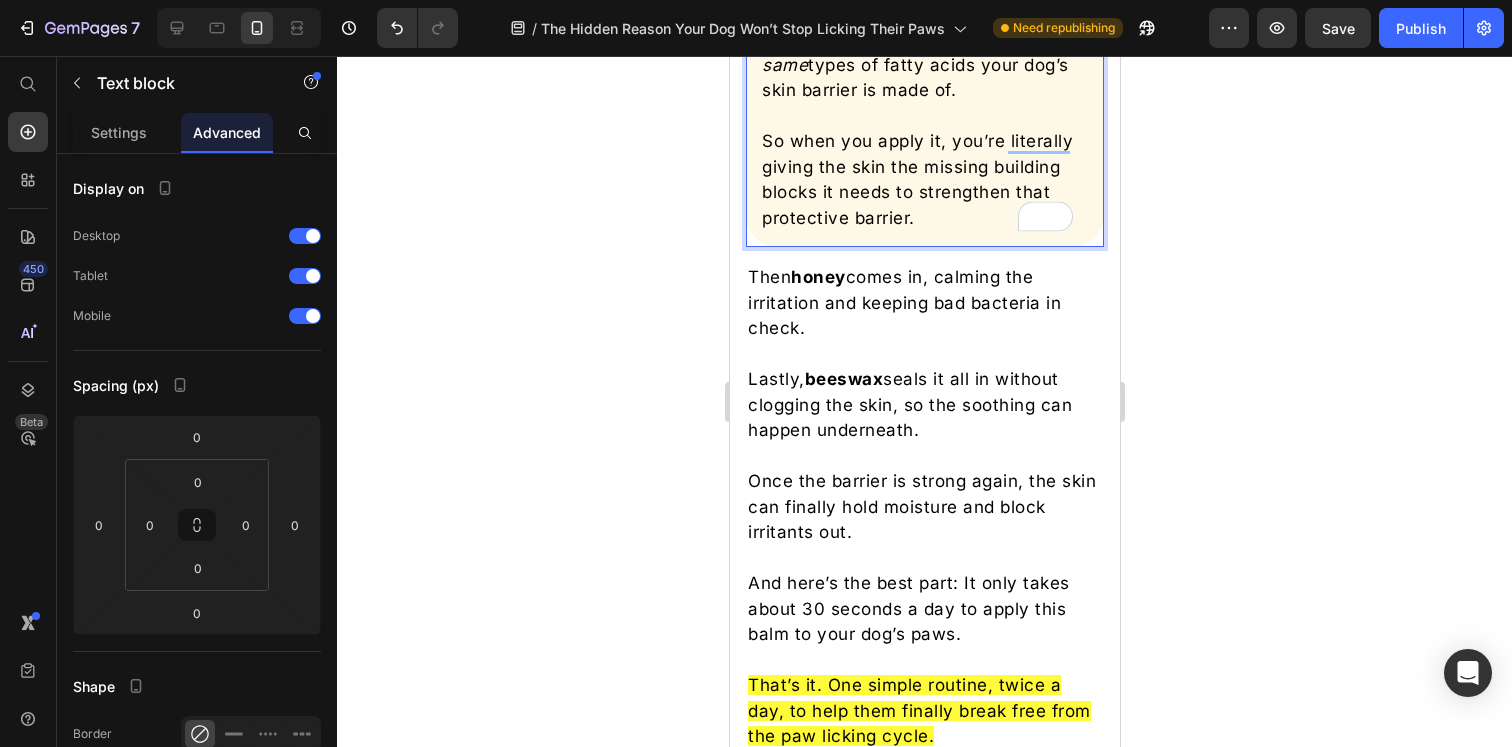 click 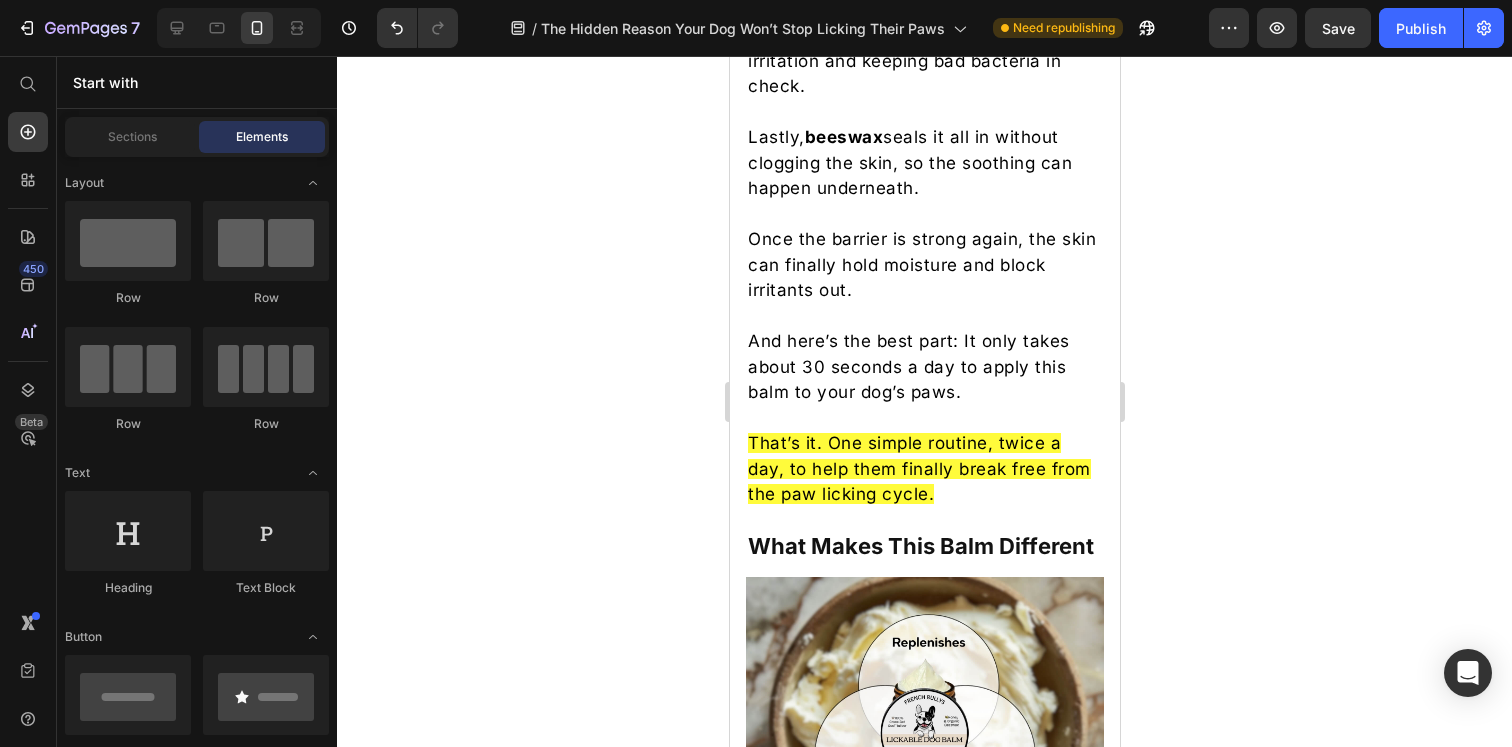 scroll, scrollTop: 4936, scrollLeft: 0, axis: vertical 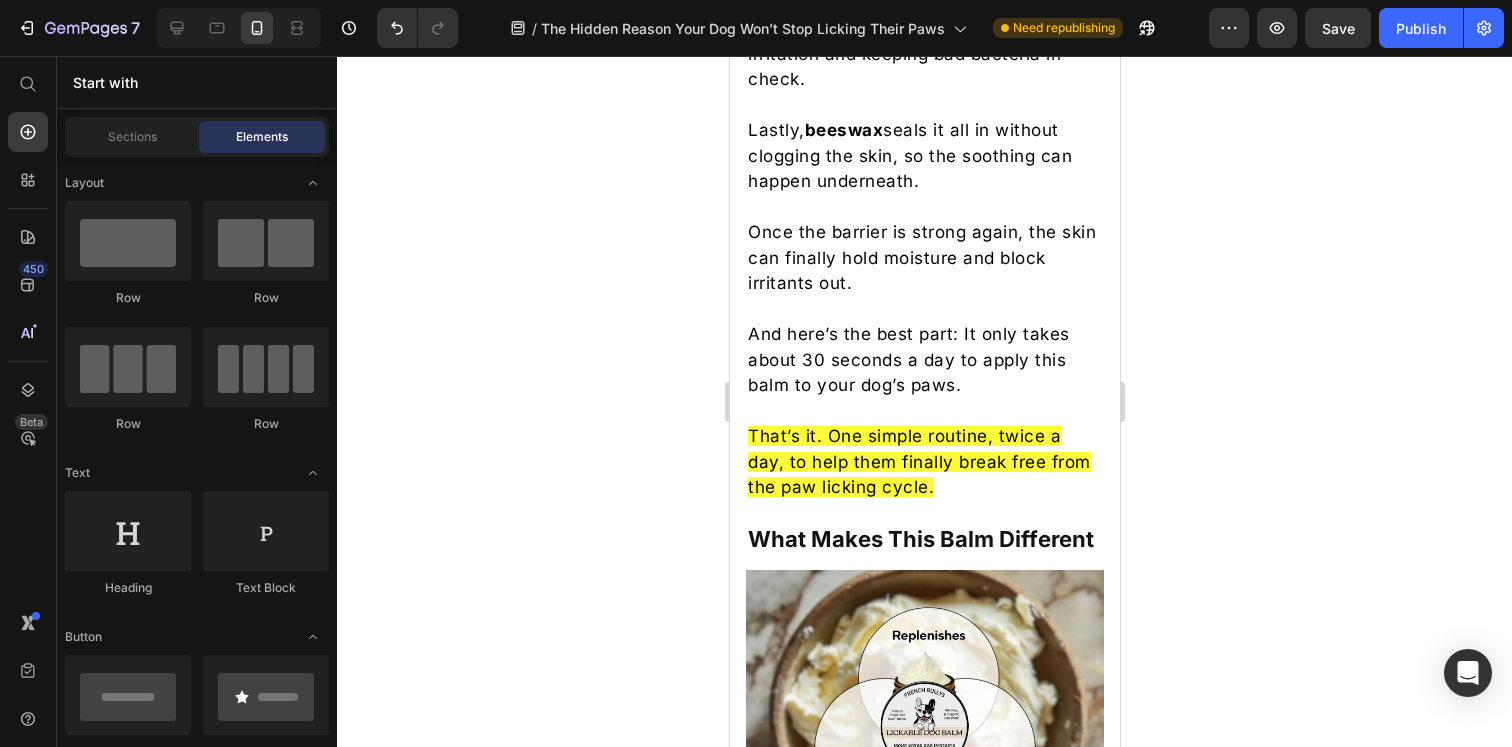 click on "Beef tallow  is packed with the  exact same  types of fatty acids your dog’s skin barrier is made of. So when you apply it, you’re literally giving the skin the missing building blocks it needs to strengthen that protective barrier." at bounding box center (924, -120) 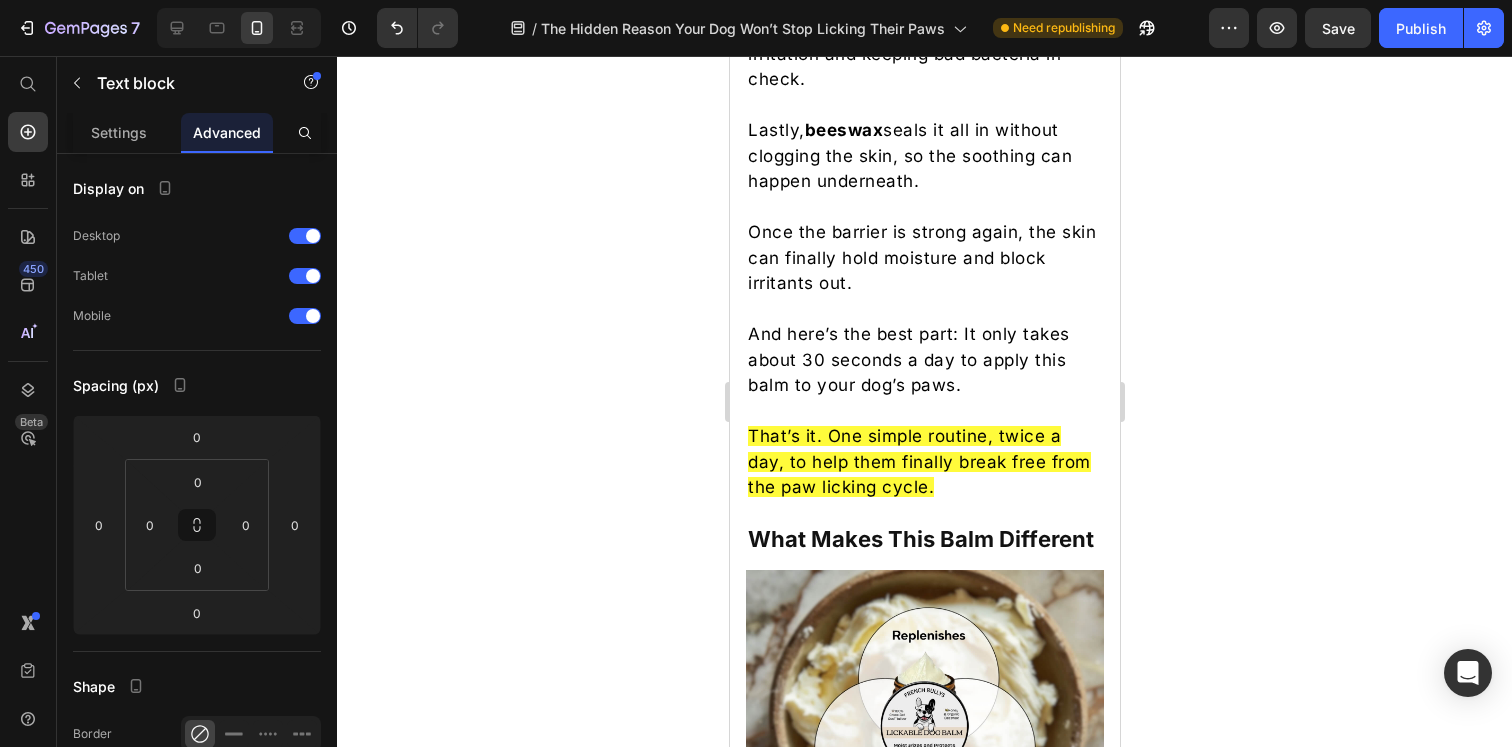 click on "Beef tallow  is packed with the  exact same  types of fatty acids your dog’s skin barrier is made of. So when you apply it, you’re literally giving the skin the missing building blocks it needs to strengthen that protective barrier." at bounding box center [924, -120] 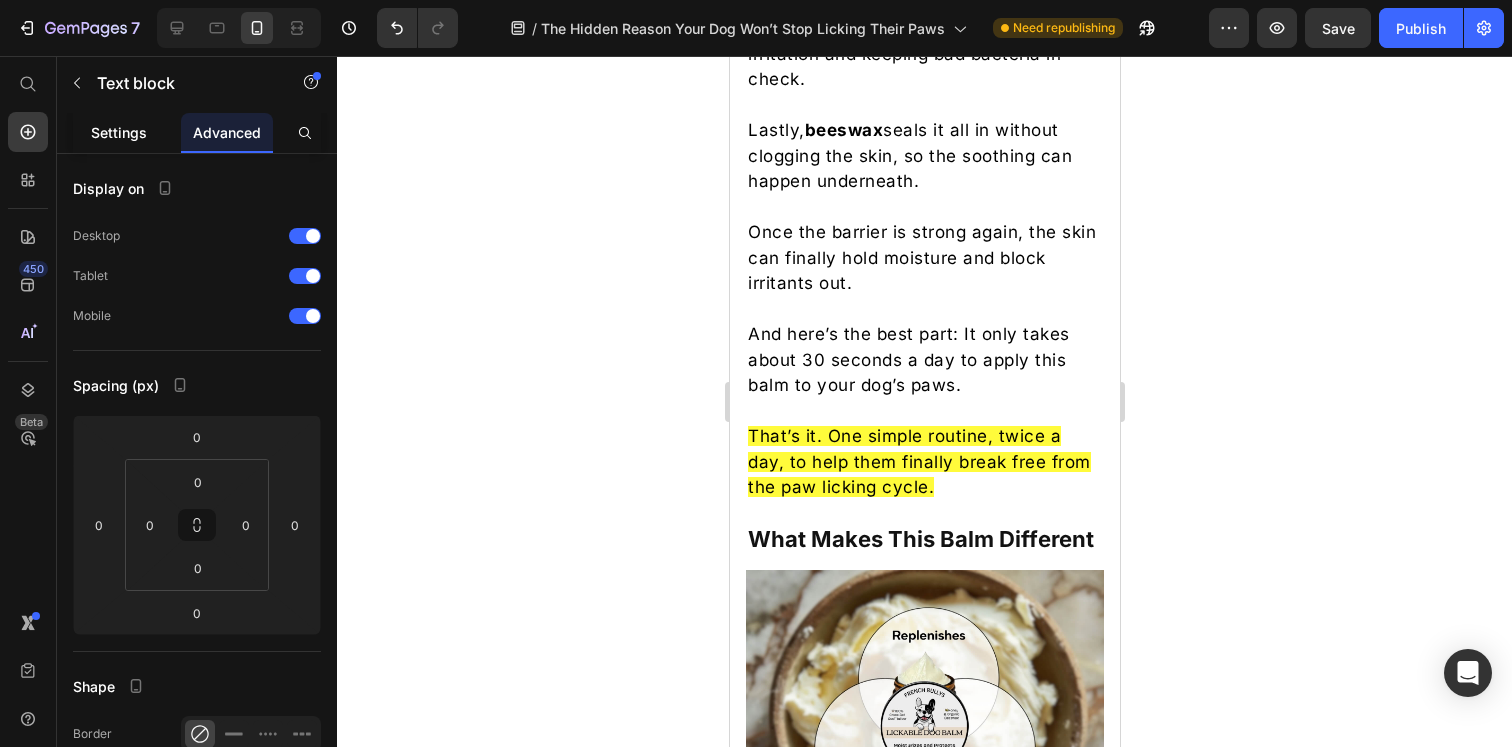 click on "Settings" at bounding box center [119, 132] 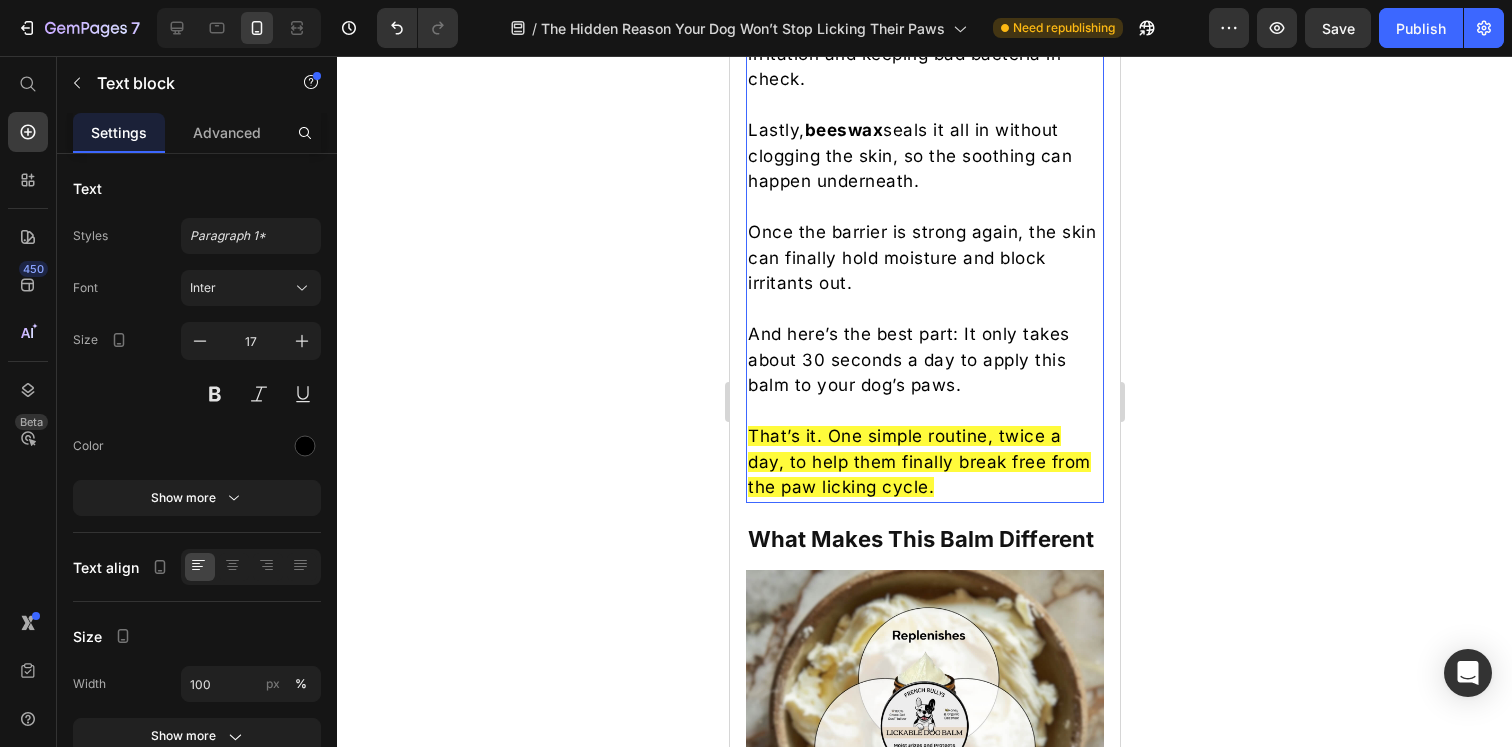 click at bounding box center [924, 106] 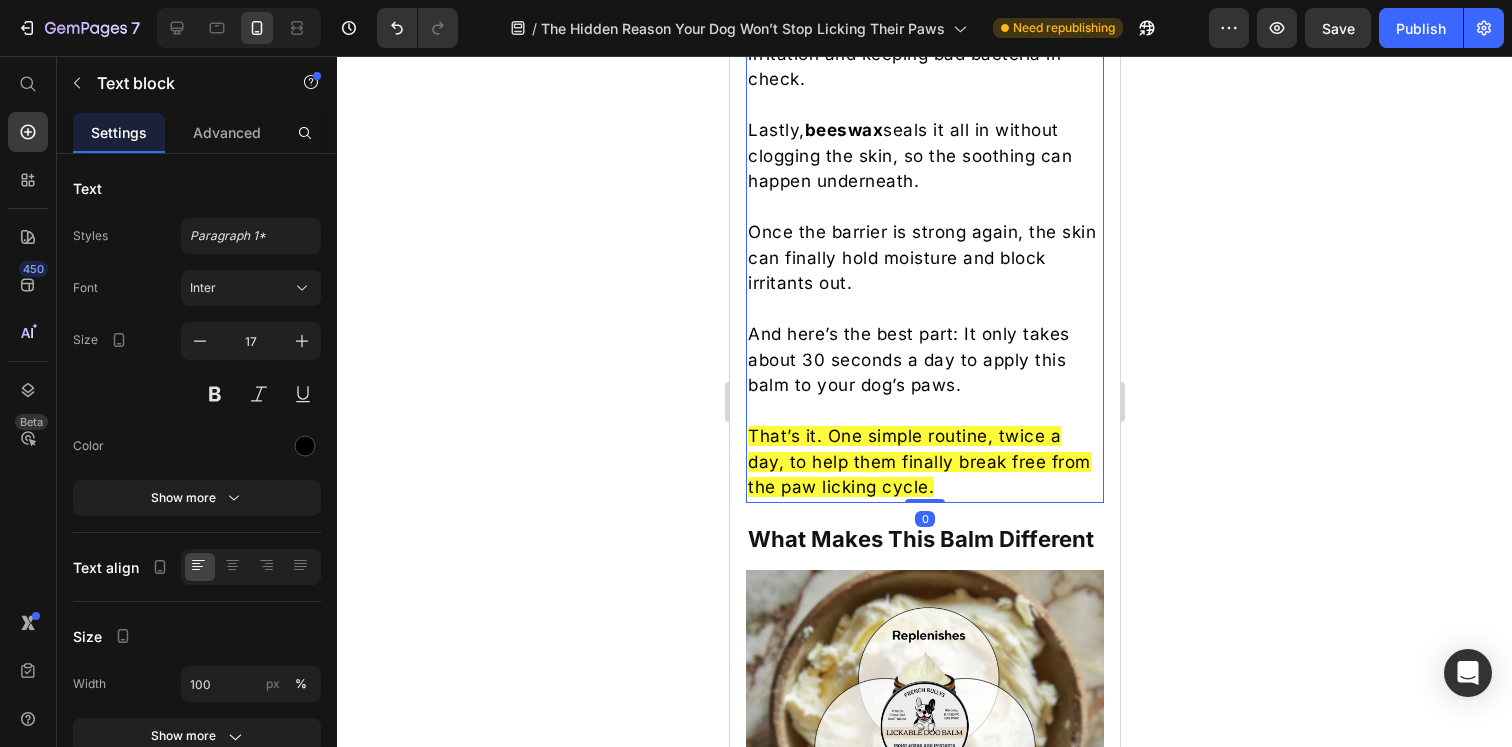click at bounding box center (924, 106) 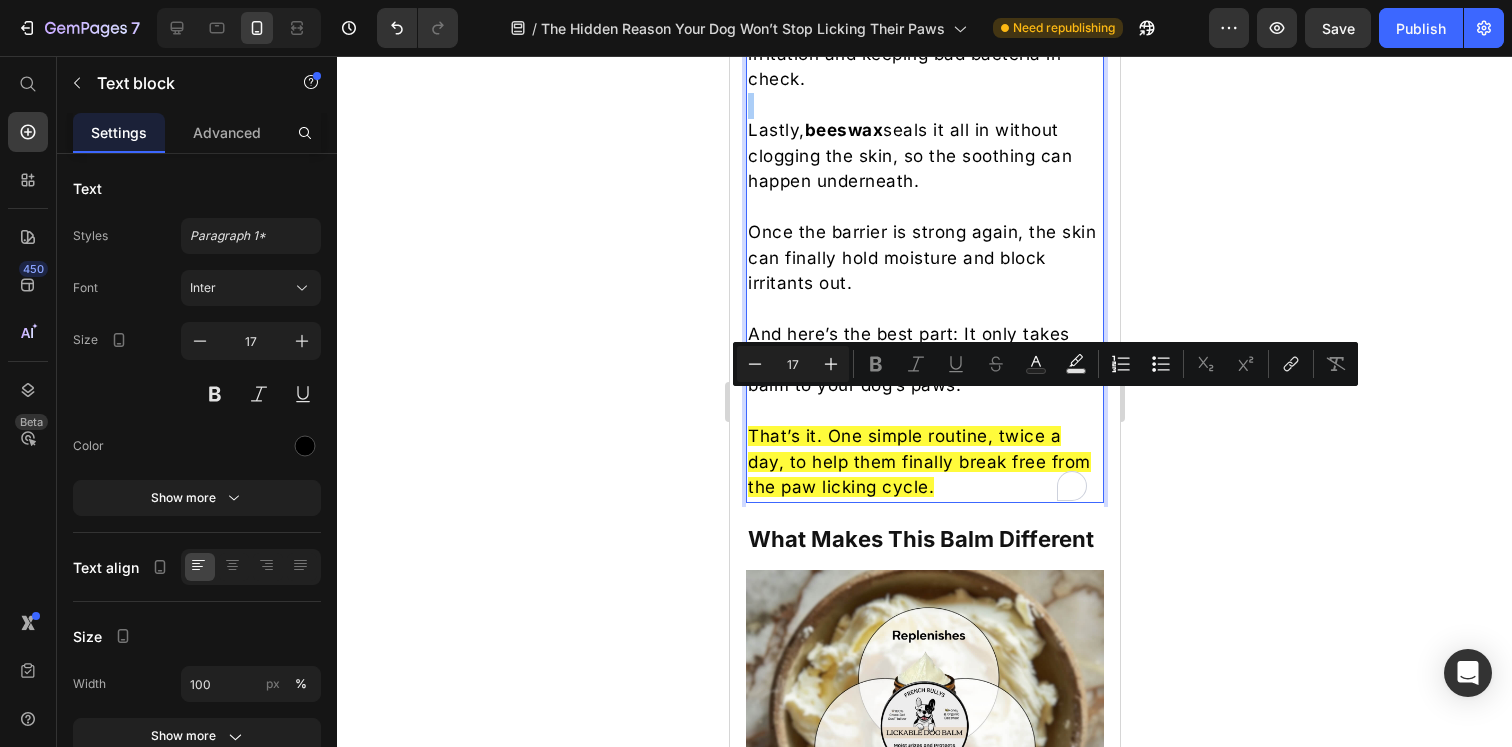 click 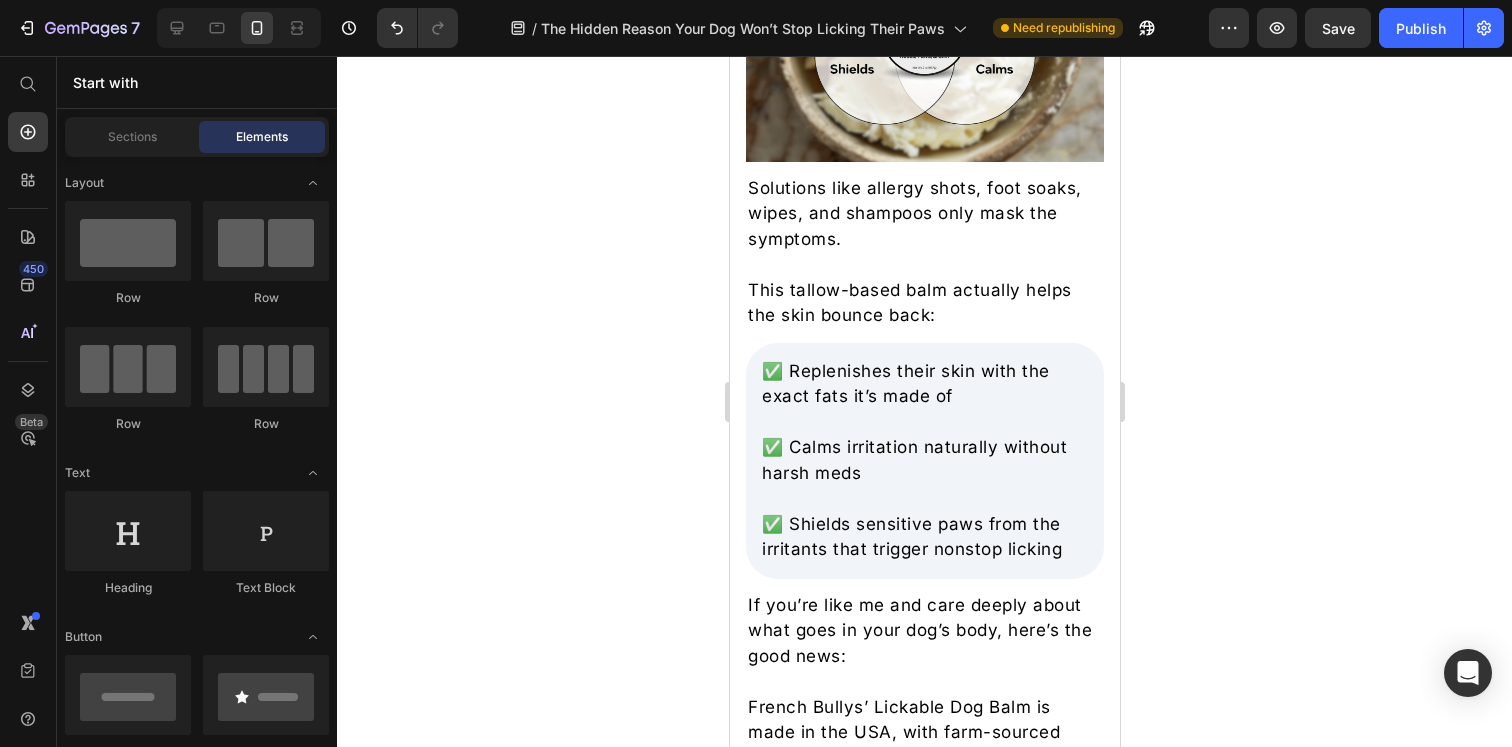 scroll, scrollTop: 5965, scrollLeft: 0, axis: vertical 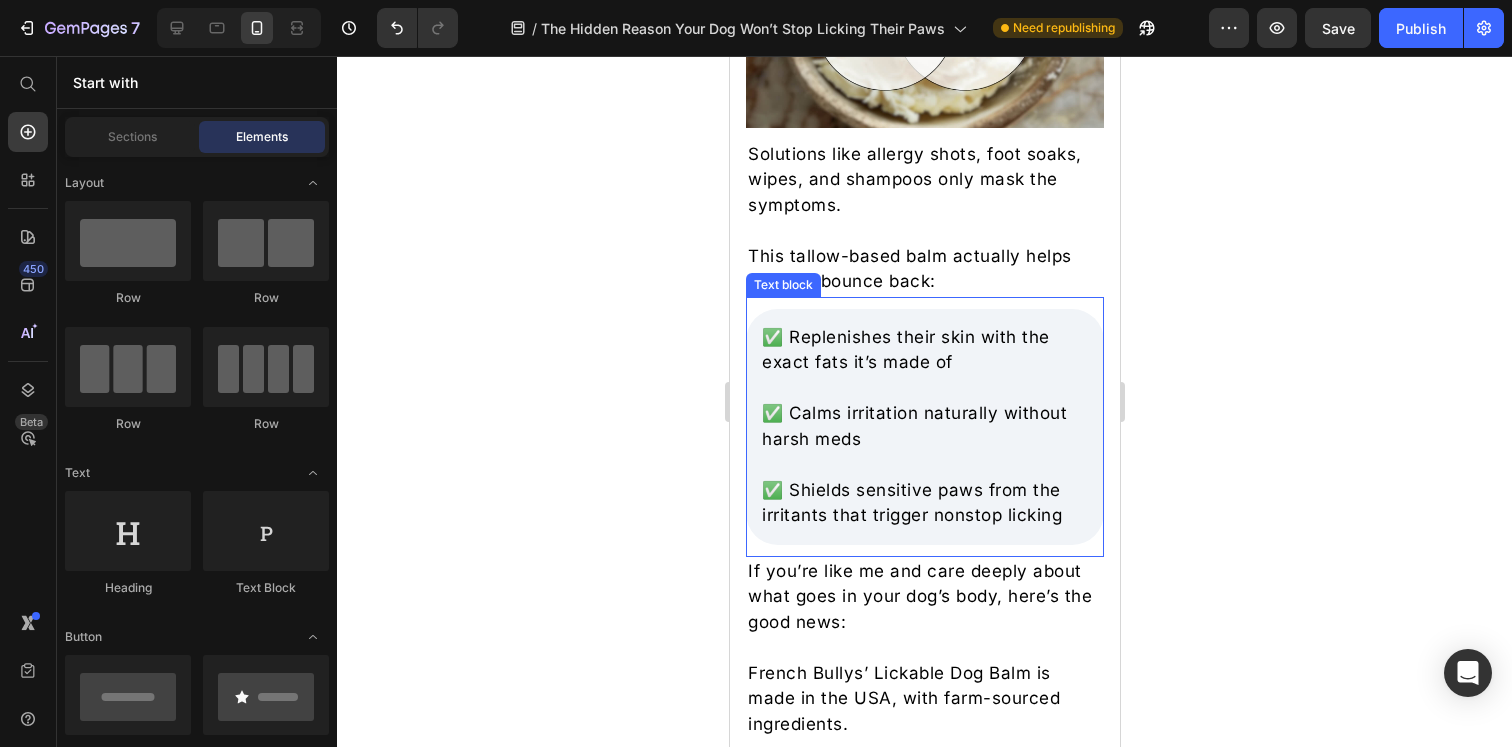 click on "✅ Replenishes their skin with the exact fats it’s made of" at bounding box center (924, 350) 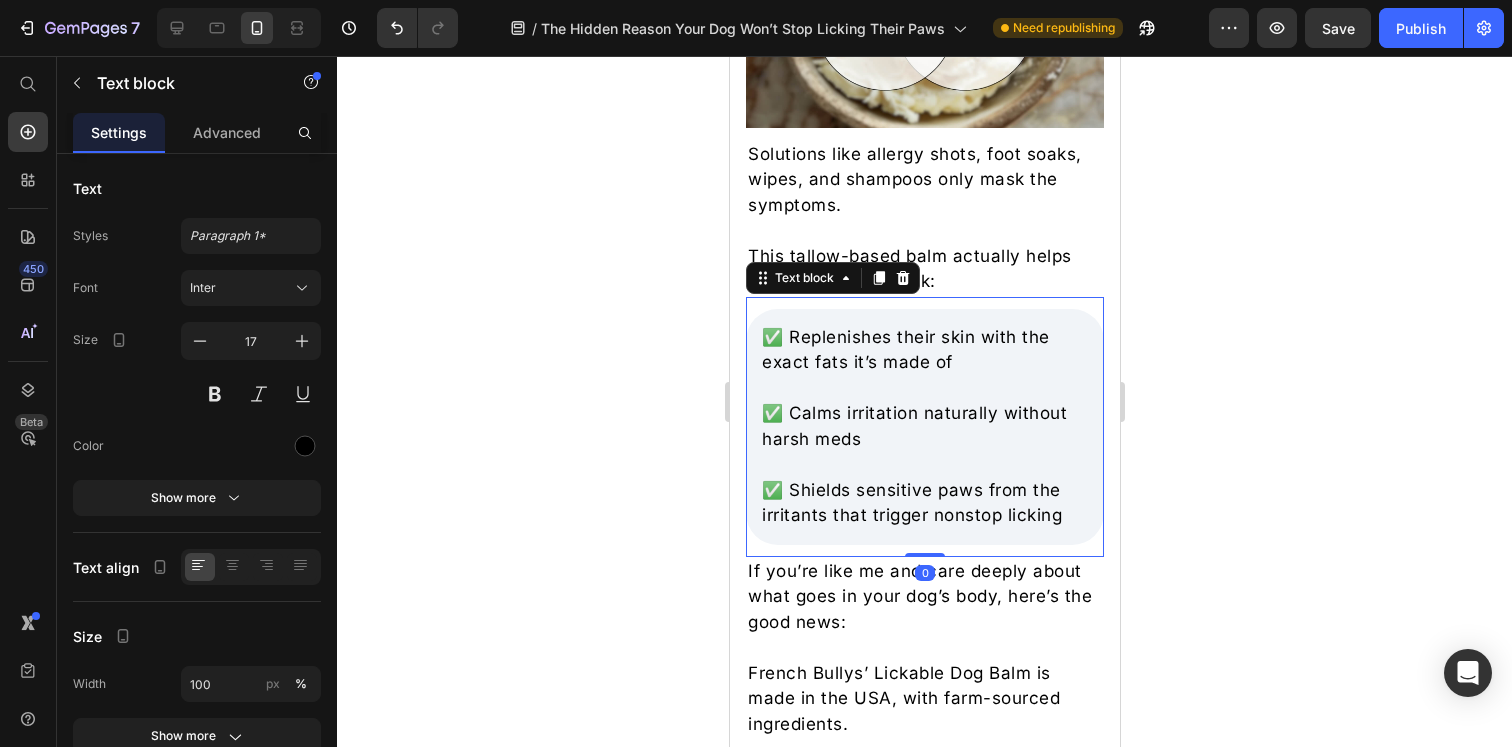 click on "✅ Replenishes their skin with the exact fats it’s made of" at bounding box center (924, 350) 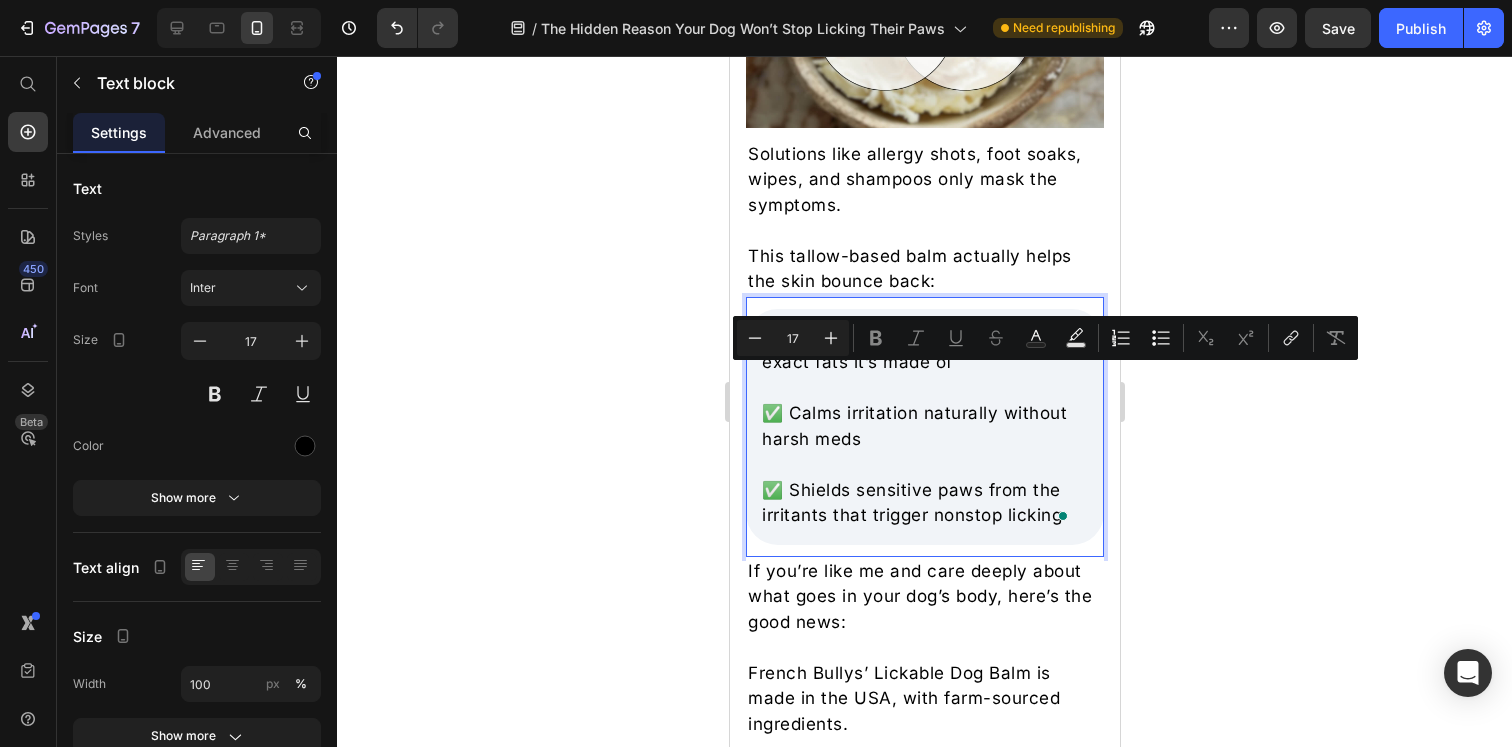 click on "✅ Replenishes their skin with the exact fats it’s made of" at bounding box center [924, 350] 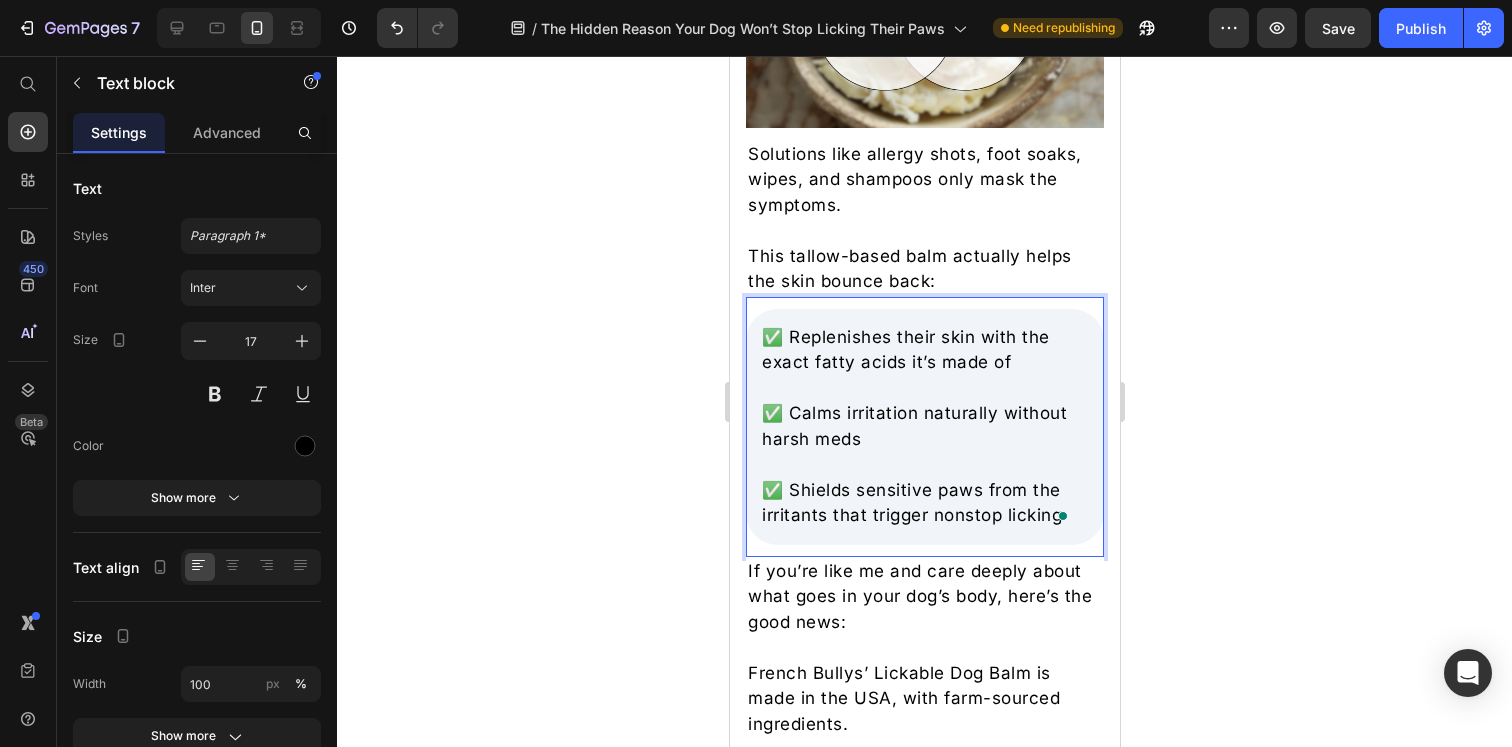 click on "✅ Replenishes their skin with the exact fatty acids it’s made of" at bounding box center [924, 350] 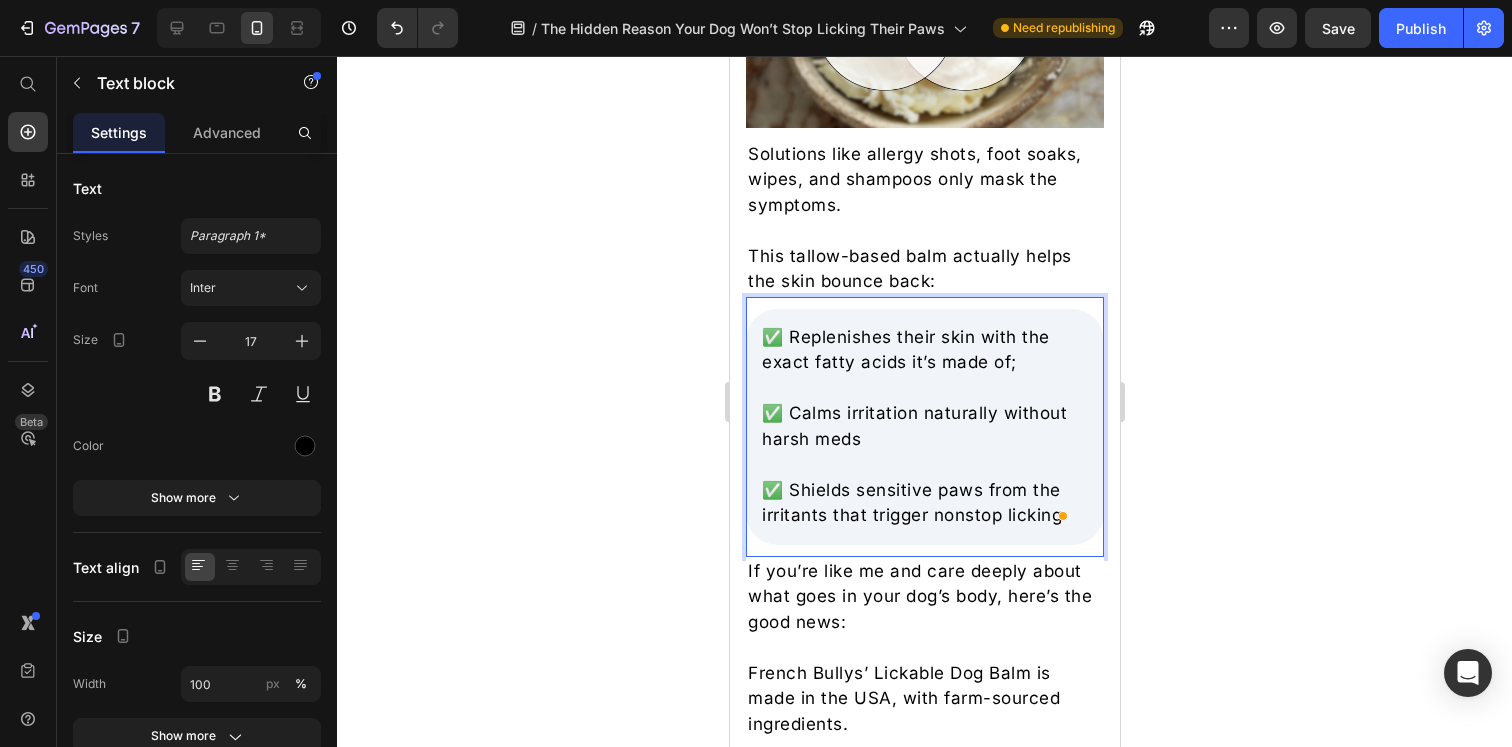 click on "✅ Calms irritation naturally without harsh meds" at bounding box center (924, 426) 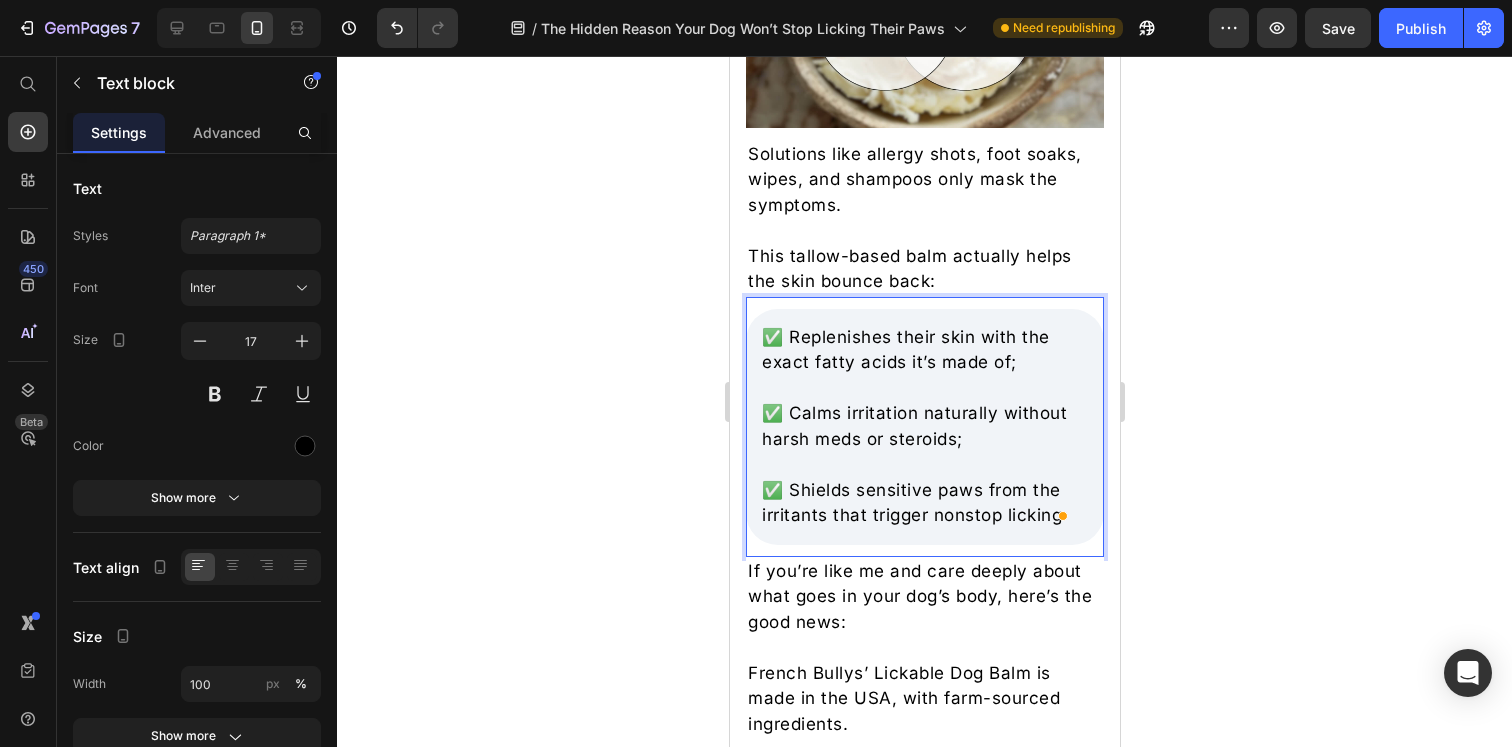 click on "✅ Shields sensitive paws from the irritants that trigger nonstop licking" at bounding box center [924, 503] 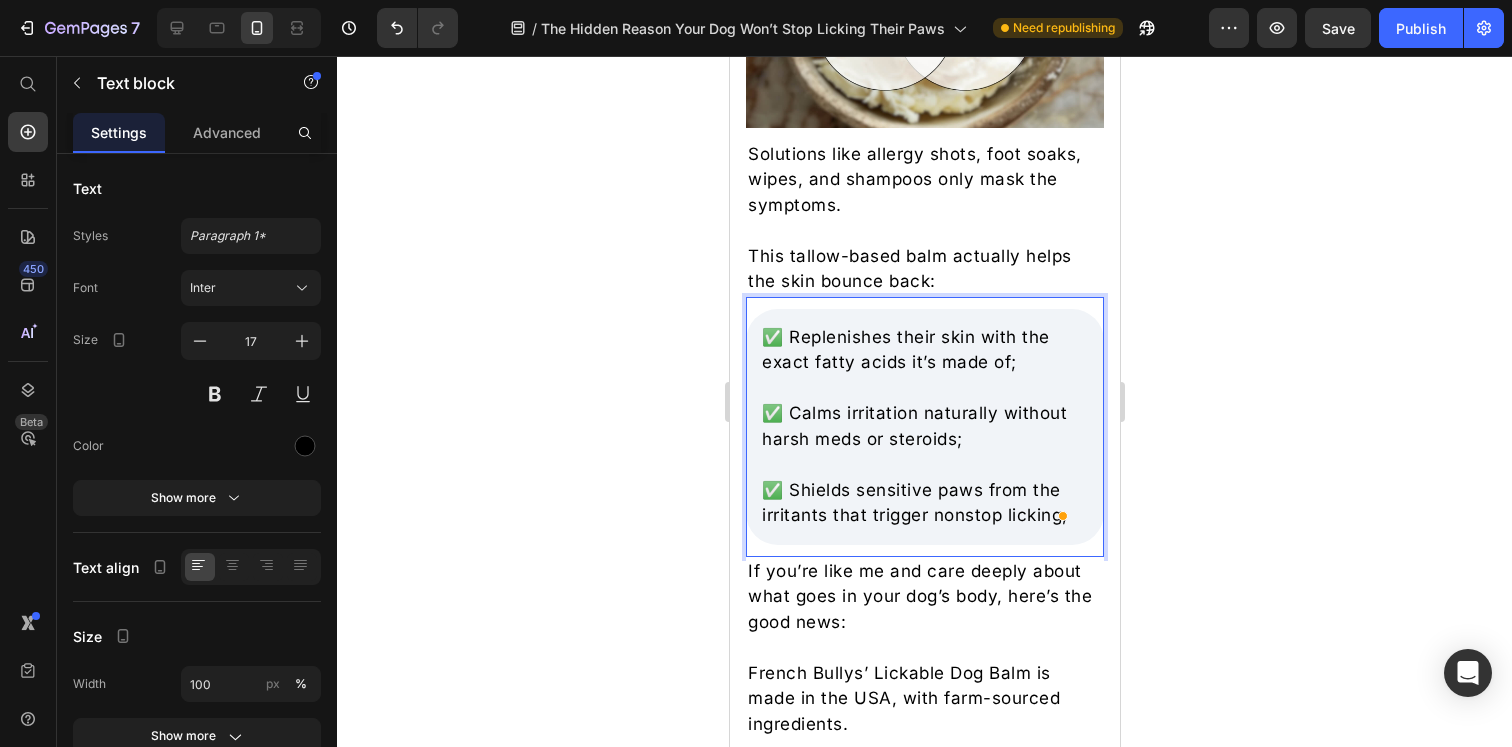 click 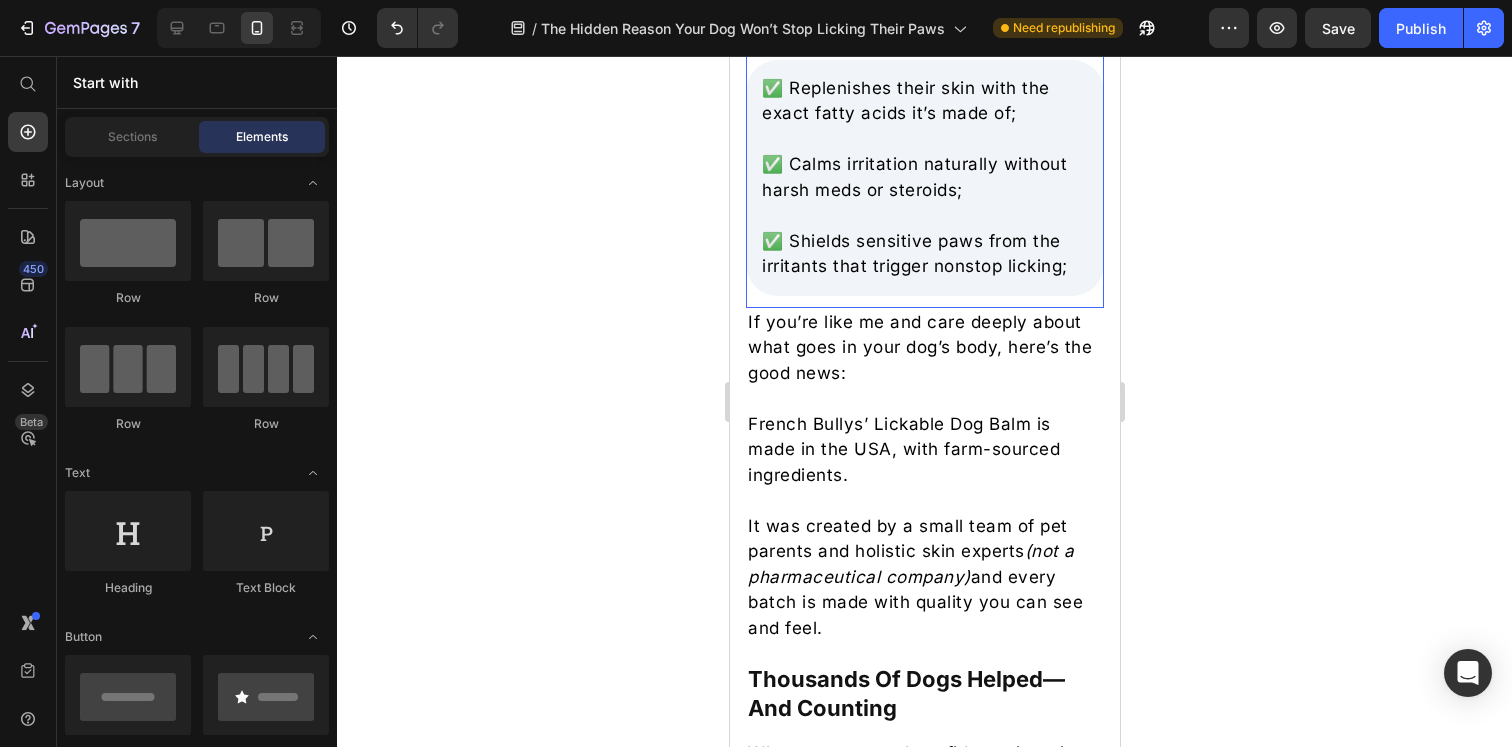 scroll, scrollTop: 6216, scrollLeft: 0, axis: vertical 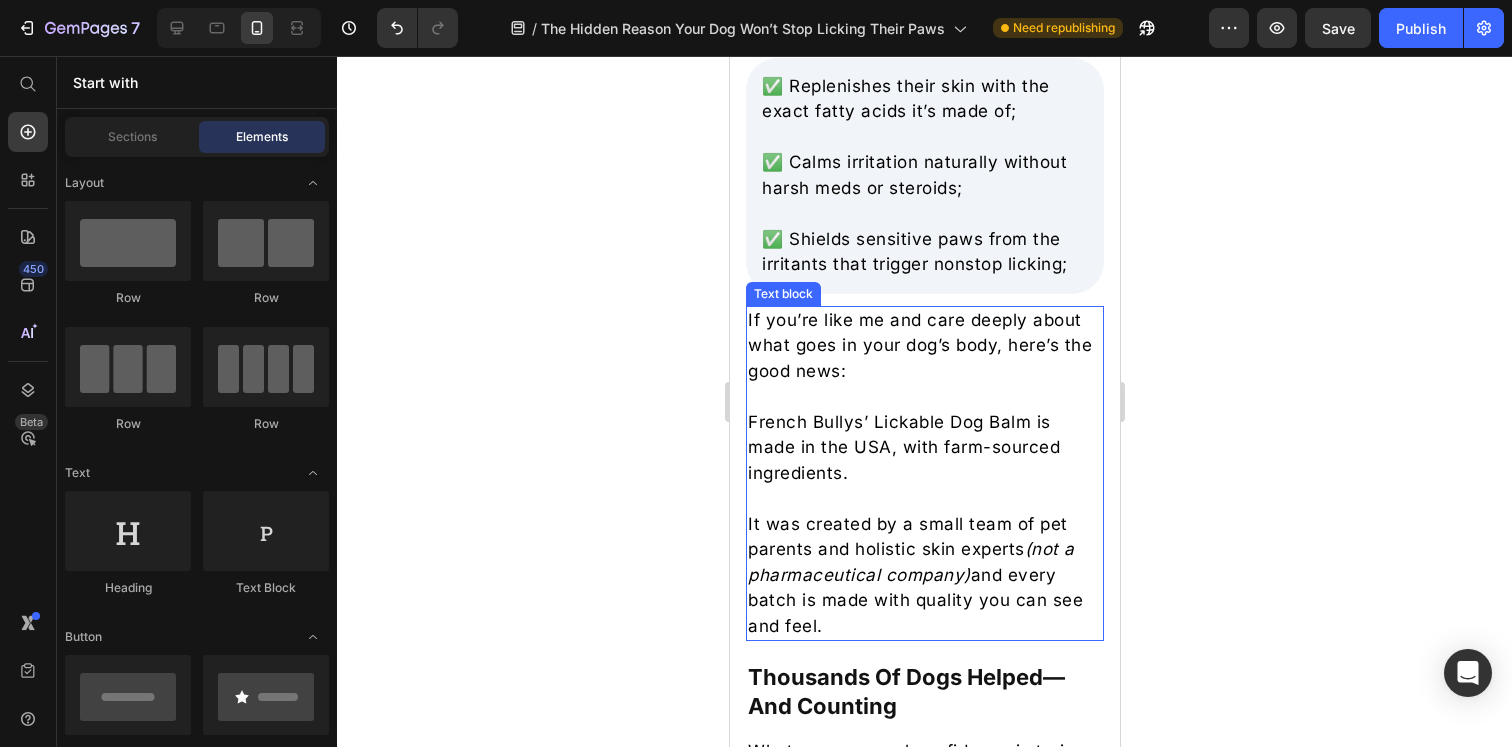 click on "French Bullys’ Lickable Dog Balm is made in the USA, with farm-sourced ingredients." at bounding box center [924, 448] 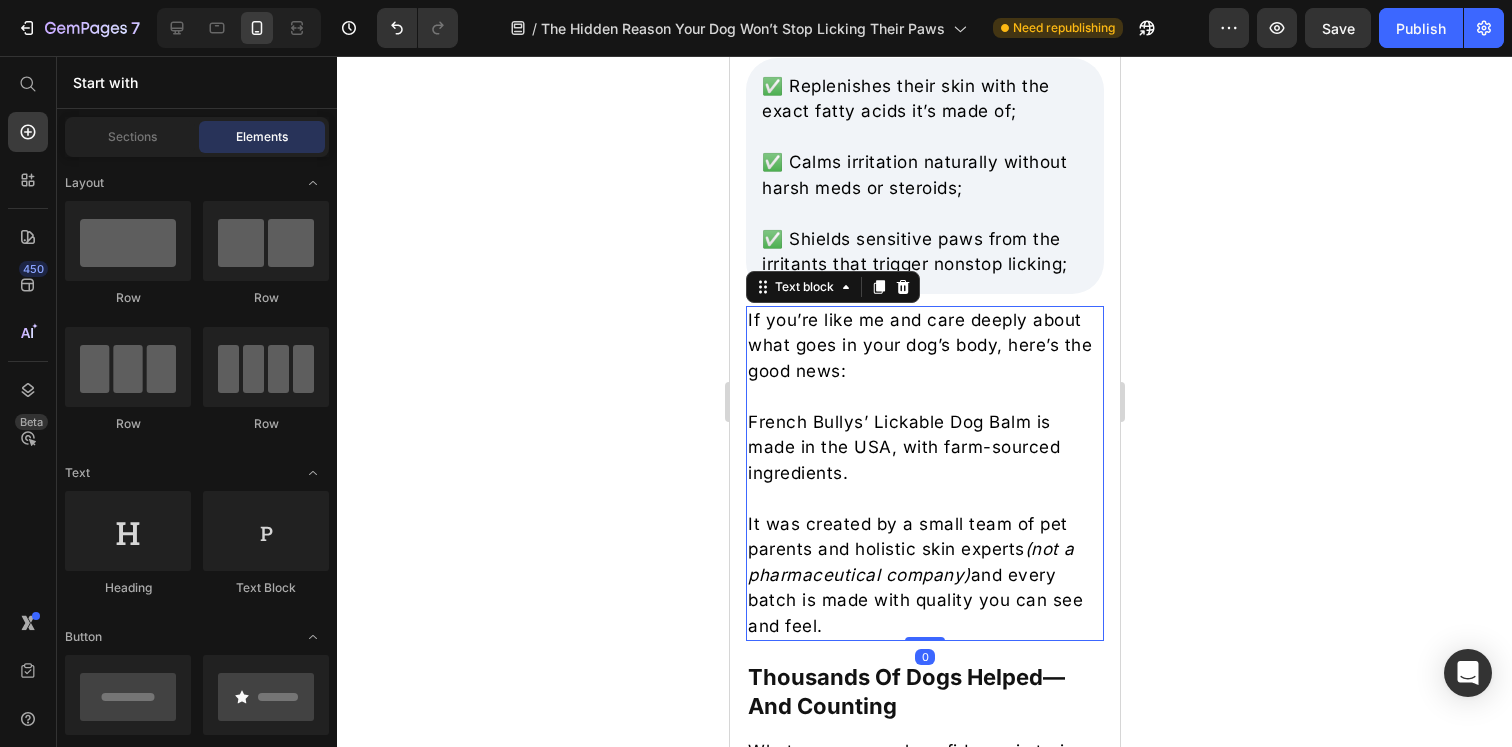 click on "French Bullys’ Lickable Dog Balm is made in the USA, with farm-sourced ingredients." at bounding box center [924, 448] 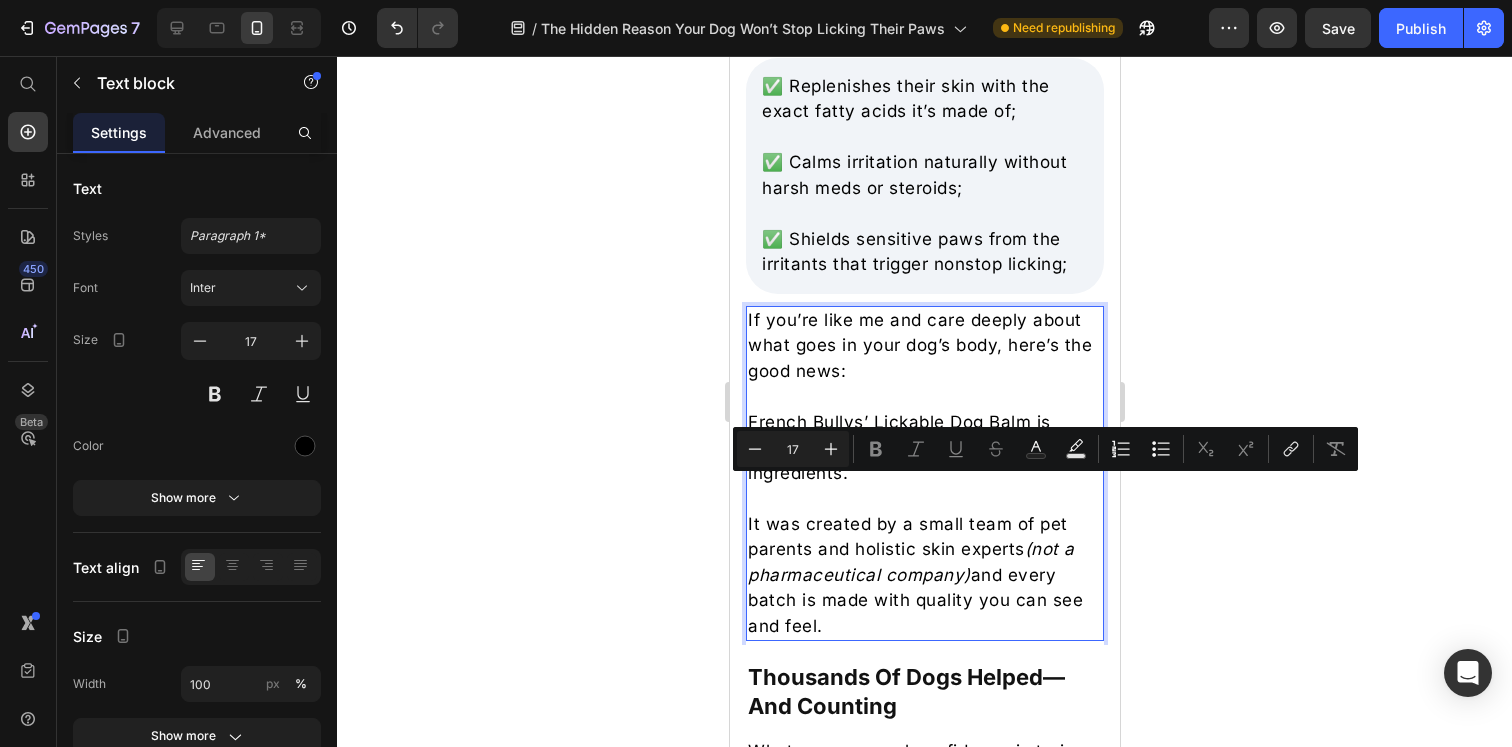click on "French Bullys’ Lickable Dog Balm is made in the USA, with farm-sourced ingredients." at bounding box center (924, 448) 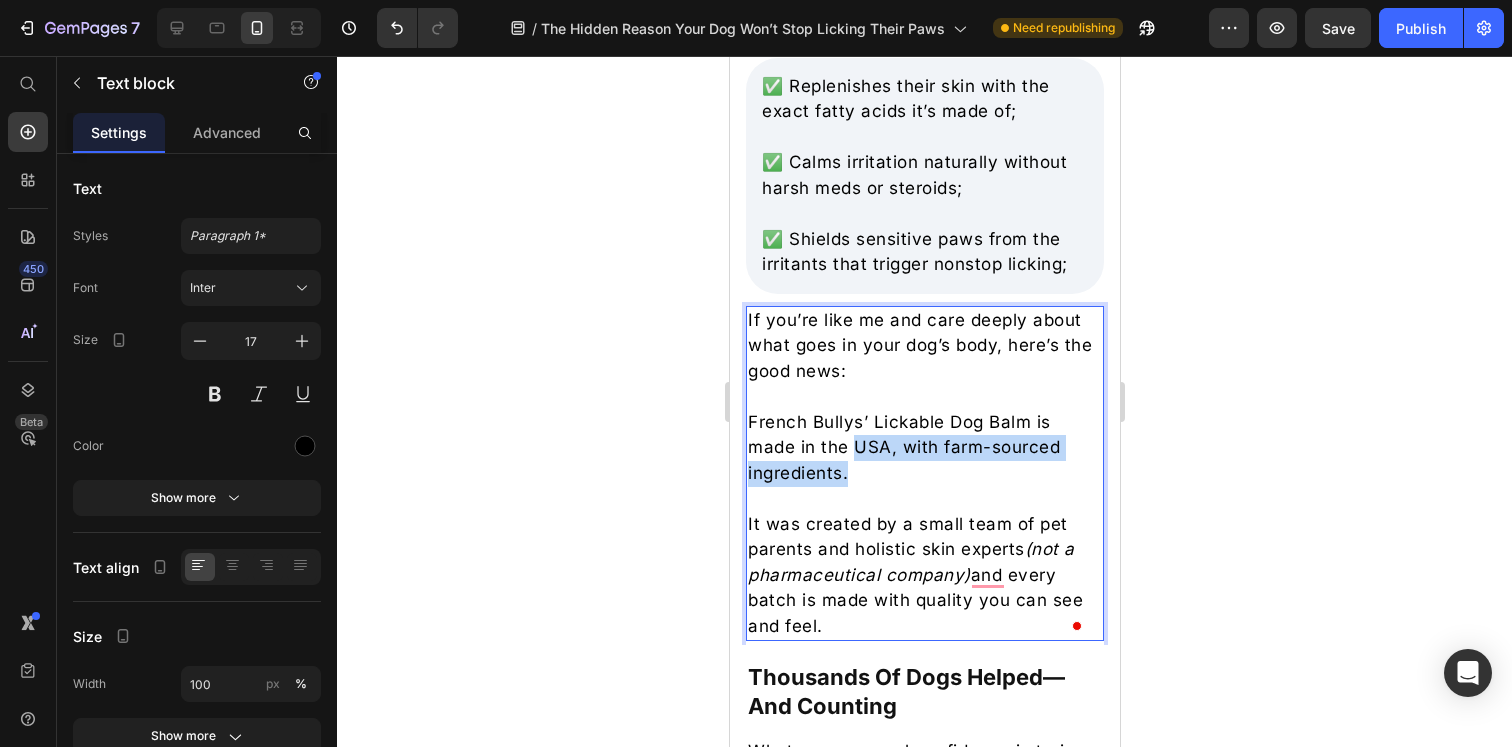 drag, startPoint x: 861, startPoint y: 493, endPoint x: 855, endPoint y: 464, distance: 29.614185 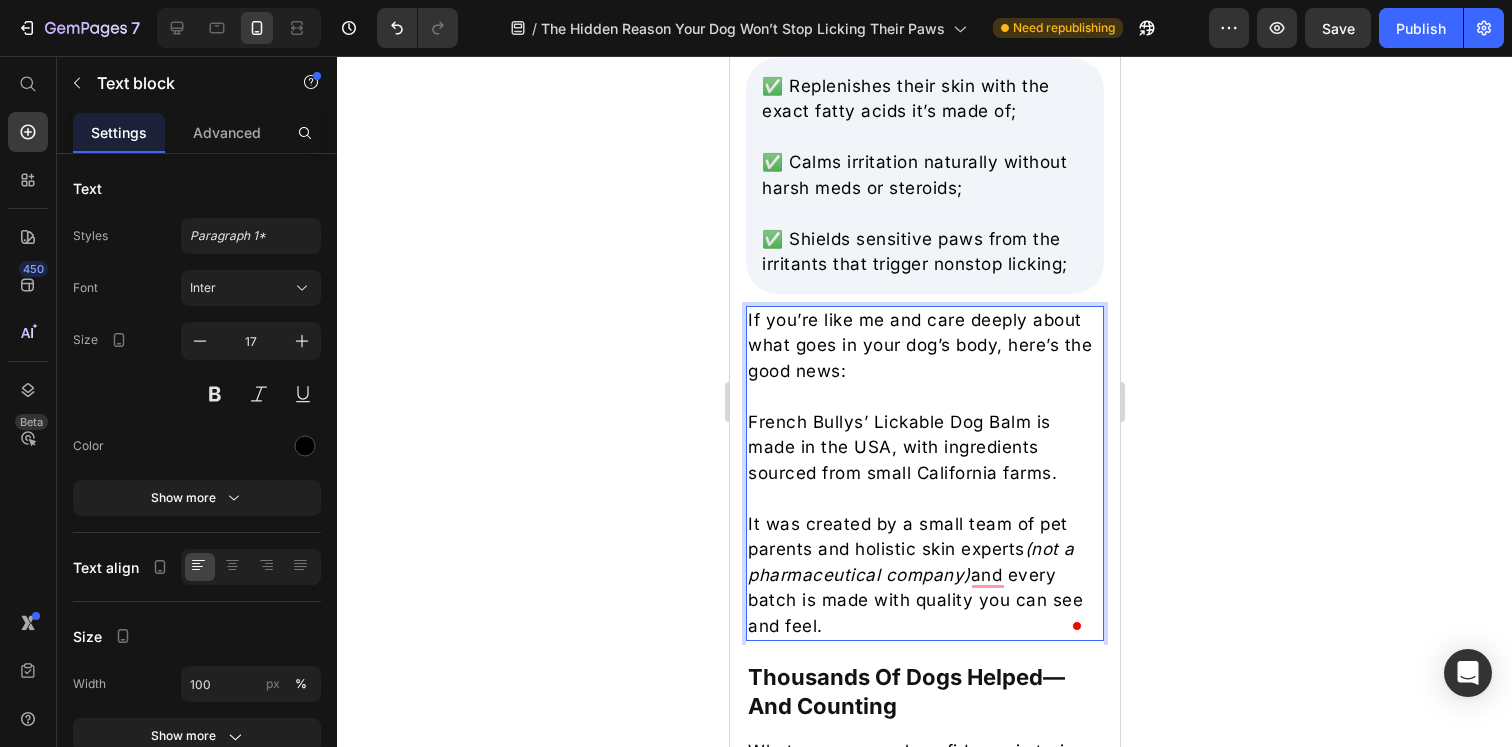 click 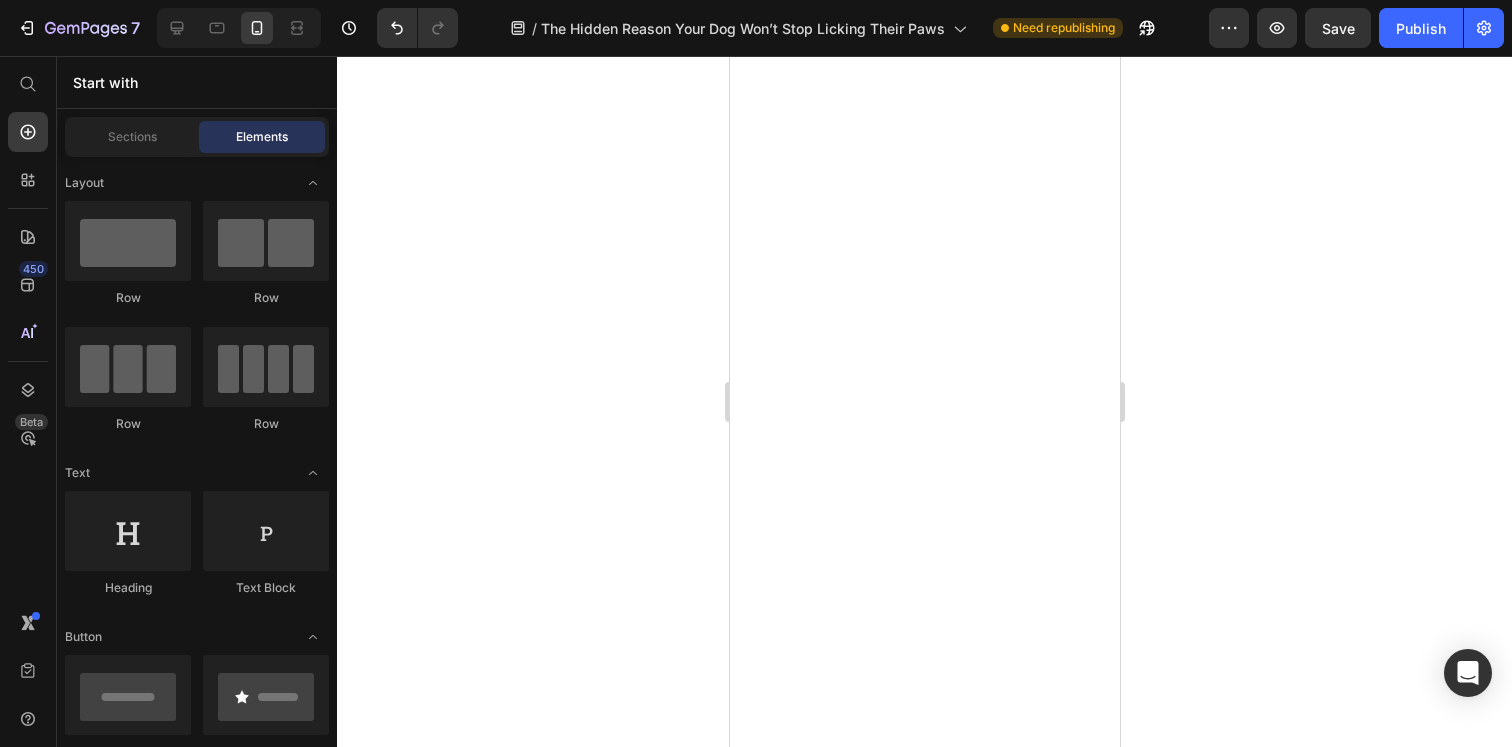 scroll, scrollTop: 0, scrollLeft: 0, axis: both 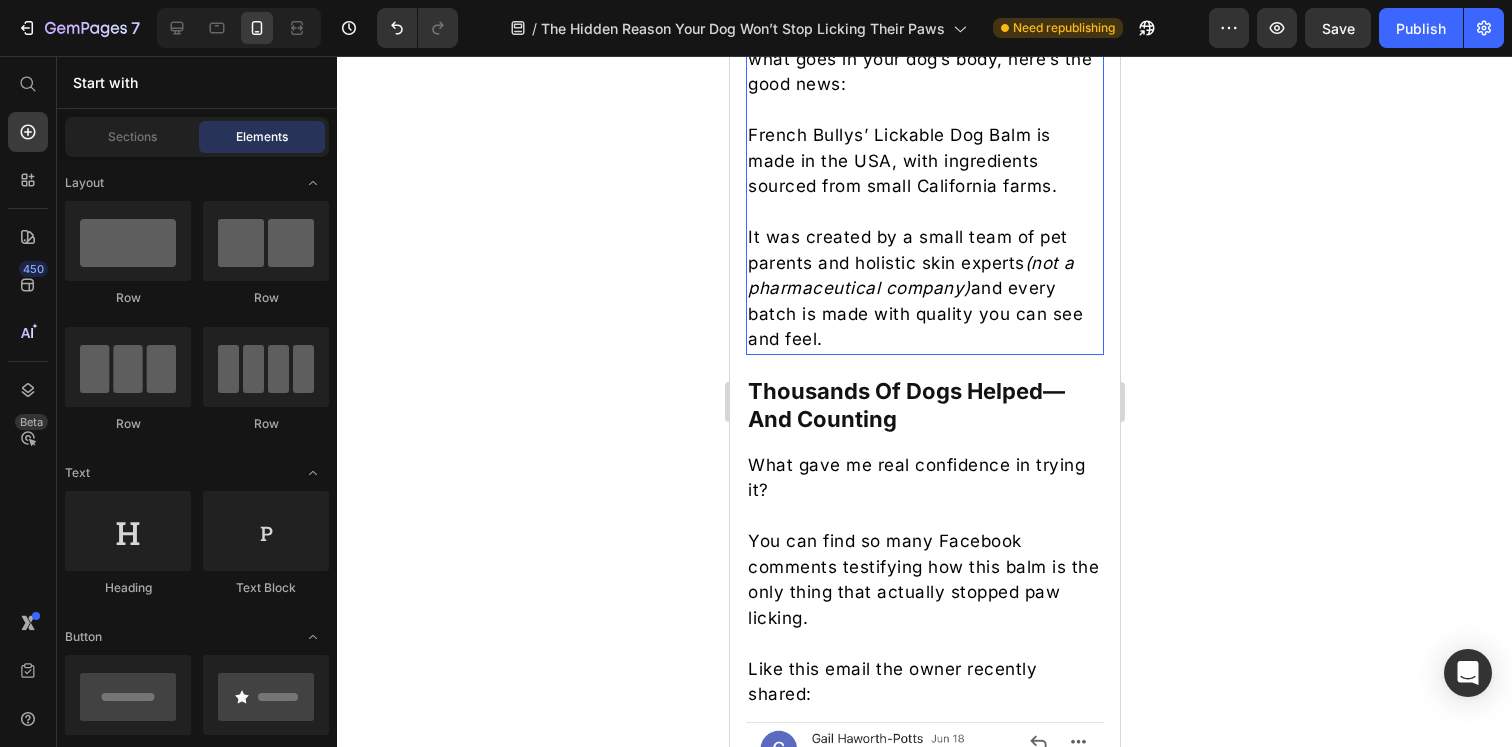 click on "(not a pharmaceutical company)" at bounding box center [910, 276] 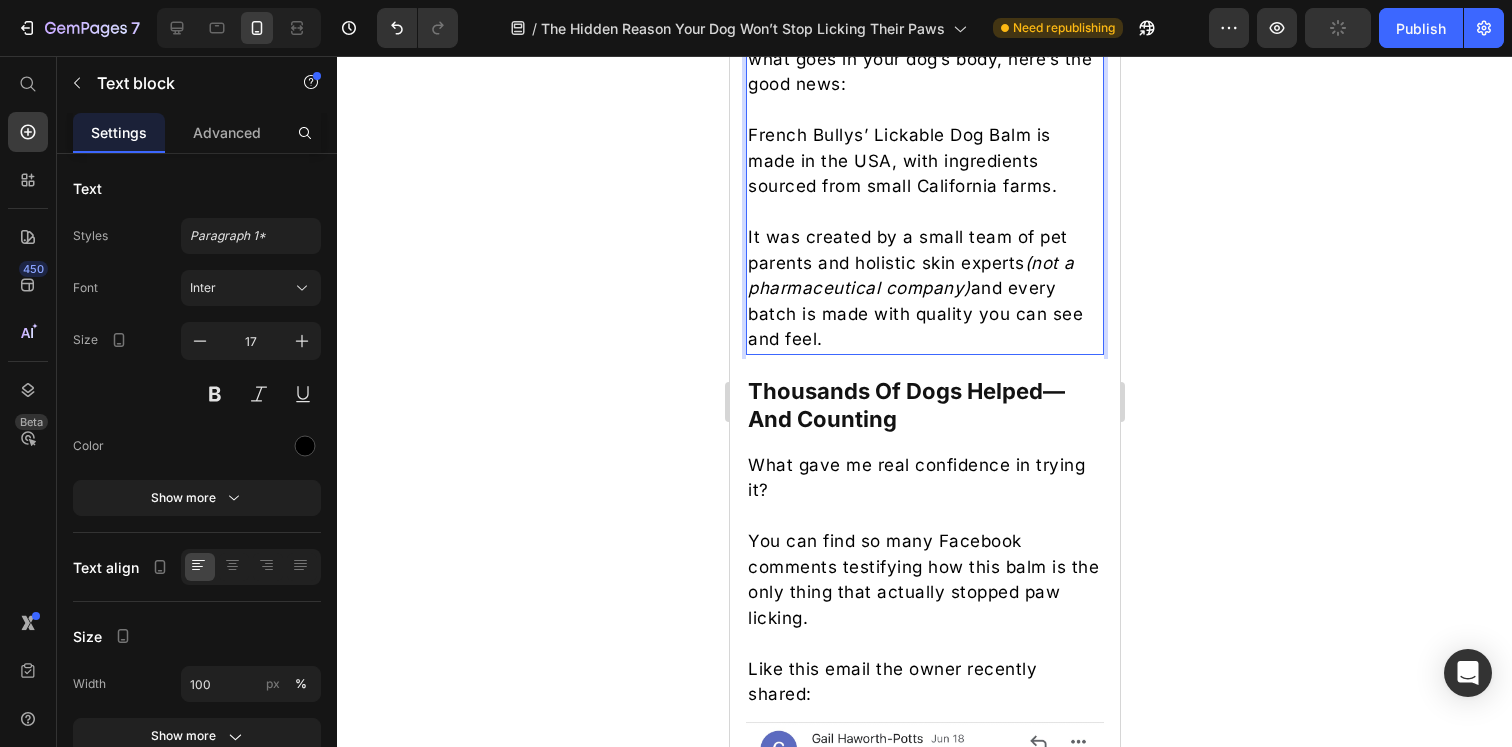 click on "(not a pharmaceutical company)" at bounding box center (910, 276) 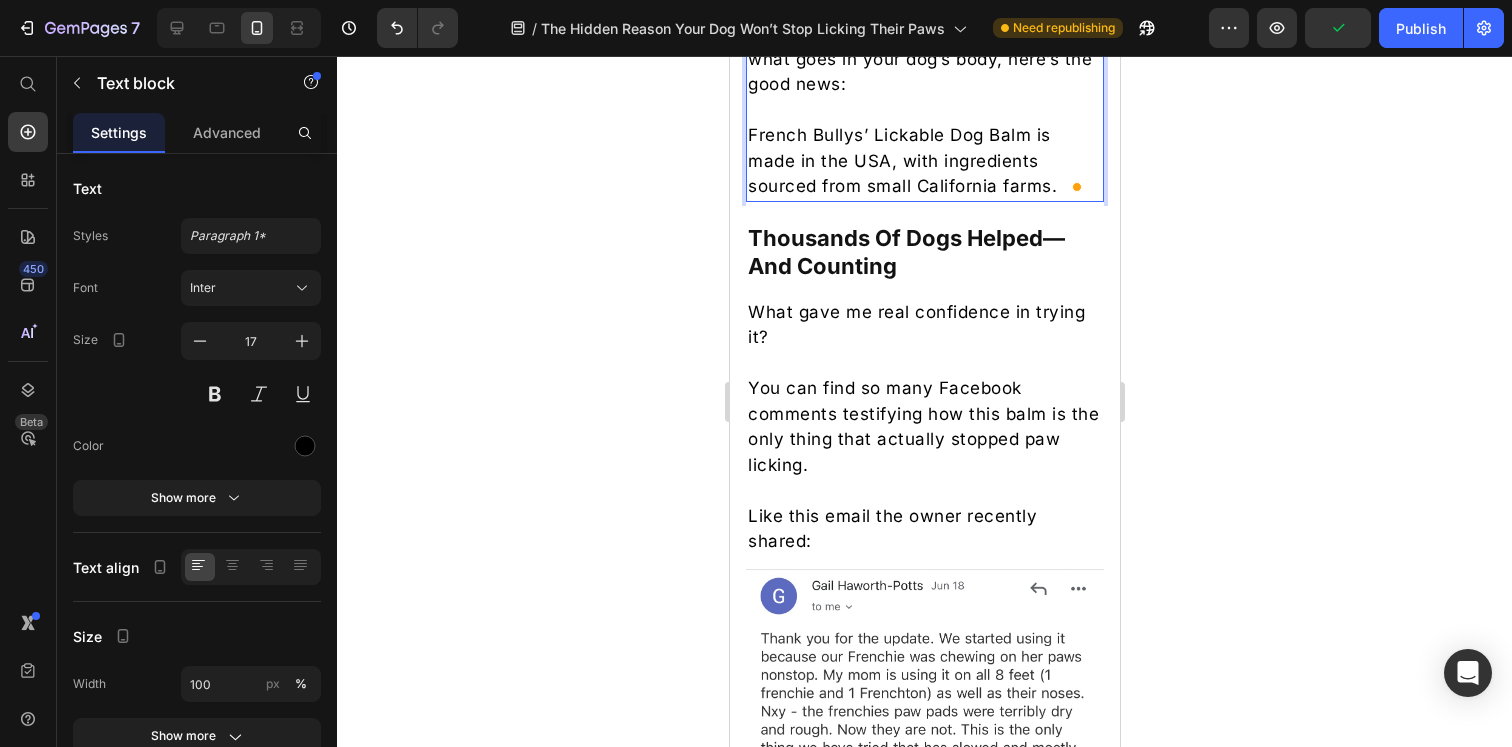 click 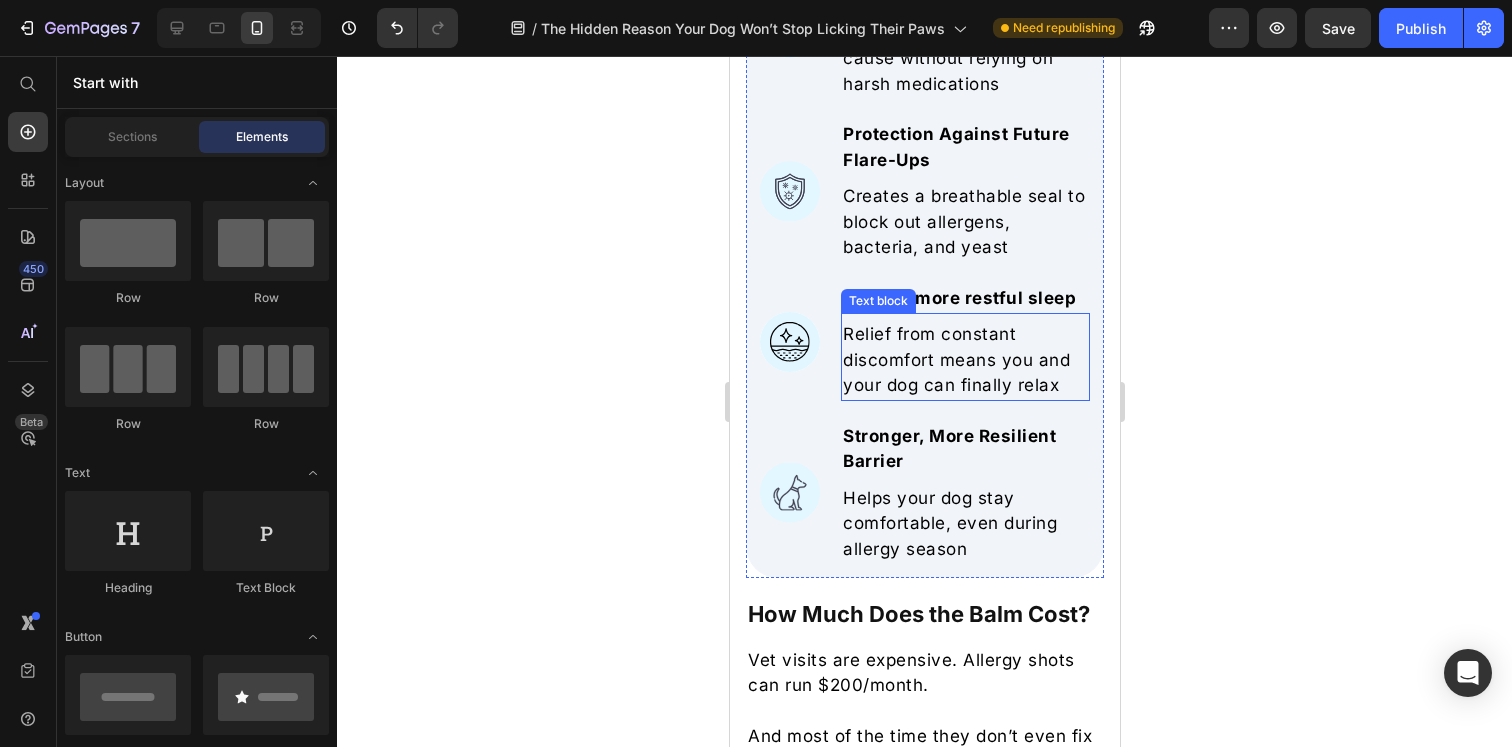 scroll, scrollTop: 8104, scrollLeft: 0, axis: vertical 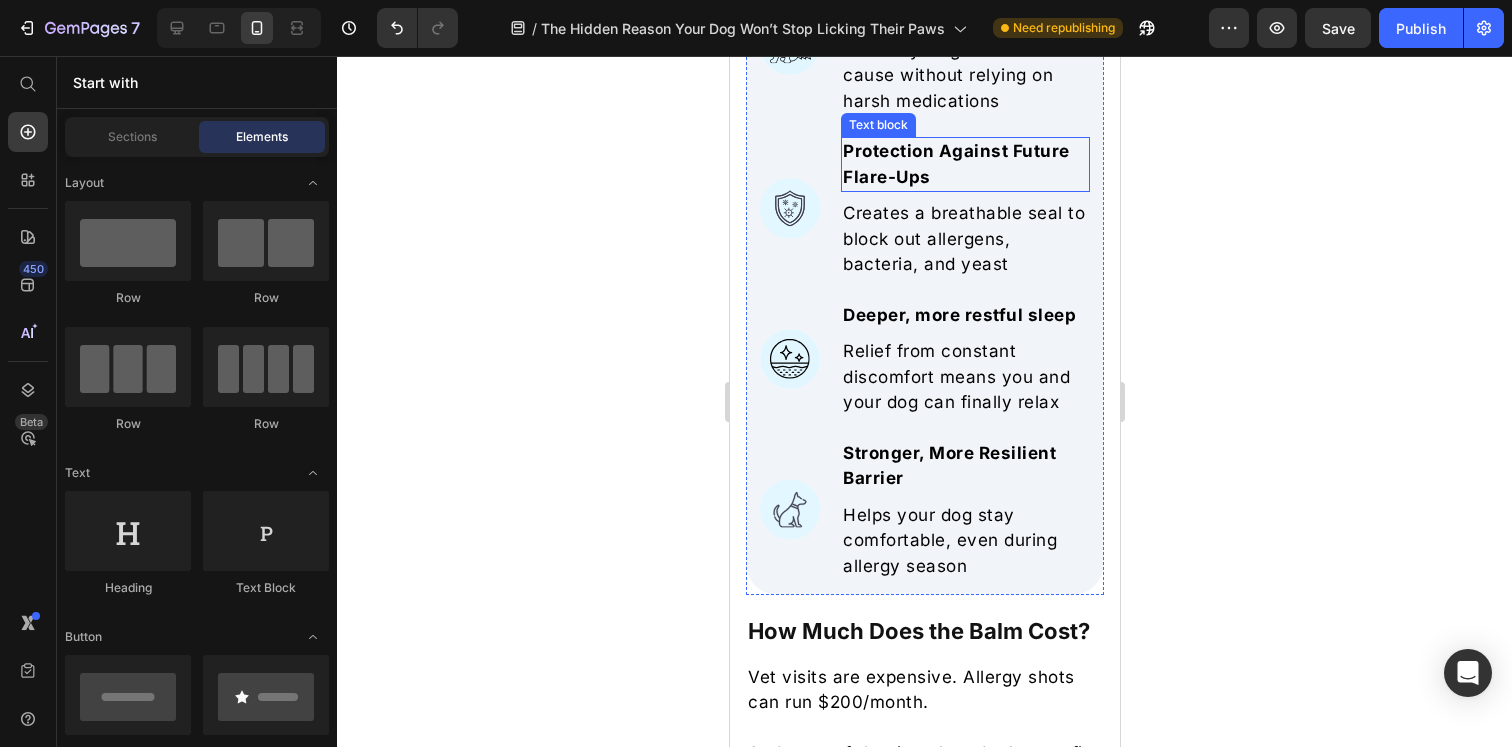 click on "Protection Against Future Flare-Ups" at bounding box center [964, 164] 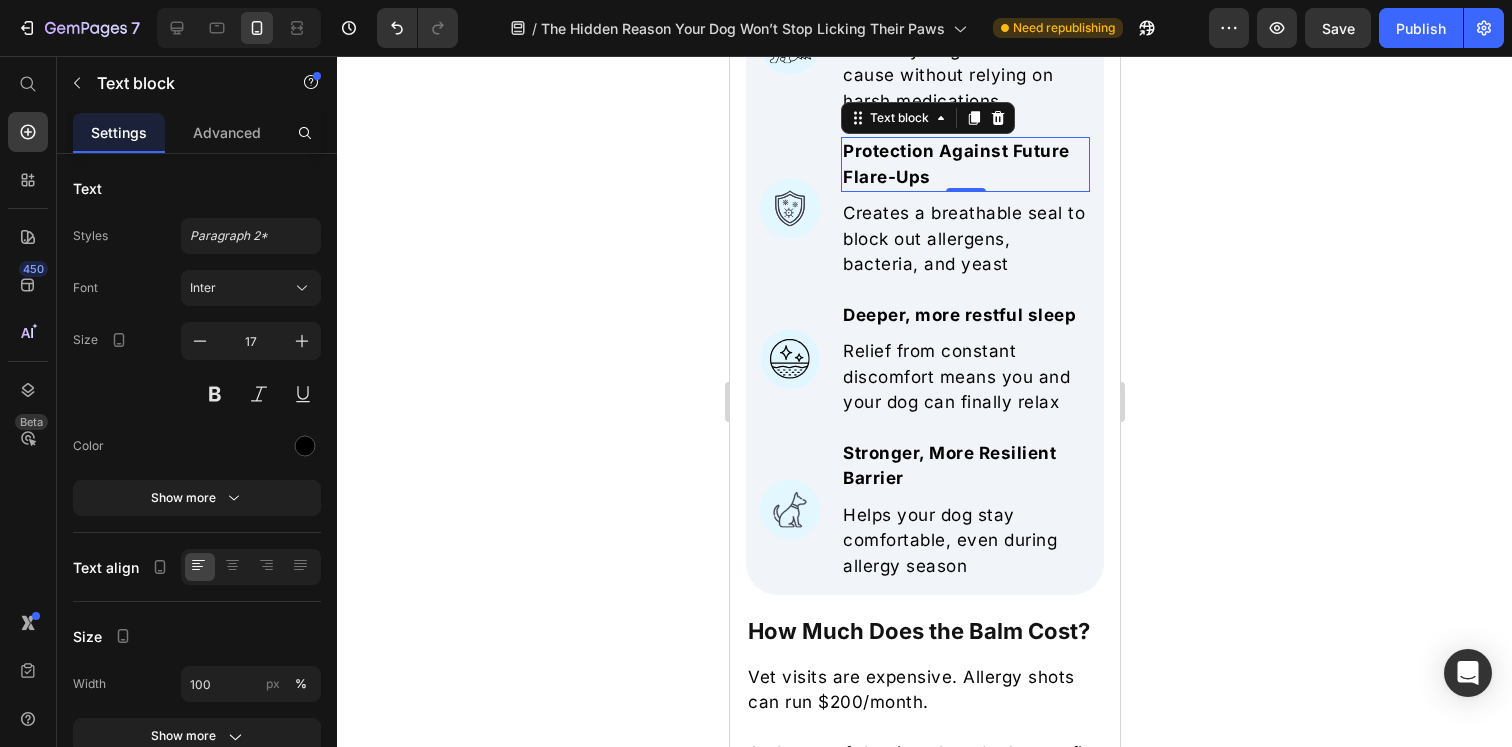 click on "Protection Against Future Flare-Ups" at bounding box center (964, 164) 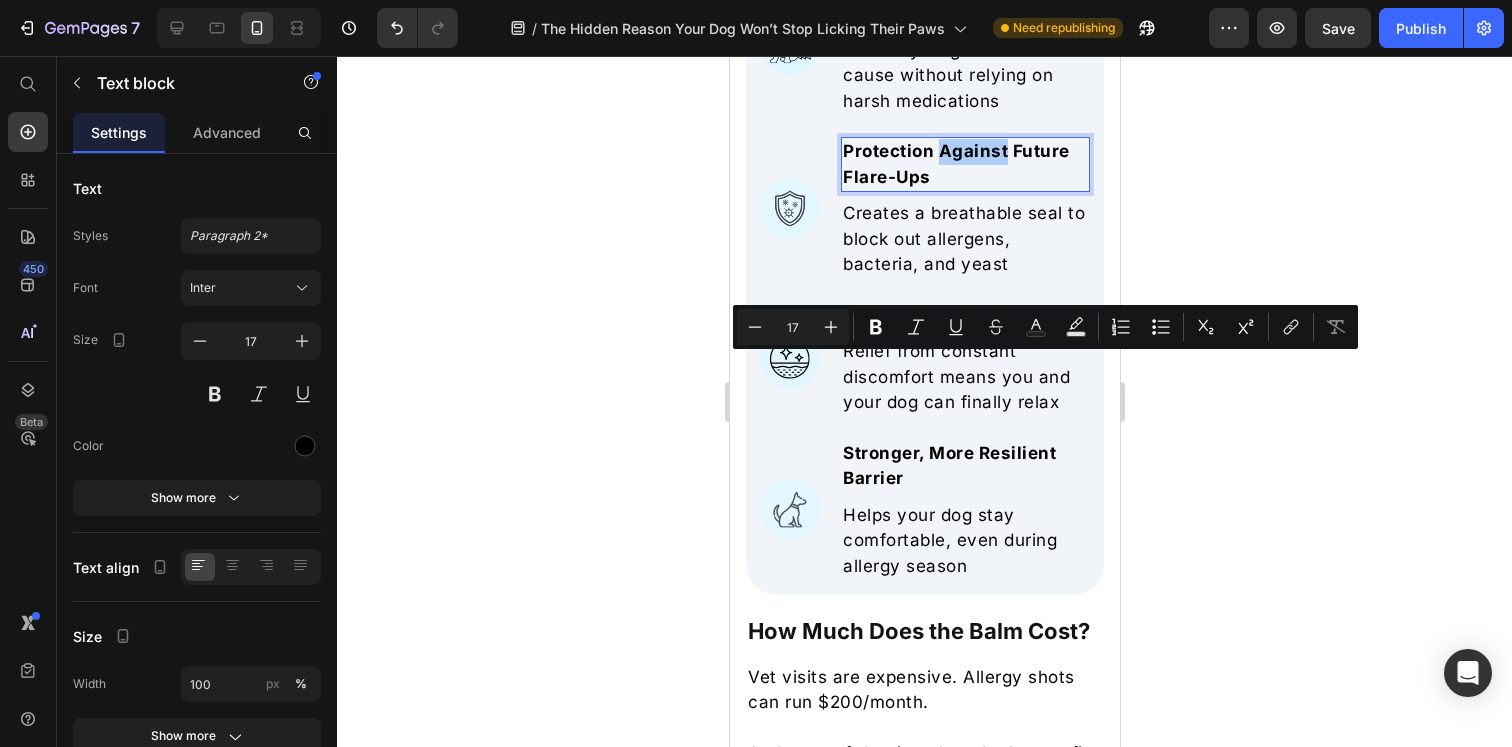click 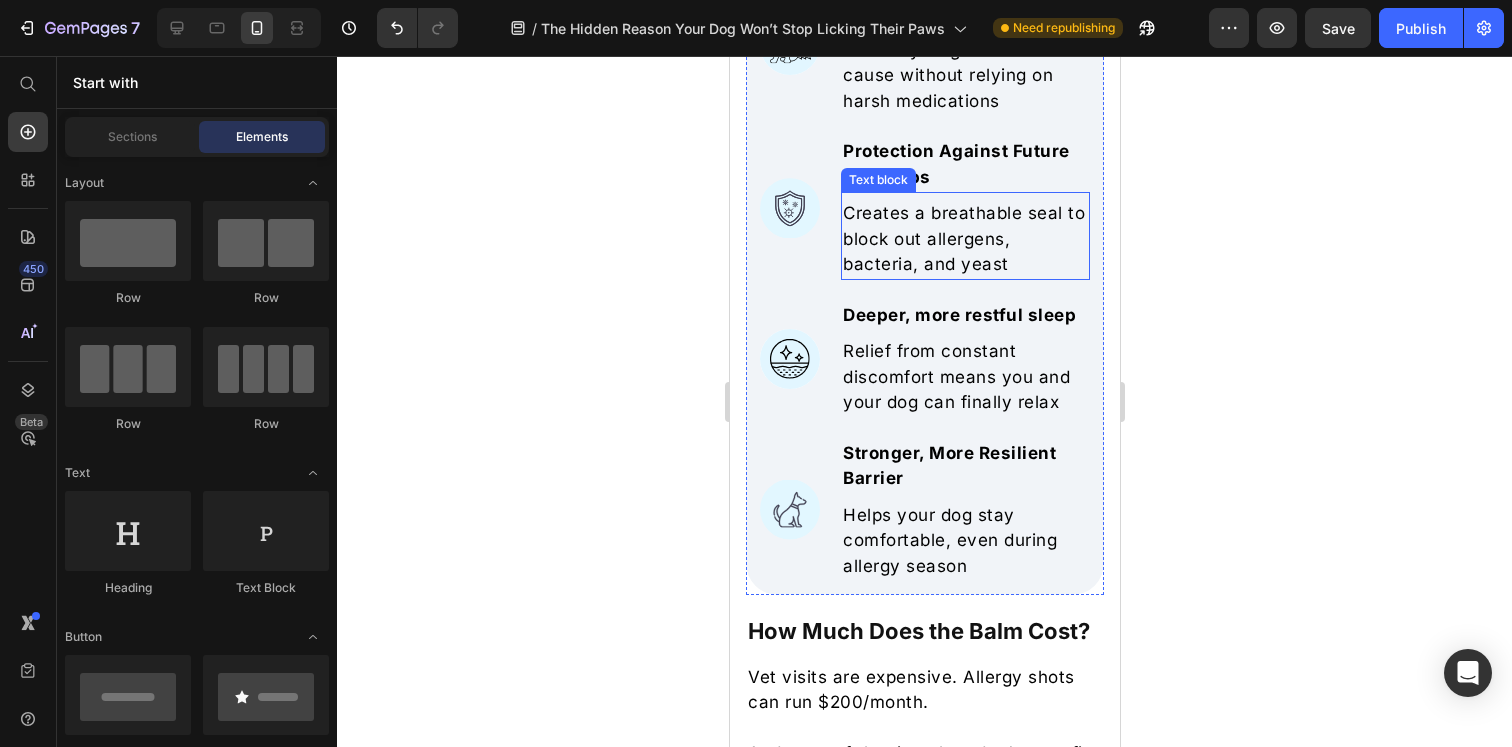 scroll, scrollTop: 8057, scrollLeft: 0, axis: vertical 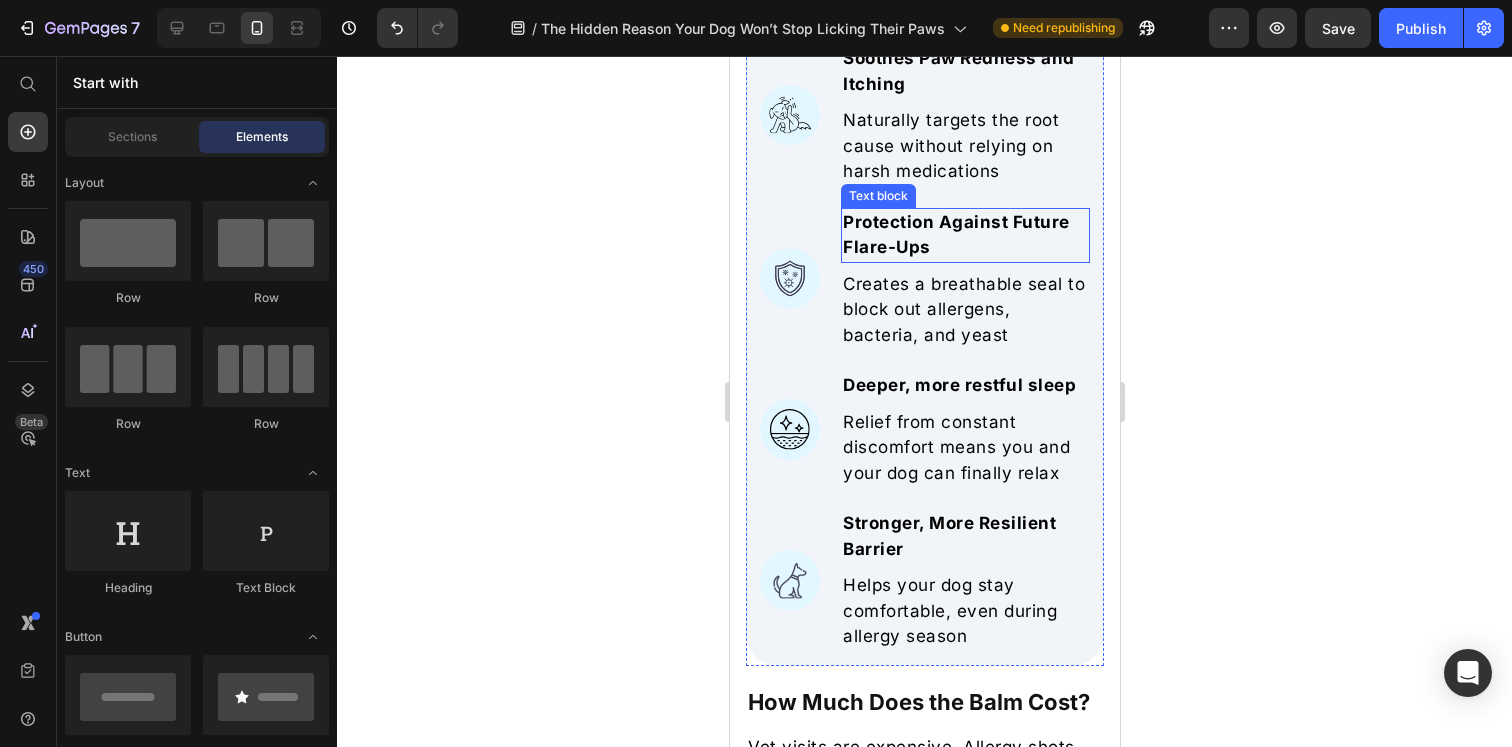 click on "Protection Against Future Flare-Ups" at bounding box center [964, 235] 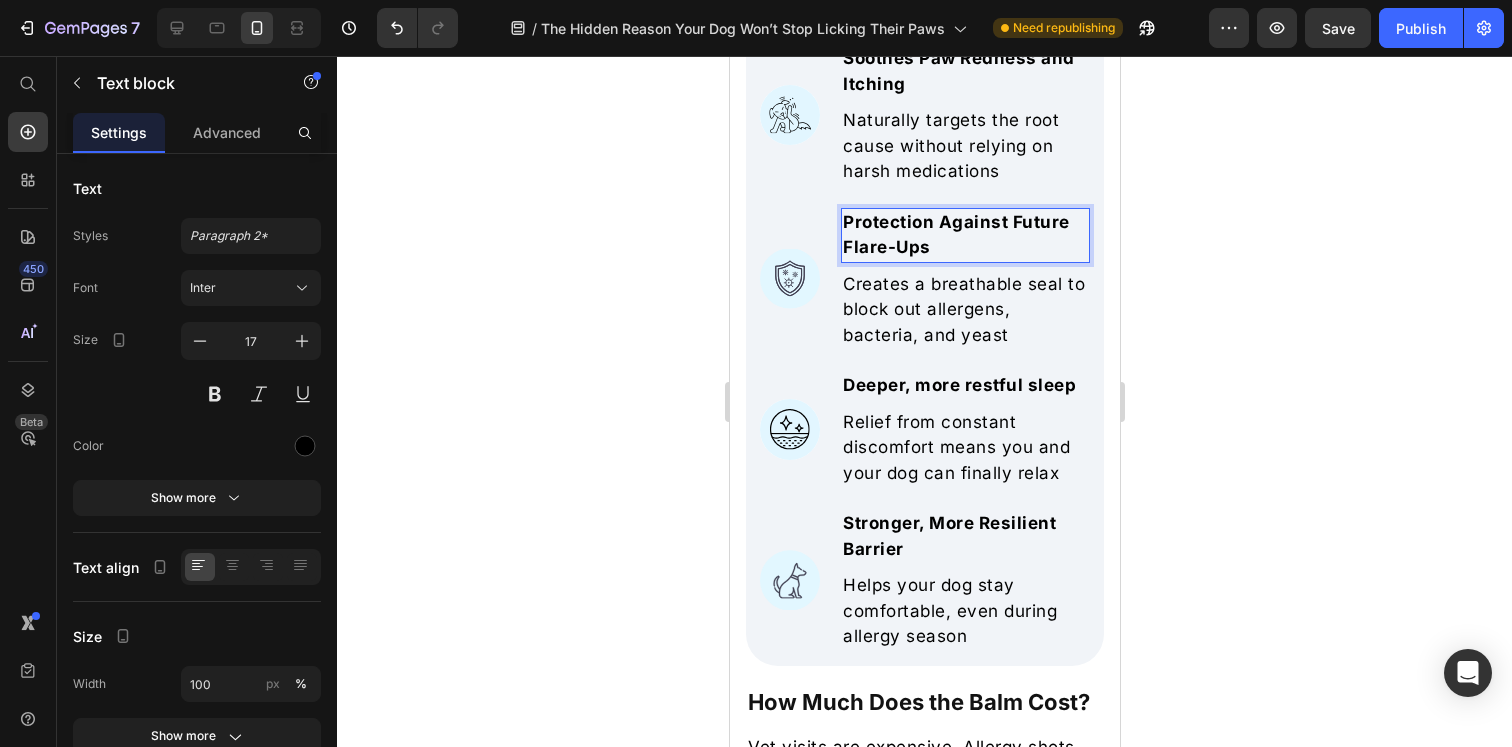 click 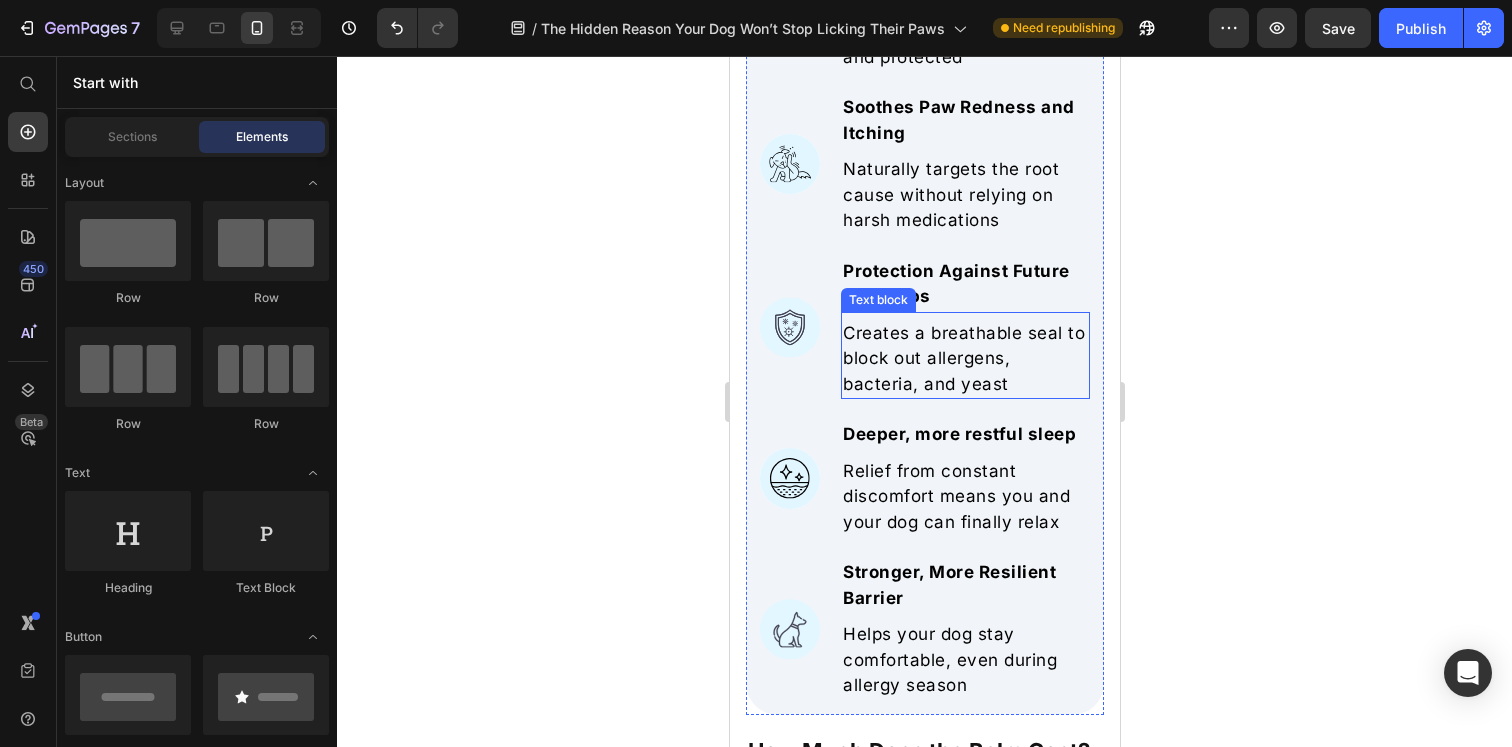 scroll, scrollTop: 8006, scrollLeft: 0, axis: vertical 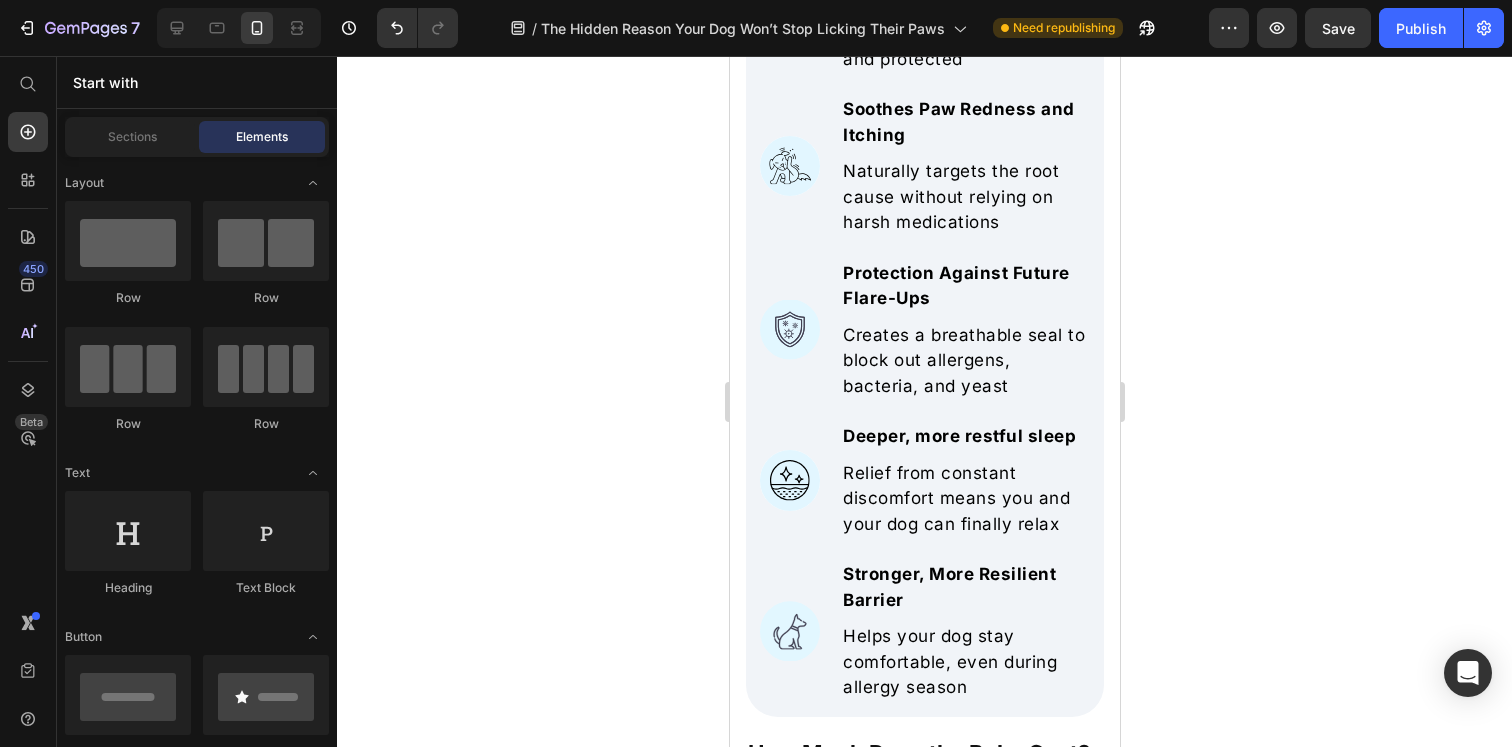 click 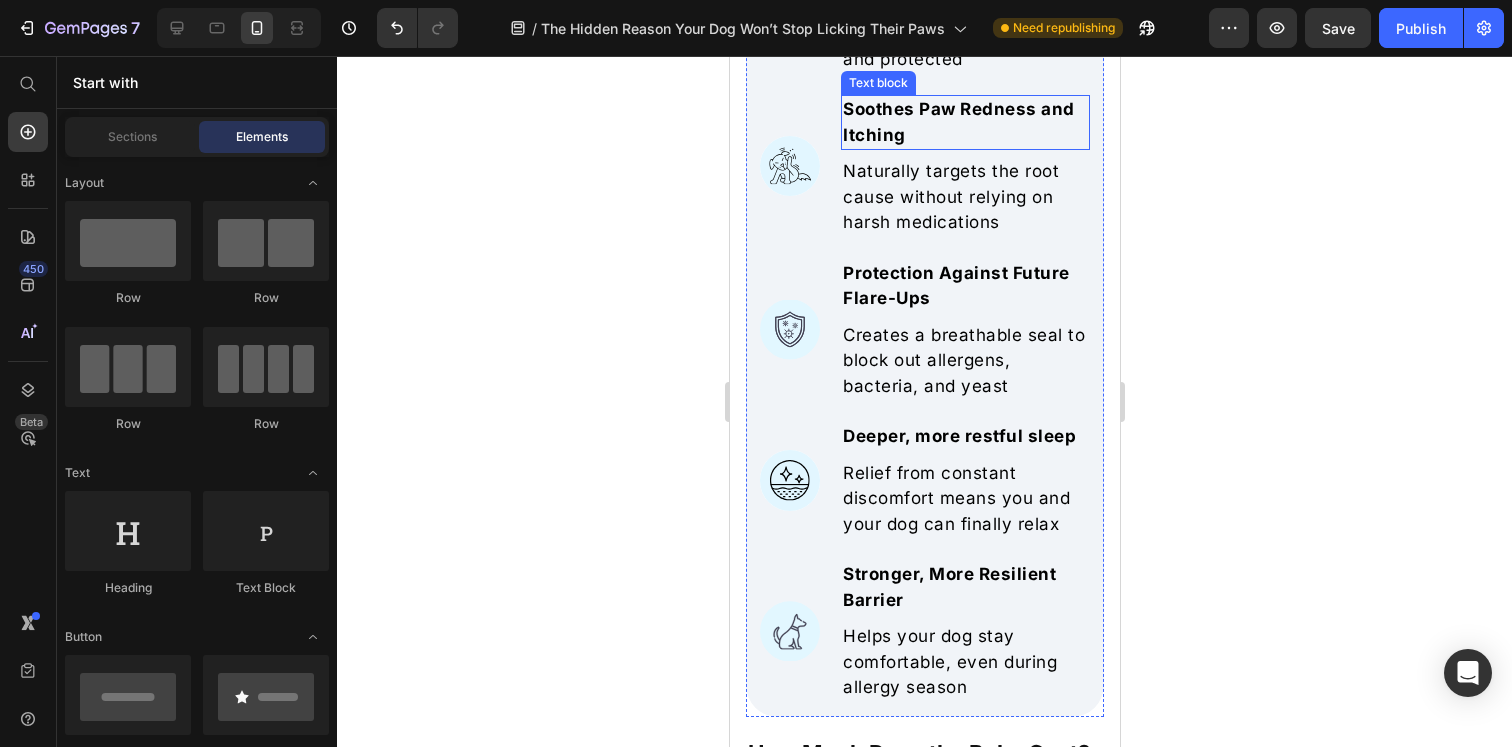 click on "Soothes Paw Redness and Itching" at bounding box center (964, 122) 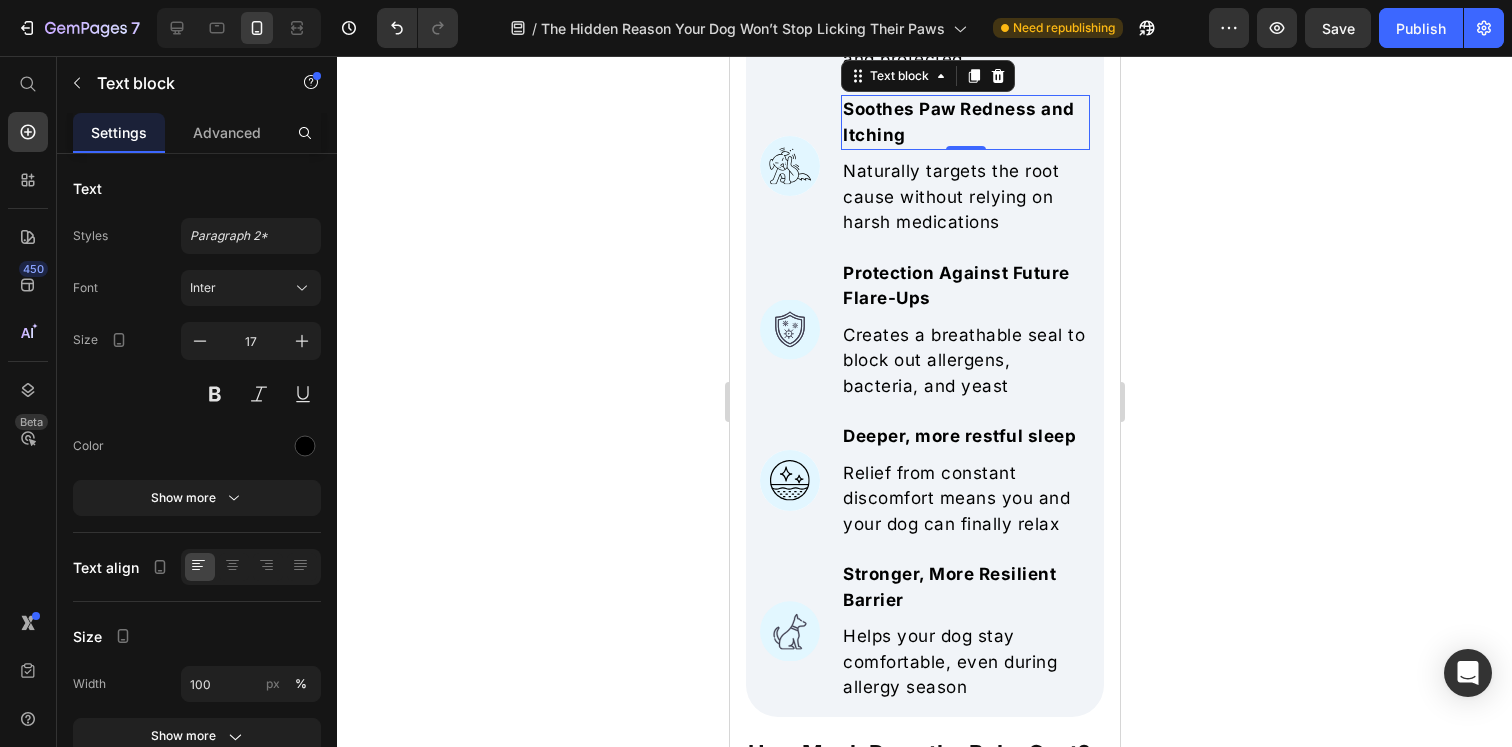 click 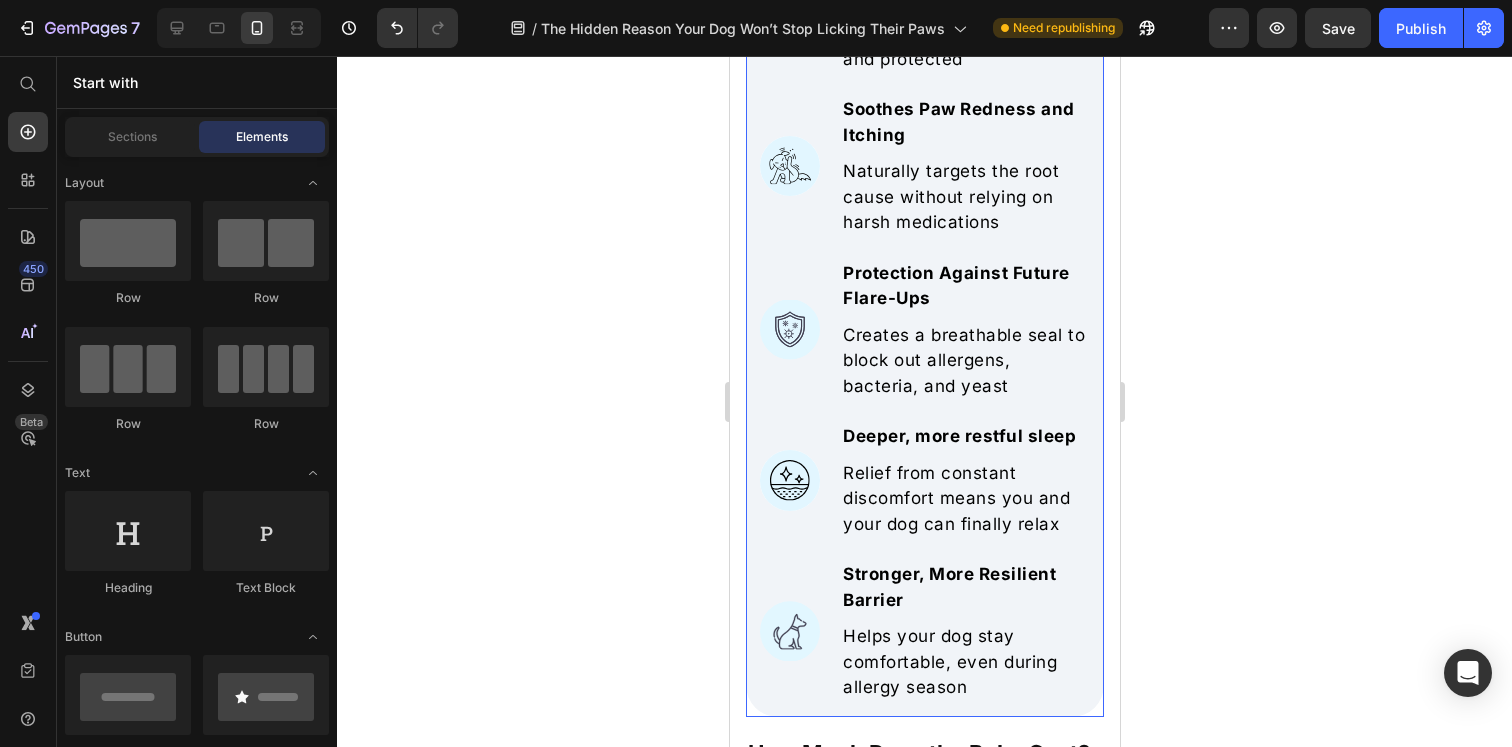 click on "Image Soothes Paw Redness and Itching Text block Naturally targets the root cause without relying on harsh medications Text block" at bounding box center (924, 166) 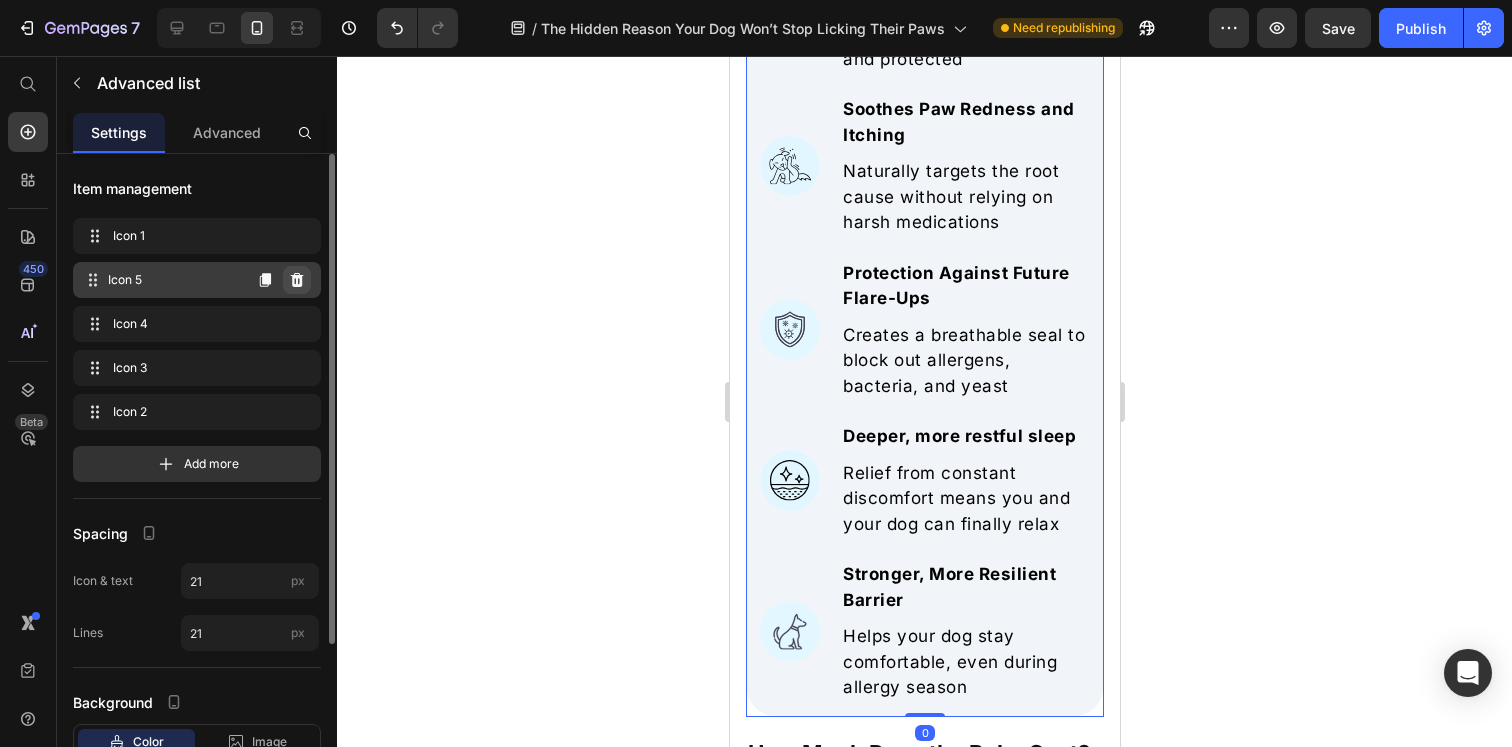 click 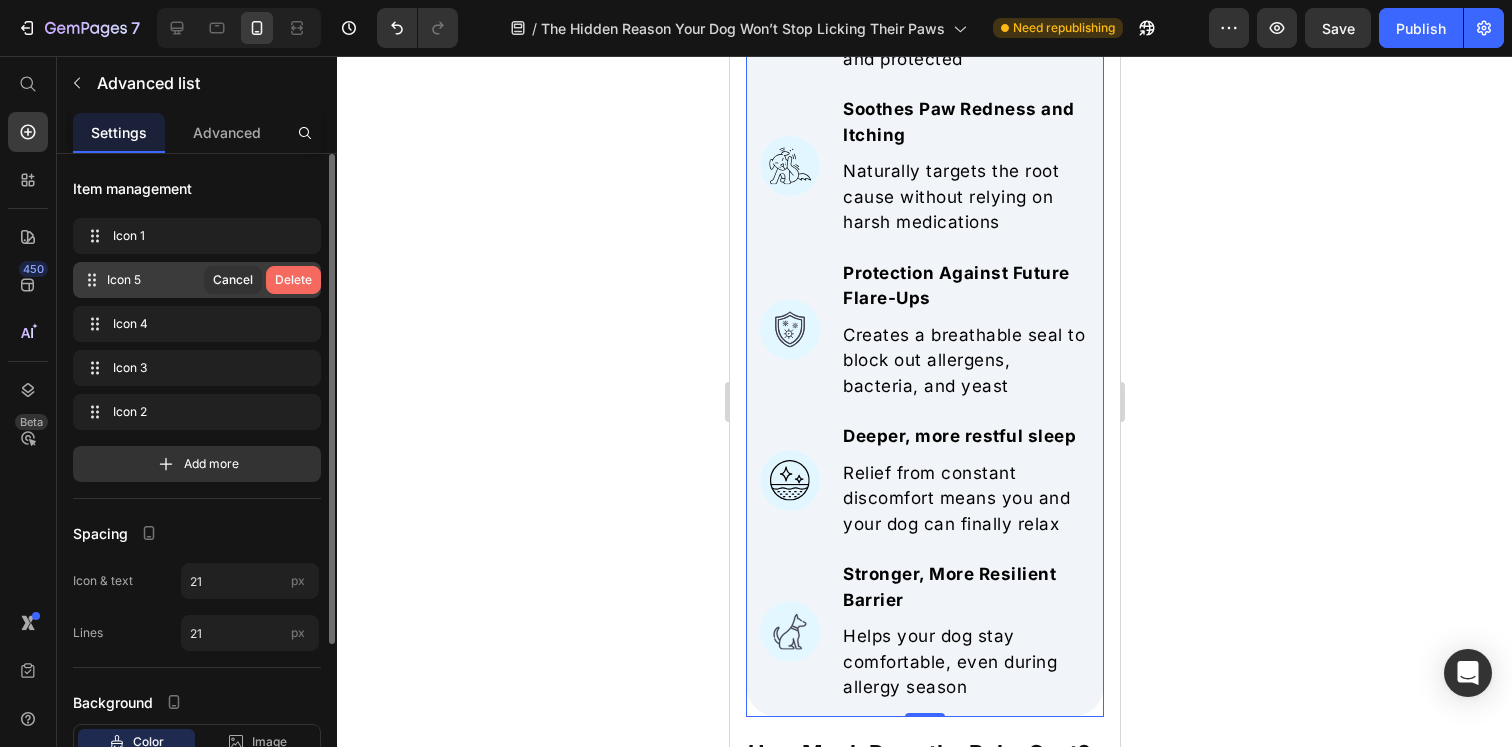 click on "Delete" at bounding box center [293, 280] 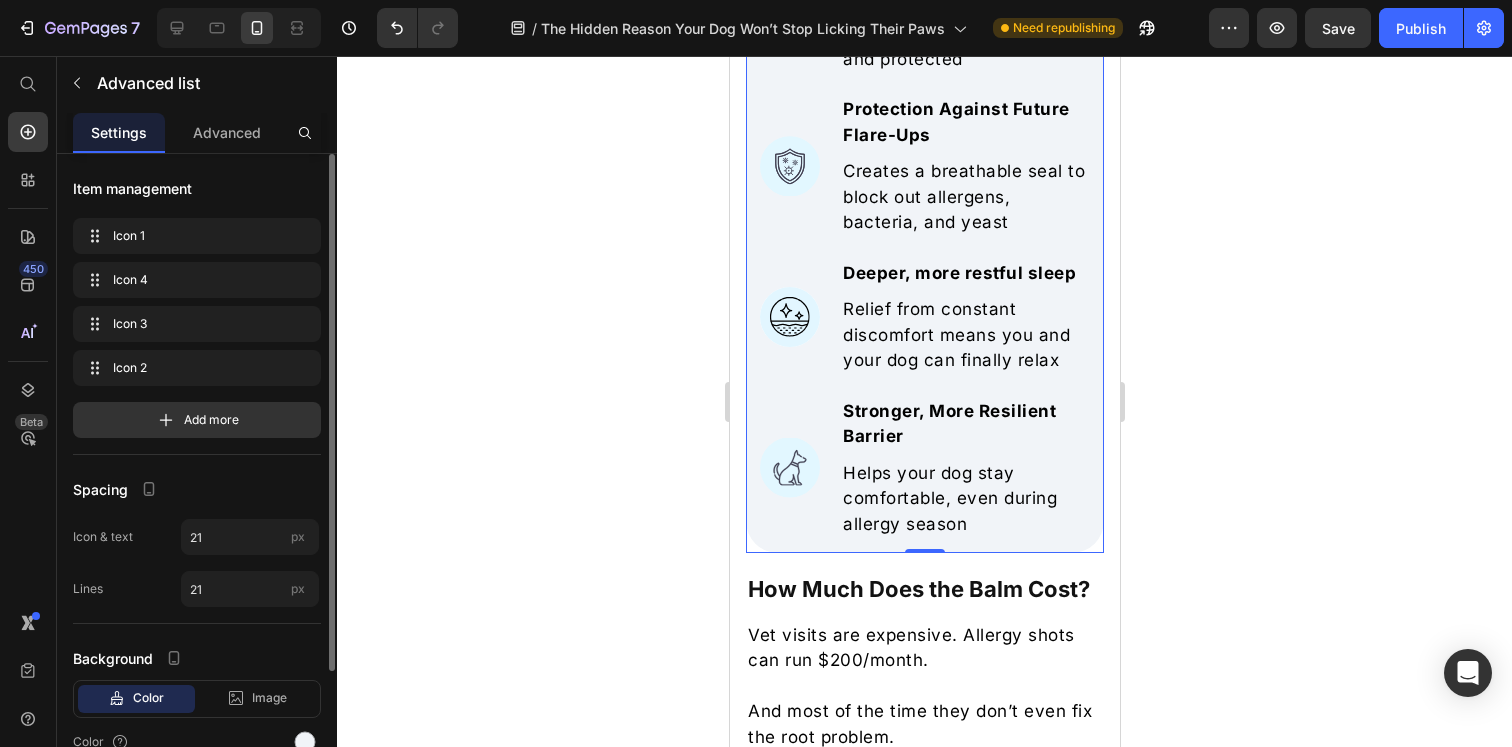 click 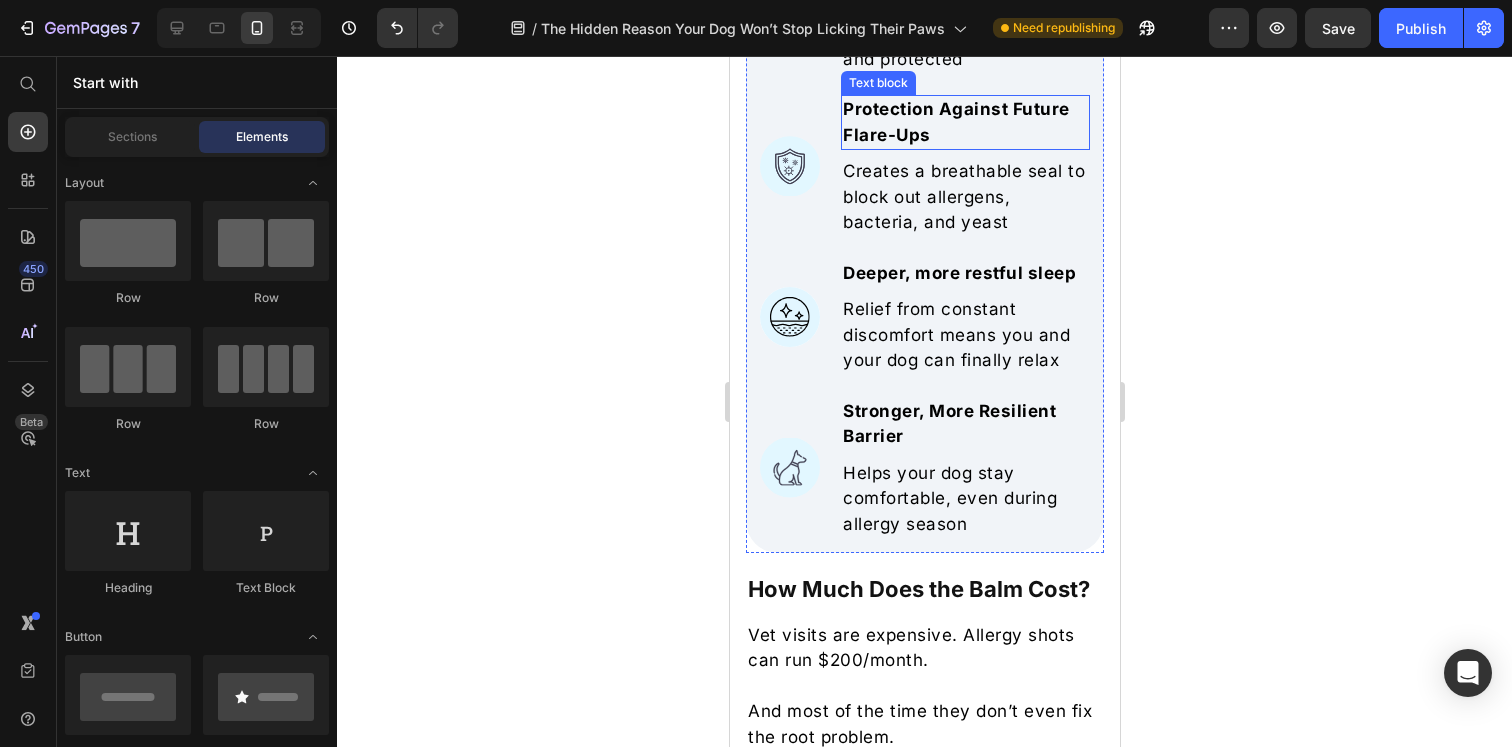 click on "Protection Against Future Flare-Ups" at bounding box center [964, 122] 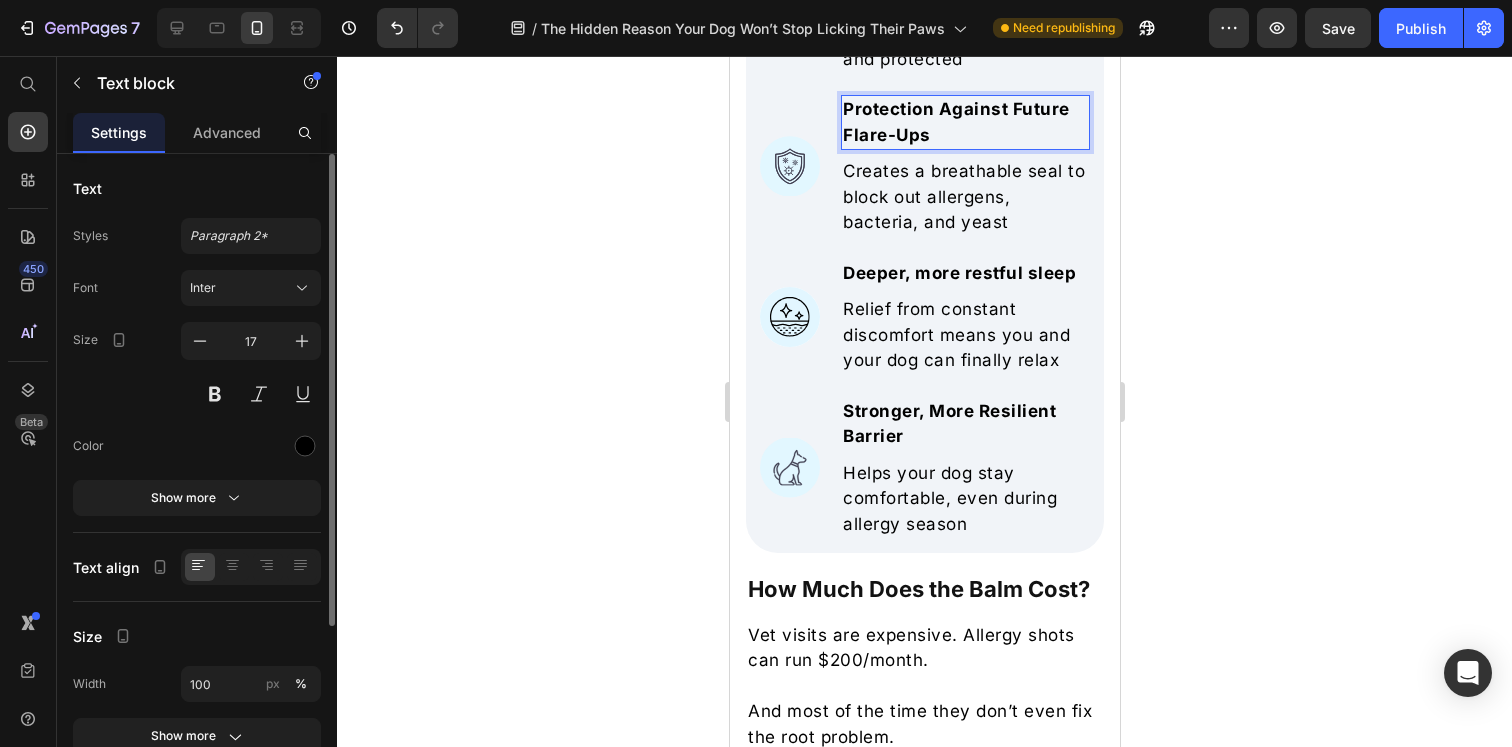 click on "Protection Against Future Flare-Ups" at bounding box center (964, 122) 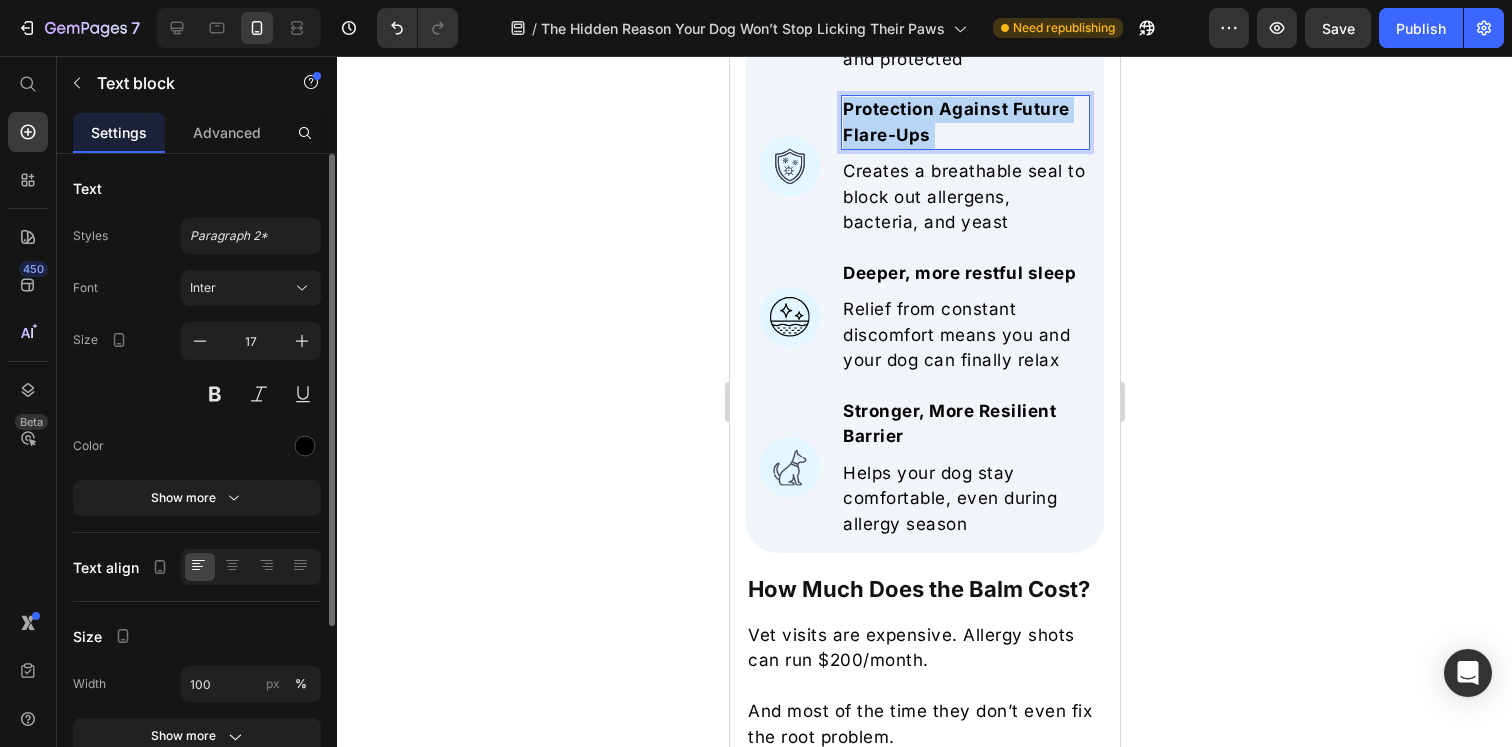 drag, startPoint x: 927, startPoint y: 327, endPoint x: 843, endPoint y: 327, distance: 84 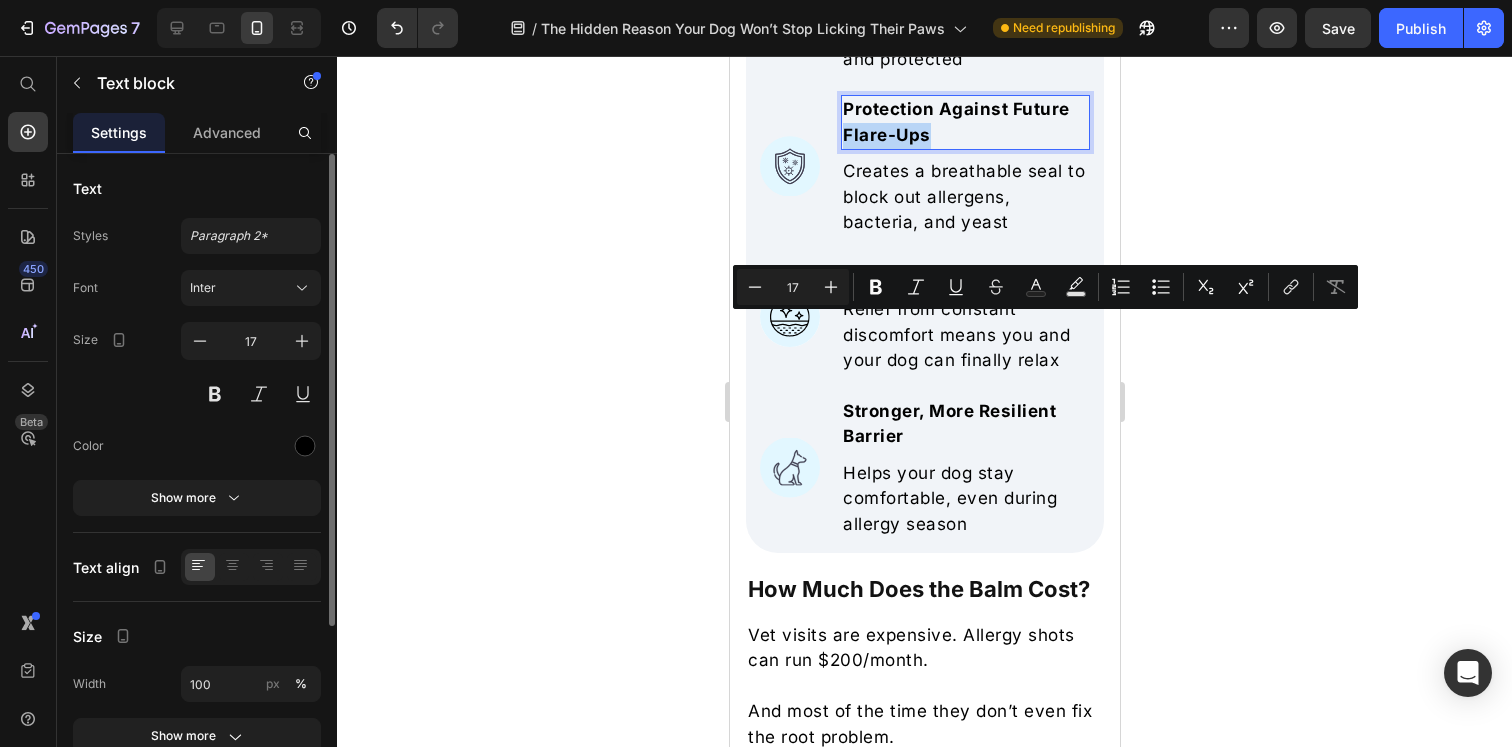 drag, startPoint x: 941, startPoint y: 327, endPoint x: 844, endPoint y: 327, distance: 97 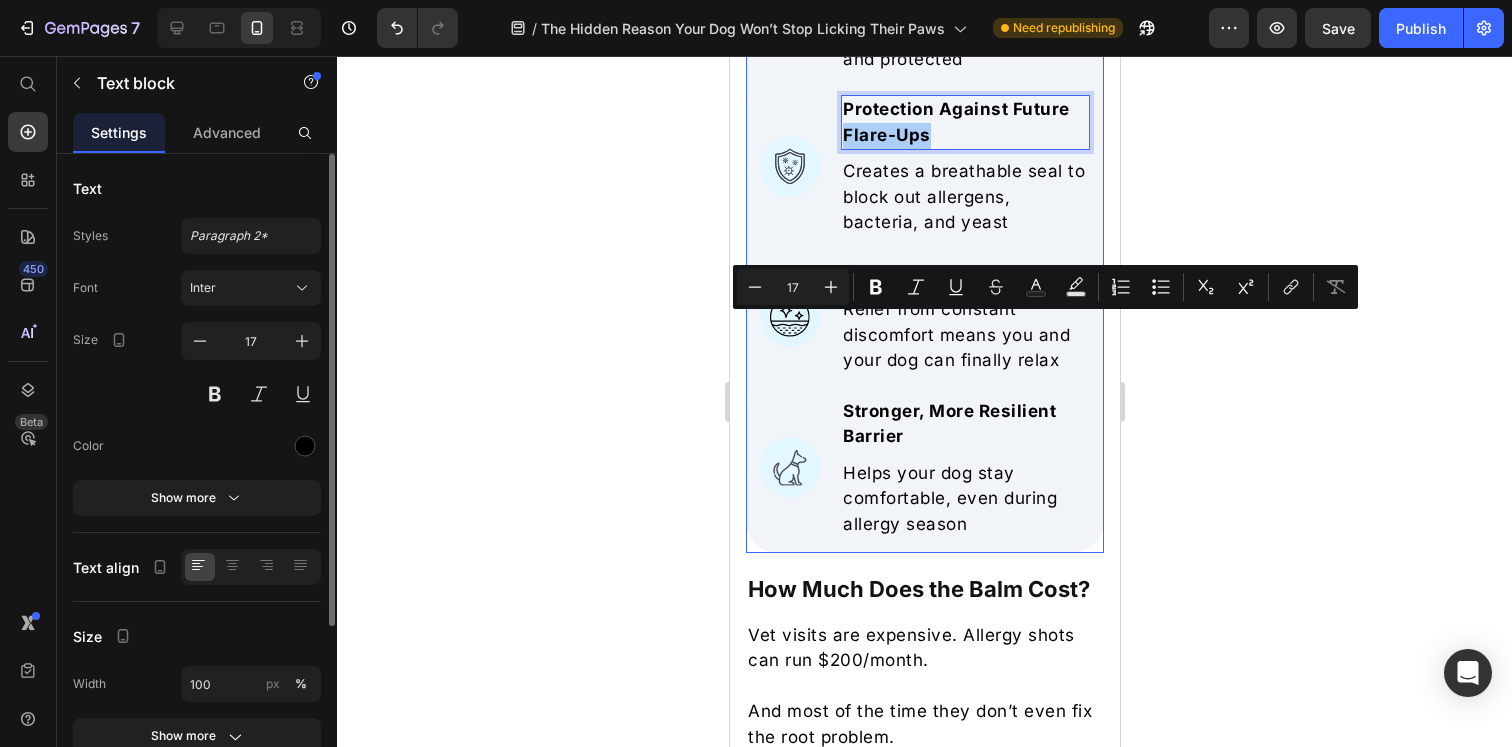 click 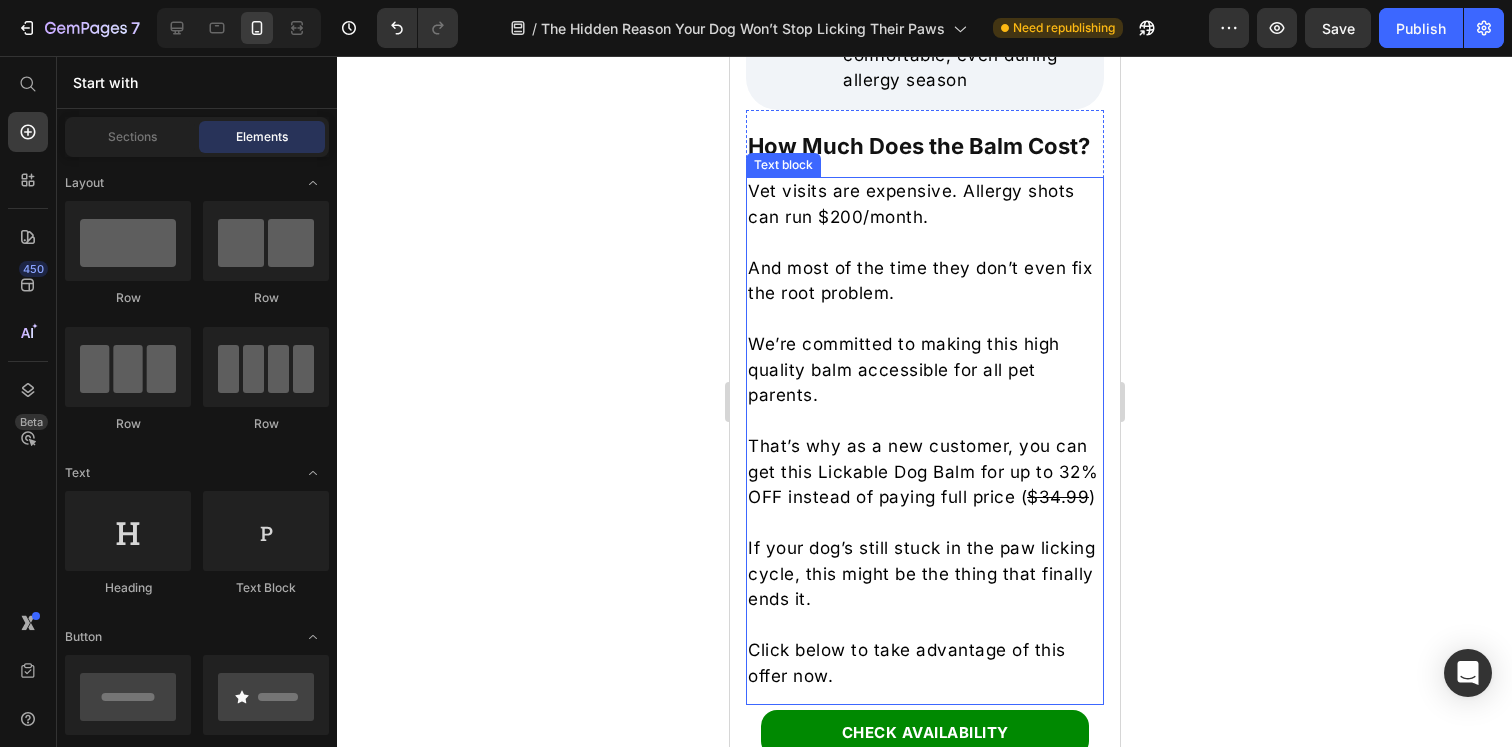 scroll, scrollTop: 8701, scrollLeft: 0, axis: vertical 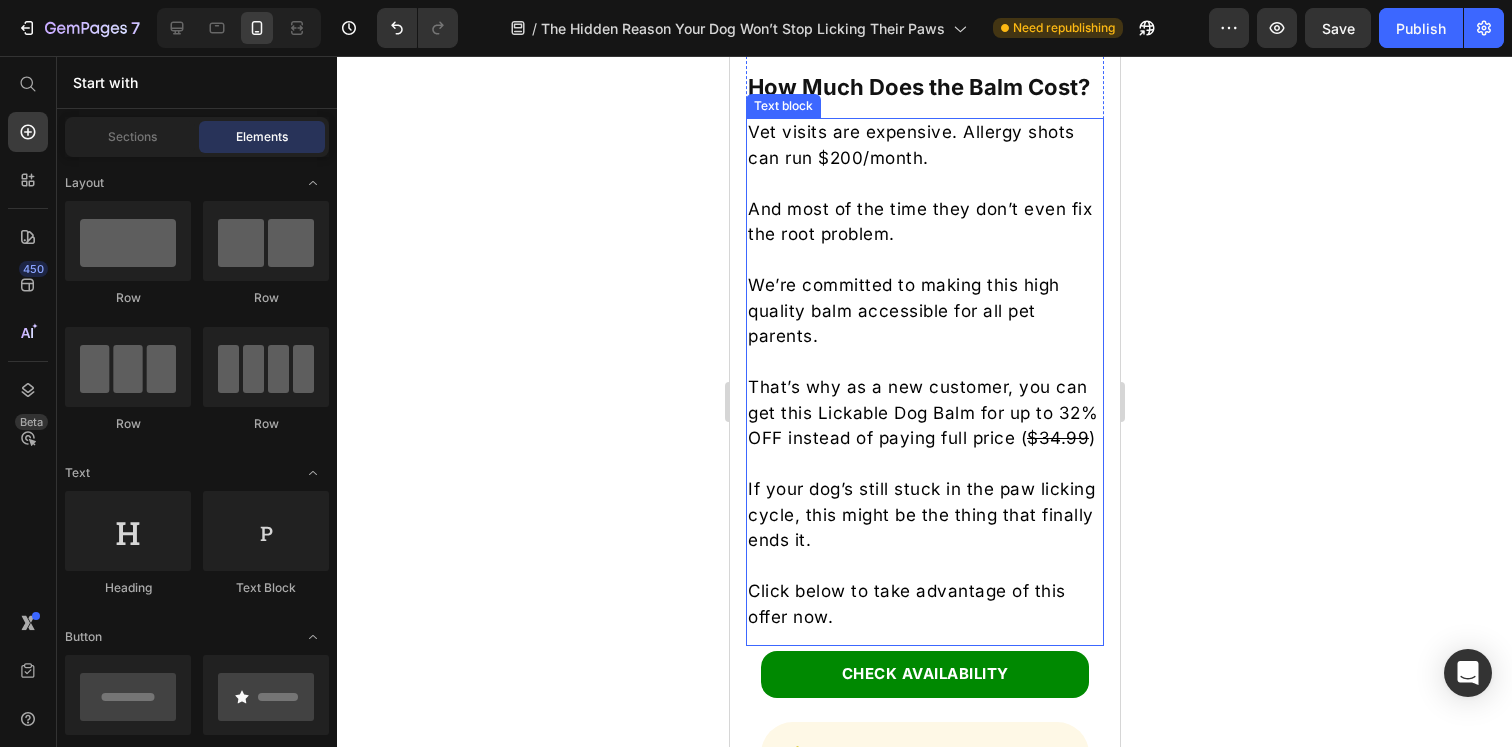 click on "That’s why as a new customer, you can get this Lickable Dog Balm for up to 32% OFF instead of paying full price ( $34.99 )" at bounding box center (924, 413) 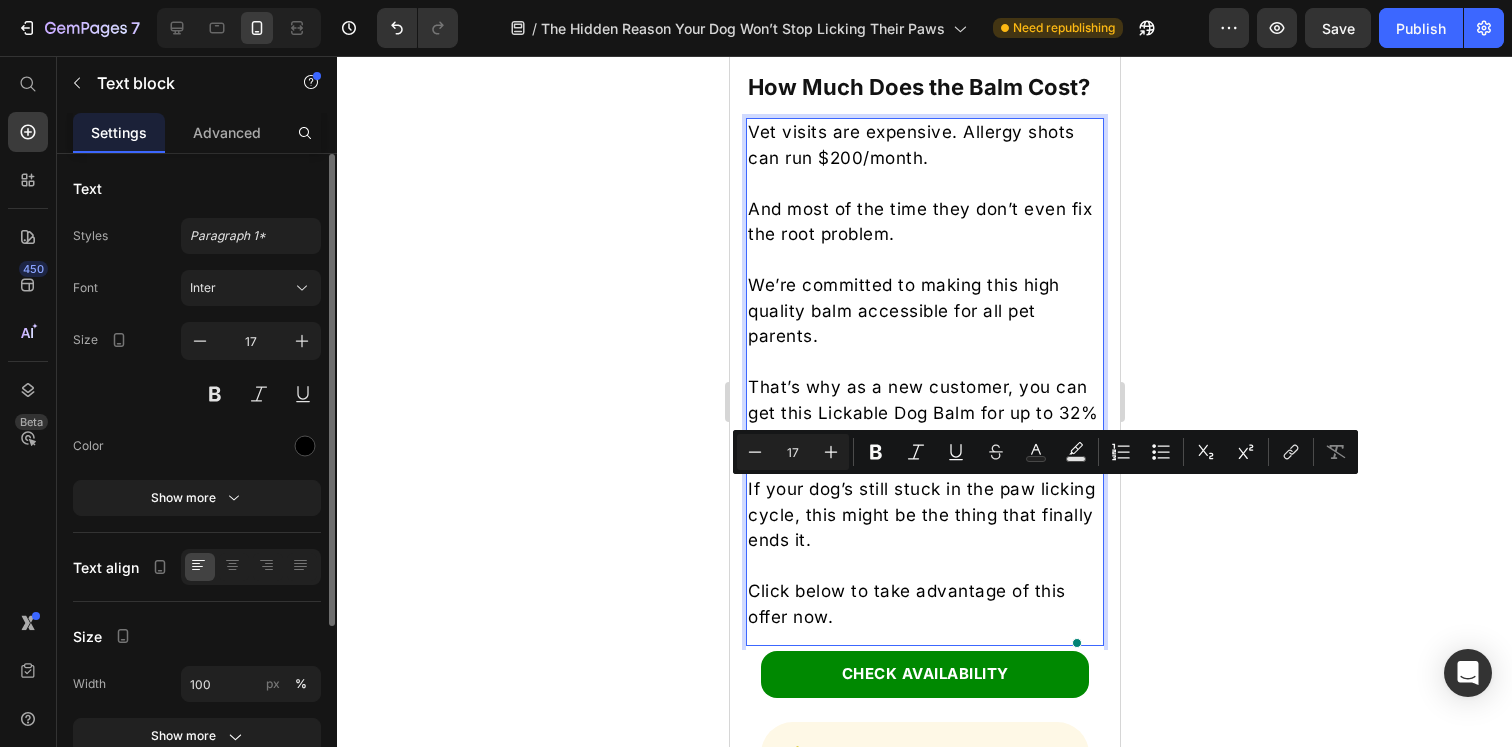click on "That’s why as a new customer, you can get this Lickable Dog Balm for up to 32% OFF instead of paying full price ( $34.99 )" at bounding box center (924, 413) 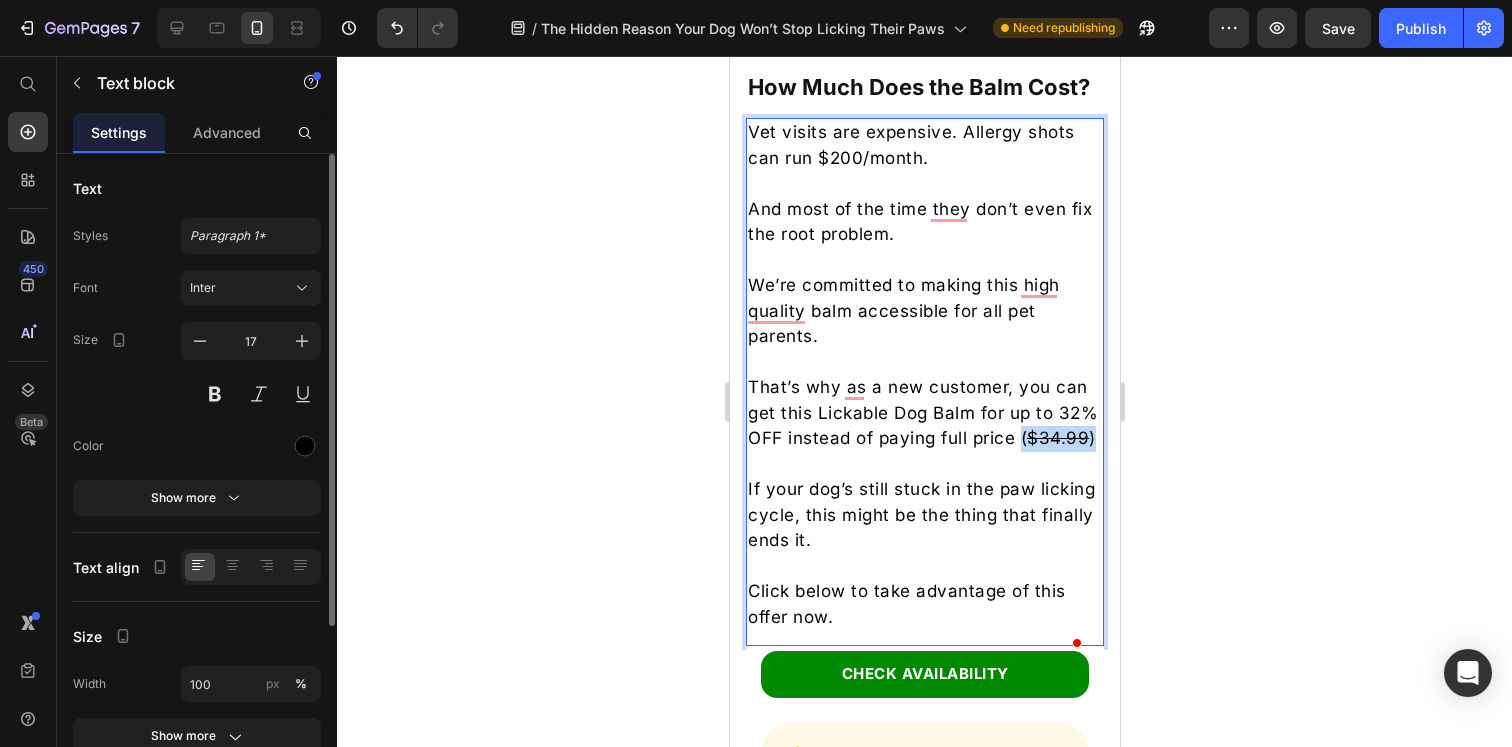 drag, startPoint x: 827, startPoint y: 519, endPoint x: 748, endPoint y: 519, distance: 79 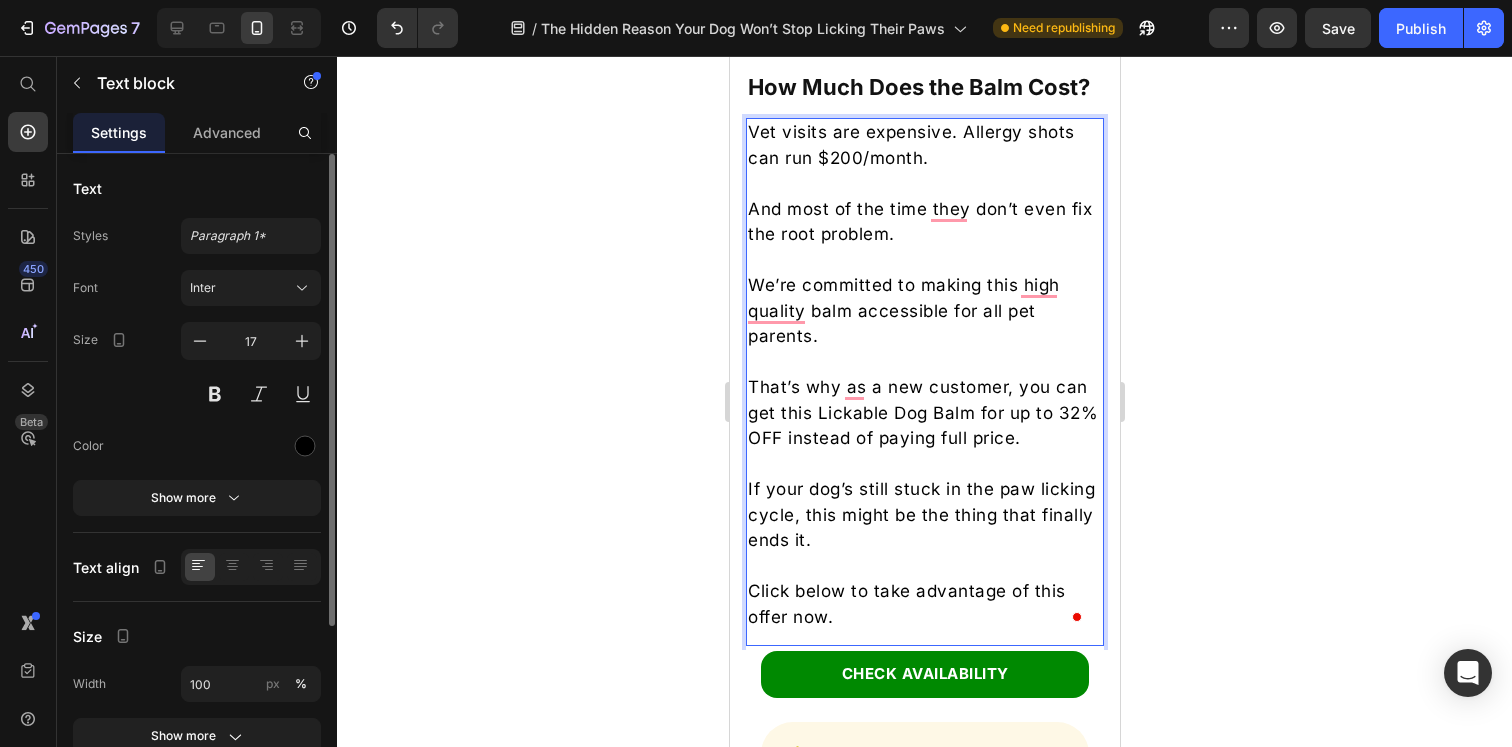 click 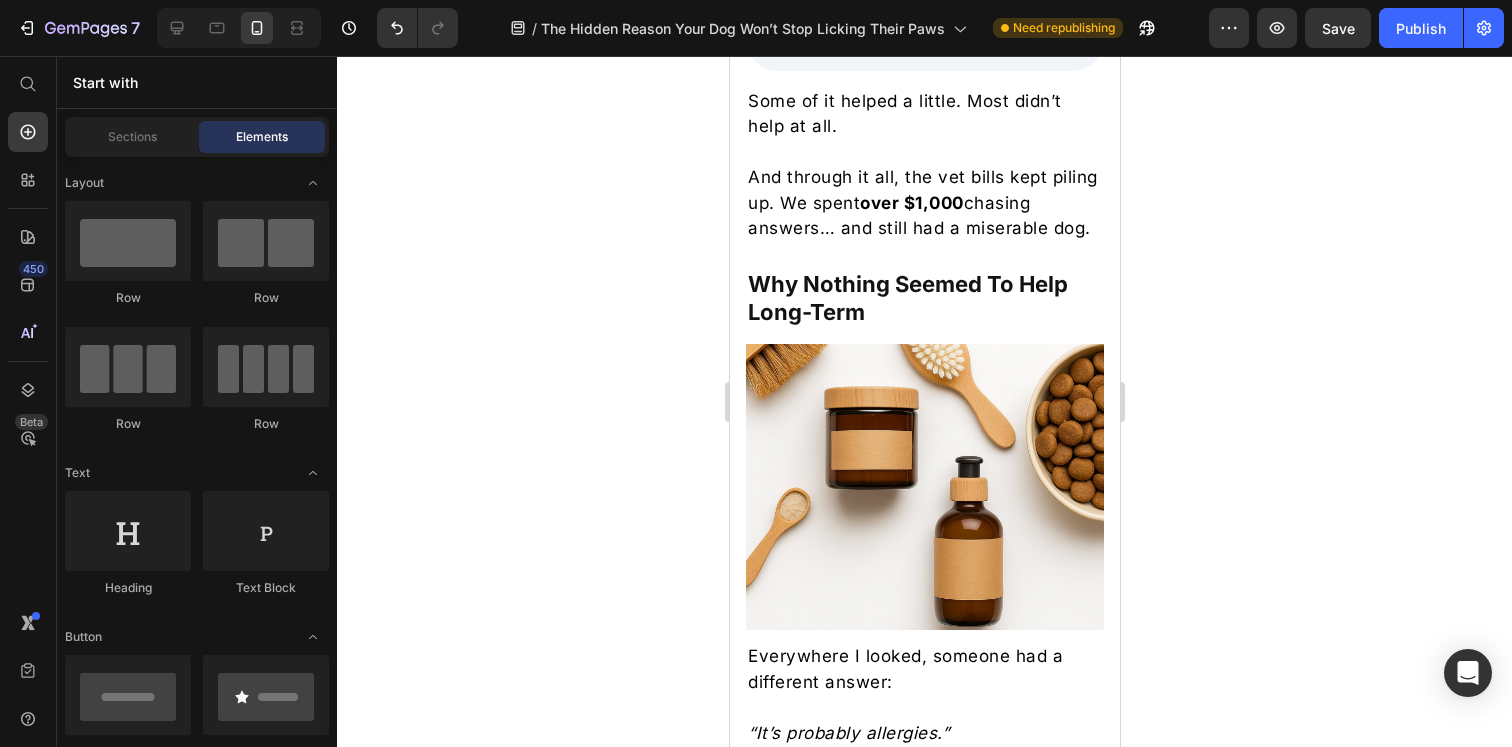 scroll, scrollTop: 1322, scrollLeft: 0, axis: vertical 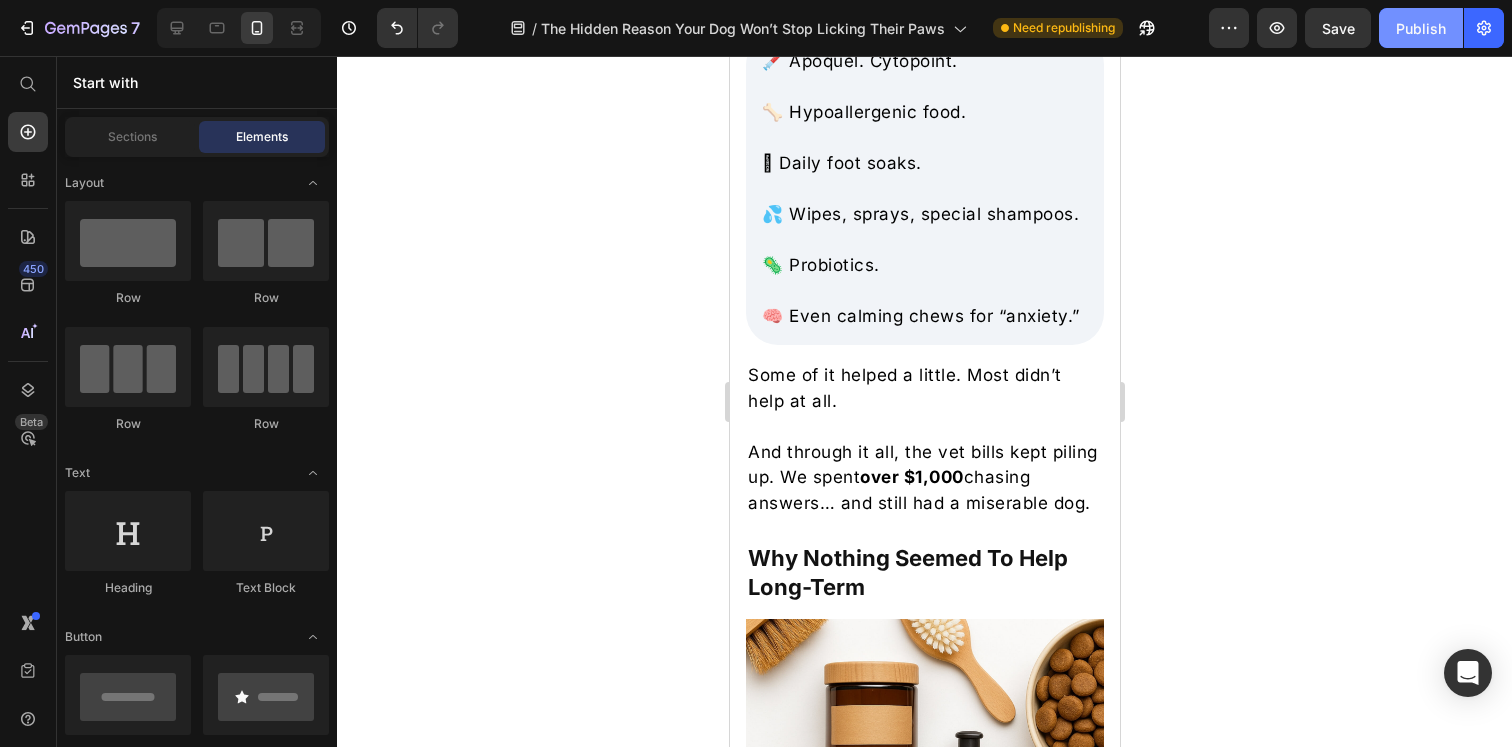 click on "Publish" at bounding box center [1421, 28] 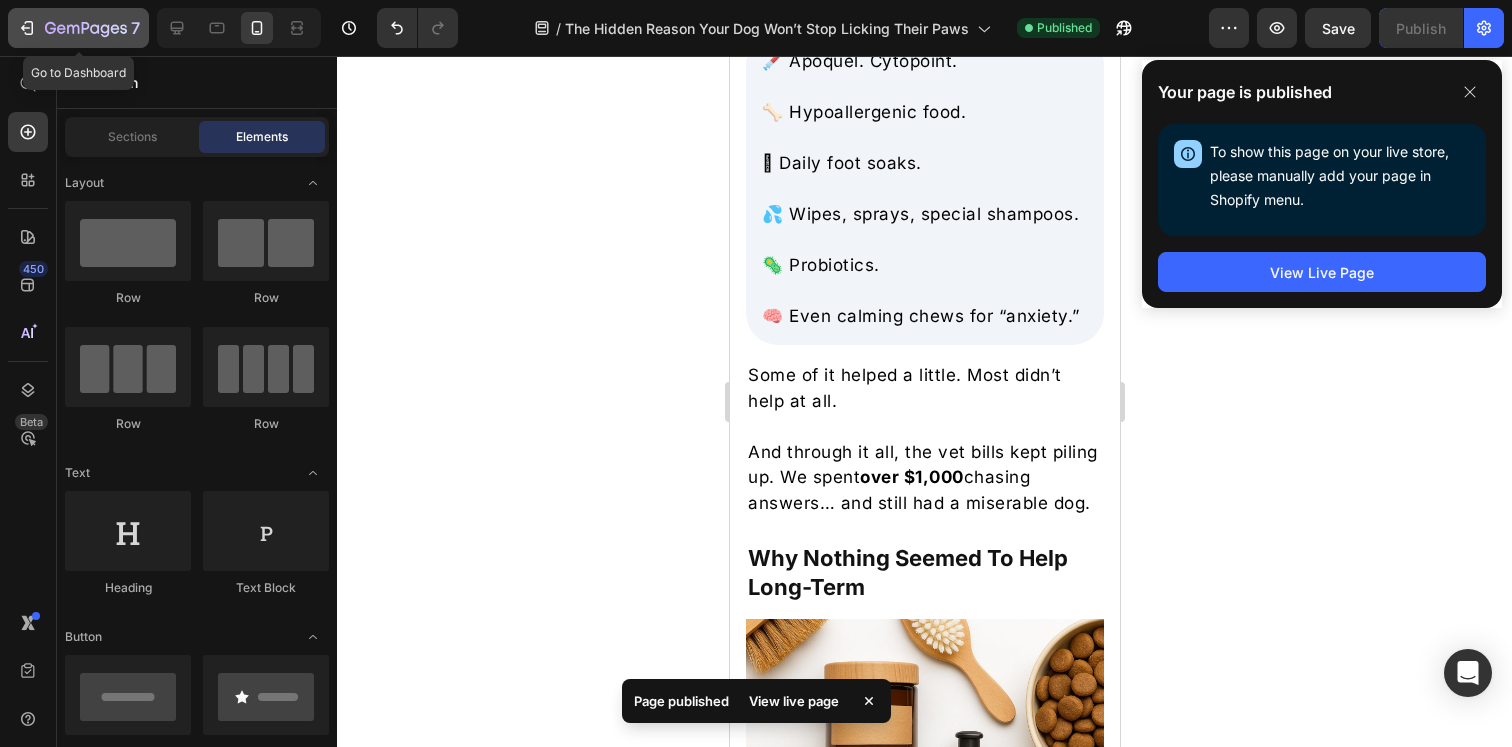 click 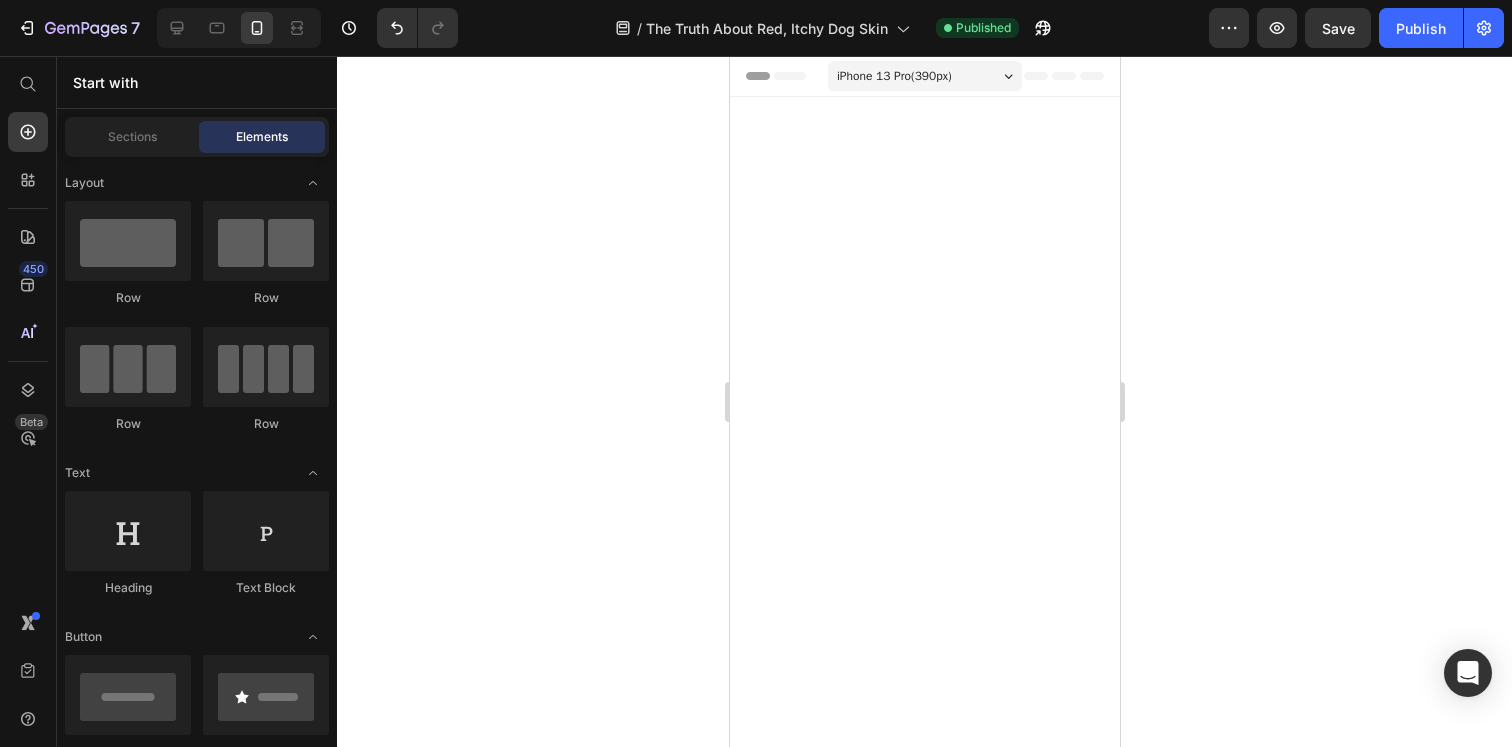 scroll, scrollTop: 0, scrollLeft: 0, axis: both 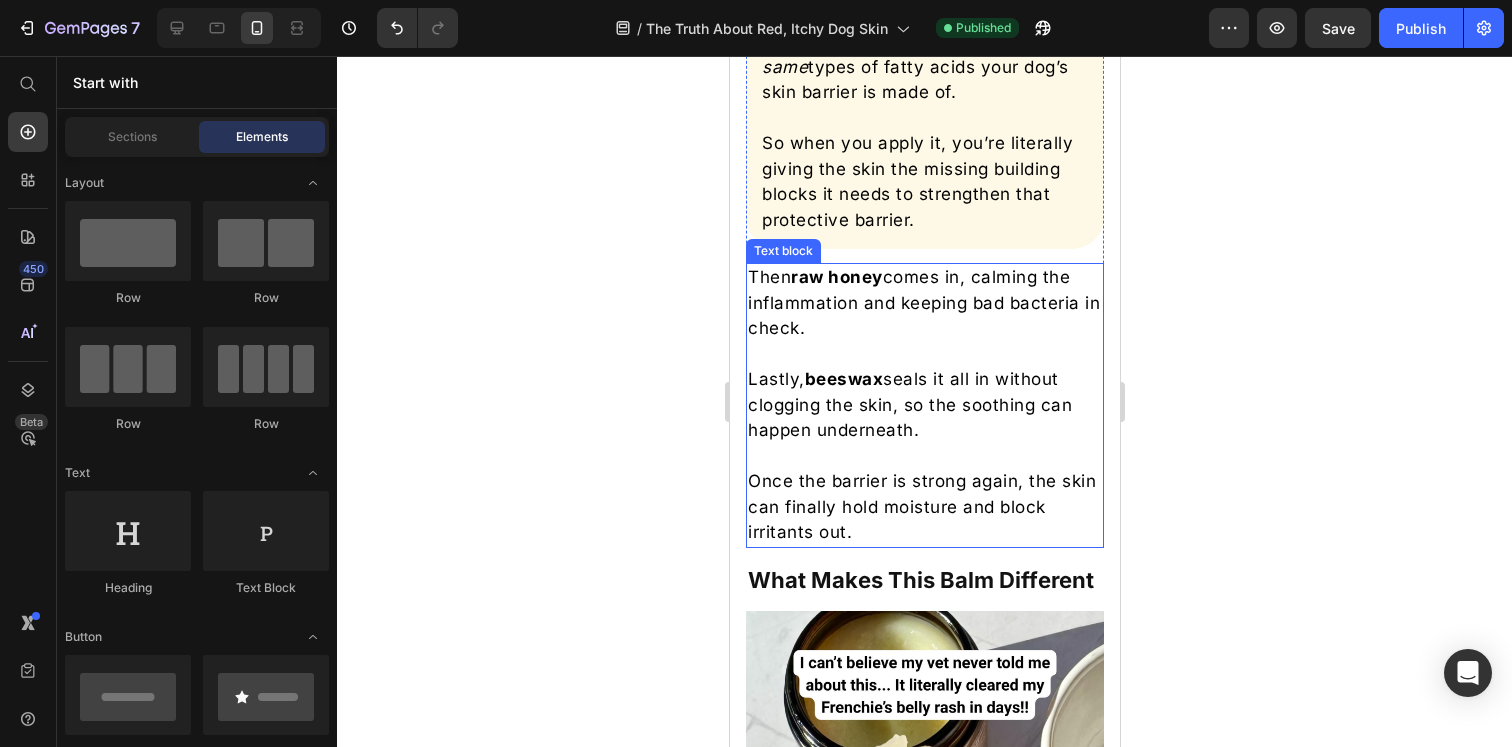 click at bounding box center [924, 355] 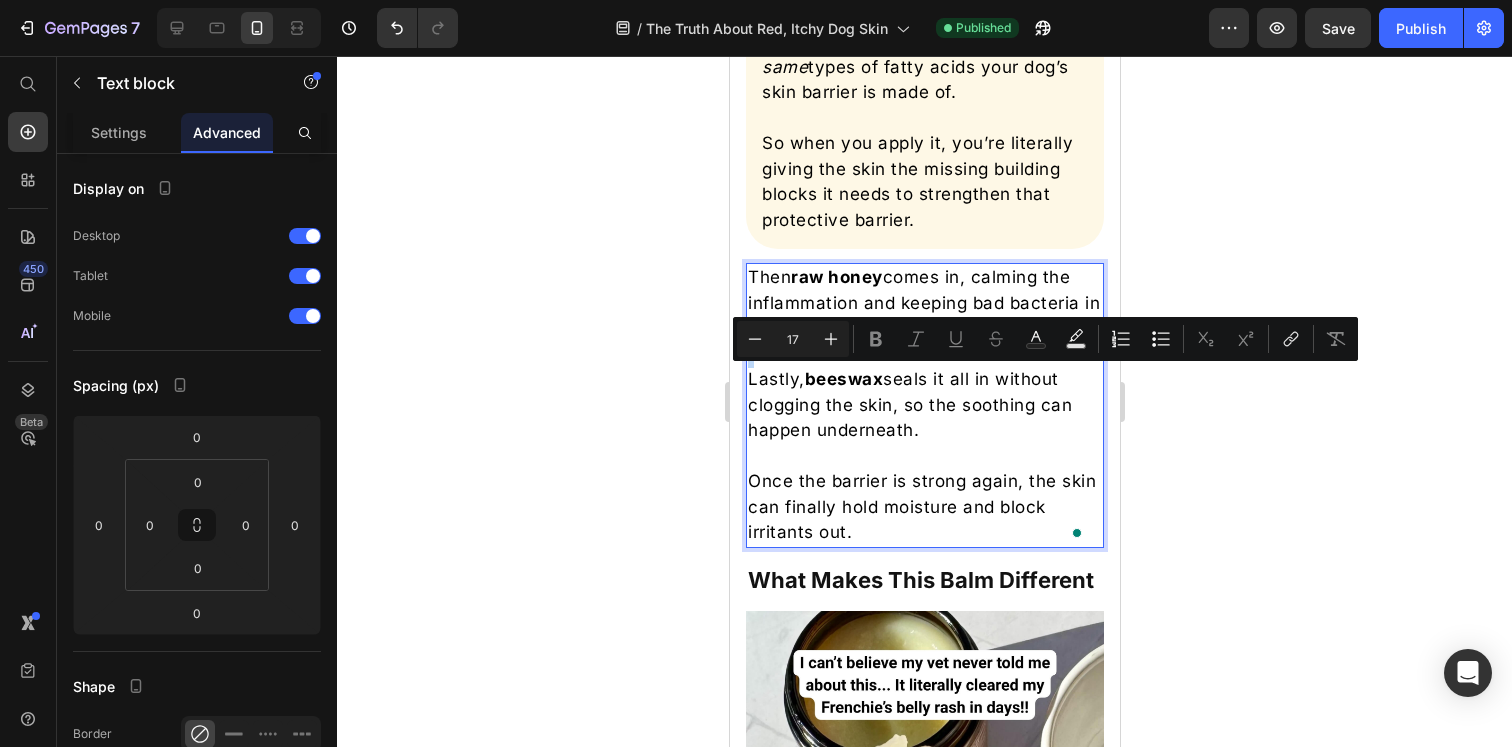 click on "Lastly,  beeswax  seals it all in without clogging the skin, so the soothing can happen underneath." at bounding box center [924, 405] 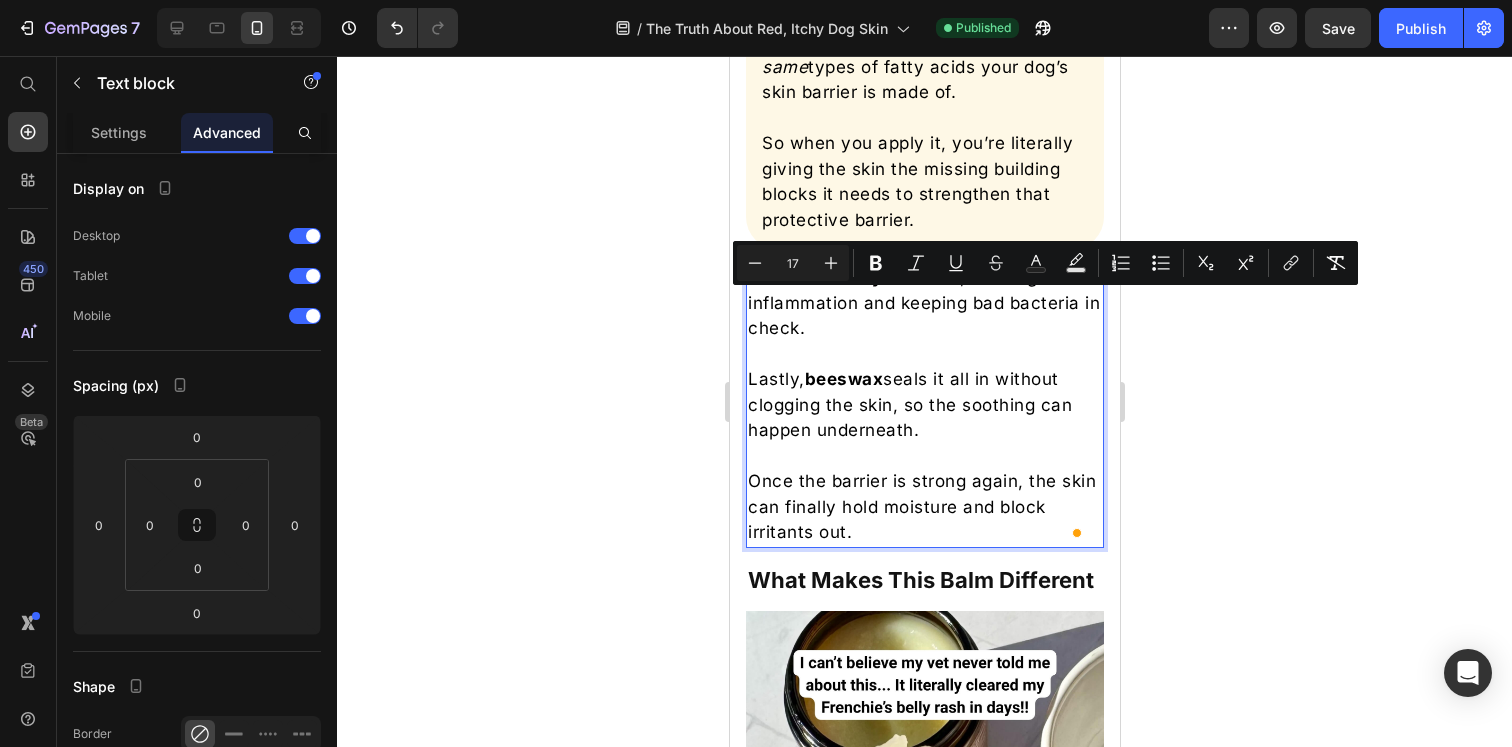 drag, startPoint x: 928, startPoint y: 455, endPoint x: 745, endPoint y: 305, distance: 236.61995 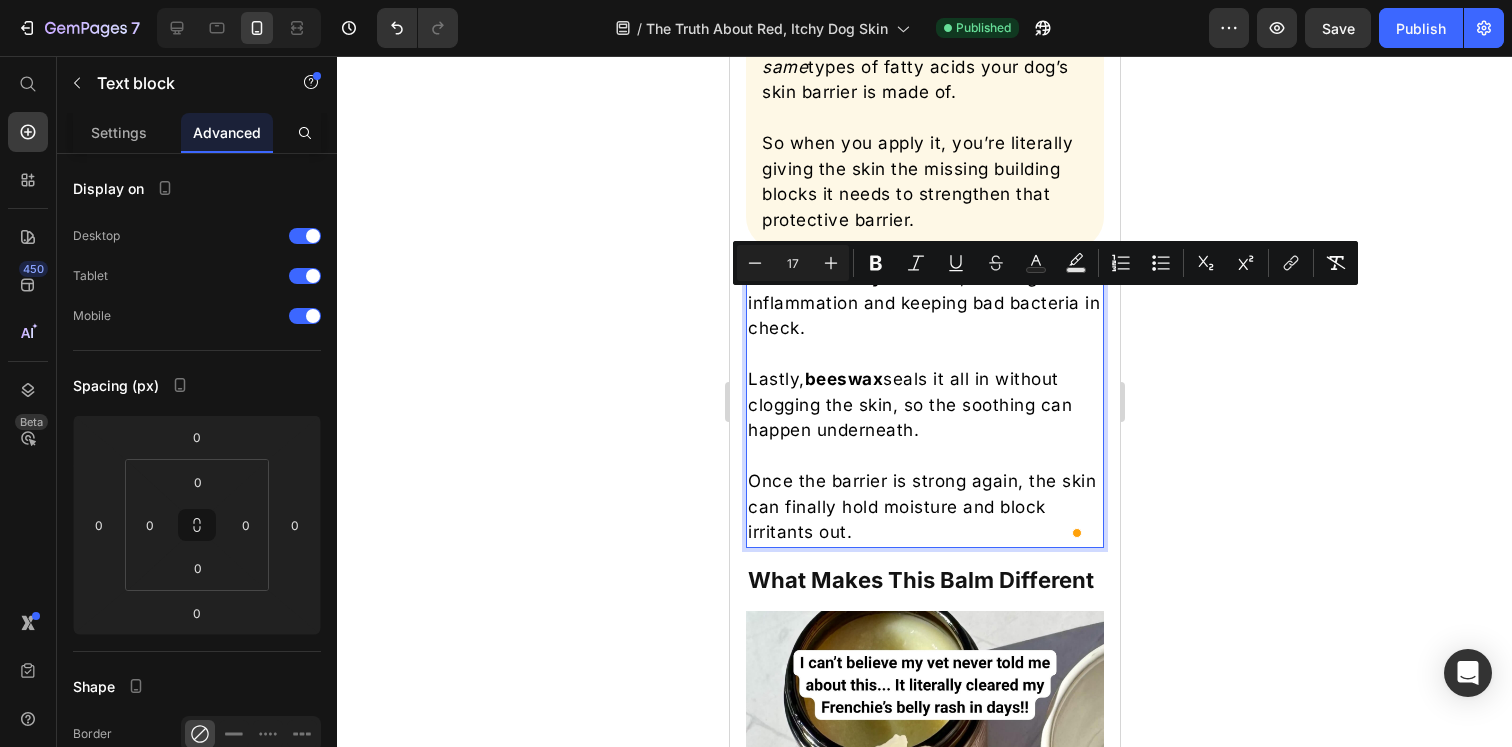 click 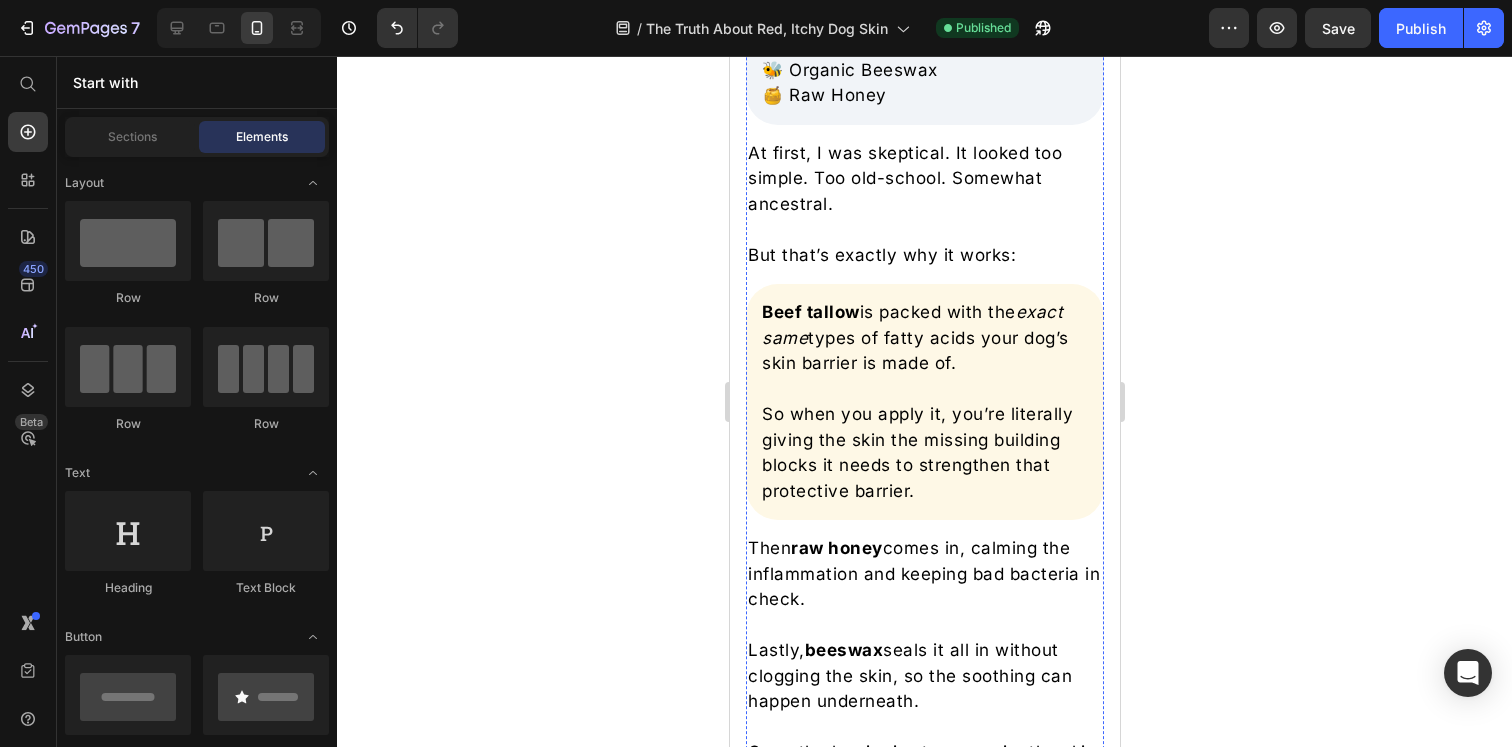 scroll, scrollTop: 4508, scrollLeft: 0, axis: vertical 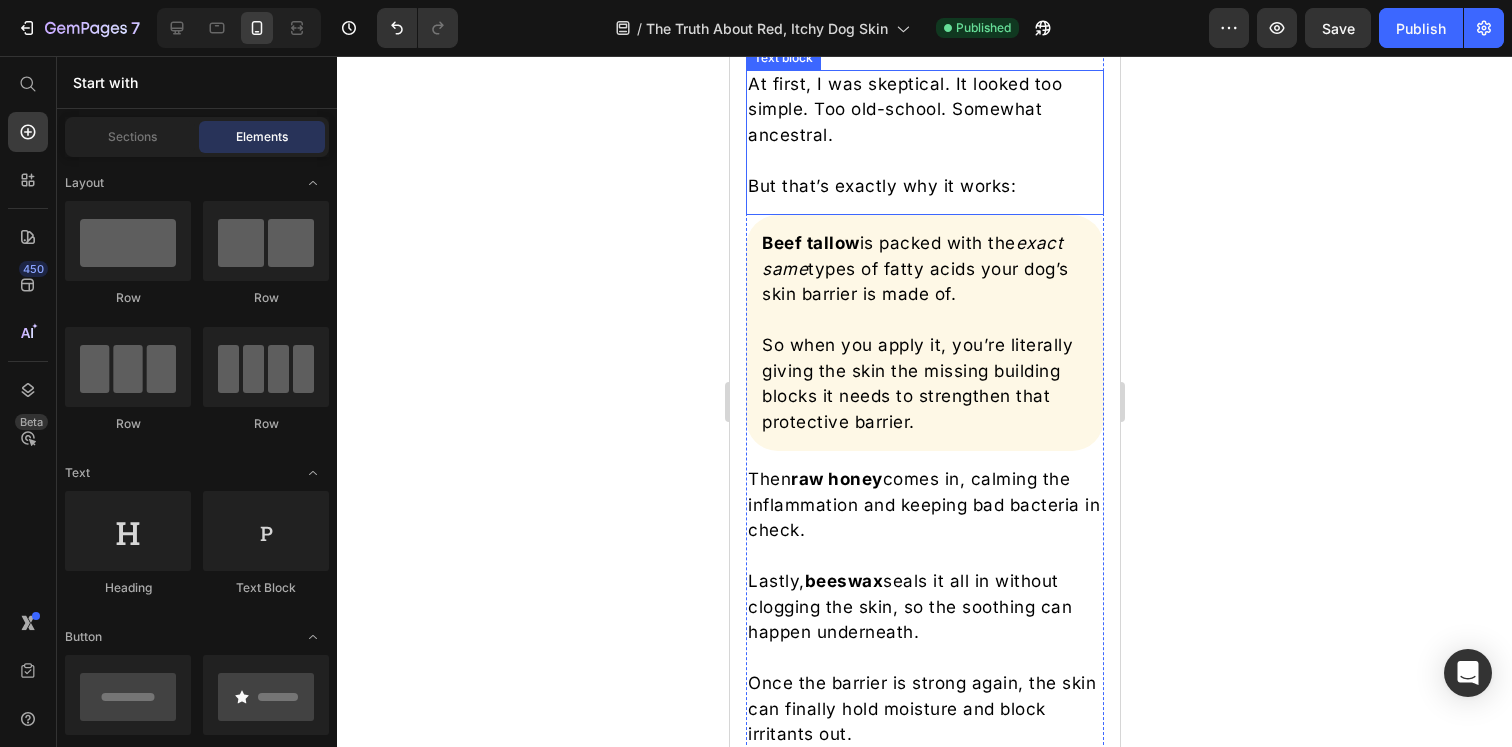 click on "At first, I was skeptical. It looked too simple. Too old-school. Somewhat ancestral." at bounding box center [924, 110] 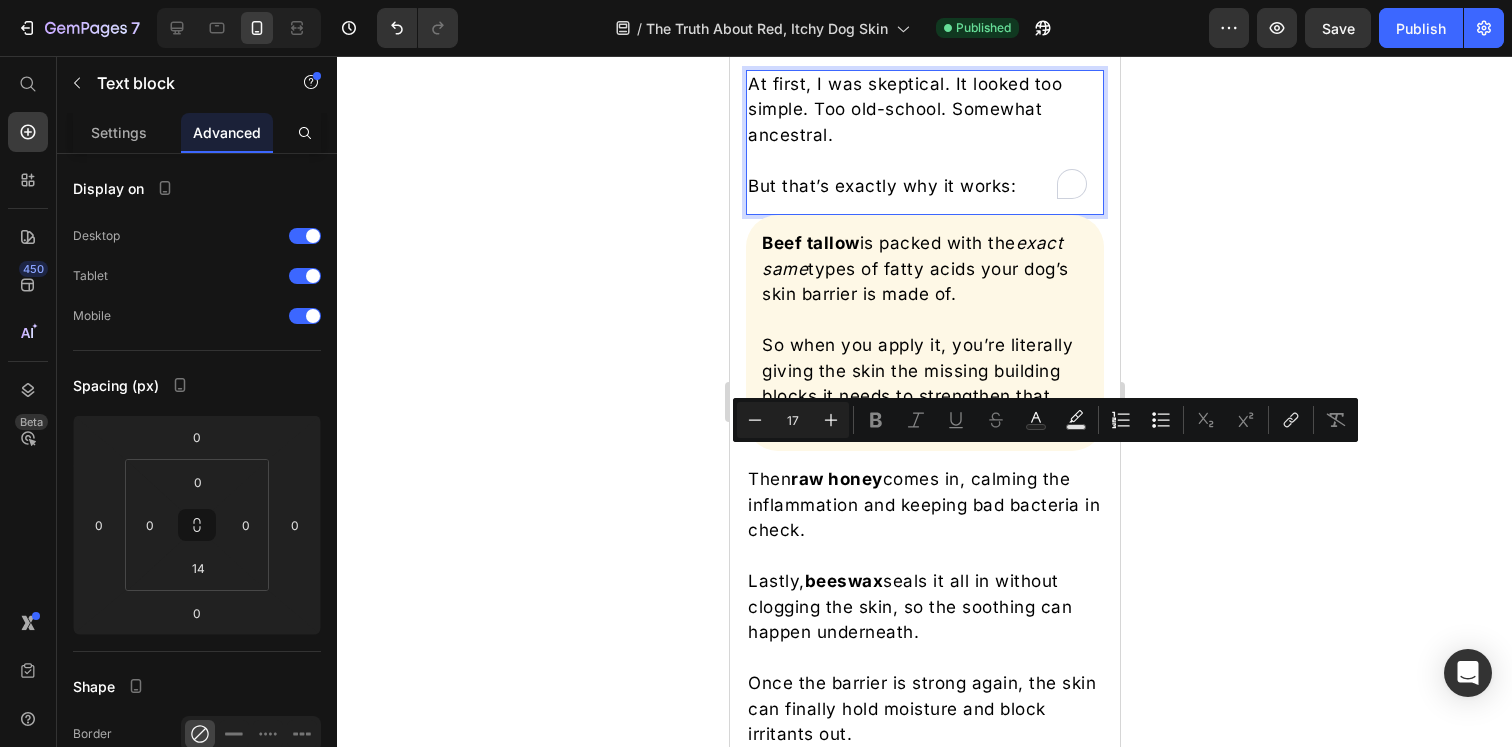 click on "At first, I was skeptical. It looked too simple. Too old-school. Somewhat ancestral." at bounding box center [924, 110] 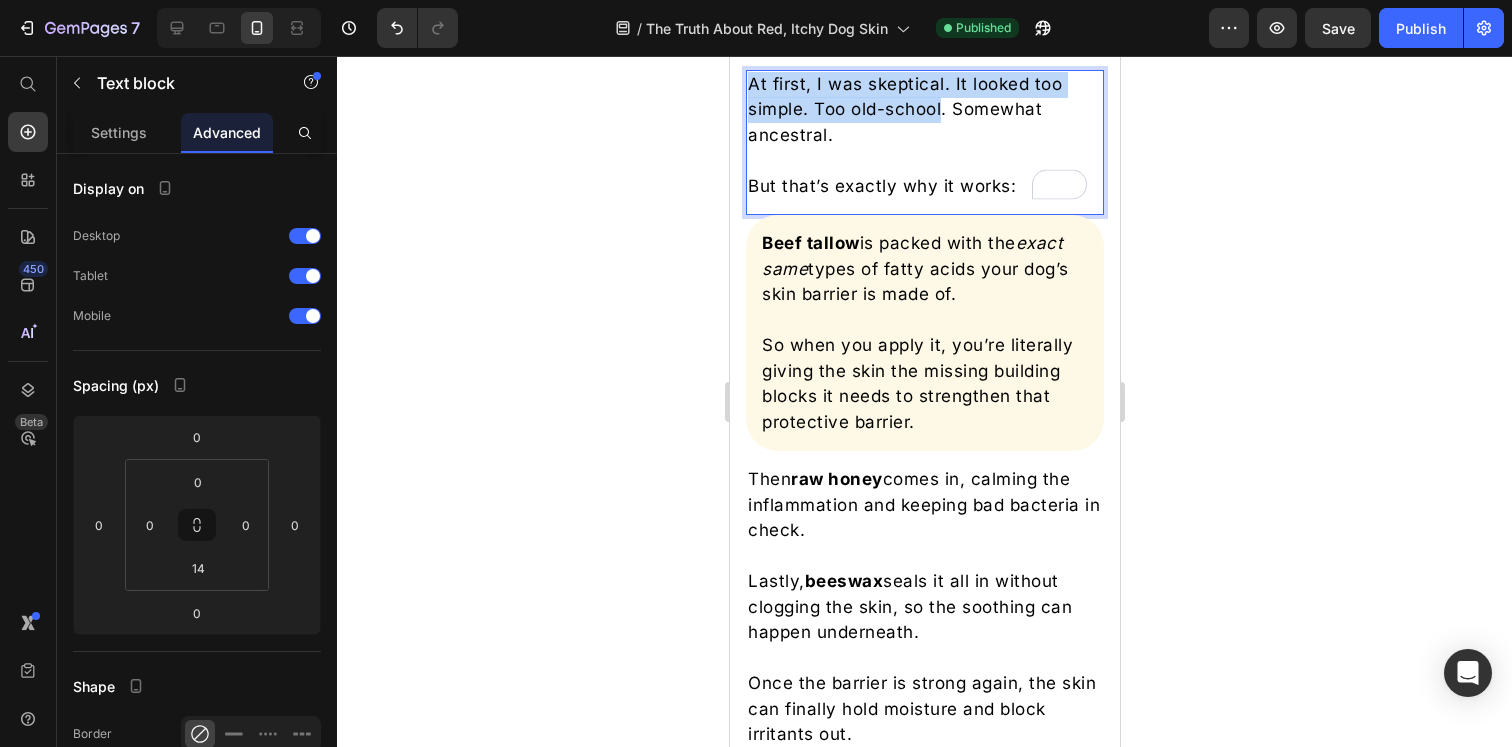 drag, startPoint x: 943, startPoint y: 437, endPoint x: 749, endPoint y: 412, distance: 195.60419 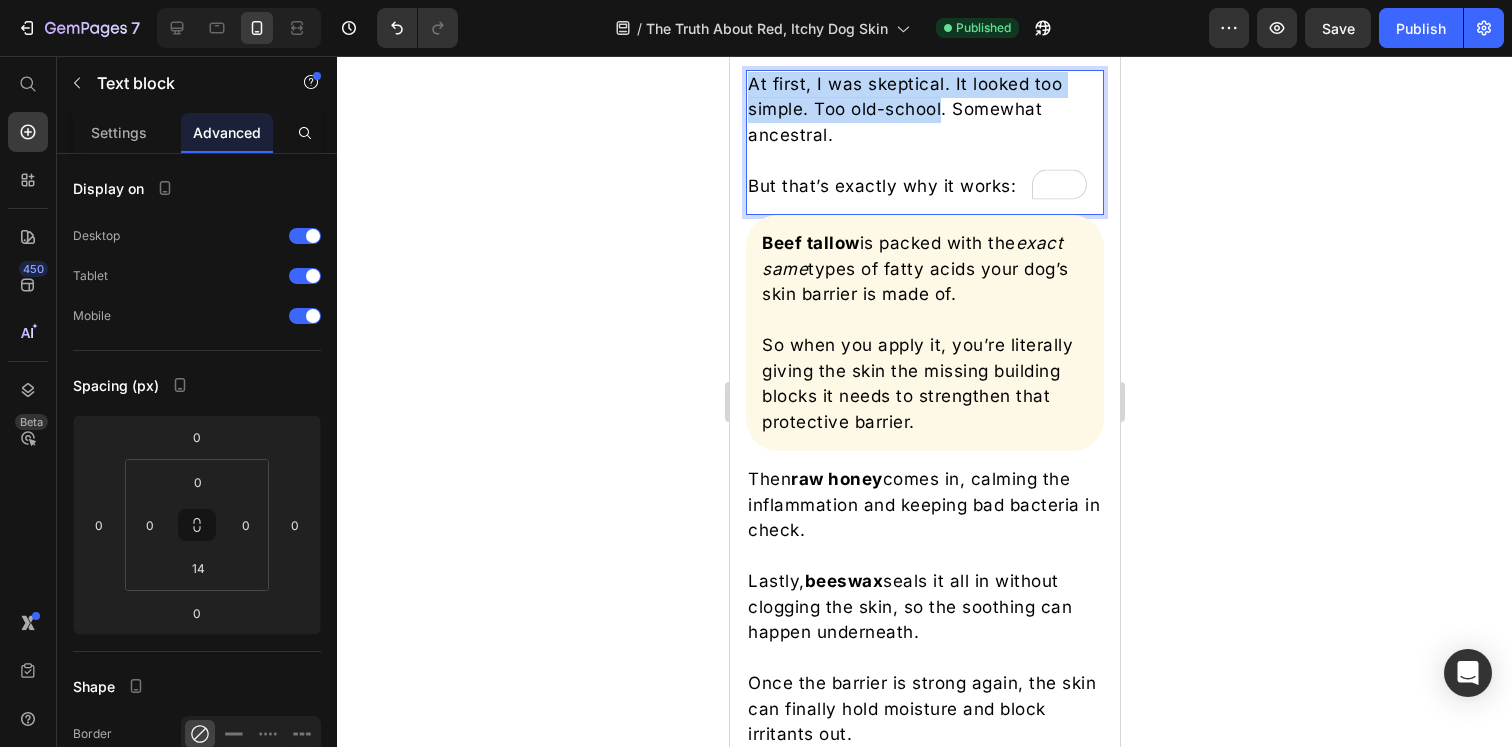 click on "At first, I was skeptical. It looked too simple. Too old-school. Somewhat ancestral." at bounding box center (924, 110) 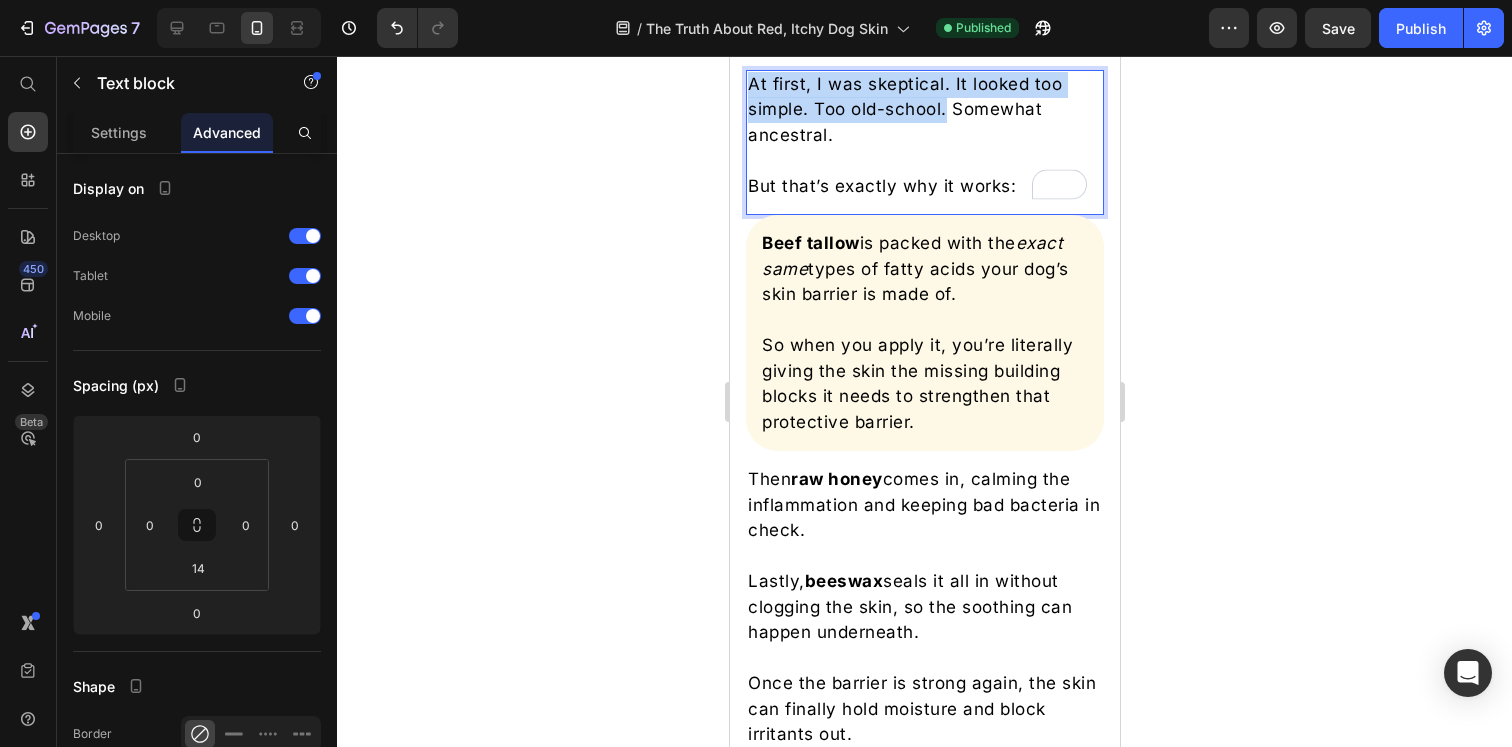 drag, startPoint x: 947, startPoint y: 440, endPoint x: 752, endPoint y: 413, distance: 196.86035 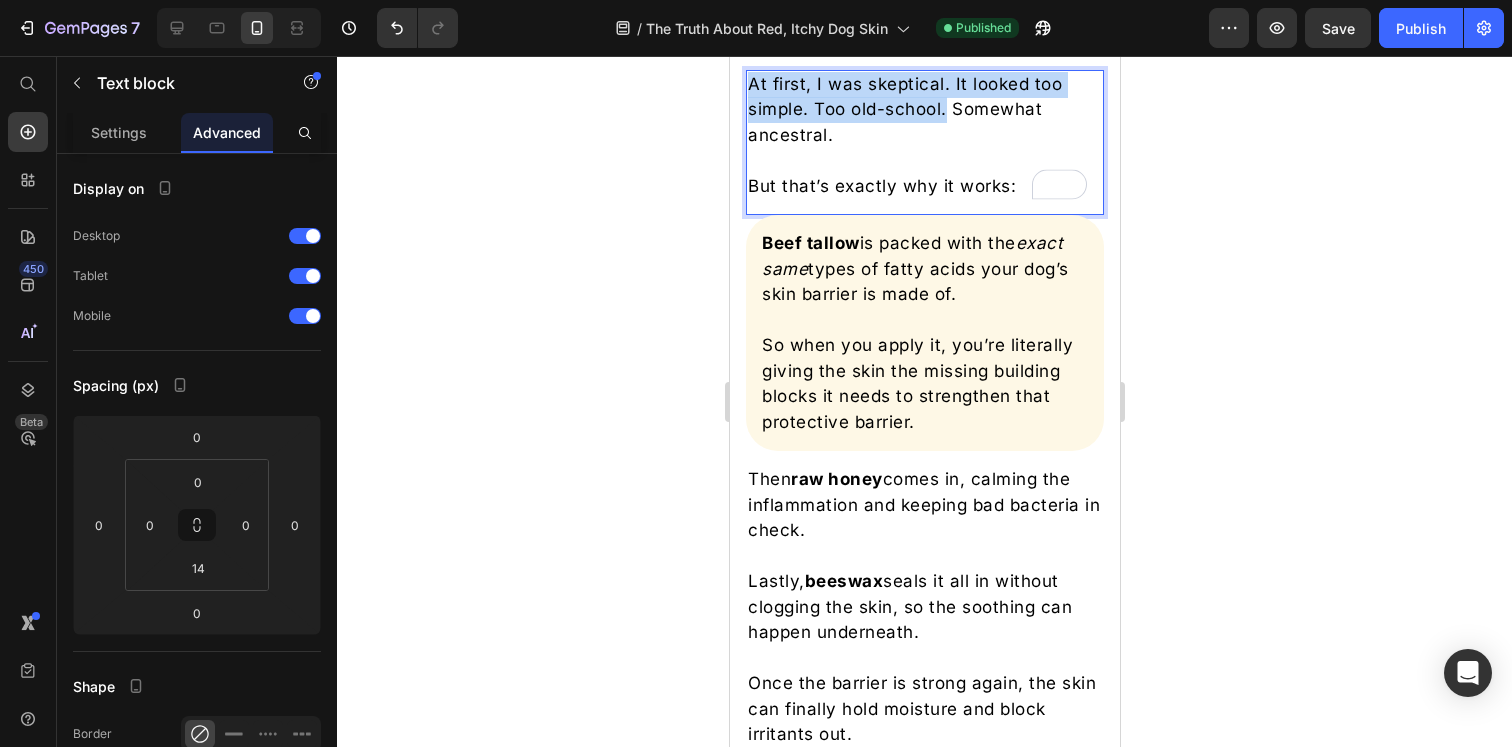 click on "At first, I was skeptical. It looked too simple. Too old-school. Somewhat ancestral." at bounding box center (924, 110) 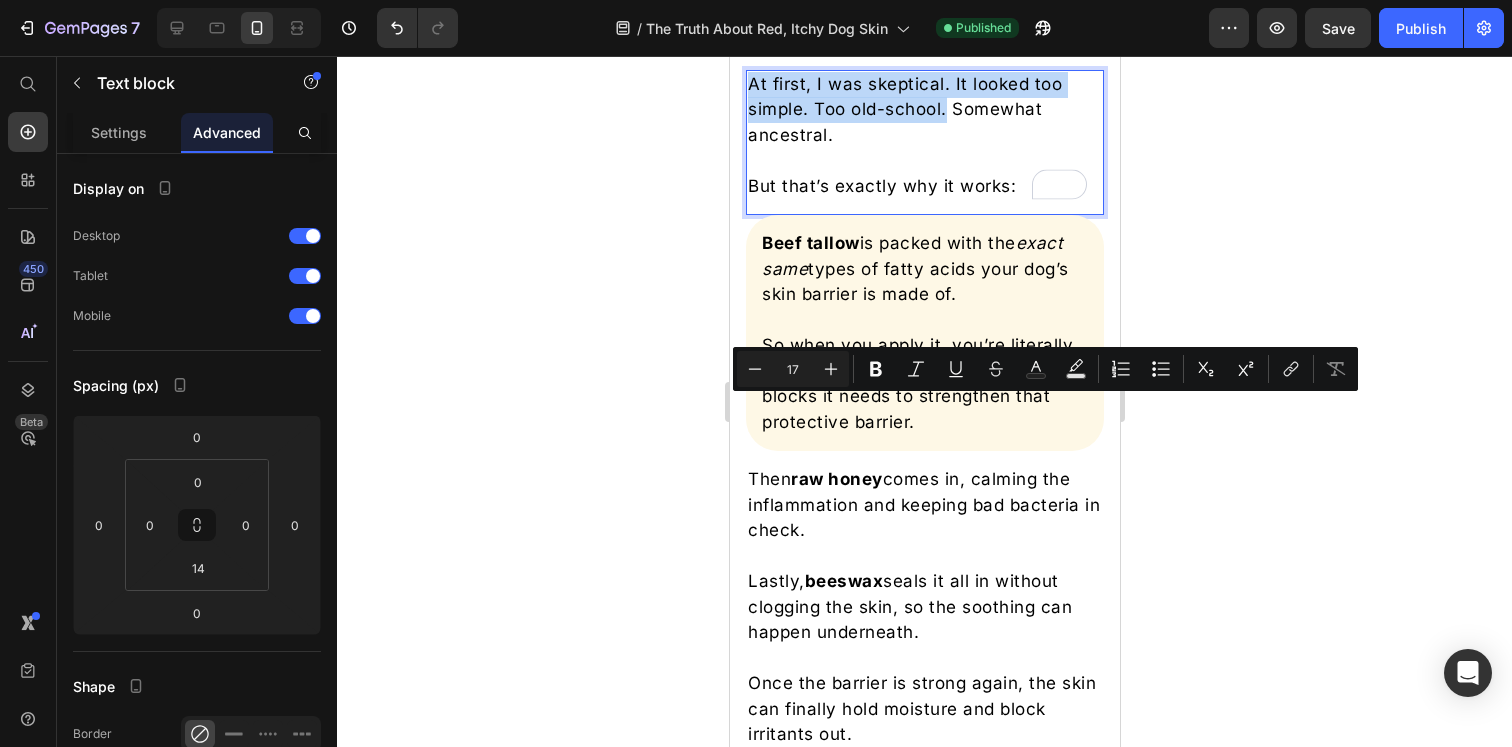 copy on "At first, I was skeptical. It looked too simple. Too old-school." 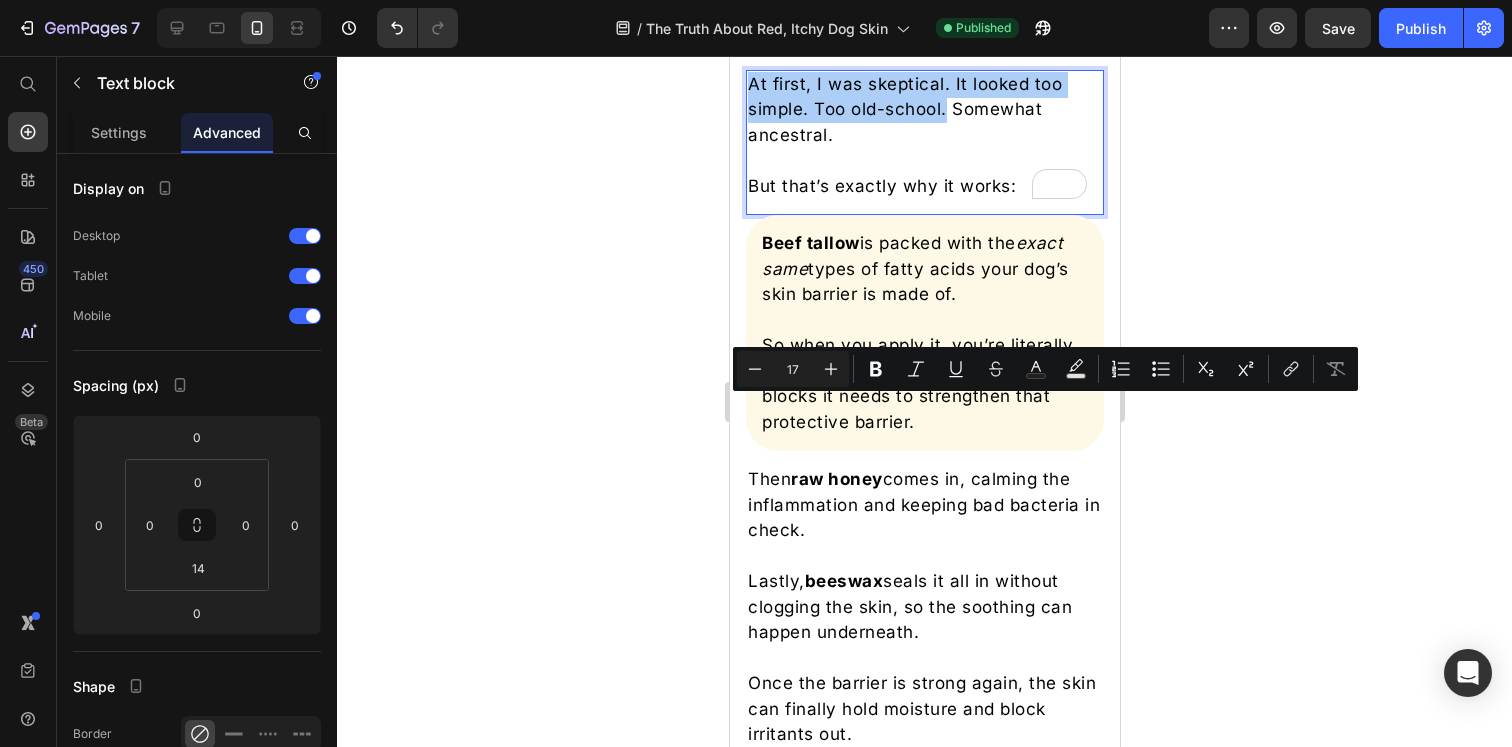 click 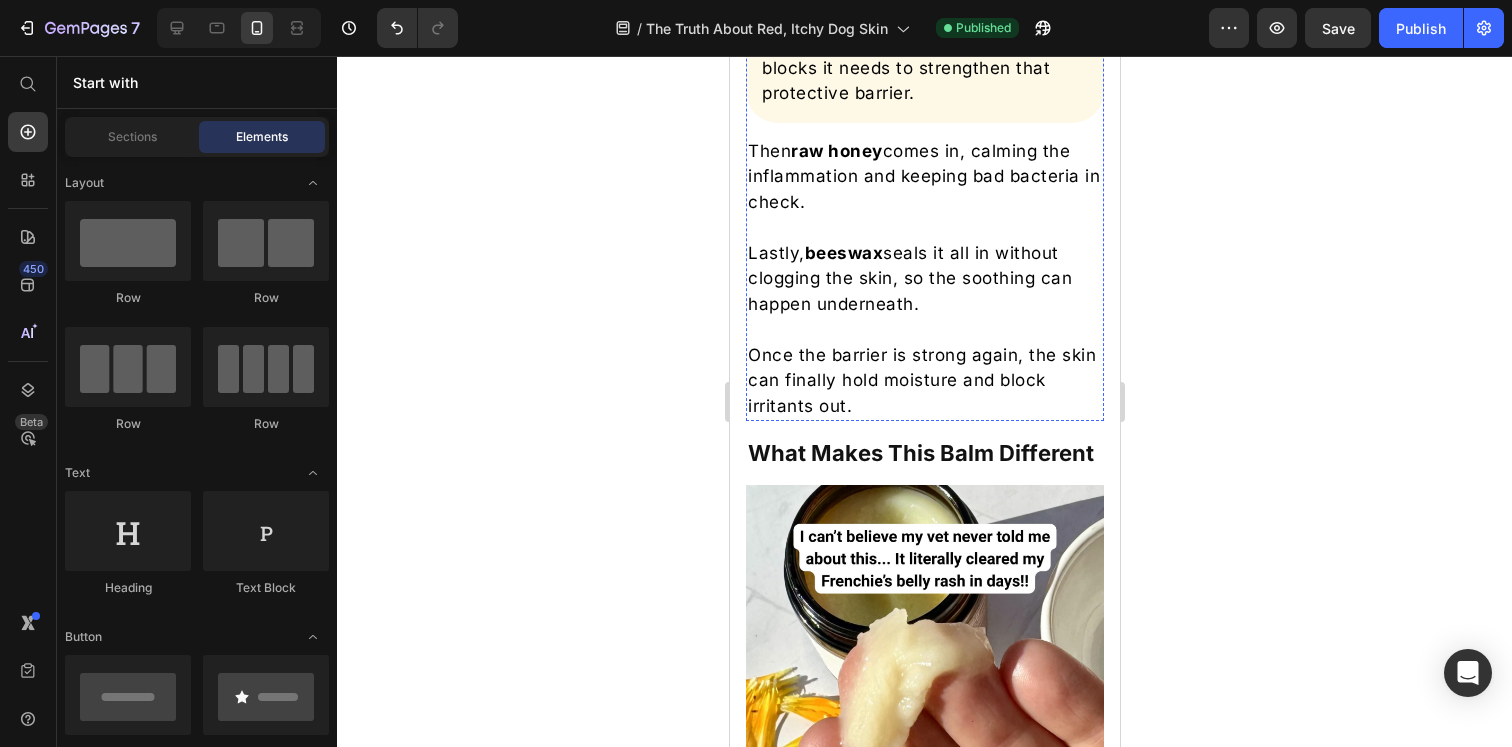 scroll, scrollTop: 4911, scrollLeft: 0, axis: vertical 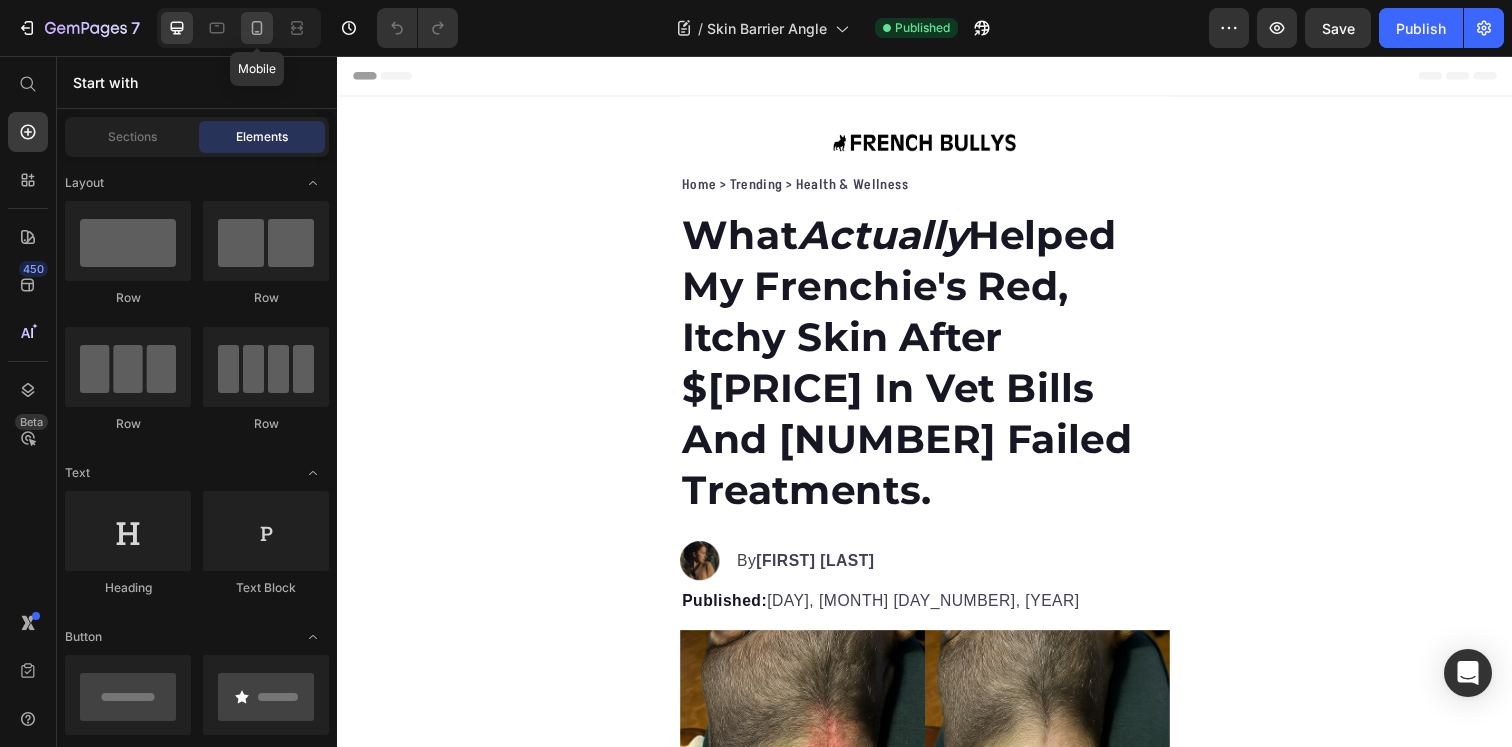 click 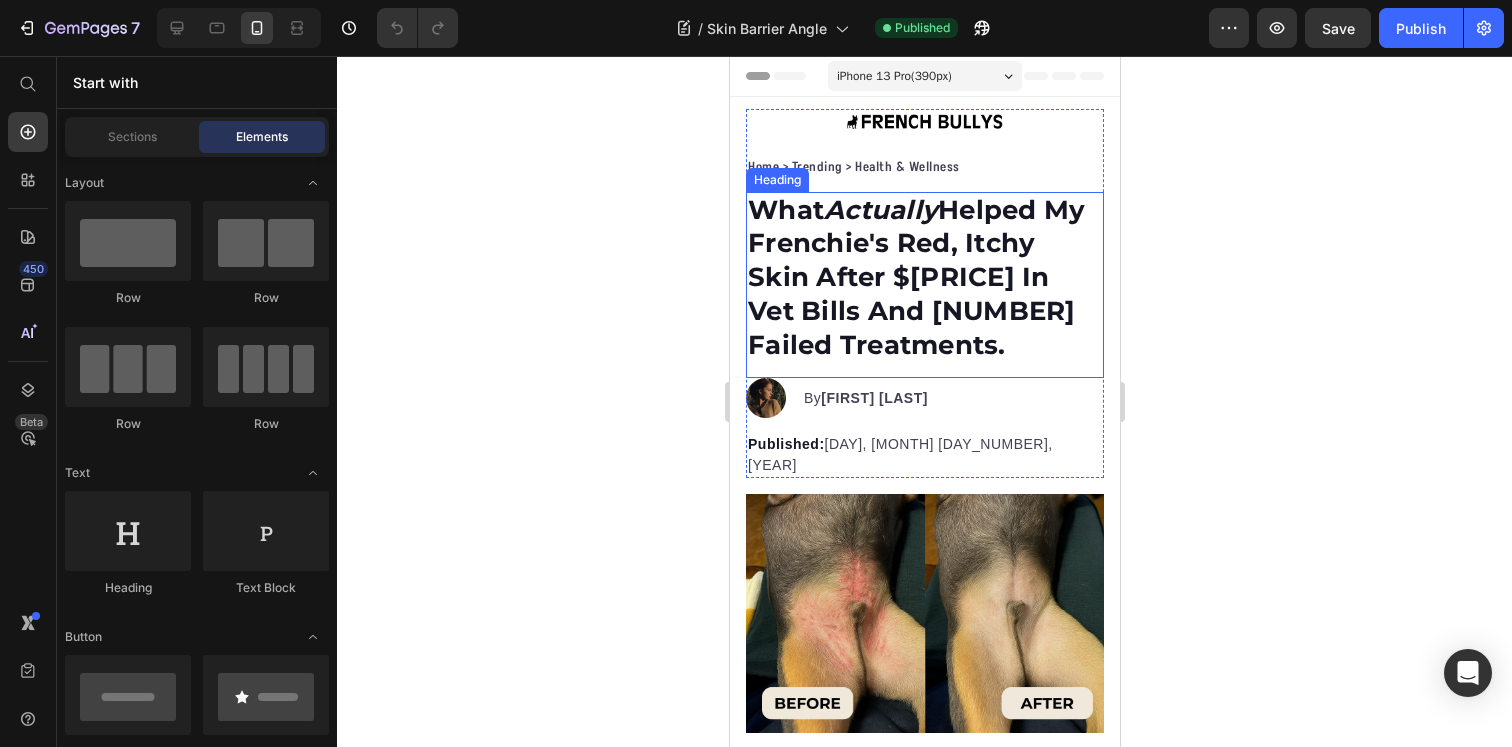 click on "Actually" at bounding box center (880, 210) 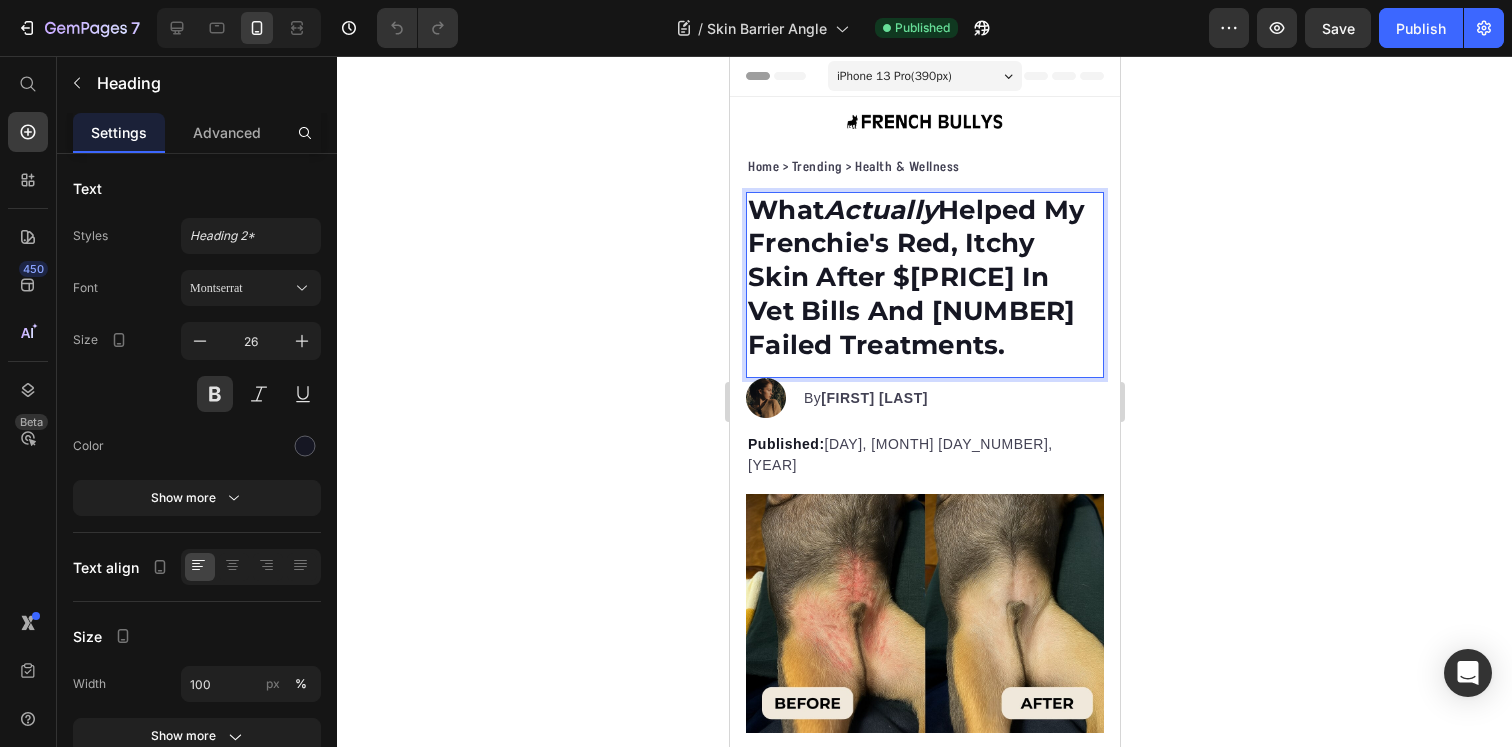 click on "Actually" at bounding box center [880, 210] 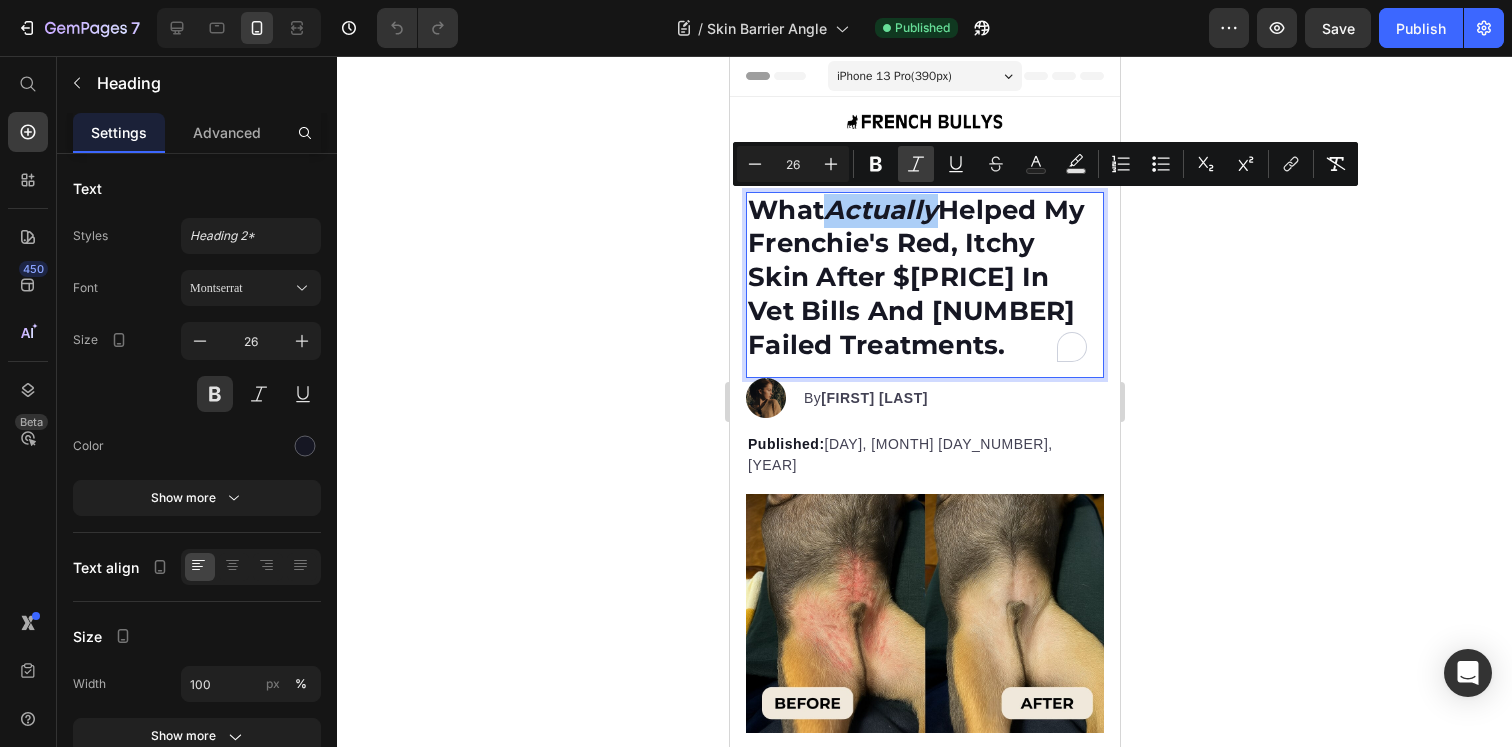 click 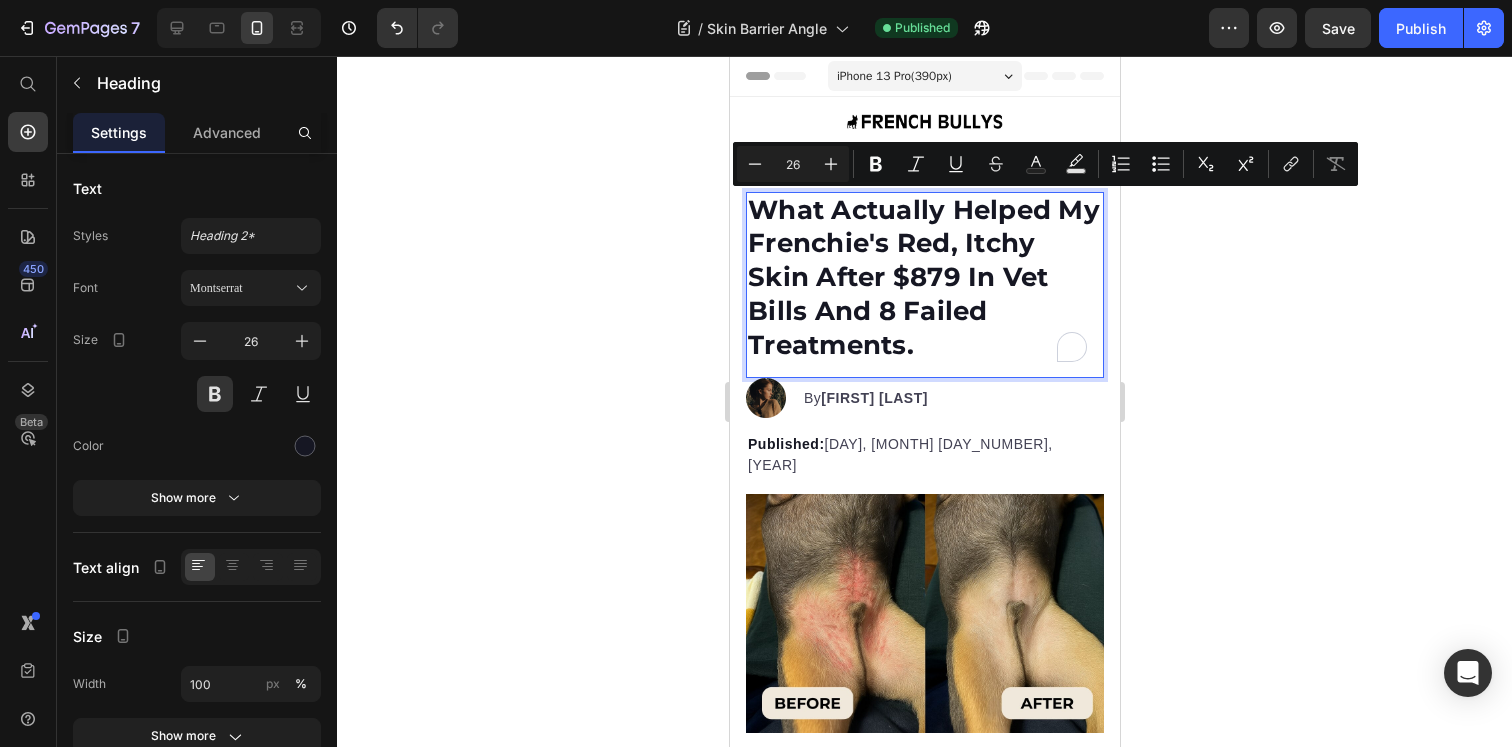 click 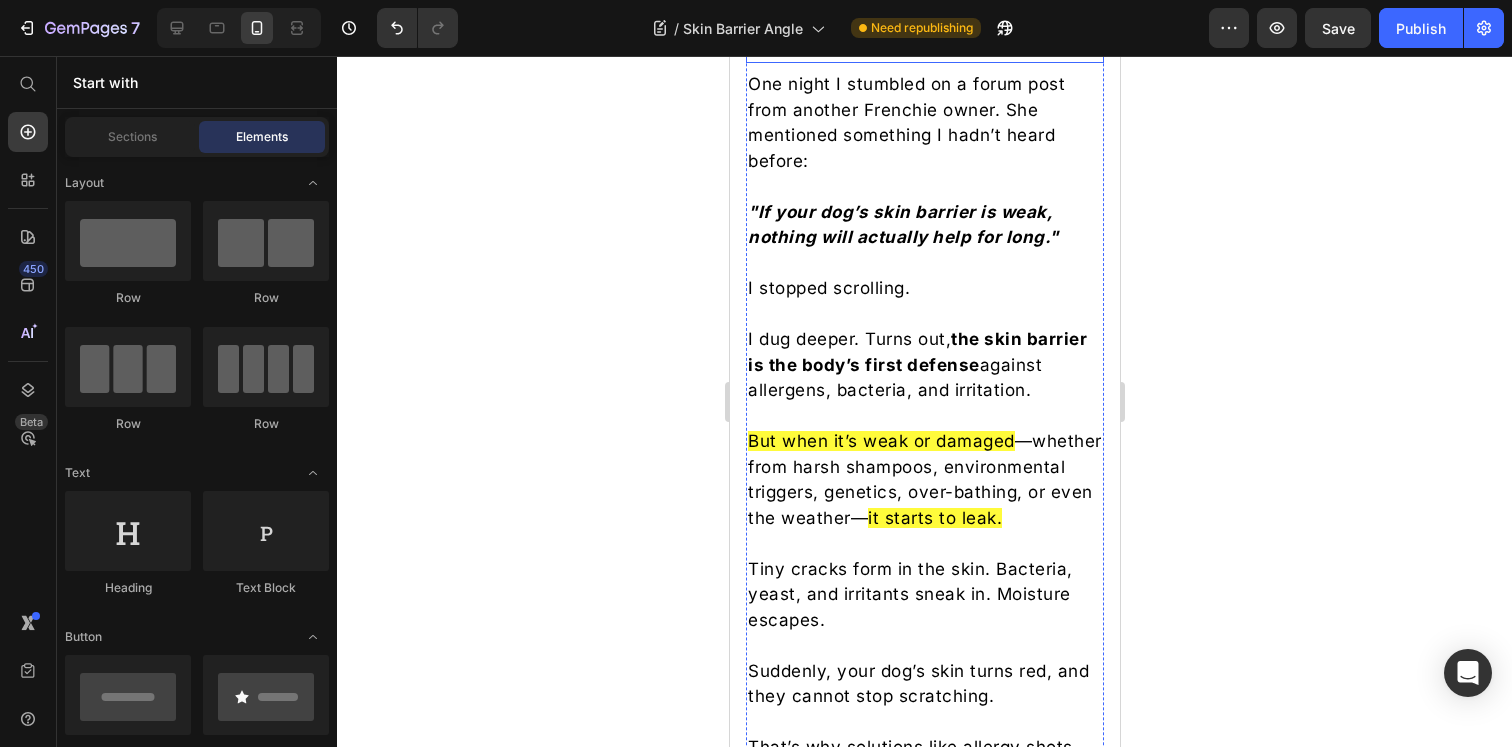 scroll, scrollTop: 2769, scrollLeft: 0, axis: vertical 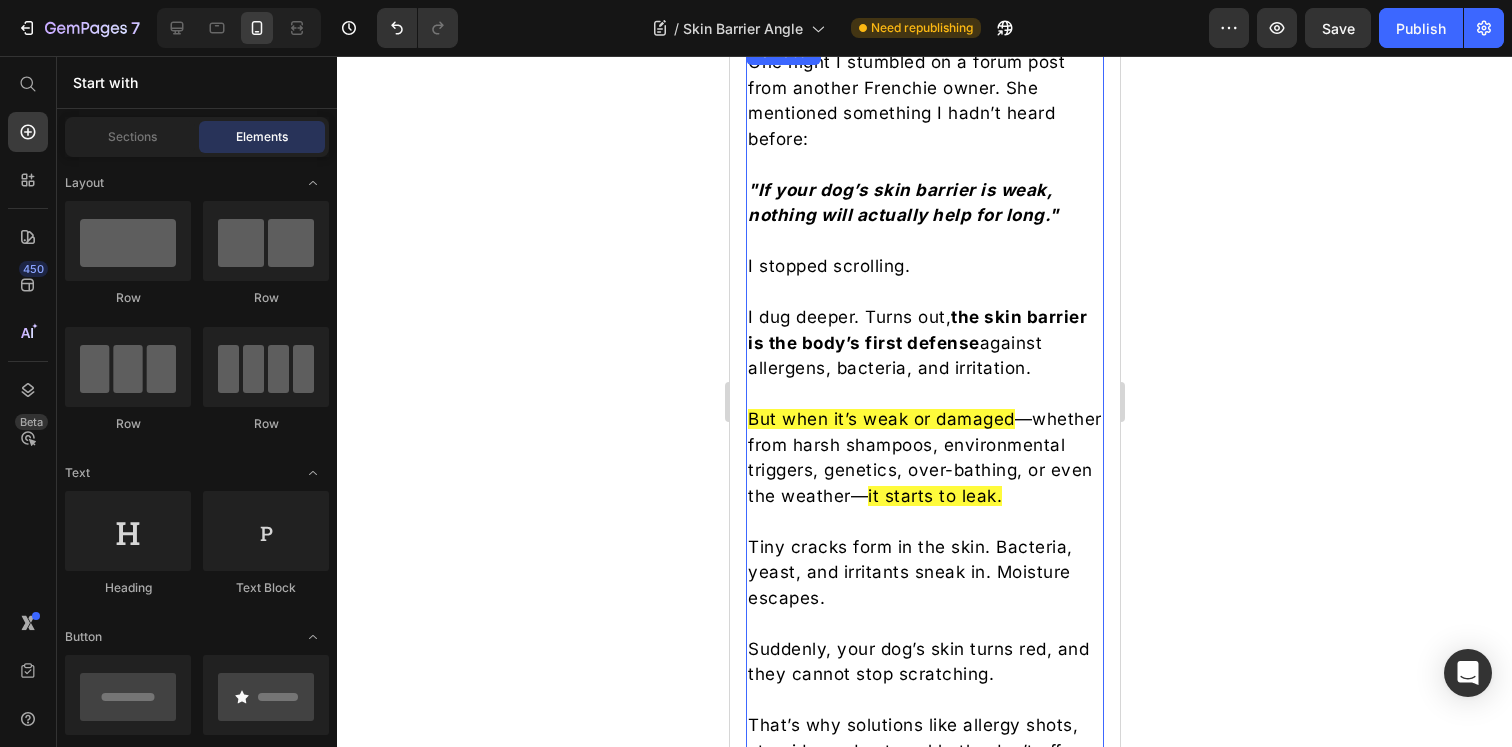 click on "the skin barrier is the body’s first defense" at bounding box center [916, 330] 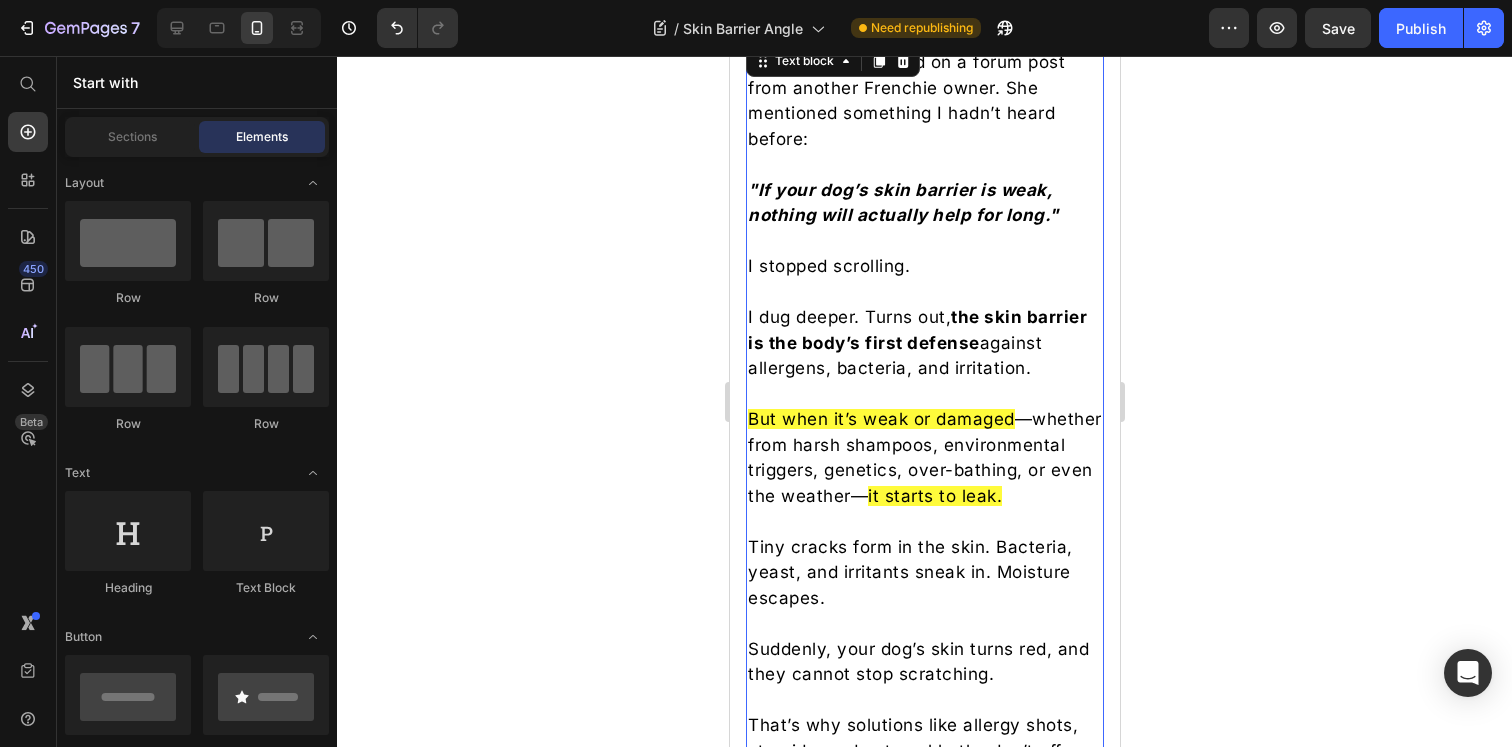 click on "the skin barrier is the body’s first defense" at bounding box center [916, 330] 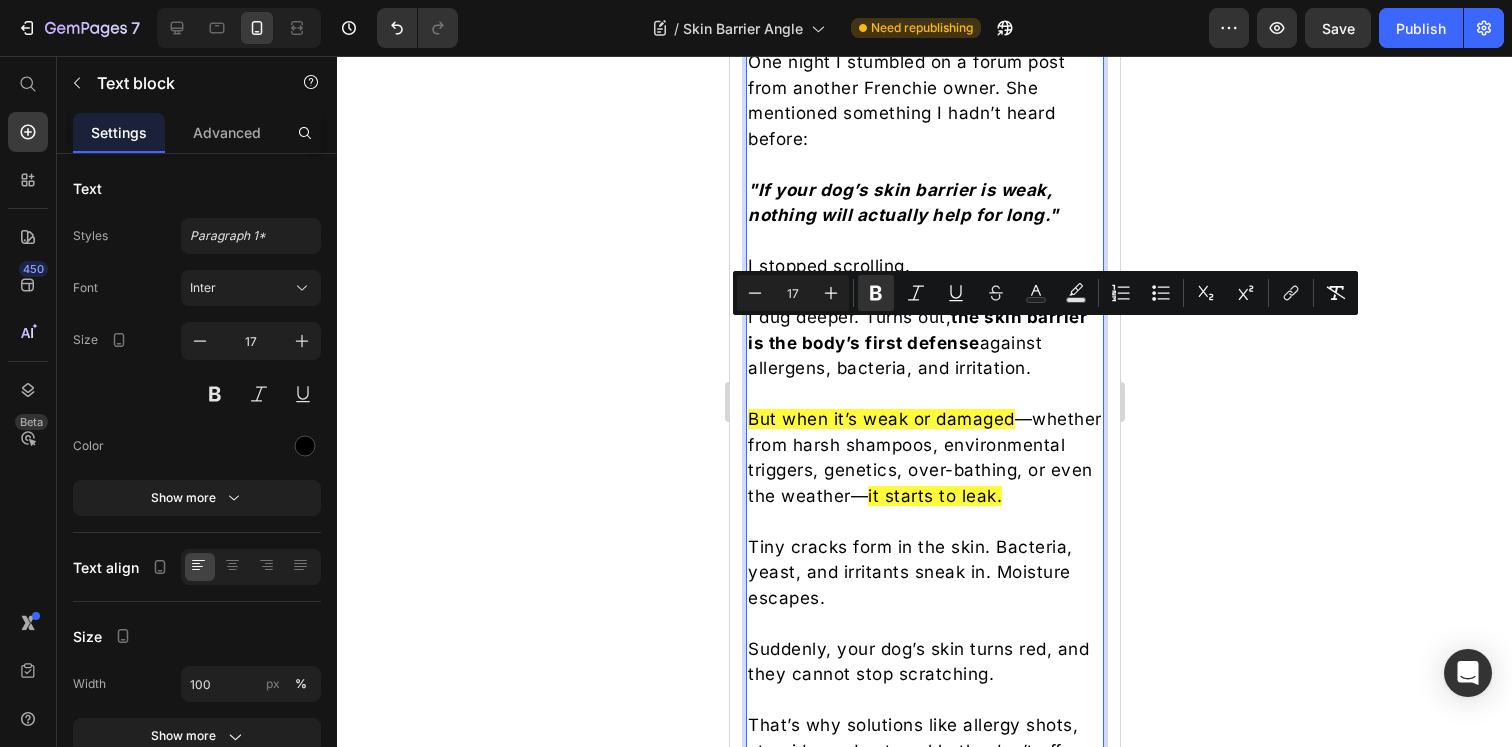 click on "the skin barrier is the body’s first defense" at bounding box center [916, 330] 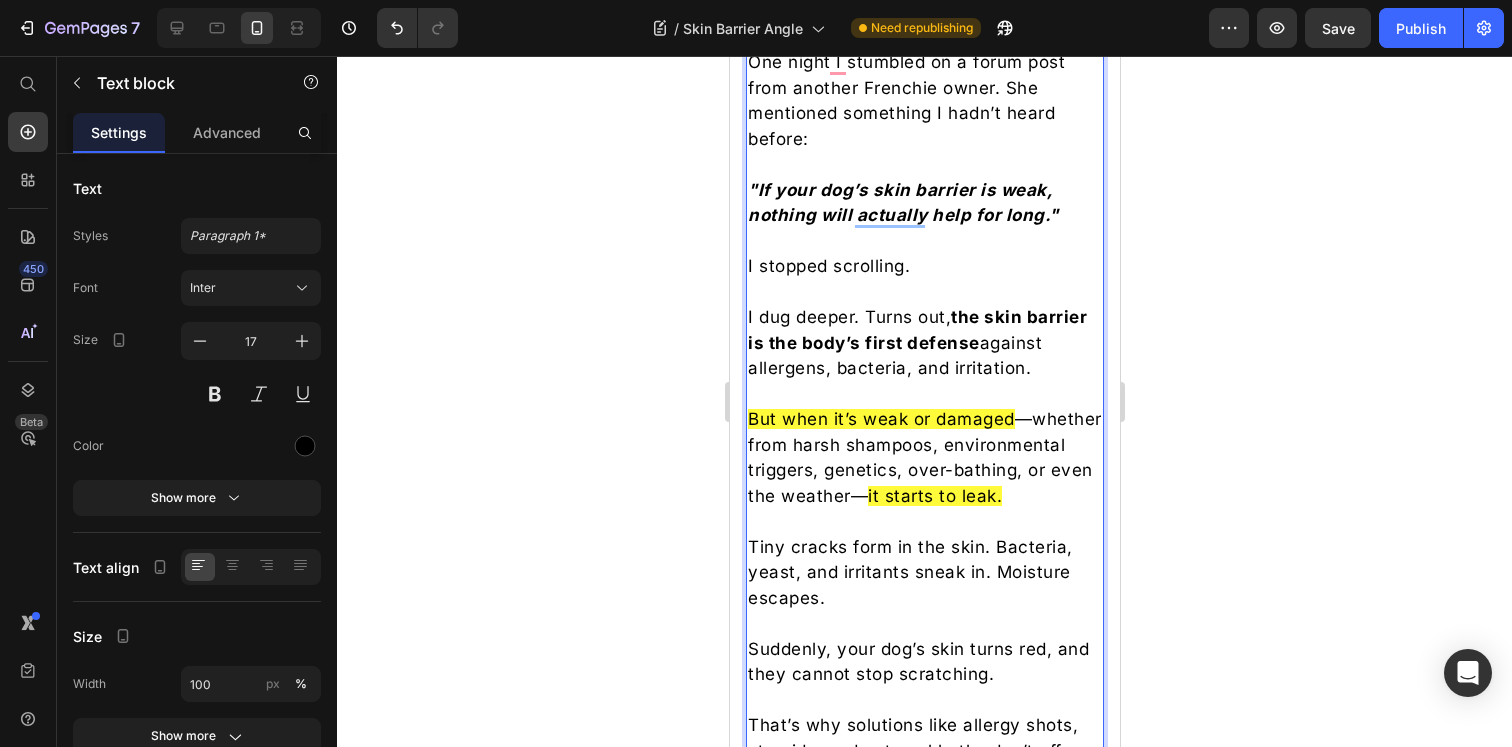 click on "But when it’s weak or damaged" at bounding box center [880, 419] 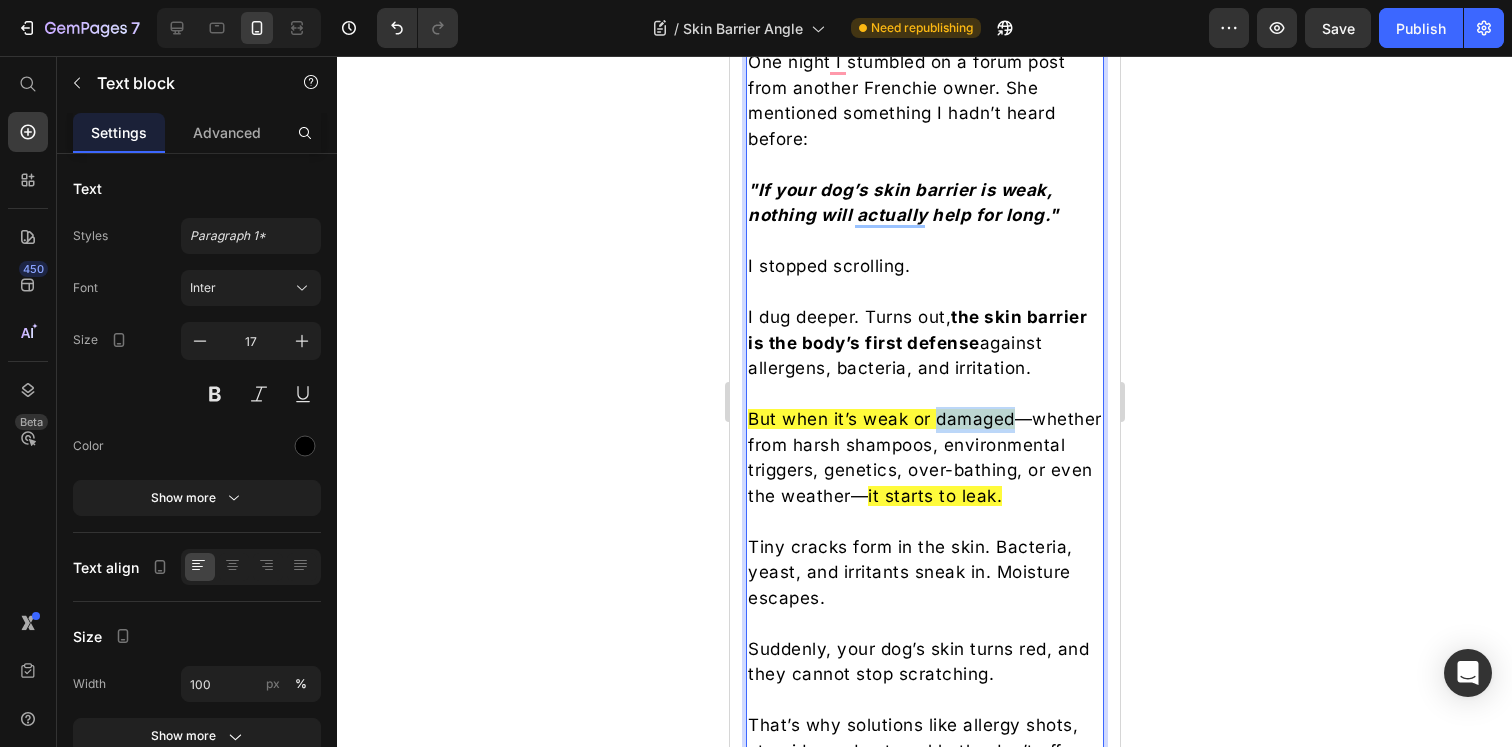click on "But when it’s weak or damaged" at bounding box center (880, 419) 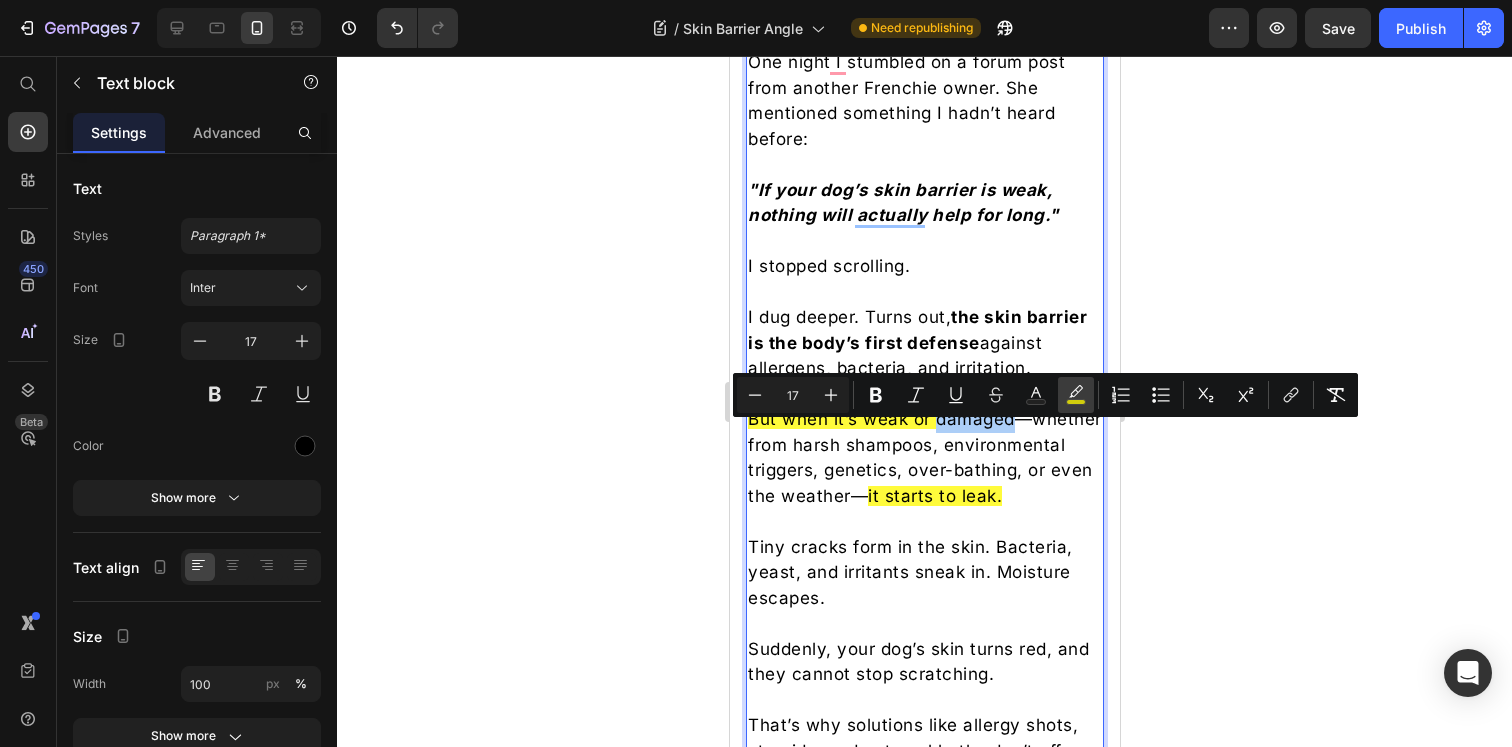 click 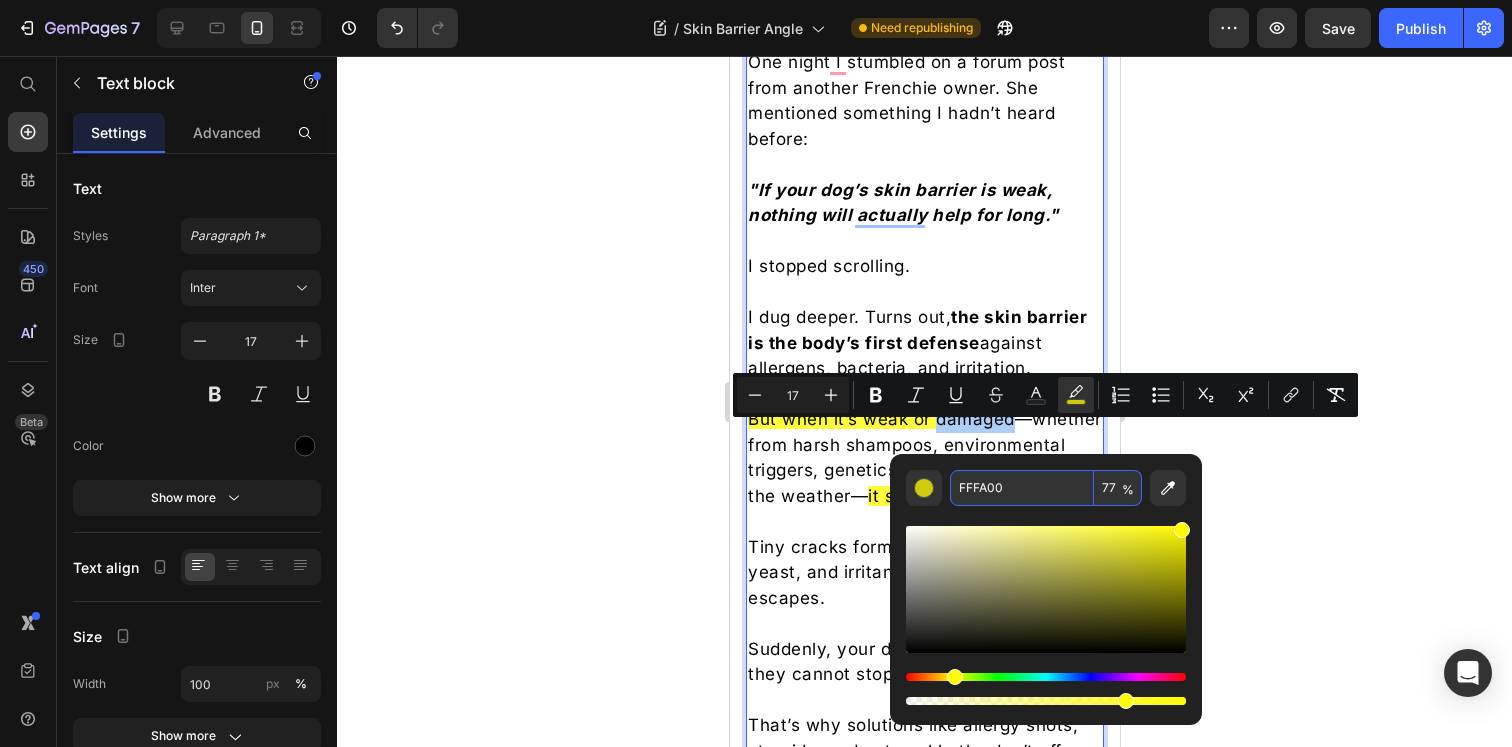 click on "FFFA00" at bounding box center (1022, 488) 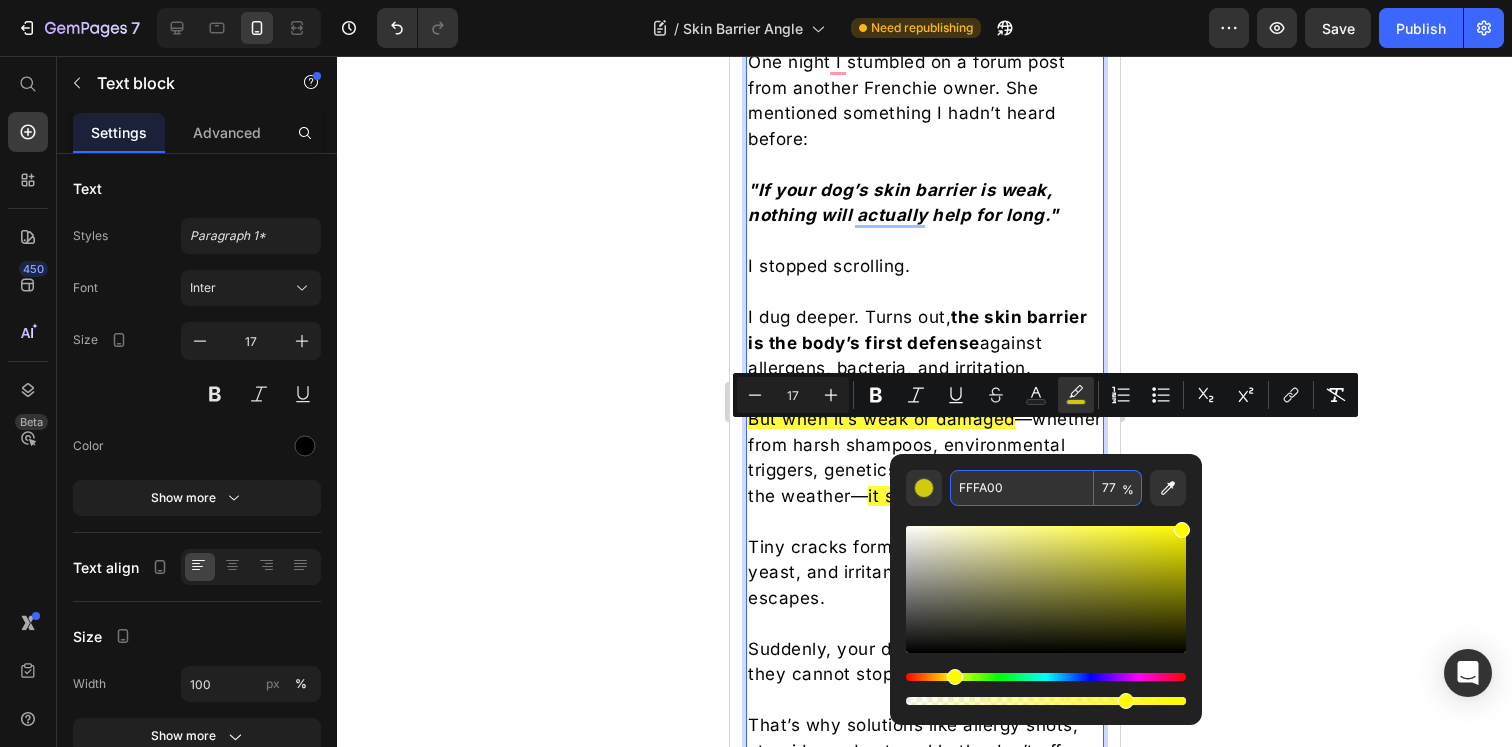 click on "I dug deeper. Turns out,  the skin barrier is the body’s first defense  against allergens, bacteria, and irritation." at bounding box center (924, 343) 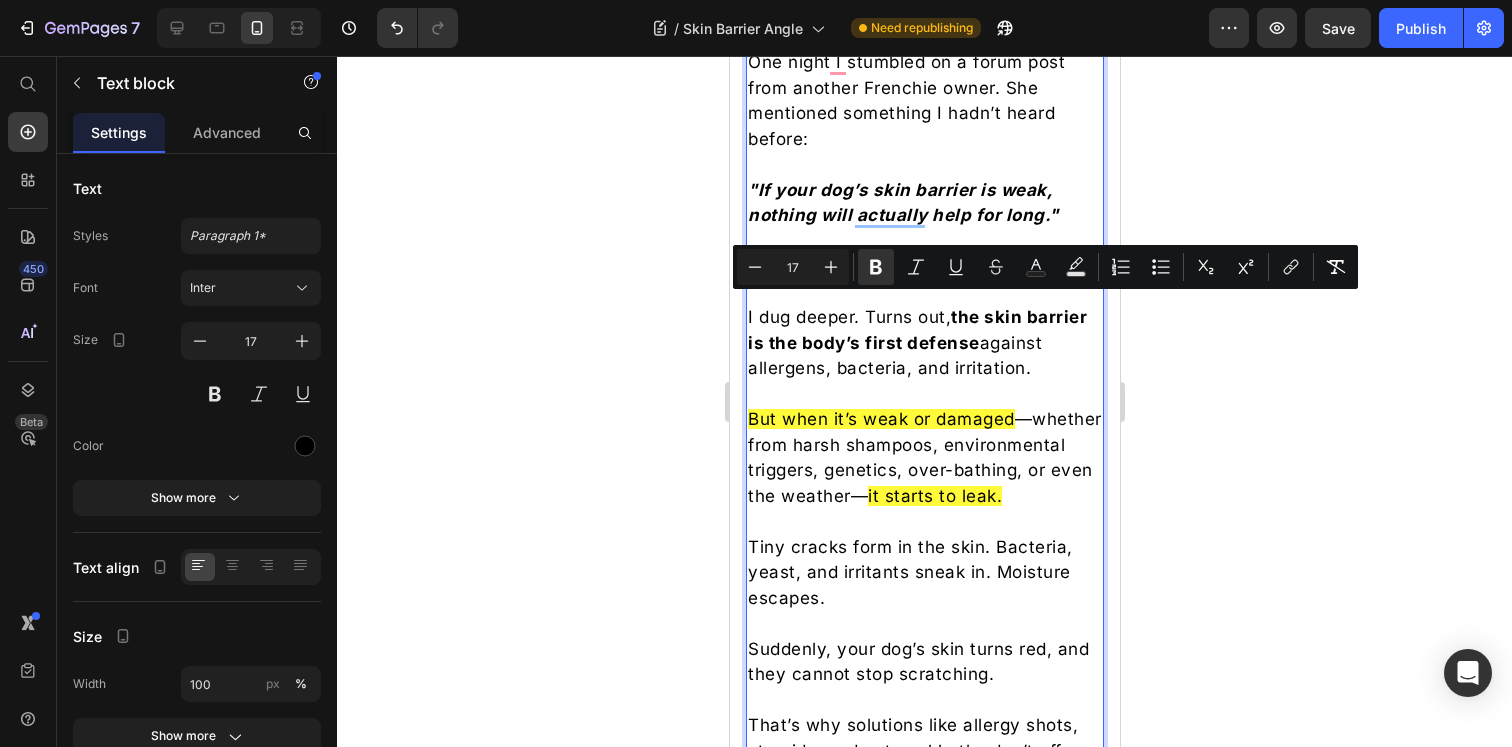 drag, startPoint x: 955, startPoint y: 308, endPoint x: 825, endPoint y: 379, distance: 148.12495 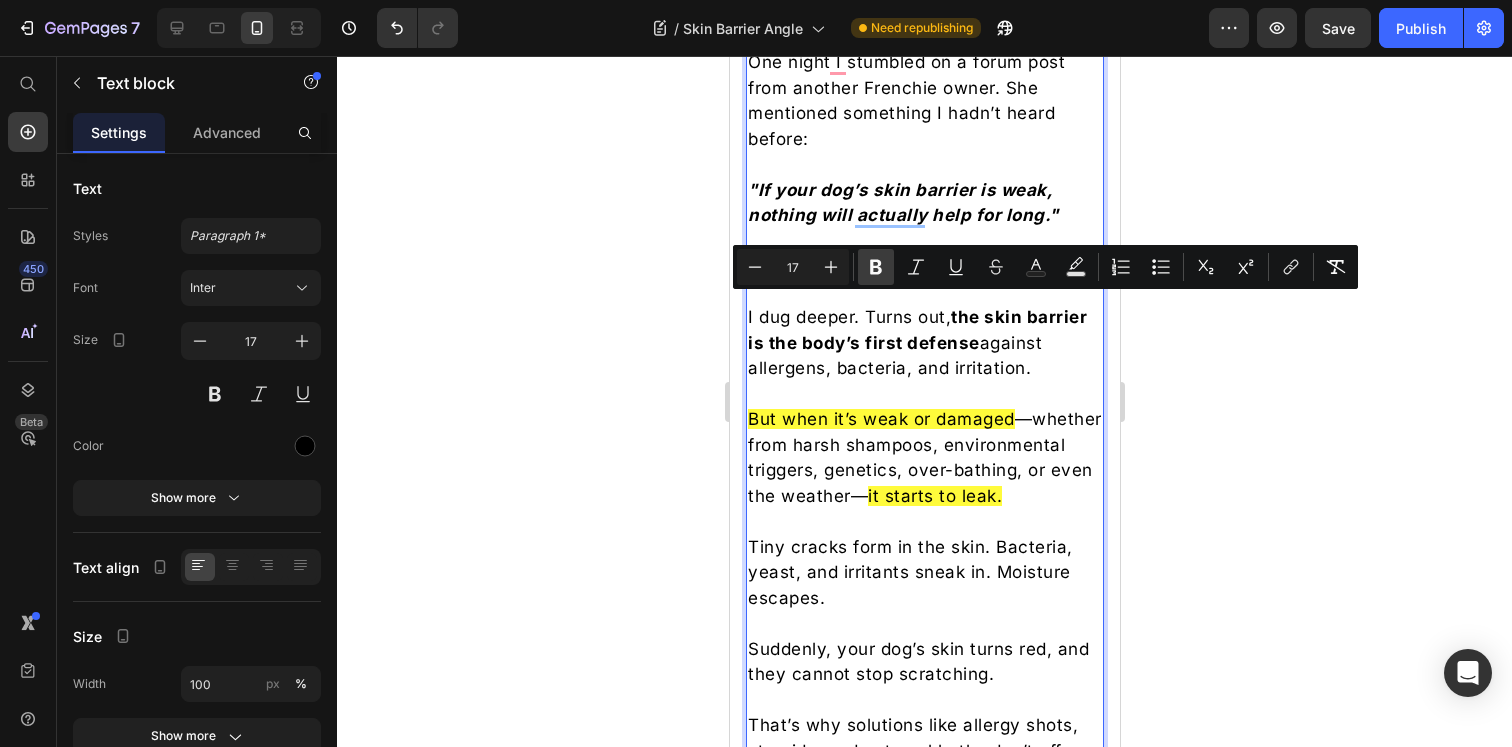 click 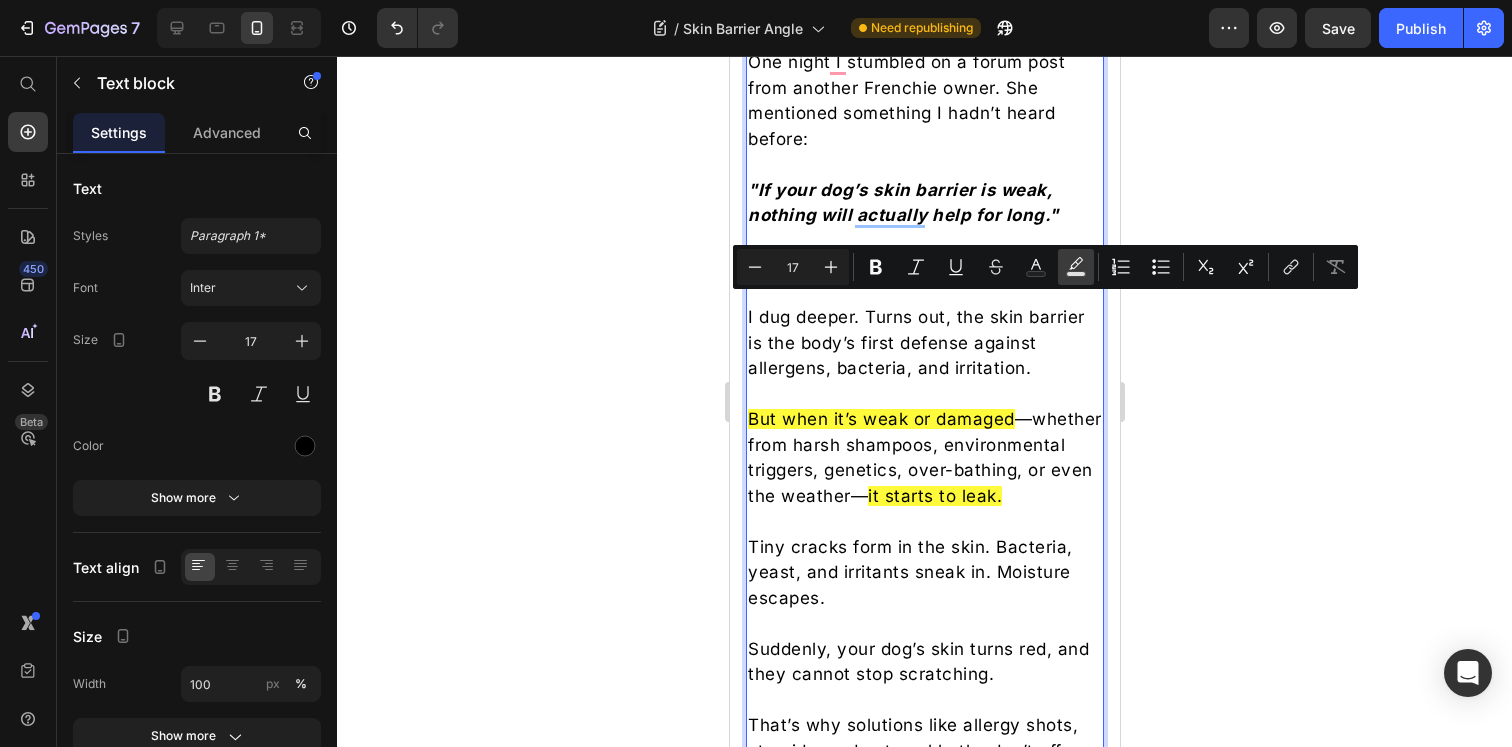 click 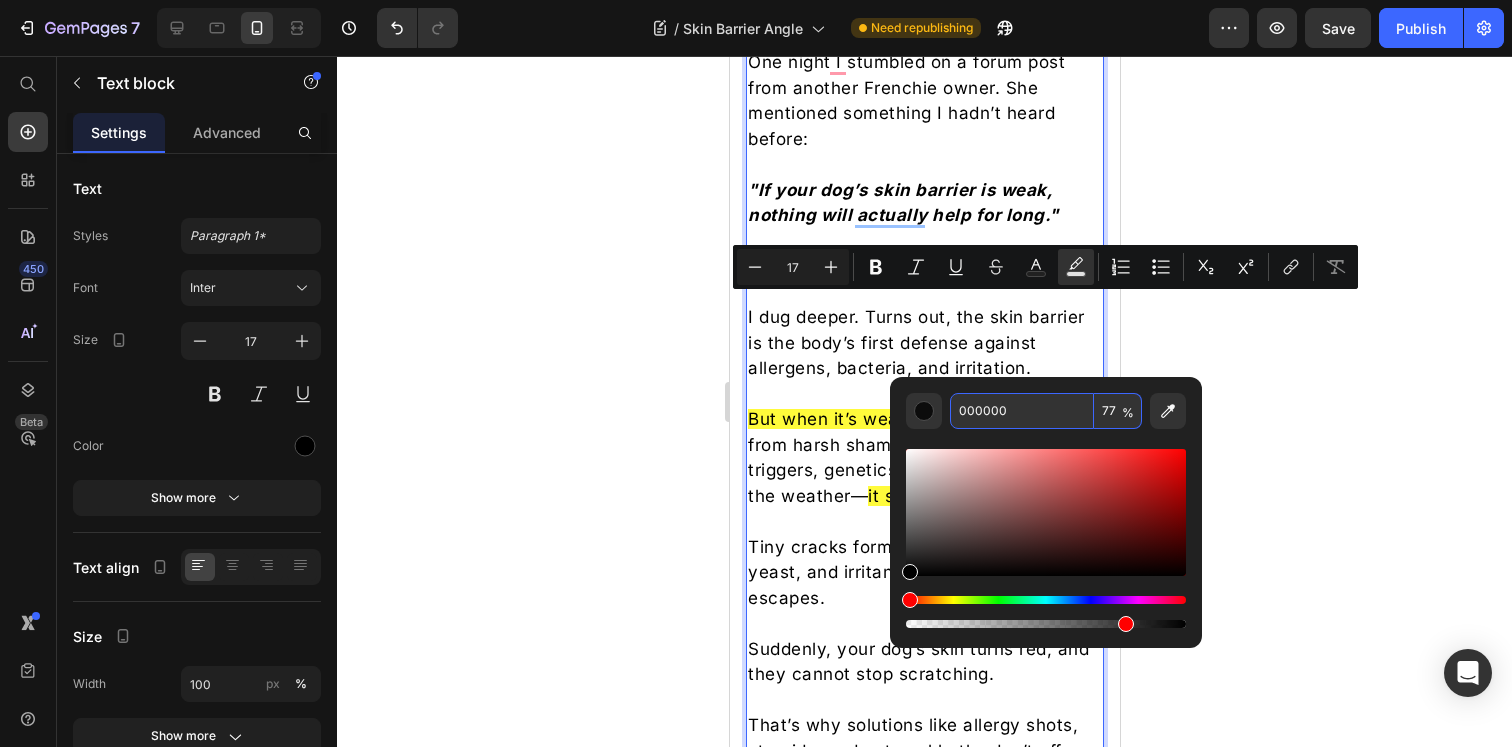 click on "000000" at bounding box center (1022, 411) 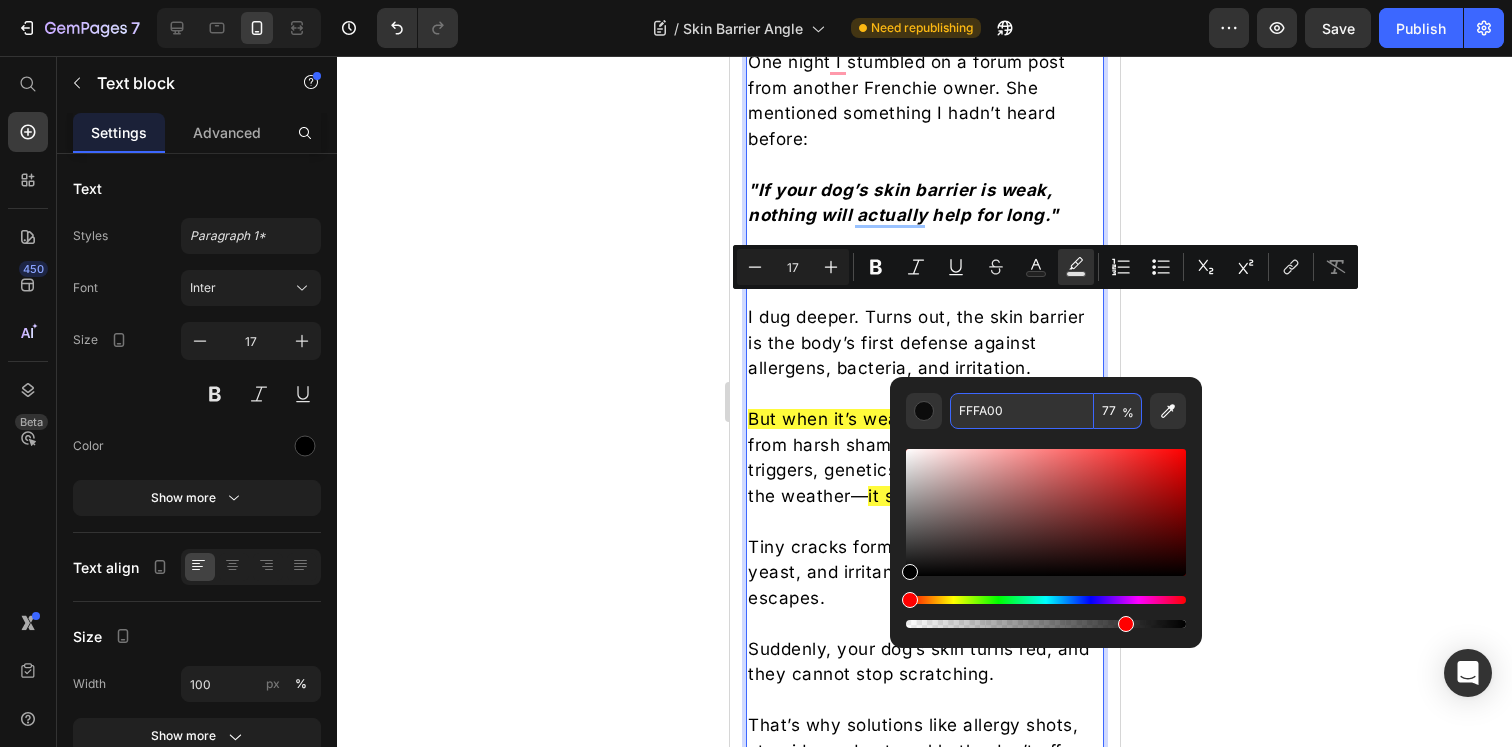 type on "FFFA00" 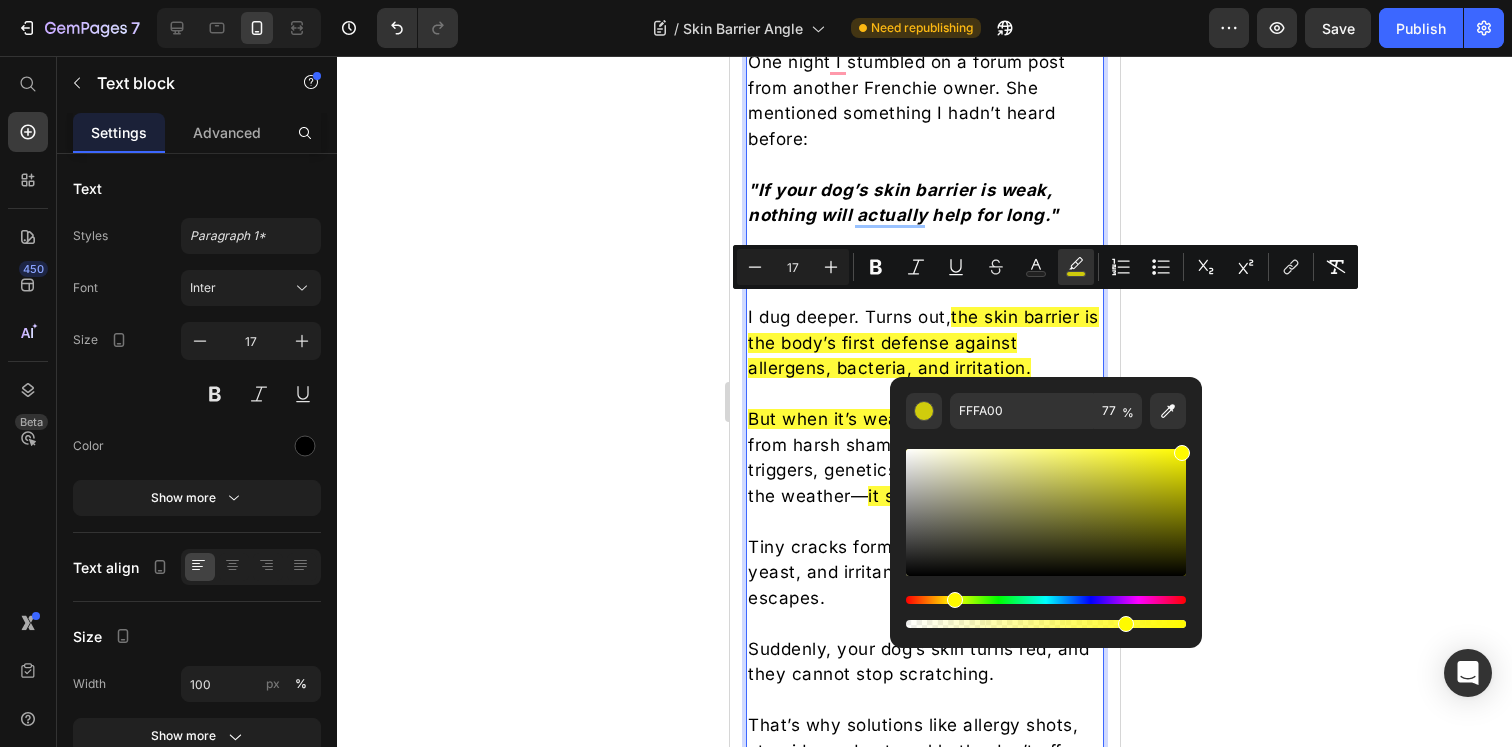 click on "But when it’s weak or damaged —whether from harsh shampoos, environmental triggers, genetics, over-bathing, or even the weather— it starts to leak." at bounding box center (924, 458) 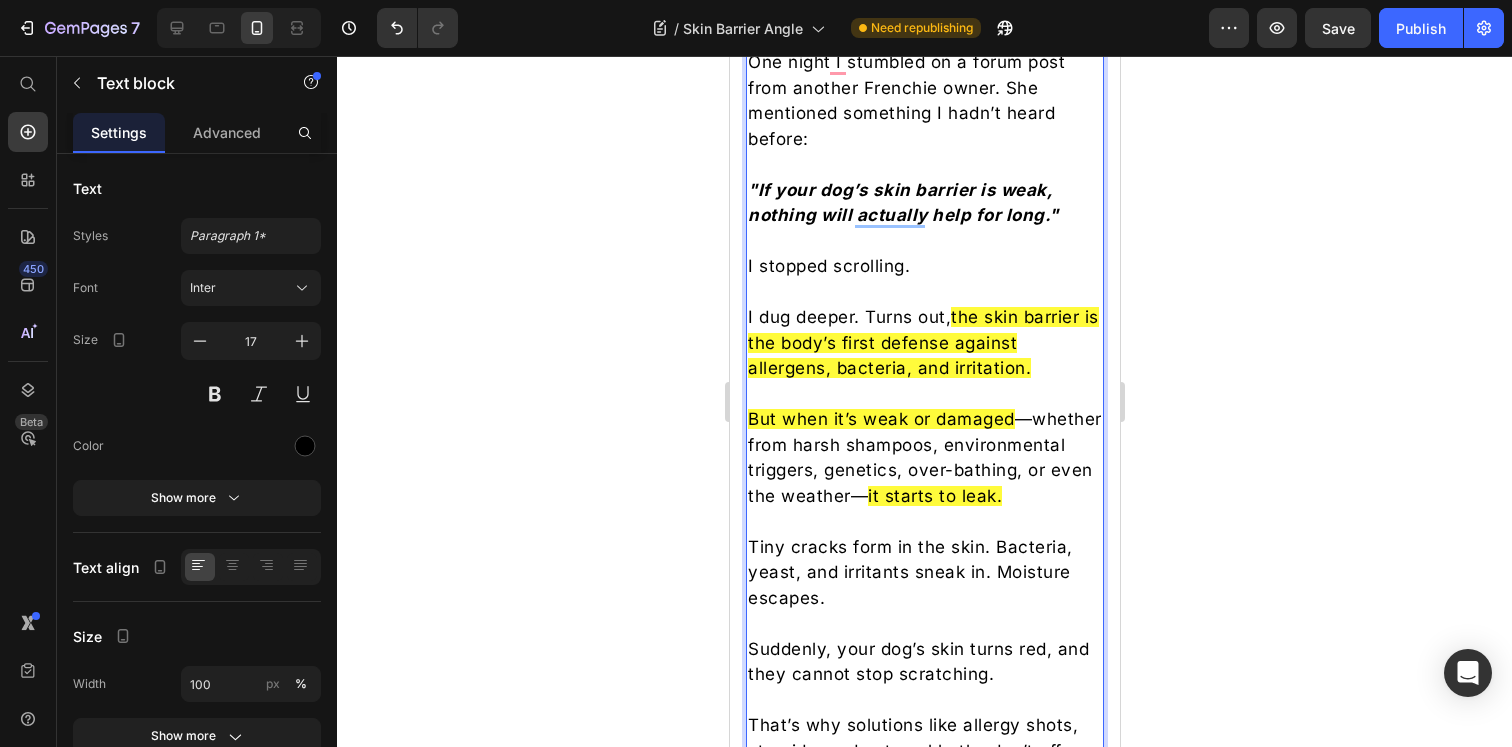 click on "But when it’s weak or damaged —whether from harsh shampoos, environmental triggers, genetics, over-bathing, or even the weather— it starts to leak." at bounding box center [924, 458] 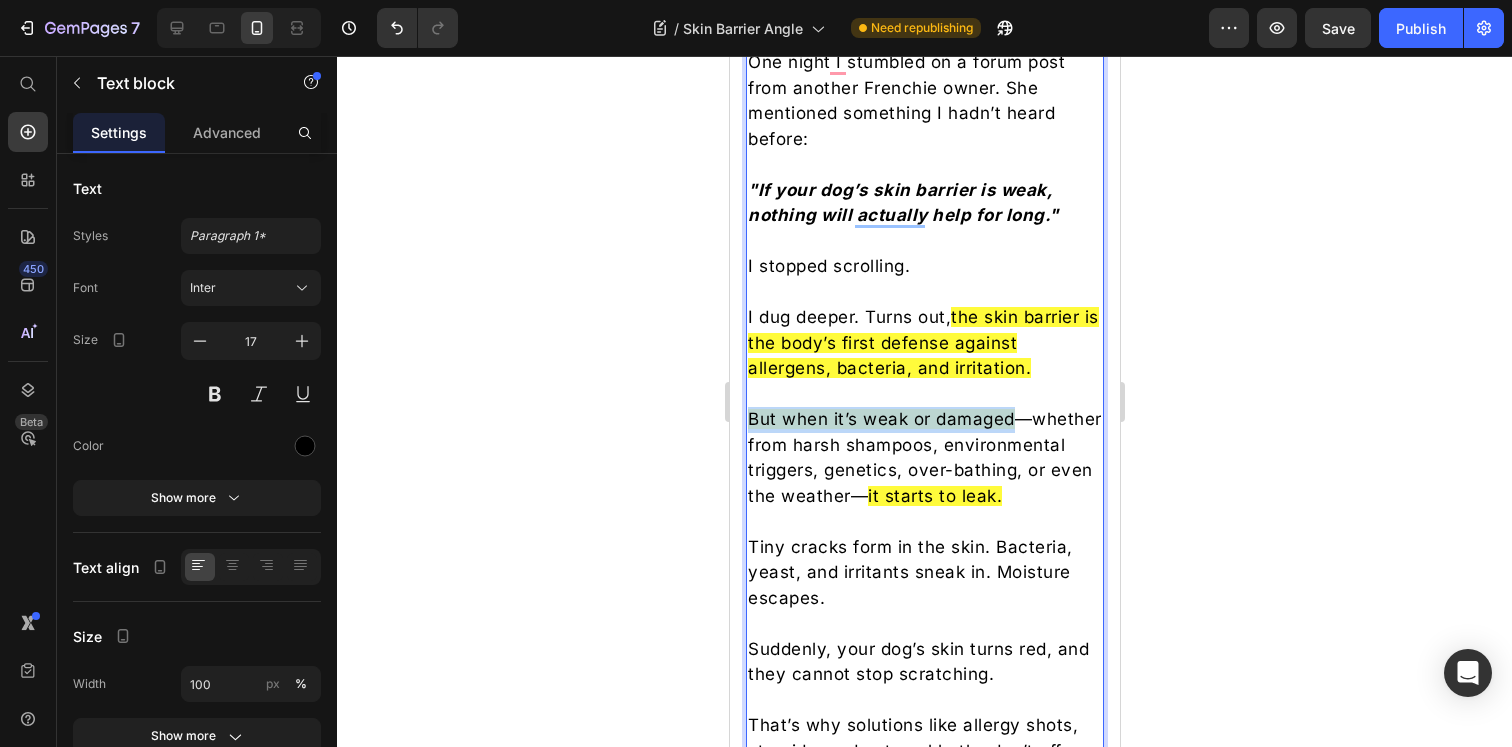 drag, startPoint x: 1009, startPoint y: 410, endPoint x: 751, endPoint y: 410, distance: 258 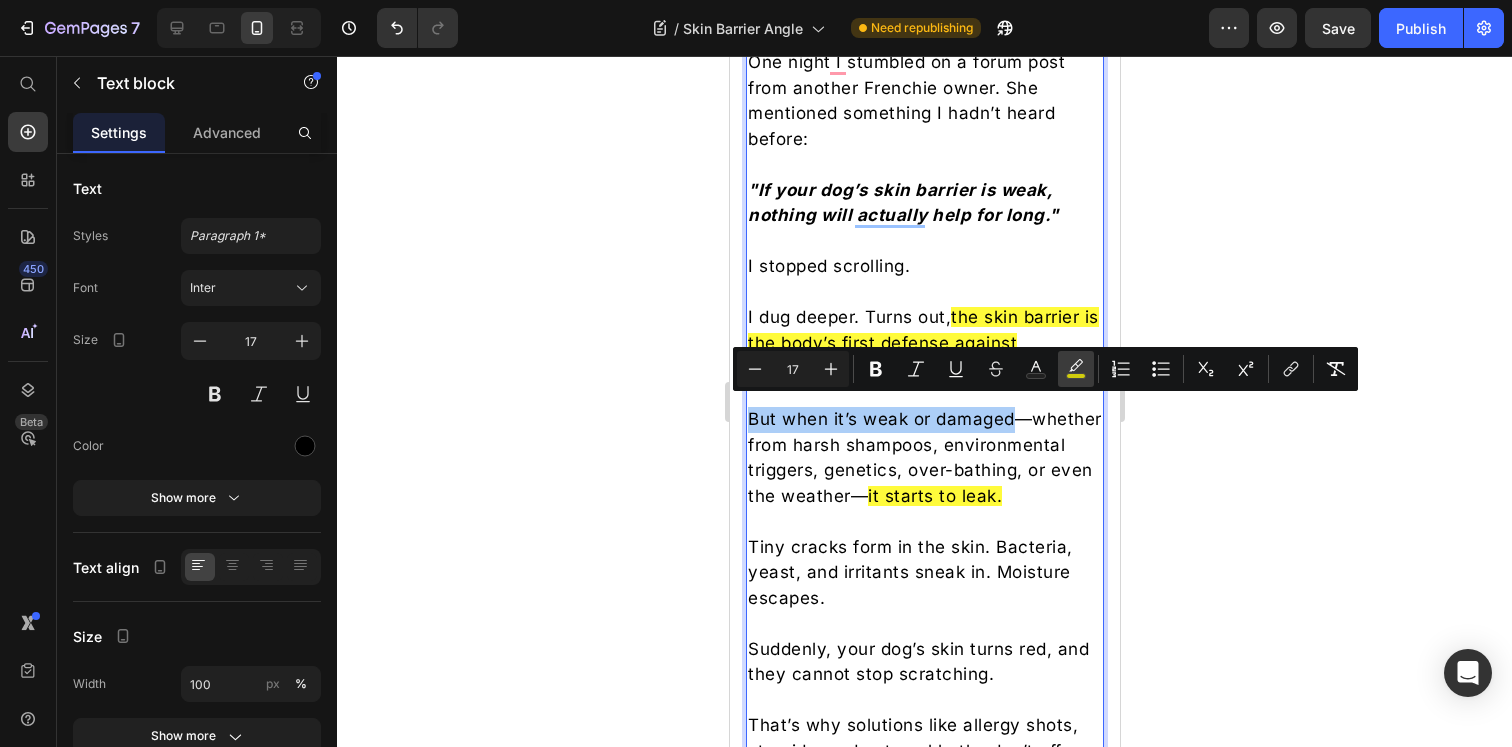 click 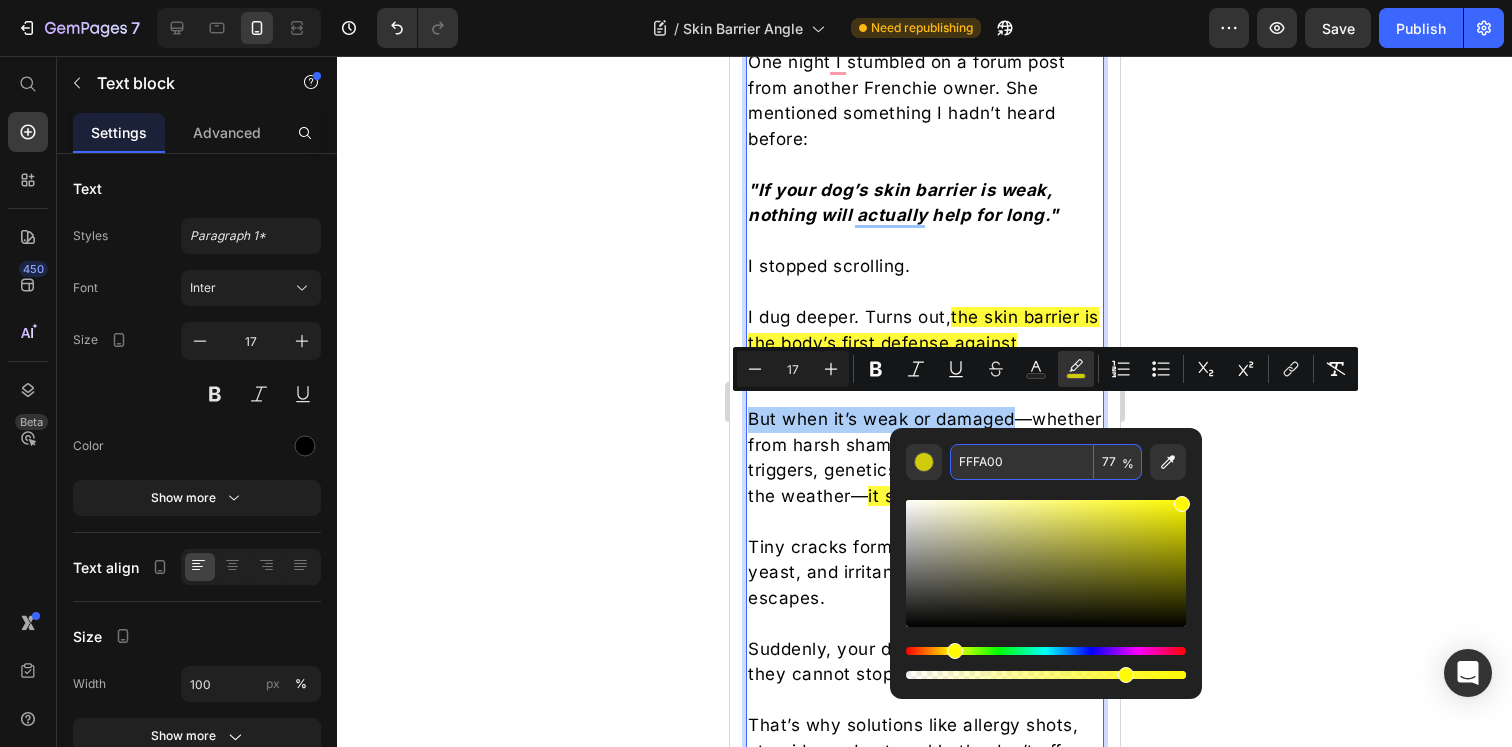 click on "FFFA00" at bounding box center [1022, 462] 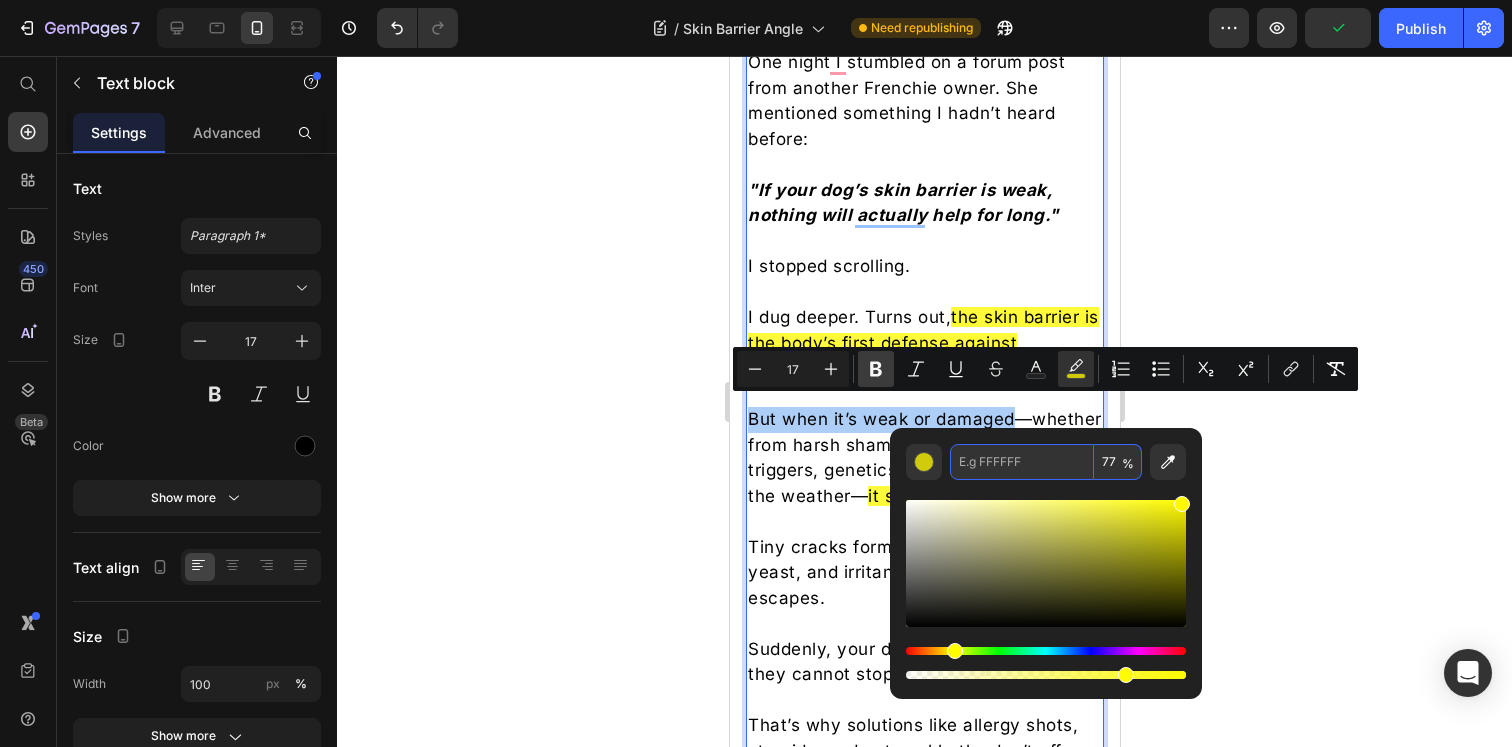 type on "FFFA00" 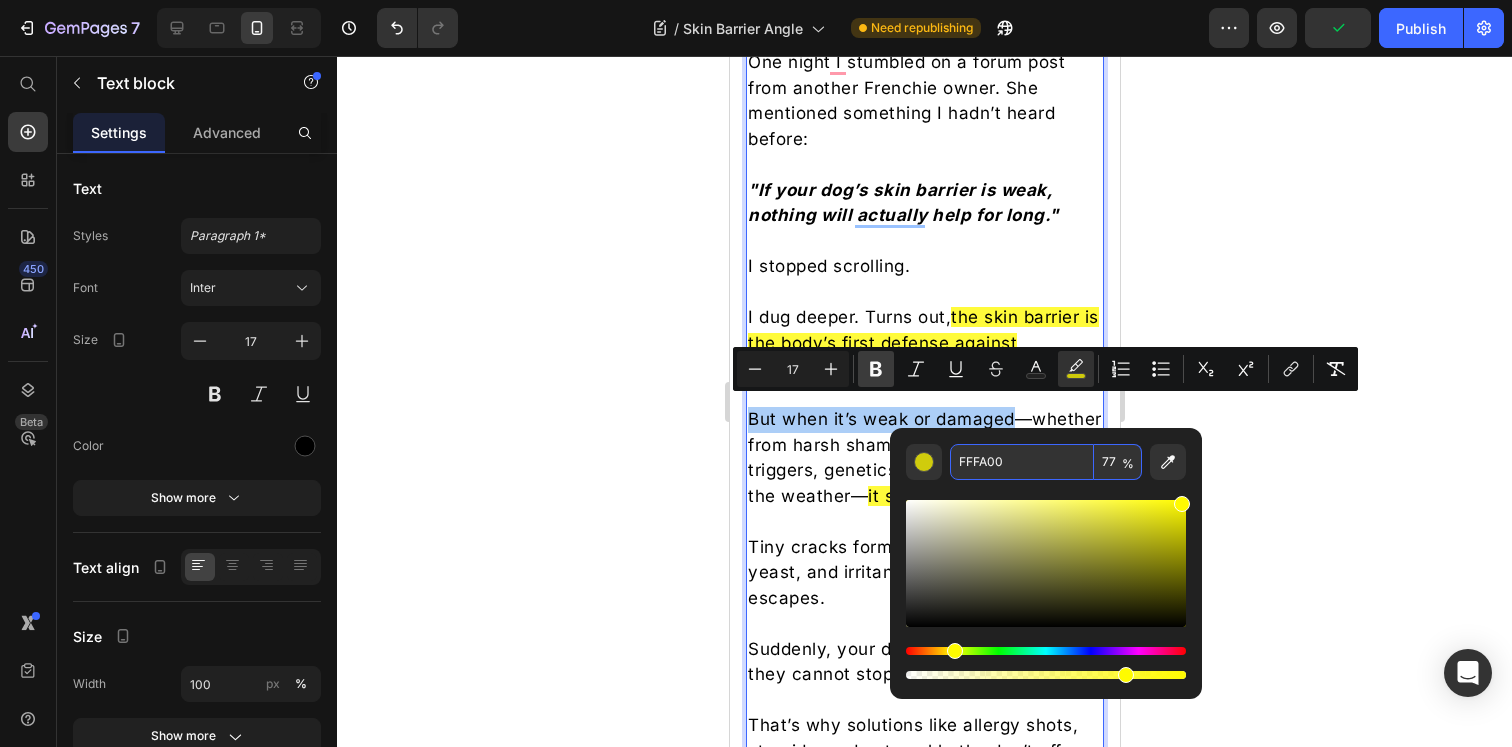 click 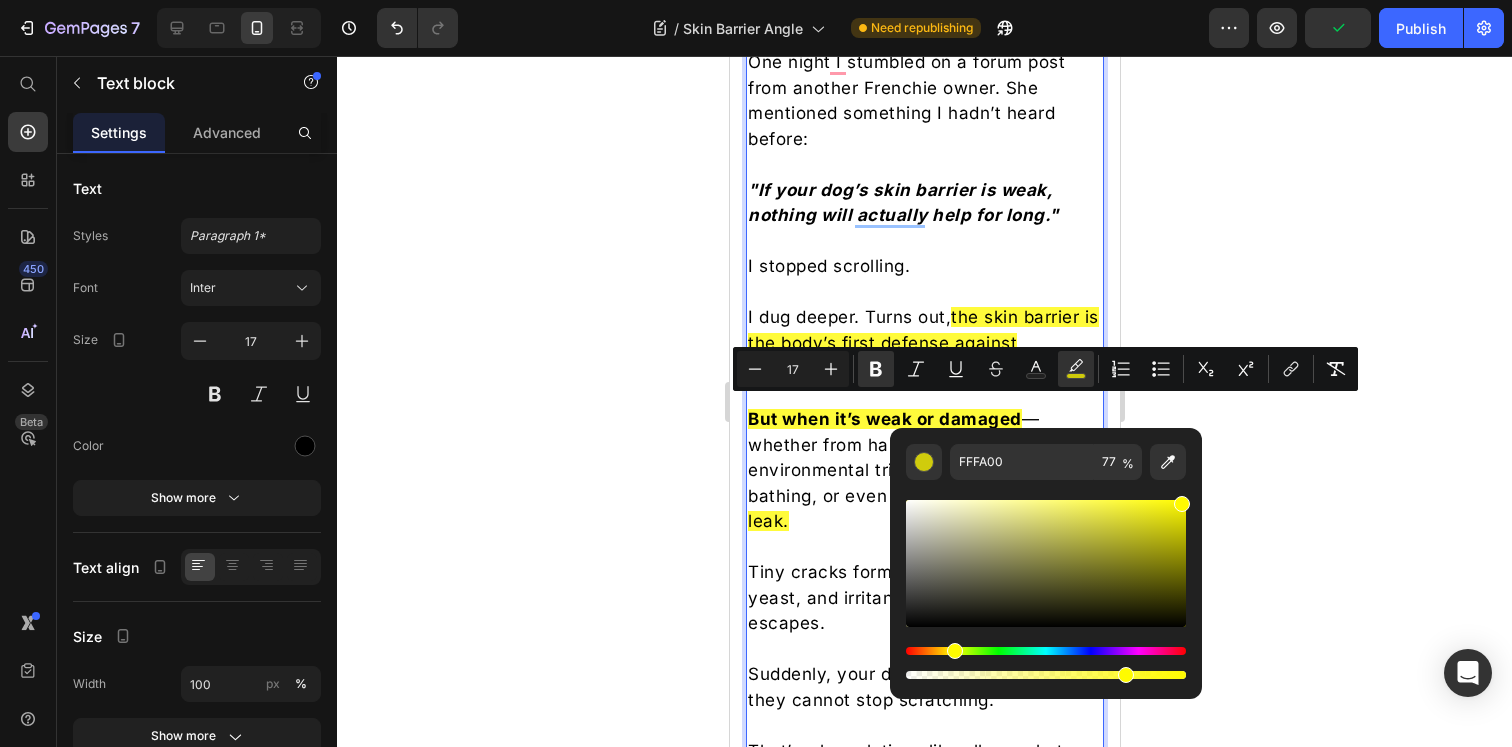 click on "it starts to leak." at bounding box center (923, 509) 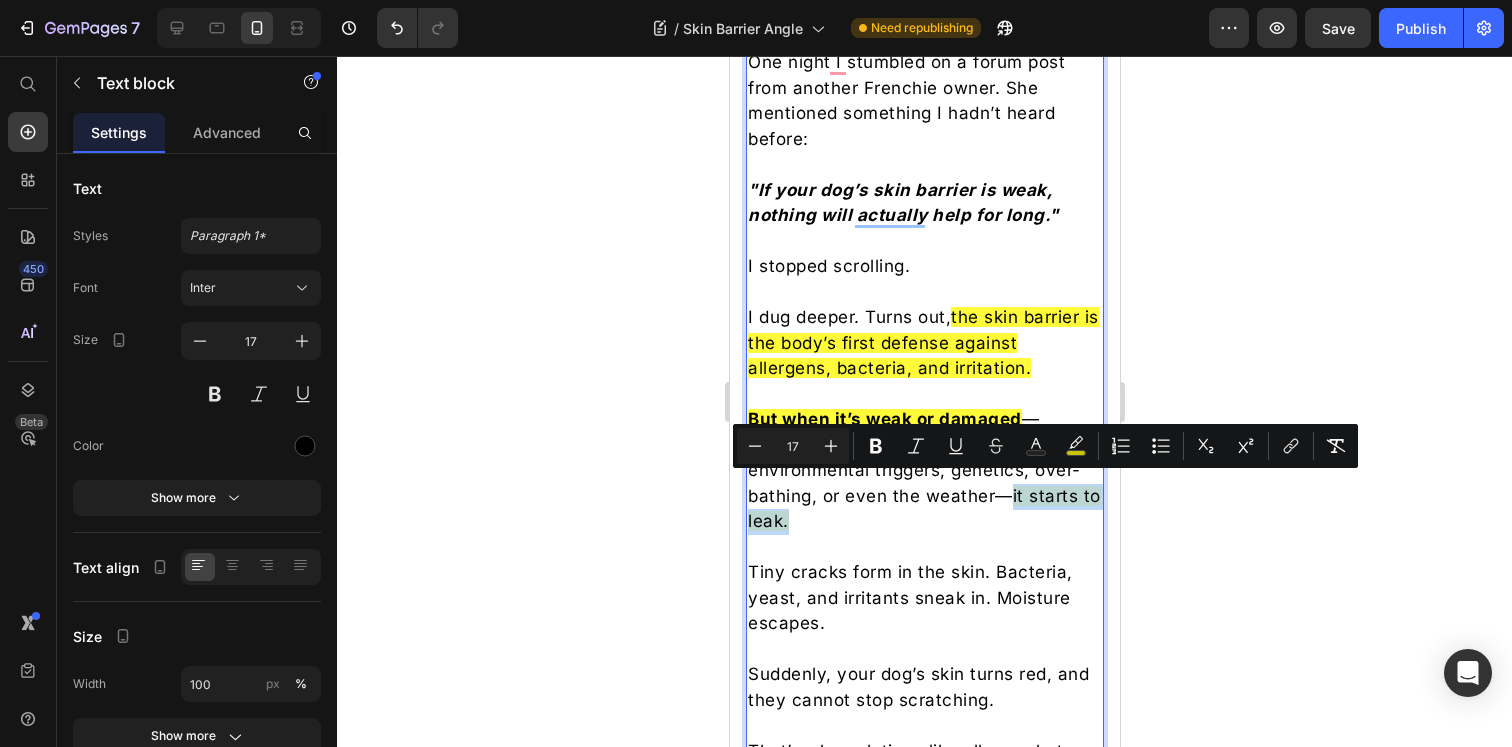 drag, startPoint x: 811, startPoint y: 517, endPoint x: 1010, endPoint y: 493, distance: 200.44202 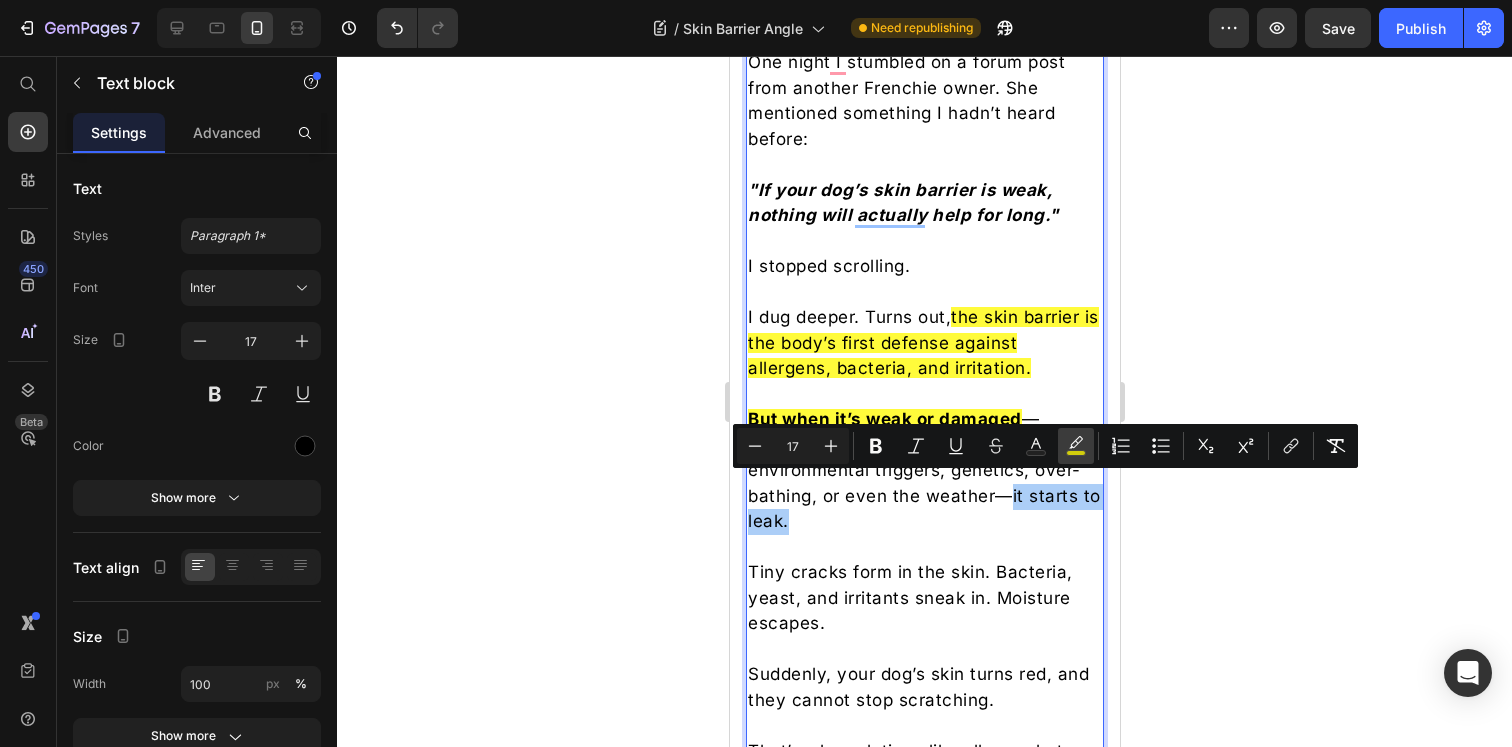 click 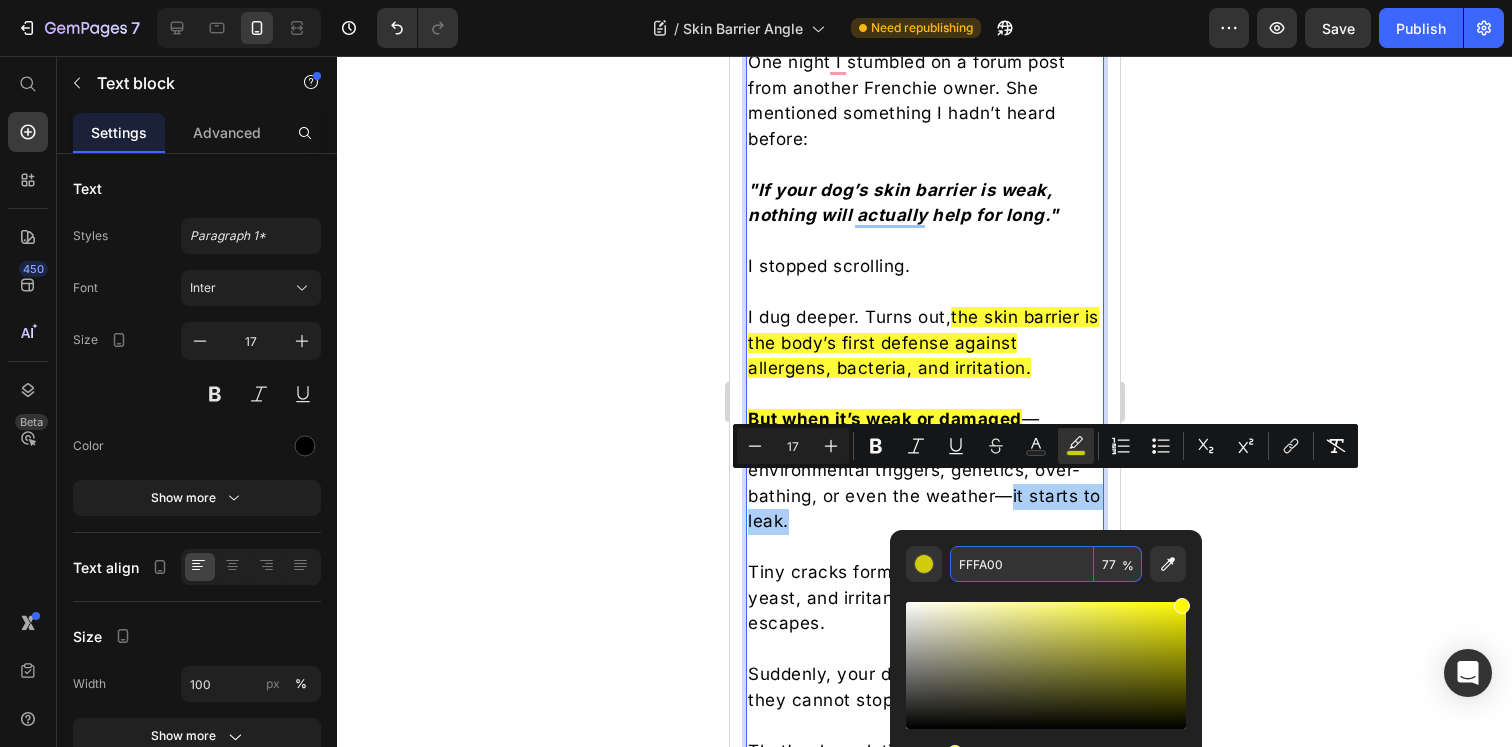click on "FFFA00" at bounding box center (1022, 564) 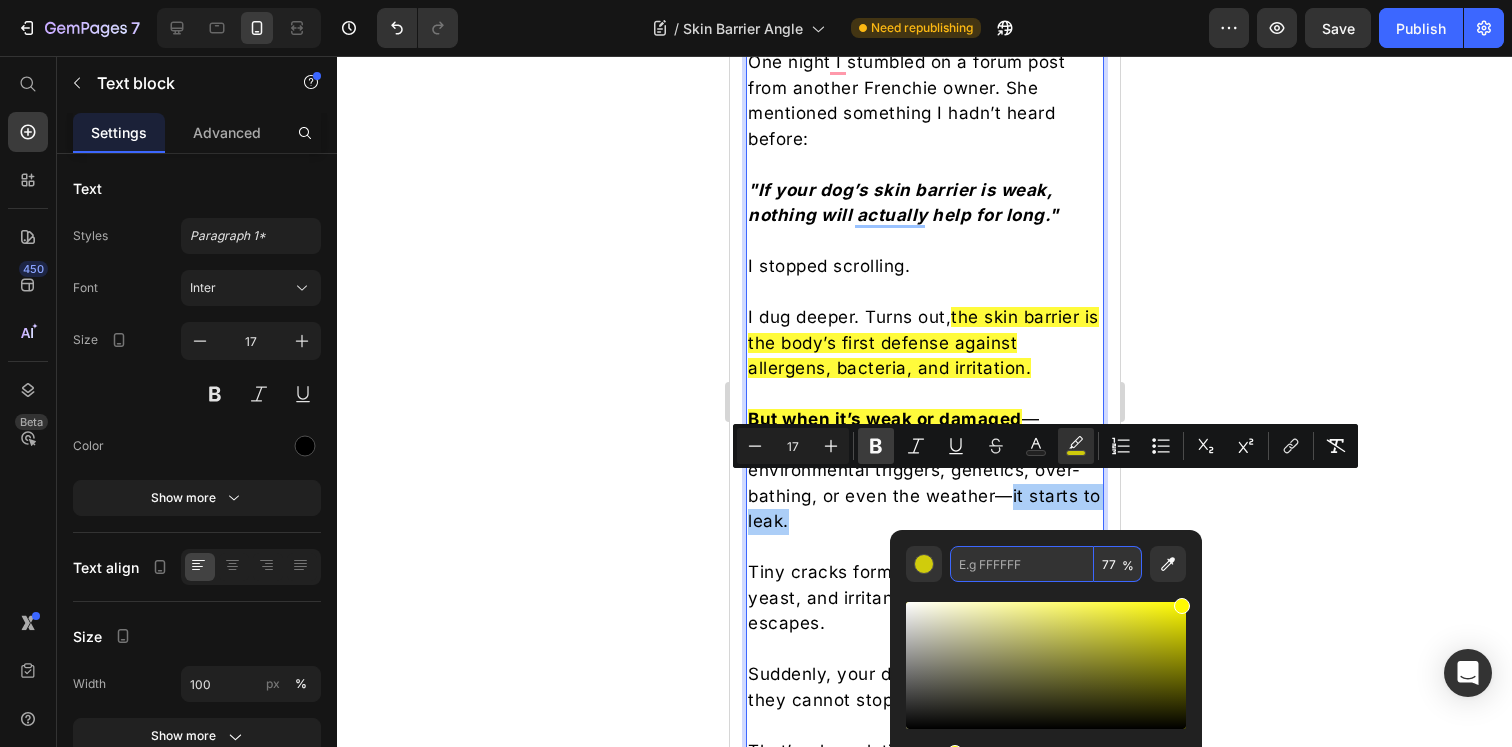 type on "FFFA00" 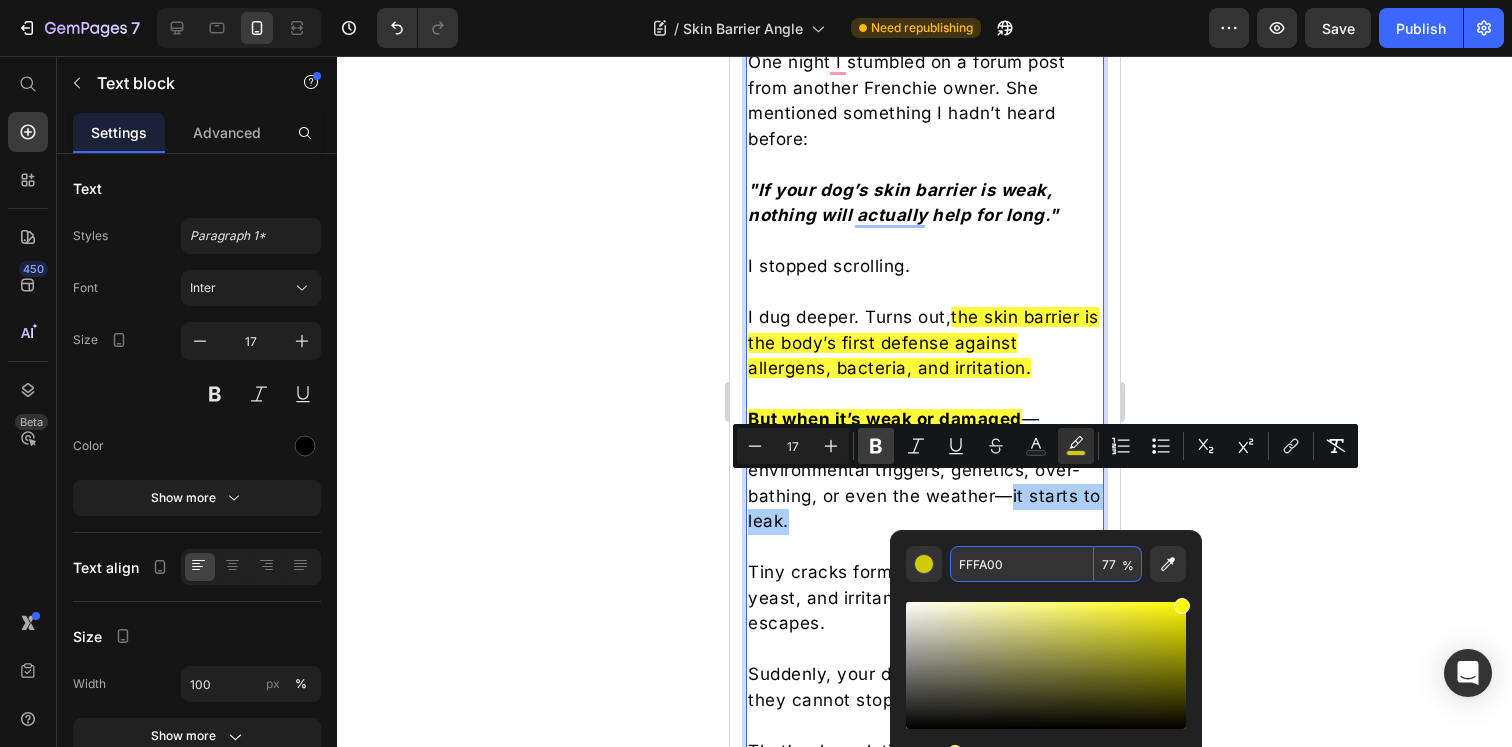 click 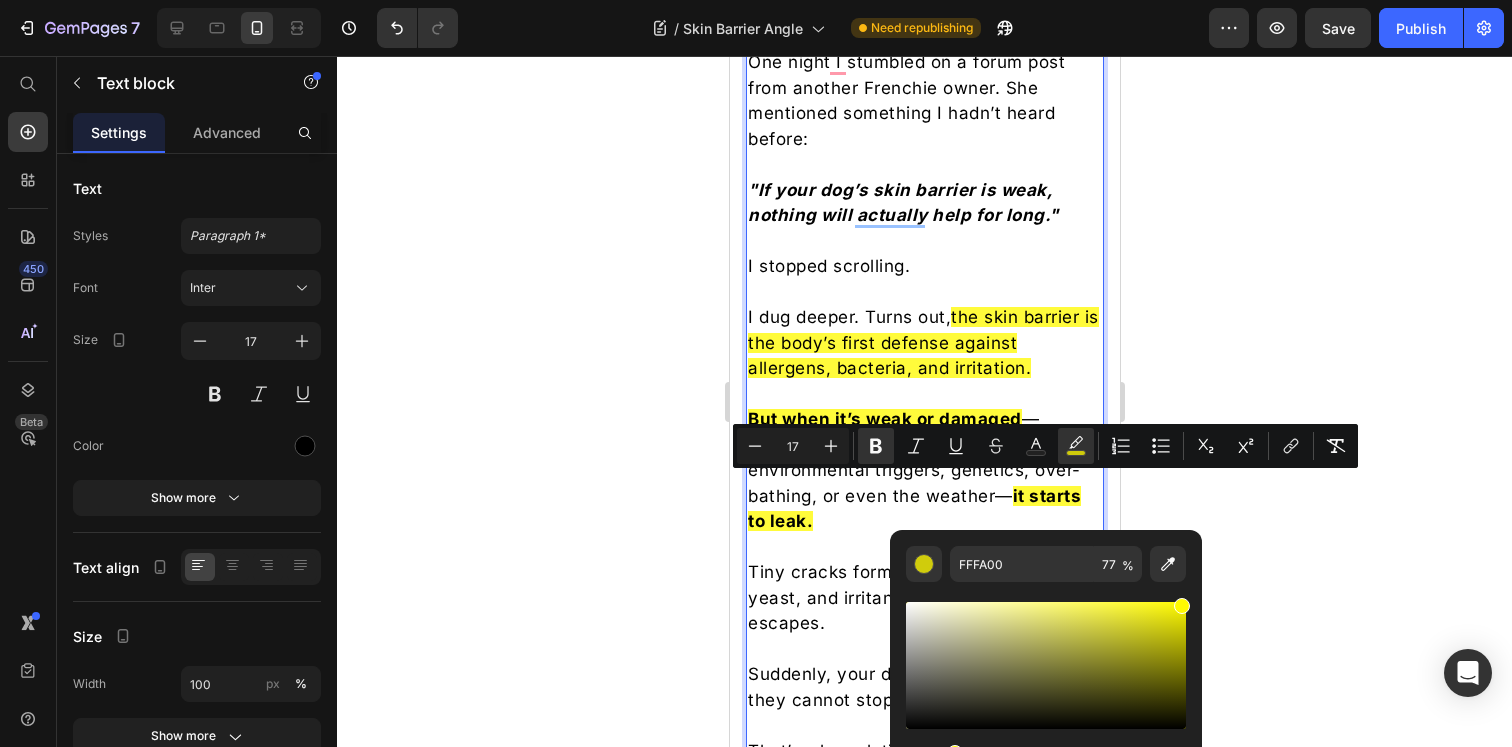 click on "But when it’s weak or damaged —whether from harsh shampoos, environmental triggers, genetics, over-bathing, or even the weather— it starts to leak." at bounding box center [924, 471] 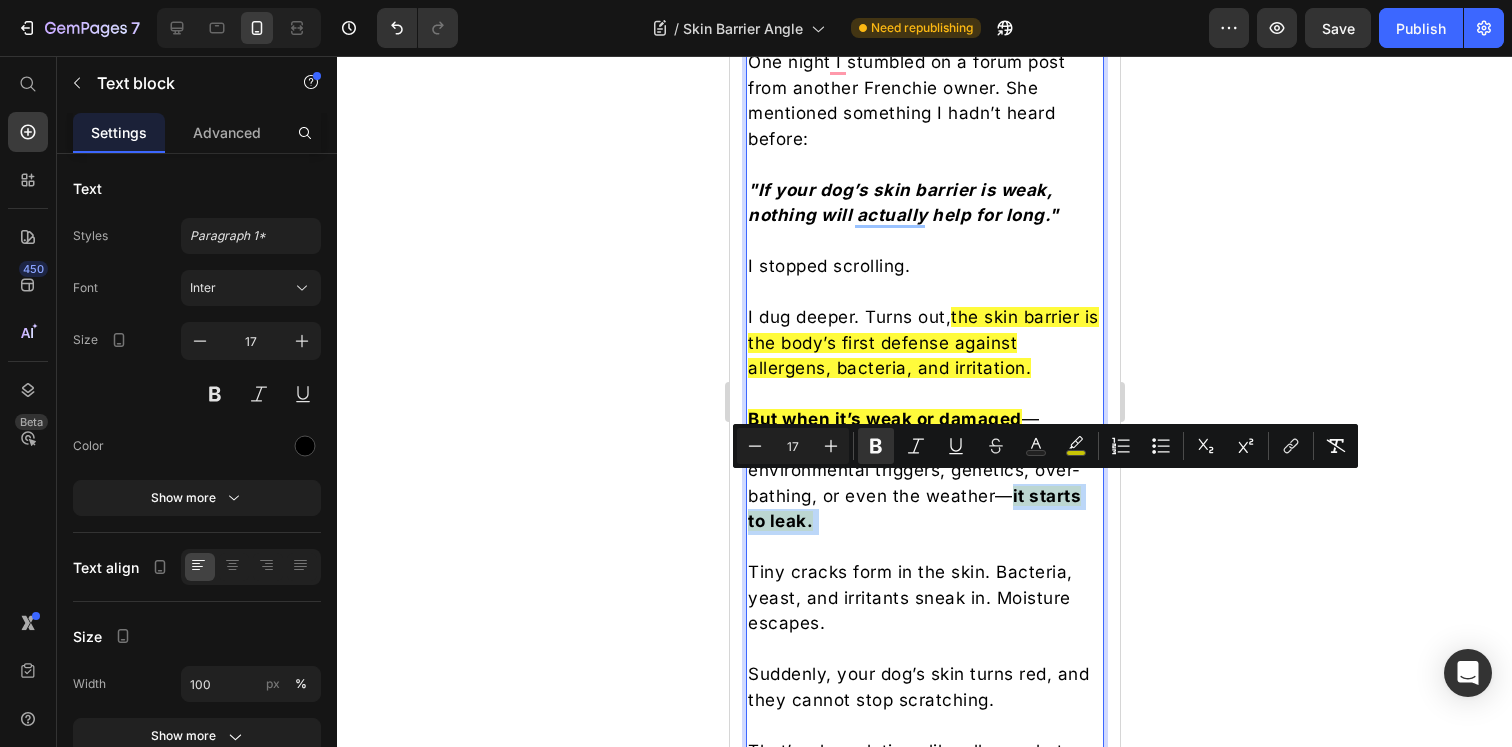 drag, startPoint x: 1008, startPoint y: 488, endPoint x: 814, endPoint y: 512, distance: 195.4789 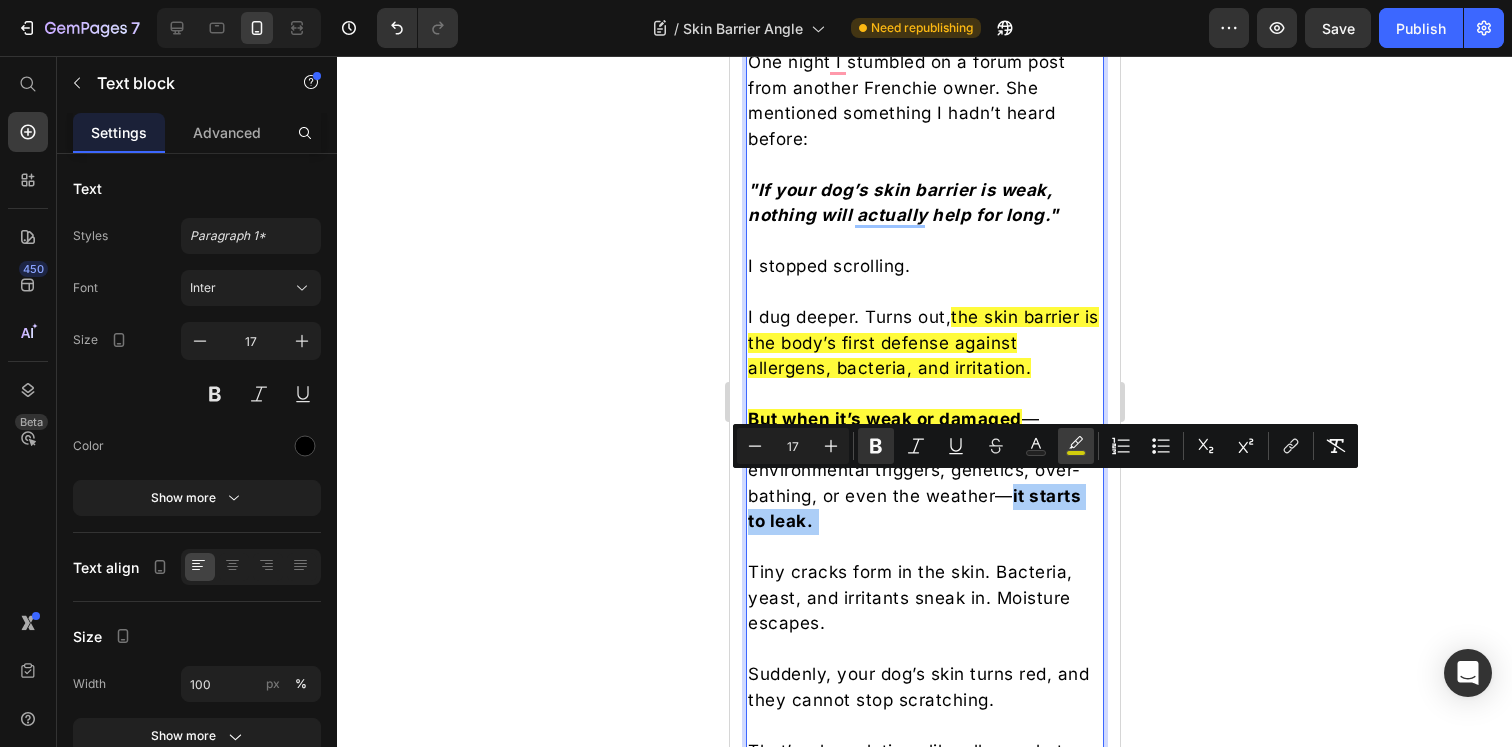 click on "color" at bounding box center (1076, 446) 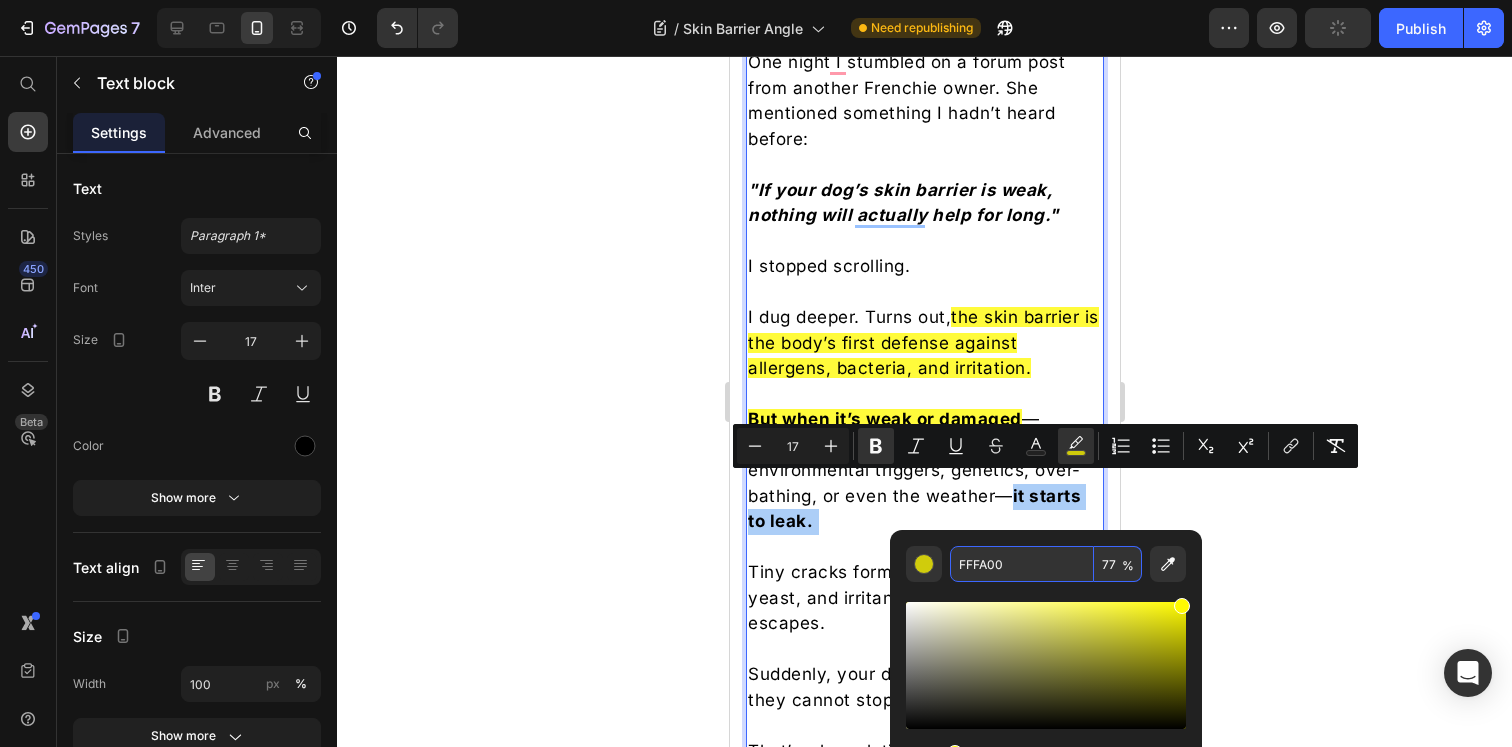 click on "FFFA00" at bounding box center [1022, 564] 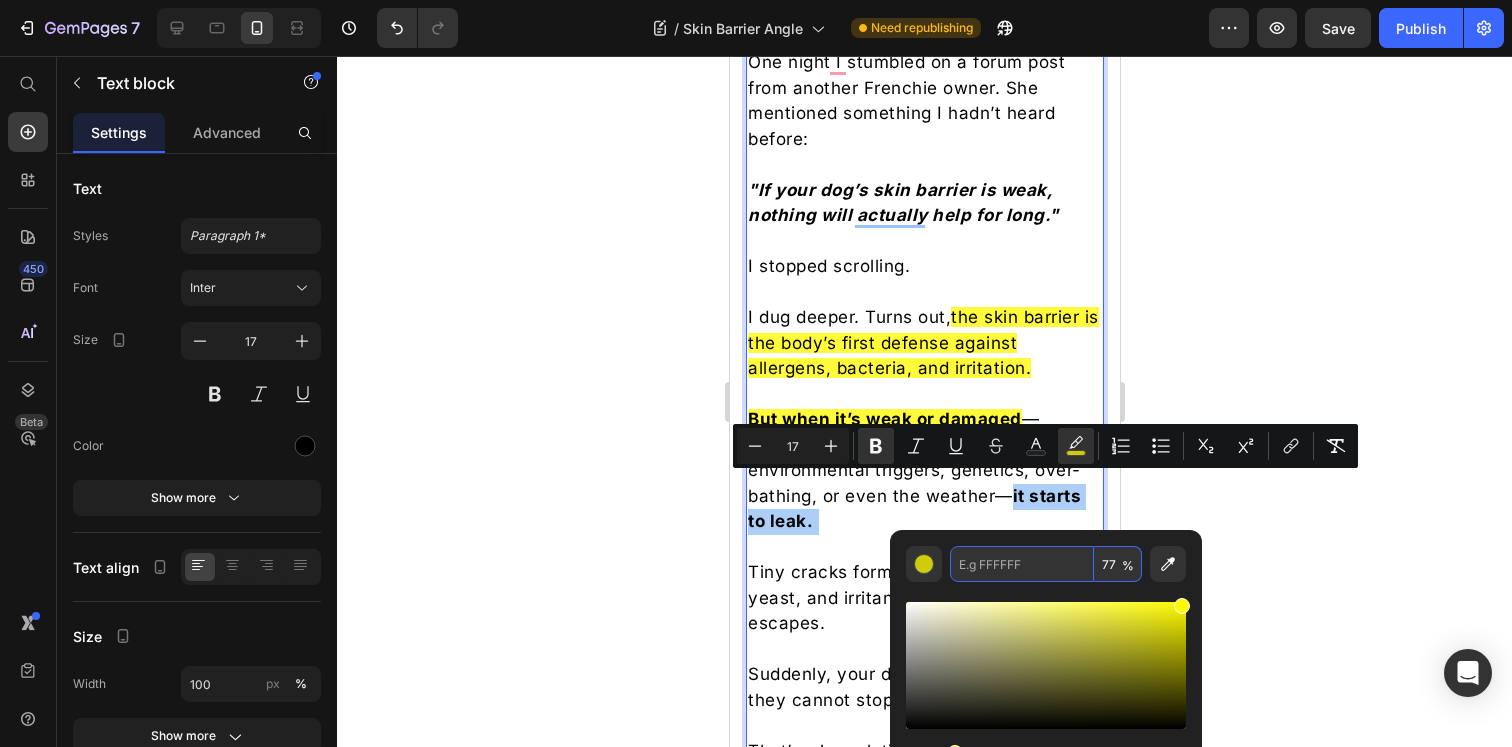 type on "FFFA00" 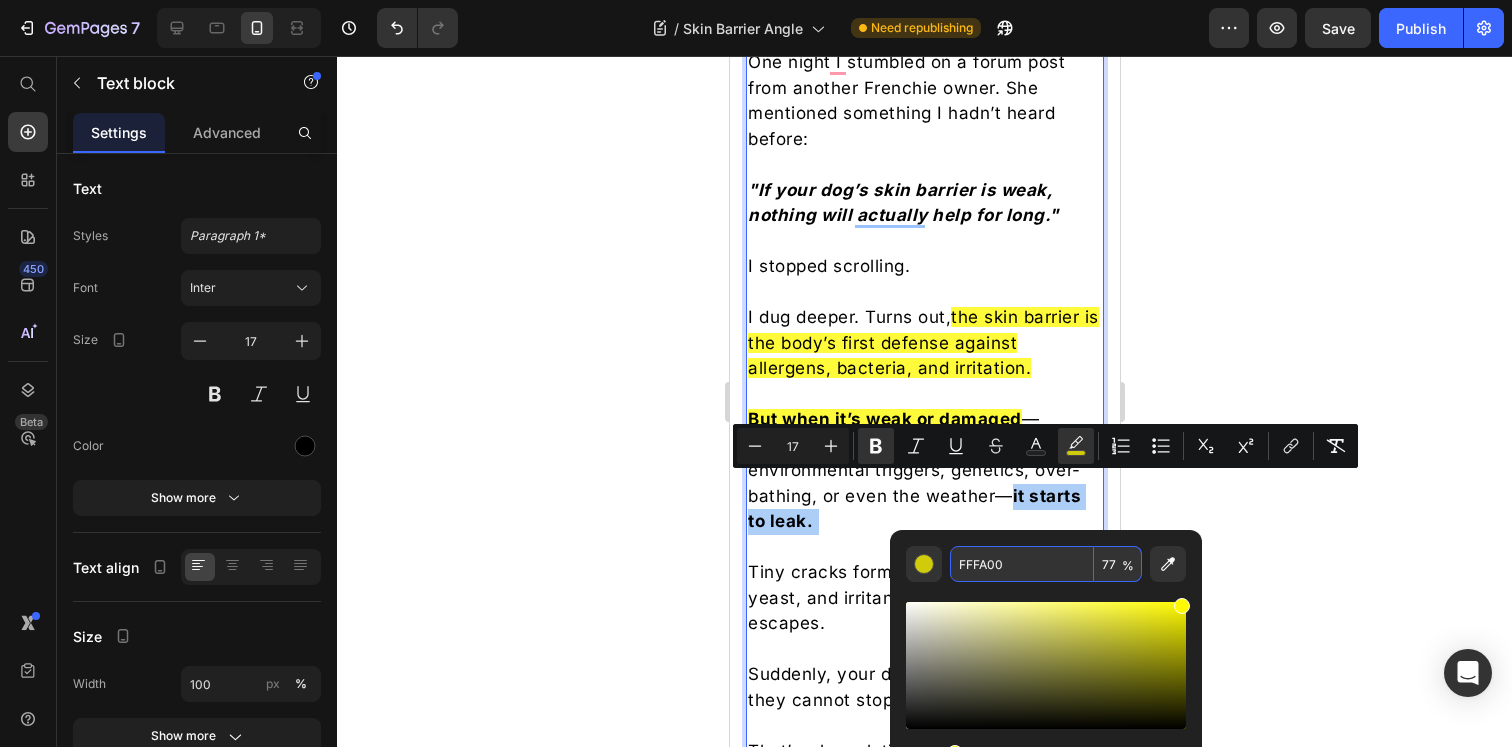 click at bounding box center [1046, 683] 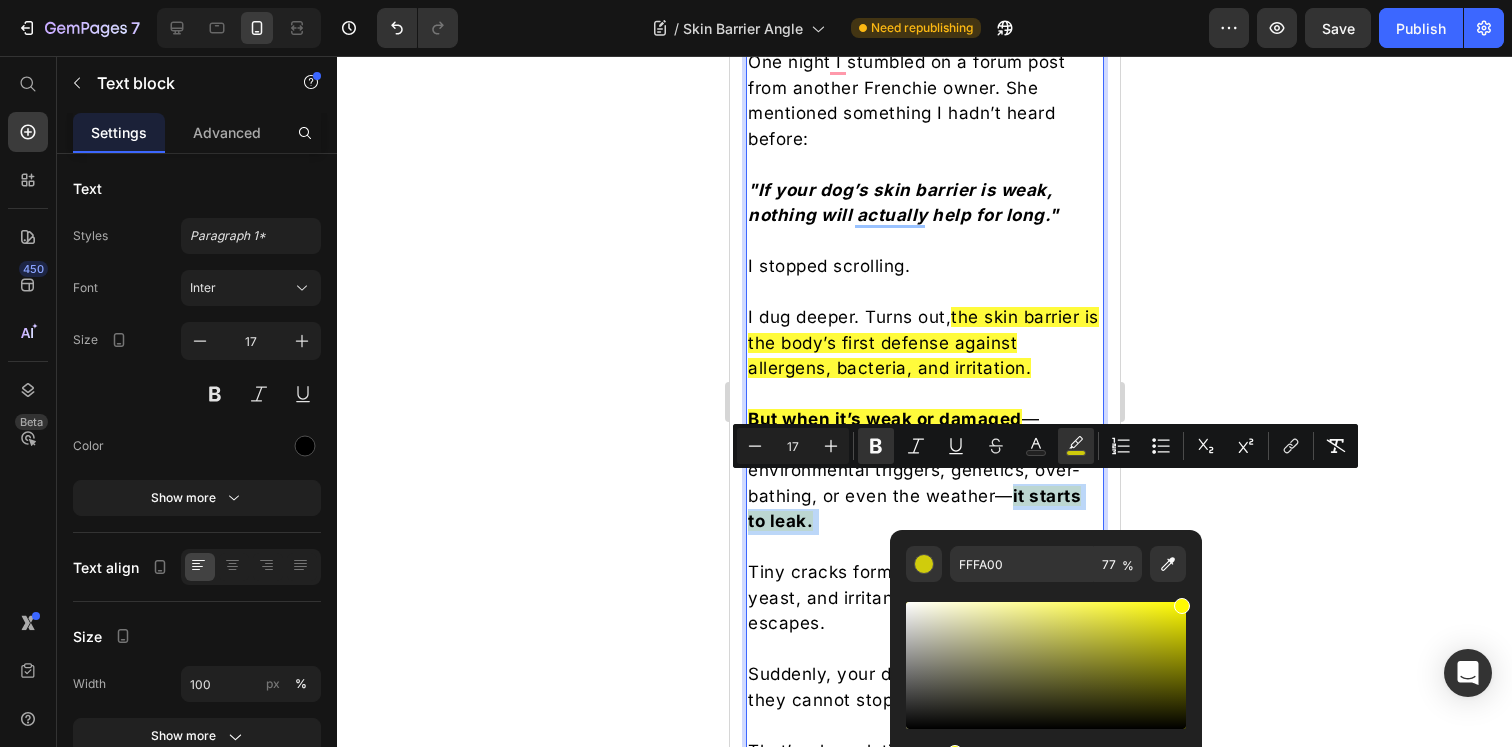 click on "But when it’s weak or damaged —whether from harsh shampoos, environmental triggers, genetics, over-bathing, or even the weather— it starts to leak." at bounding box center [924, 471] 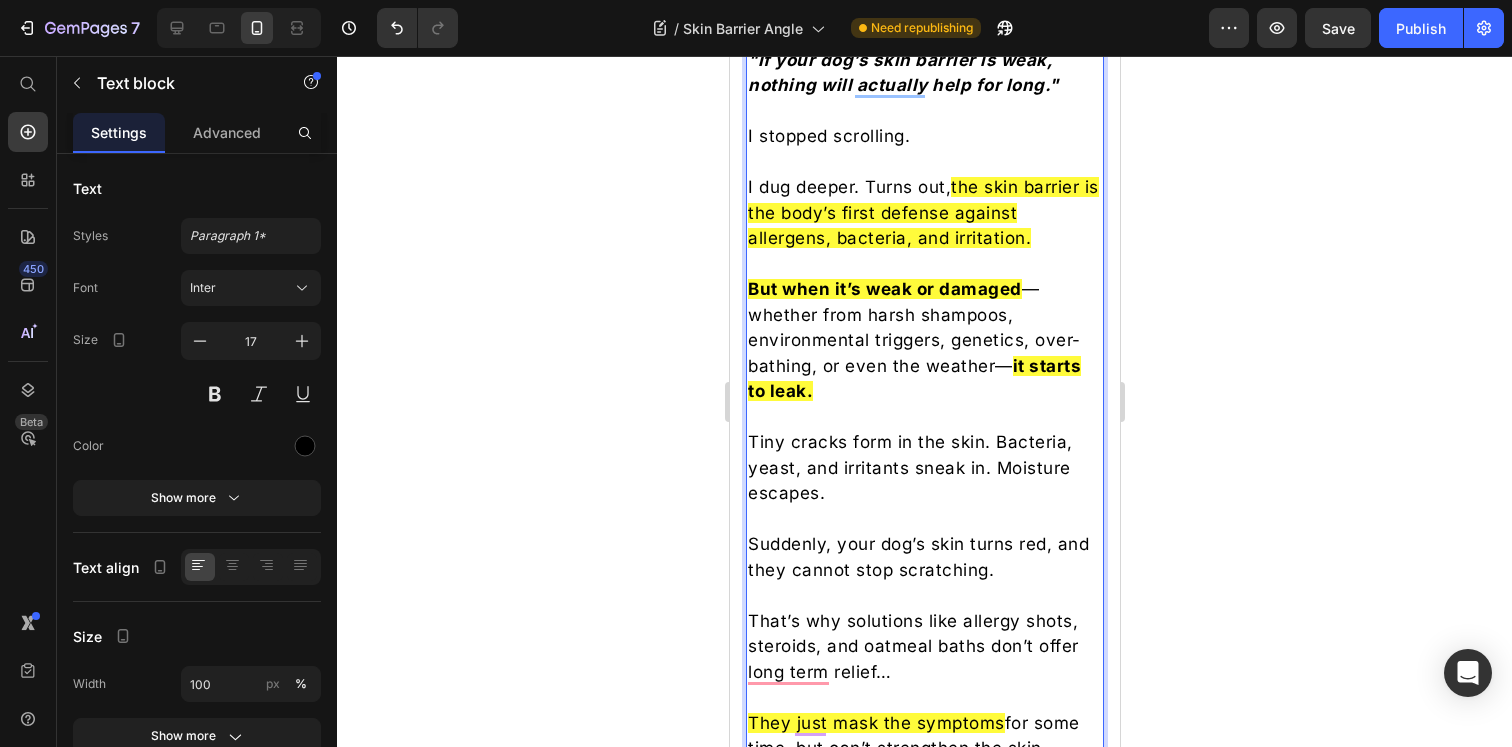 scroll, scrollTop: 2932, scrollLeft: 0, axis: vertical 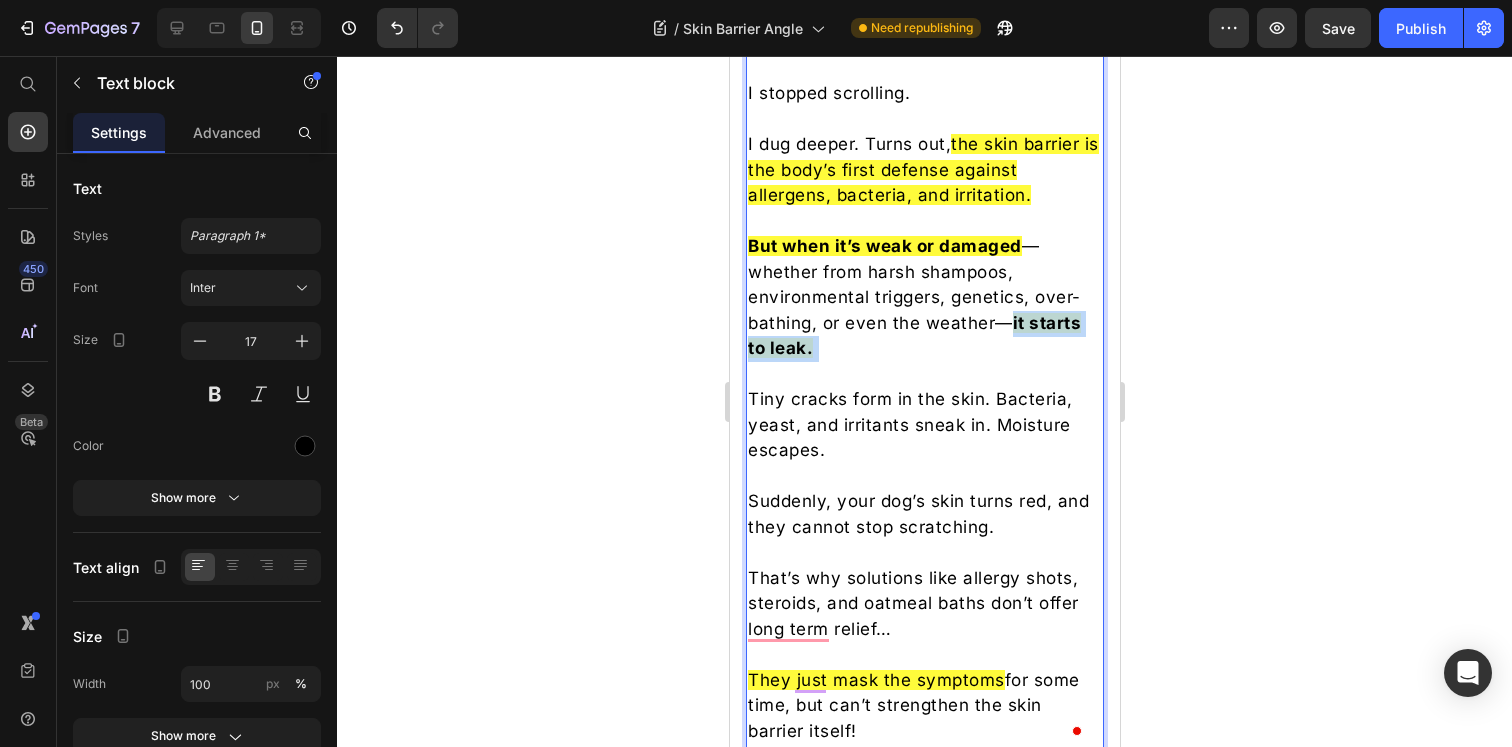 drag, startPoint x: 983, startPoint y: 339, endPoint x: 1009, endPoint y: 327, distance: 28.635643 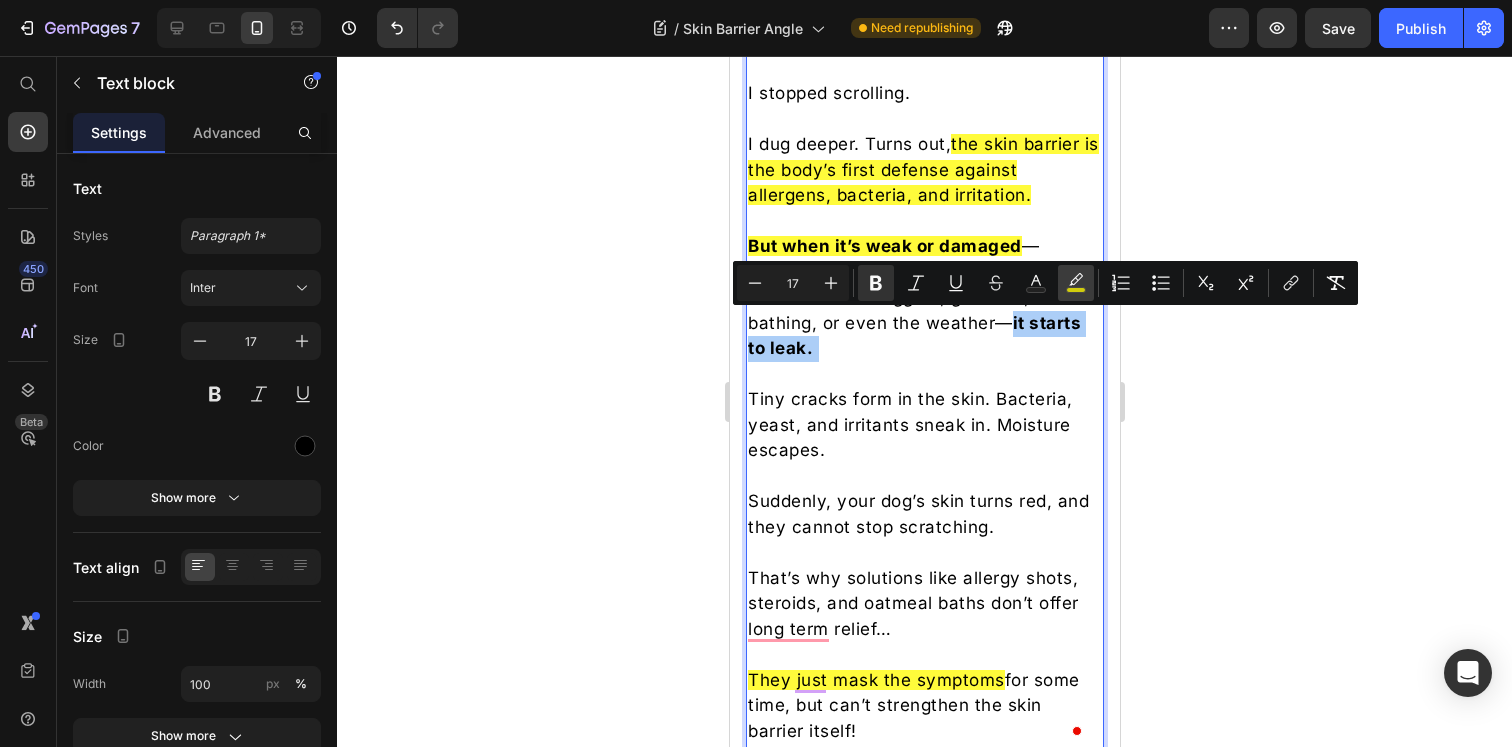 click on "color" at bounding box center (1076, 283) 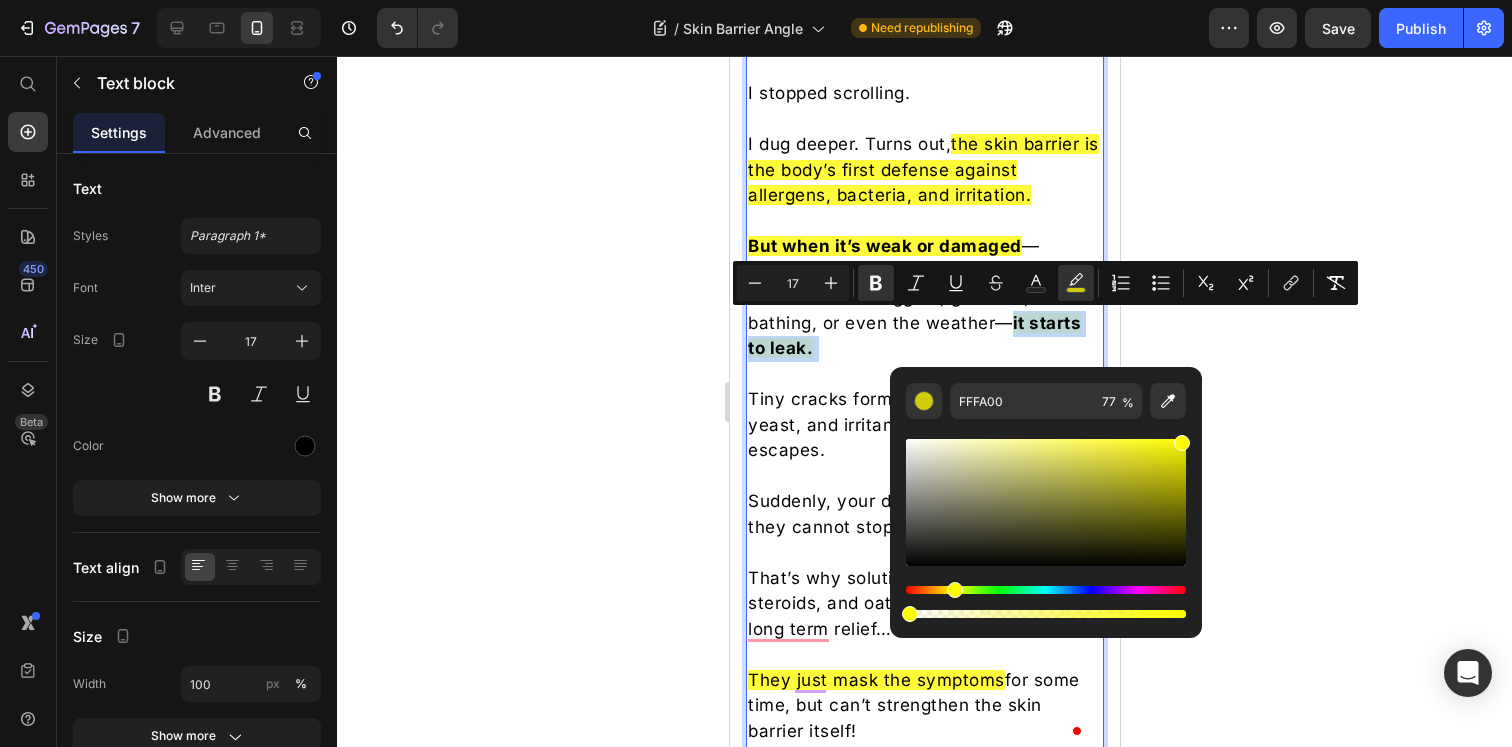 type on "0" 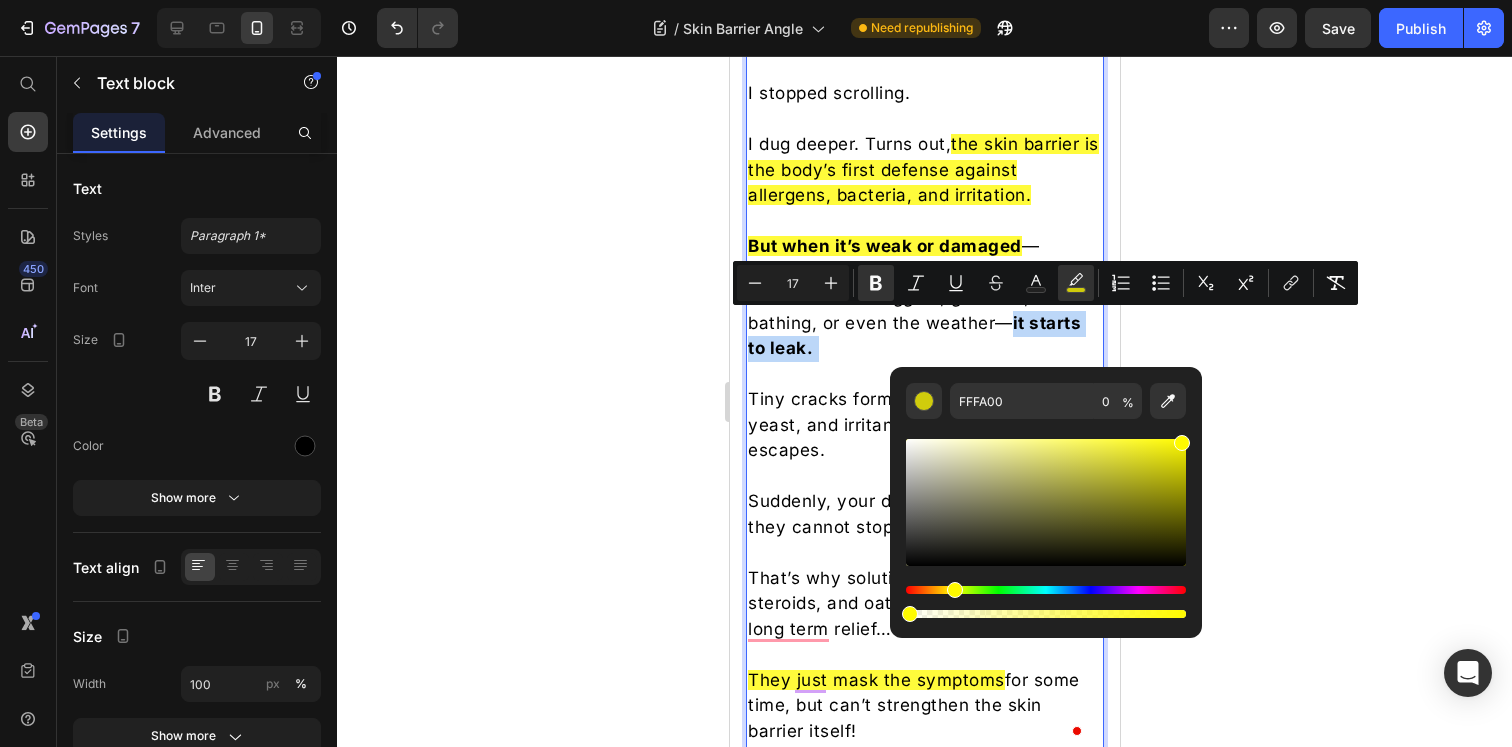 drag, startPoint x: 1654, startPoint y: 673, endPoint x: 880, endPoint y: 617, distance: 776.0232 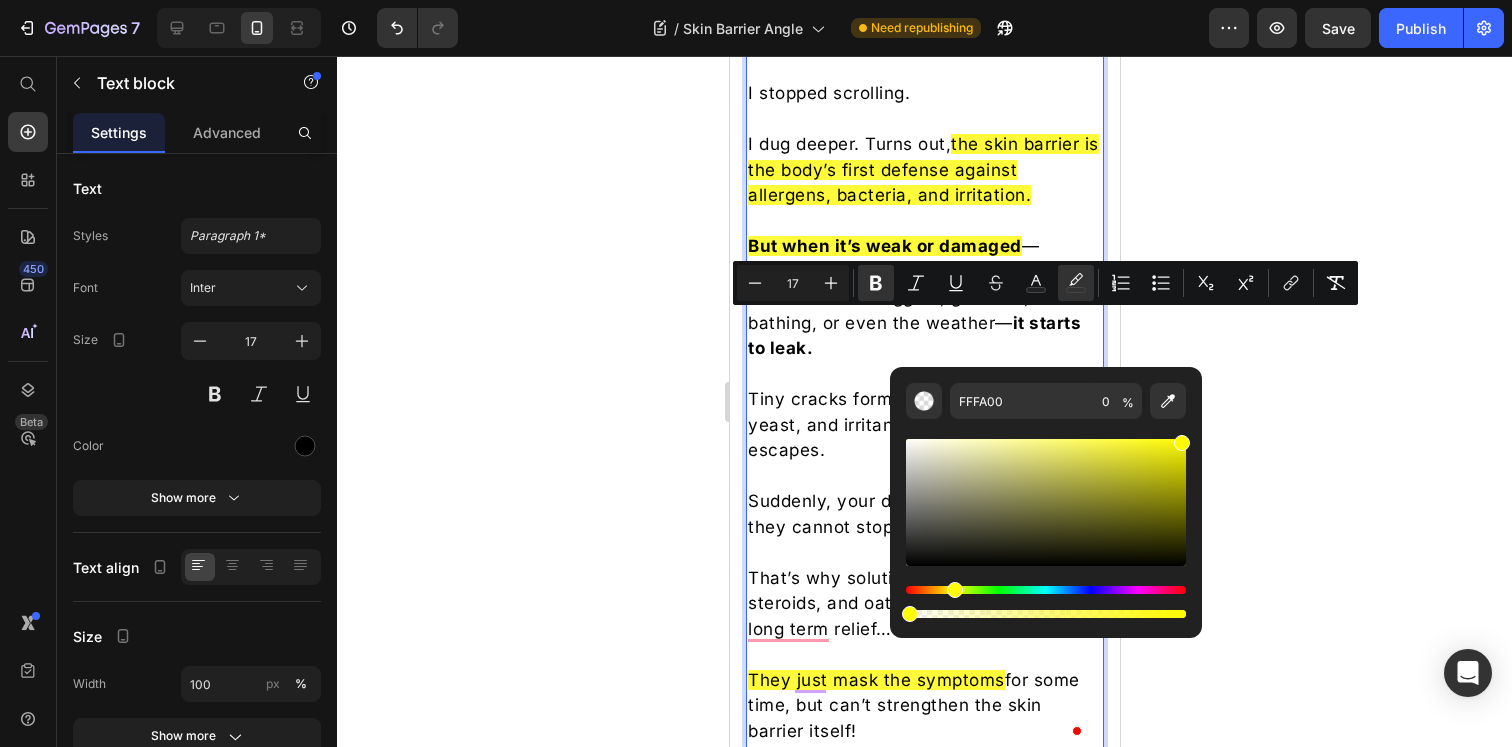 click at bounding box center (924, 477) 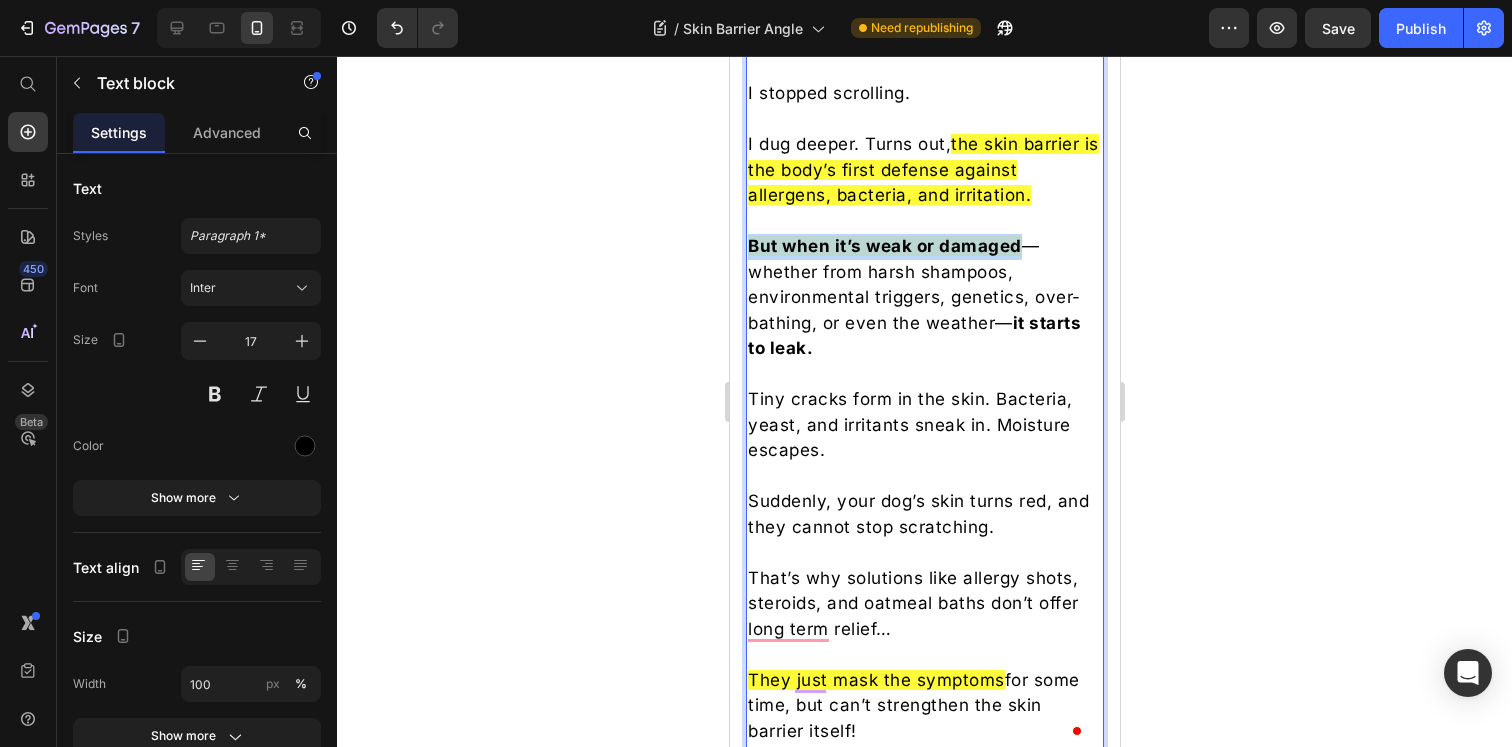 drag, startPoint x: 1018, startPoint y: 249, endPoint x: 751, endPoint y: 244, distance: 267.0468 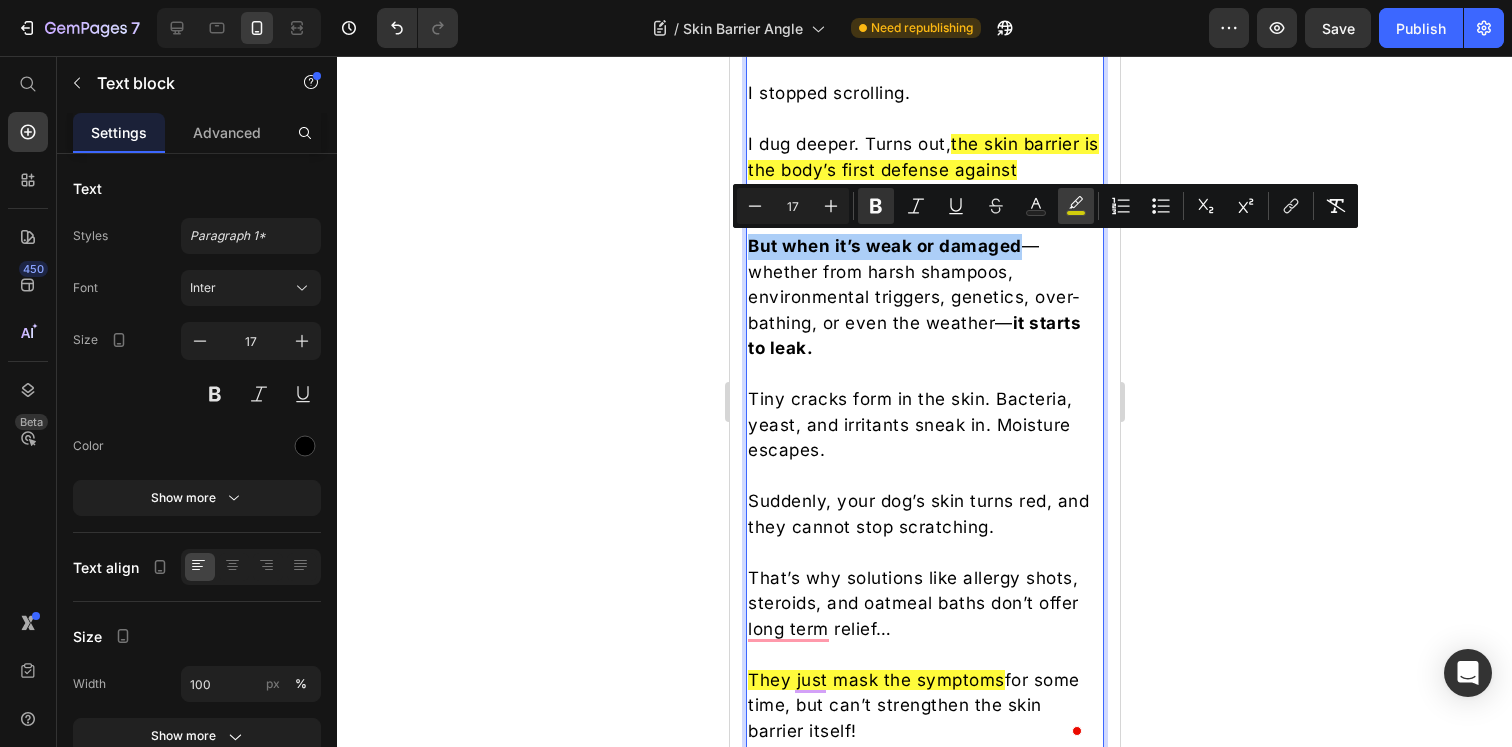 click 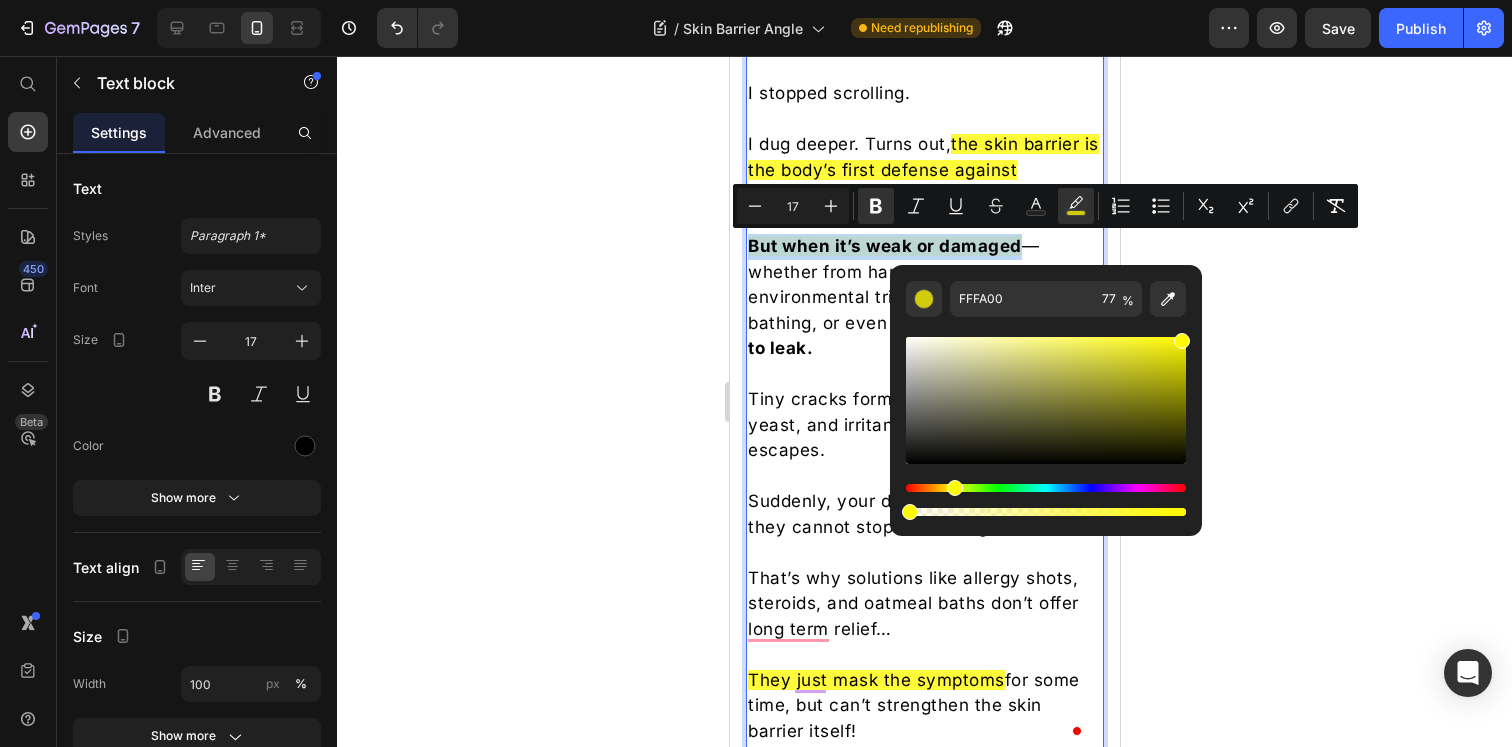drag, startPoint x: 1667, startPoint y: 568, endPoint x: 858, endPoint y: 512, distance: 810.93585 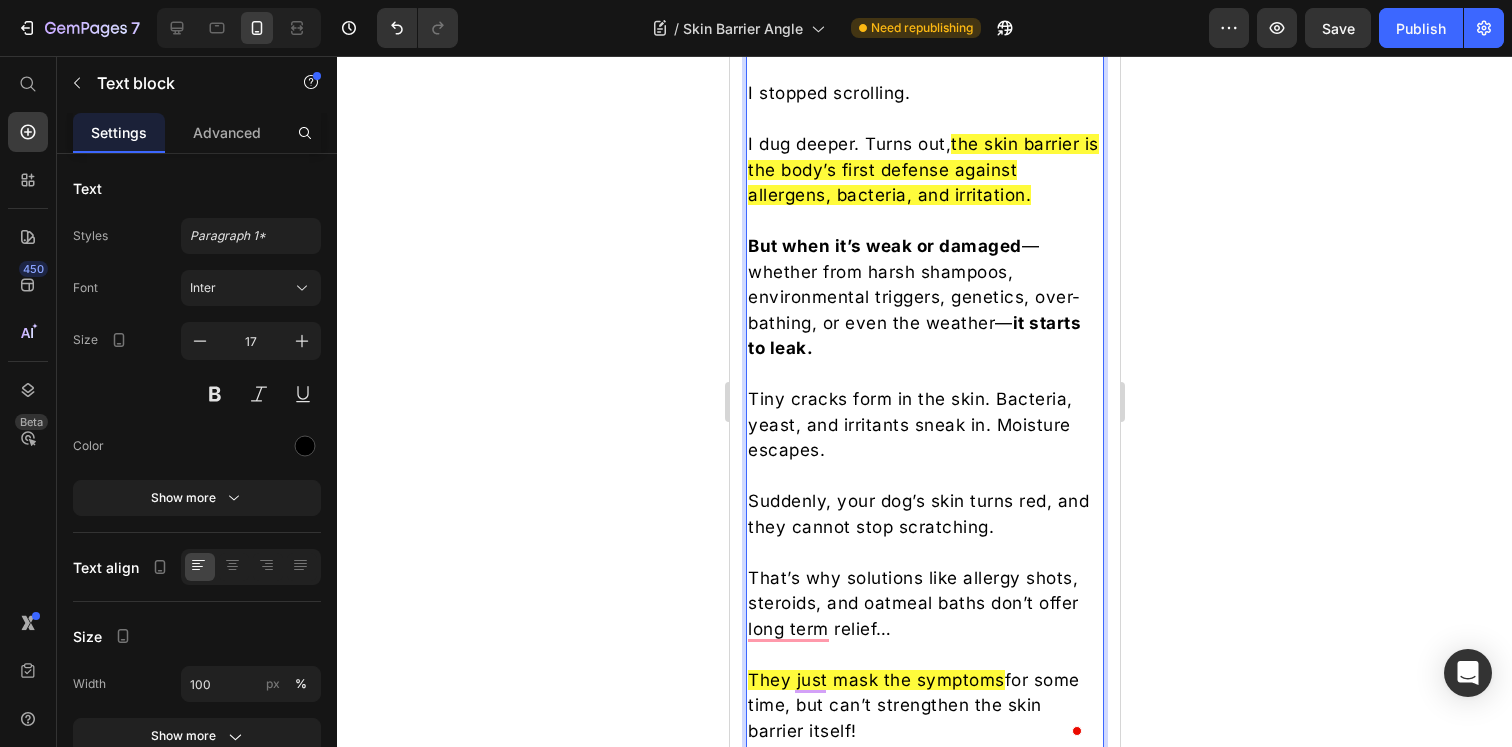 click at bounding box center (924, 477) 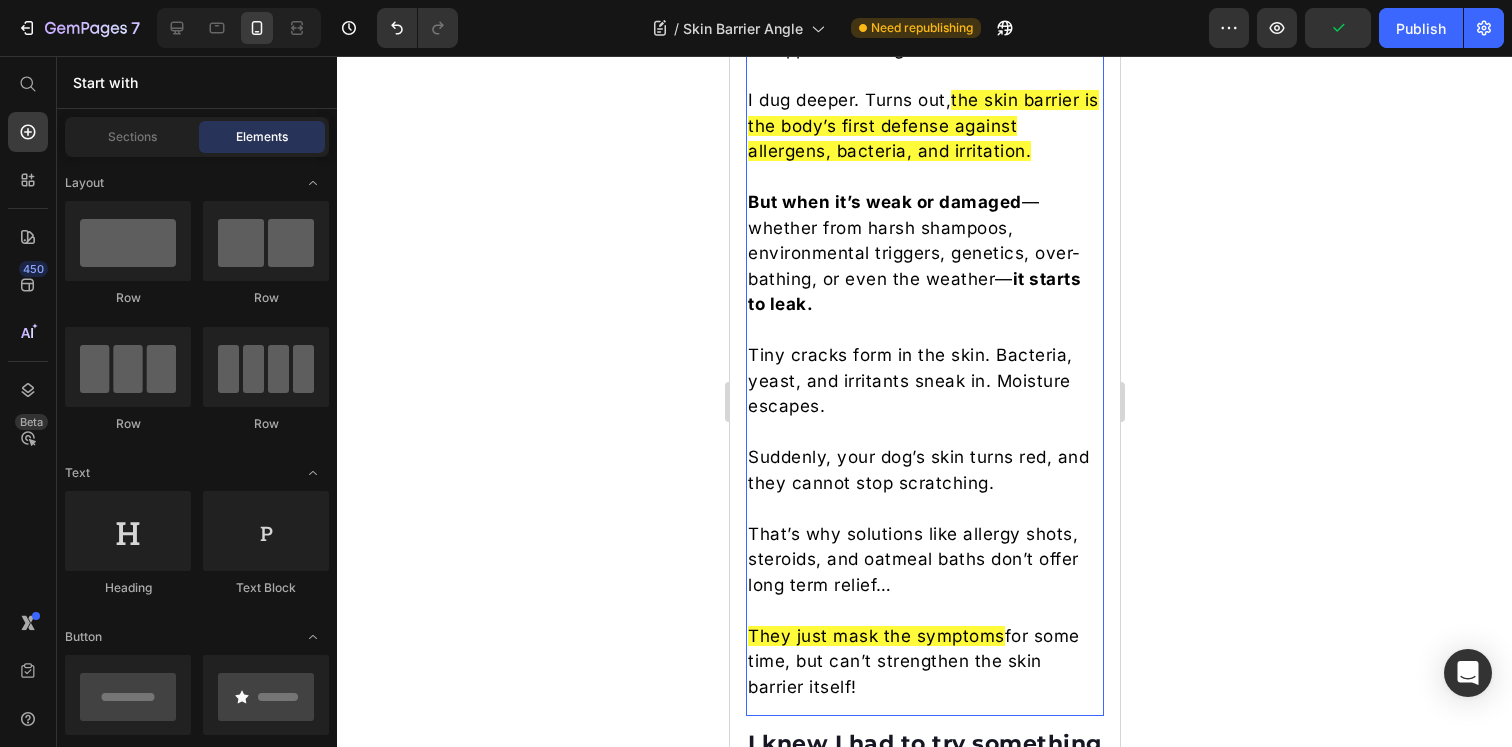 scroll, scrollTop: 2982, scrollLeft: 0, axis: vertical 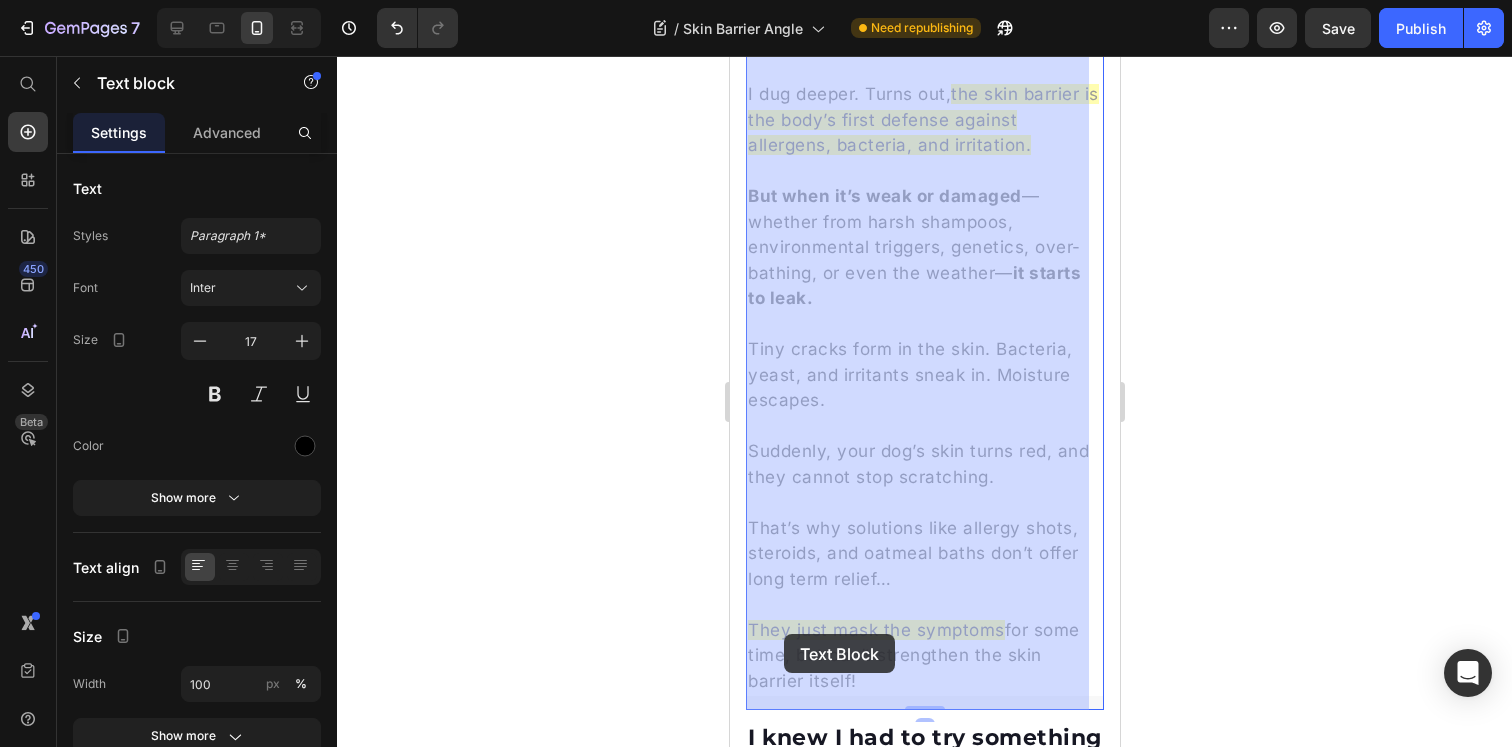 drag, startPoint x: 999, startPoint y: 634, endPoint x: 783, endPoint y: 634, distance: 216 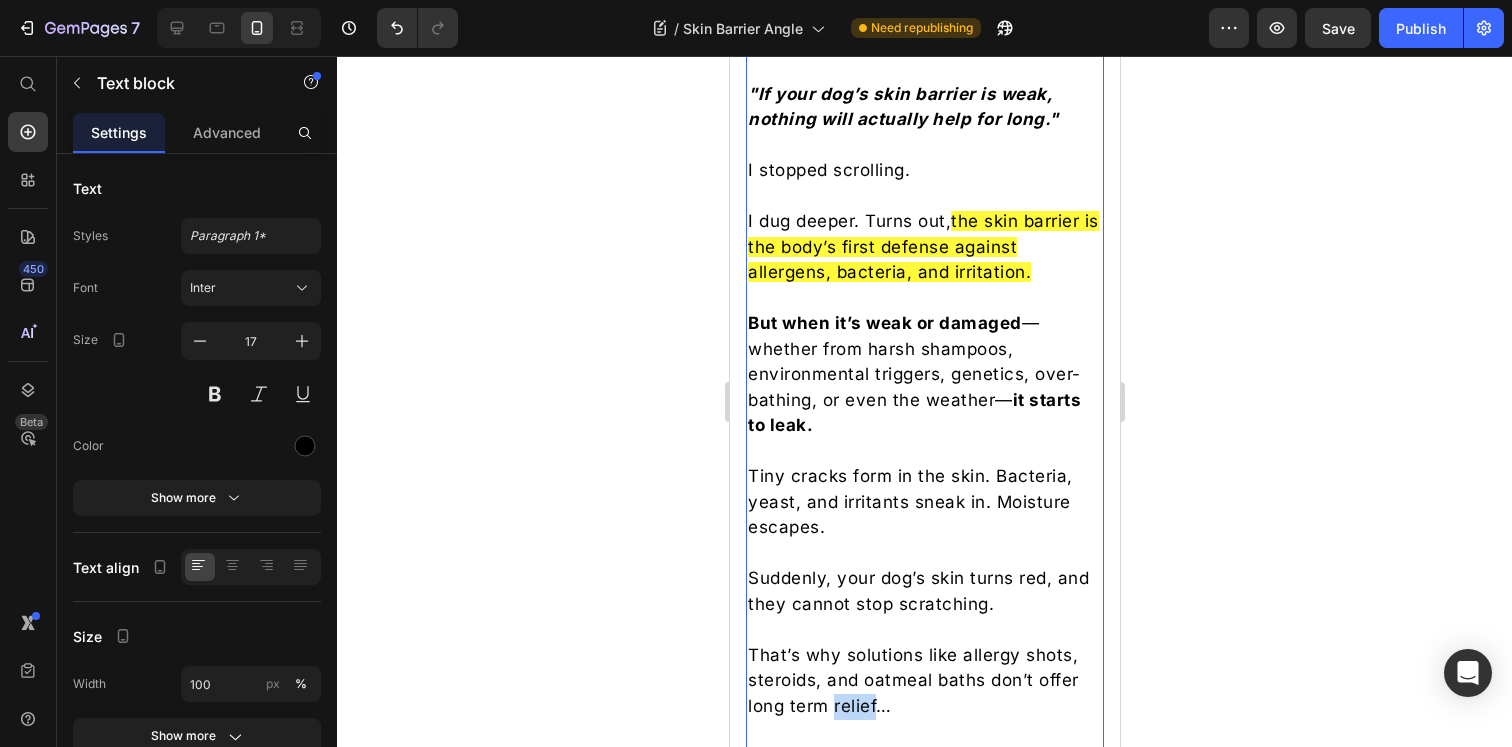click on "One night I stumbled on a forum post from another Frenchie owner. She mentioned something I hadn’t heard before: "If your dog’s skin barrier is weak, nothing will actually help for long." I stopped scrolling. I dug deeper. Turns out,  the skin barrier is the body’s first defense against allergens, bacteria, and irritation.   But when it’s weak or damaged —whether from harsh shampoos, environmental triggers, genetics, over-bathing, or even the weather— it starts to leak.   Tiny cracks form in the skin. Bacteria, yeast, and irritants sneak in. Moisture escapes. Suddenly, your dog’s skin turns red, and they cannot stop scratching. That’s why solutions like allergy shots, steroids, and oatmeal baths don’t offer long term relief… They just mask the symptoms  for some time, but can’t strengthen the skin barrier itself!" at bounding box center [924, 387] 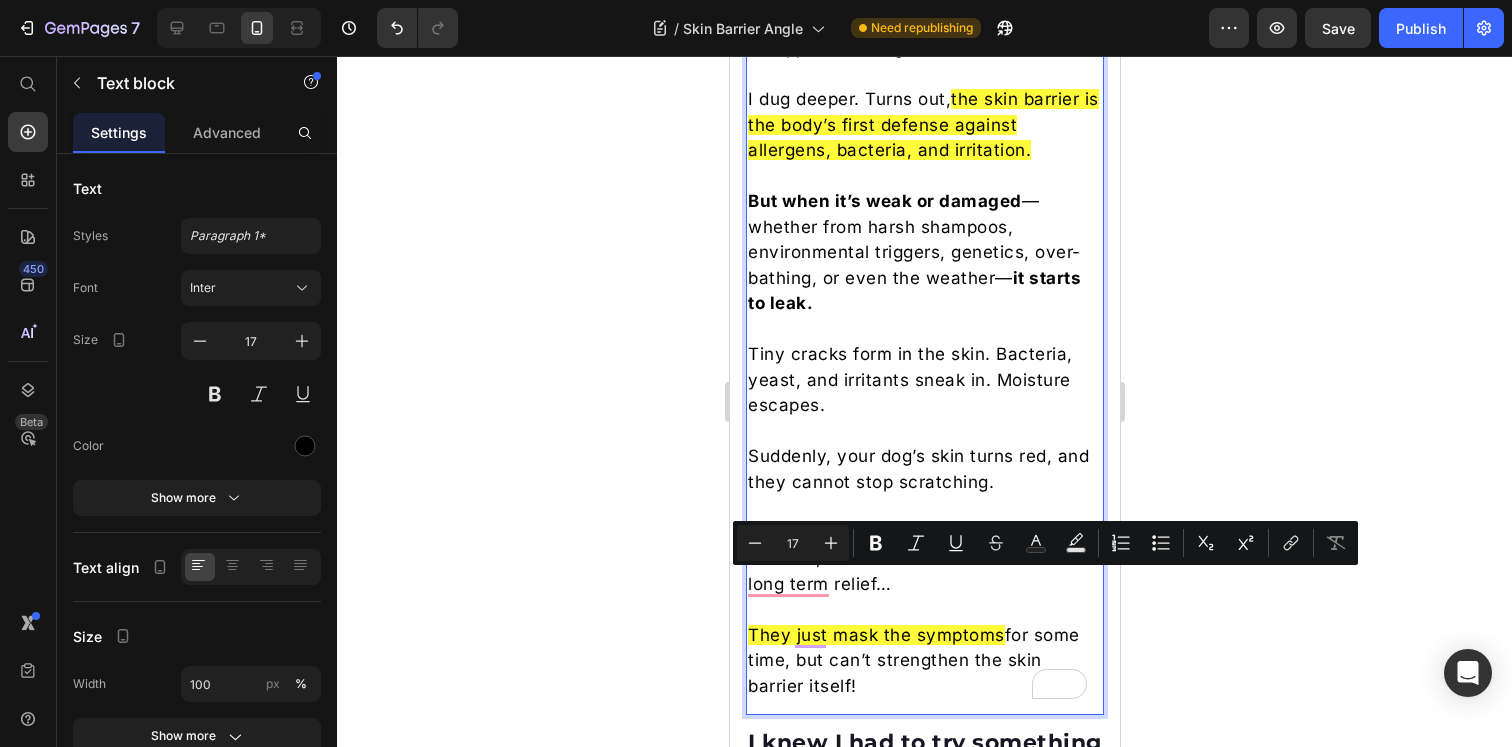 click on "Suddenly, your dog’s skin turns red, and they cannot stop scratching." at bounding box center [924, 469] 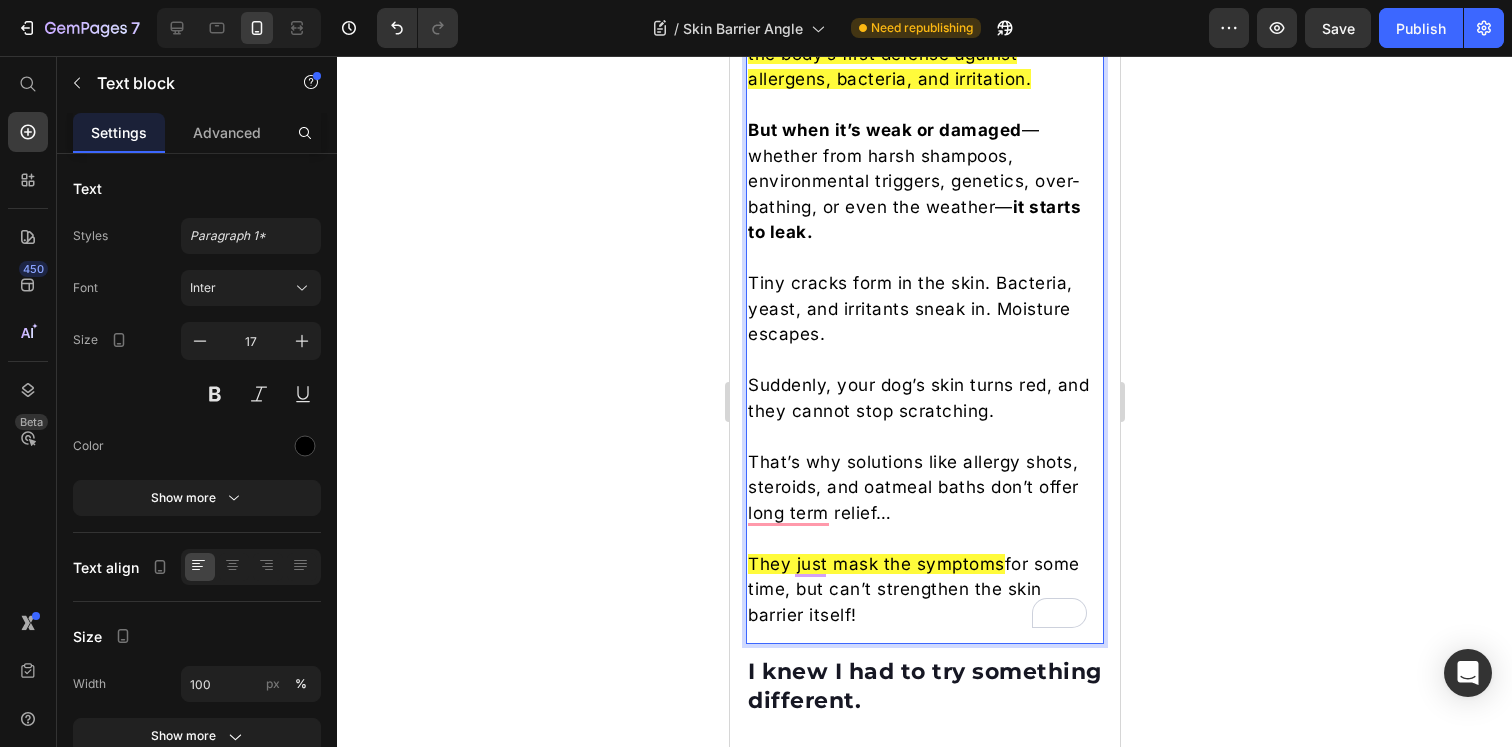 scroll, scrollTop: 3097, scrollLeft: 0, axis: vertical 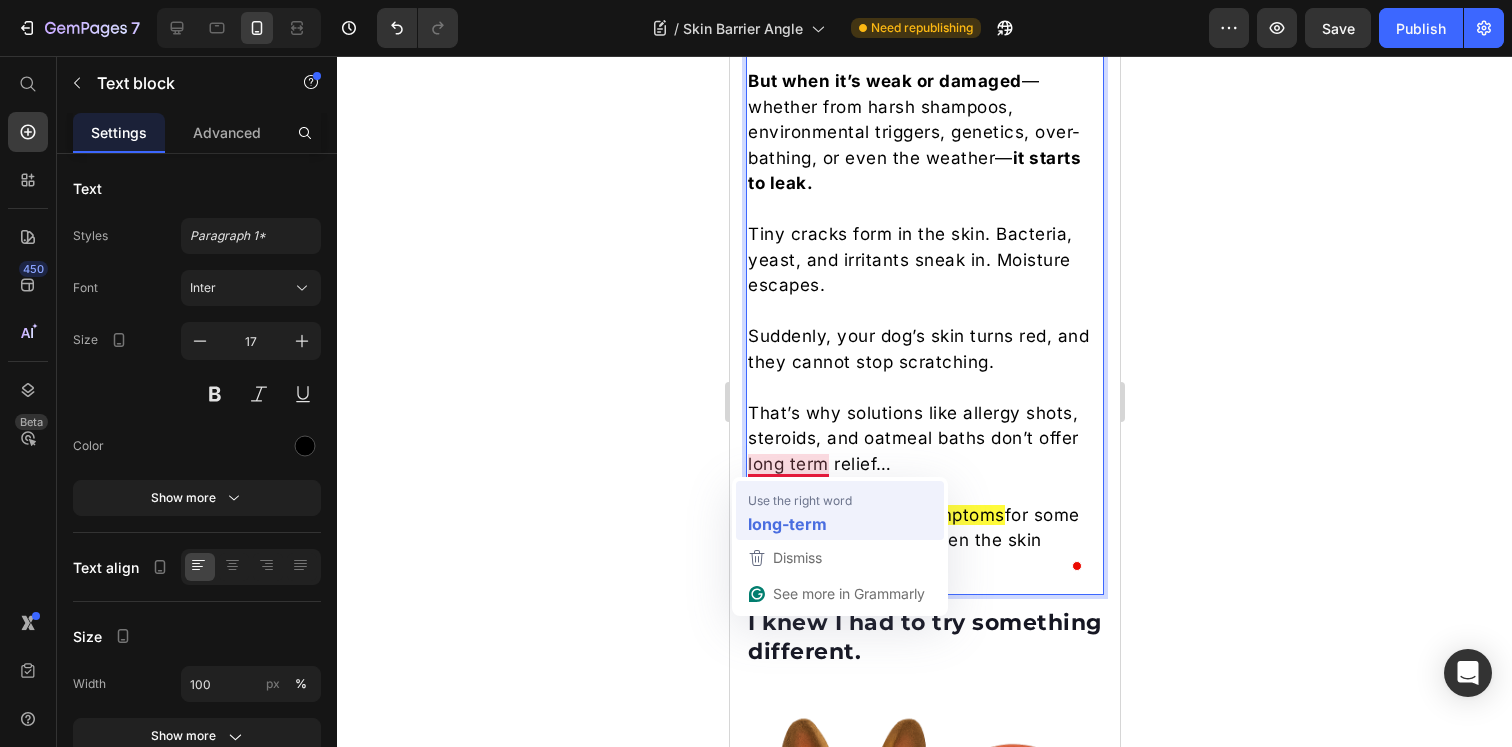 click on "long-term" at bounding box center (787, 523) 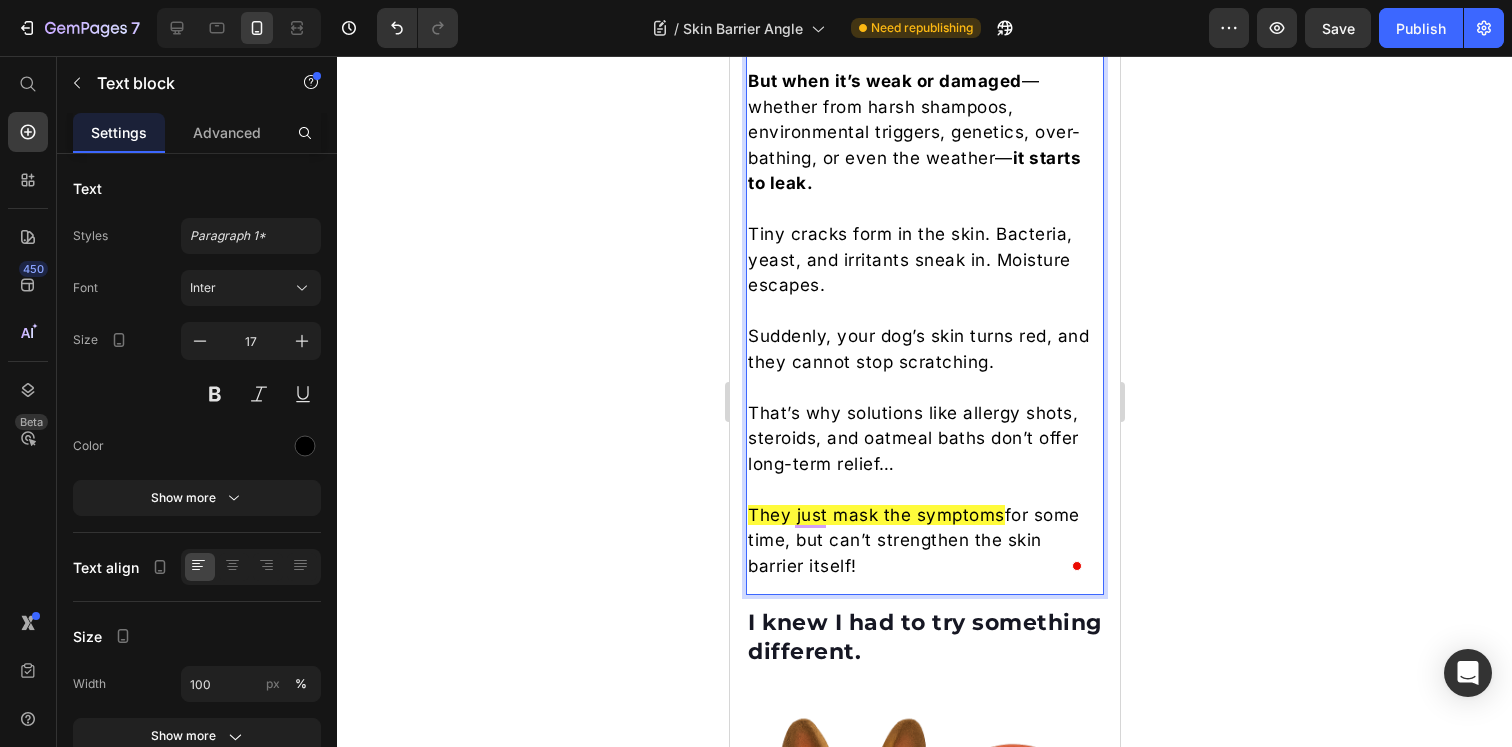 click on "They just mask the symptoms" at bounding box center [875, 515] 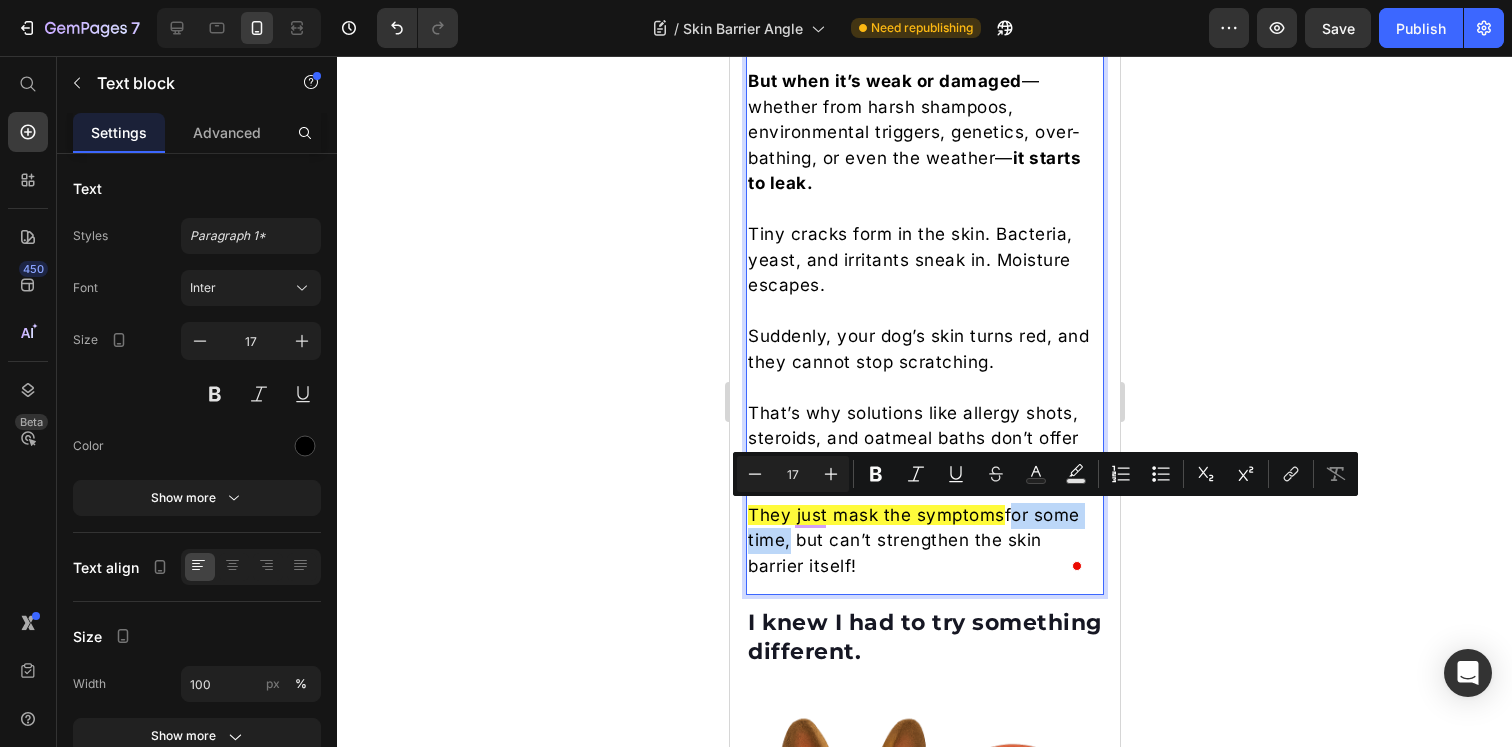 drag, startPoint x: 781, startPoint y: 542, endPoint x: 1007, endPoint y: 523, distance: 226.79727 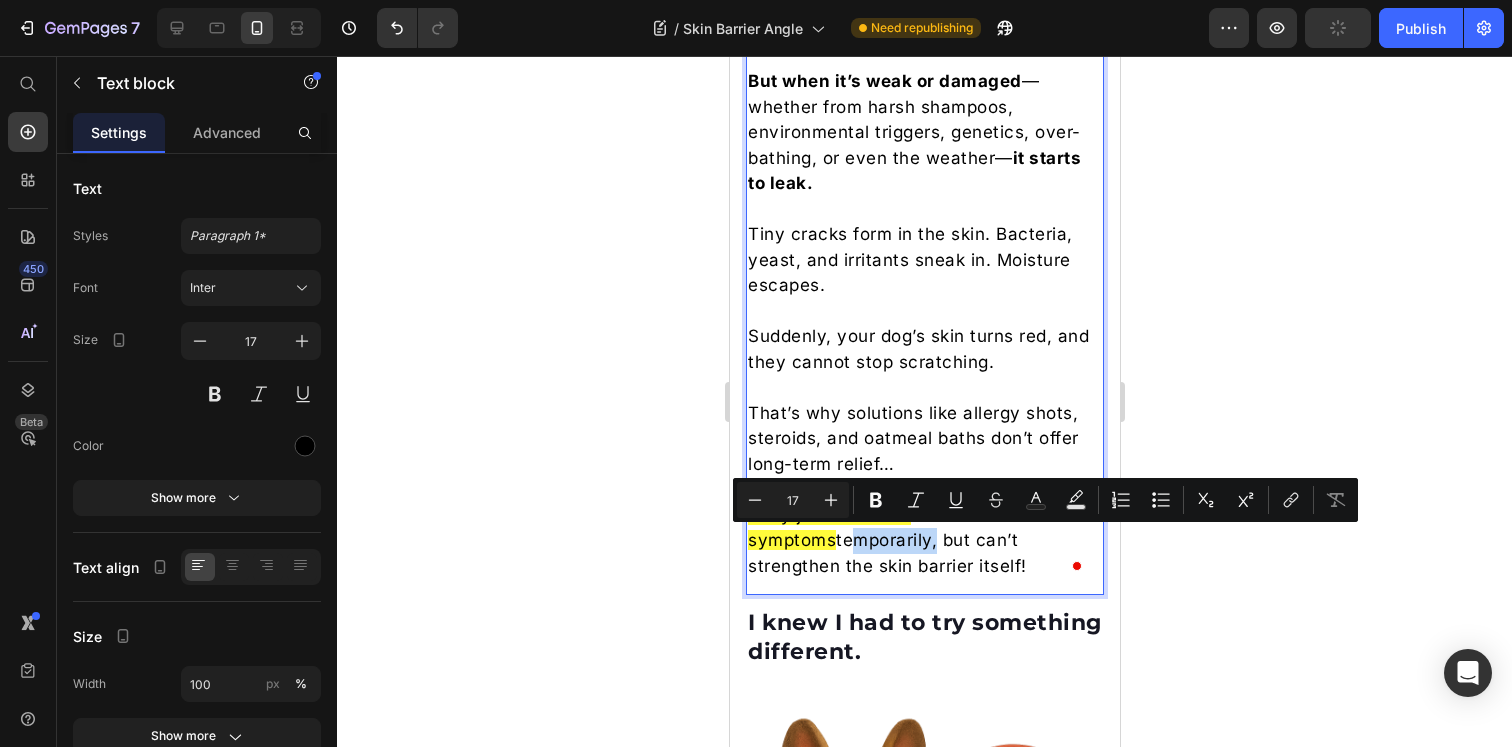 drag, startPoint x: 840, startPoint y: 542, endPoint x: 750, endPoint y: 531, distance: 90.66973 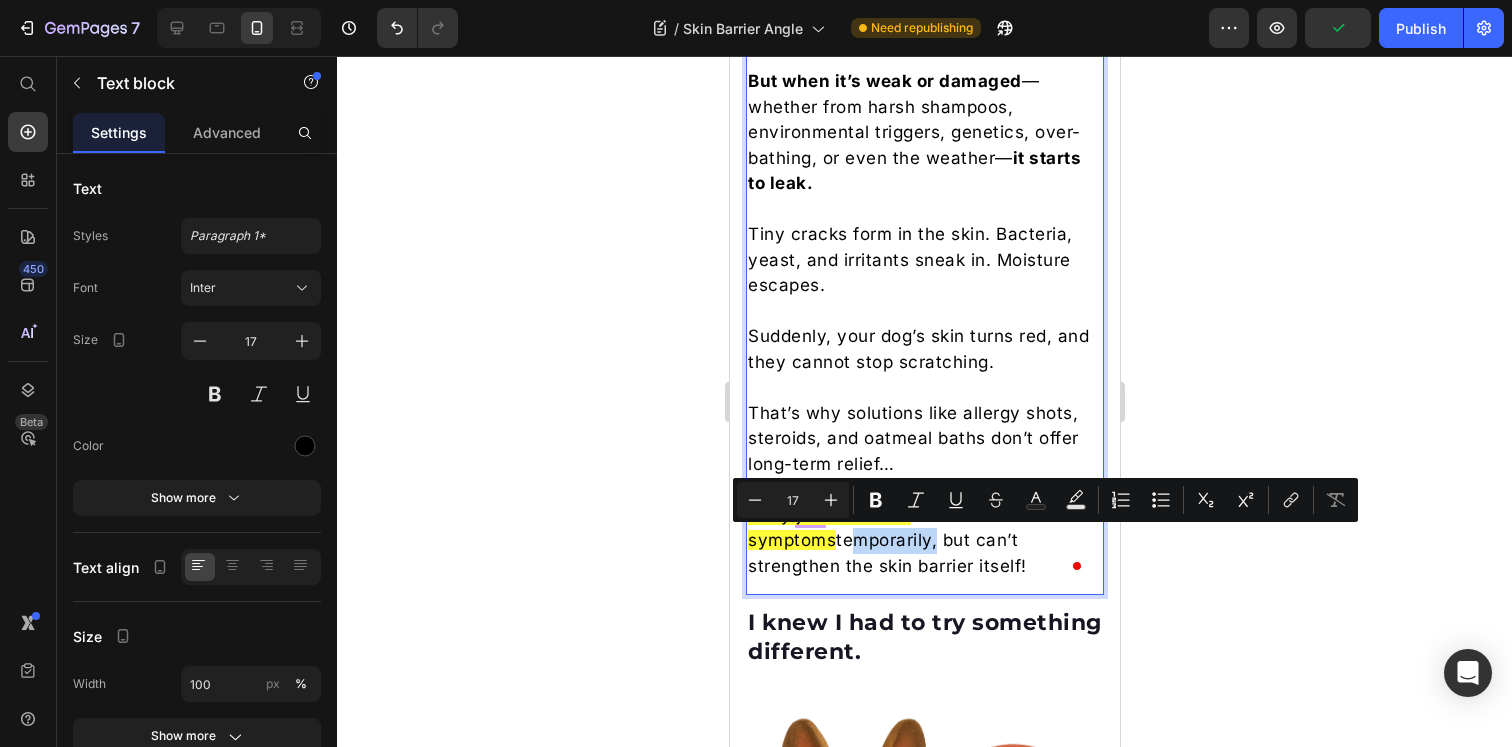 click on "They just mask the symptoms  temporarily, but can’t strengthen the skin barrier itself!" at bounding box center [924, 541] 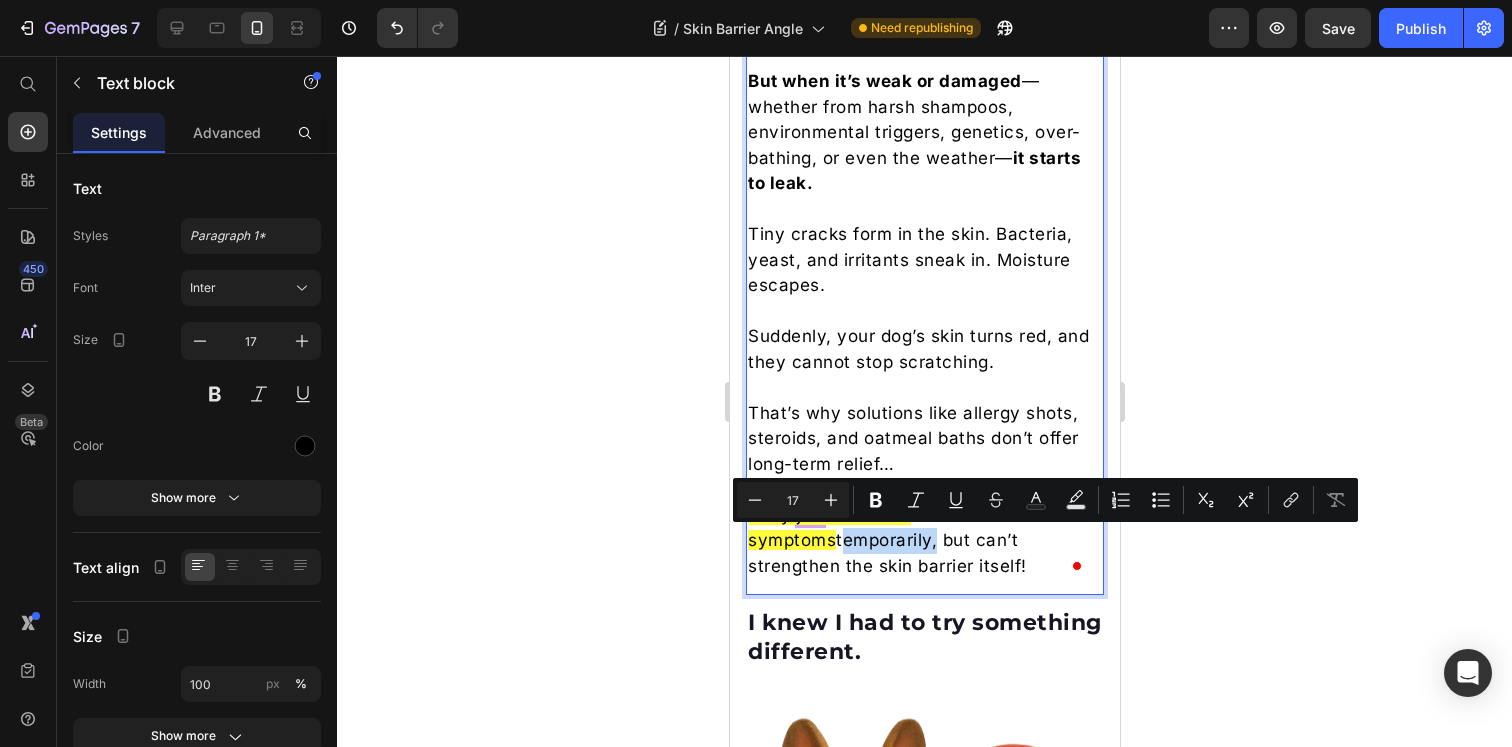 drag, startPoint x: 840, startPoint y: 544, endPoint x: 746, endPoint y: 544, distance: 94 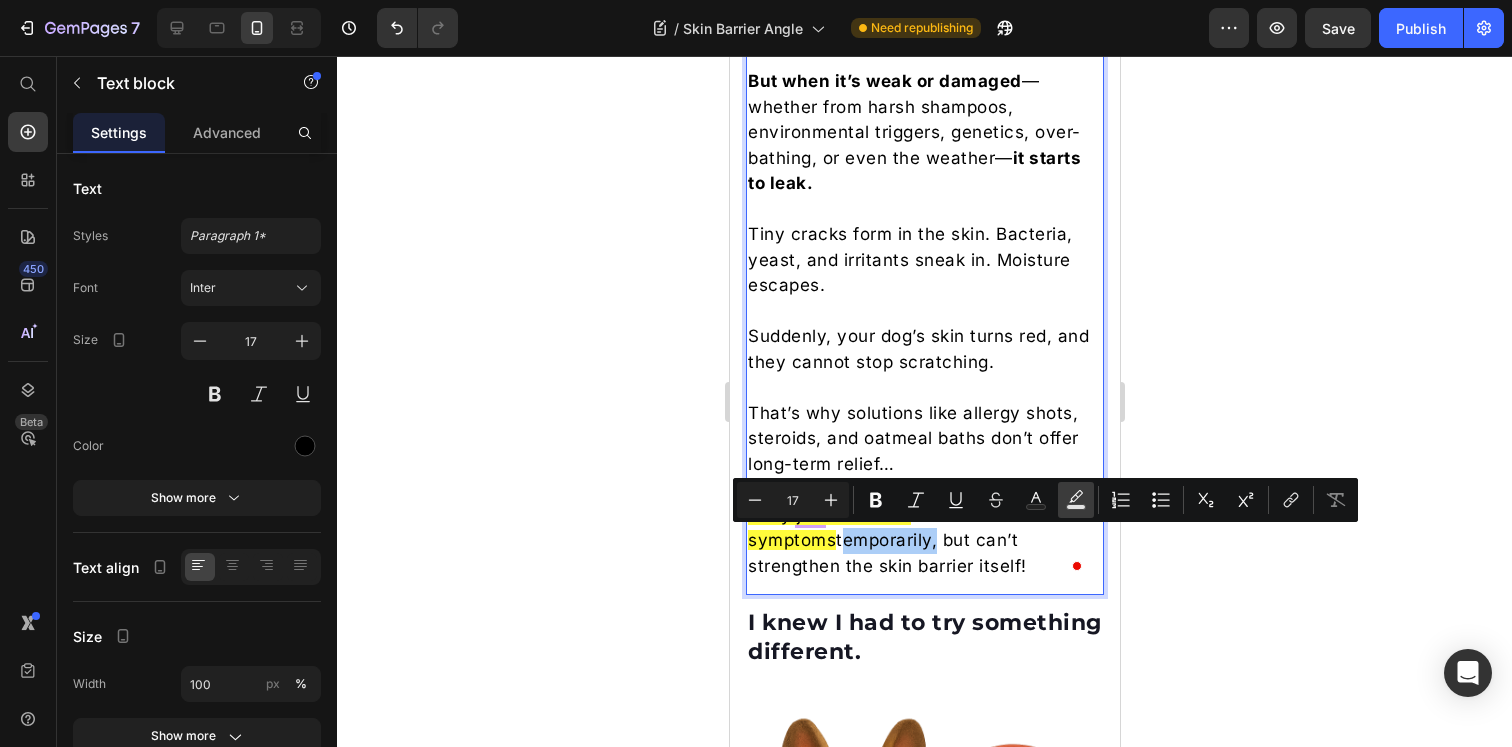 click 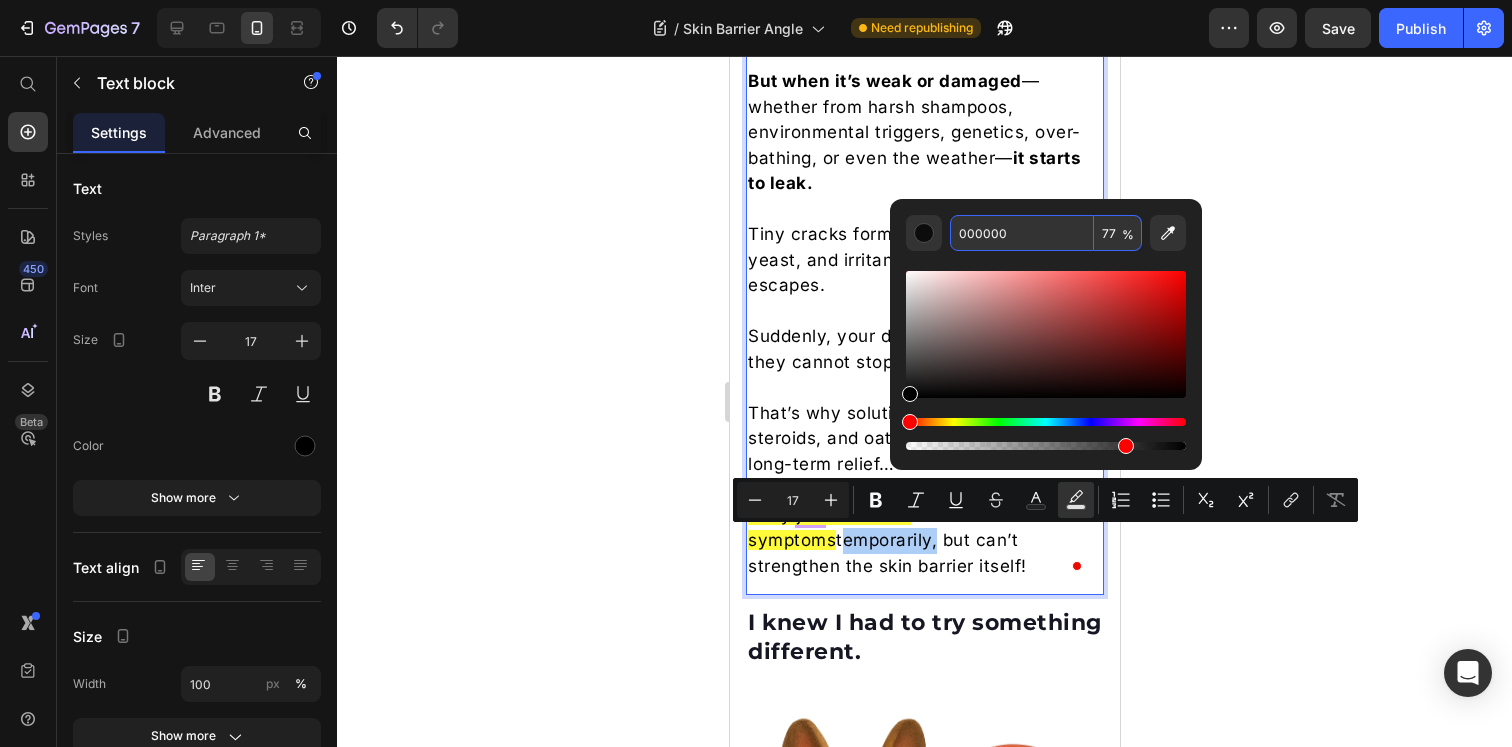 click on "000000" at bounding box center (1022, 233) 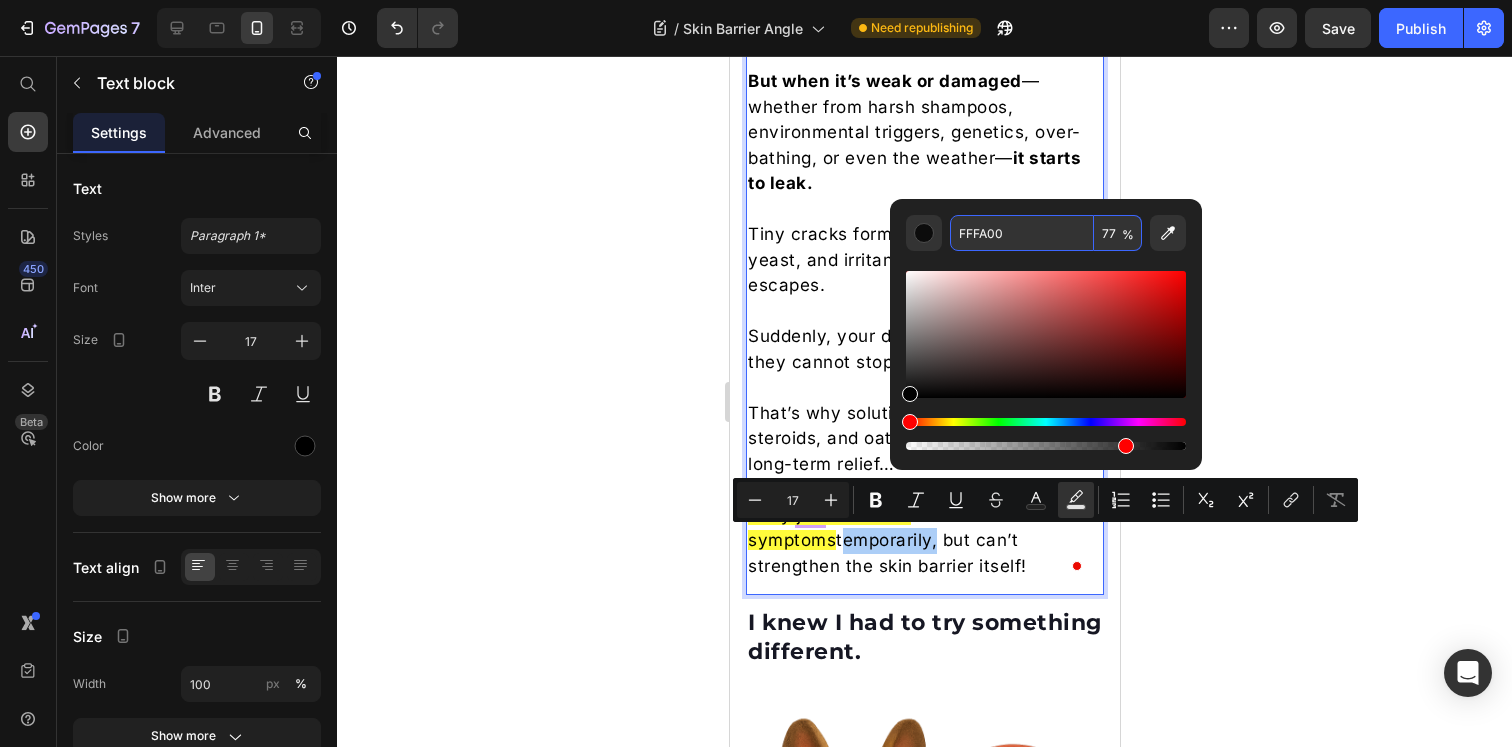 type on "FFFA00" 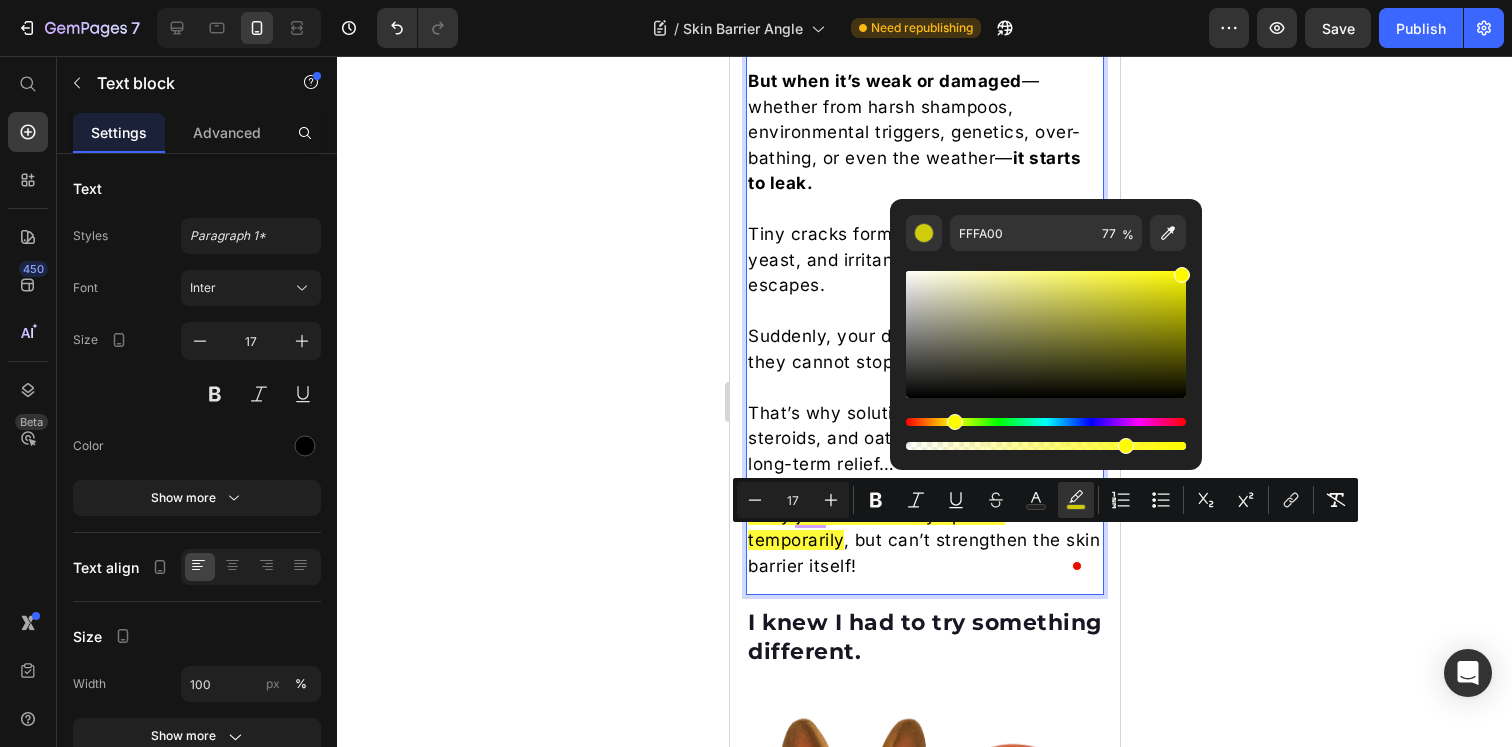 click on "That’s why solutions like allergy shots, steroids, and oatmeal baths don’t offer long-term relief…" at bounding box center (924, 439) 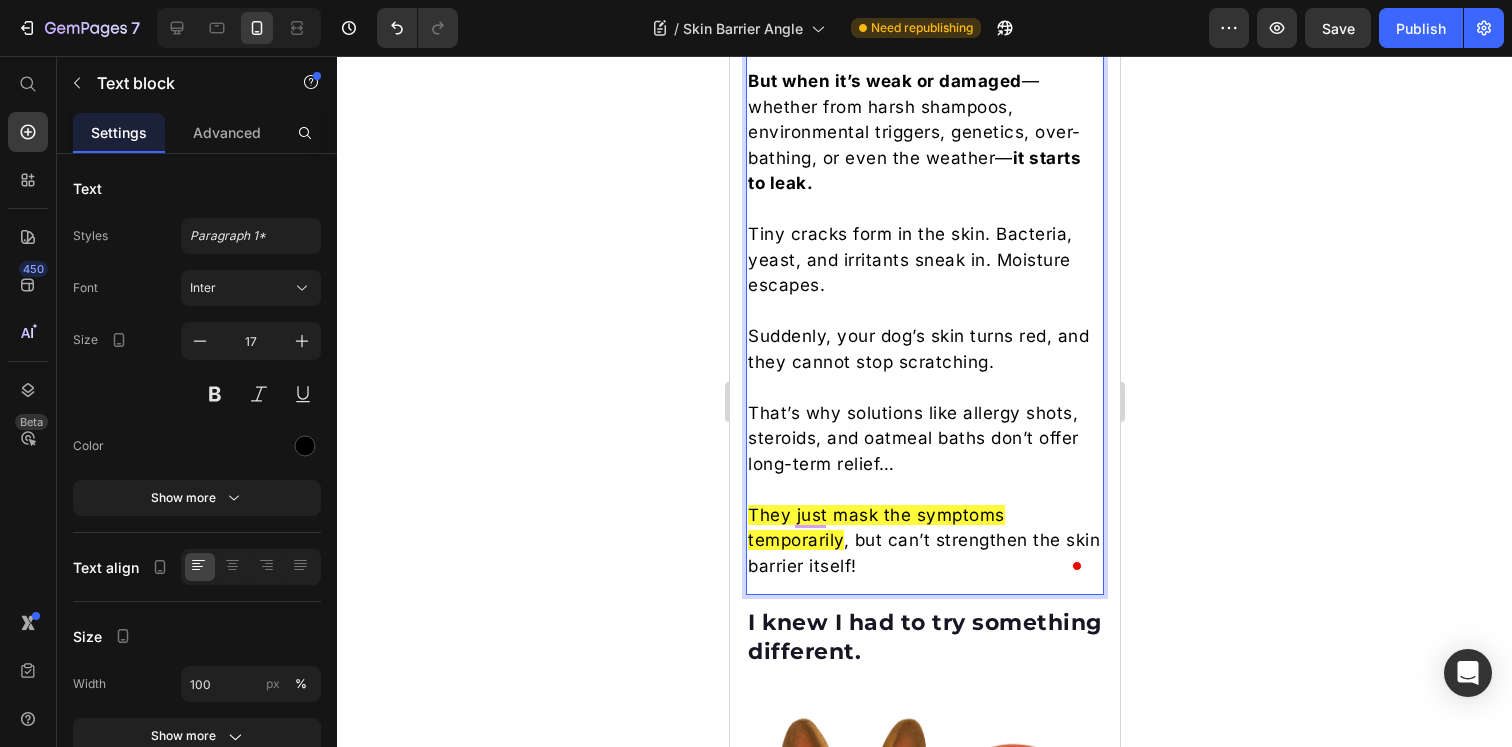 click 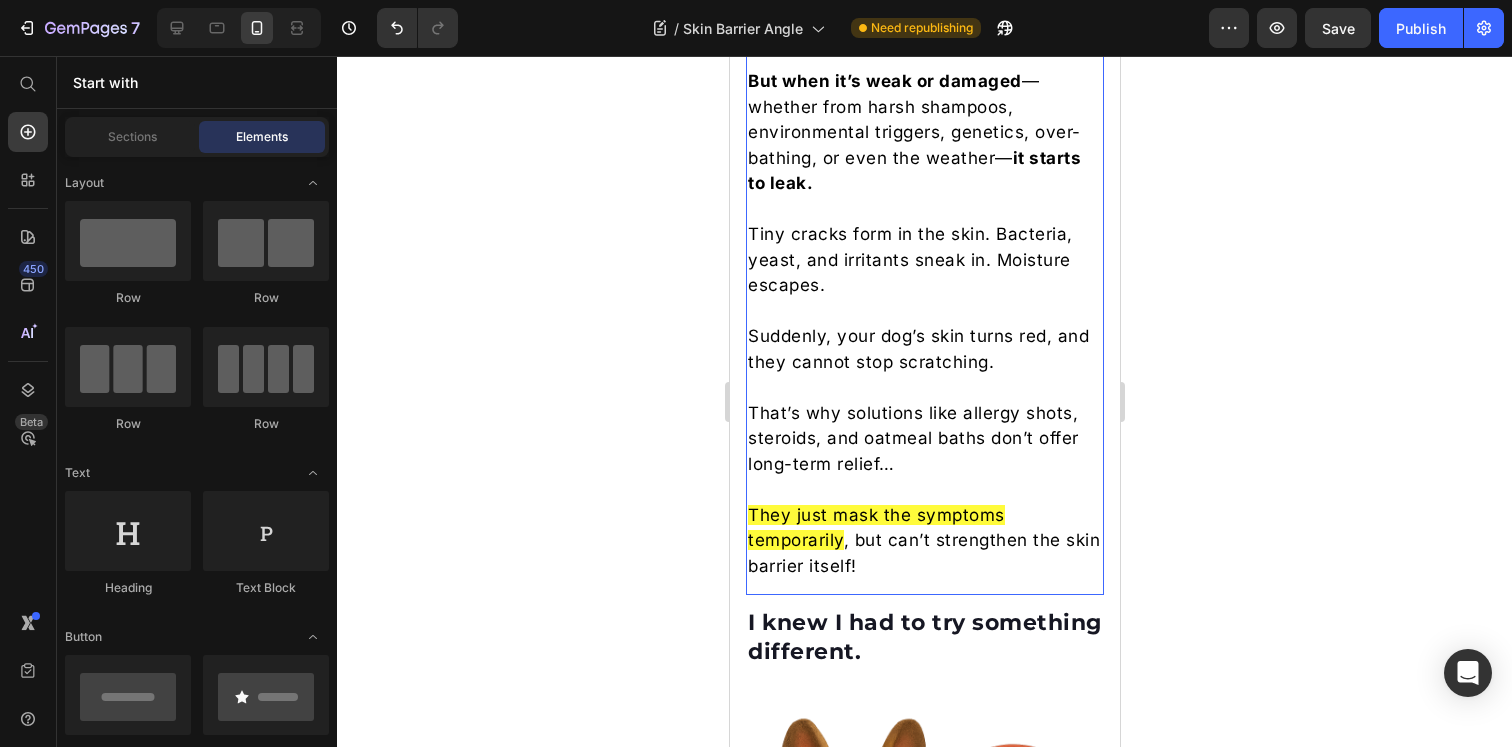 click on "They just mask the symptoms" at bounding box center [875, 515] 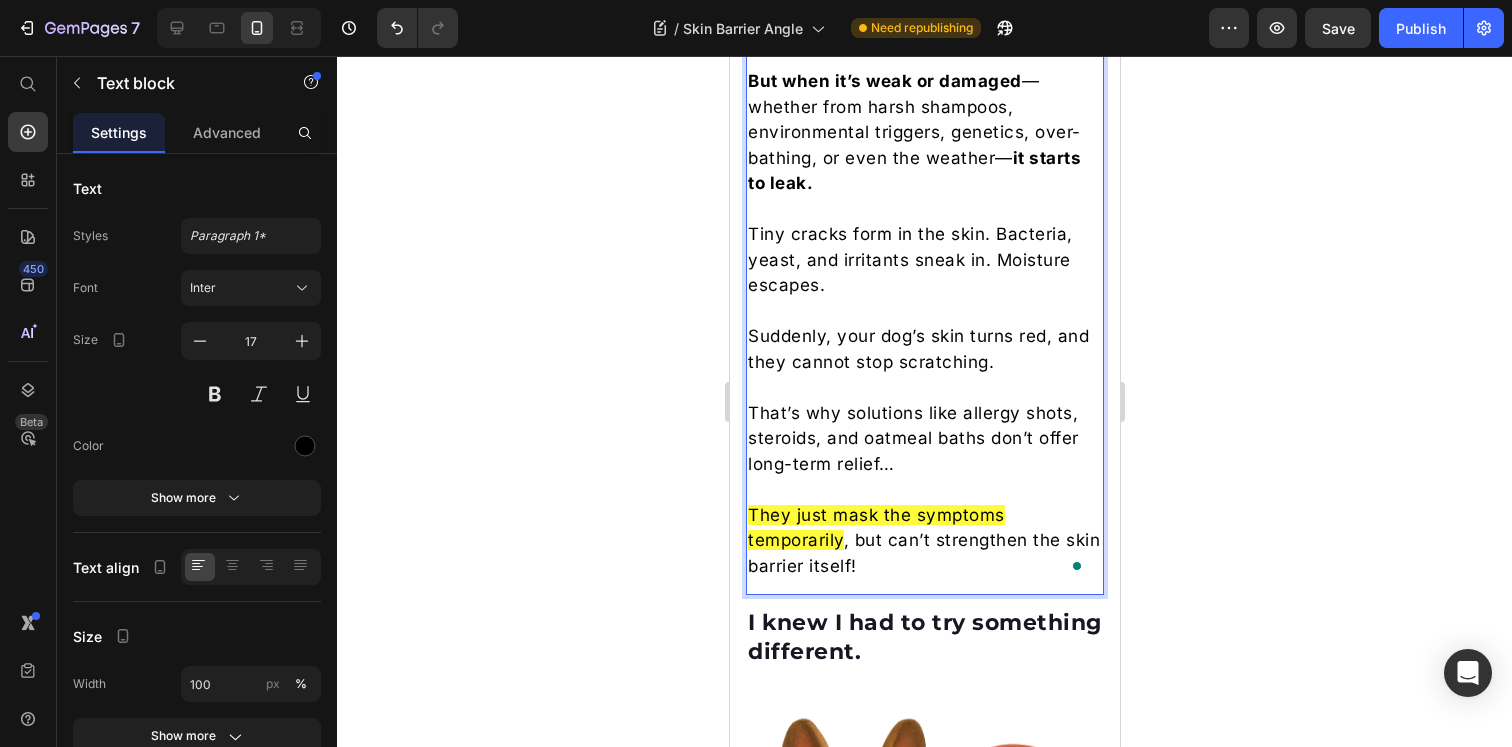 click on "They just mask the symptoms" at bounding box center (875, 515) 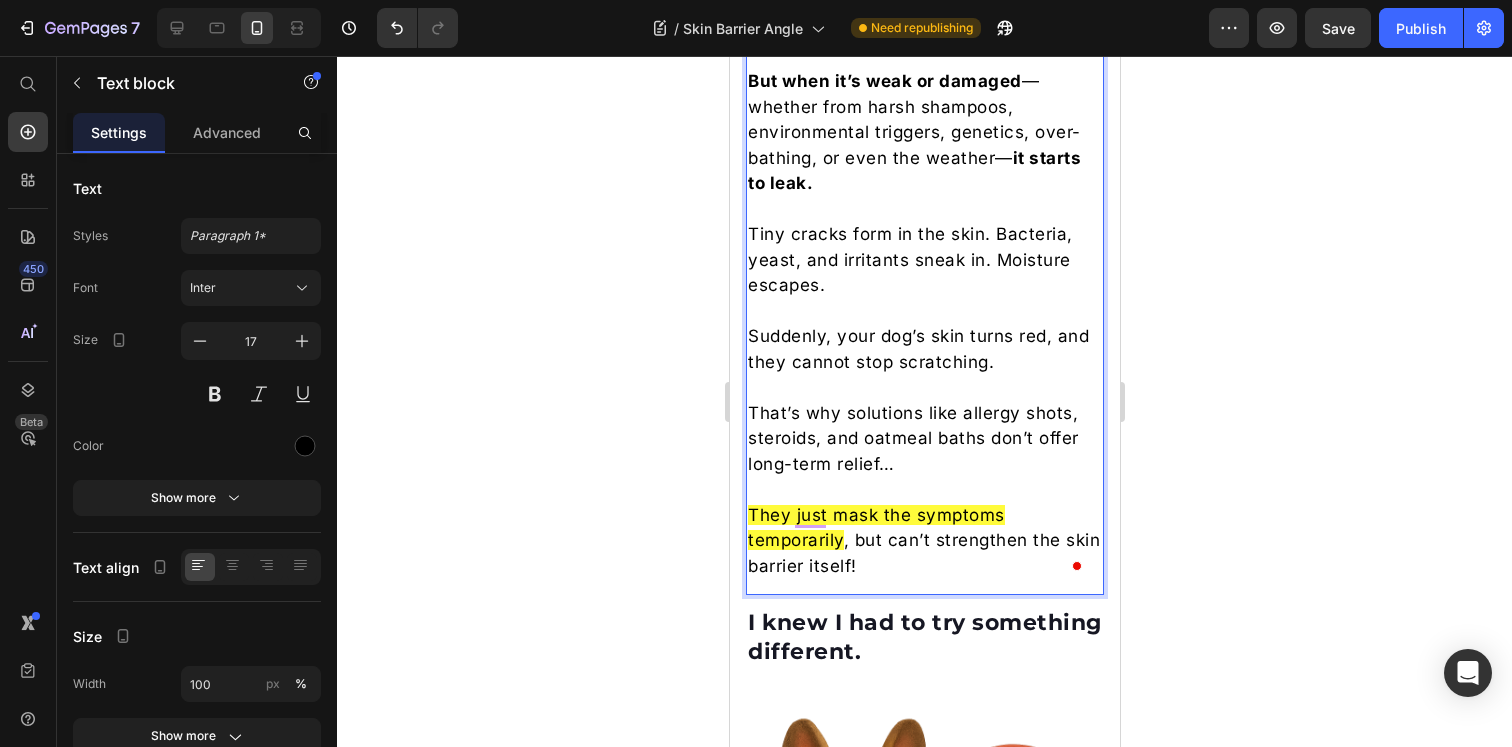 click on "That’s why solutions like allergy shots, steroids, and oatmeal baths don’t offer long-term relief…" at bounding box center (924, 439) 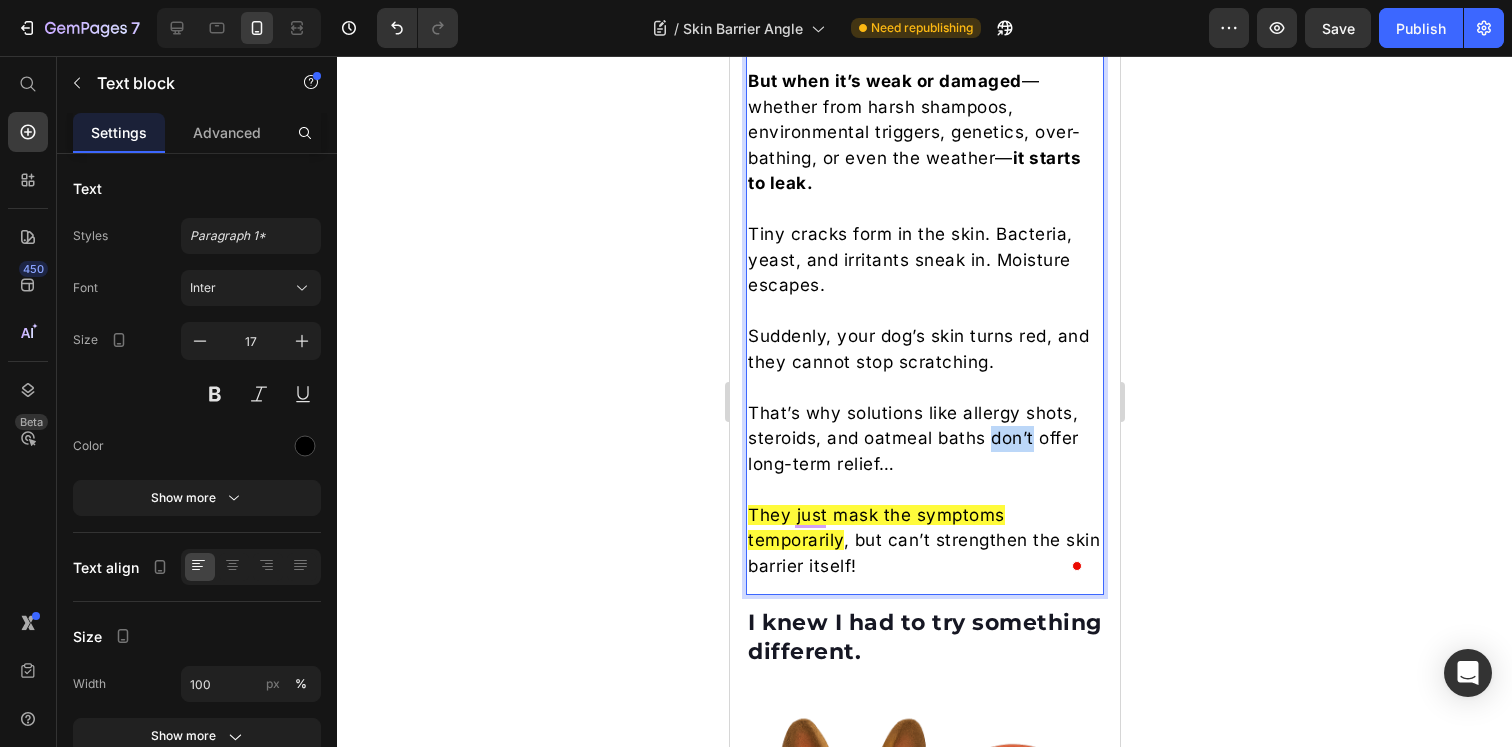 click on "That’s why solutions like allergy shots, steroids, and oatmeal baths don’t offer long-term relief…" at bounding box center [924, 439] 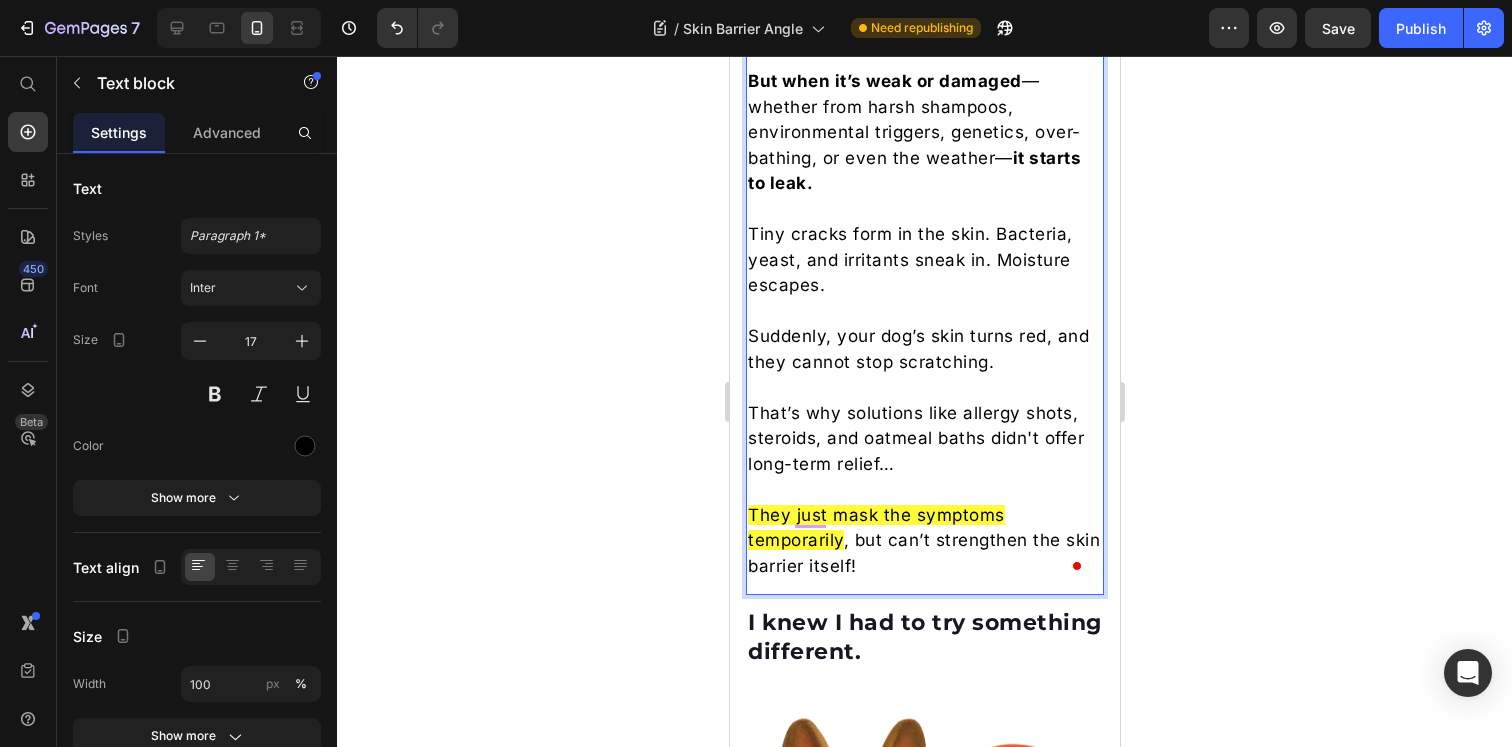 click on "They just mask the symptoms" at bounding box center (875, 515) 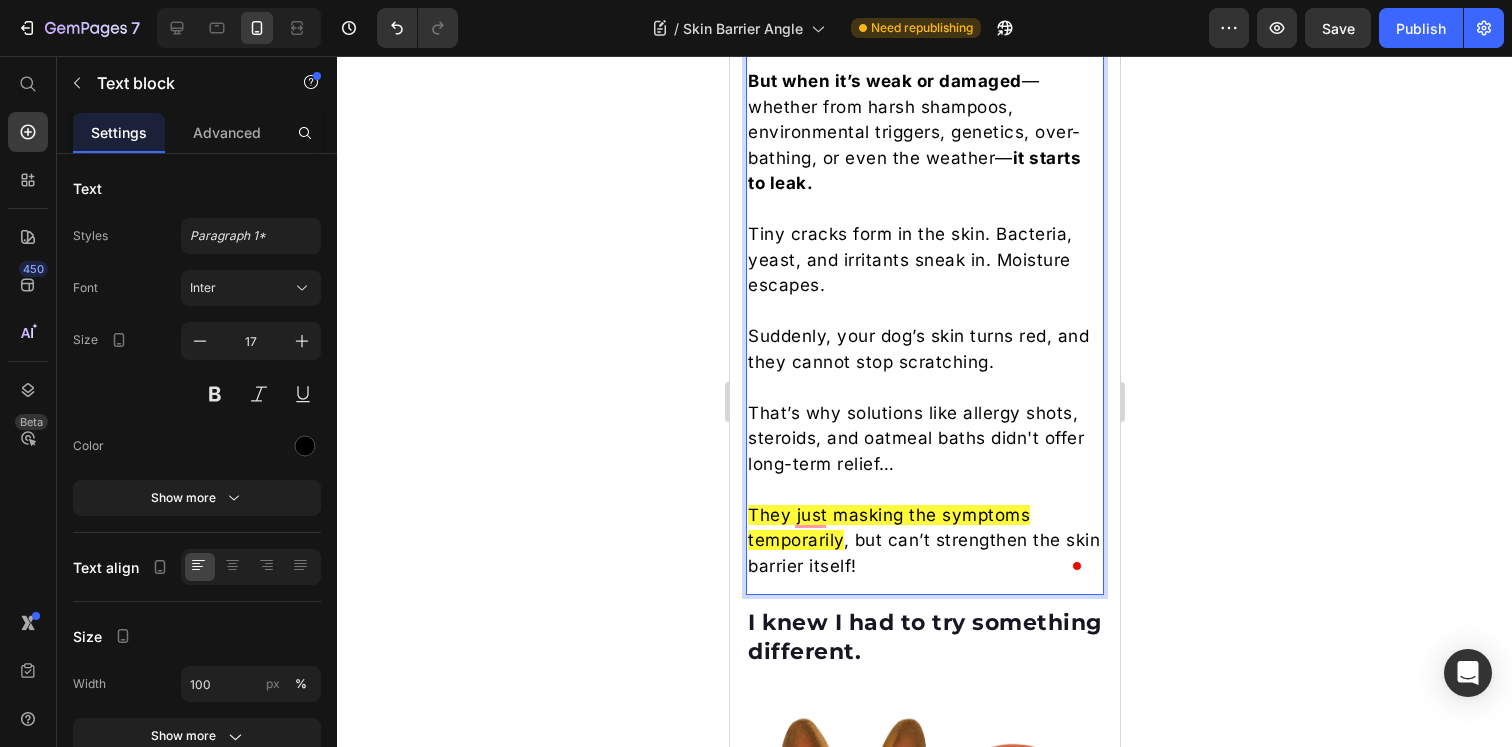 click 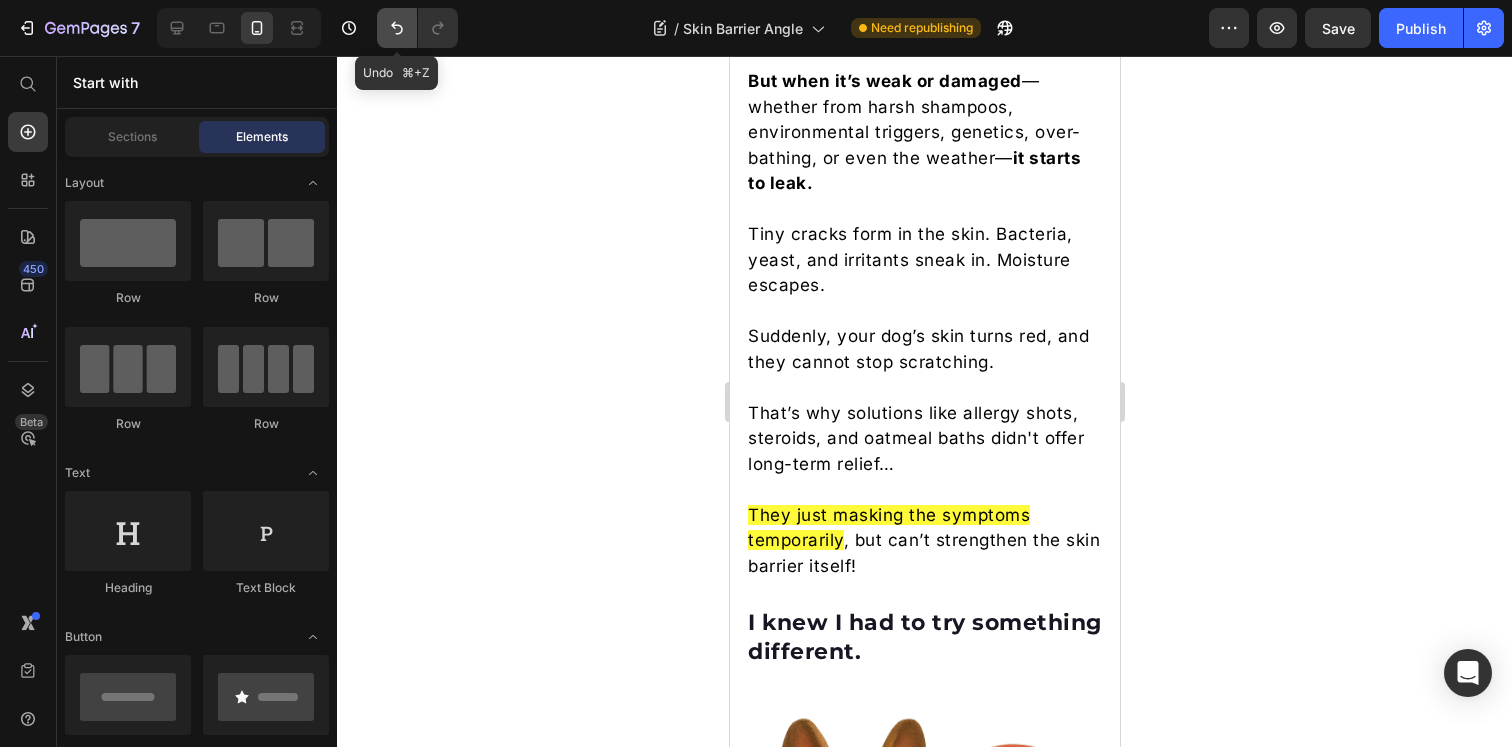 click 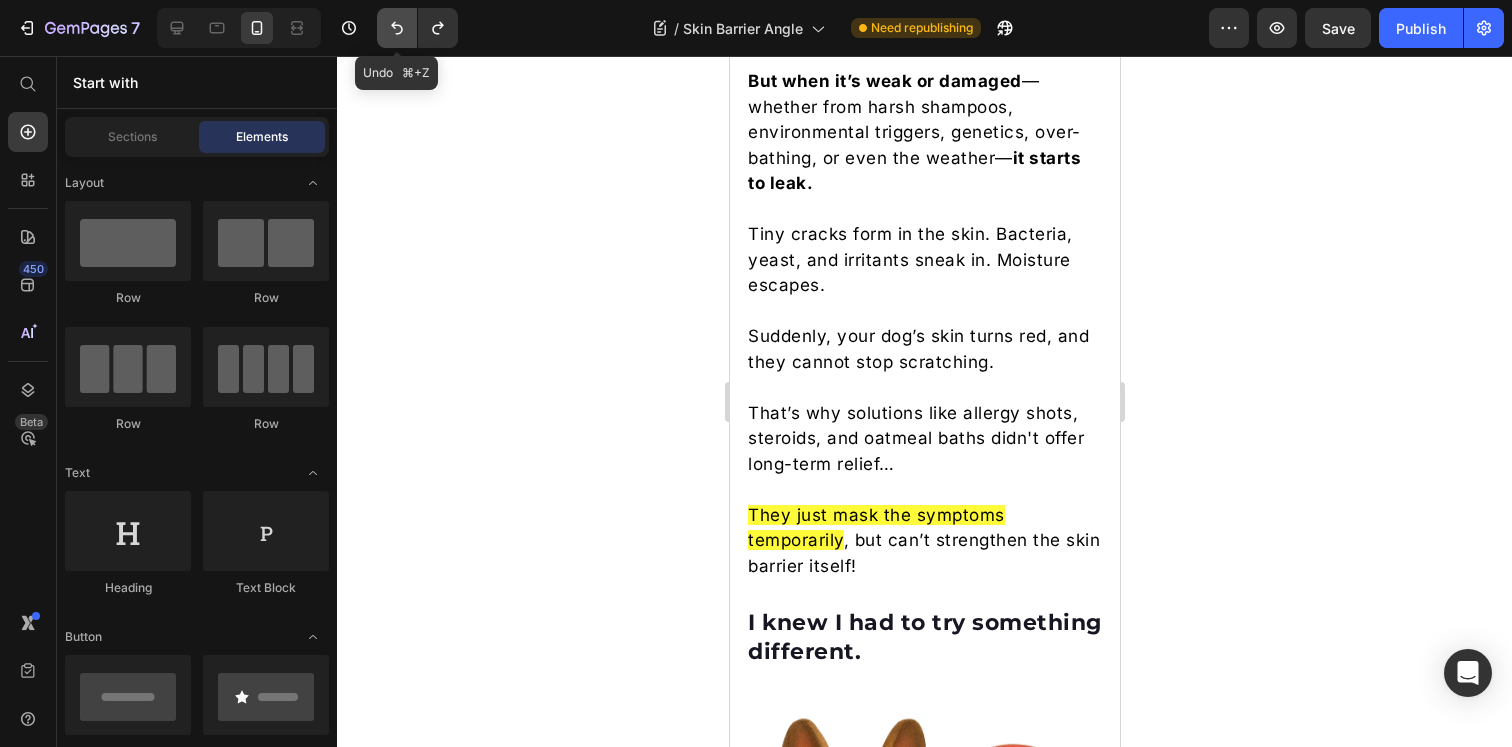 click 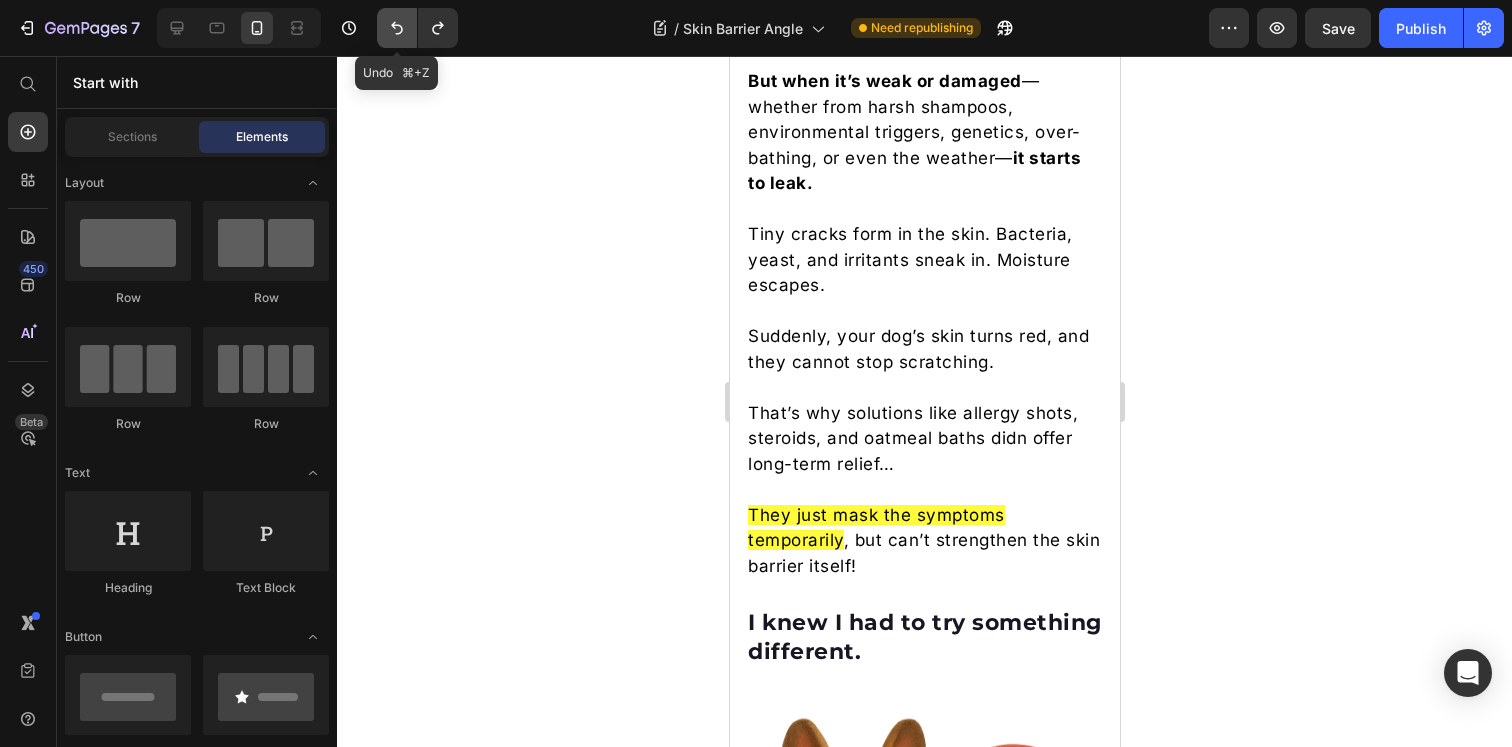 click 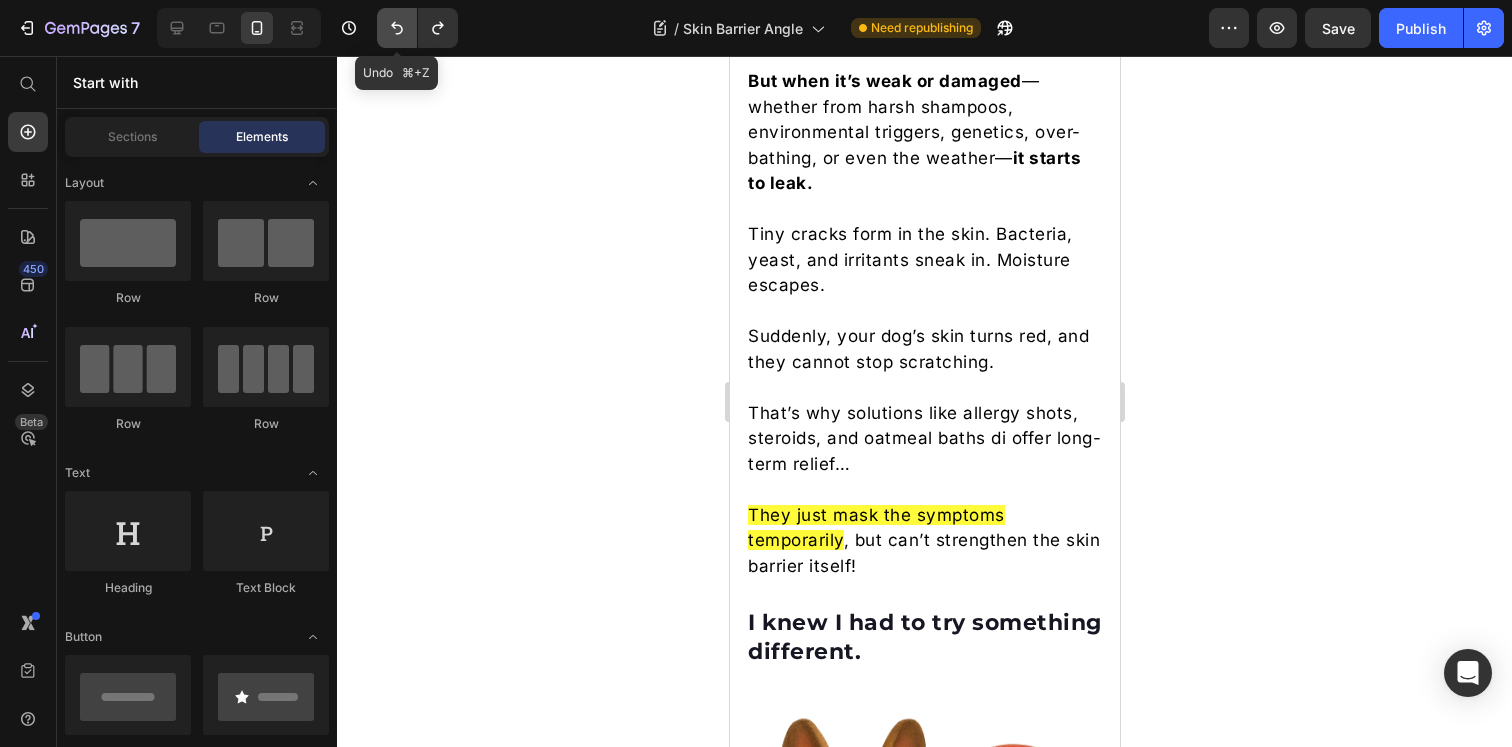 click 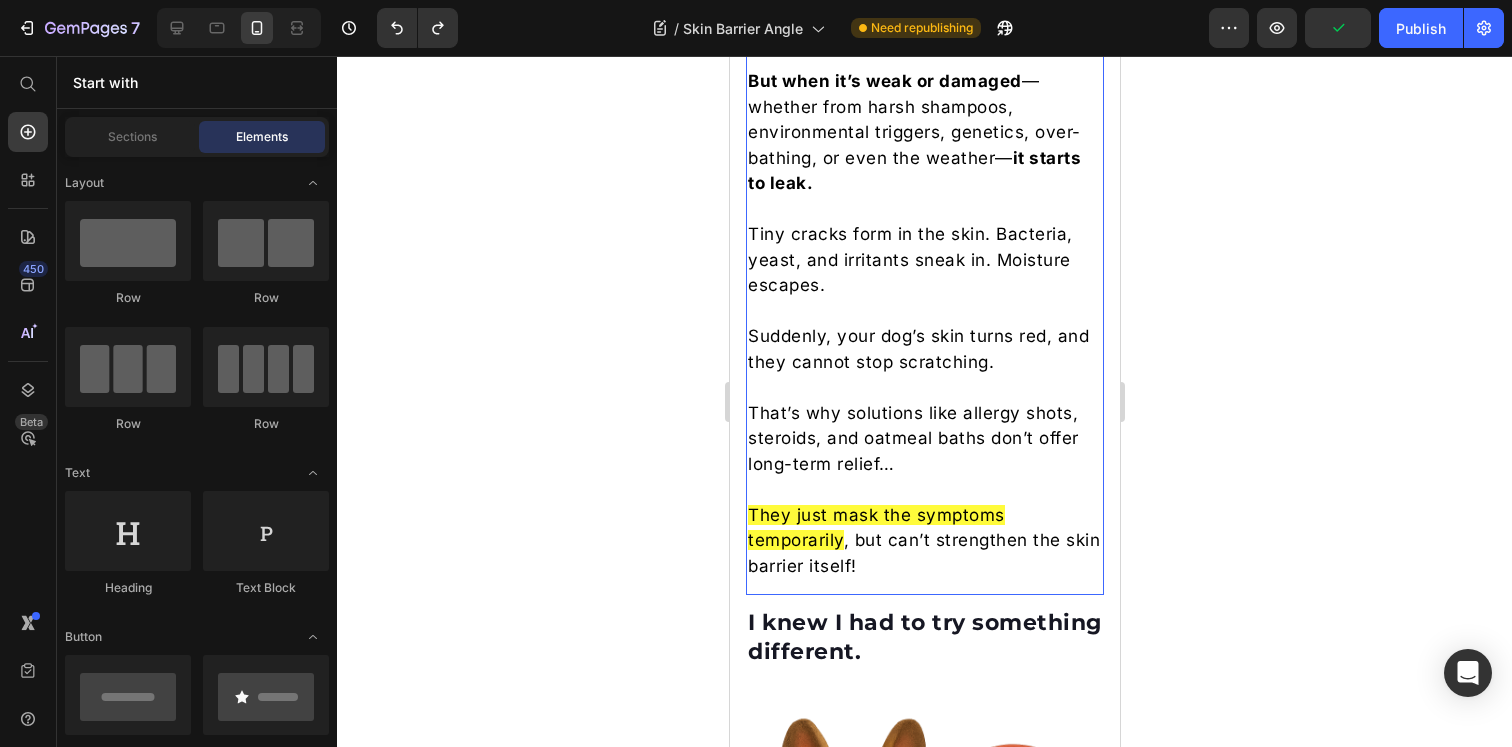 click on "They just mask the symptoms   temporarily , but can’t strengthen the skin barrier itself!" at bounding box center (924, 541) 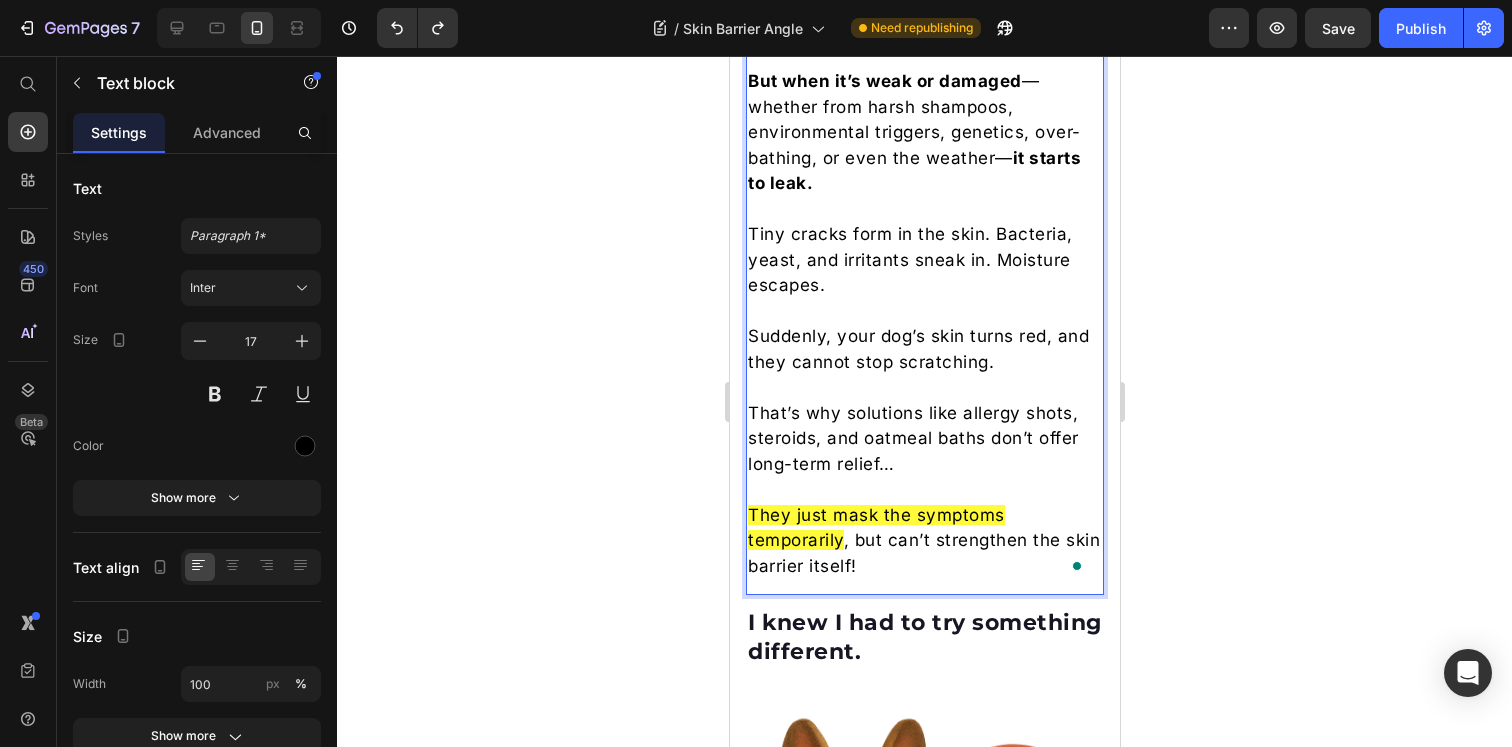 click on "They just mask the symptoms   temporarily , but can’t strengthen the skin barrier itself!" at bounding box center [924, 541] 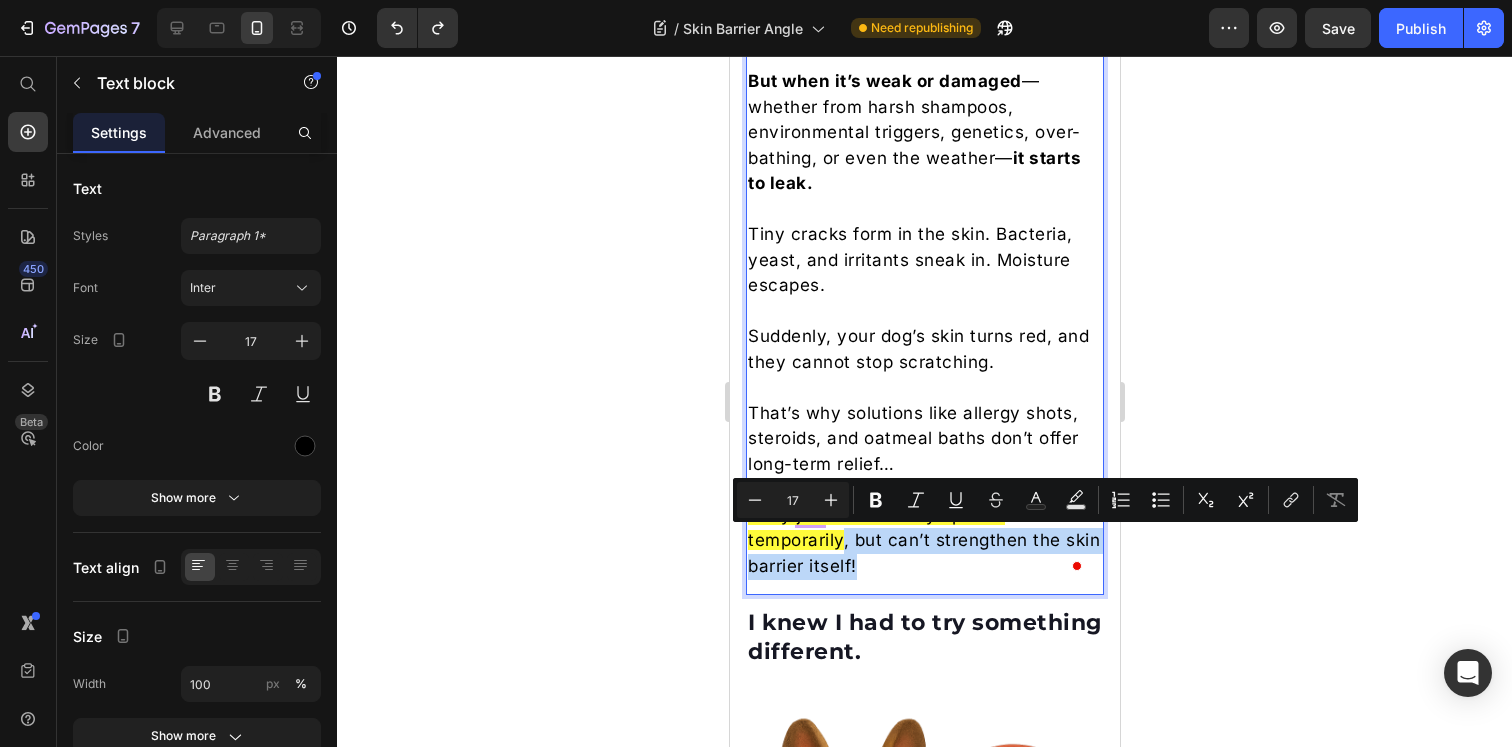 drag, startPoint x: 909, startPoint y: 568, endPoint x: 843, endPoint y: 549, distance: 68.68042 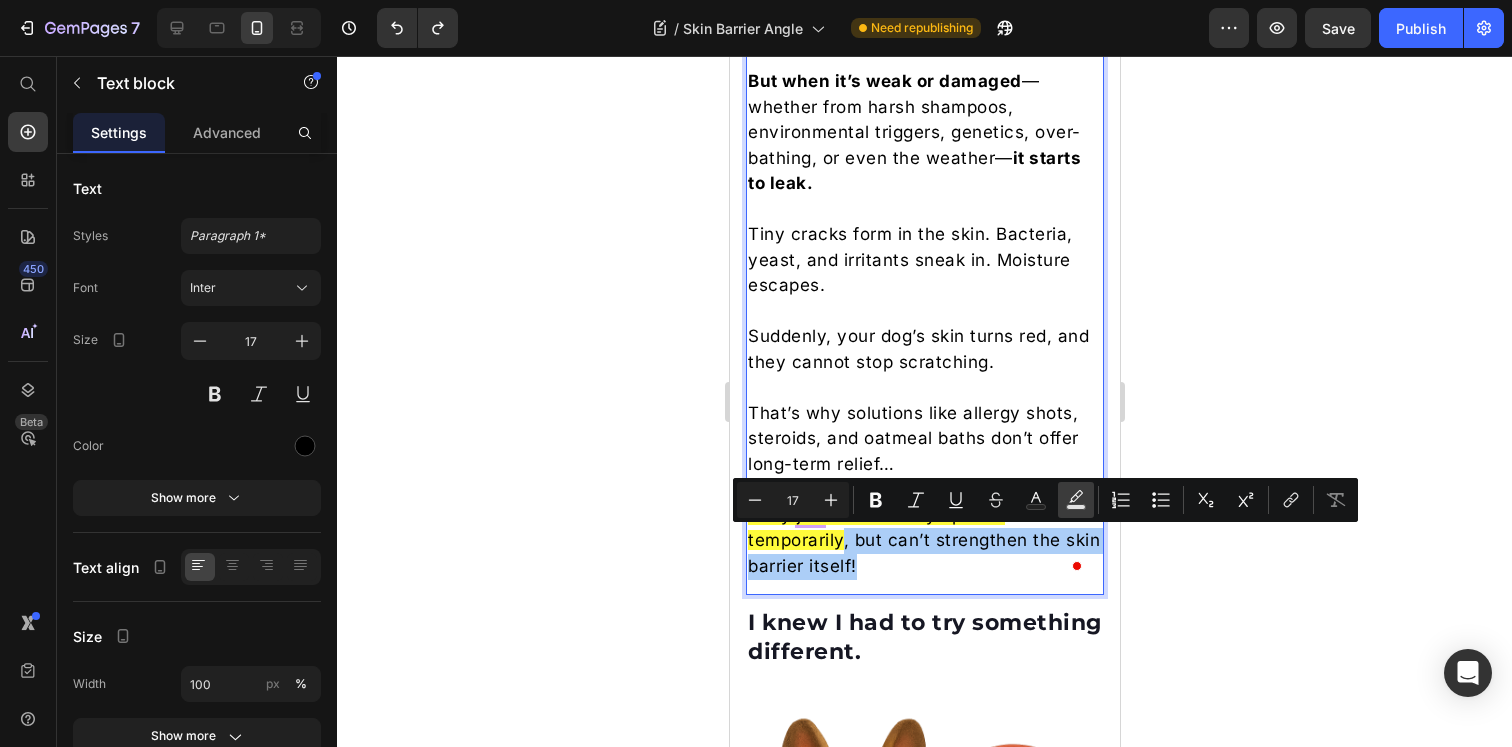 click 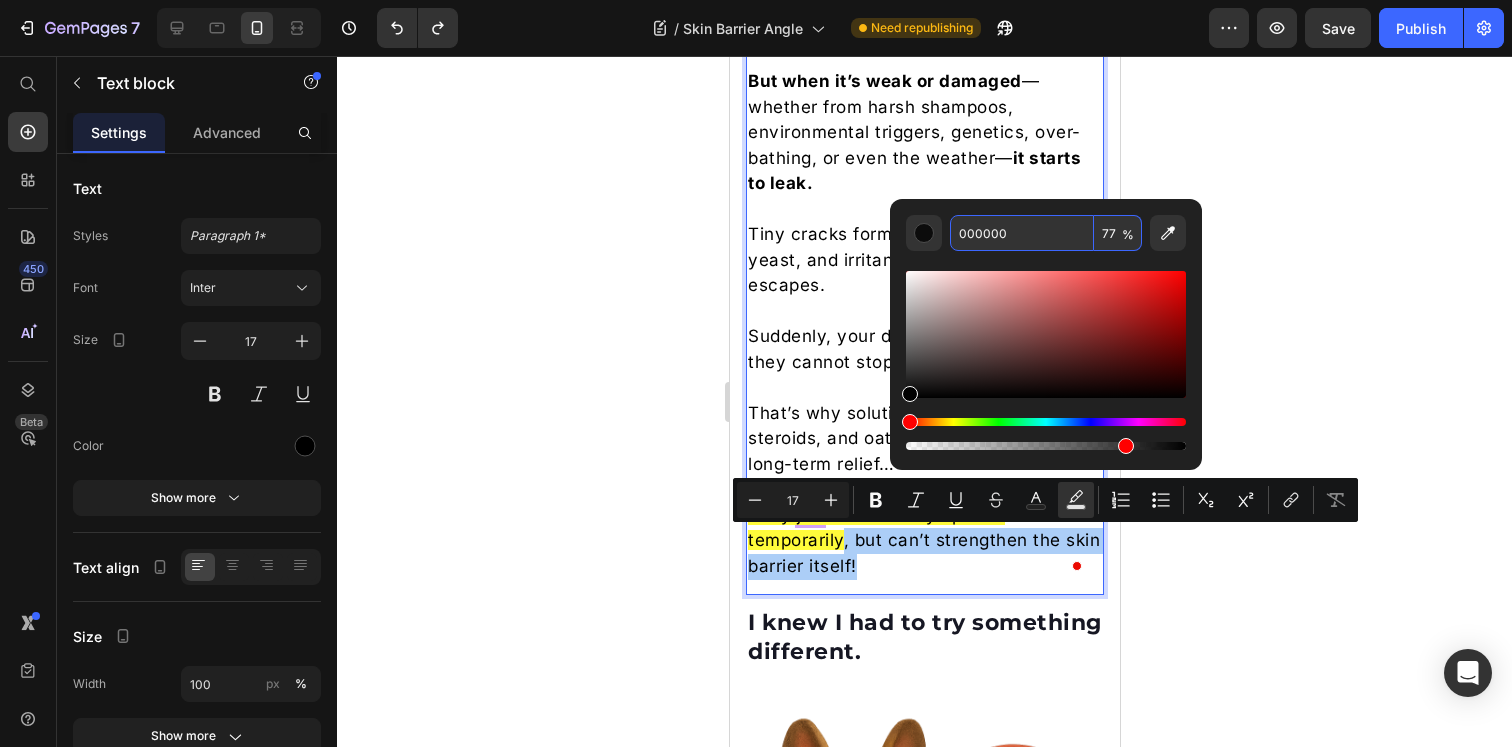 click on "000000" at bounding box center [1022, 233] 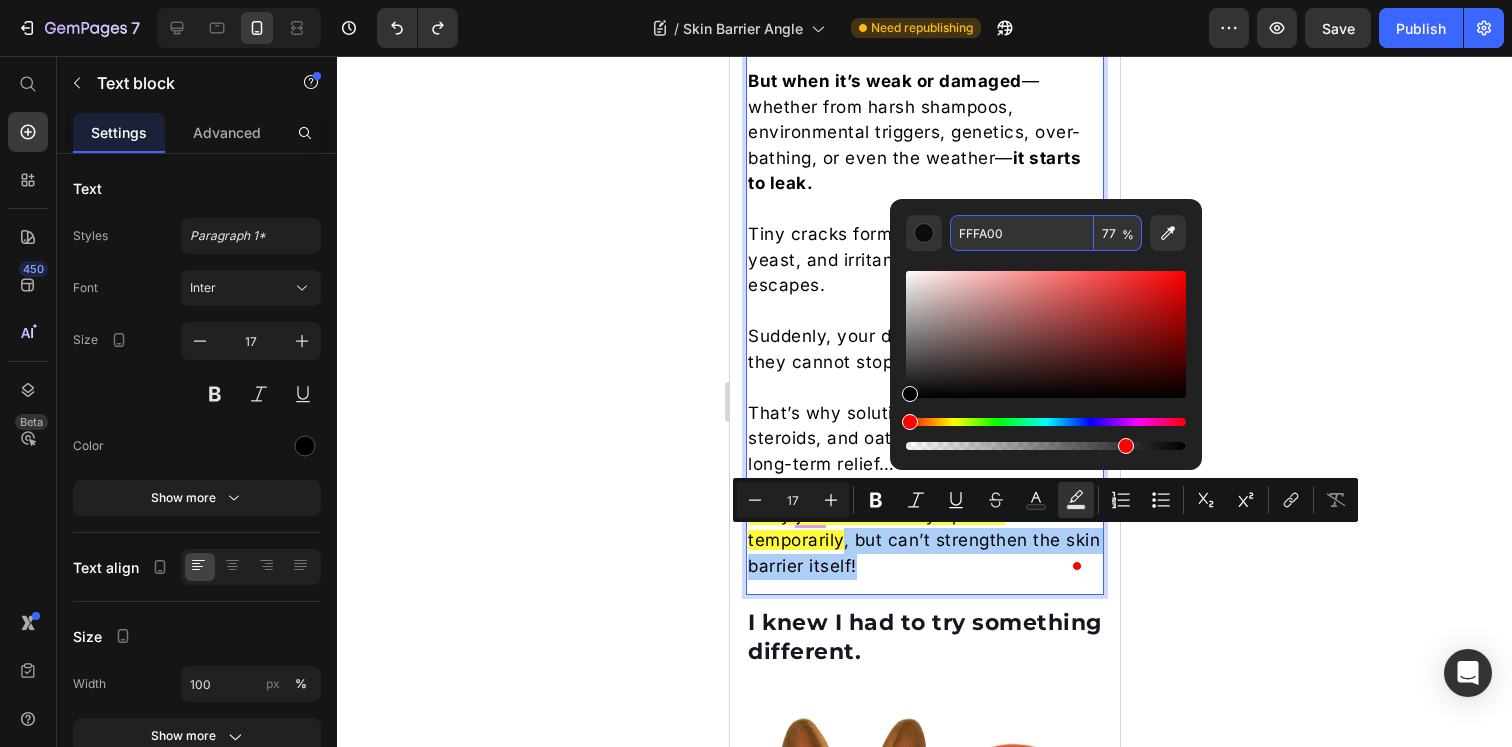 type on "FFFA00" 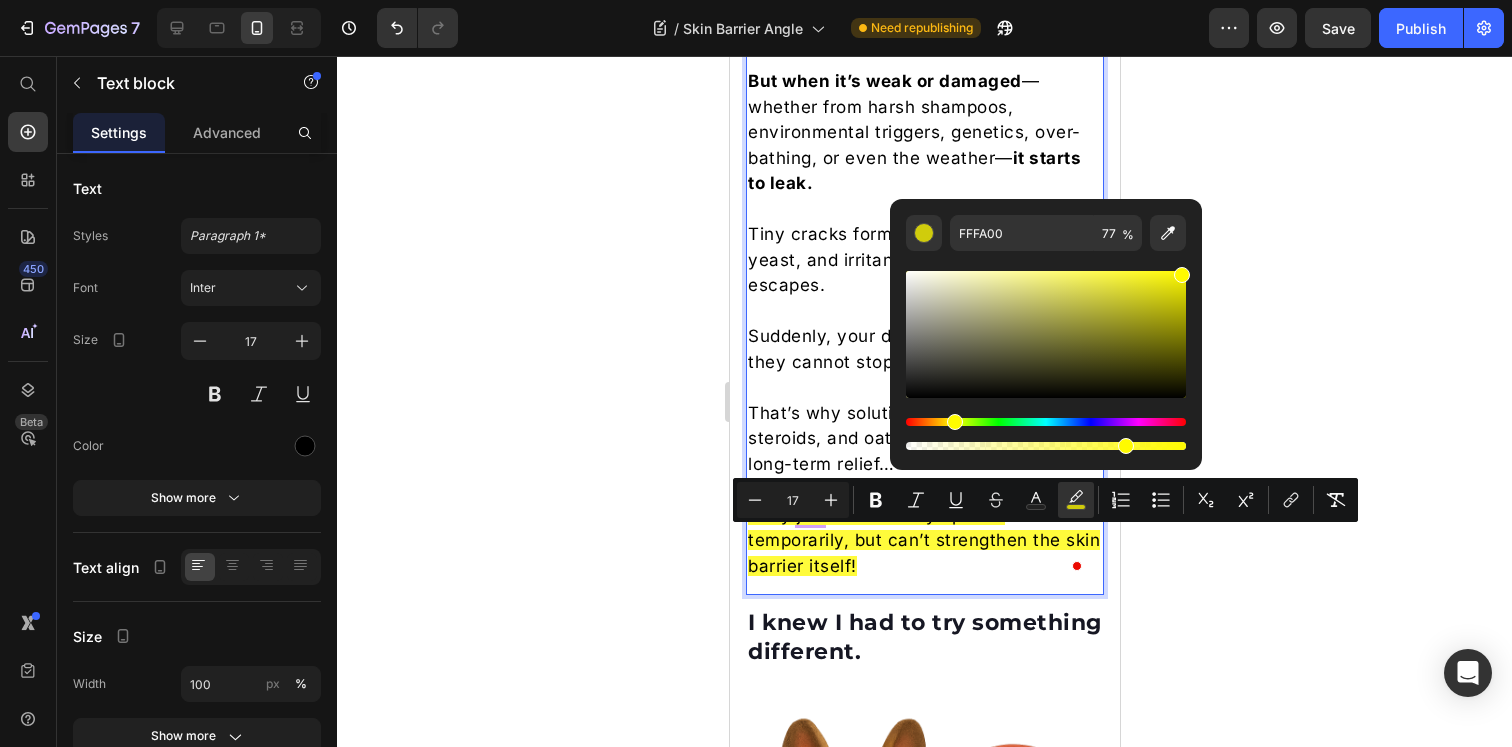 click at bounding box center [924, 388] 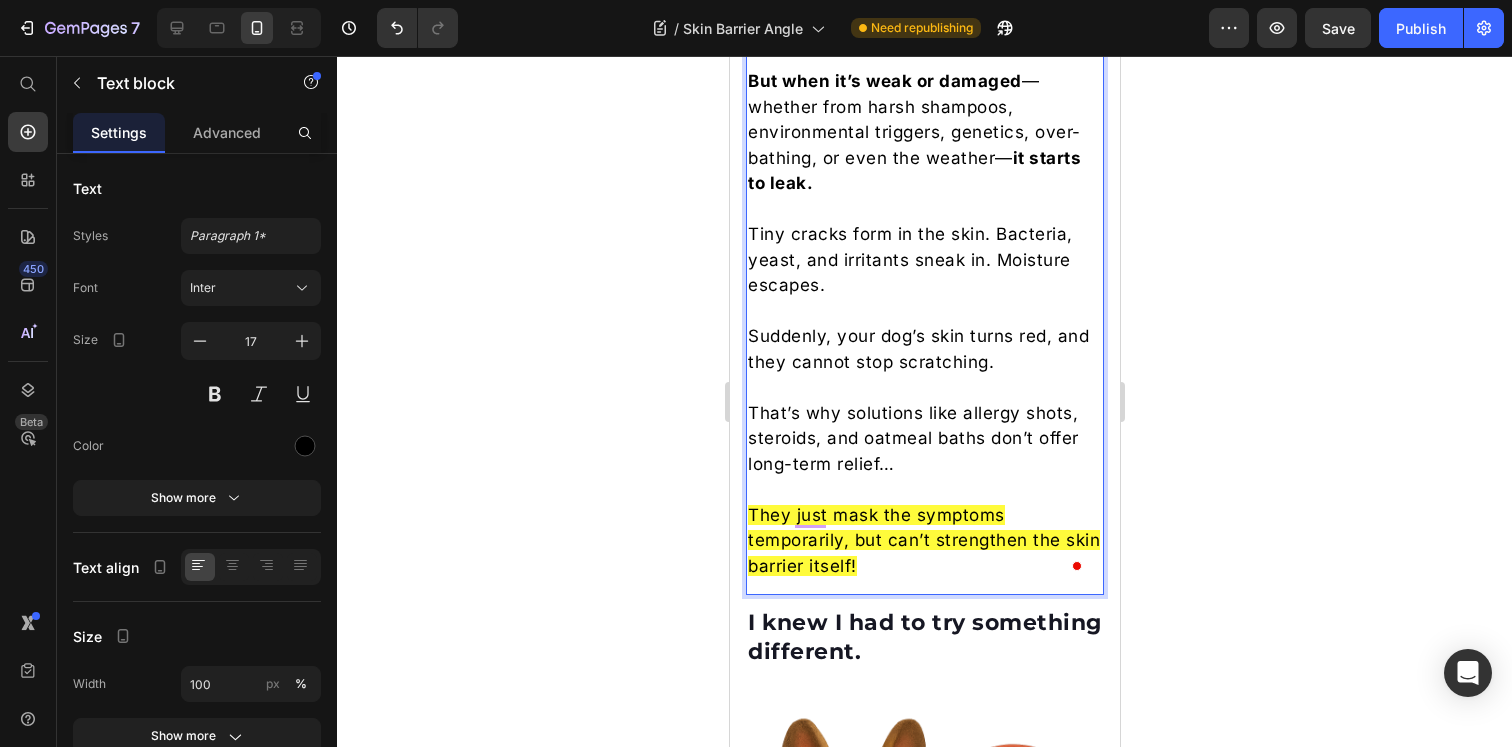 click 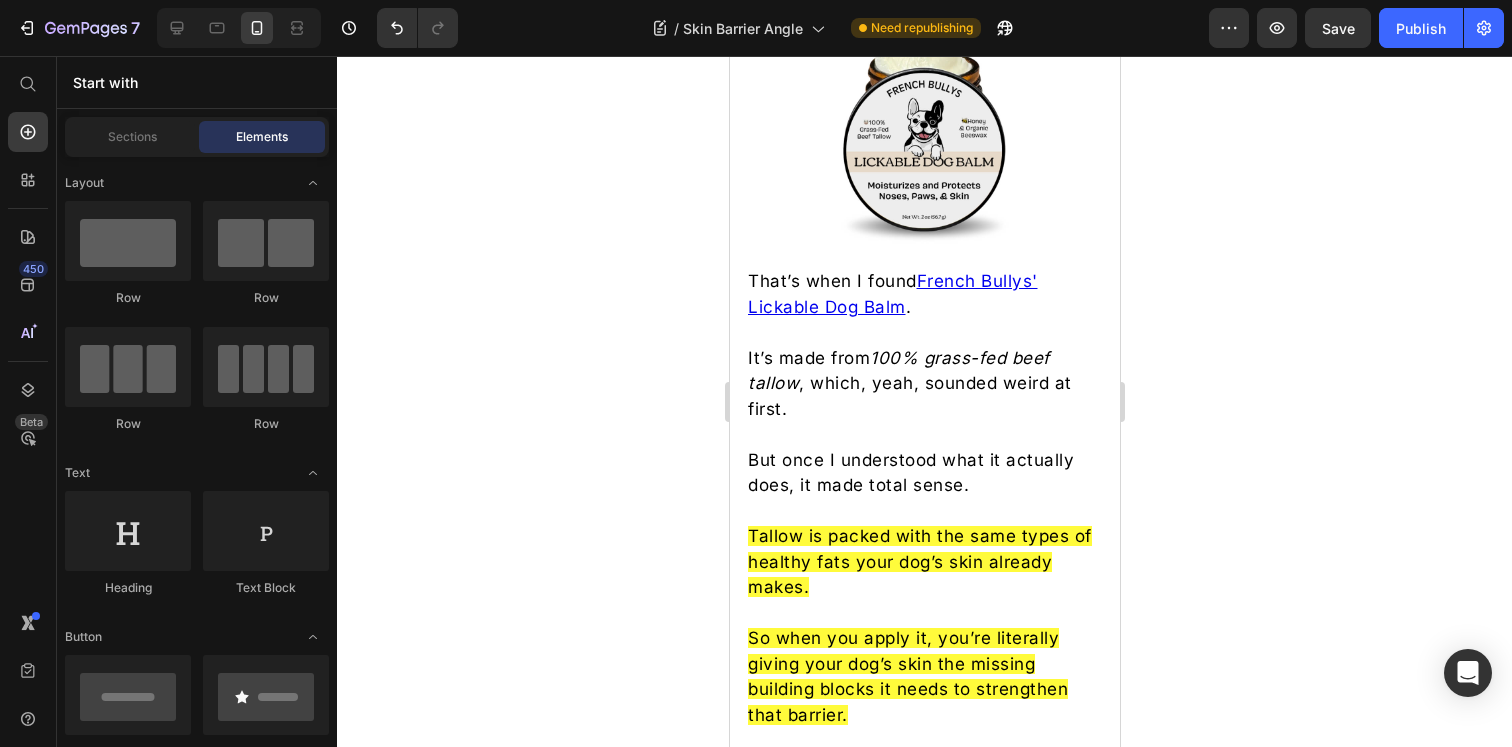 scroll, scrollTop: 4508, scrollLeft: 0, axis: vertical 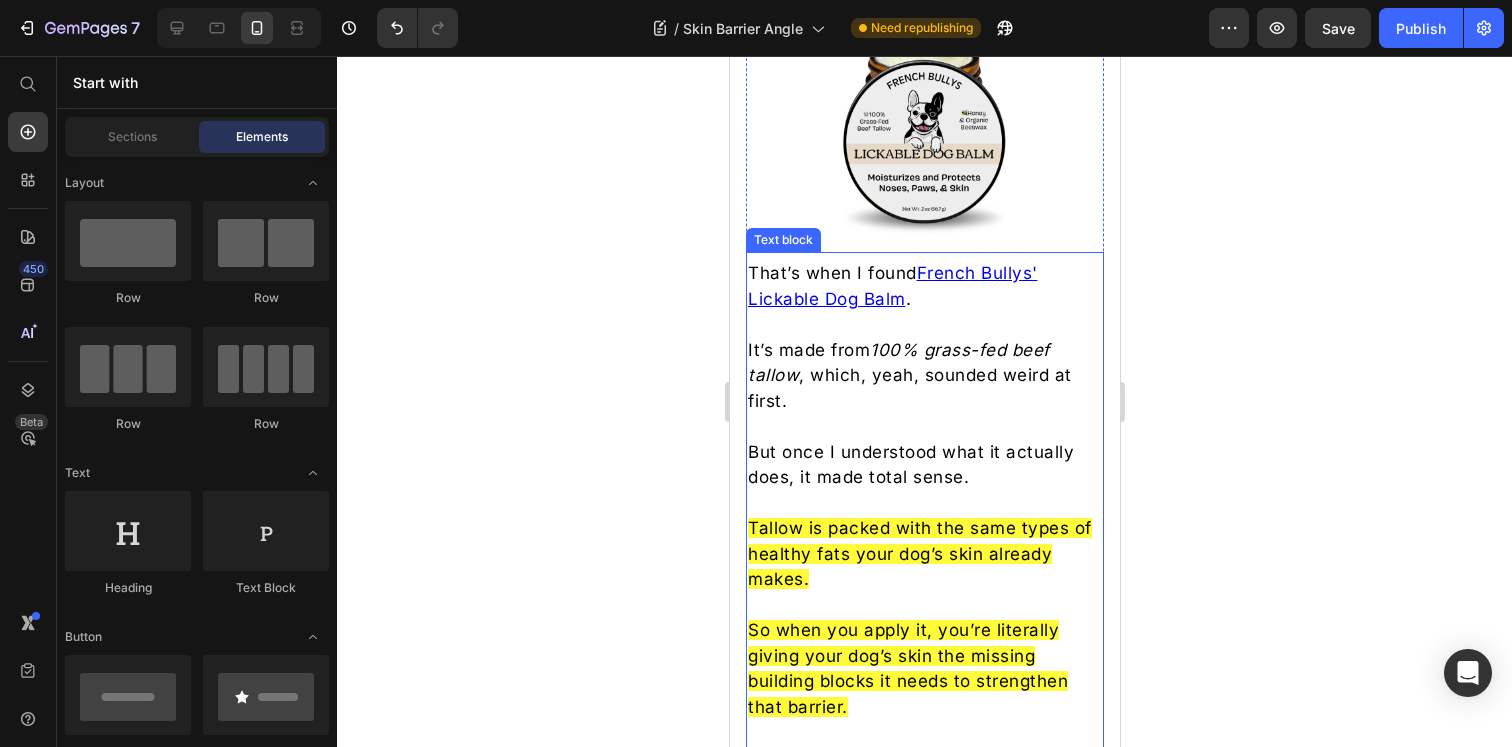 click on "That’s when I found  French Bullys' Lickable Dog Balm ." at bounding box center [924, 286] 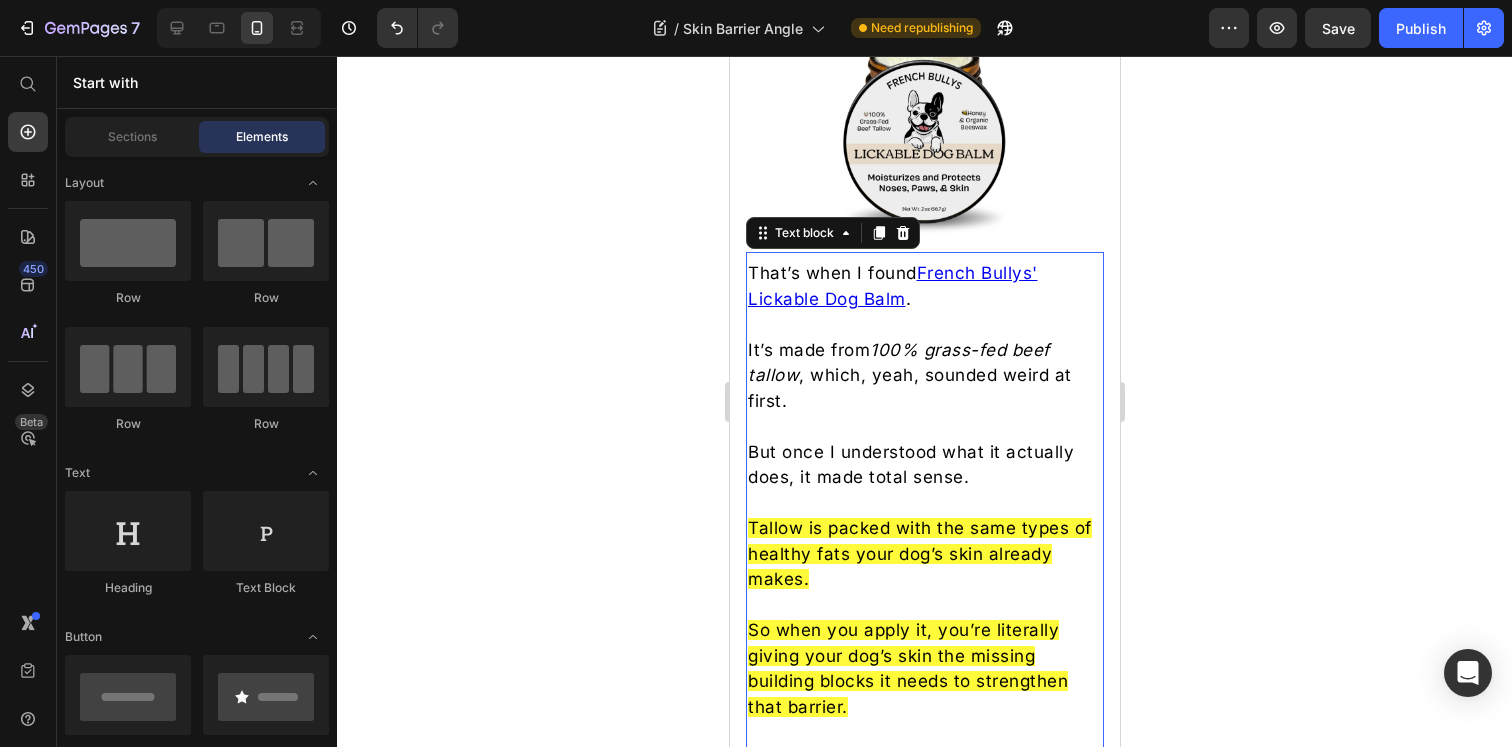 click on "That’s when I found  French Bullys' Lickable Dog Balm ." at bounding box center [924, 286] 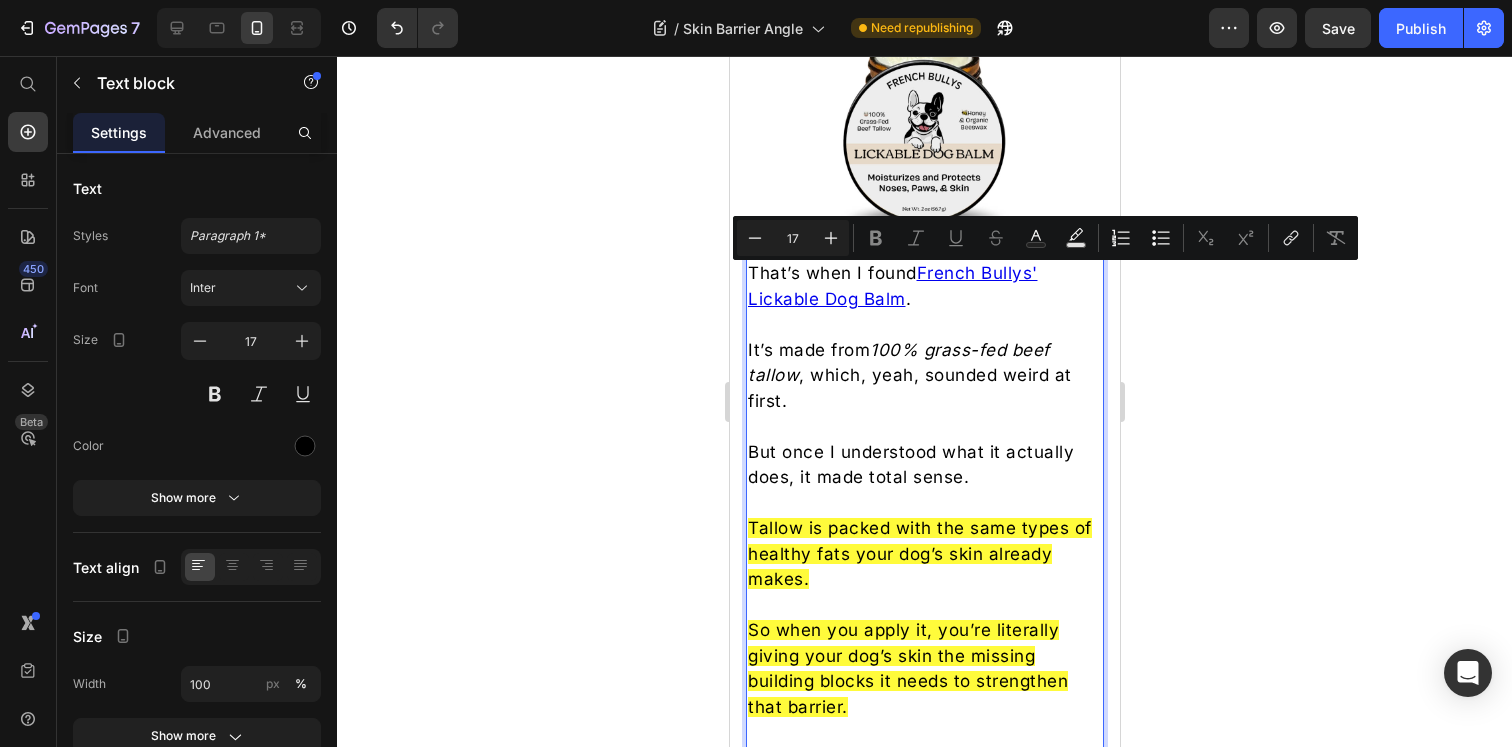 click on "That’s when I found  French Bullys' Lickable Dog Balm ." at bounding box center [924, 286] 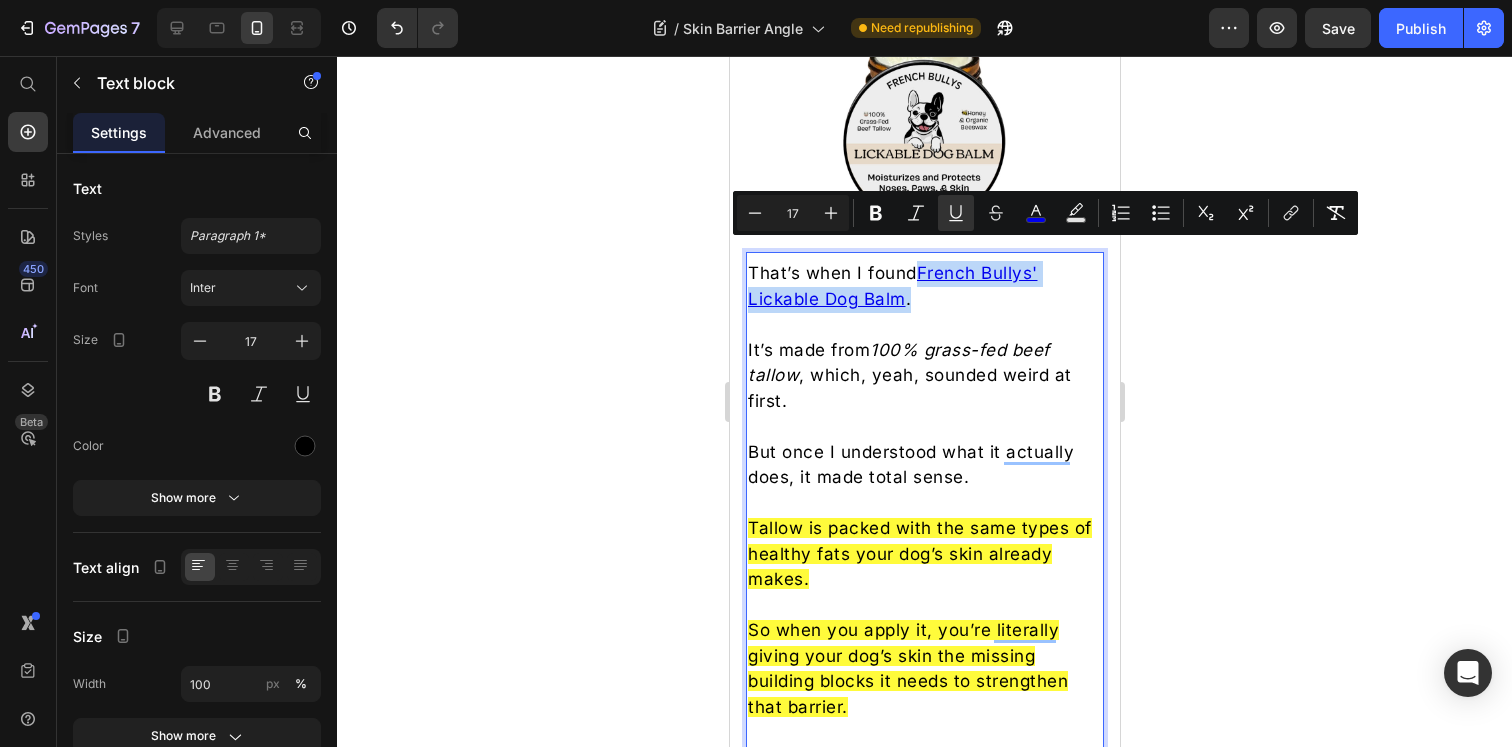 drag, startPoint x: 918, startPoint y: 279, endPoint x: 918, endPoint y: 258, distance: 21 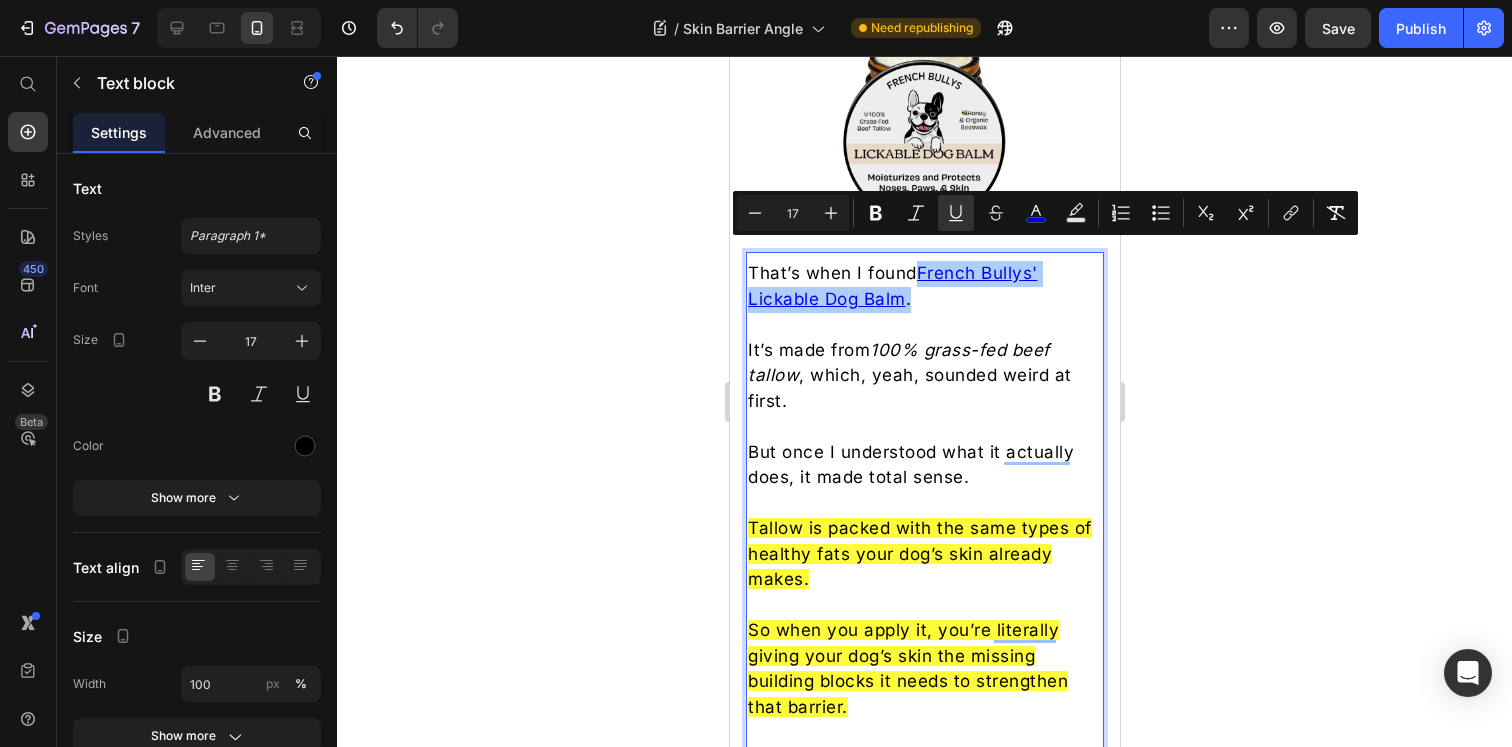 click 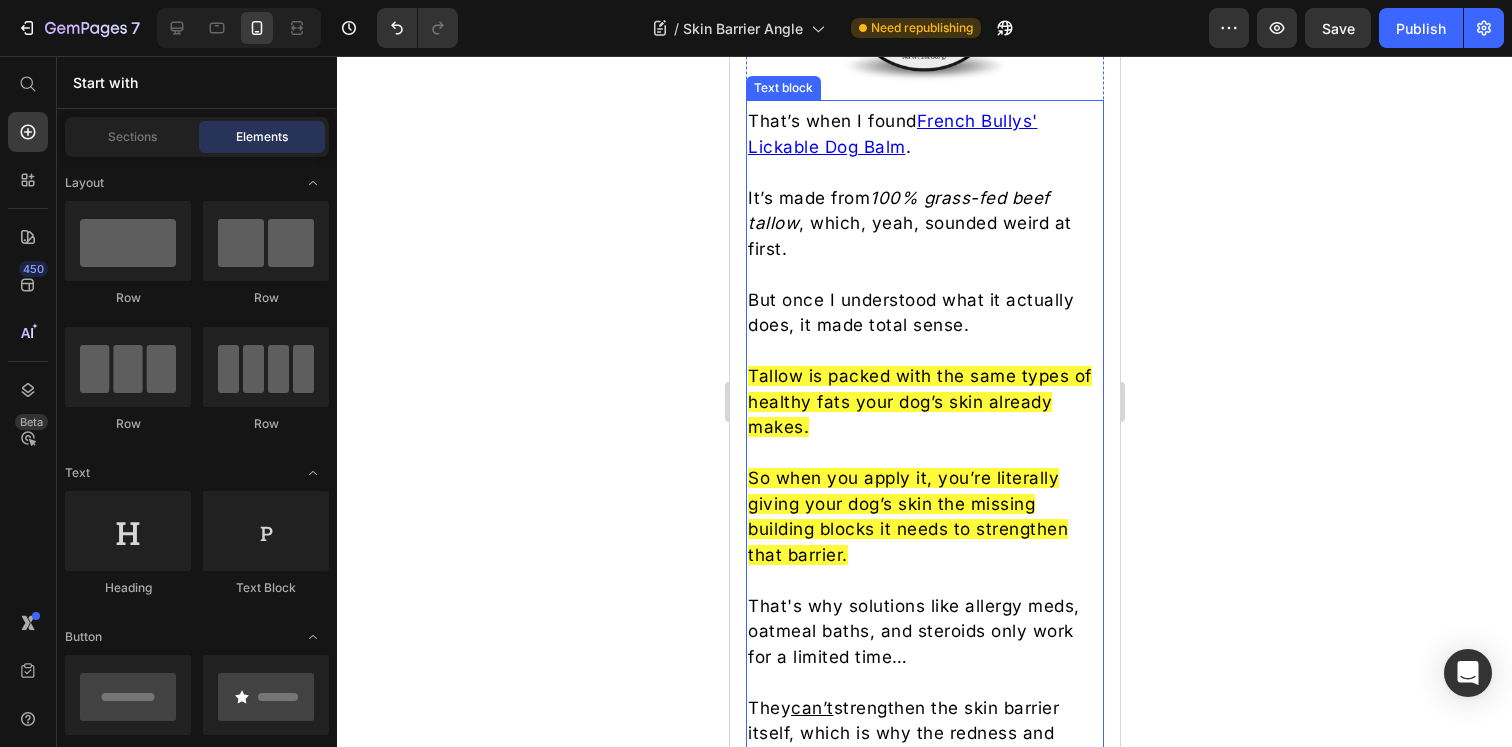 scroll, scrollTop: 4662, scrollLeft: 0, axis: vertical 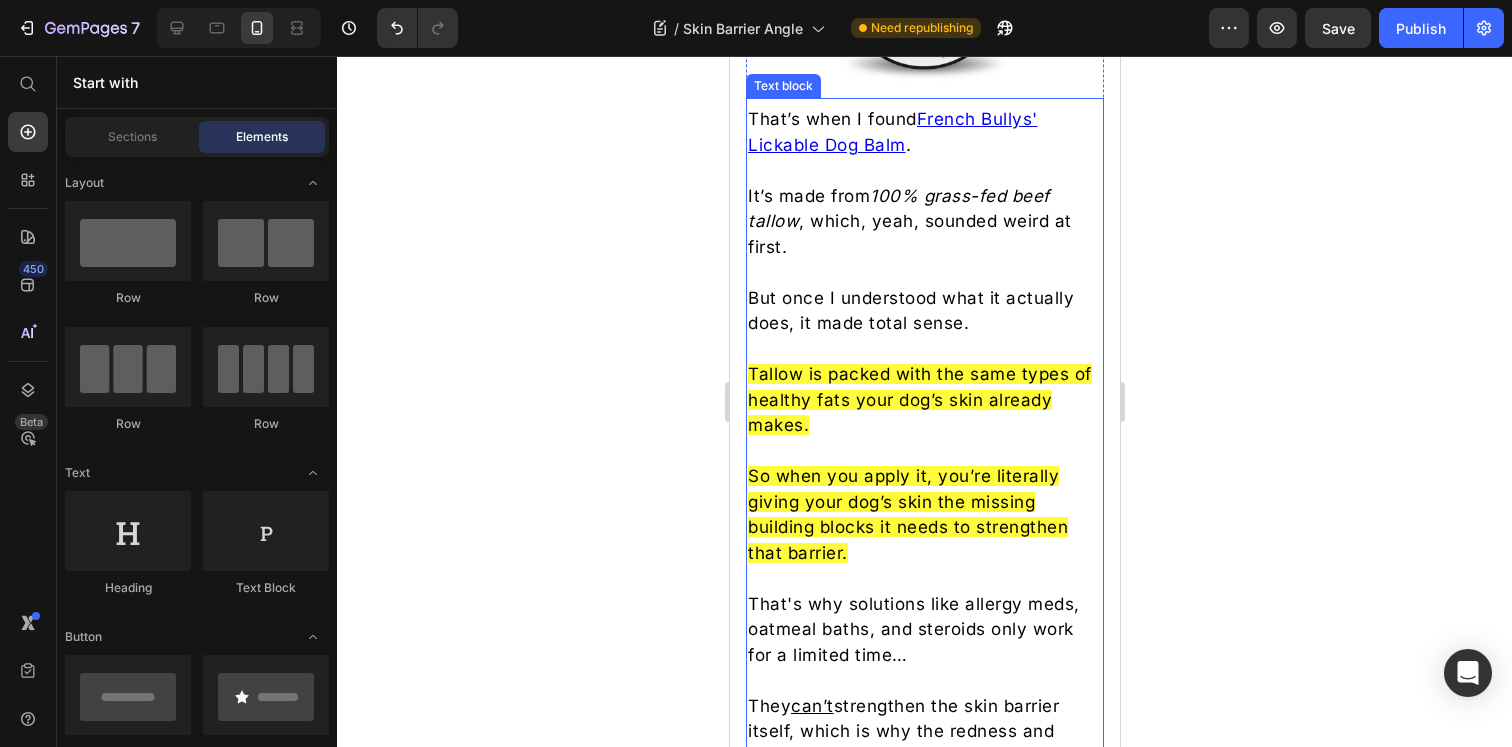 click on "Tallow is packed with the same types of healthy fats your dog’s skin already makes." at bounding box center (919, 399) 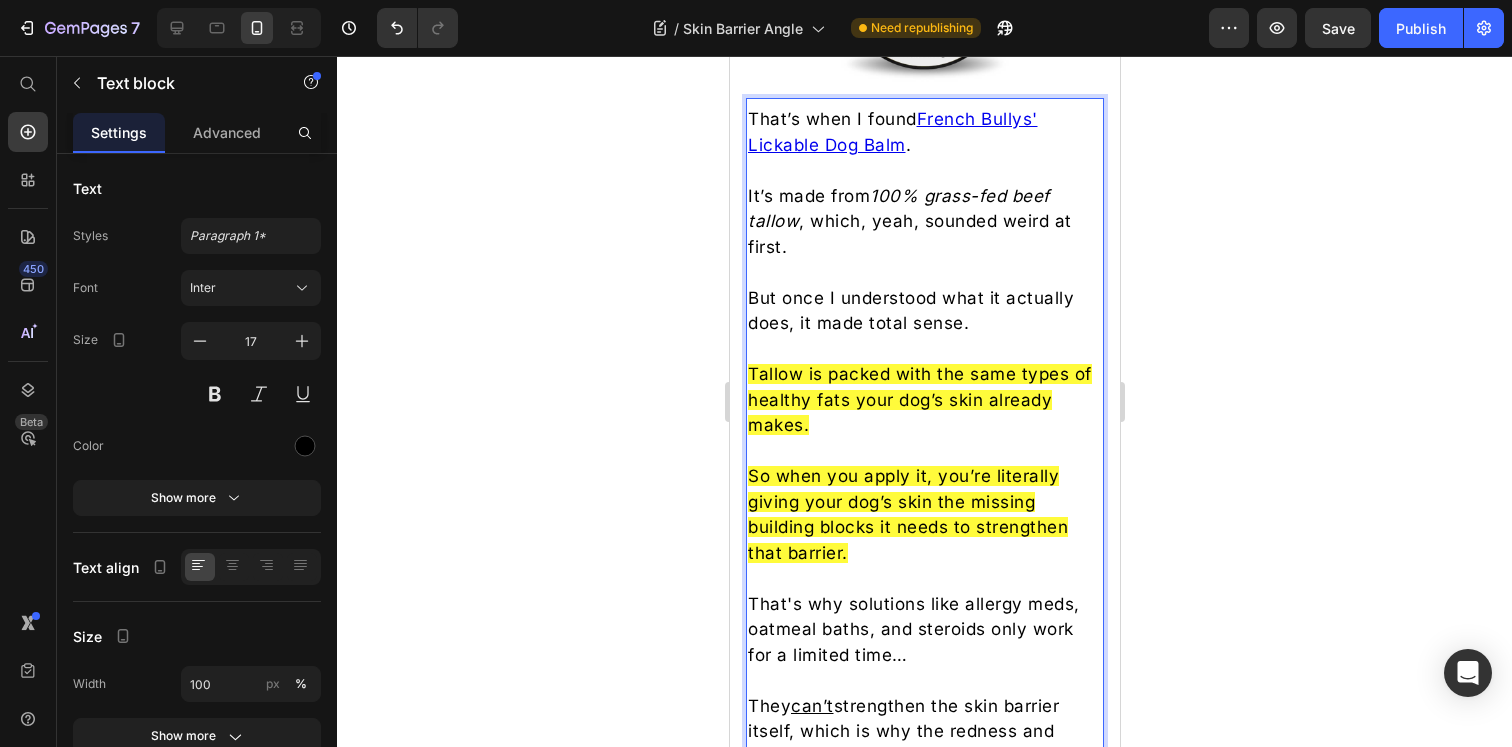 click on "Tallow is packed with the same types of healthy fats your dog’s skin already makes." at bounding box center [919, 399] 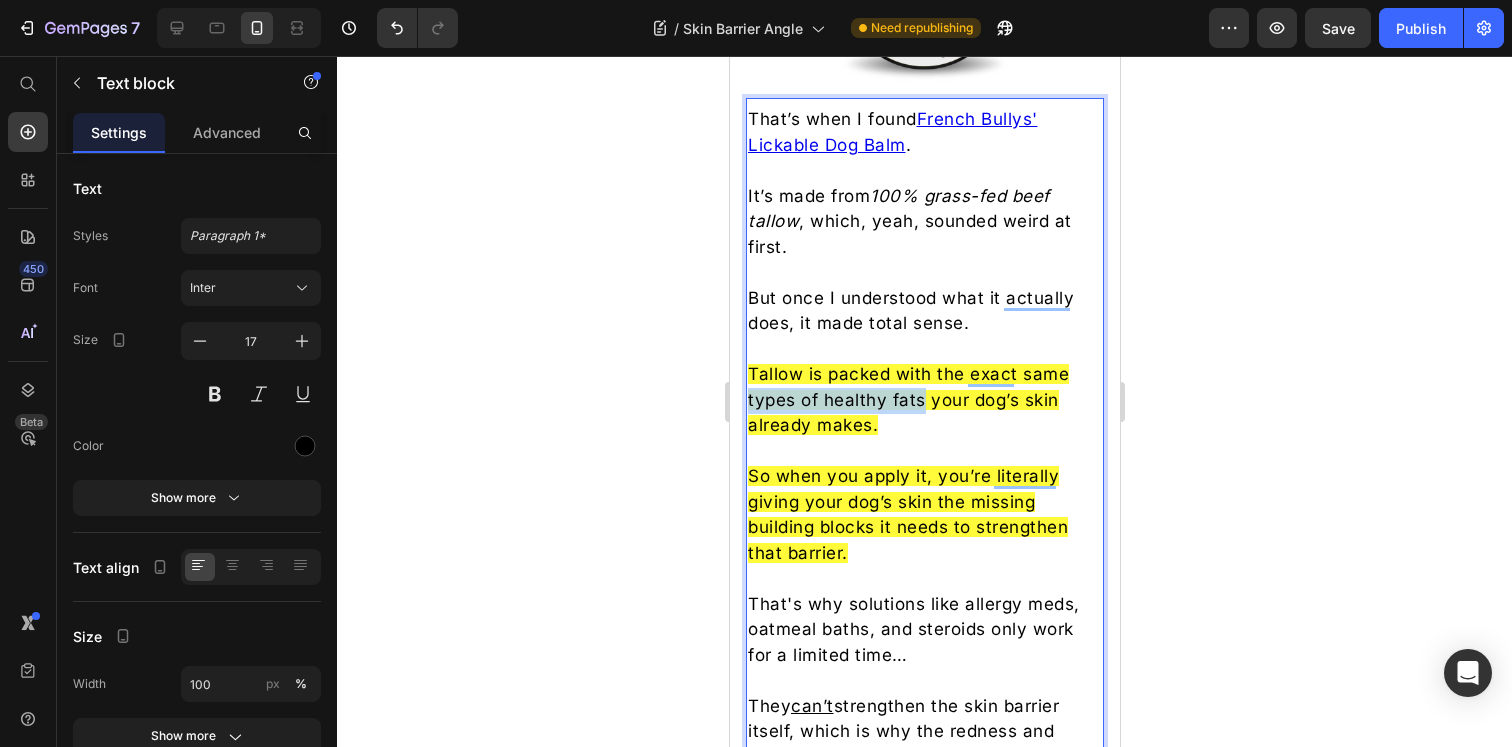 drag, startPoint x: 922, startPoint y: 384, endPoint x: 747, endPoint y: 384, distance: 175 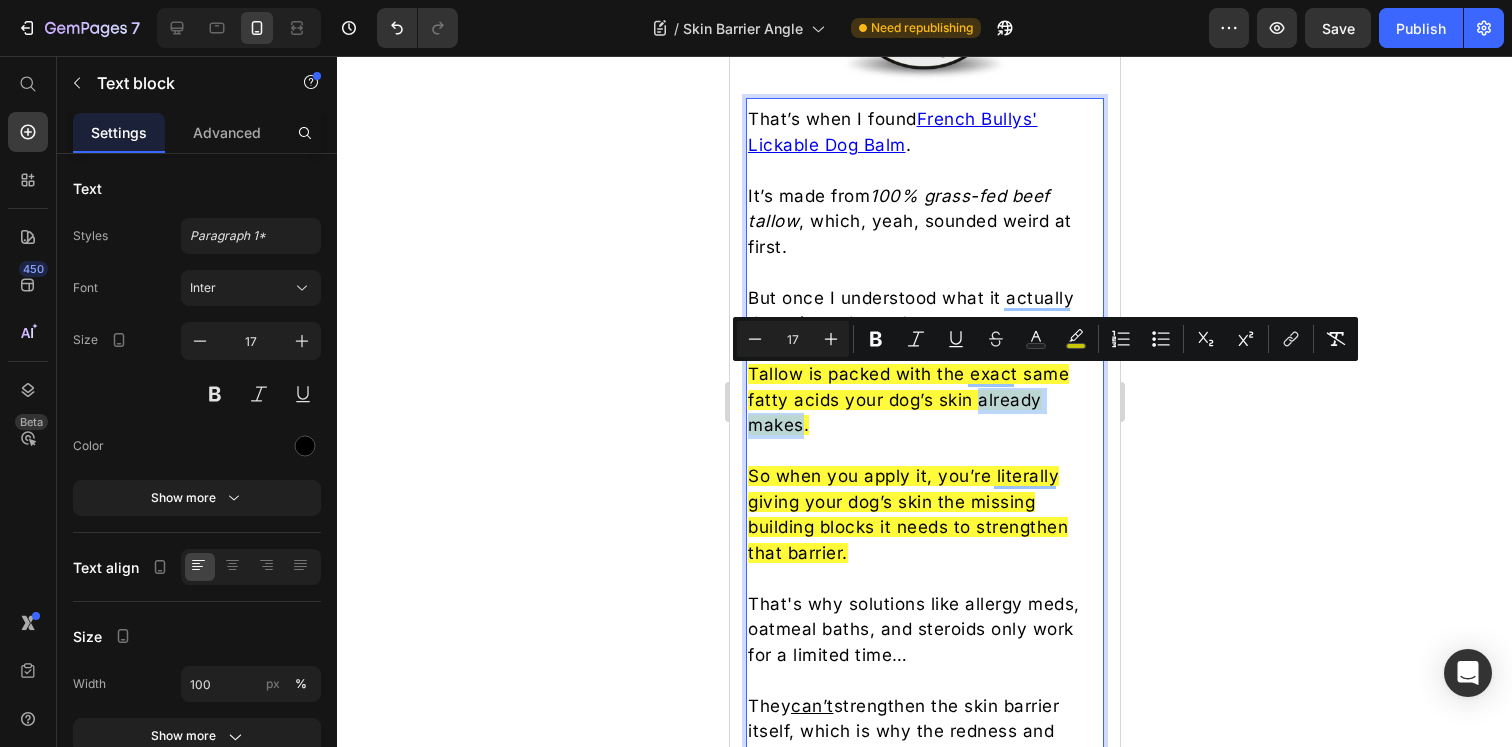 drag, startPoint x: 978, startPoint y: 384, endPoint x: 803, endPoint y: 399, distance: 175.64168 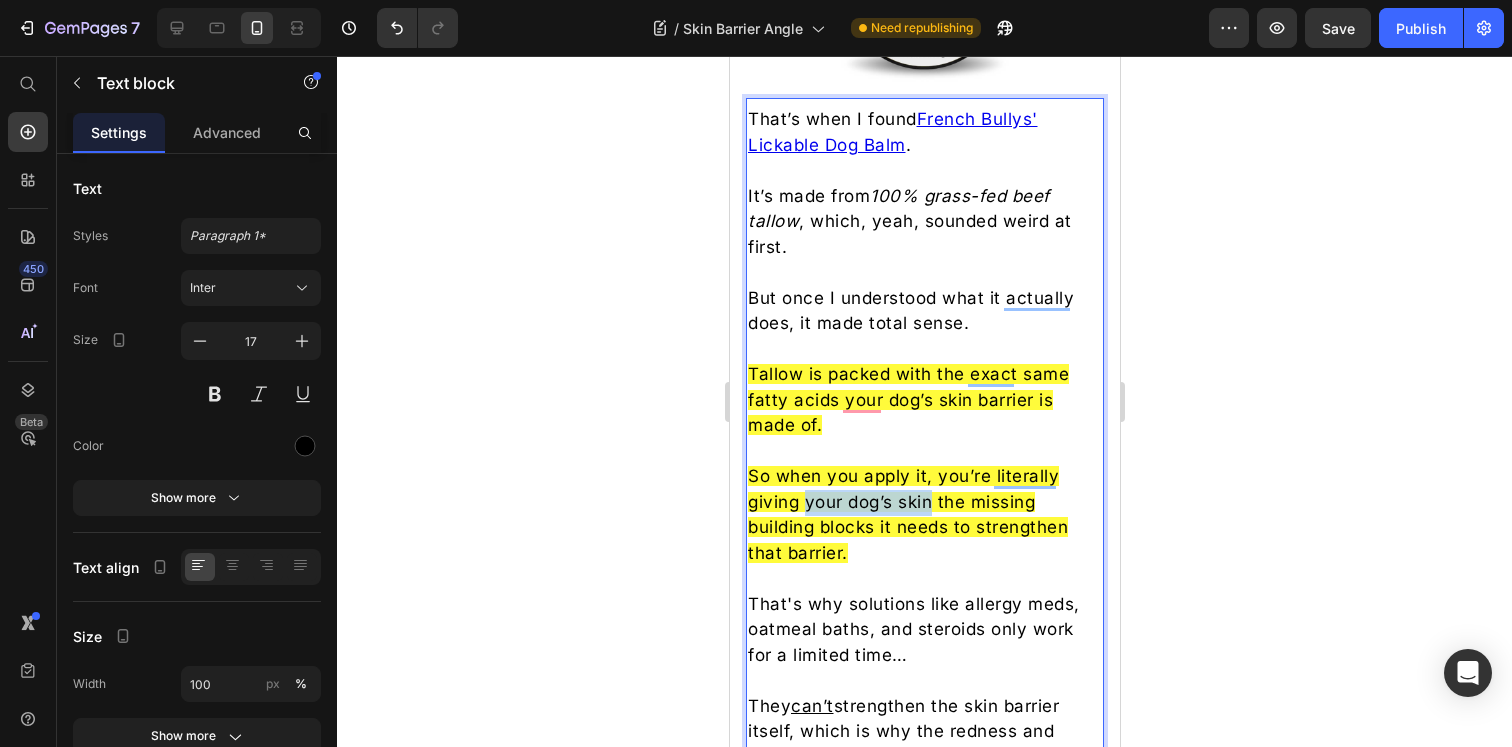 drag, startPoint x: 805, startPoint y: 482, endPoint x: 930, endPoint y: 478, distance: 125.06398 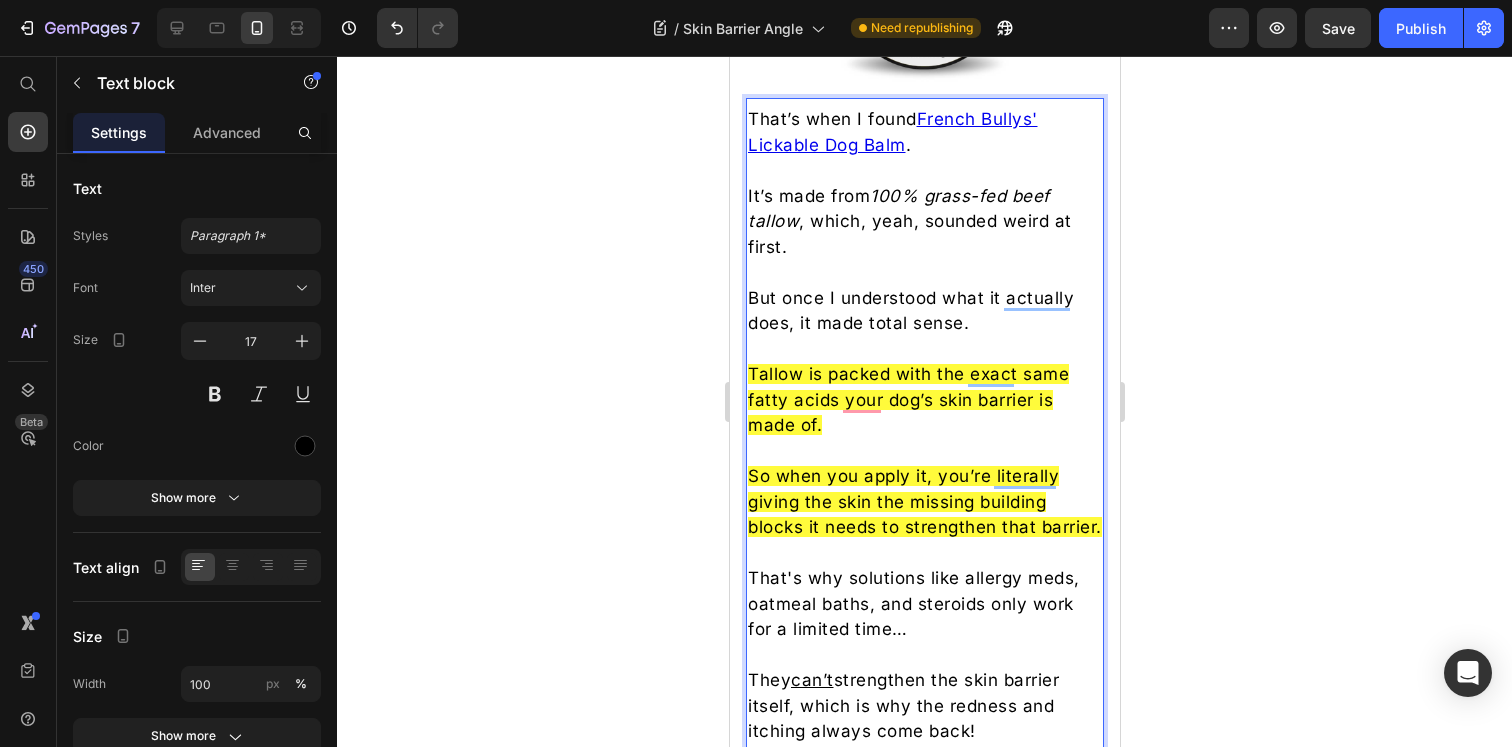 click on "So when you apply it, you’re literally giving the skin the missing building blocks it needs to strengthen that barrier." at bounding box center (924, 501) 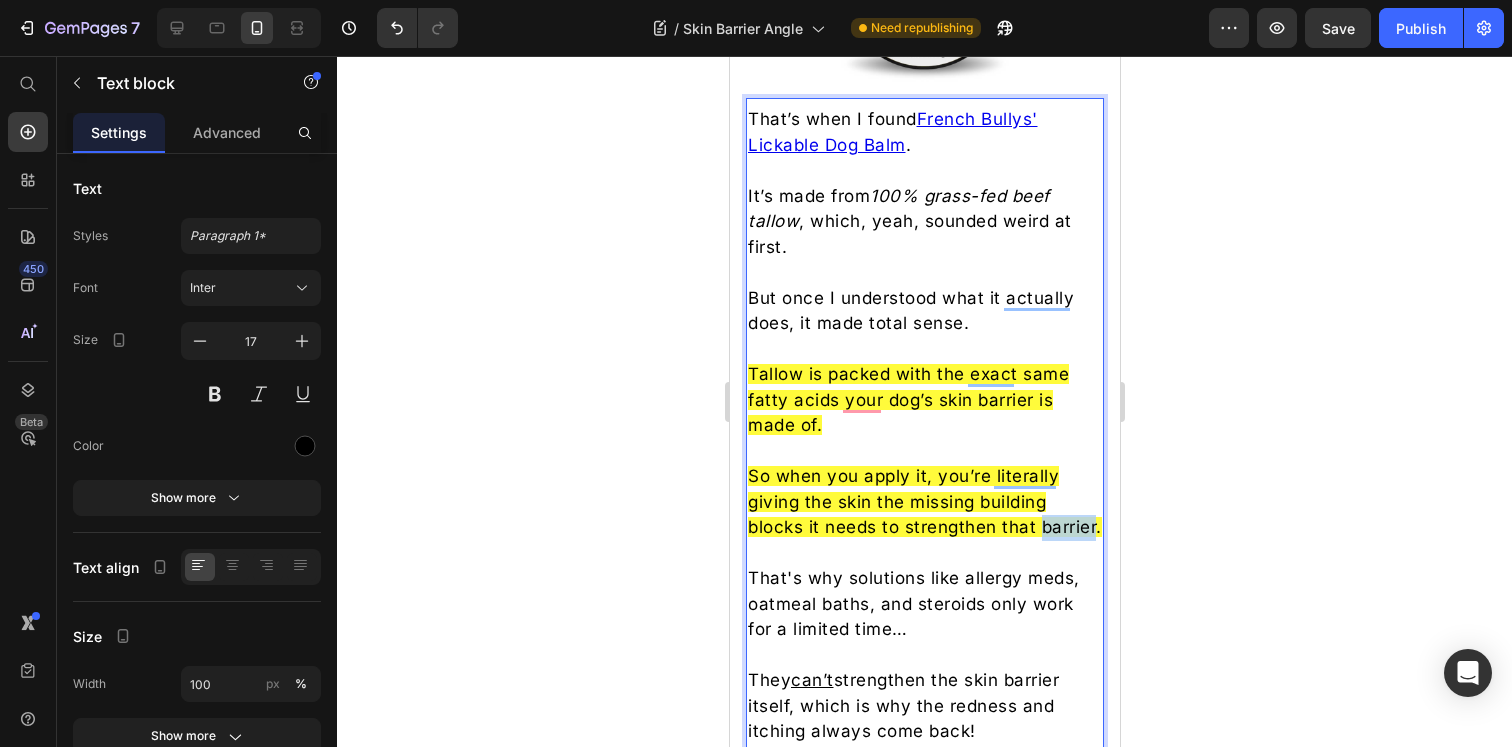 click on "So when you apply it, you’re literally giving the skin the missing building blocks it needs to strengthen that barrier." at bounding box center (924, 501) 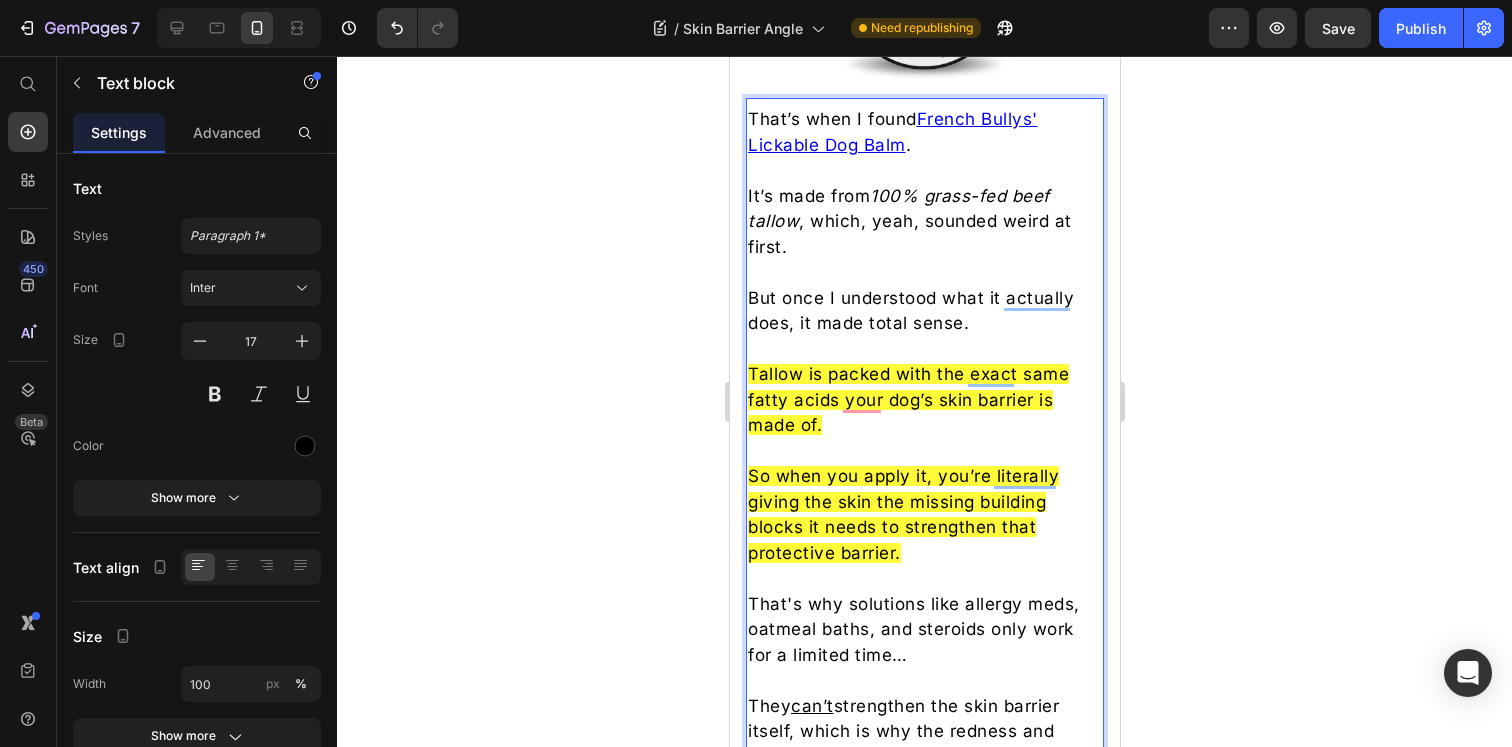 click at bounding box center (924, 579) 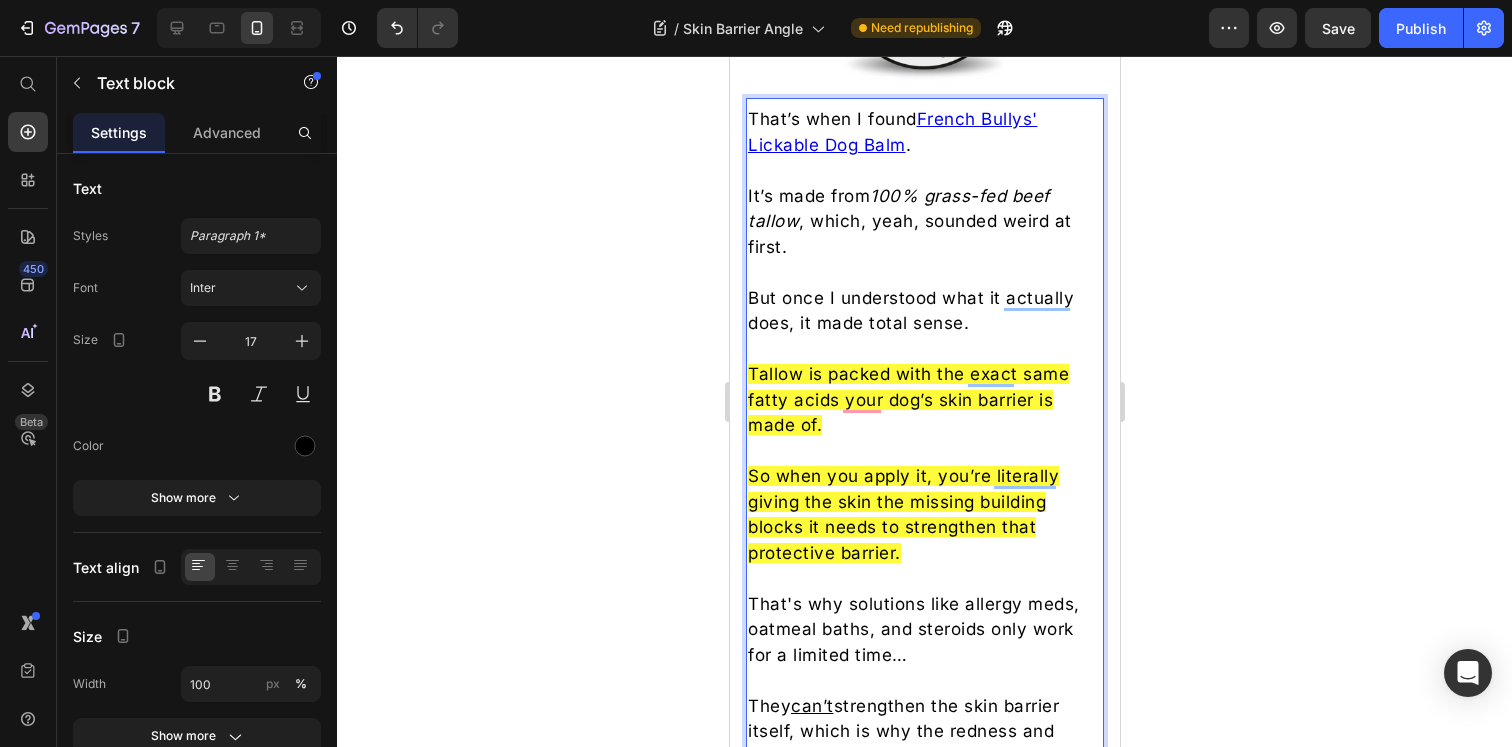 click 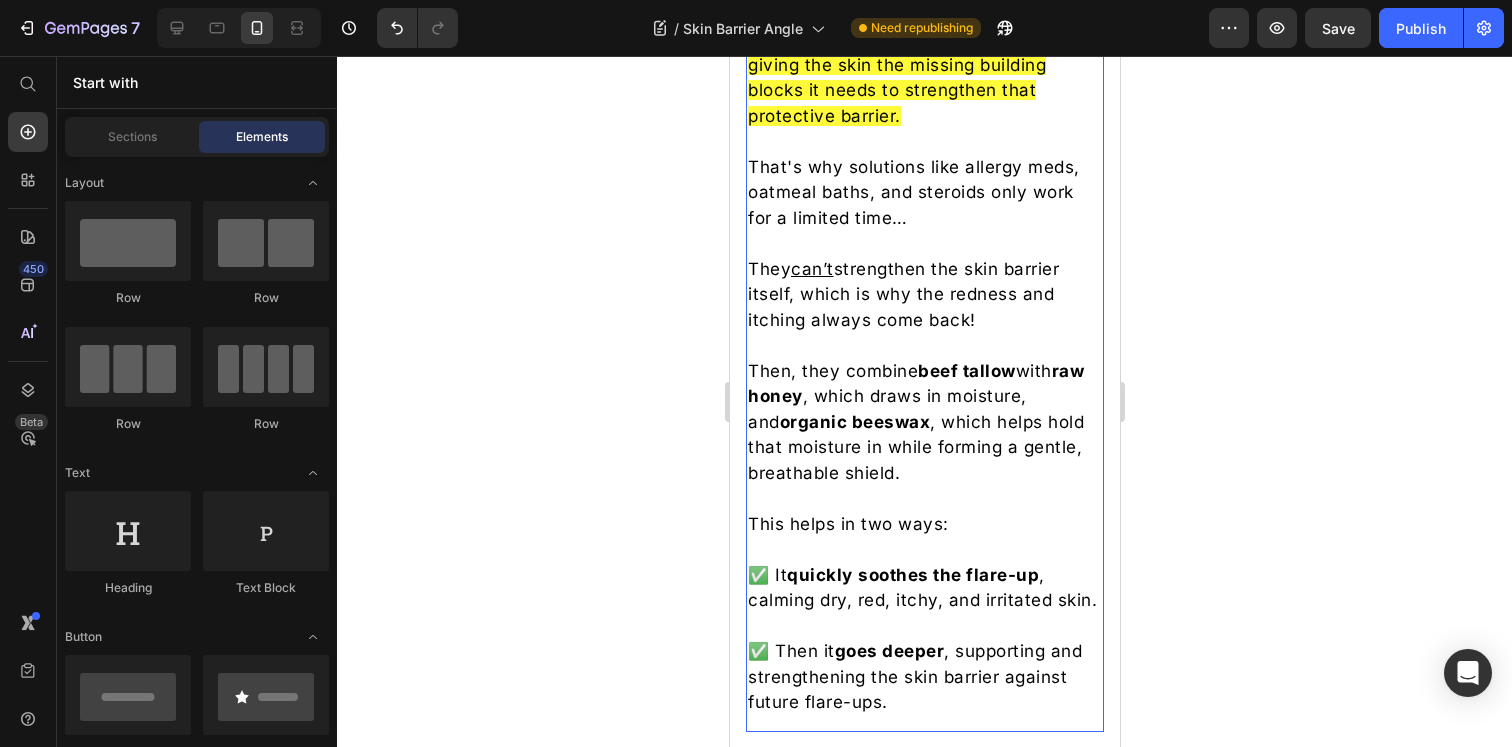scroll, scrollTop: 5106, scrollLeft: 0, axis: vertical 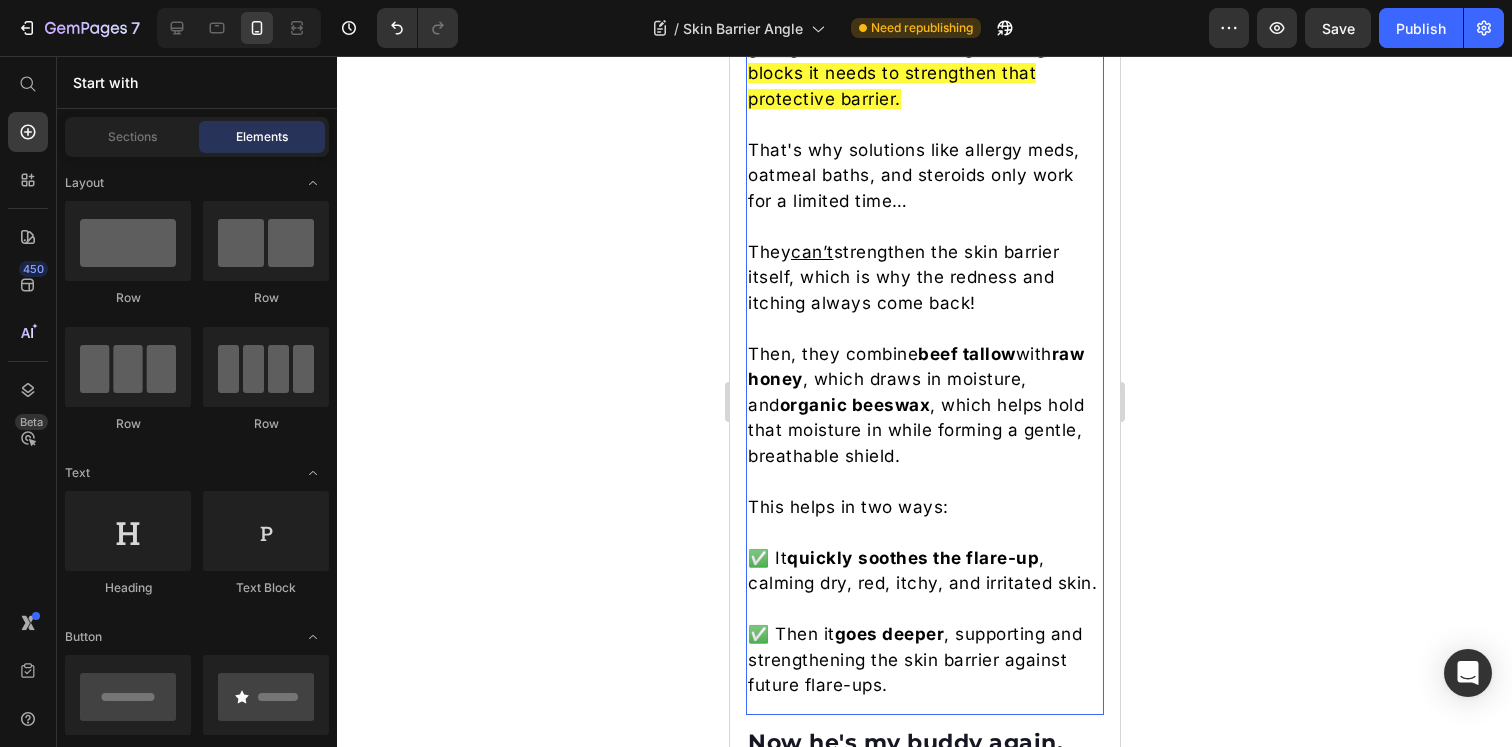 click on "beef tallow" at bounding box center (966, 354) 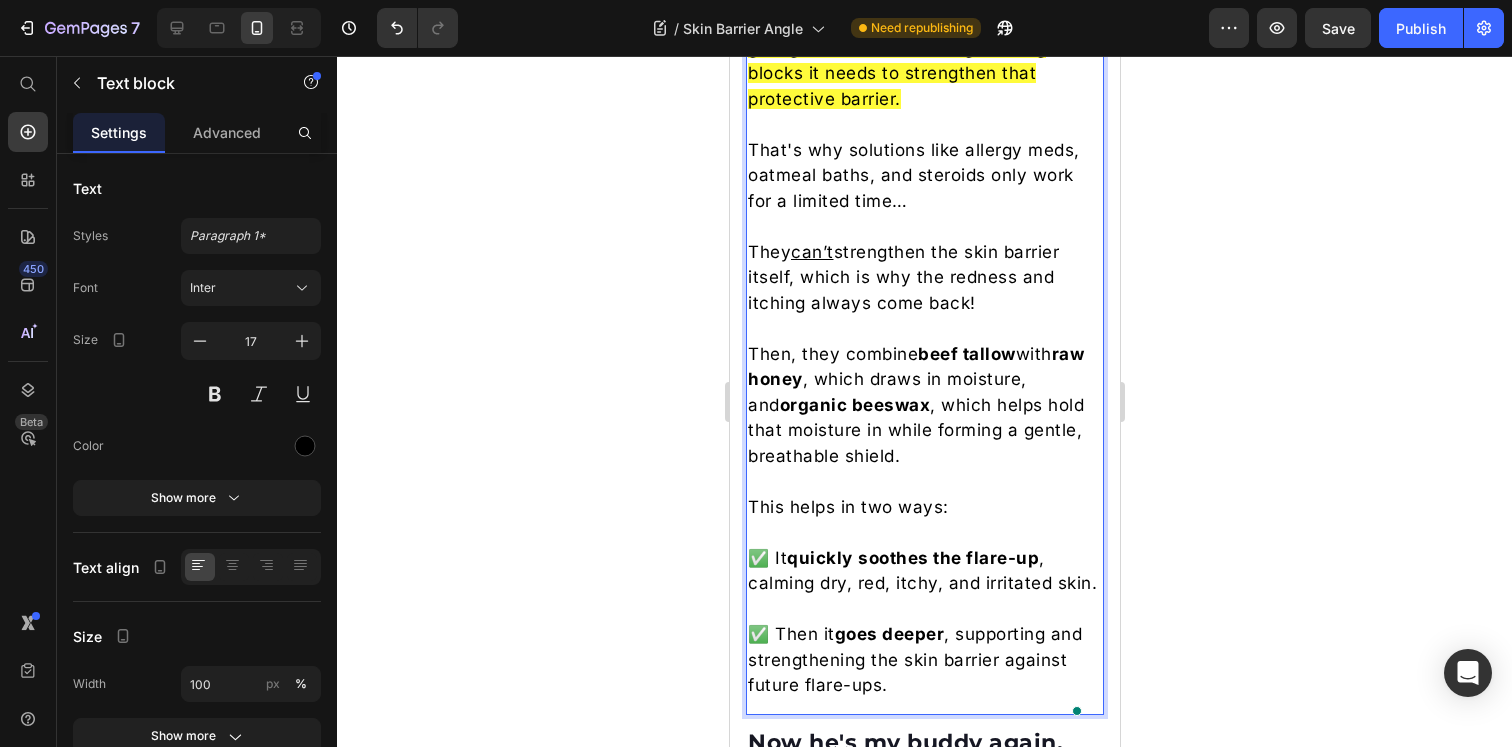 click on "beef tallow" at bounding box center [966, 354] 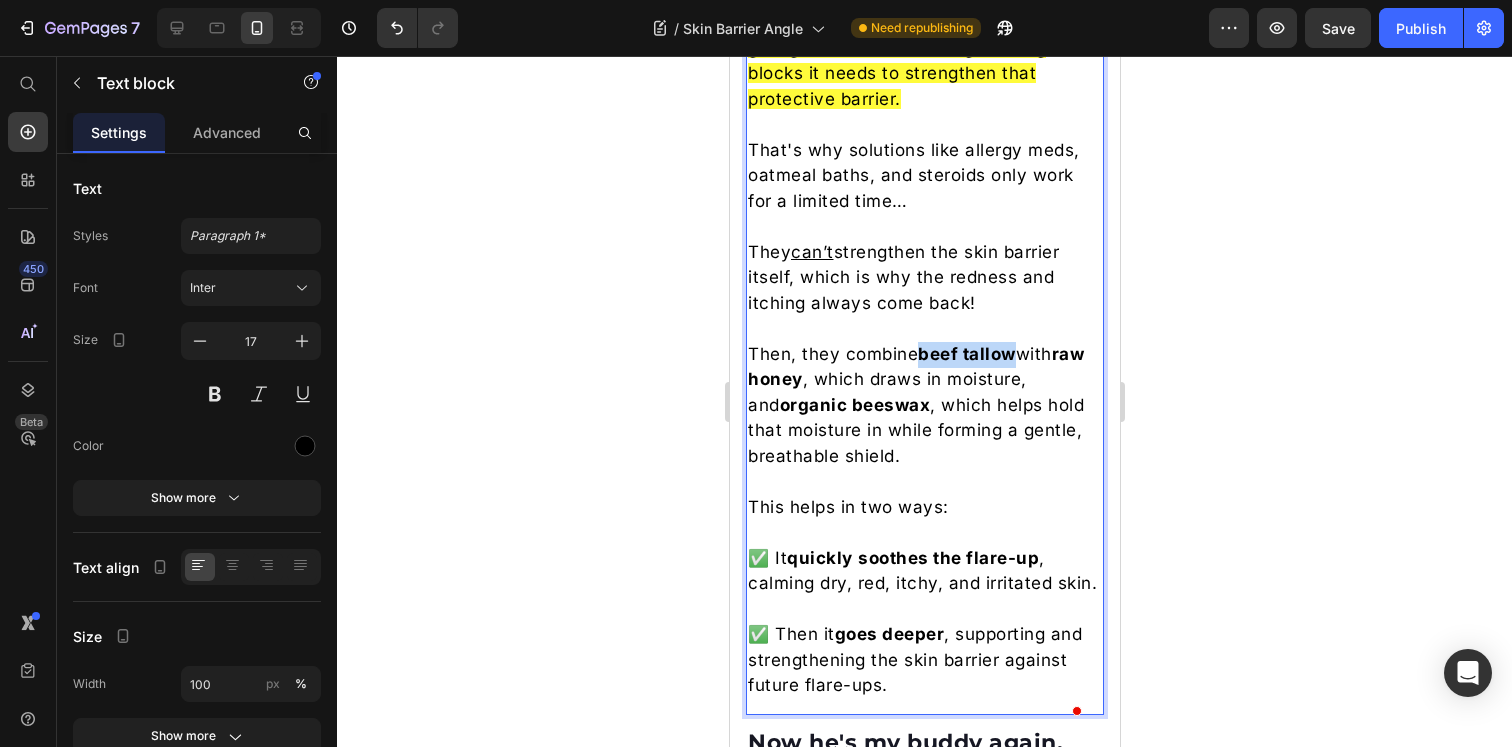 drag, startPoint x: 1014, startPoint y: 345, endPoint x: 922, endPoint y: 348, distance: 92.0489 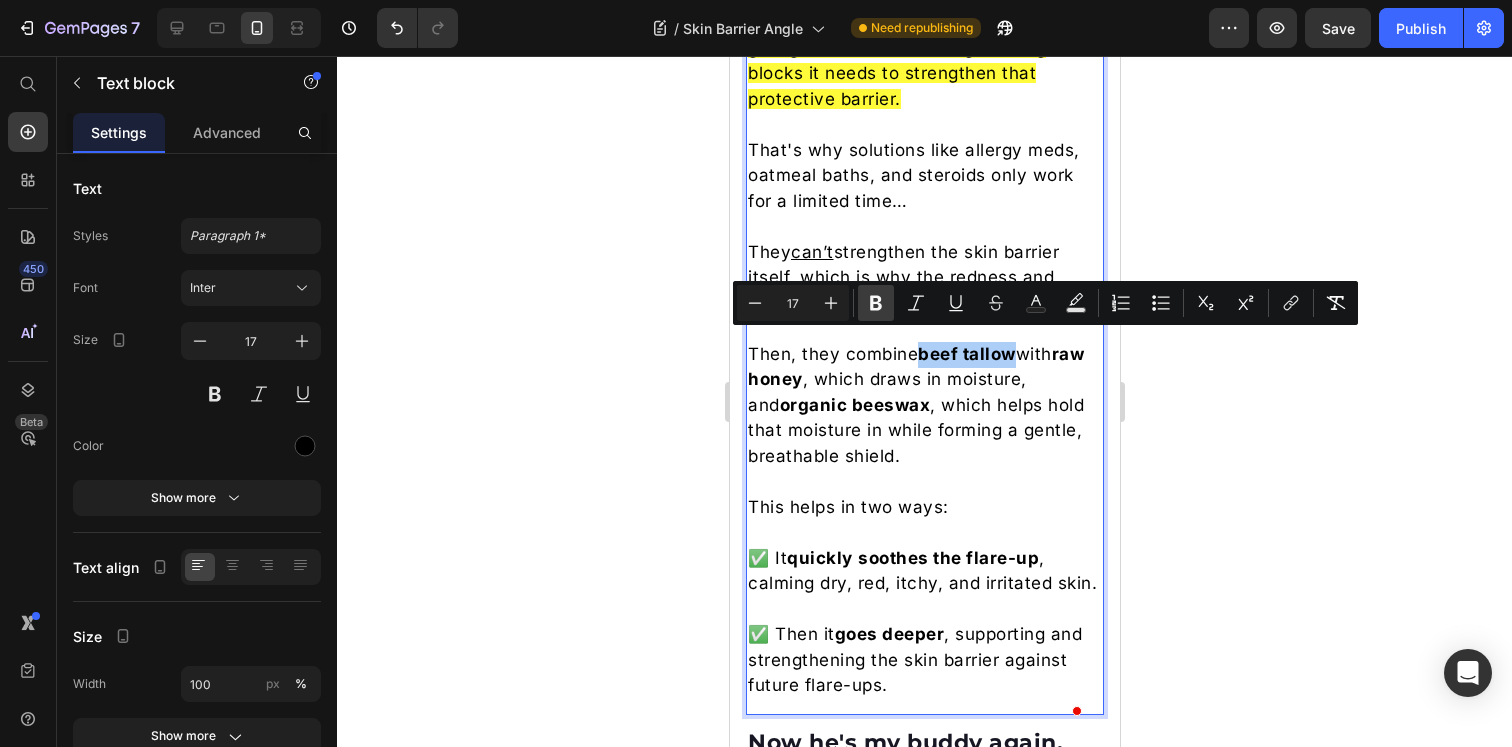click 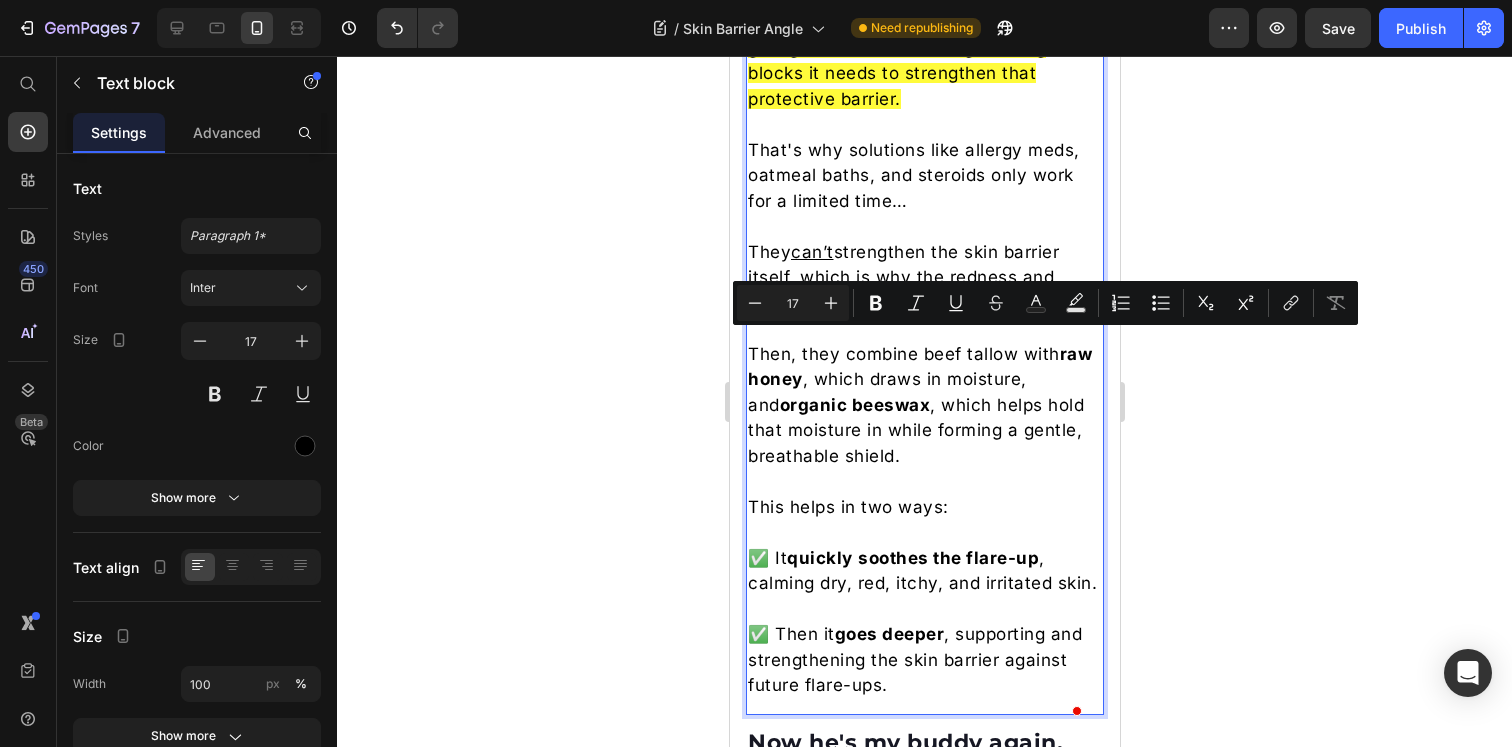 click 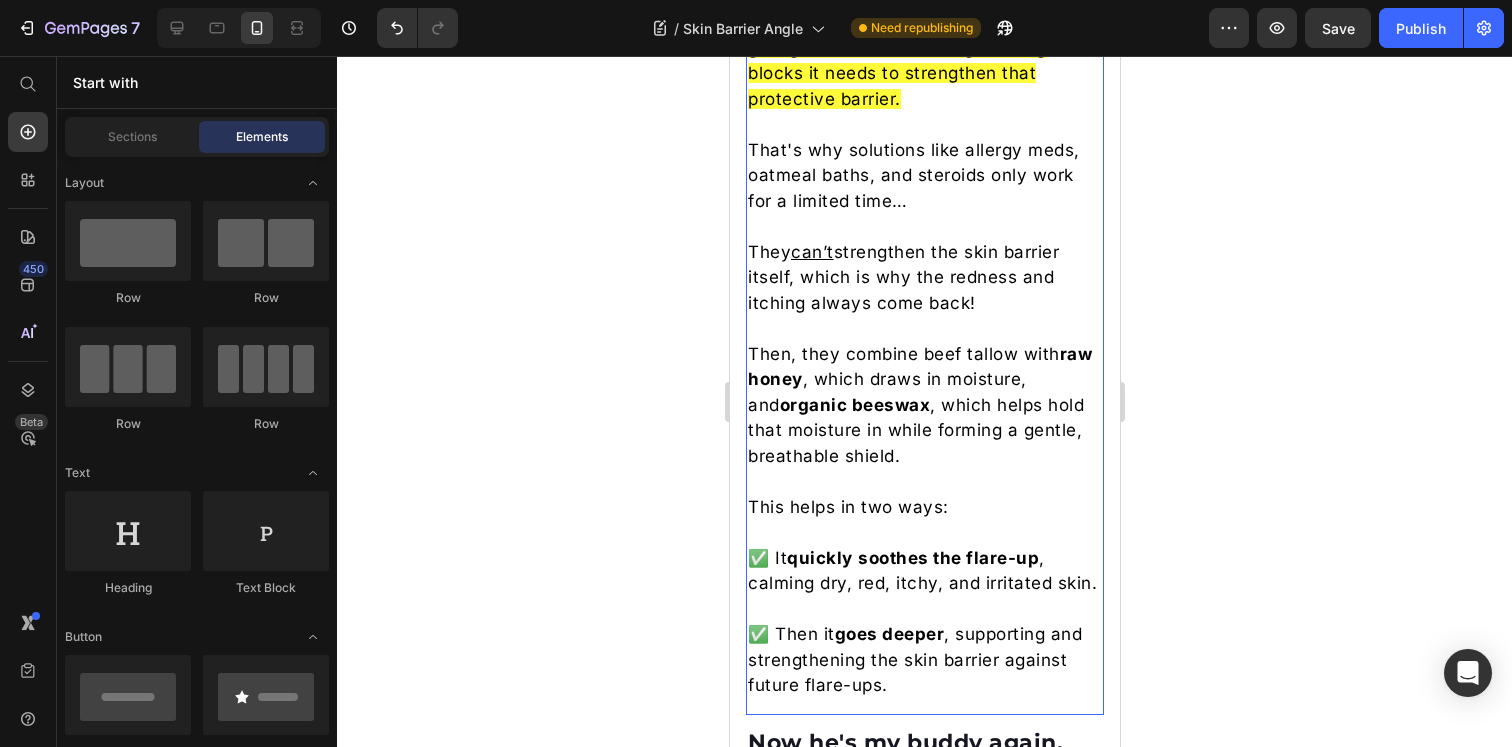 scroll, scrollTop: 5084, scrollLeft: 0, axis: vertical 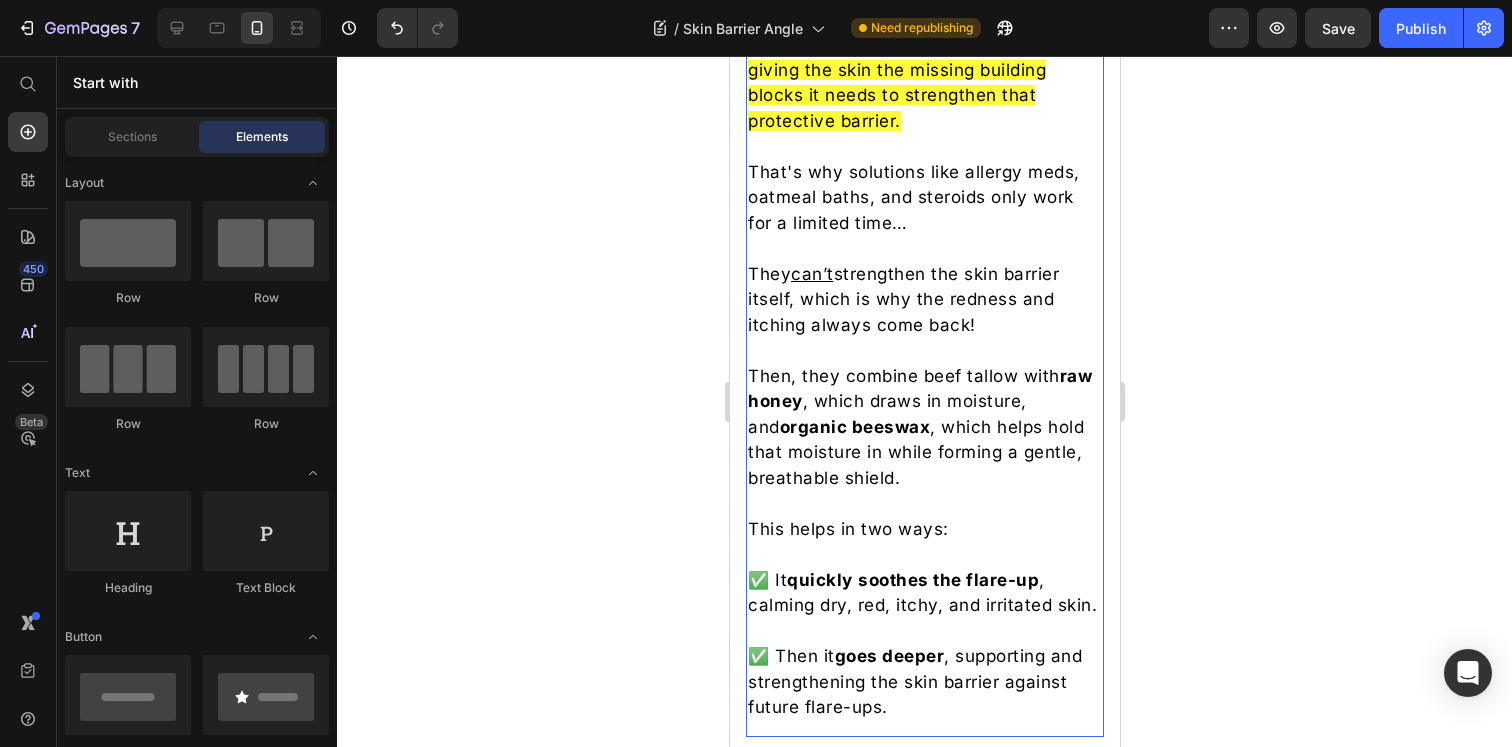 click on "Then, they combine beef tallow with  raw honey , which draws in moisture, and  organic beeswax , which helps hold that moisture in while forming a gentle, breathable shield." at bounding box center (924, 428) 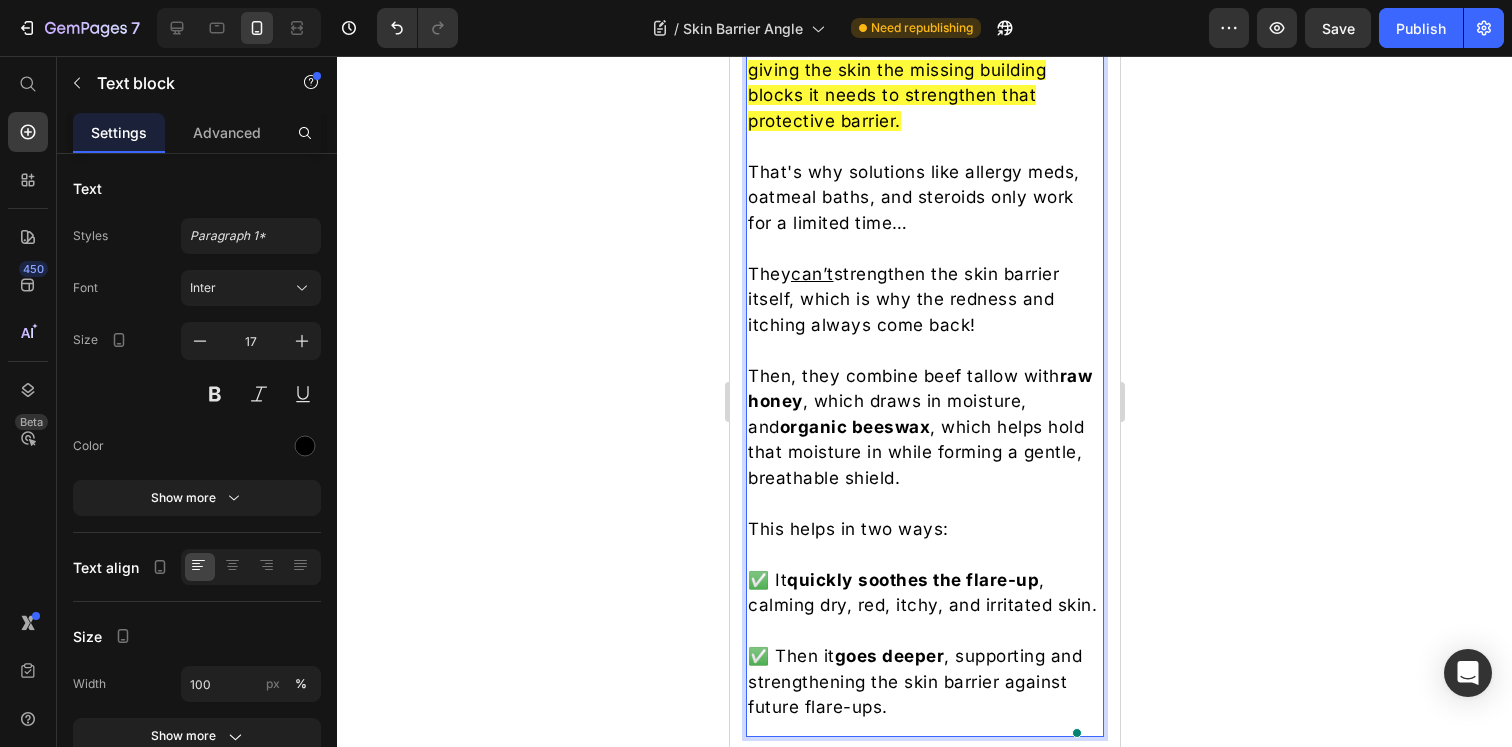 click on "Then, they combine beef tallow with  raw honey , which draws in moisture, and  organic beeswax , which helps hold that moisture in while forming a gentle, breathable shield." at bounding box center (924, 428) 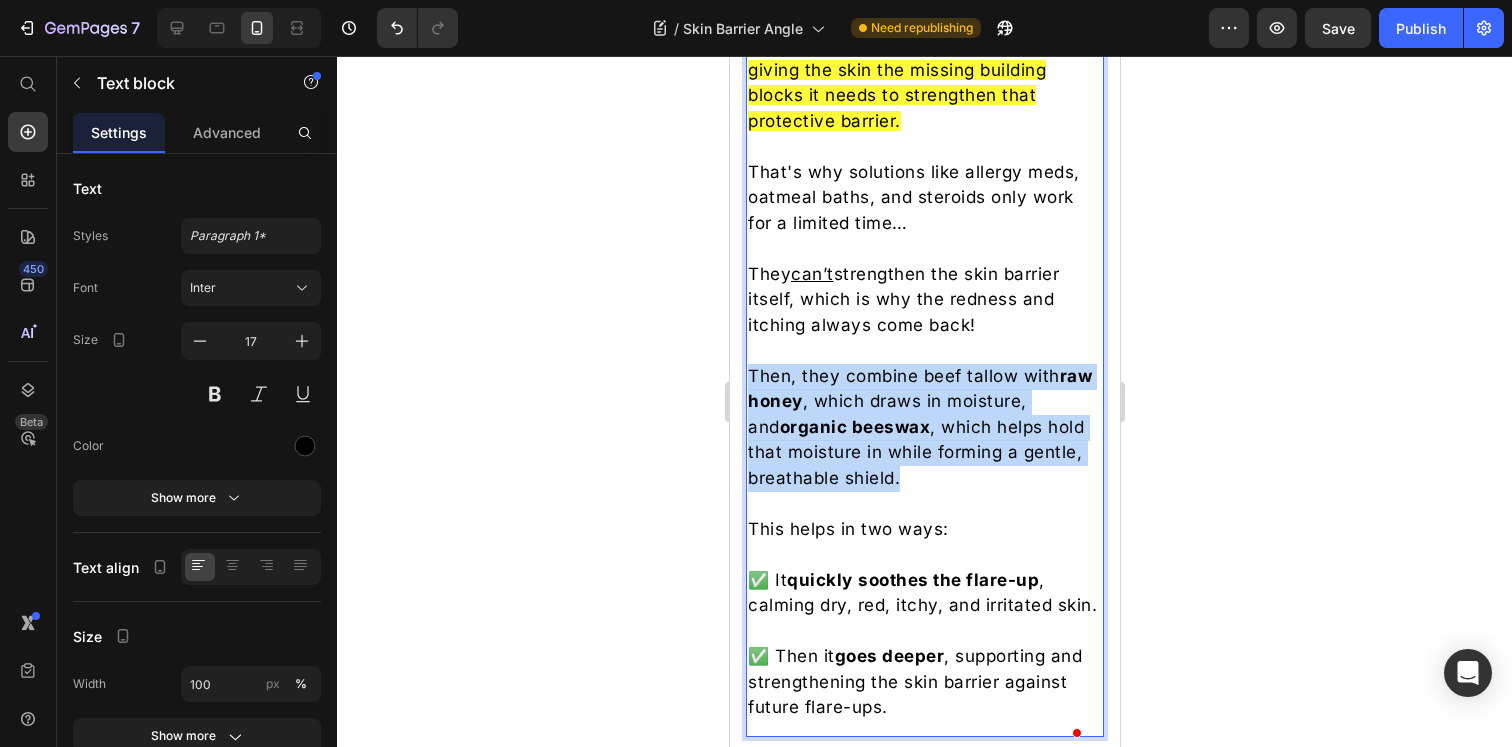drag, startPoint x: 971, startPoint y: 469, endPoint x: 750, endPoint y: 367, distance: 243.40295 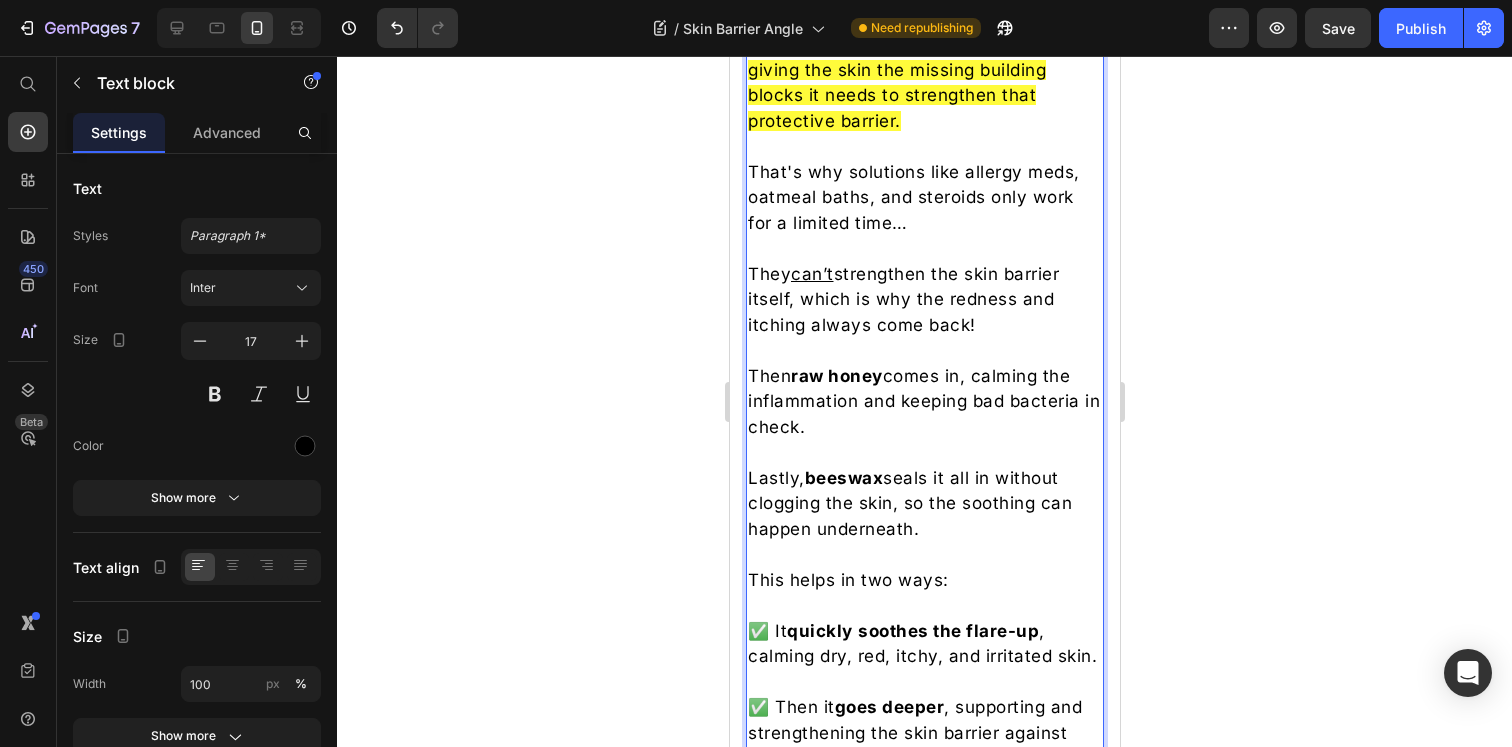 click 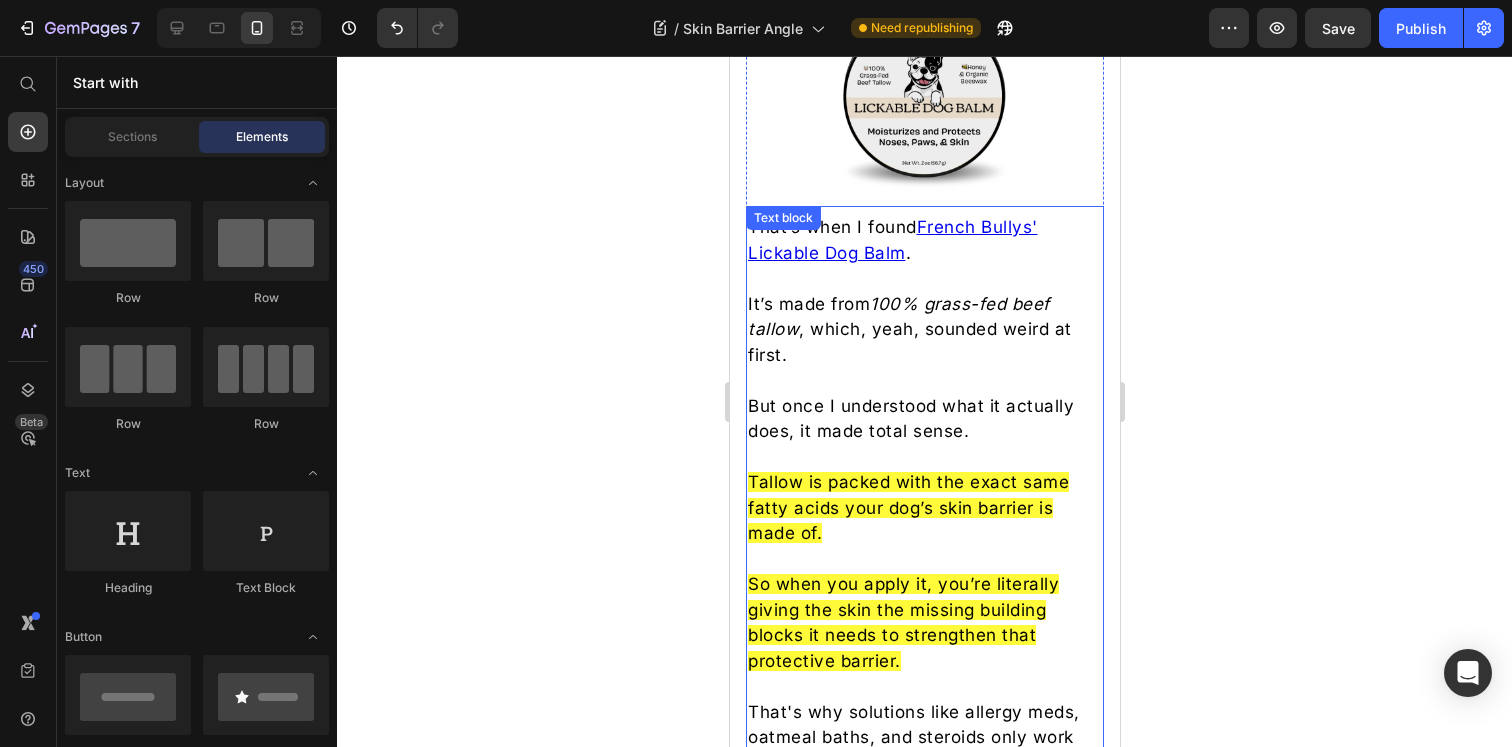 scroll, scrollTop: 4546, scrollLeft: 0, axis: vertical 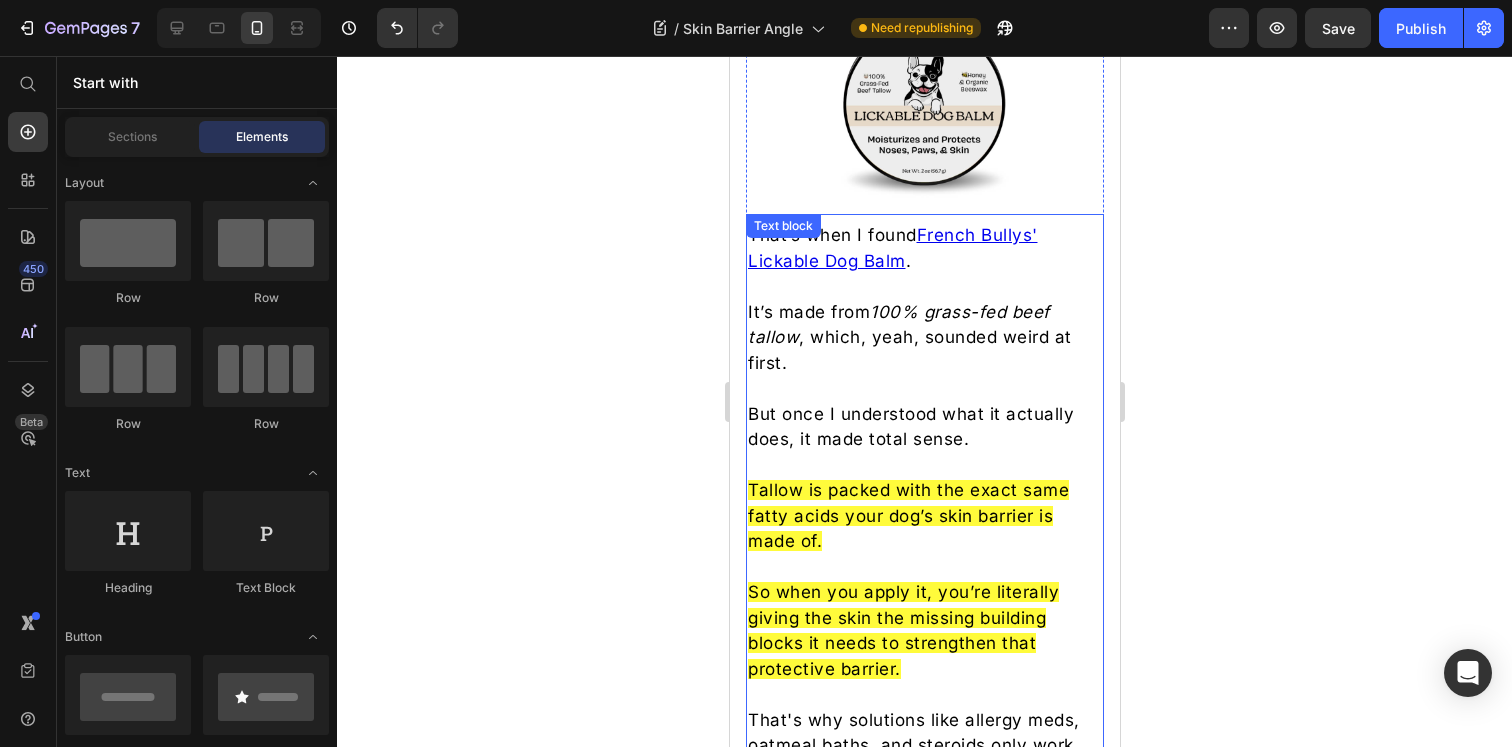 click on "It’s made from  100% grass-fed beef tallow , which, yeah, sounded weird at first." at bounding box center (924, 338) 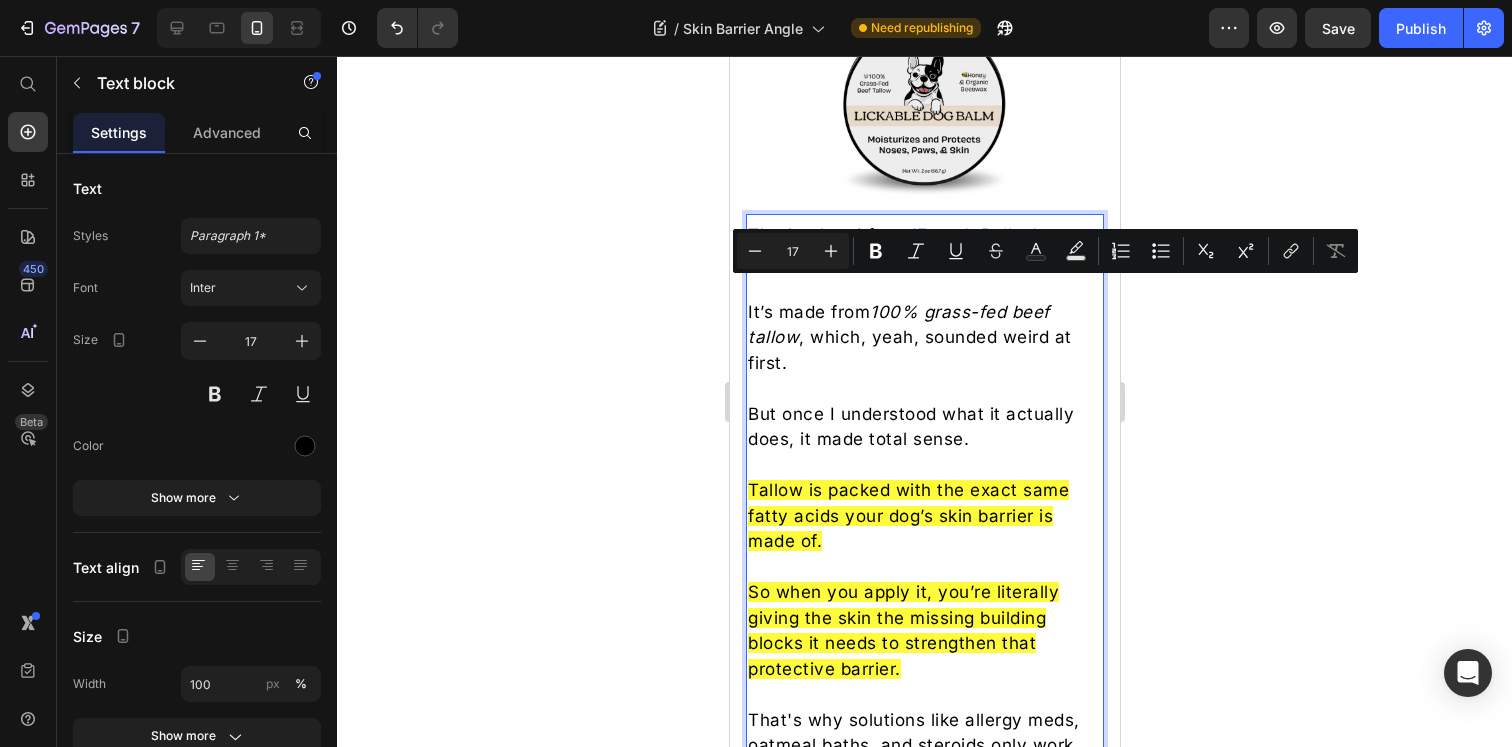 click on "It’s made from  100% grass-fed beef tallow , which, yeah, sounded weird at first." at bounding box center [924, 338] 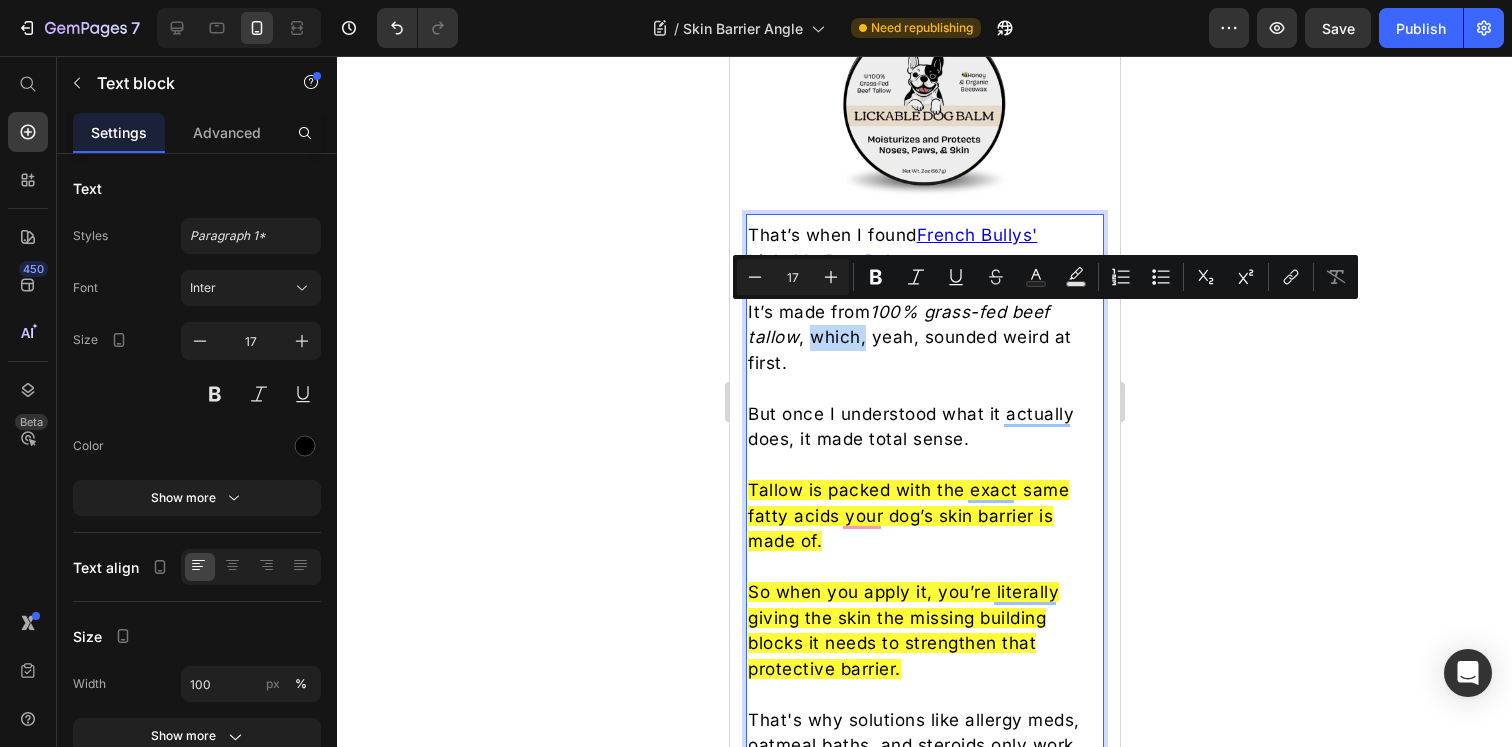 drag, startPoint x: 864, startPoint y: 320, endPoint x: 810, endPoint y: 320, distance: 54 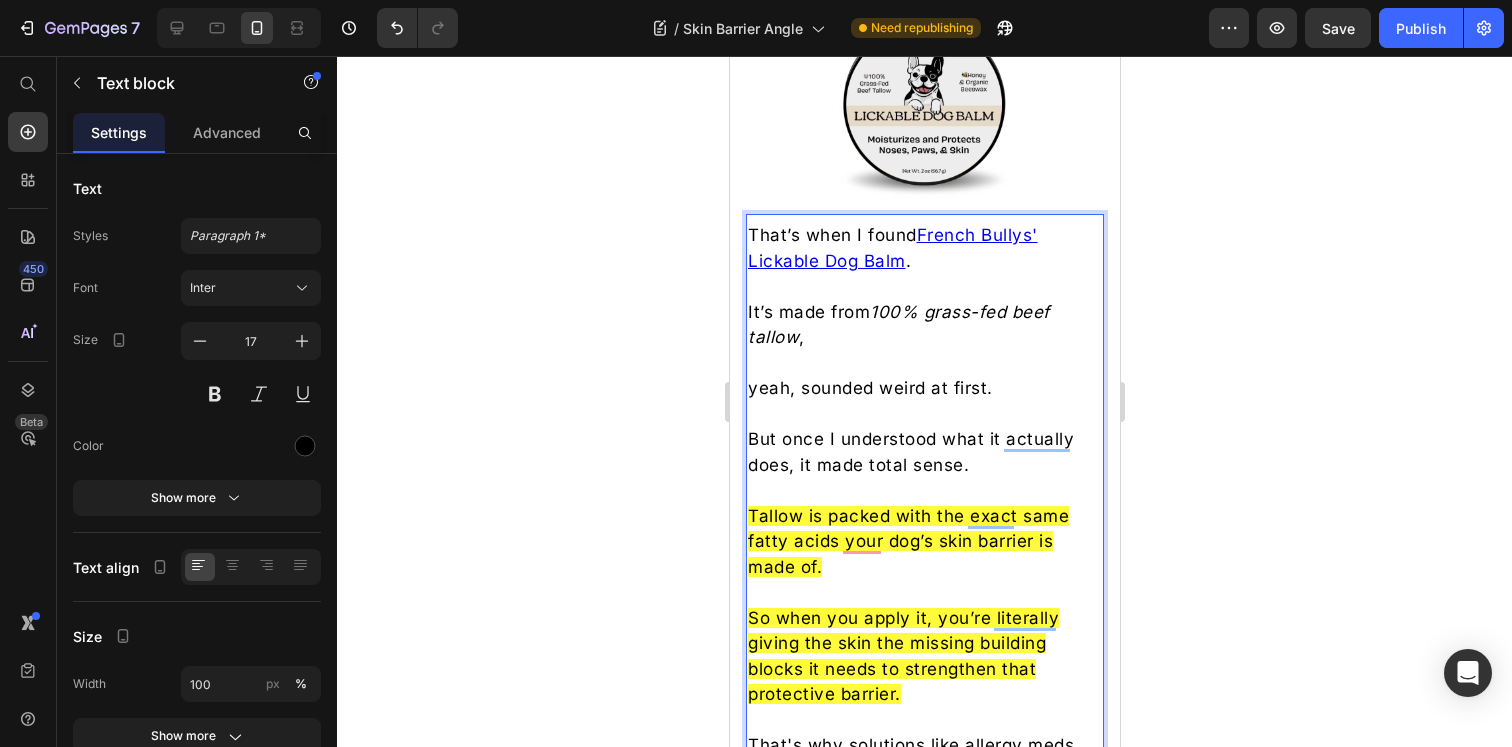 click on "It’s made from  100% grass-fed beef tallow ," at bounding box center (924, 325) 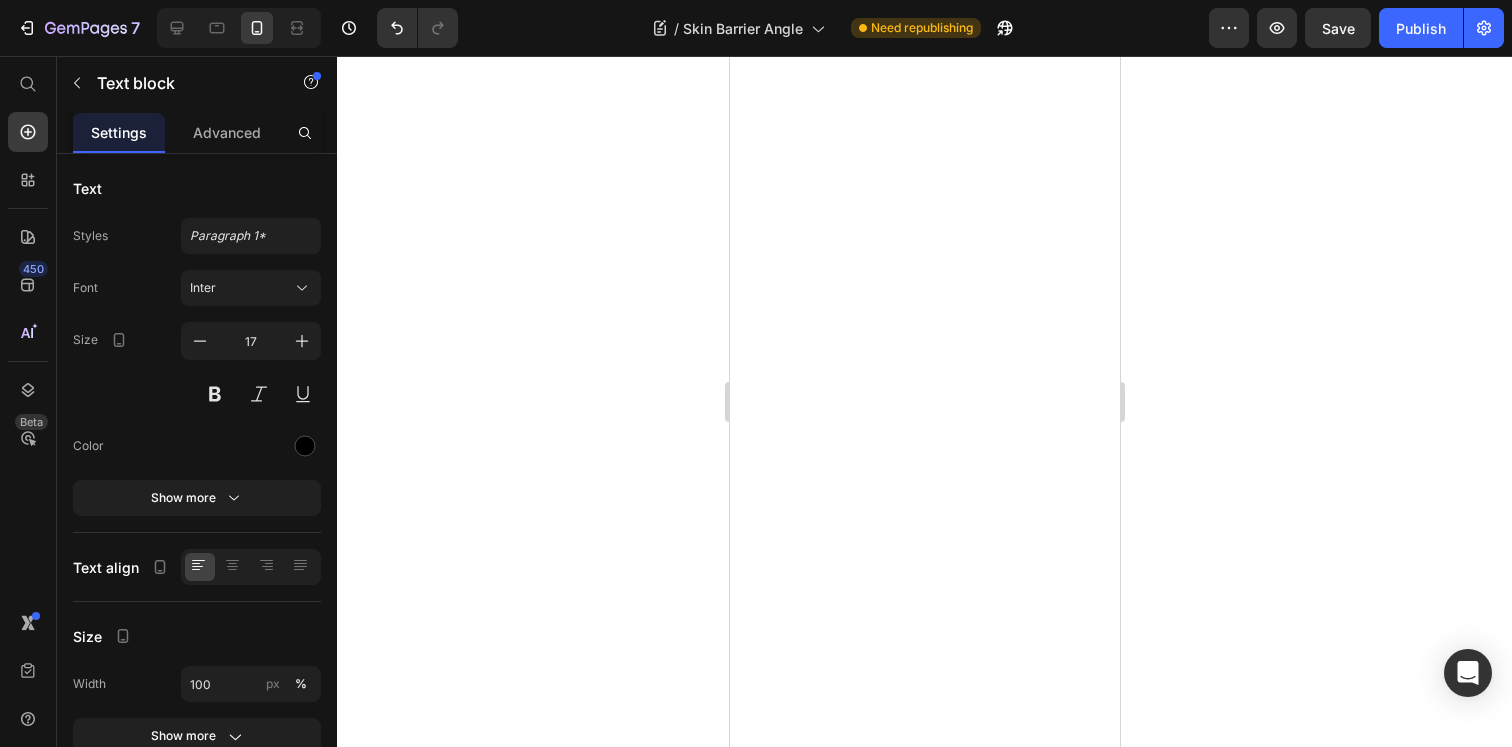 scroll, scrollTop: 0, scrollLeft: 0, axis: both 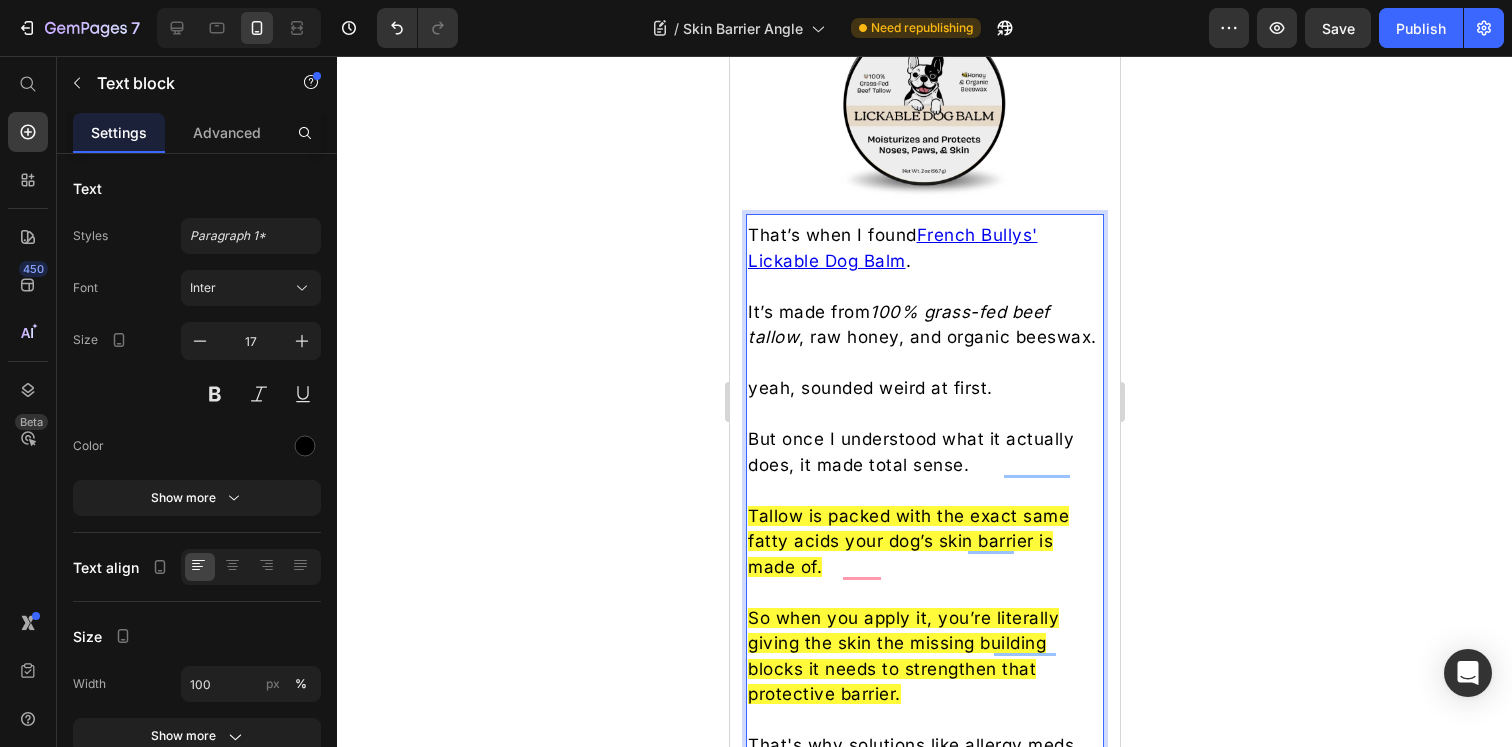 drag, startPoint x: 875, startPoint y: 295, endPoint x: 836, endPoint y: 347, distance: 65 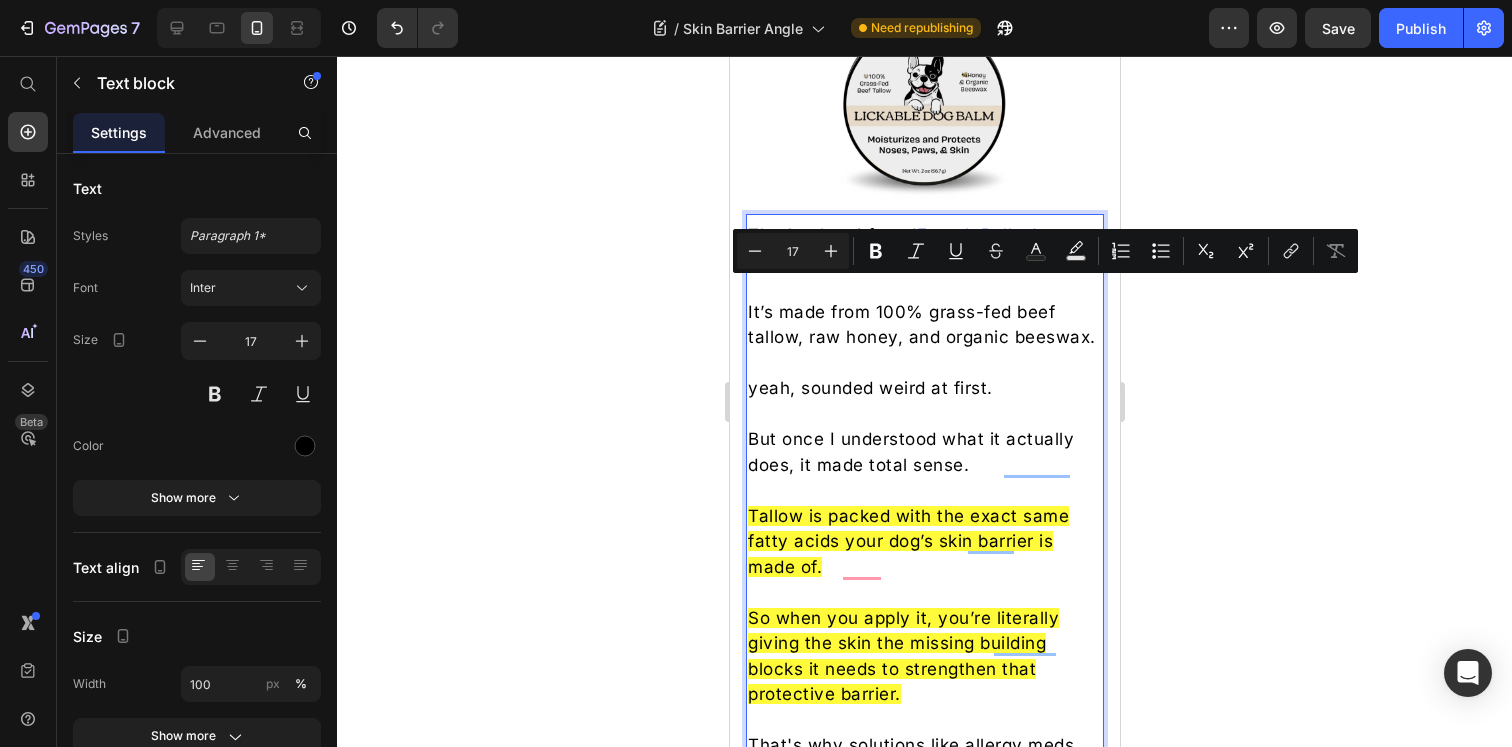 click on "It’s made from 100% grass-fed beef tallow, raw honey, and organic beeswax." at bounding box center (924, 325) 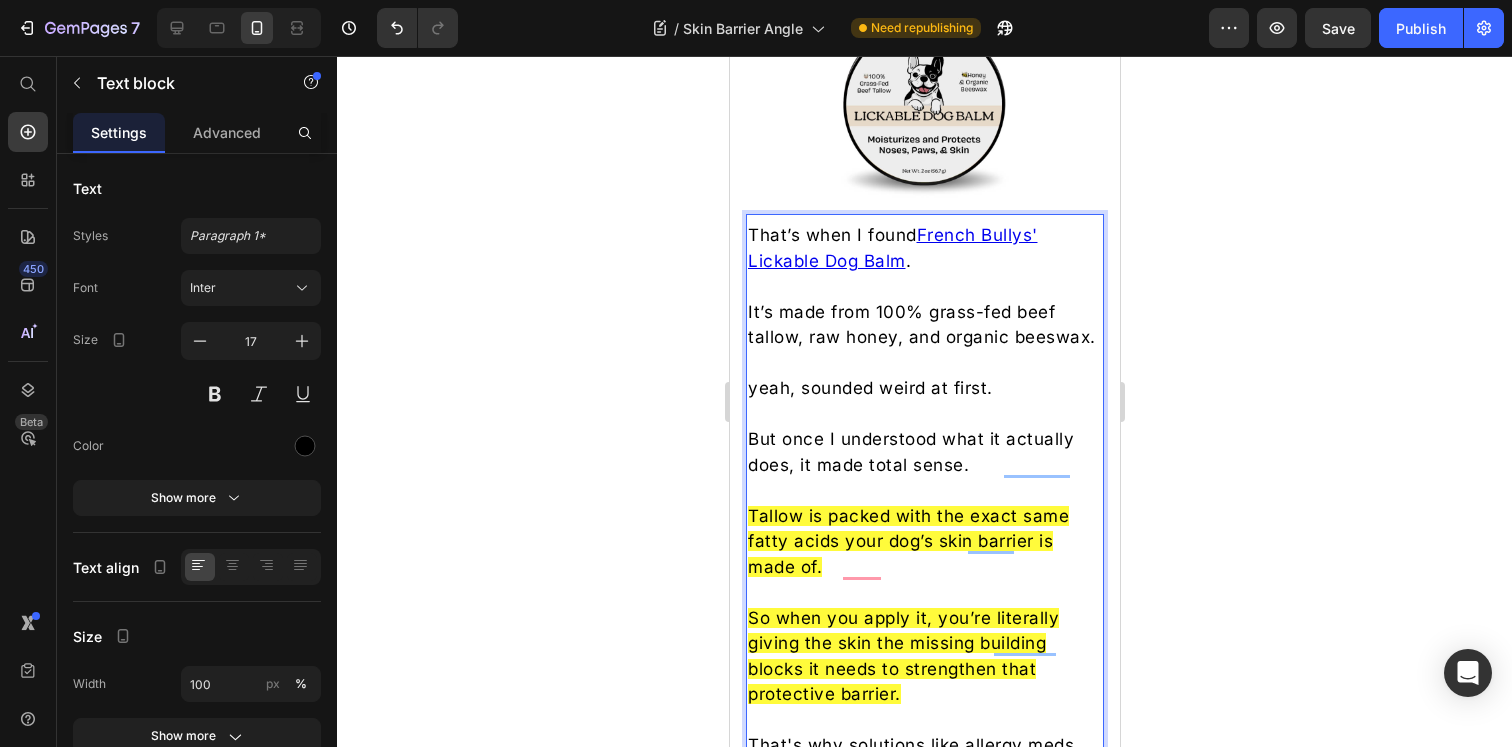 click on "It’s made from 100% grass-fed beef tallow, raw honey, and organic beeswax." at bounding box center [924, 325] 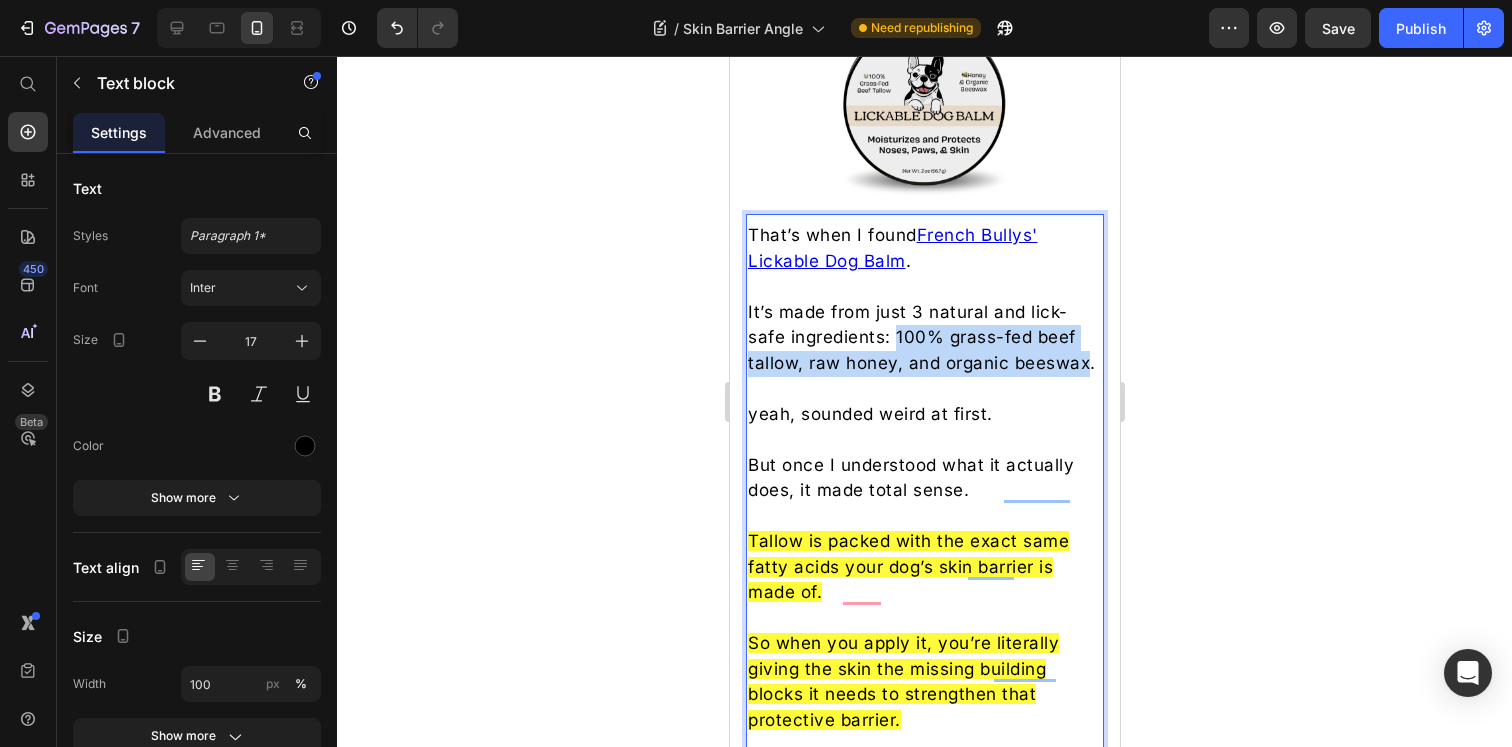drag, startPoint x: 821, startPoint y: 369, endPoint x: 896, endPoint y: 319, distance: 90.13878 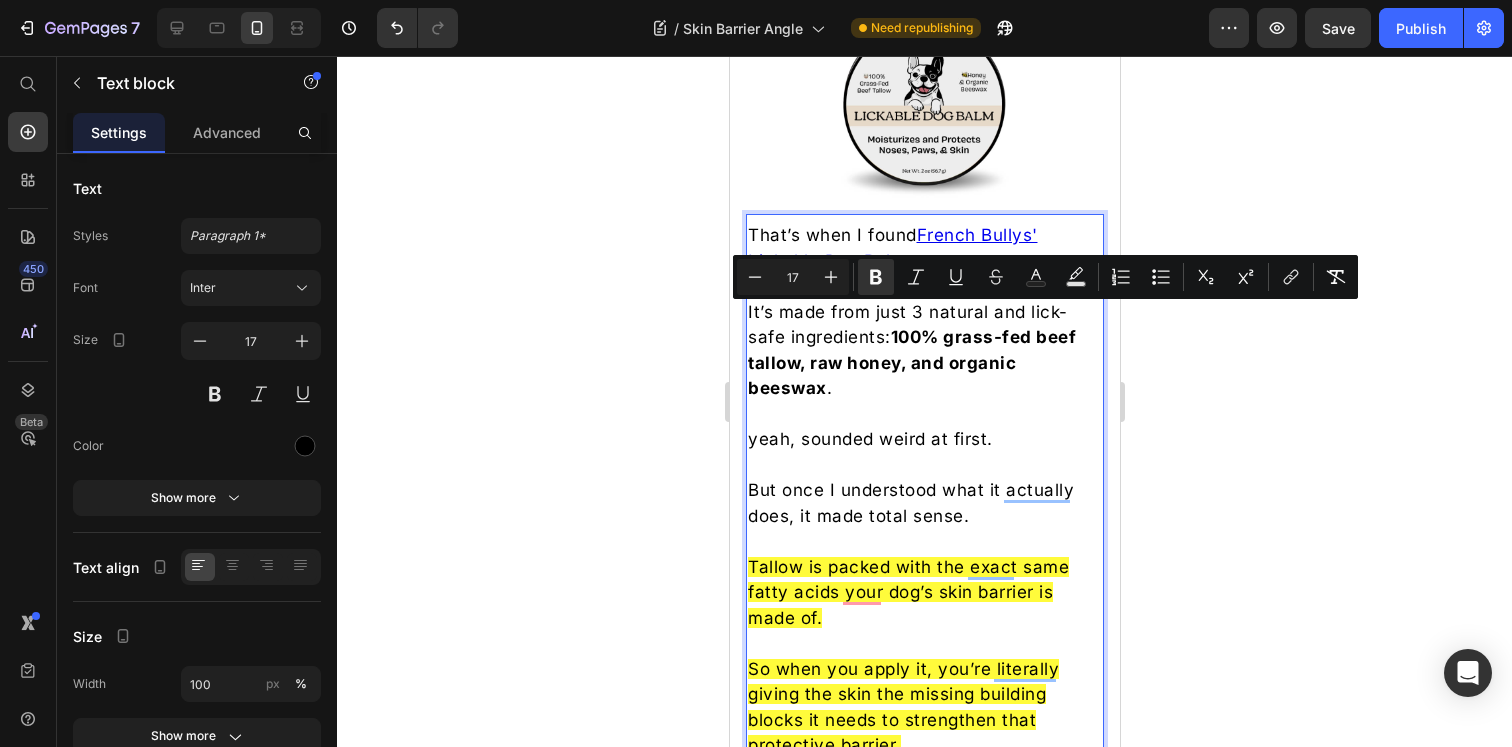 click 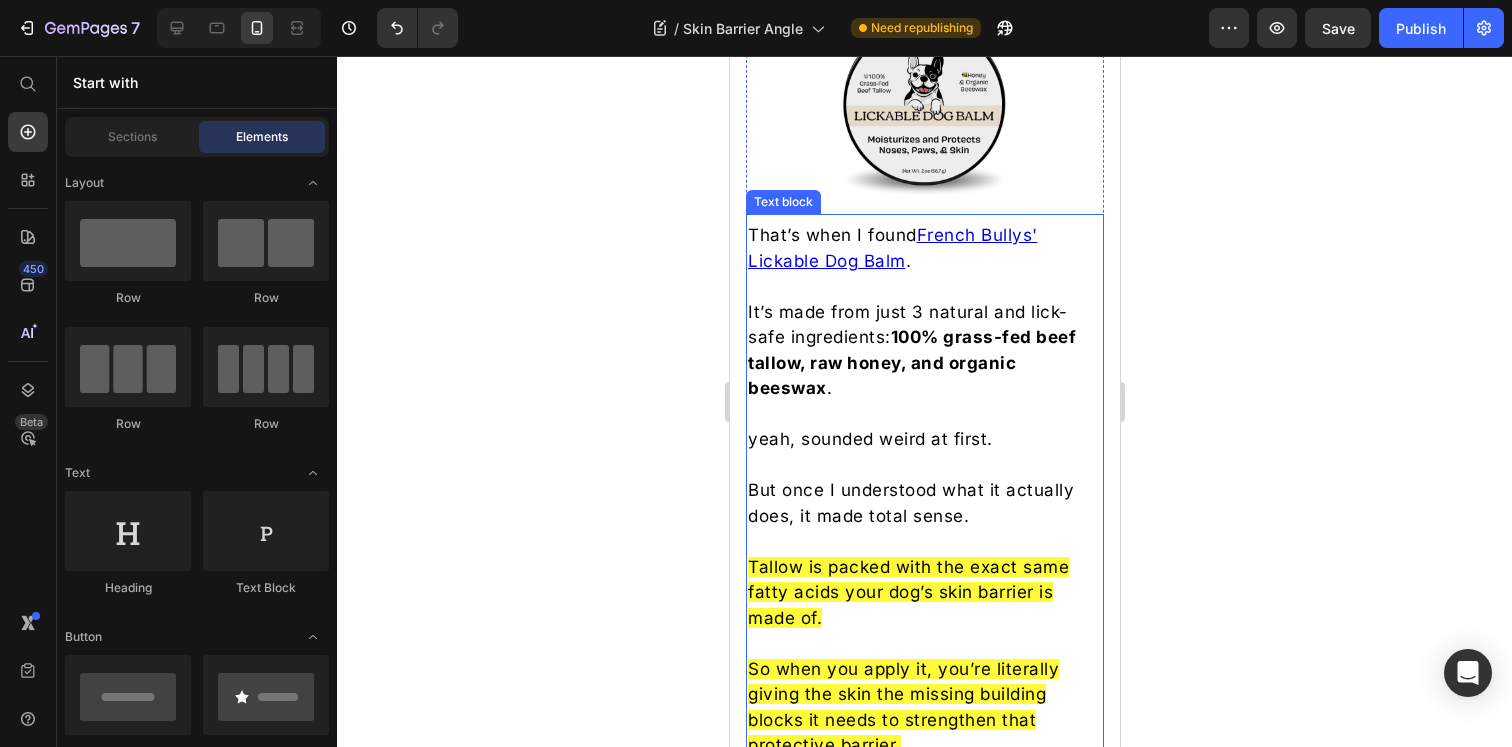 click on "It’s made from just 3 natural and lick-safe ingredients:  100% [INGREDIENT] tallow, [INGREDIENT], and [INGREDIENT] ." at bounding box center (924, 351) 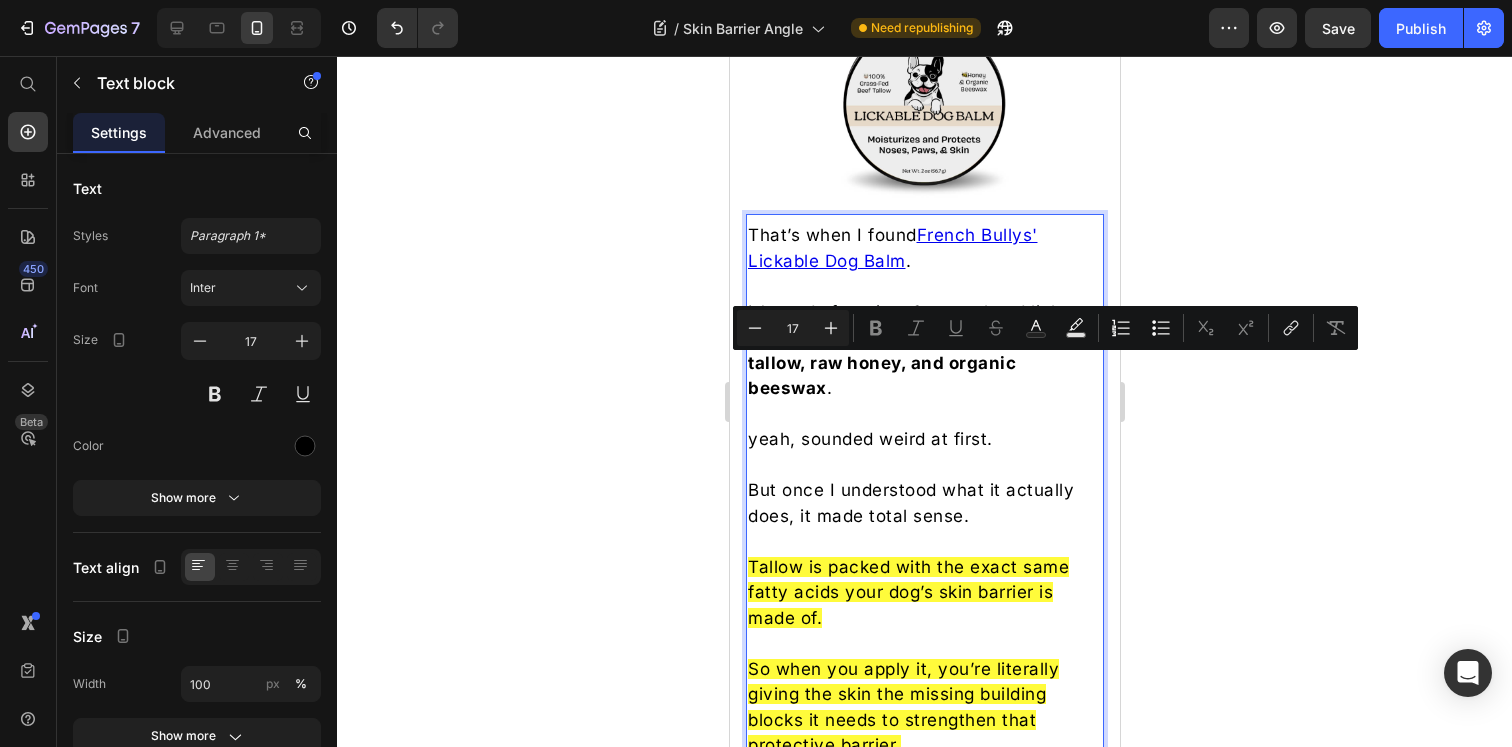 click on "It’s made from just 3 natural and lick-safe ingredients:  100% [INGREDIENT] tallow, [INGREDIENT], and [INGREDIENT] ." at bounding box center (924, 351) 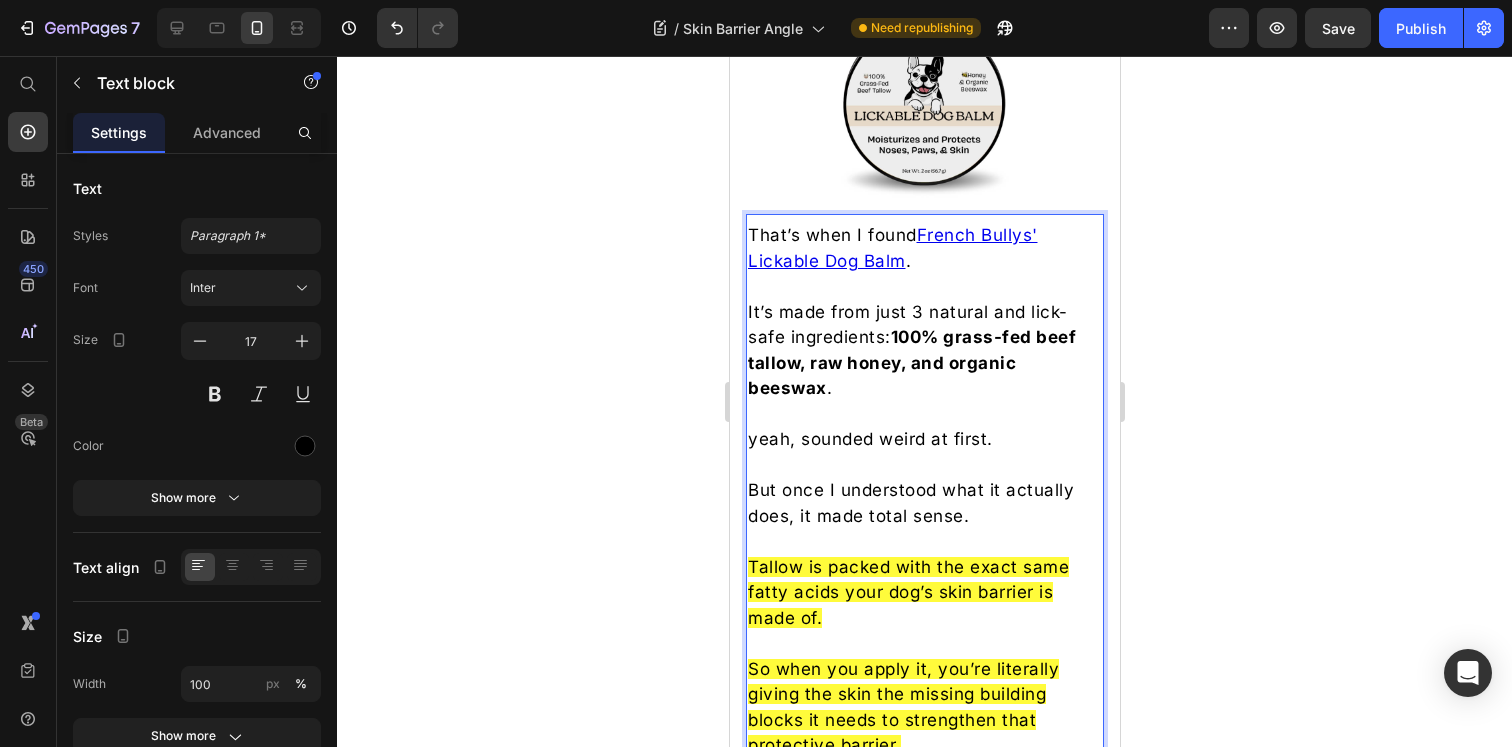 click on "100% grass-fed beef tallow, raw honey, and organic beeswax" at bounding box center [911, 362] 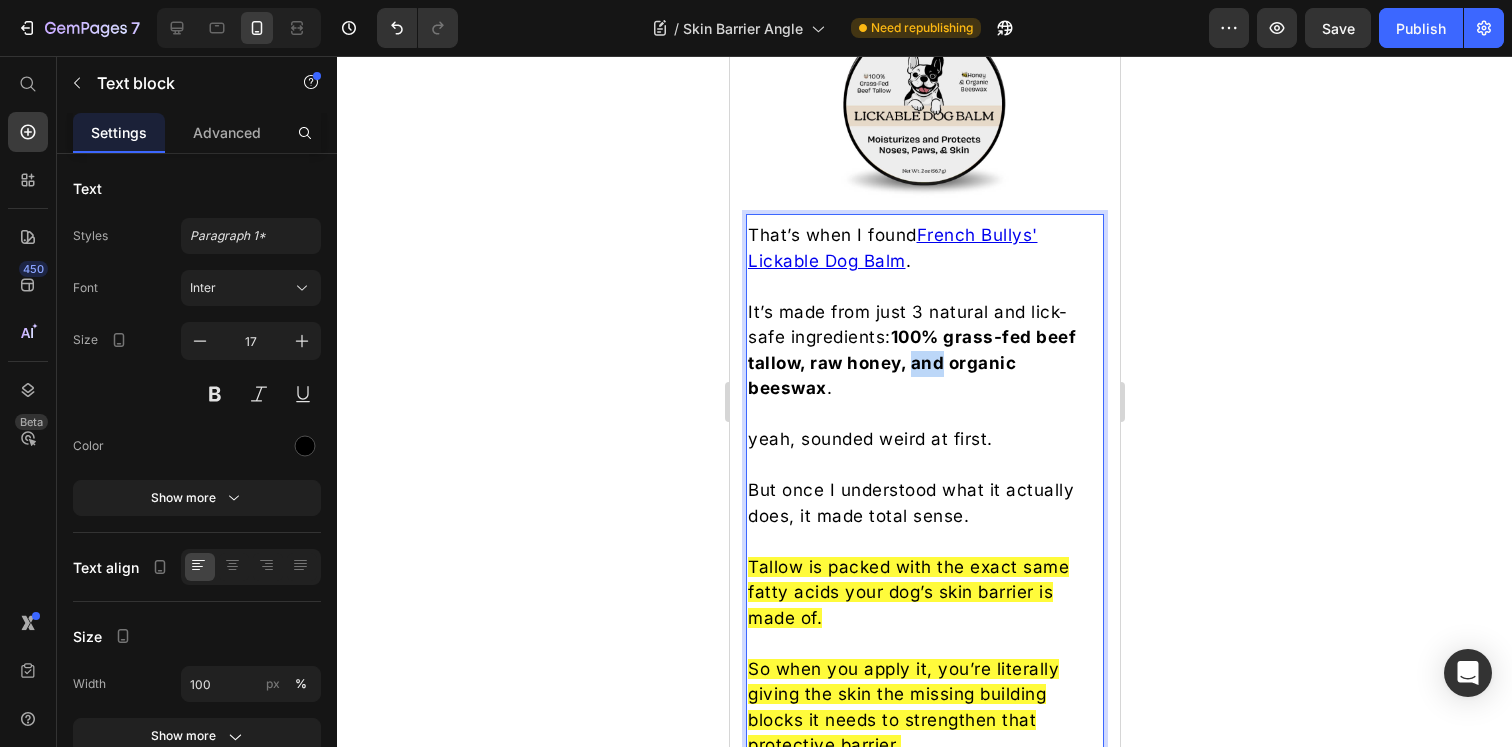 click on "100% grass-fed beef tallow, raw honey, and organic beeswax" at bounding box center (911, 362) 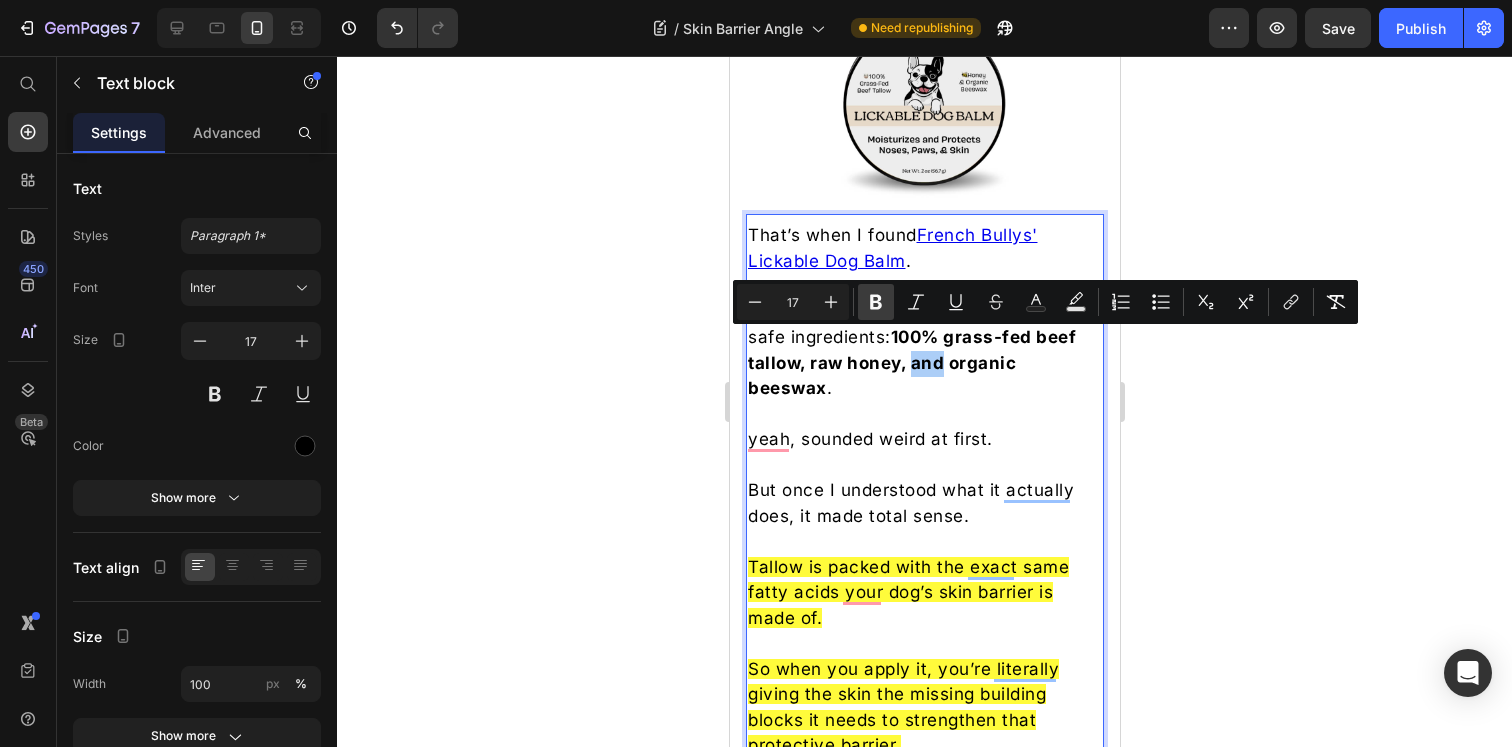 click on "Bold" at bounding box center (876, 302) 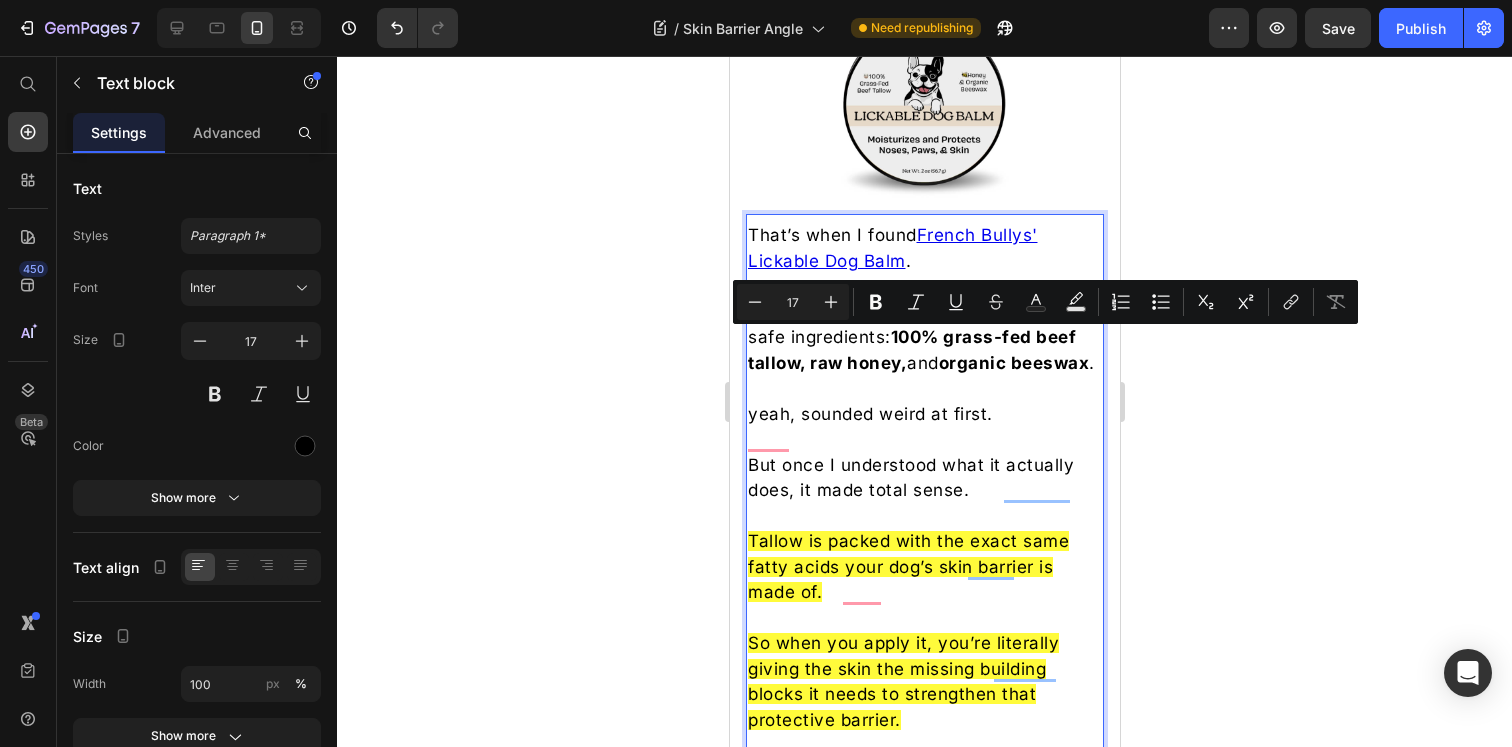 click on "It’s made from just 3 natural and lick-safe ingredients:  100% grass-fed beef tallow, raw honey,  and  organic beeswax ." at bounding box center (924, 338) 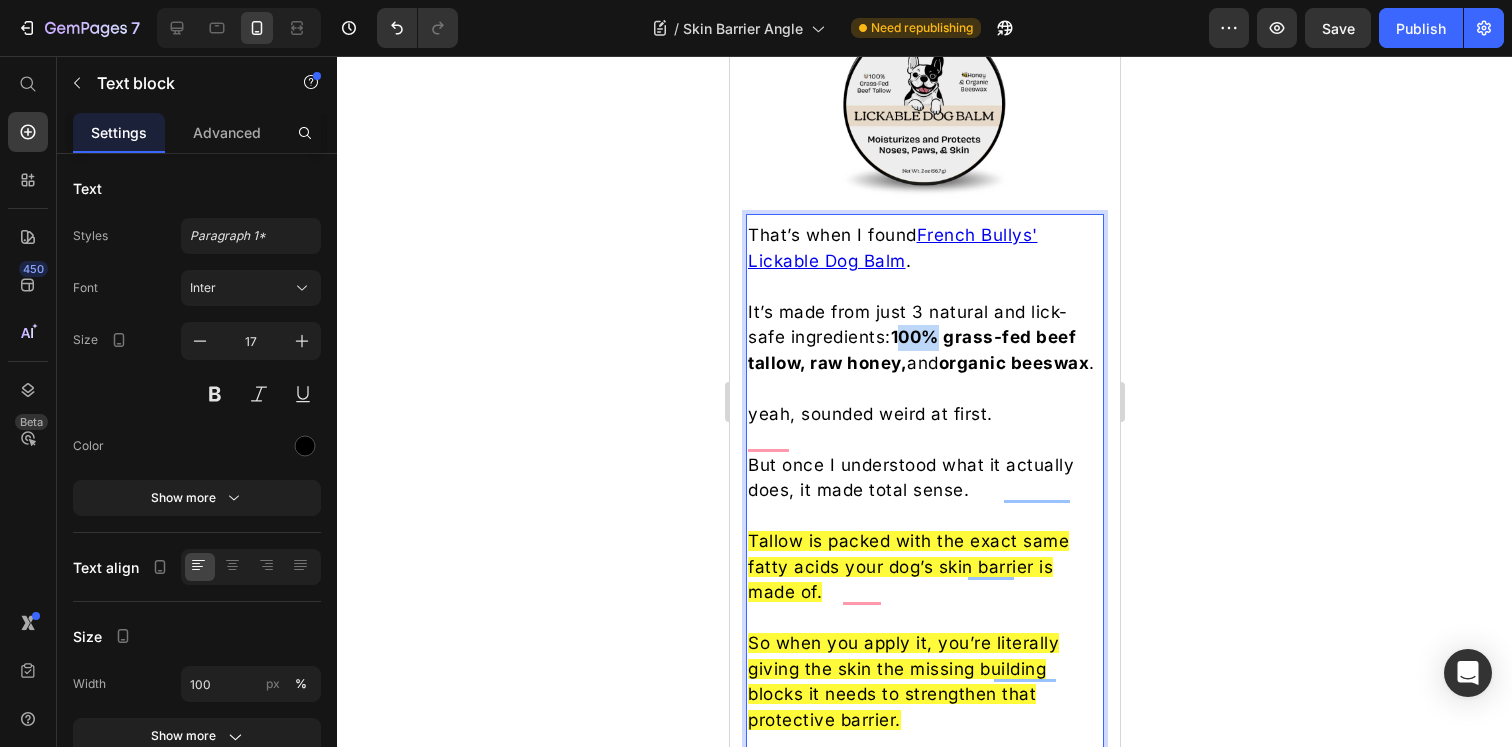 drag, startPoint x: 945, startPoint y: 318, endPoint x: 899, endPoint y: 318, distance: 46 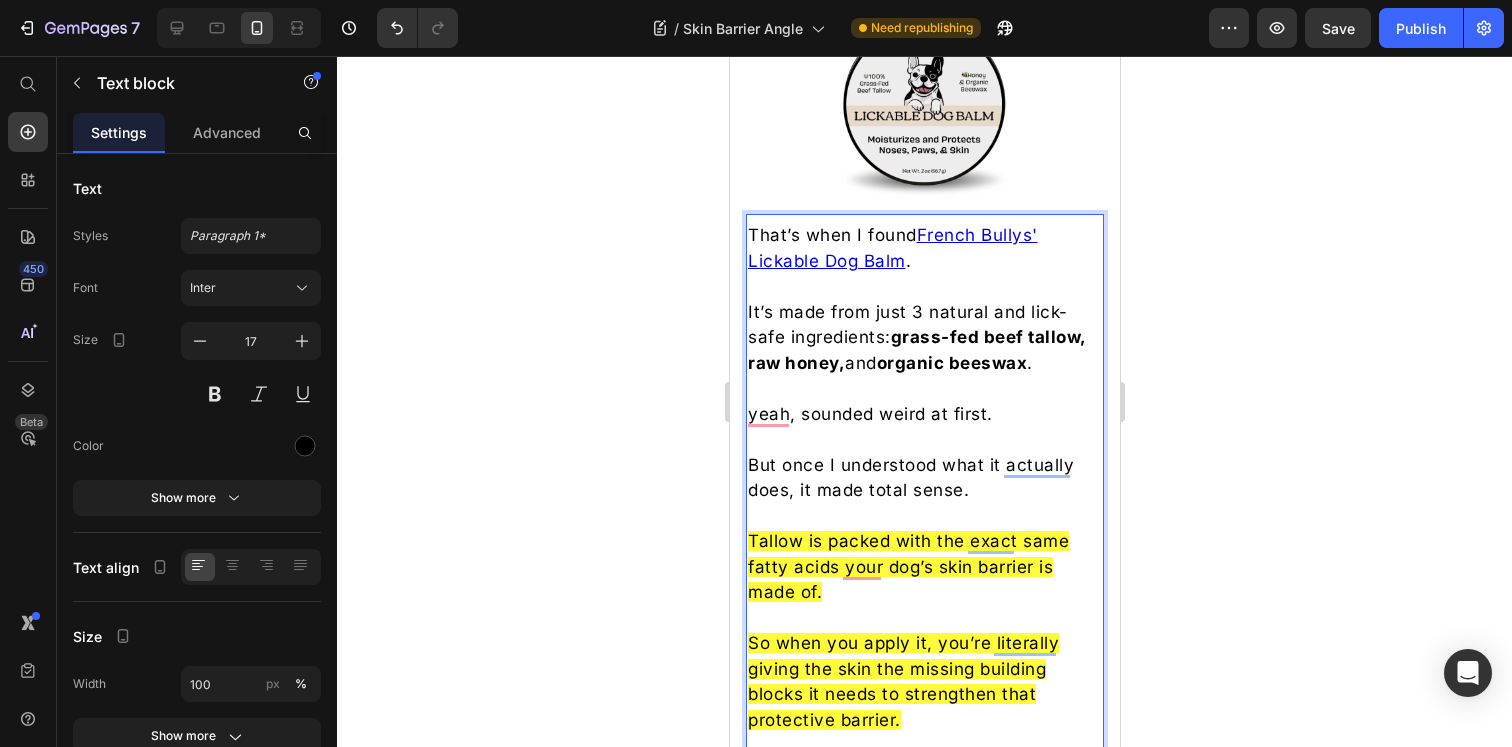 click 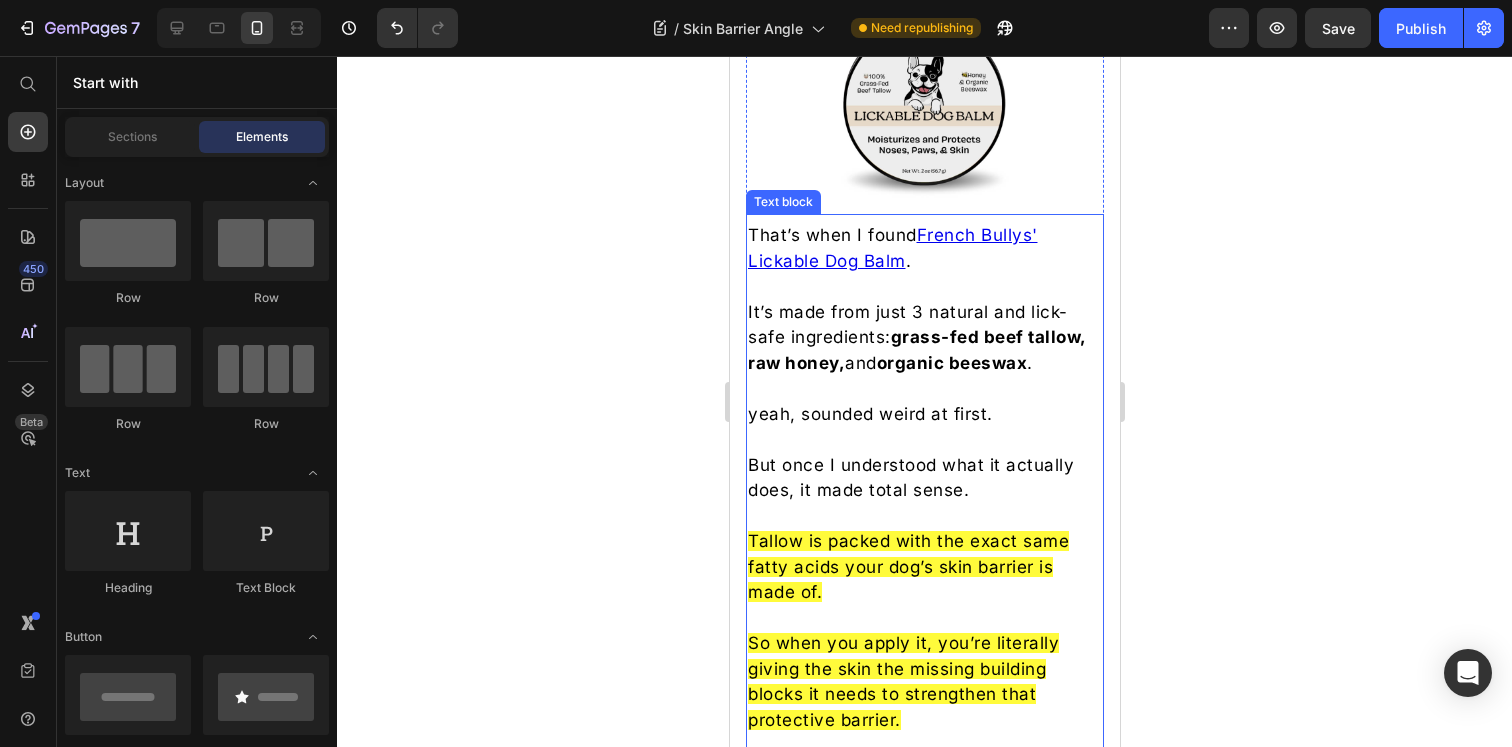 click on "yeah, sounded weird at first." at bounding box center (924, 415) 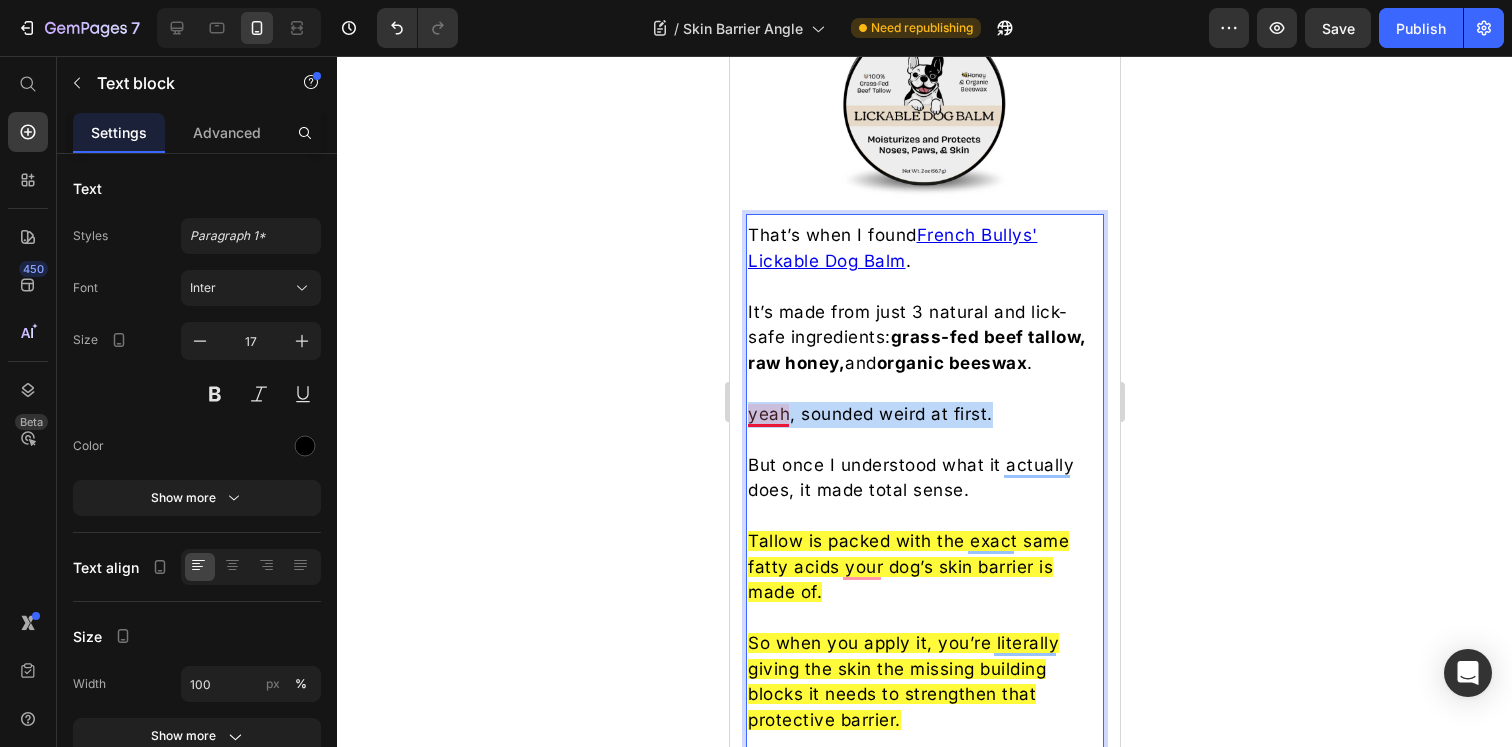 drag, startPoint x: 1021, startPoint y: 398, endPoint x: 750, endPoint y: 394, distance: 271.0295 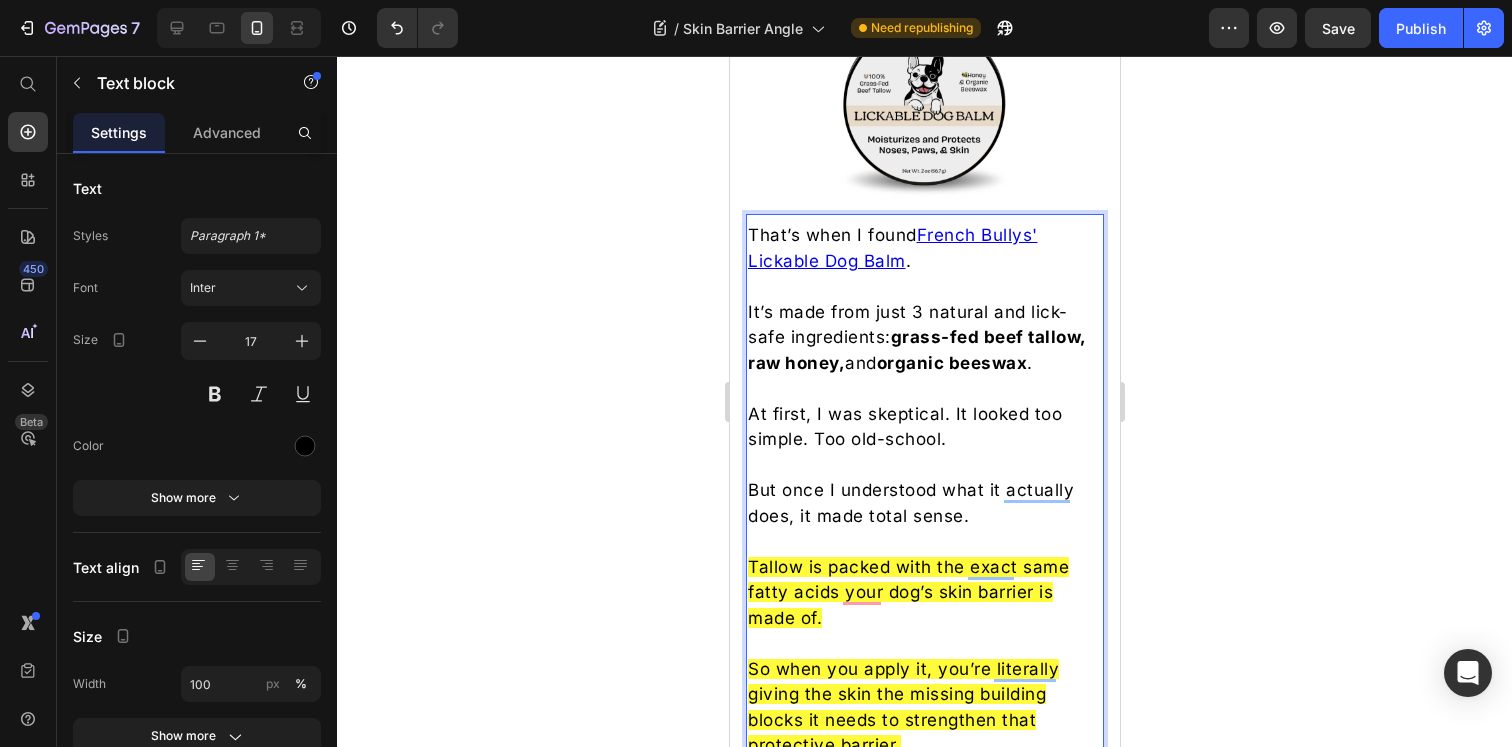 click 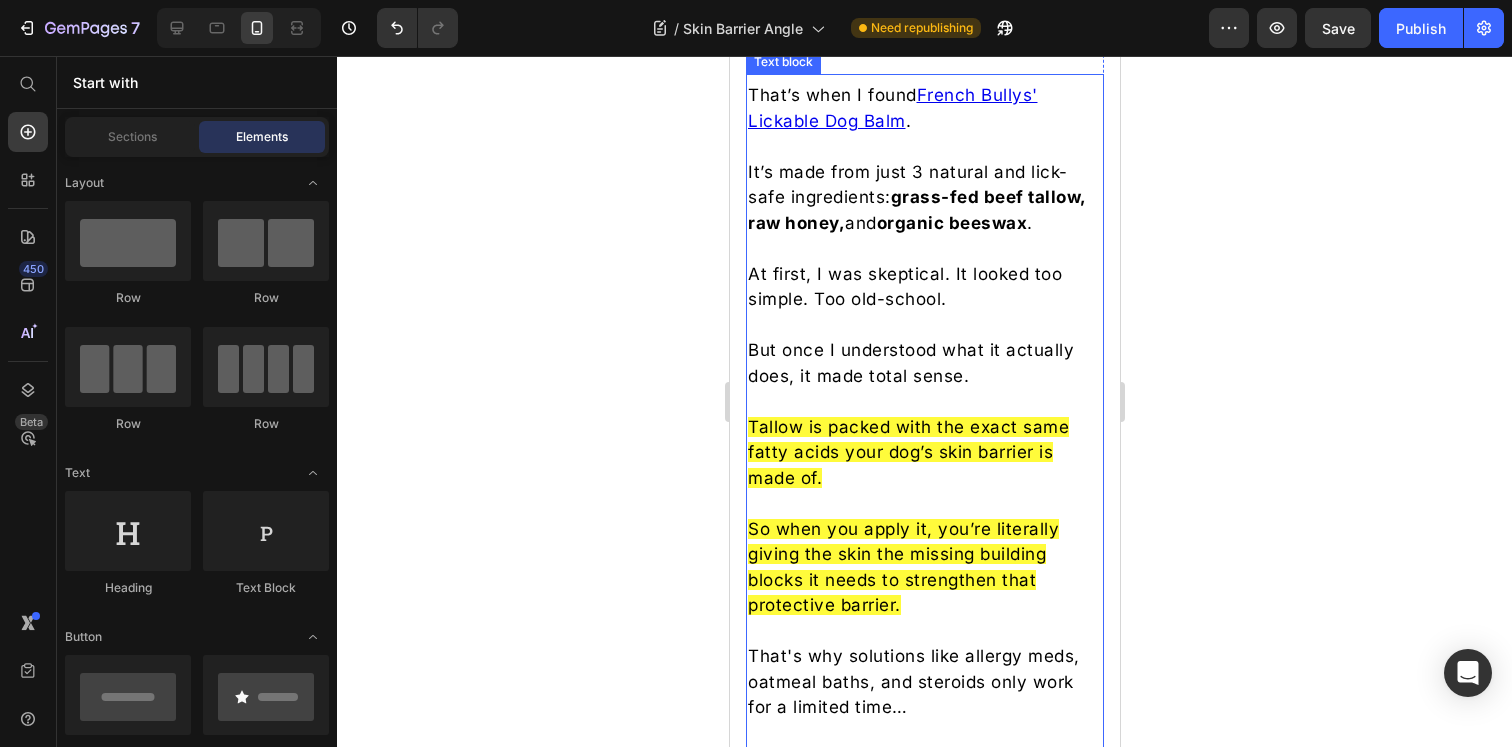 scroll, scrollTop: 4741, scrollLeft: 0, axis: vertical 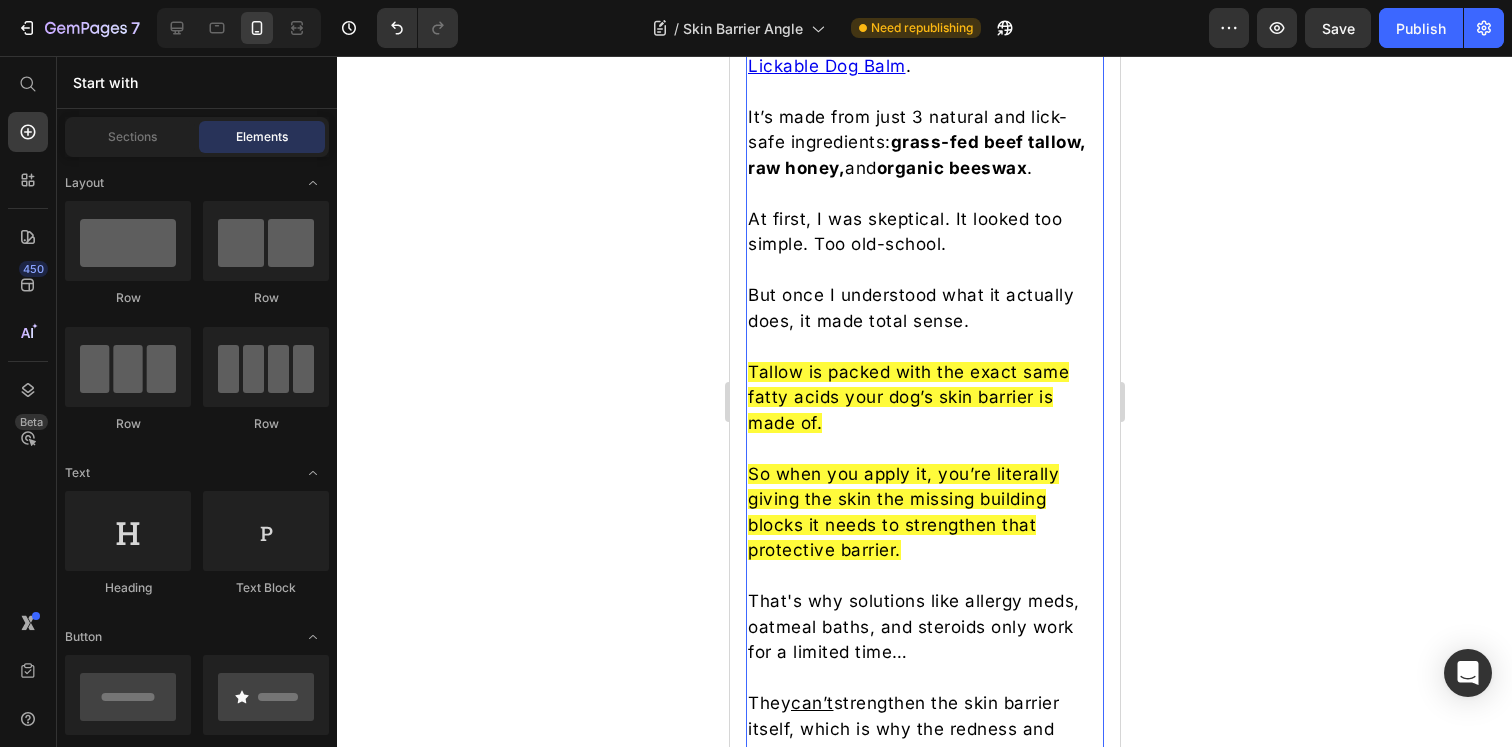 click on "Tallow is packed with the exact same fatty acids your dog’s skin barrier is made of." at bounding box center (907, 397) 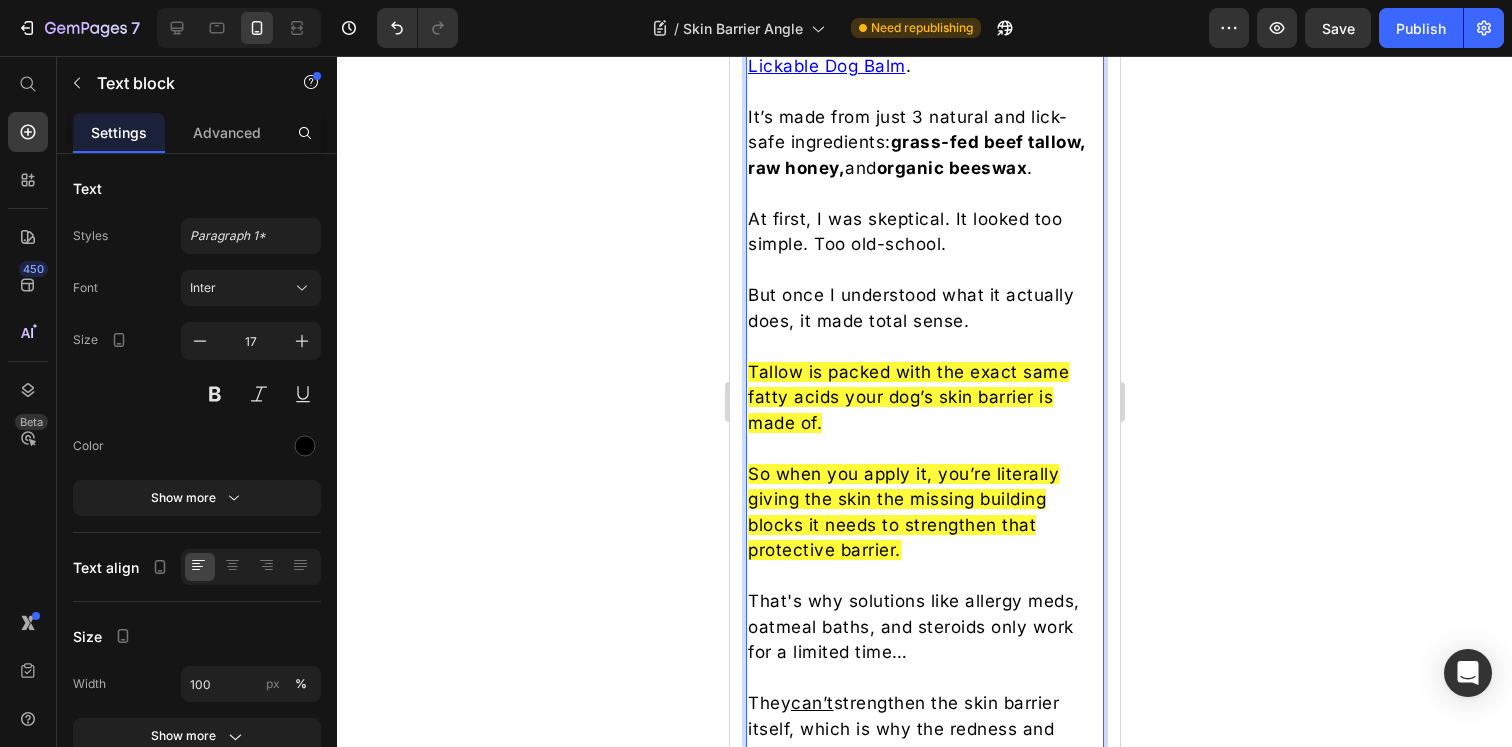 click on "Tallow is packed with the exact same fatty acids your dog’s skin barrier is made of." at bounding box center [907, 397] 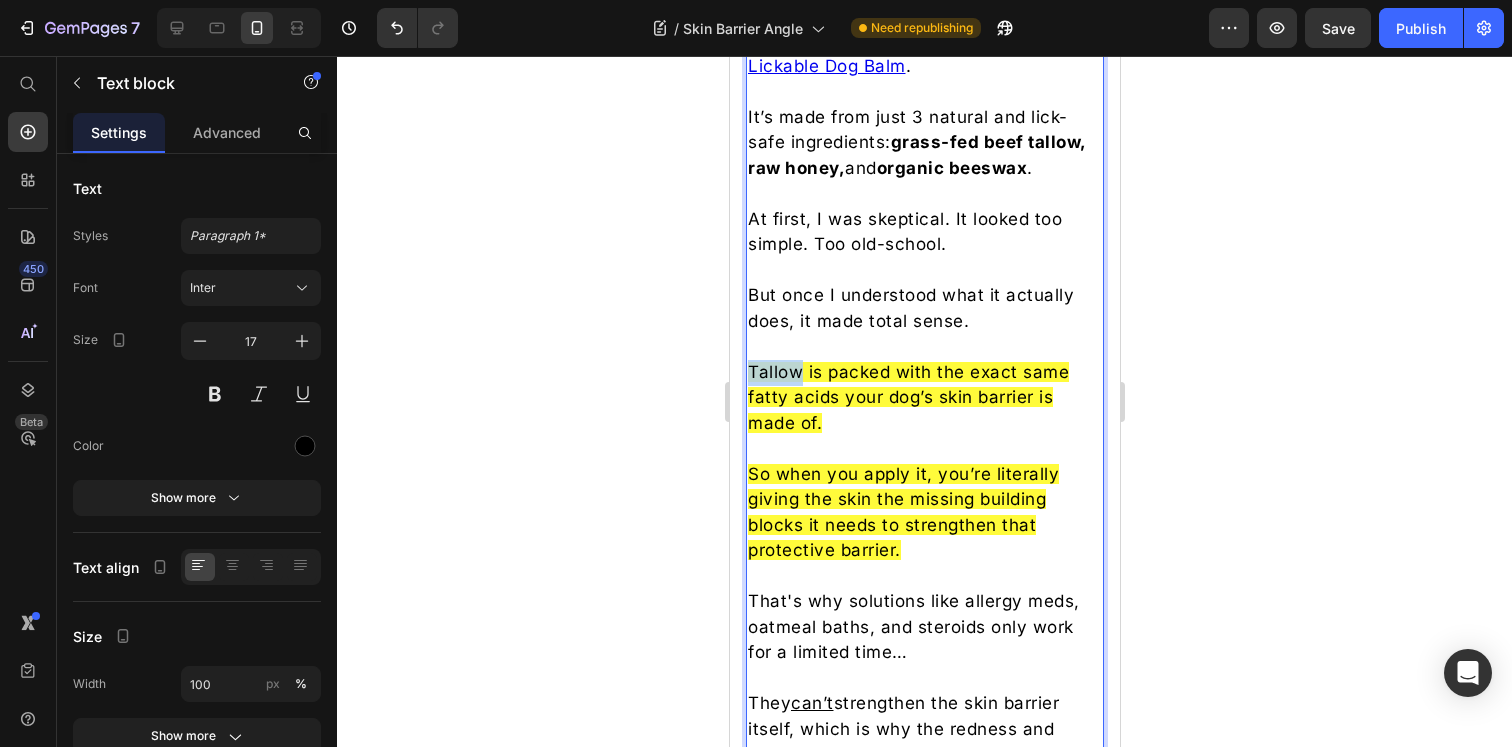 click on "Tallow is packed with the exact same fatty acids your dog’s skin barrier is made of." at bounding box center [907, 397] 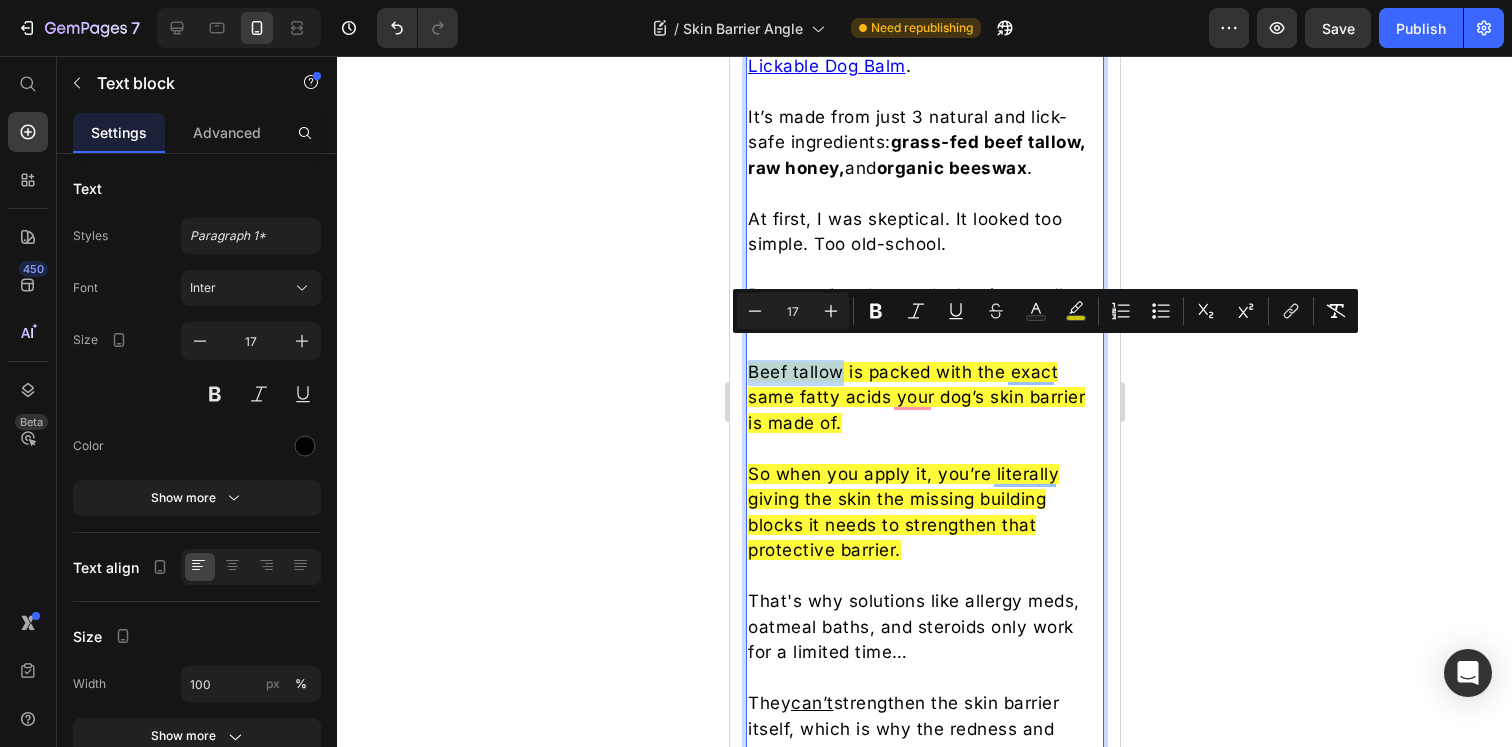 drag, startPoint x: 842, startPoint y: 356, endPoint x: 751, endPoint y: 351, distance: 91.13726 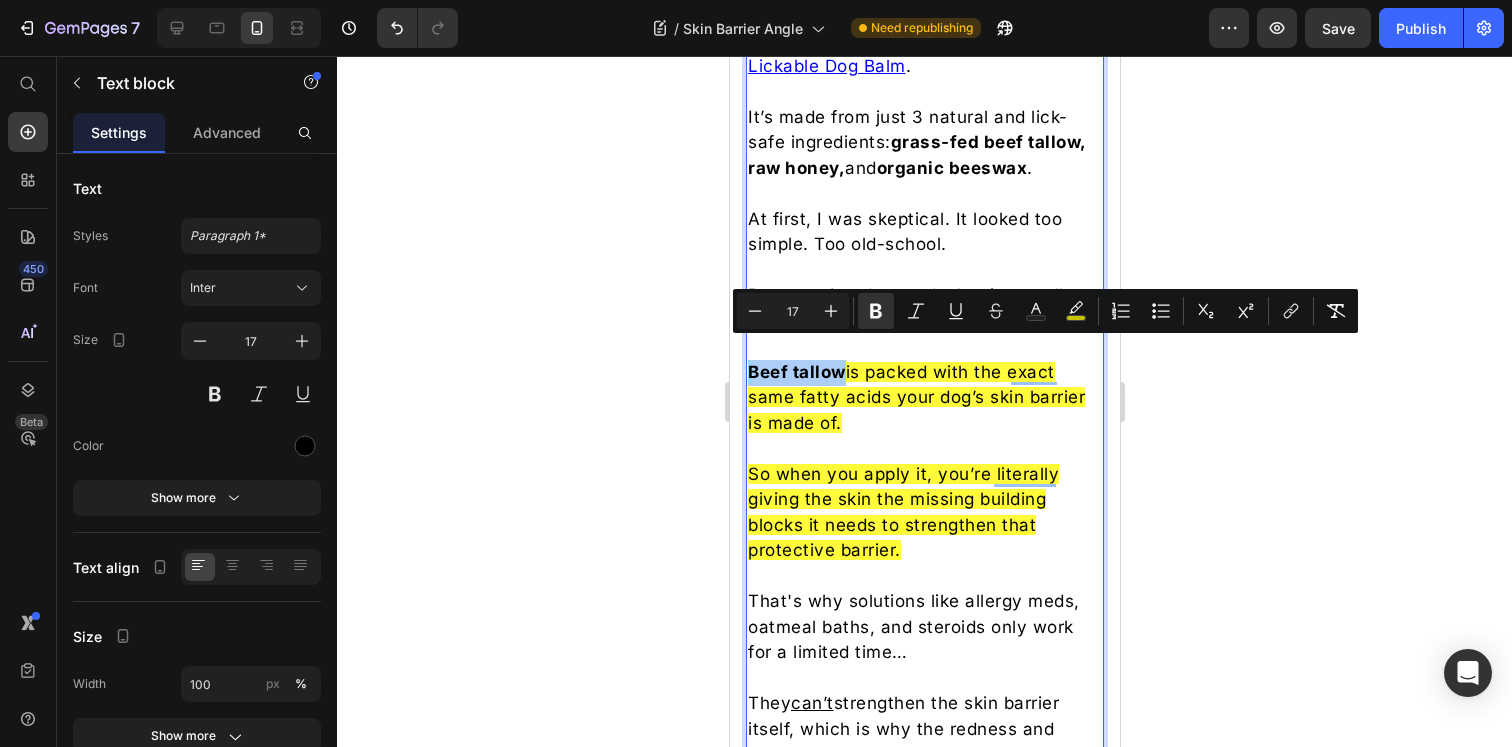 click 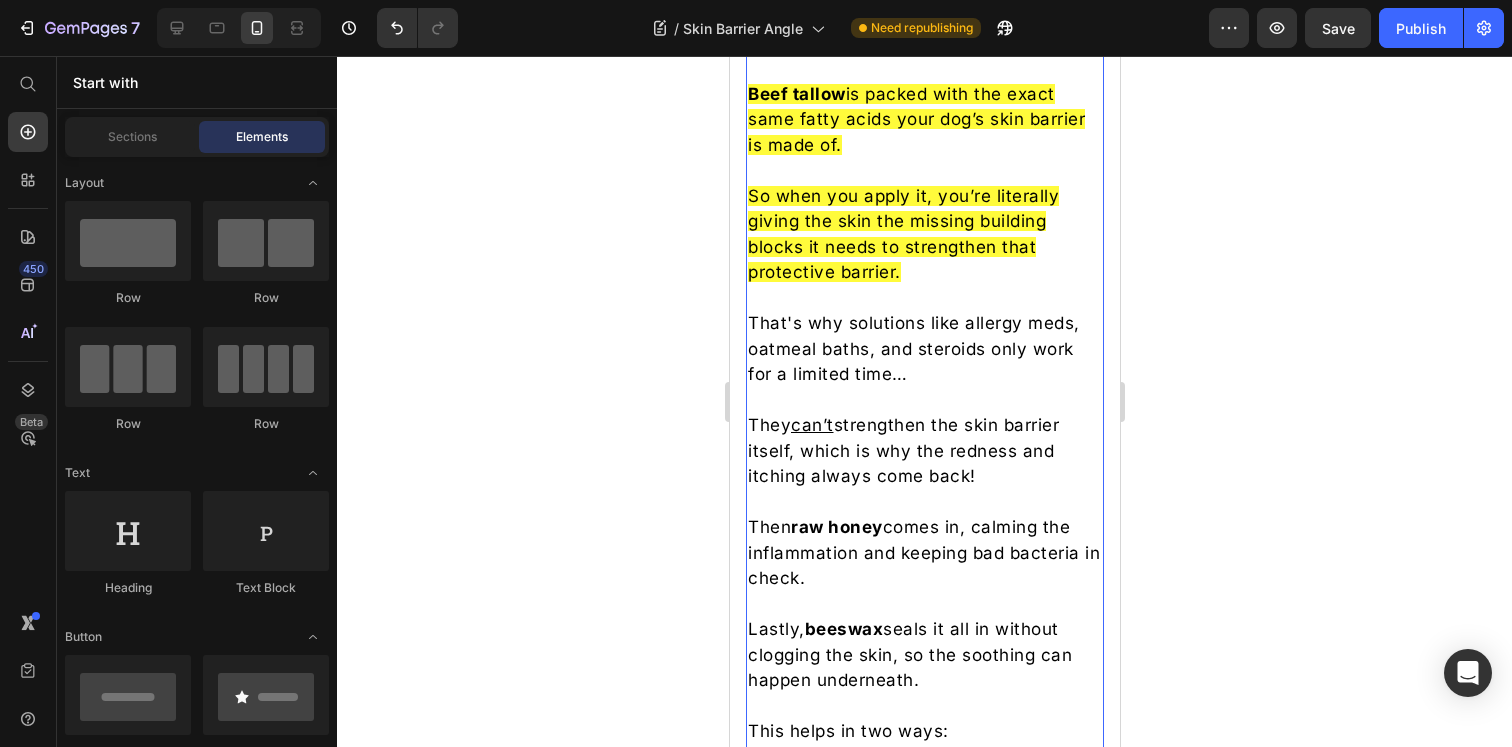 scroll, scrollTop: 5011, scrollLeft: 0, axis: vertical 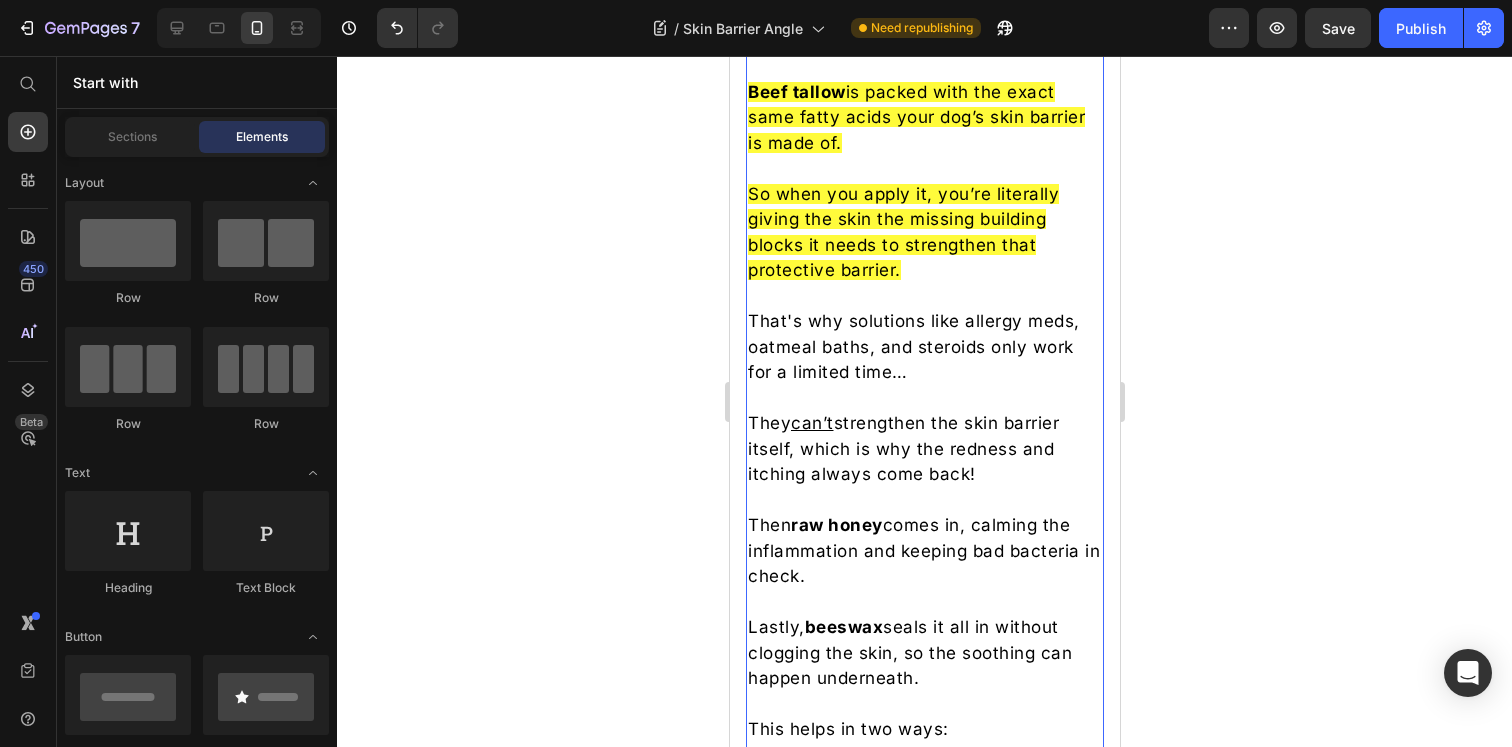 click at bounding box center (924, 603) 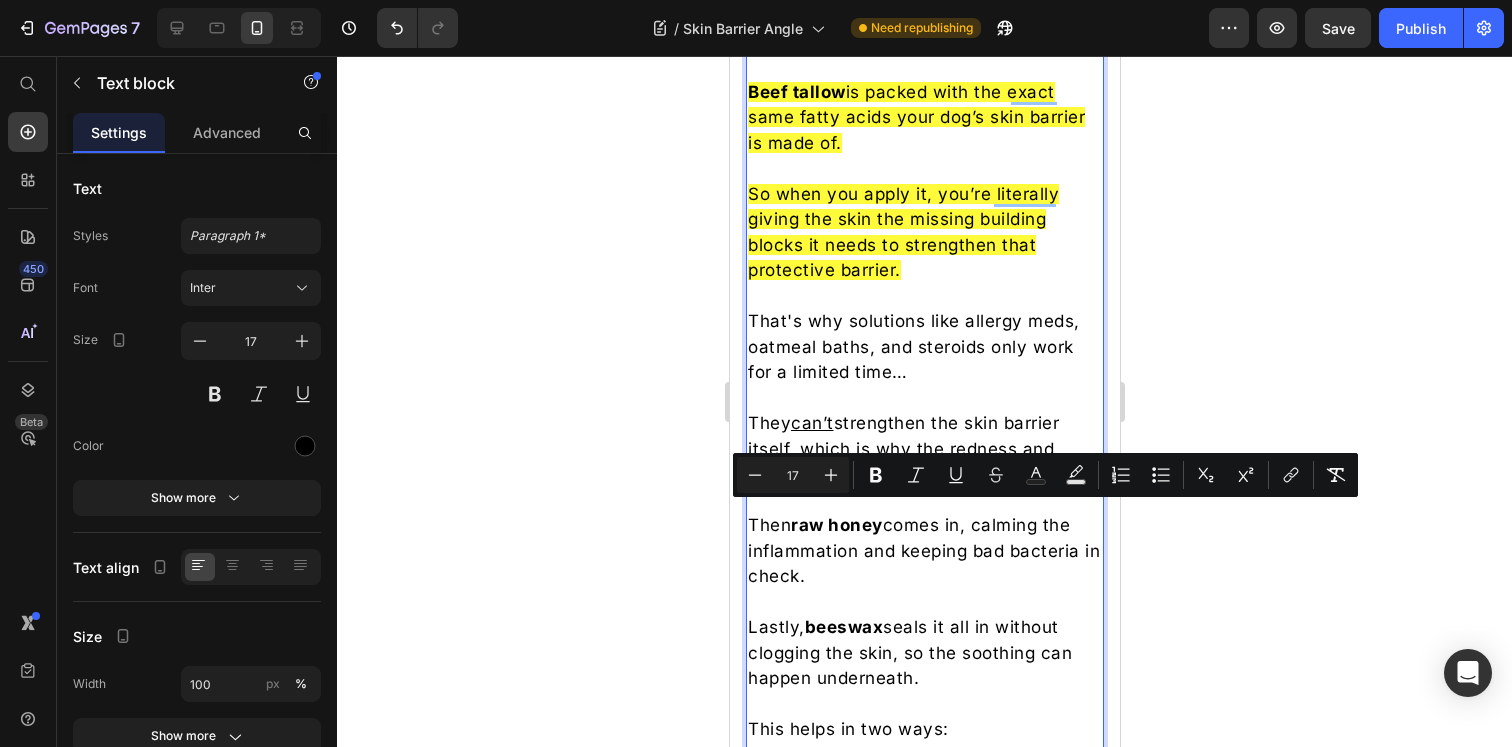 drag, startPoint x: 935, startPoint y: 671, endPoint x: 752, endPoint y: 520, distance: 237.25514 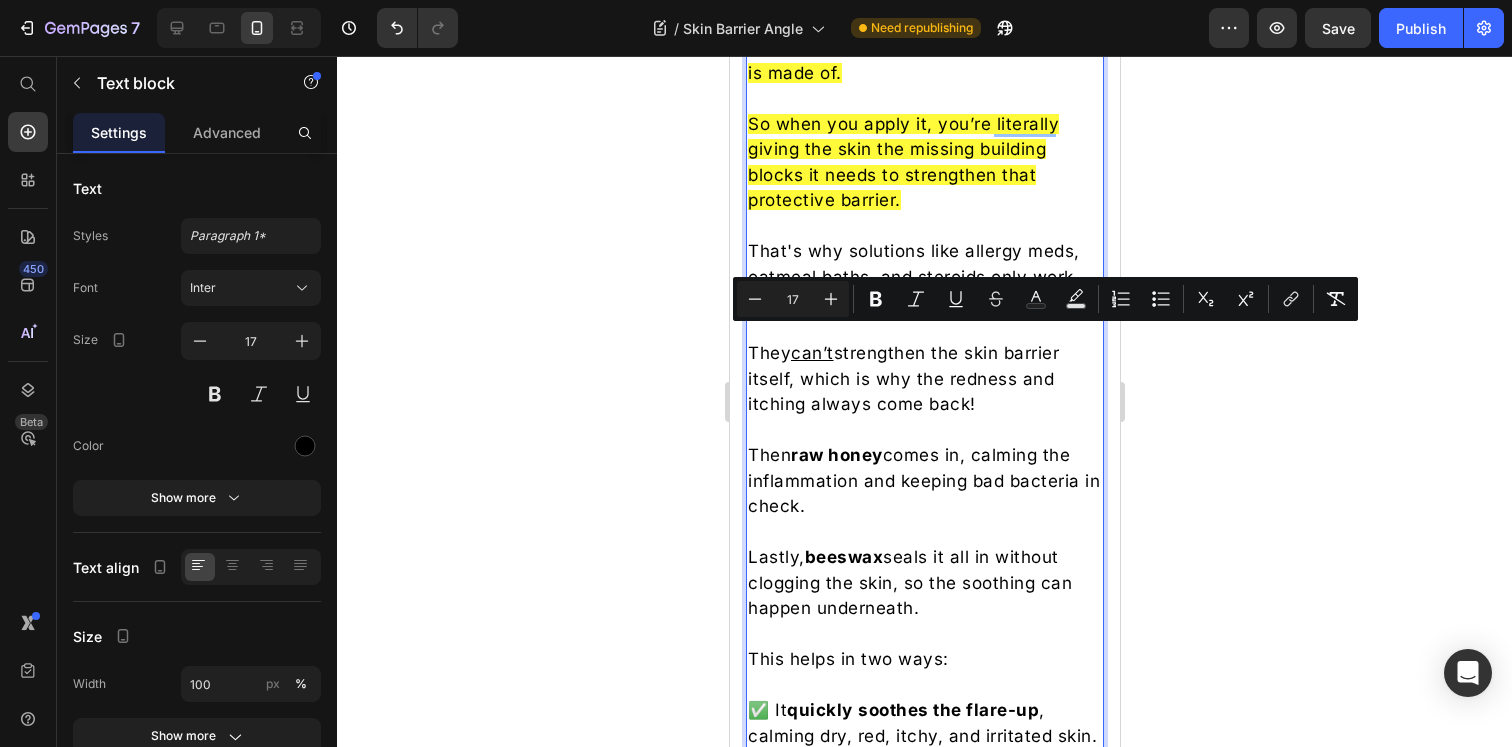 scroll, scrollTop: 5063, scrollLeft: 0, axis: vertical 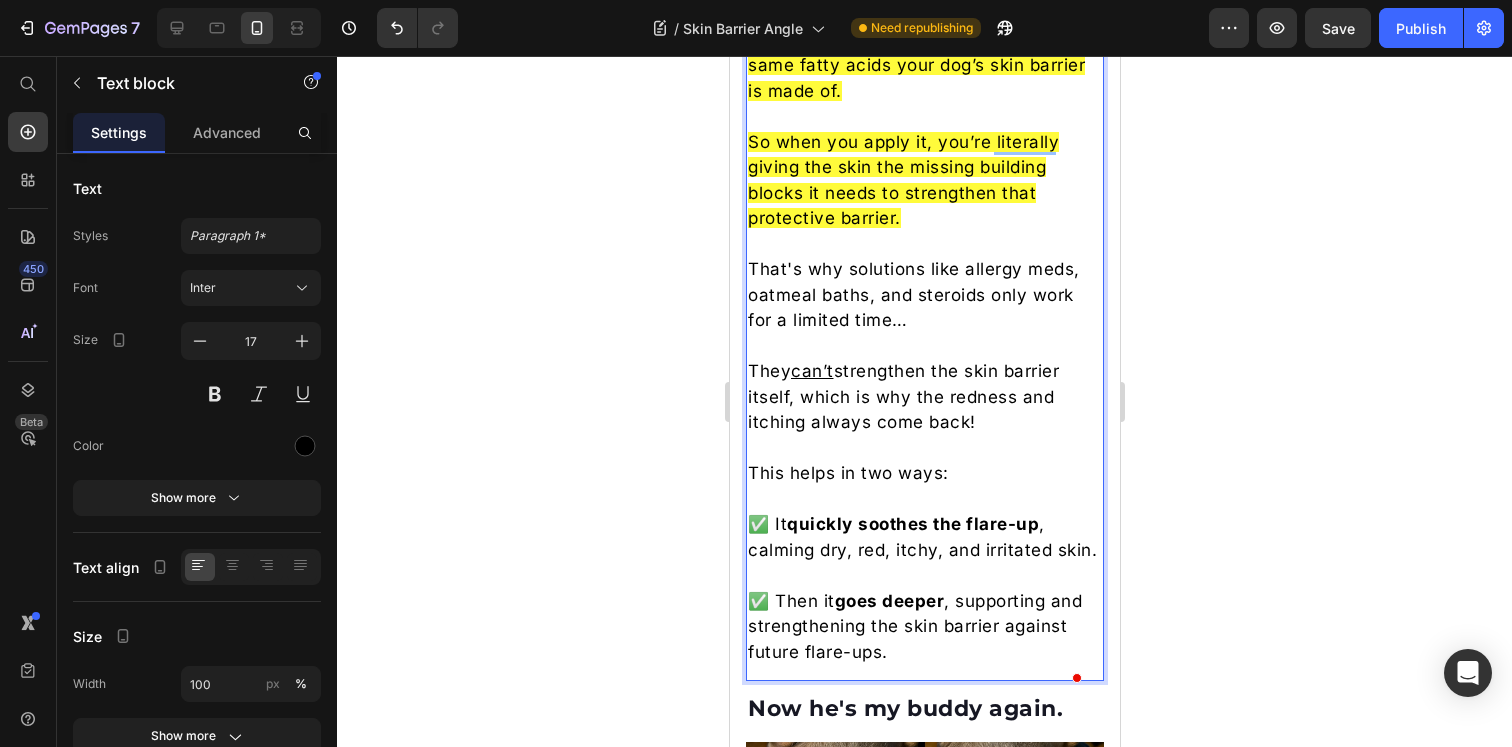 click at bounding box center (924, 245) 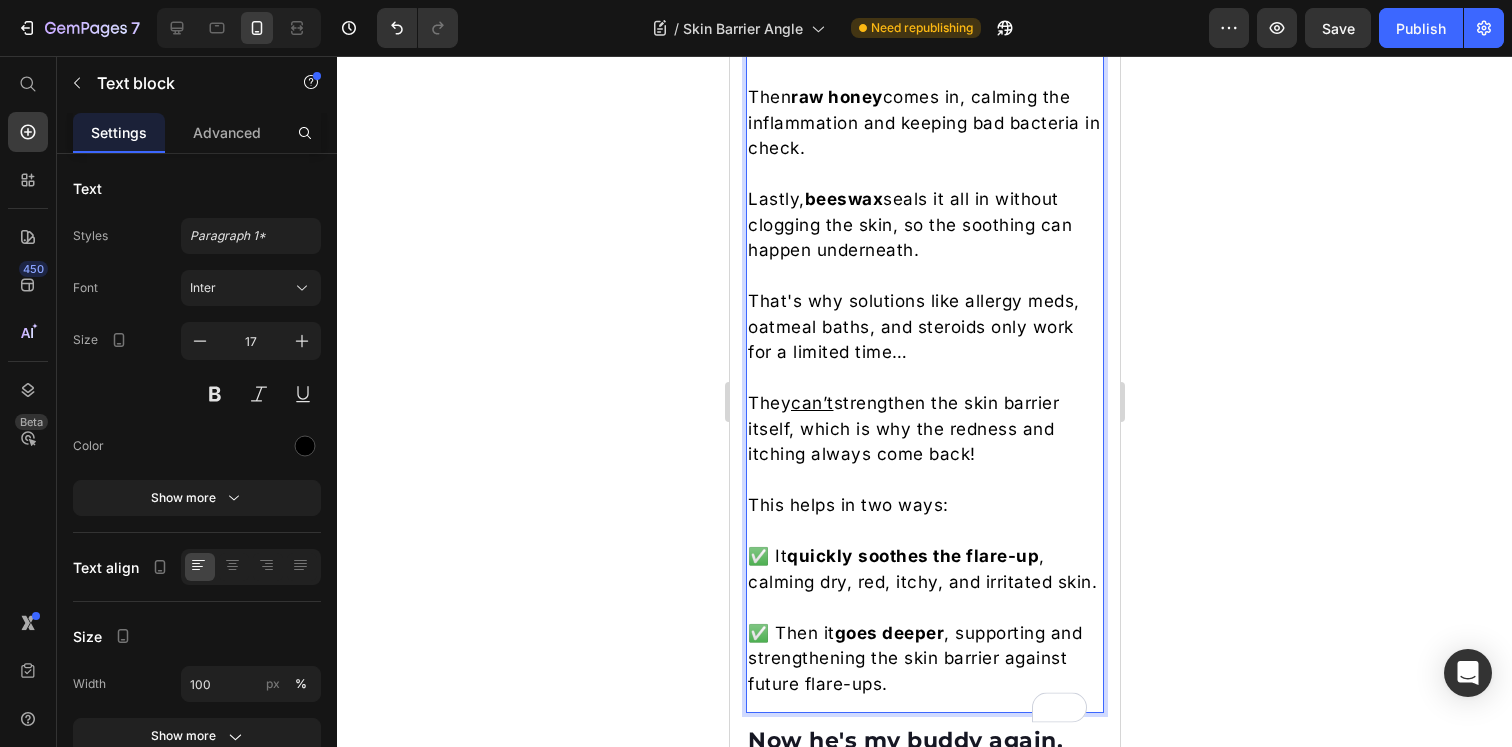 scroll, scrollTop: 5195, scrollLeft: 0, axis: vertical 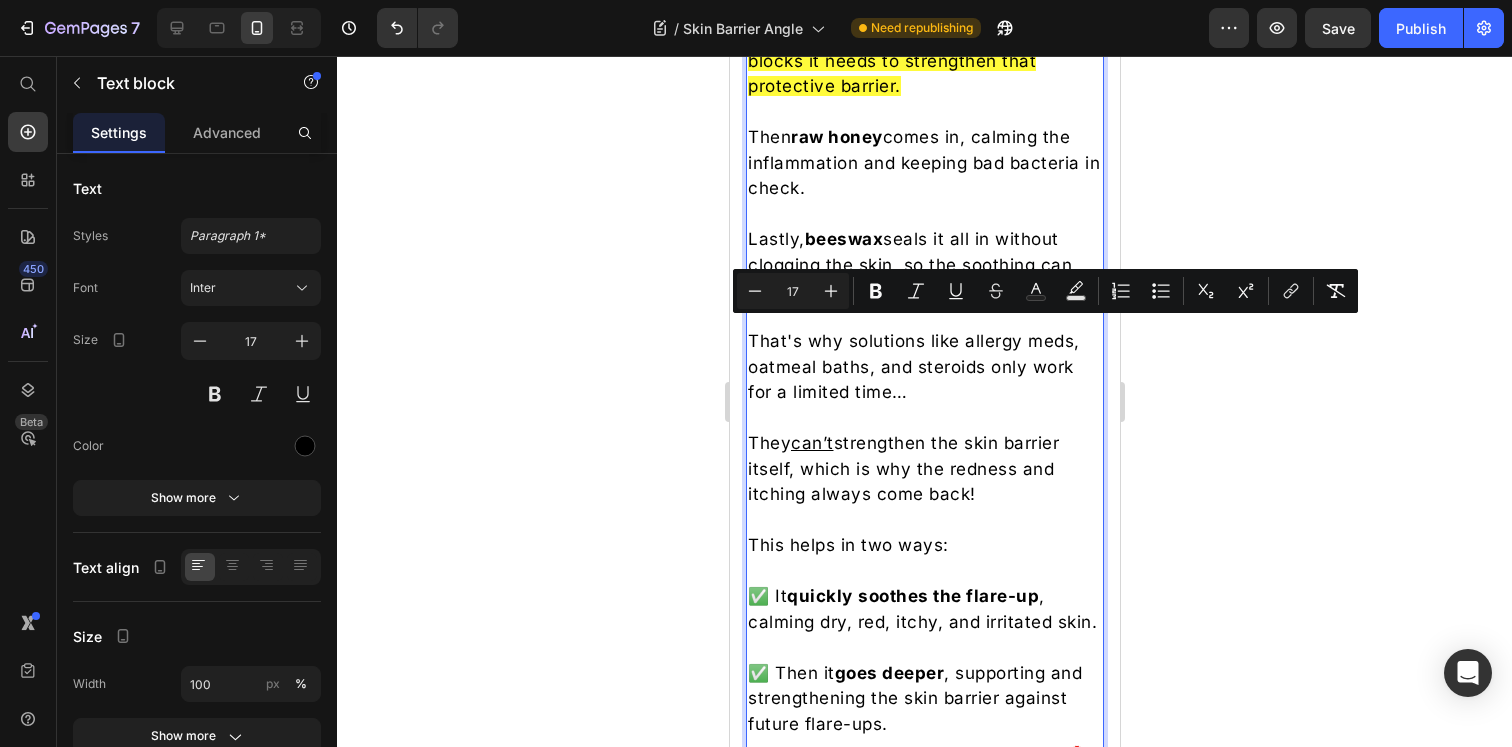 drag, startPoint x: 978, startPoint y: 494, endPoint x: 751, endPoint y: 337, distance: 276.00363 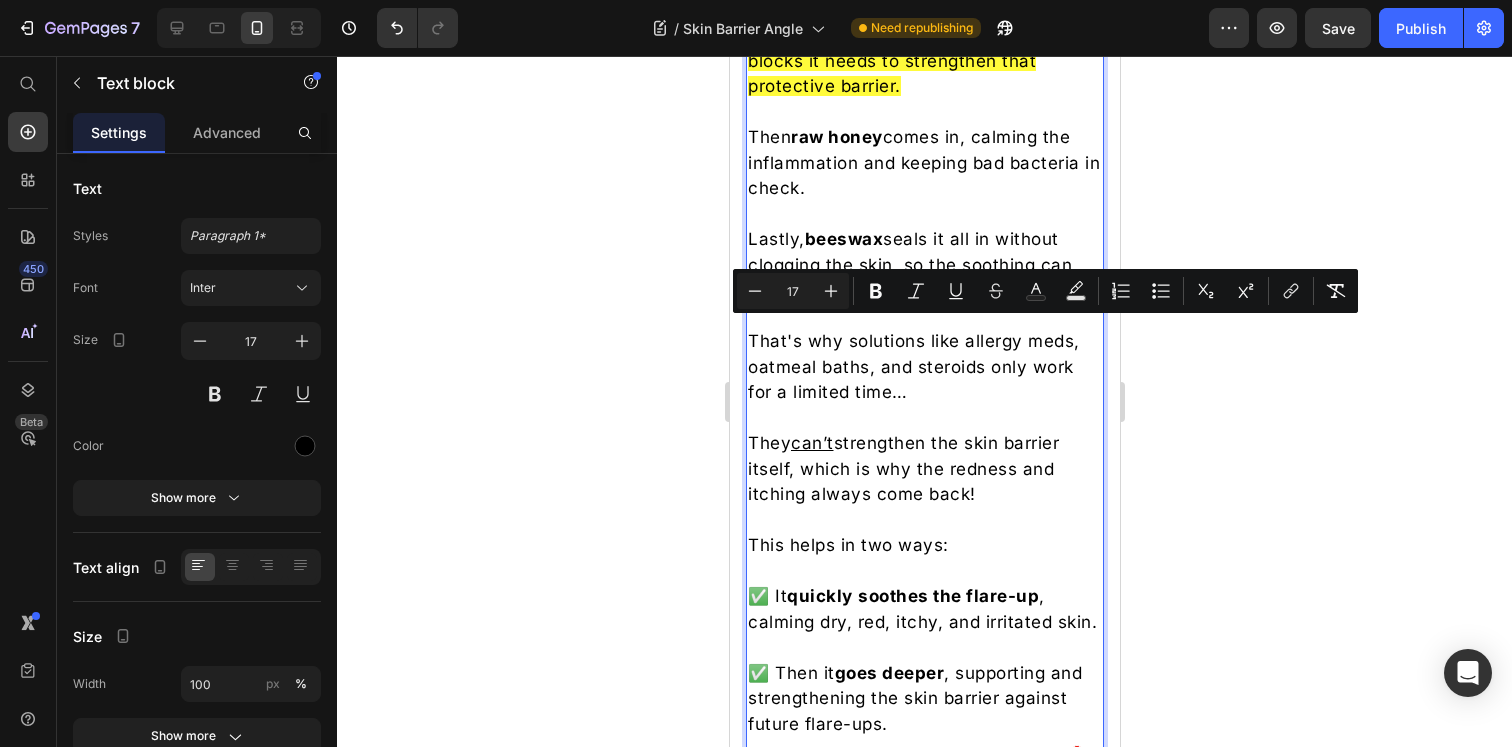 click 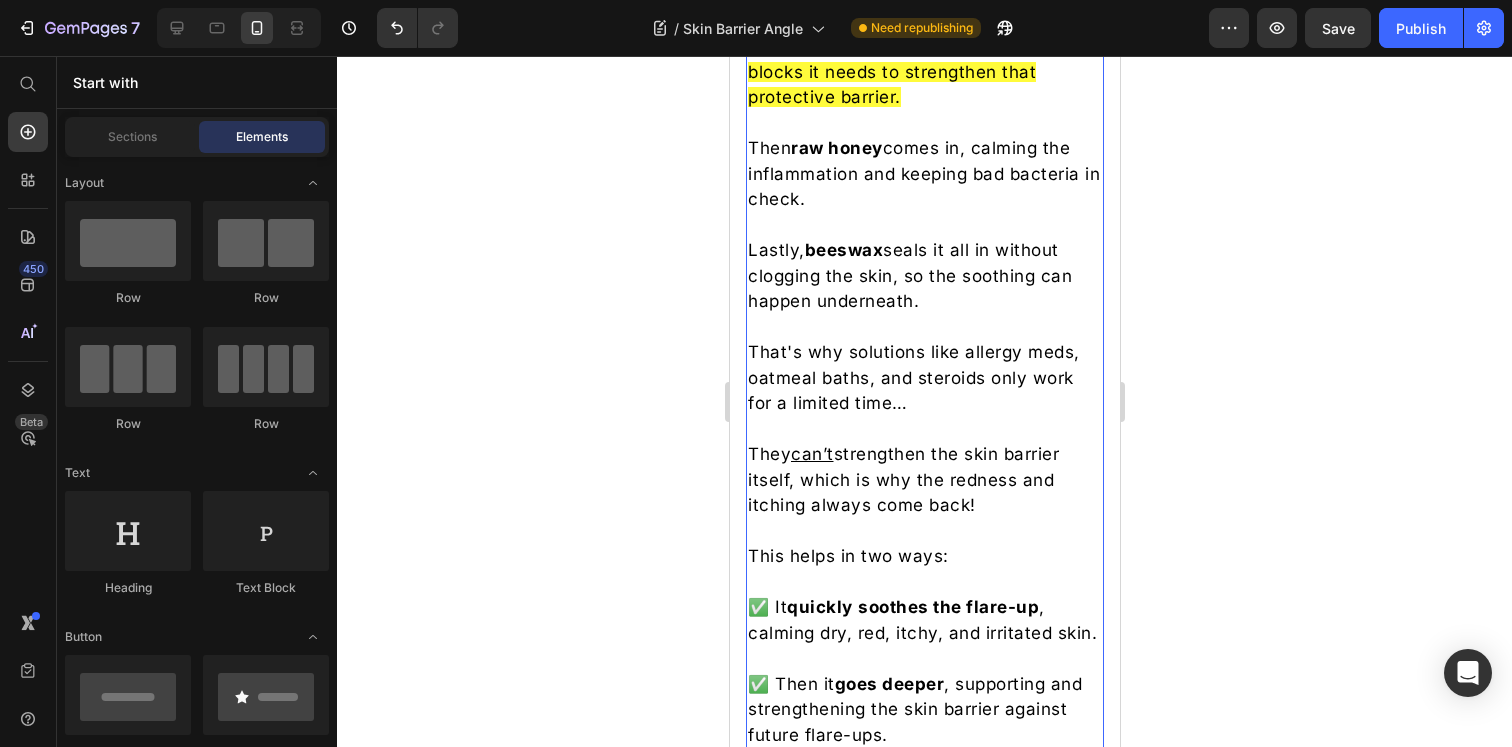 scroll, scrollTop: 5167, scrollLeft: 0, axis: vertical 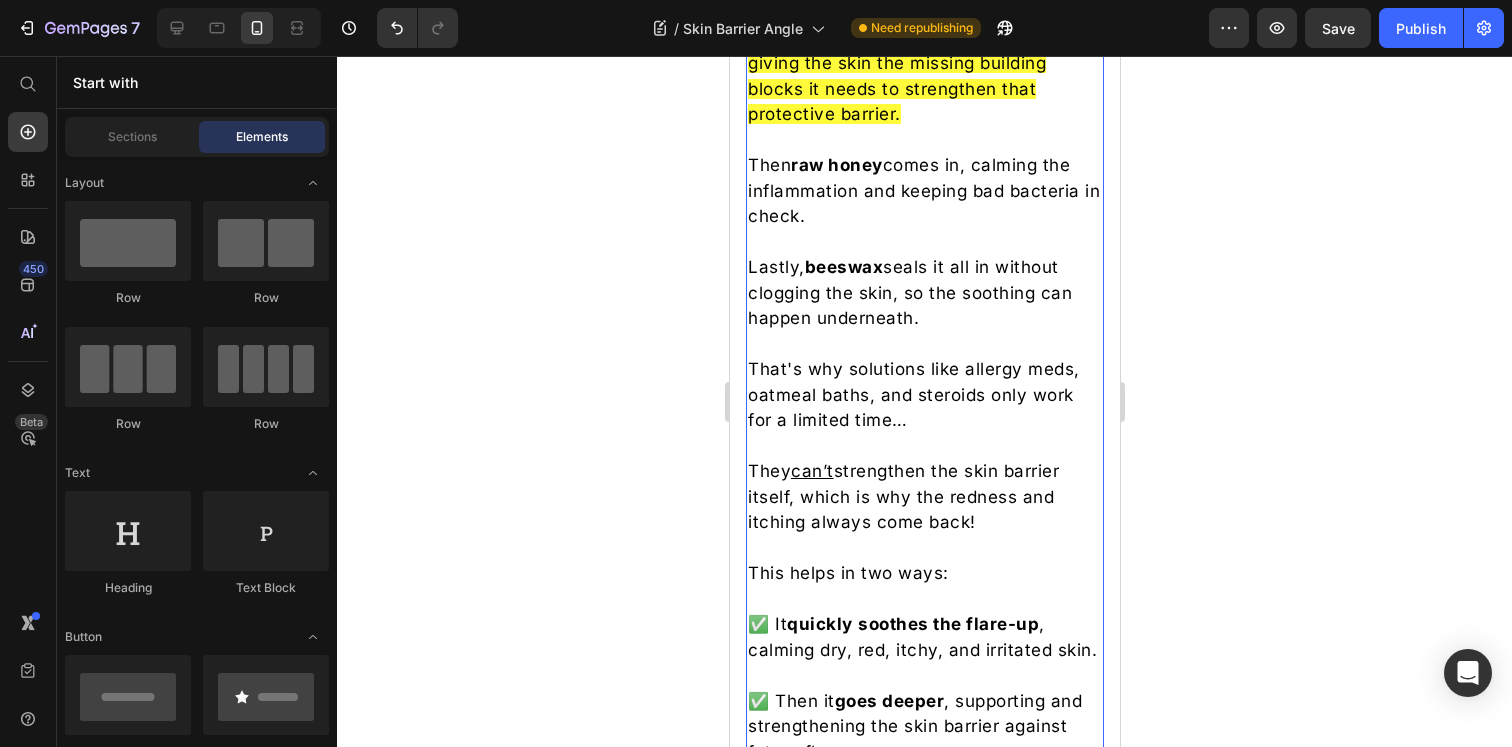 click at bounding box center (924, 549) 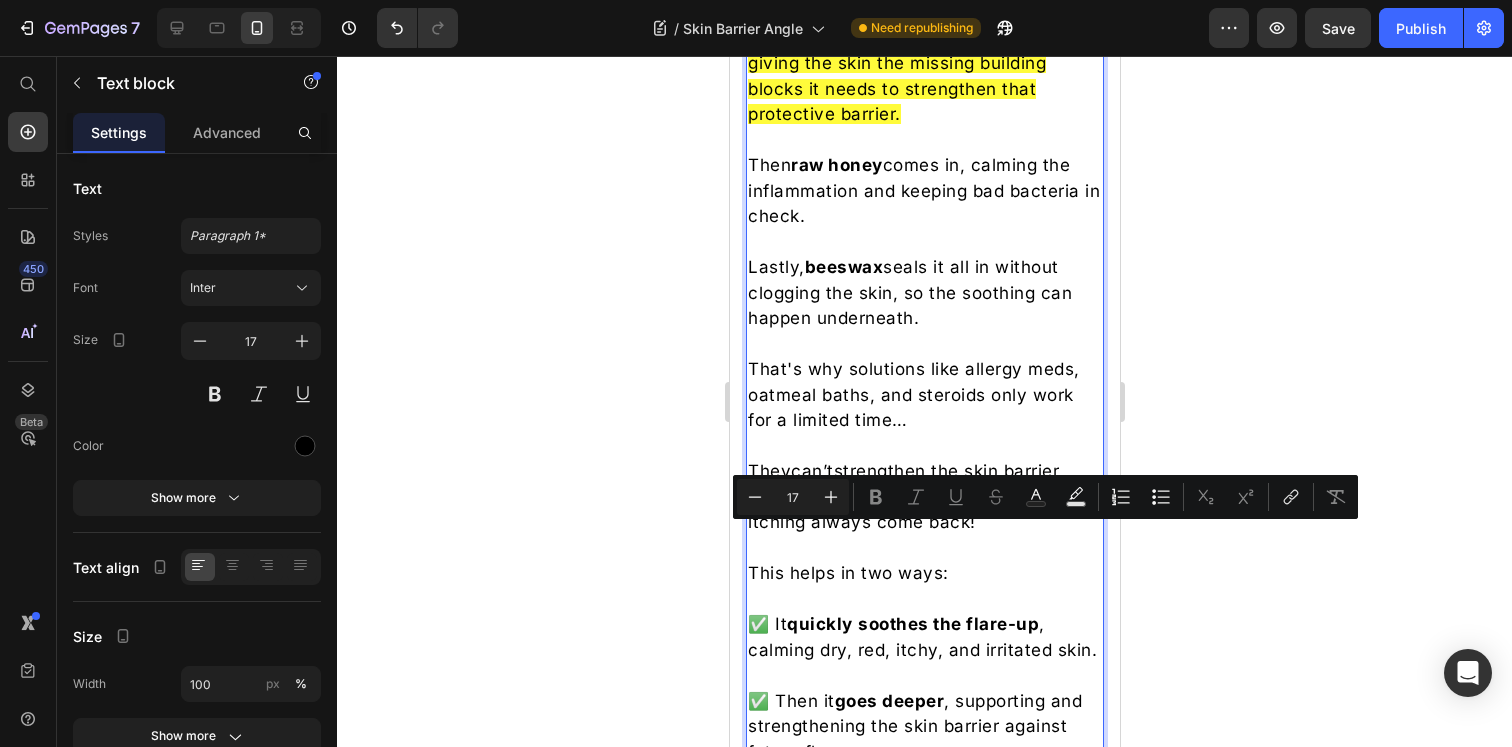 click at bounding box center [924, 549] 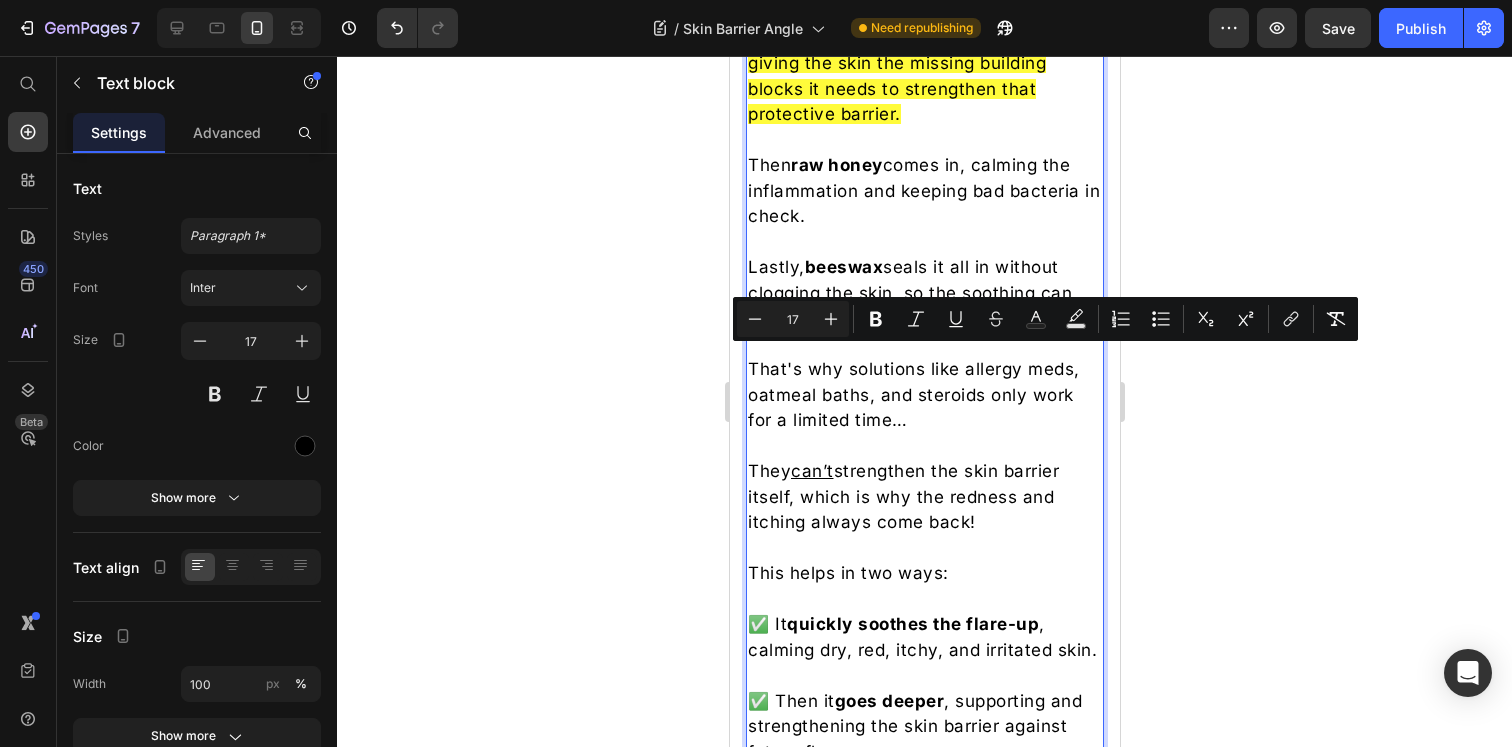 drag, startPoint x: 981, startPoint y: 518, endPoint x: 751, endPoint y: 358, distance: 280.17853 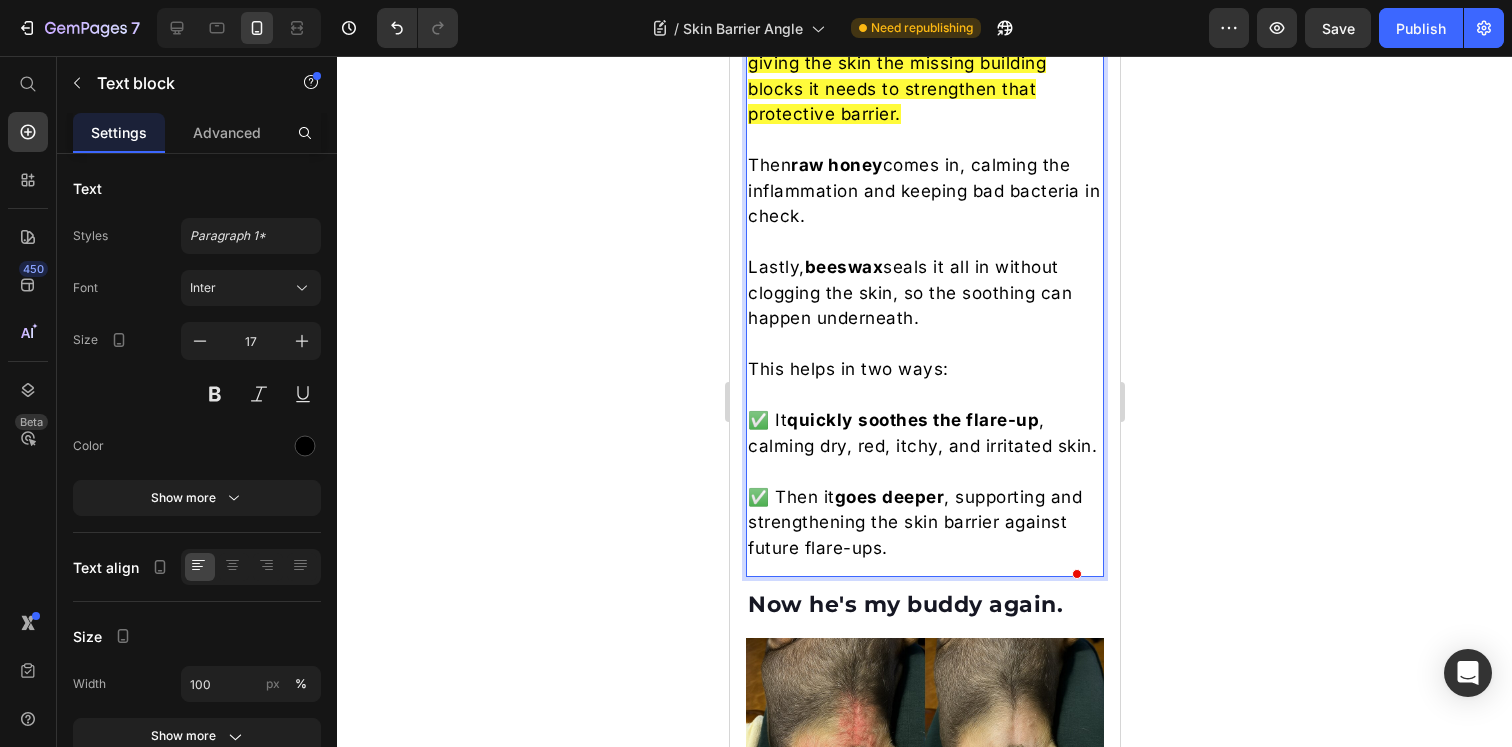 click on "✅ Then it  goes deeper , supporting and strengthening the skin barrier against future flare-ups." at bounding box center (924, 510) 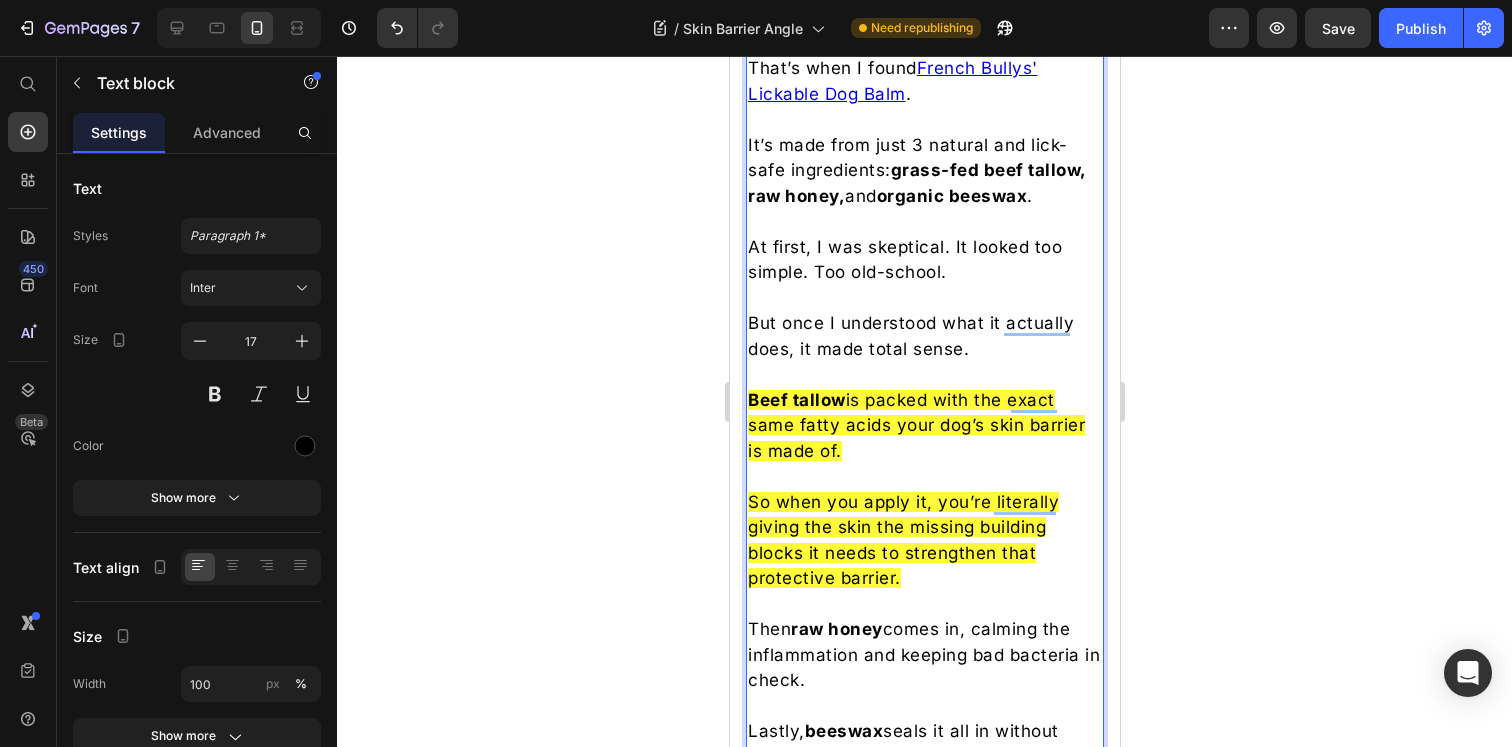 scroll, scrollTop: 5080, scrollLeft: 0, axis: vertical 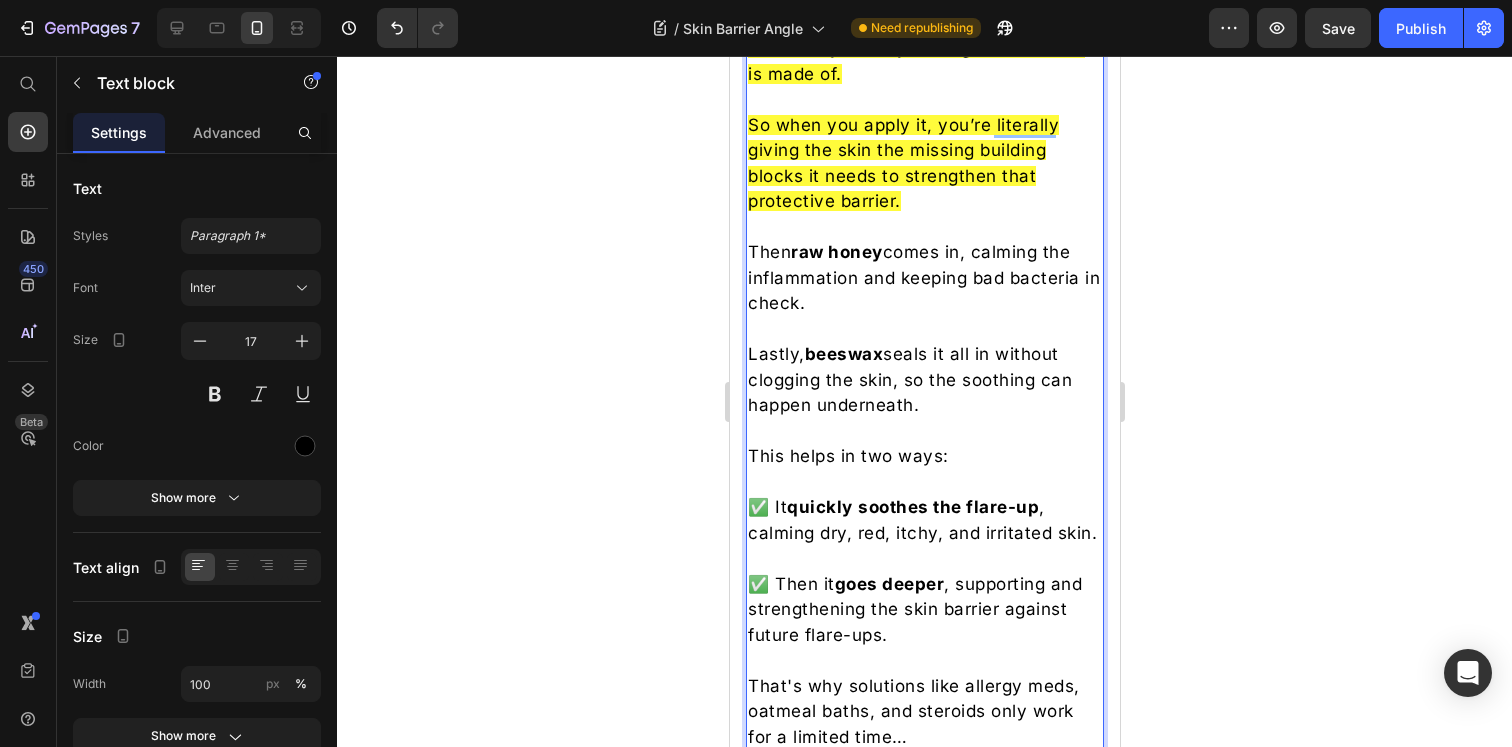 click 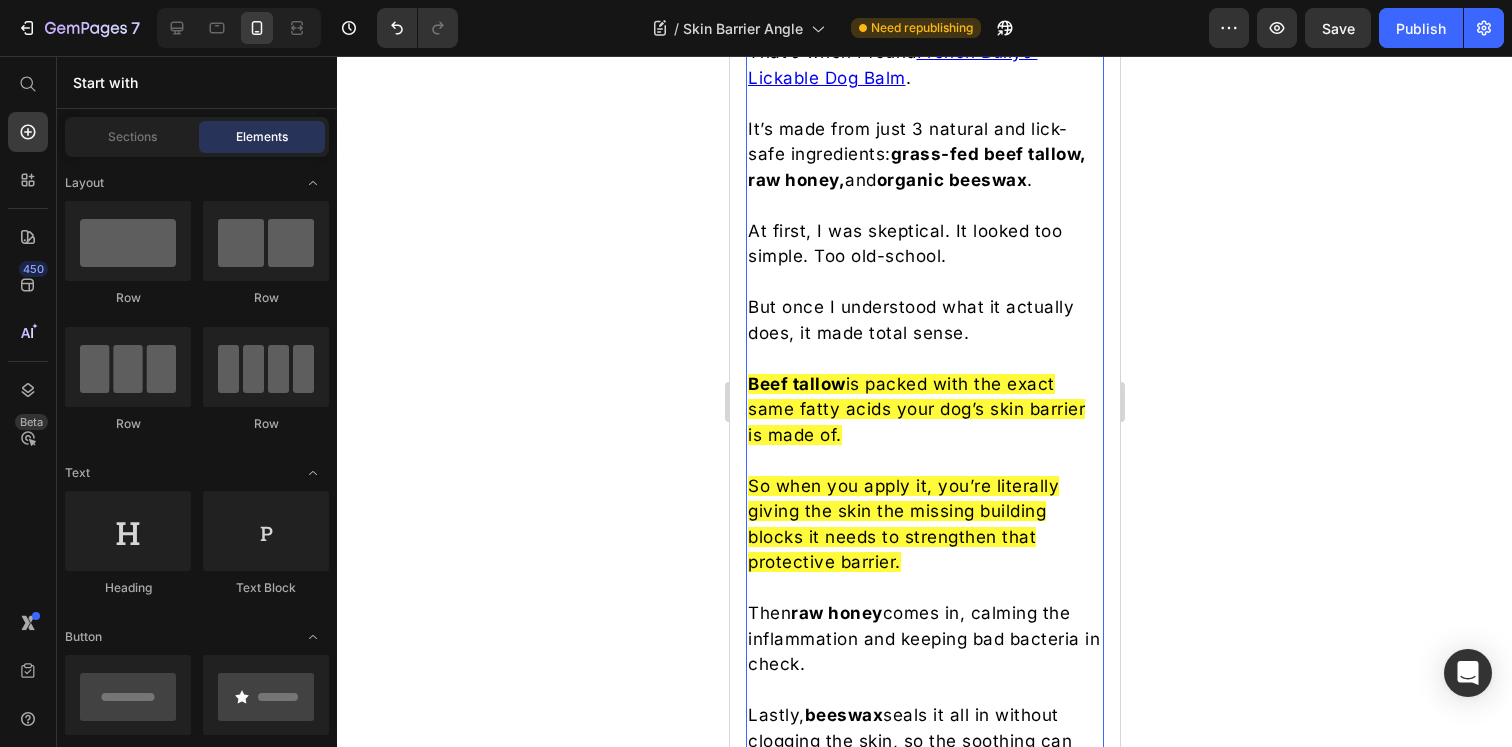 scroll, scrollTop: 4759, scrollLeft: 0, axis: vertical 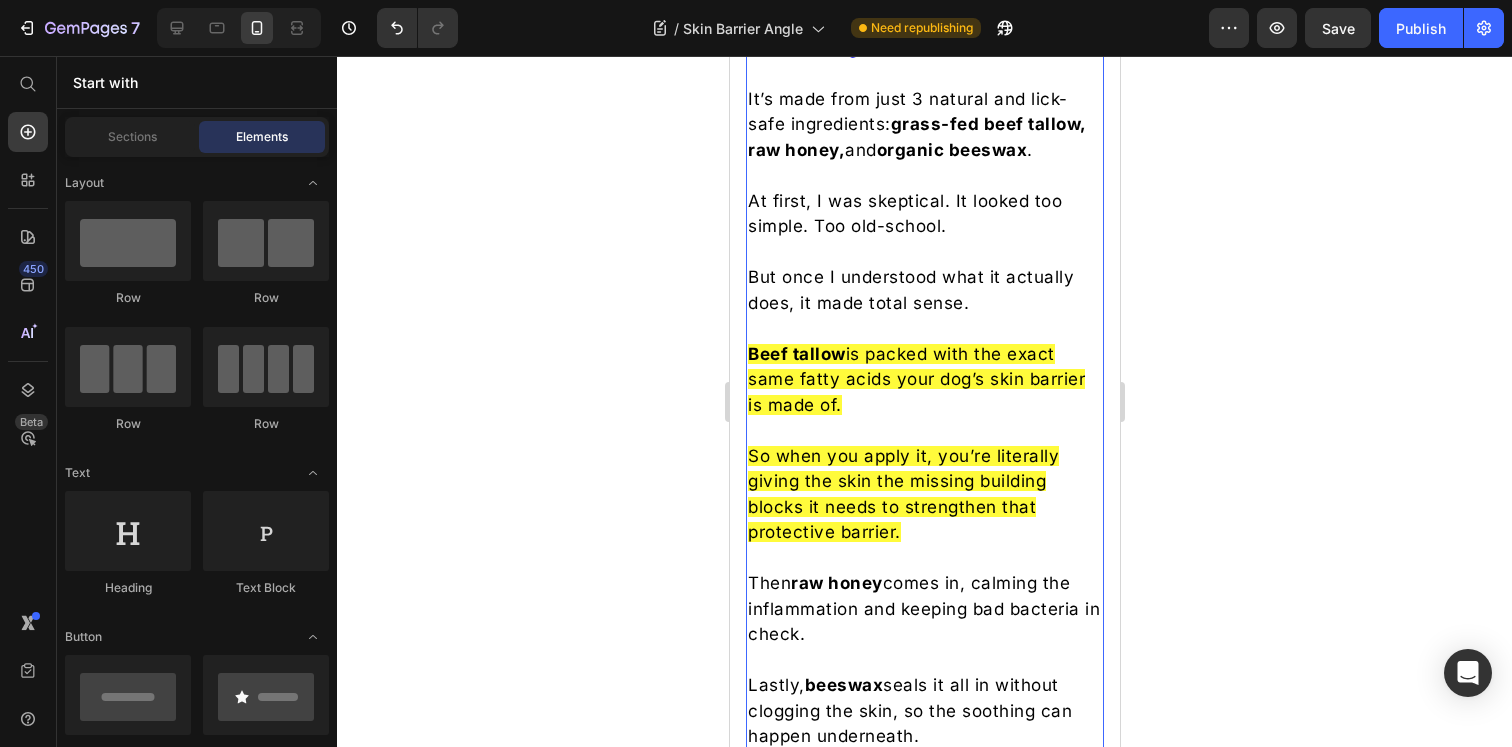 click on "Beef tallow  is packed with the exact same fatty acids your dog’s skin barrier is made of." at bounding box center [915, 379] 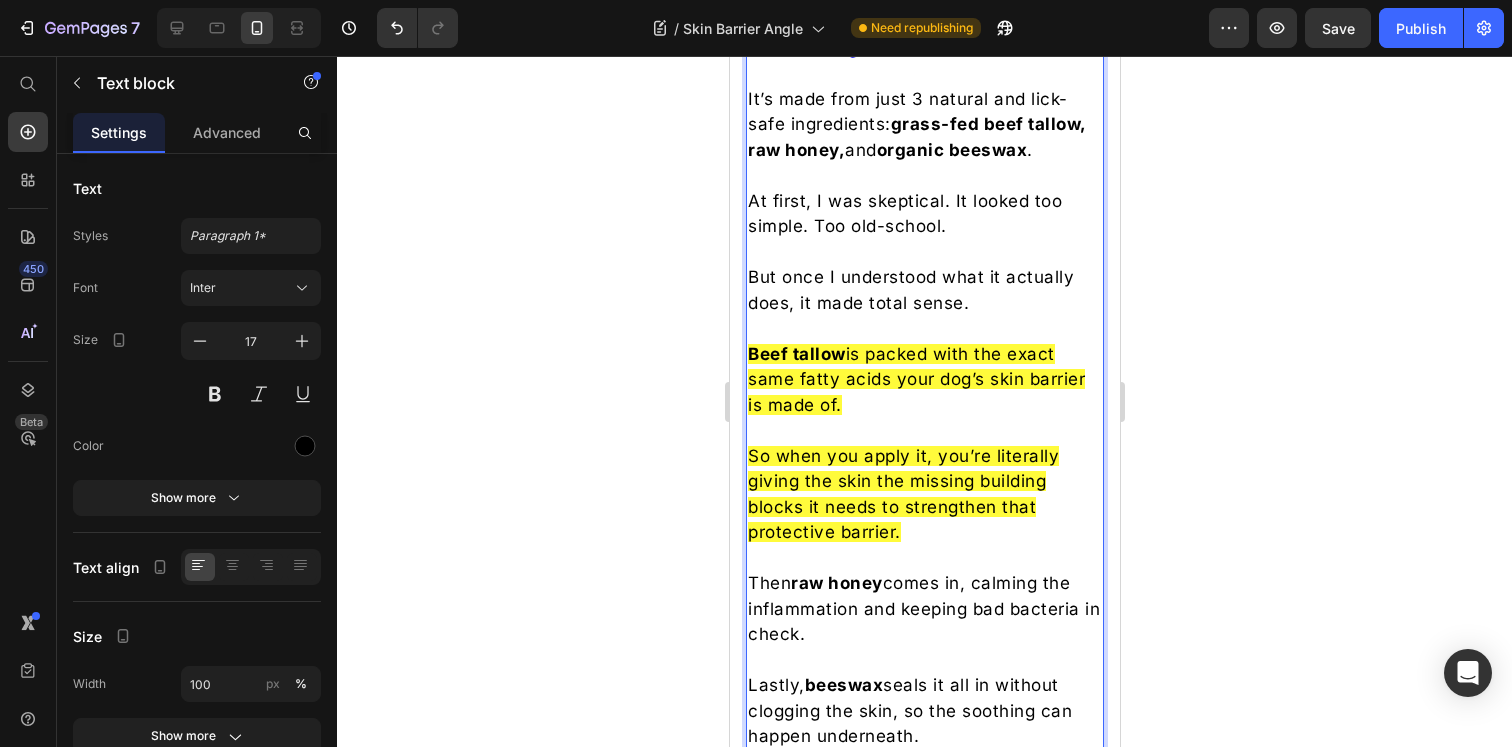 click on "Beef tallow  is packed with the exact same fatty acids your dog’s skin barrier is made of." at bounding box center (915, 379) 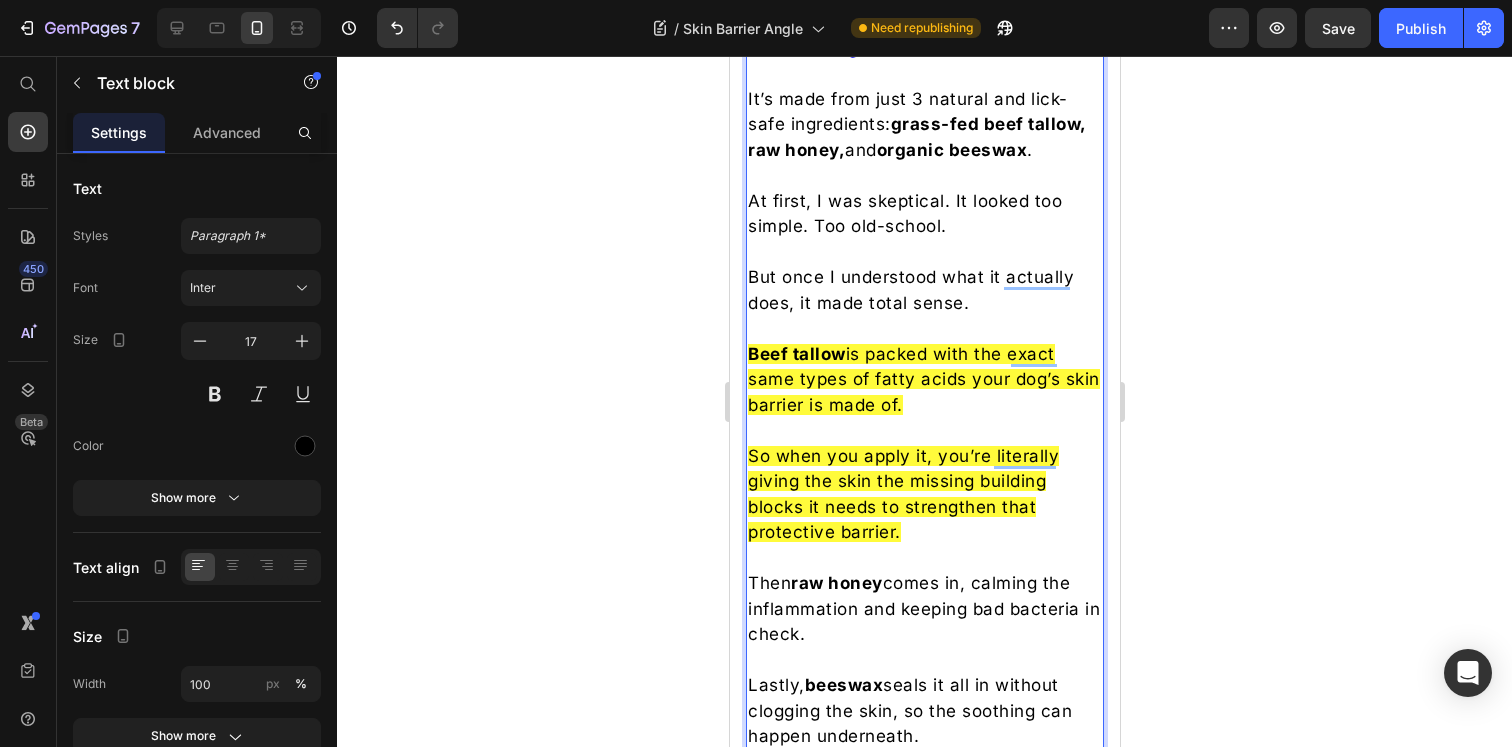 click 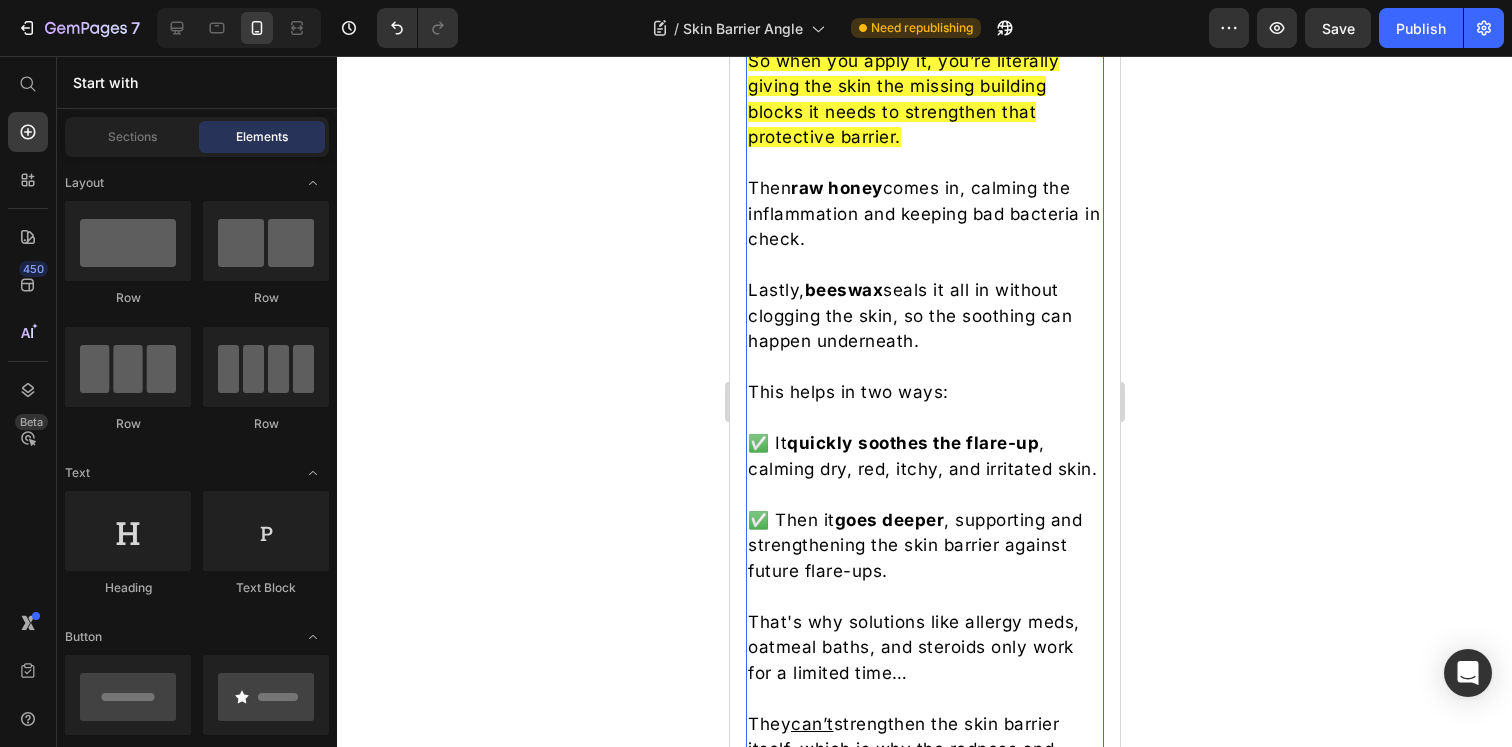 scroll, scrollTop: 5175, scrollLeft: 0, axis: vertical 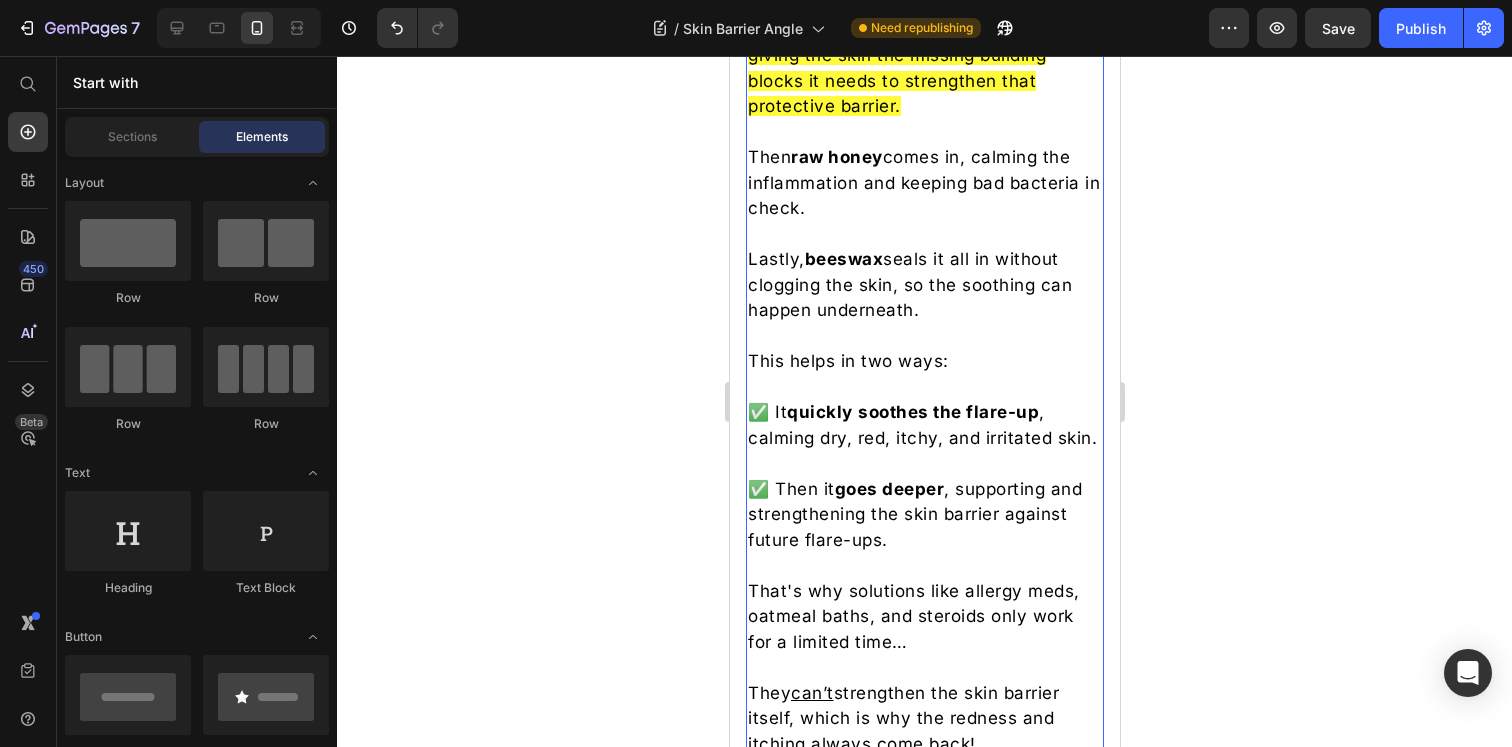 click on "✅ It  quickly   soothes the flare-up , calming dry, red, itchy, and irritated skin." at bounding box center [924, 425] 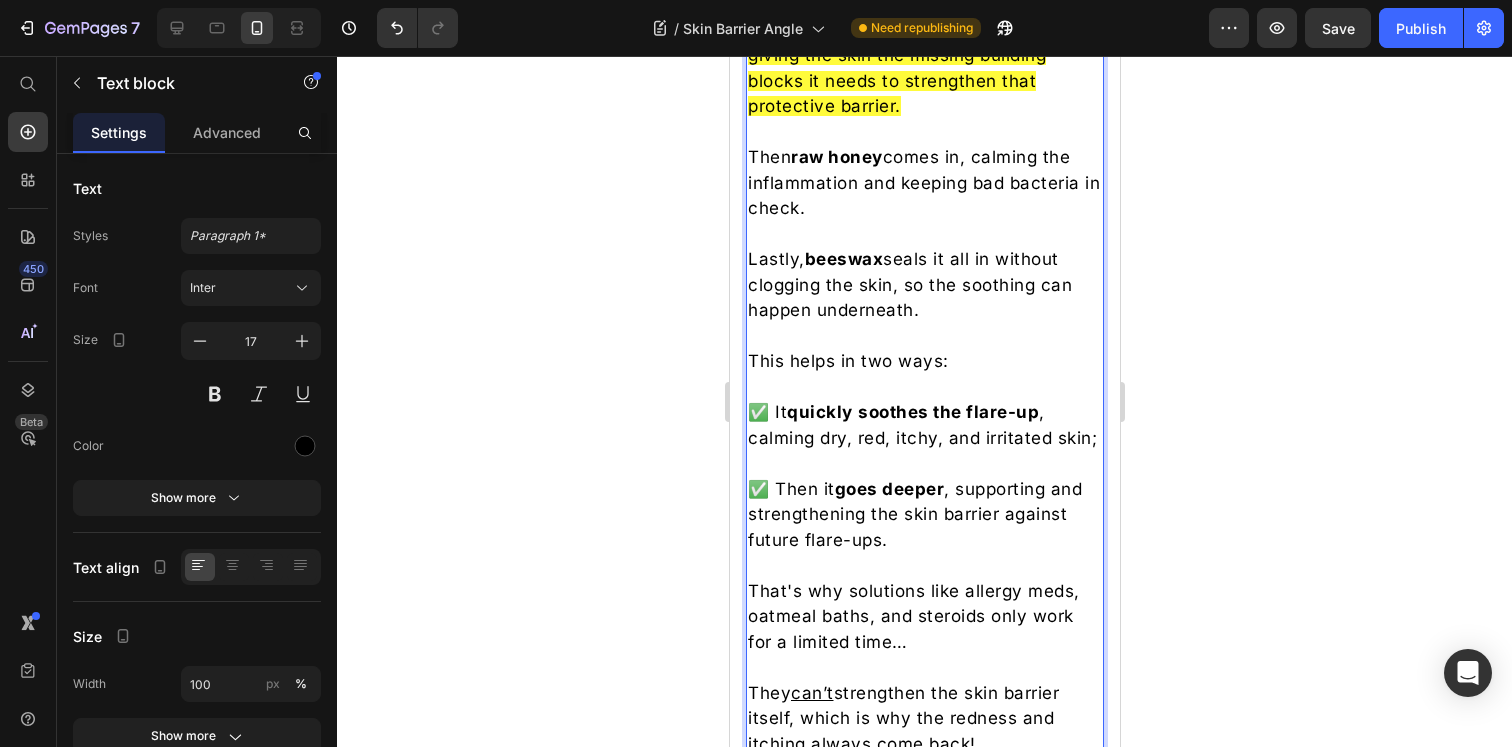 click on "✅ Then it  goes deeper , supporting and strengthening the skin barrier against future flare-ups." at bounding box center (924, 502) 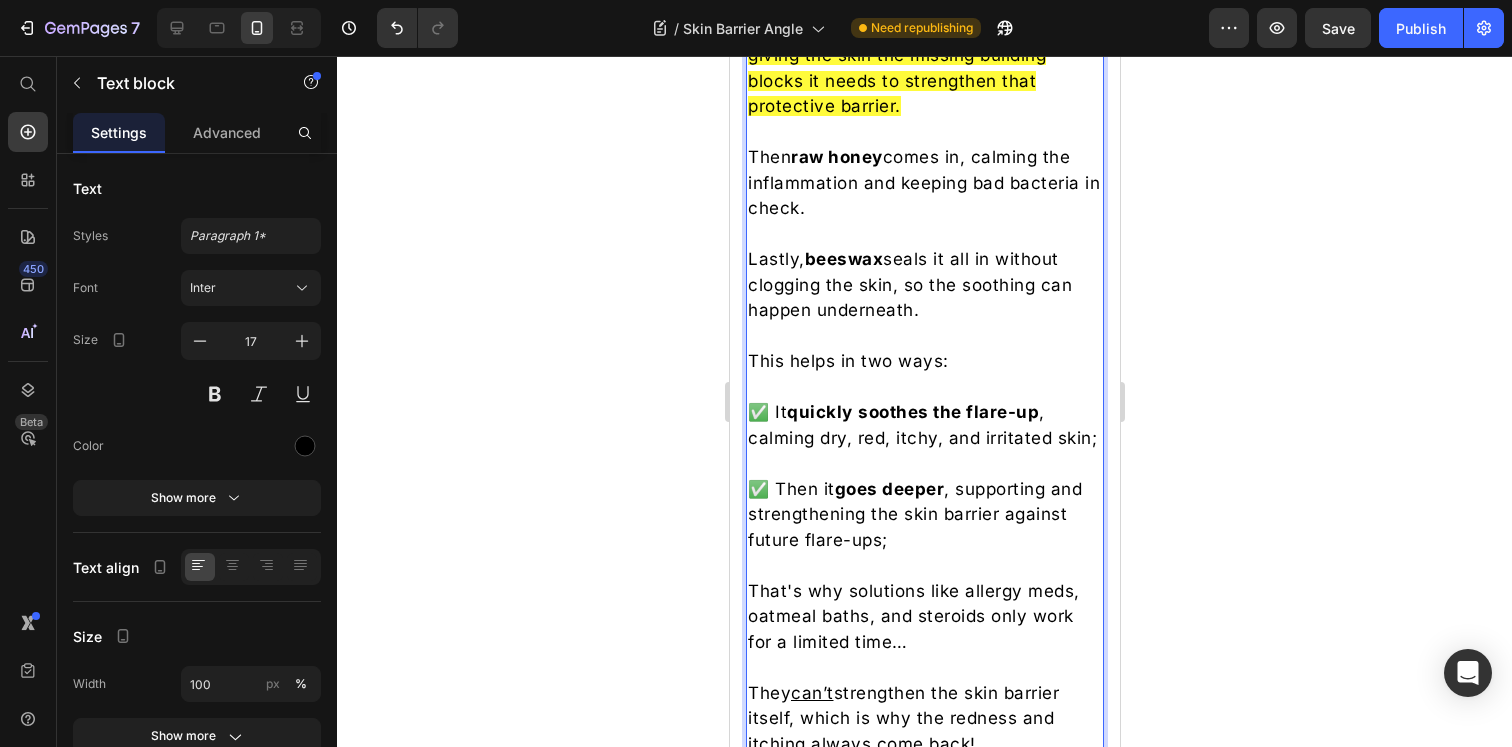 click 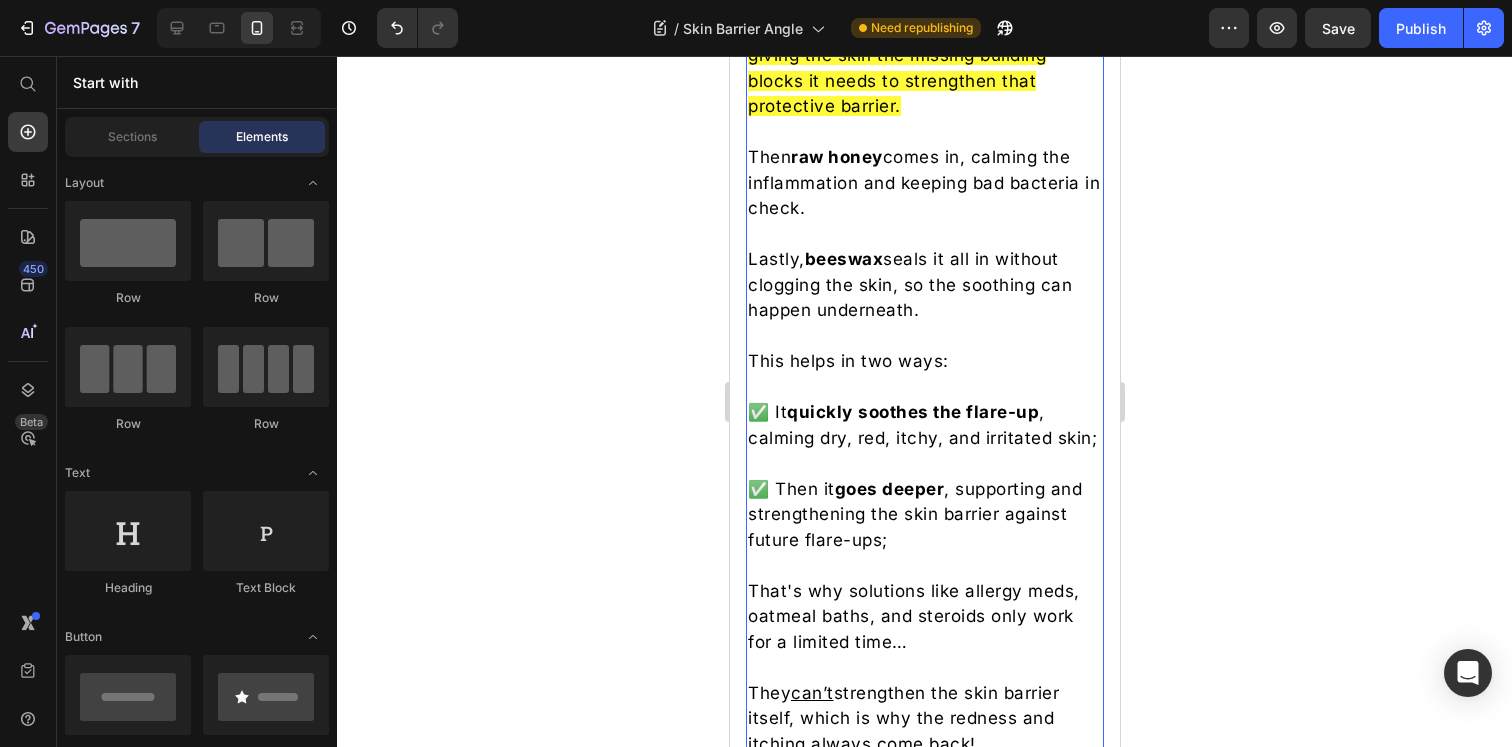 click on "goes deeper" at bounding box center [889, 489] 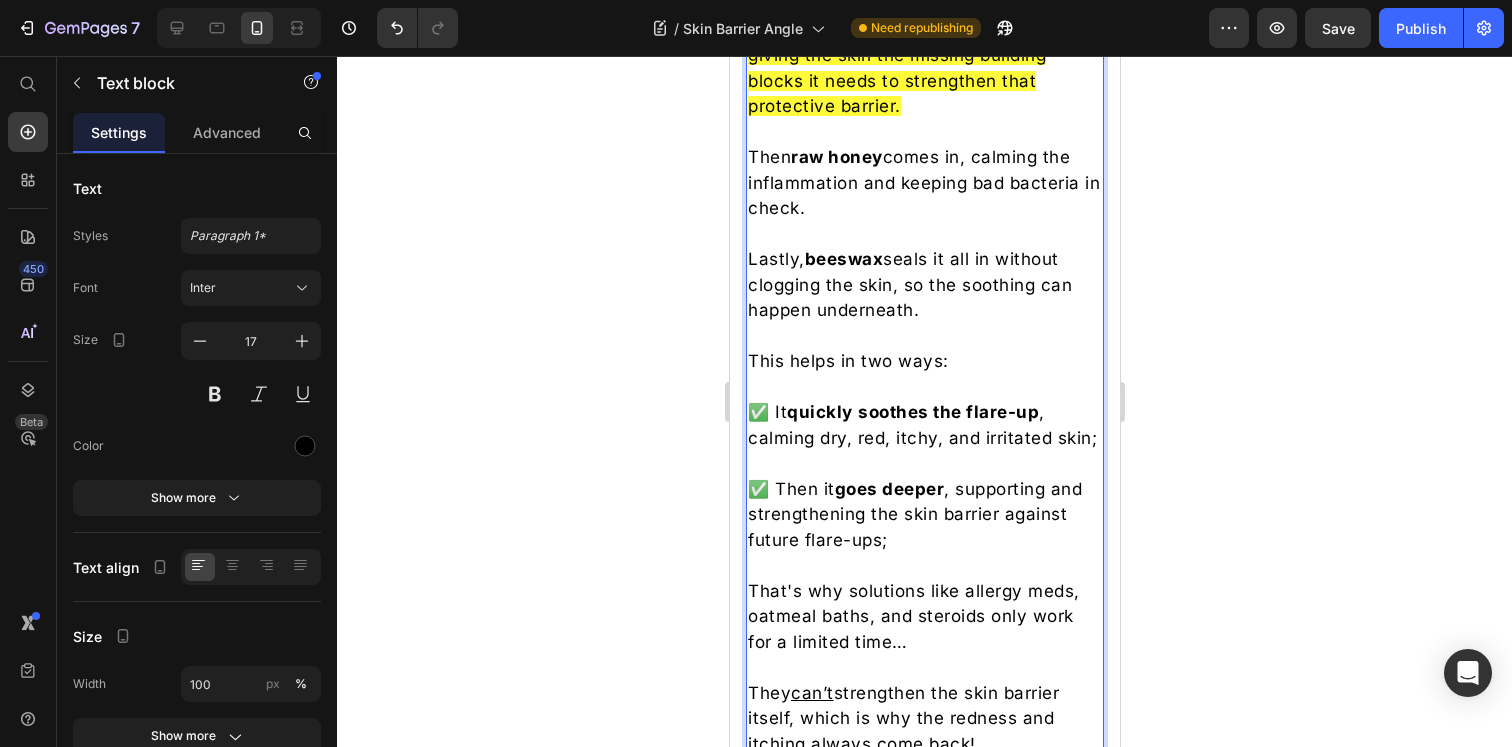 click on "goes deeper" at bounding box center (889, 489) 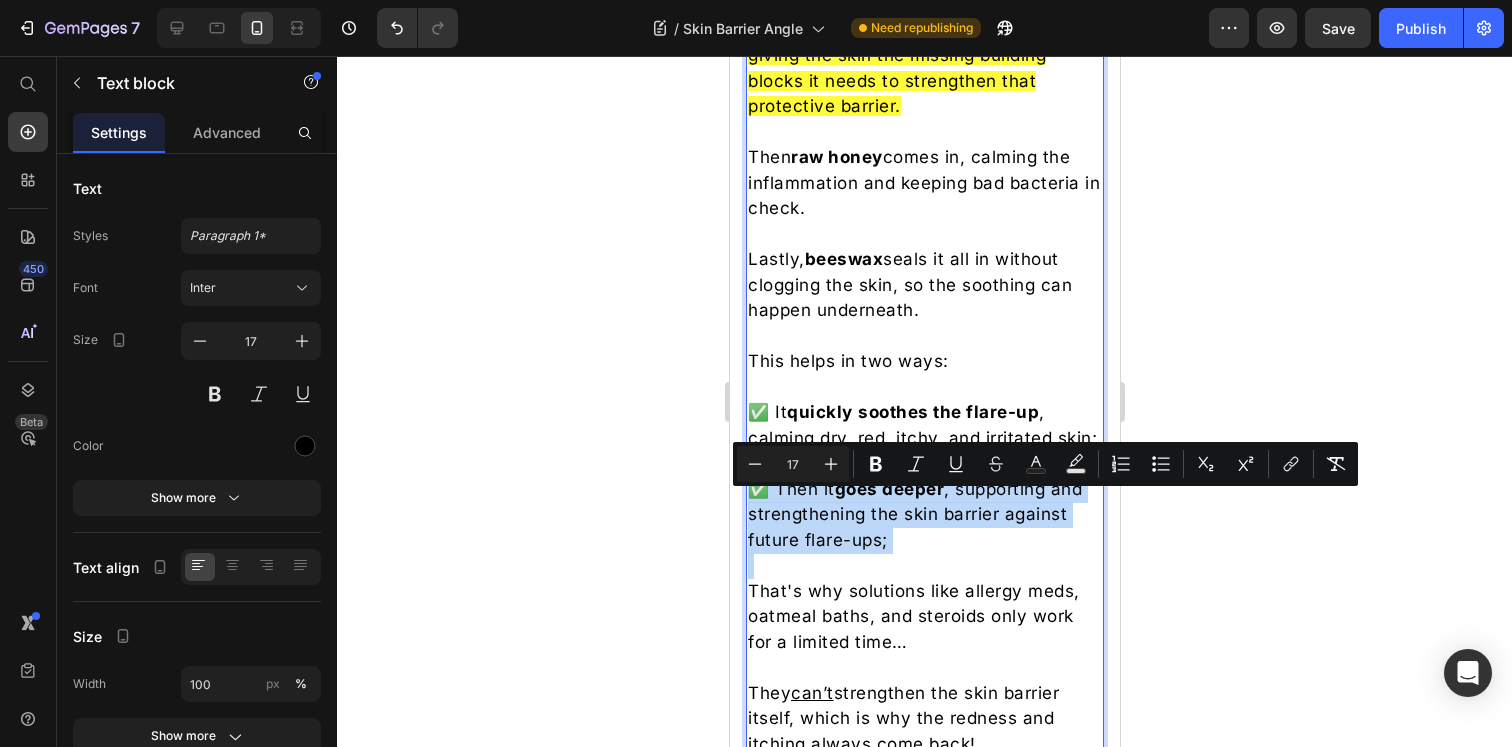 click on "goes deeper" at bounding box center (889, 489) 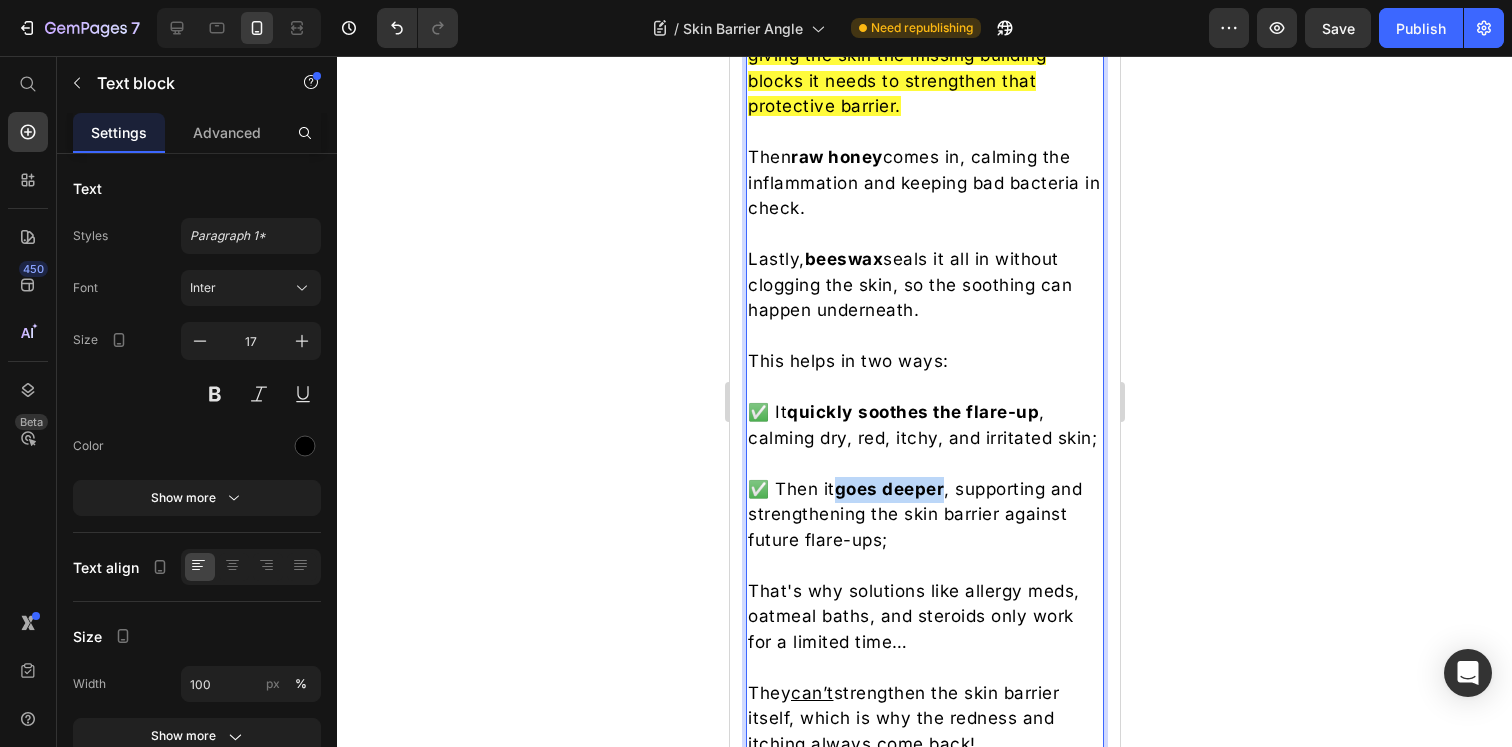 drag, startPoint x: 940, startPoint y: 507, endPoint x: 835, endPoint y: 508, distance: 105.00476 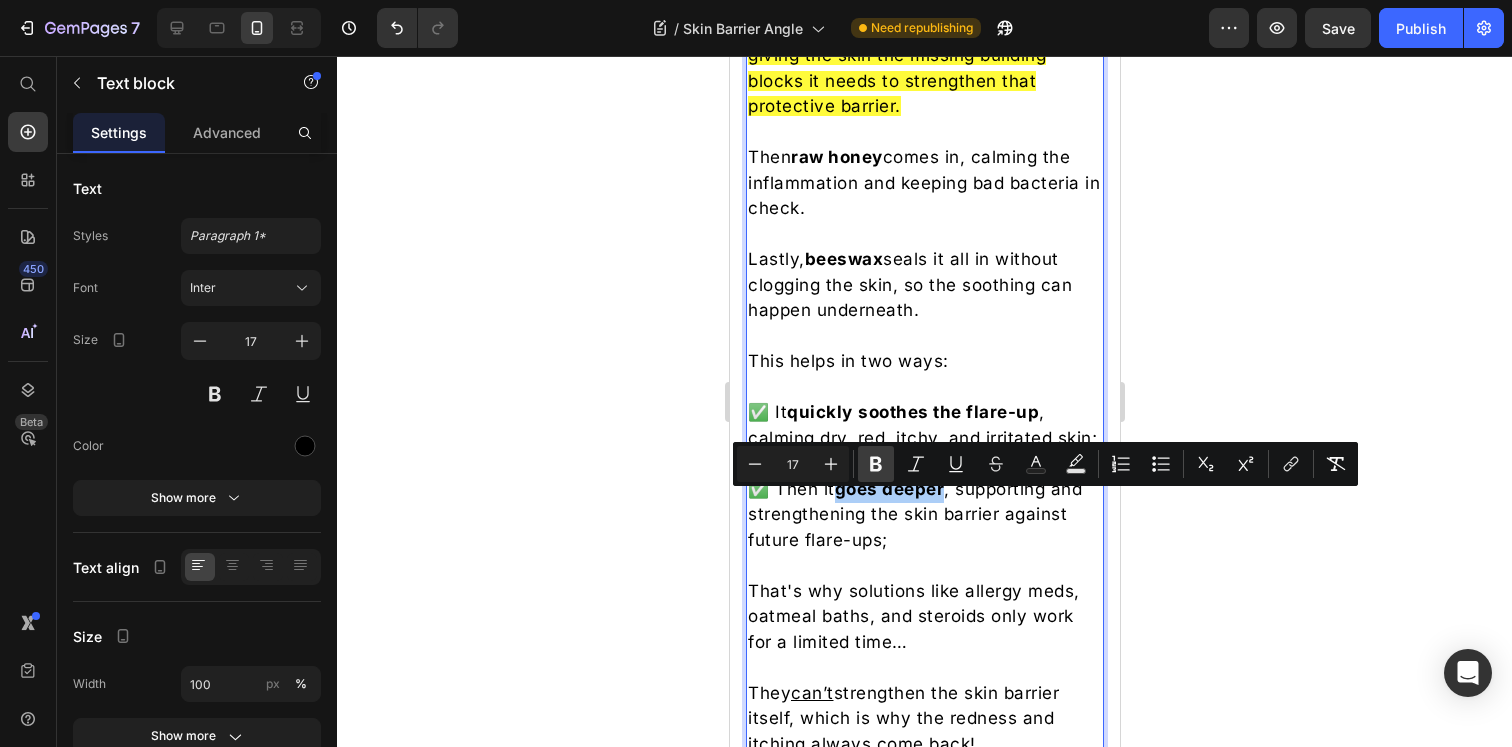 click 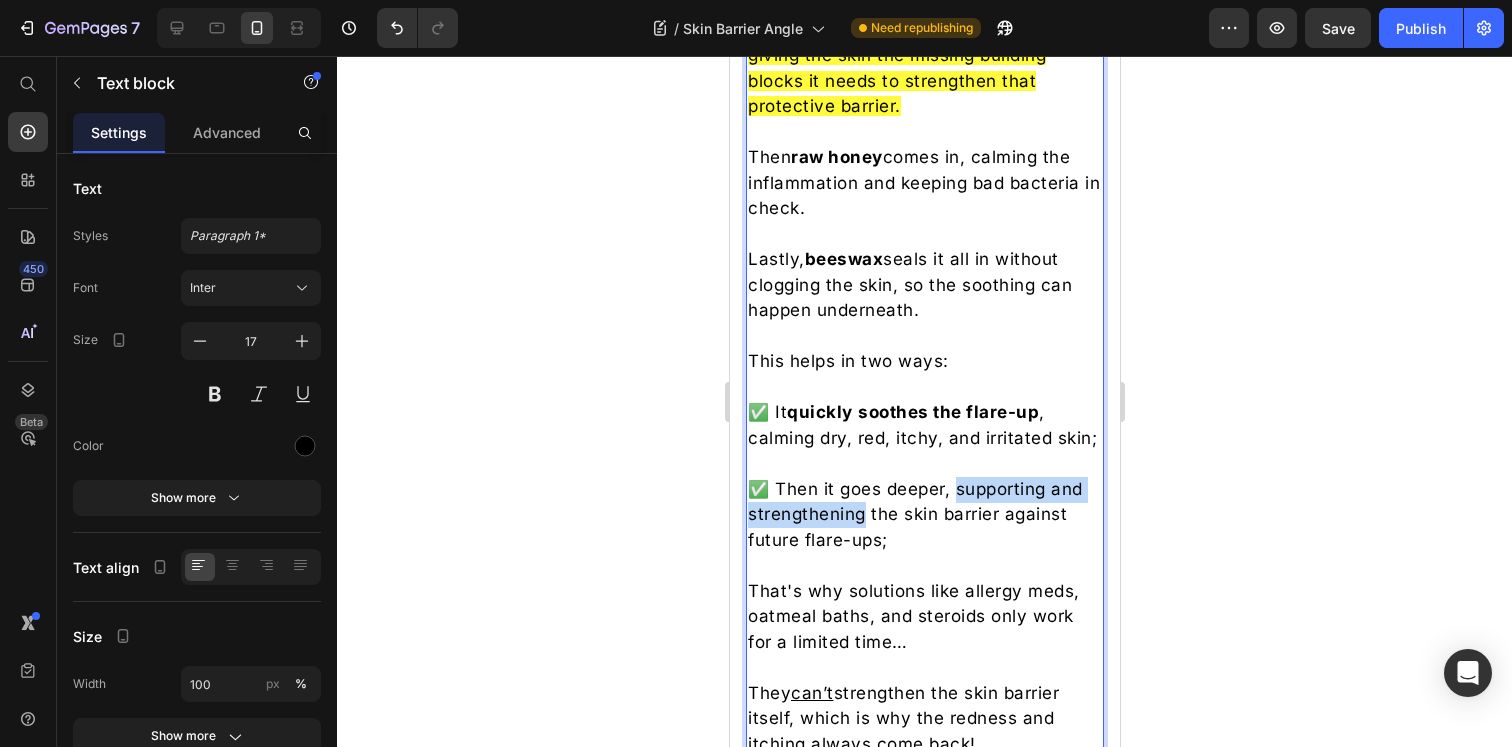 drag, startPoint x: 951, startPoint y: 507, endPoint x: 860, endPoint y: 530, distance: 93.8616 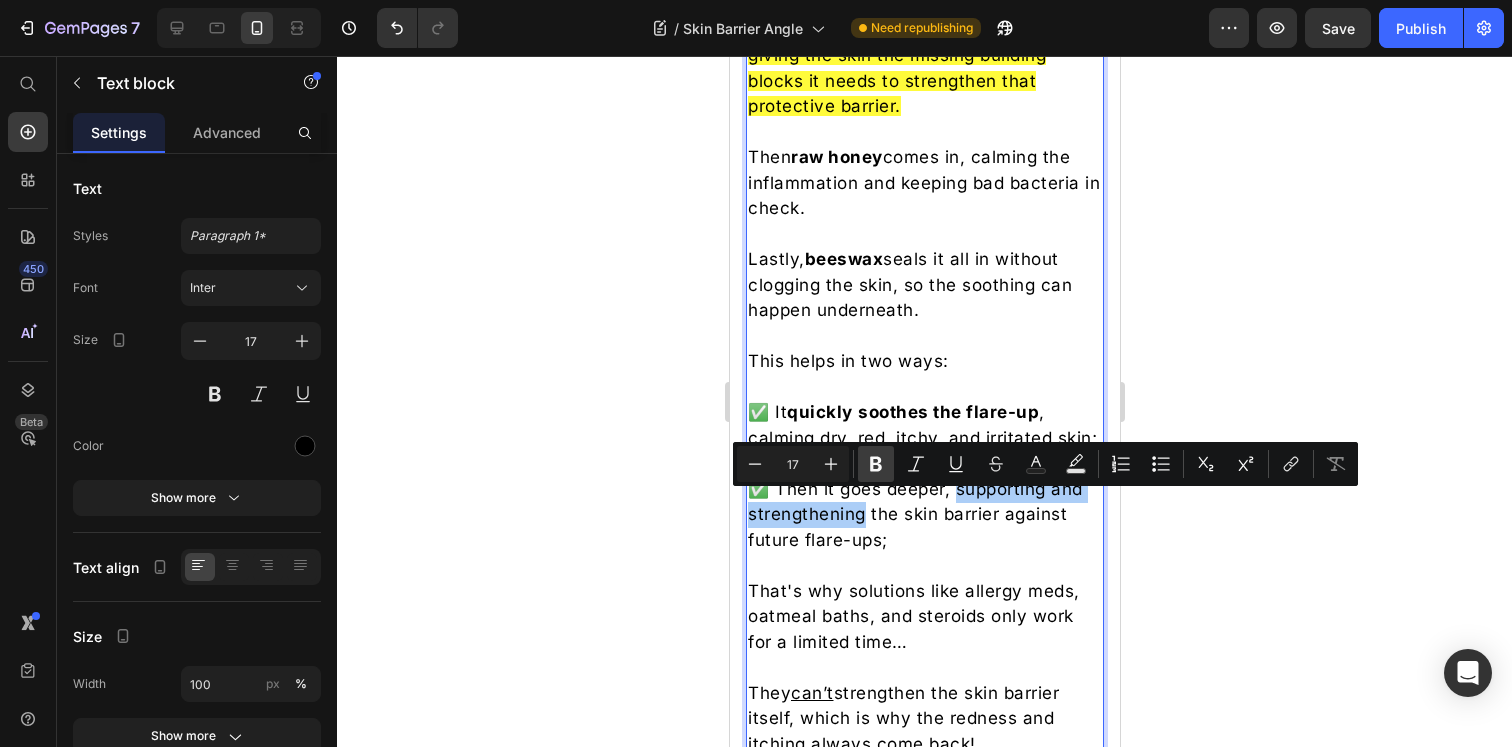 click 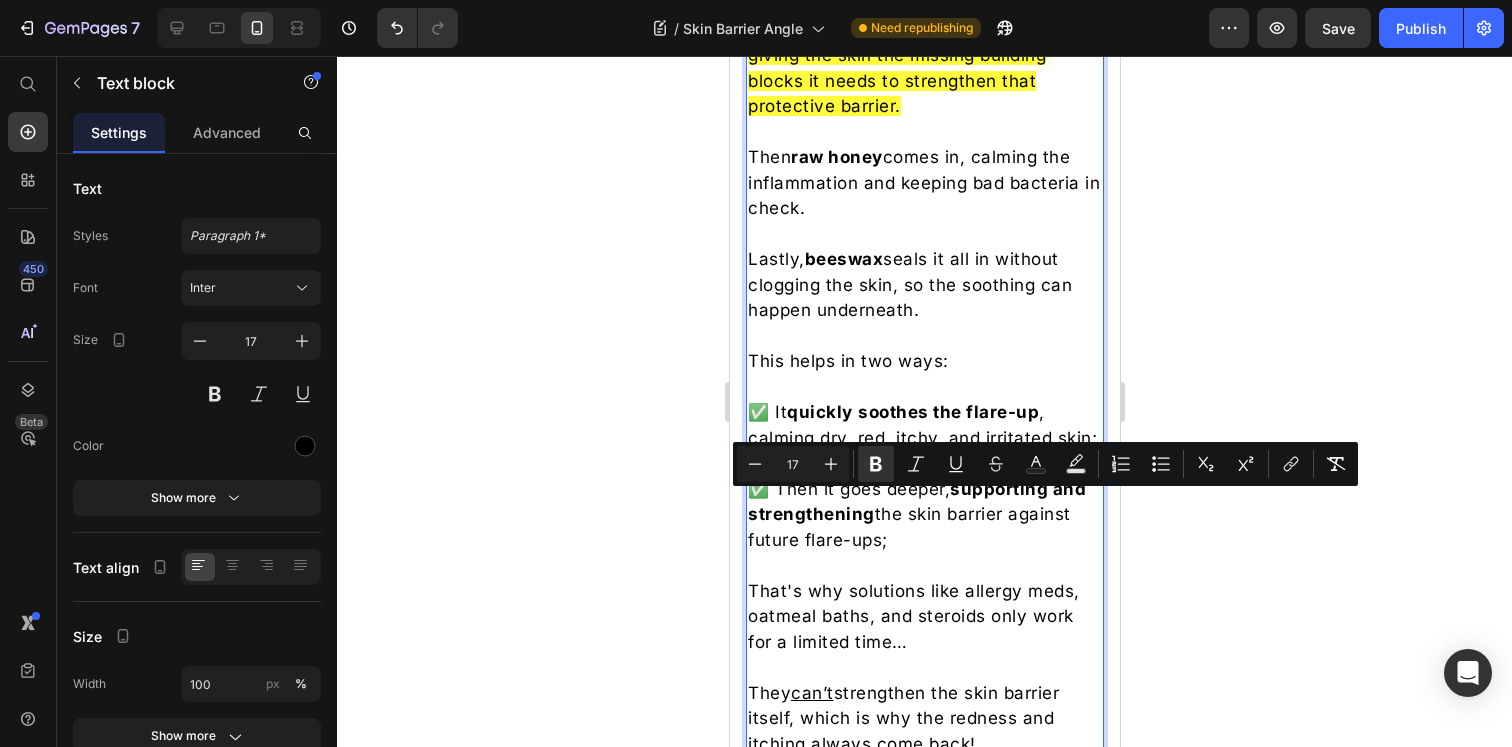 click 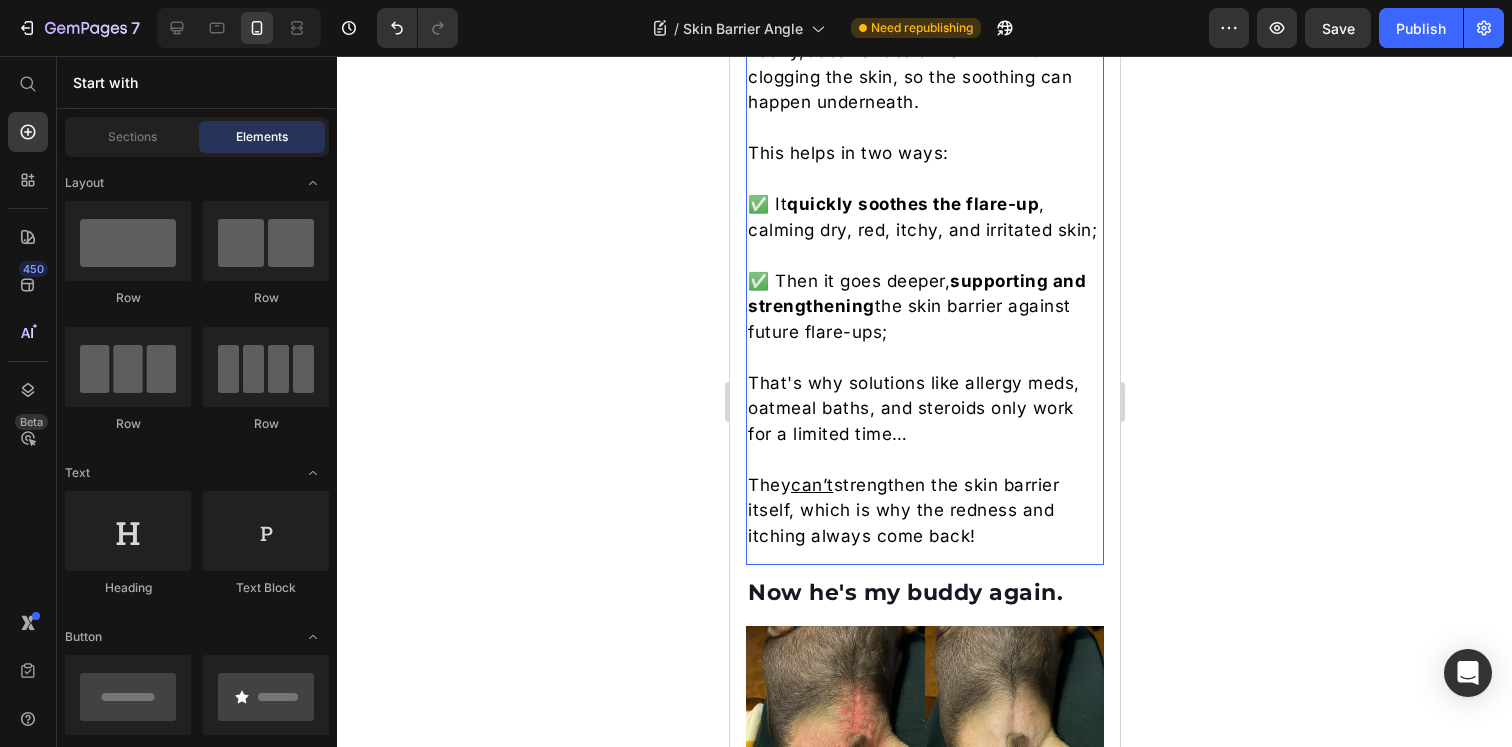 scroll, scrollTop: 5398, scrollLeft: 0, axis: vertical 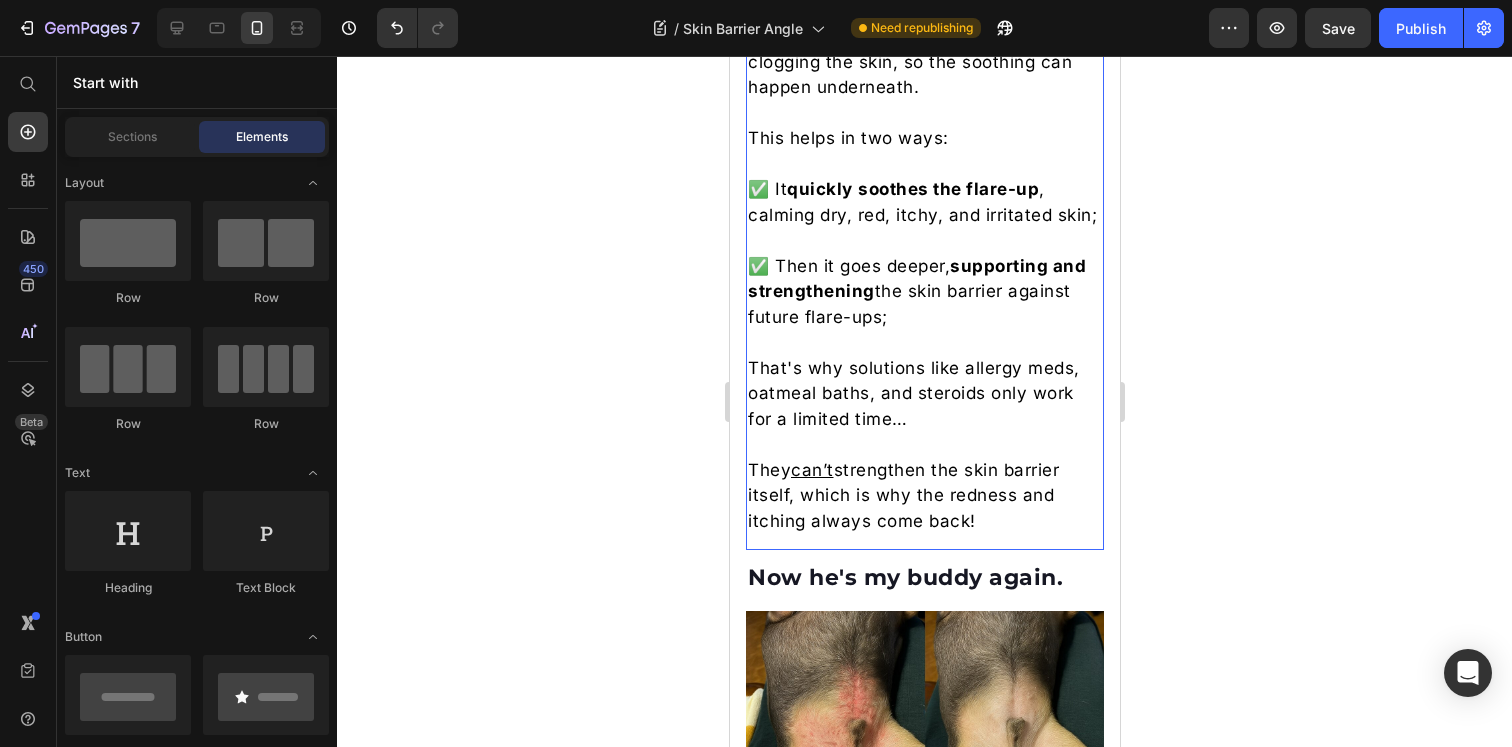 click on "They  can’t  strengthen the skin barrier itself, which is why the redness and itching always come back!" at bounding box center (924, 496) 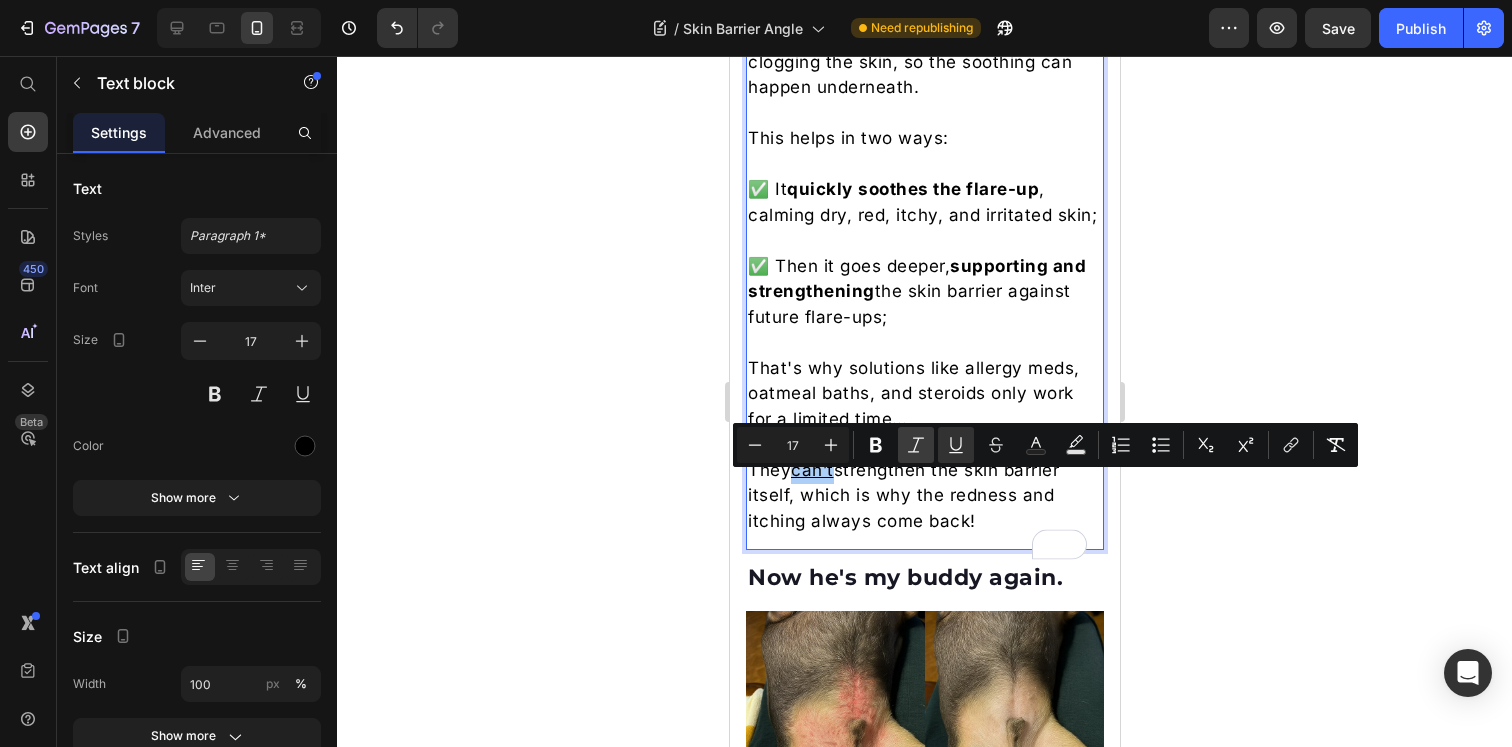 click on "Italic" at bounding box center (916, 445) 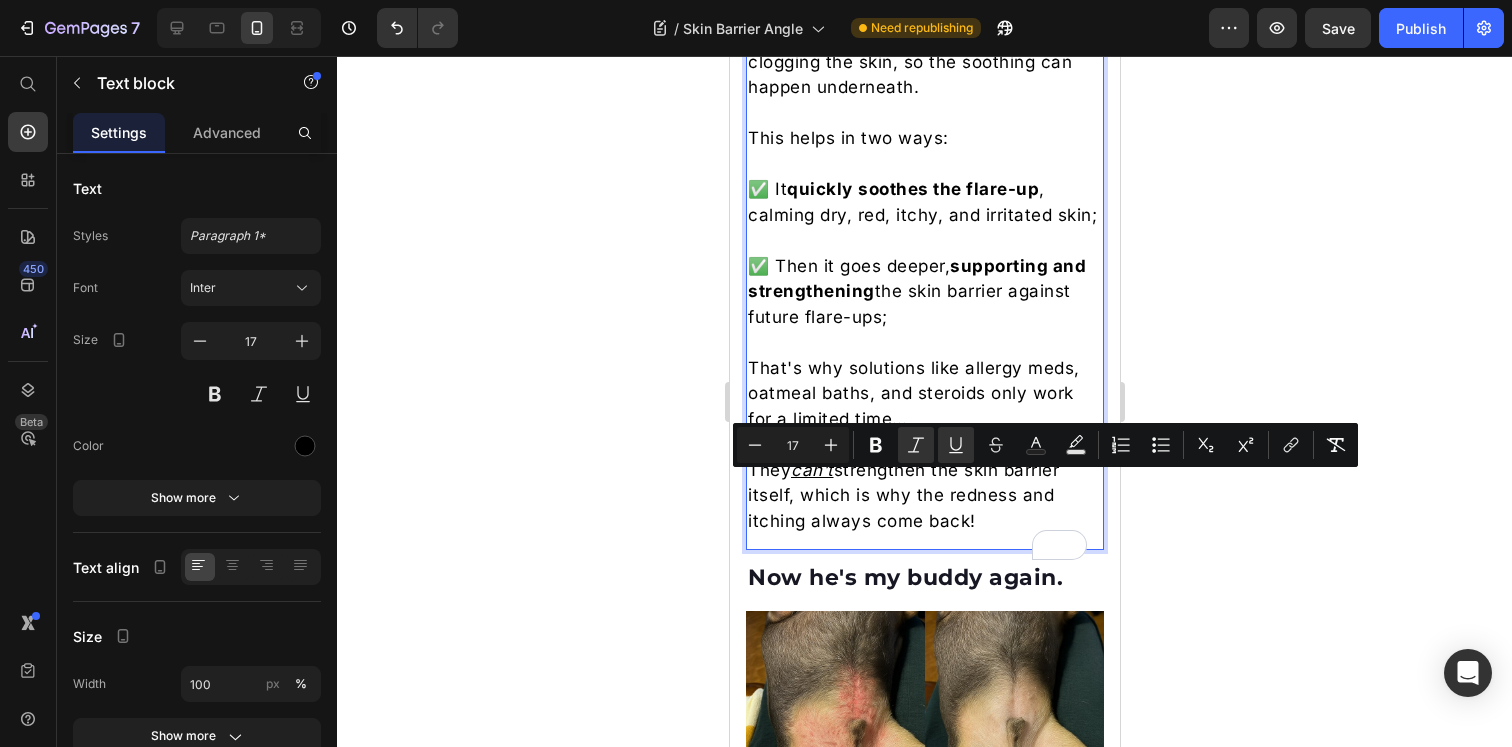 click 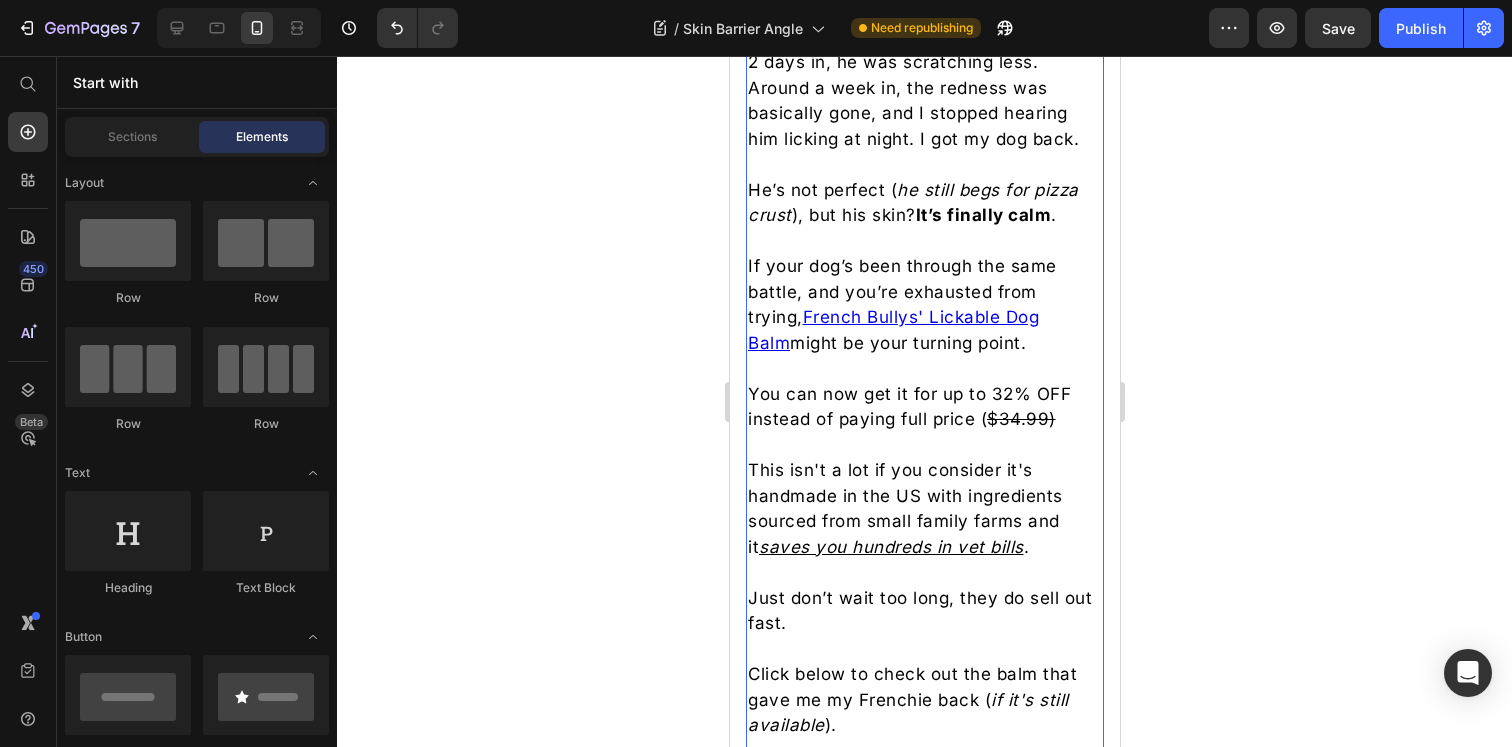 scroll, scrollTop: 6323, scrollLeft: 0, axis: vertical 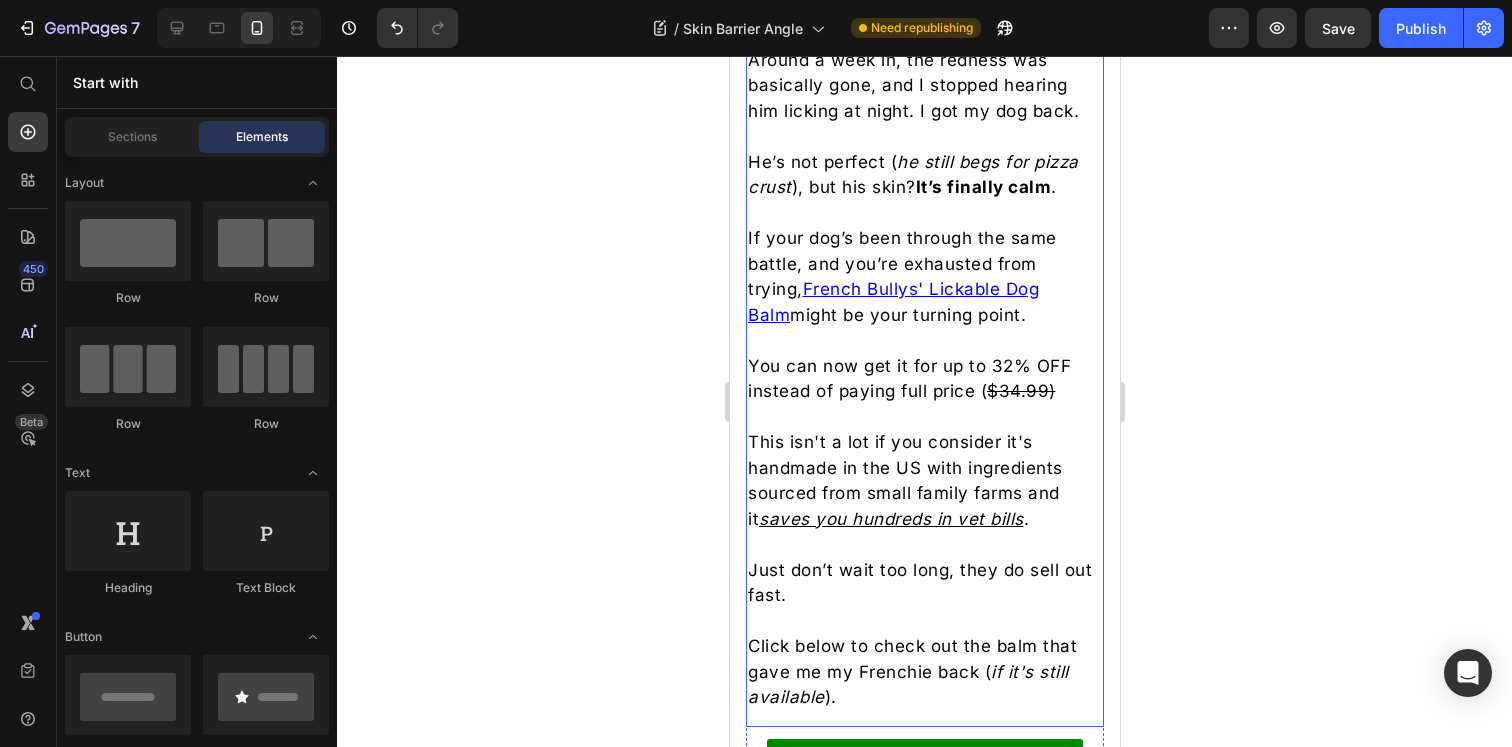 click on "You can now get it for up to 32% OFF instead of paying full price ( $34.99)" at bounding box center (924, 379) 